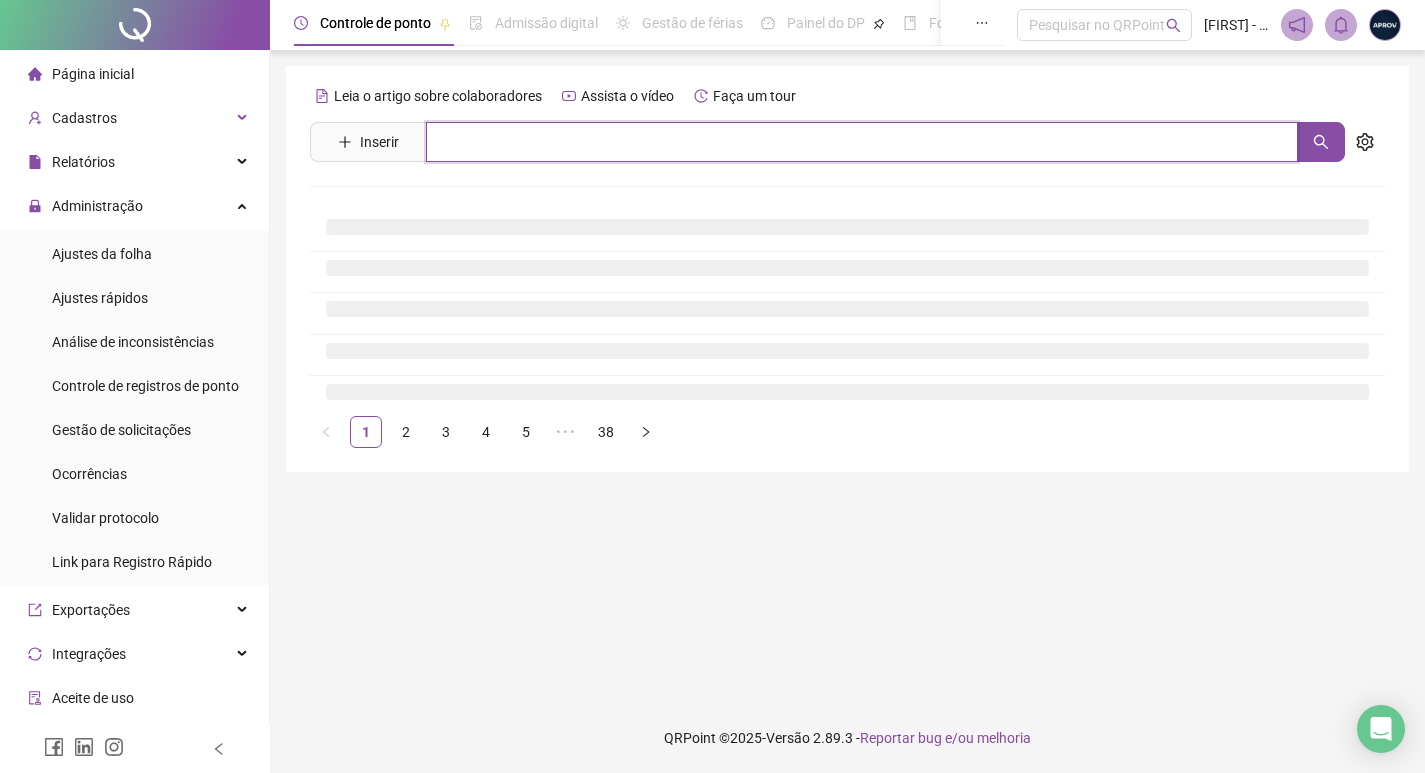 scroll, scrollTop: 0, scrollLeft: 0, axis: both 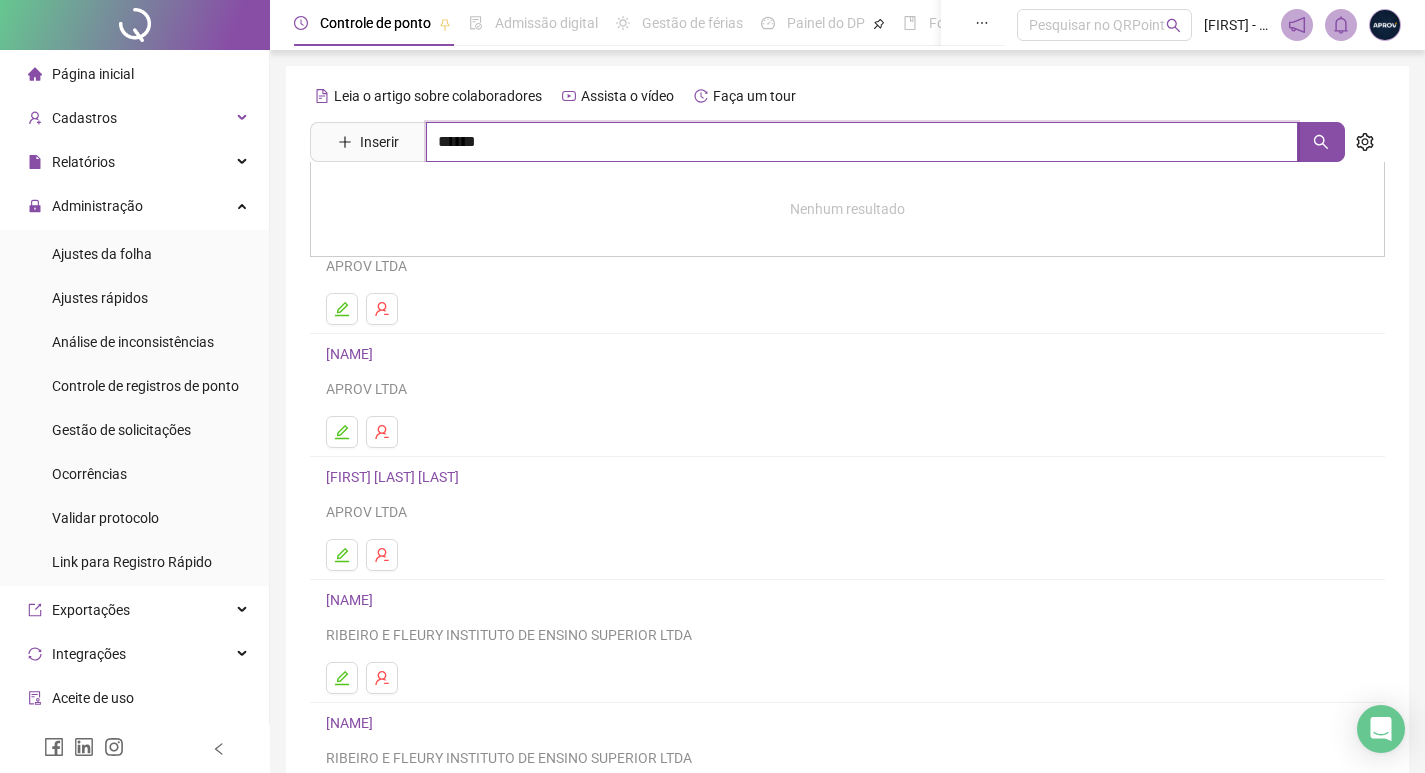 type on "******" 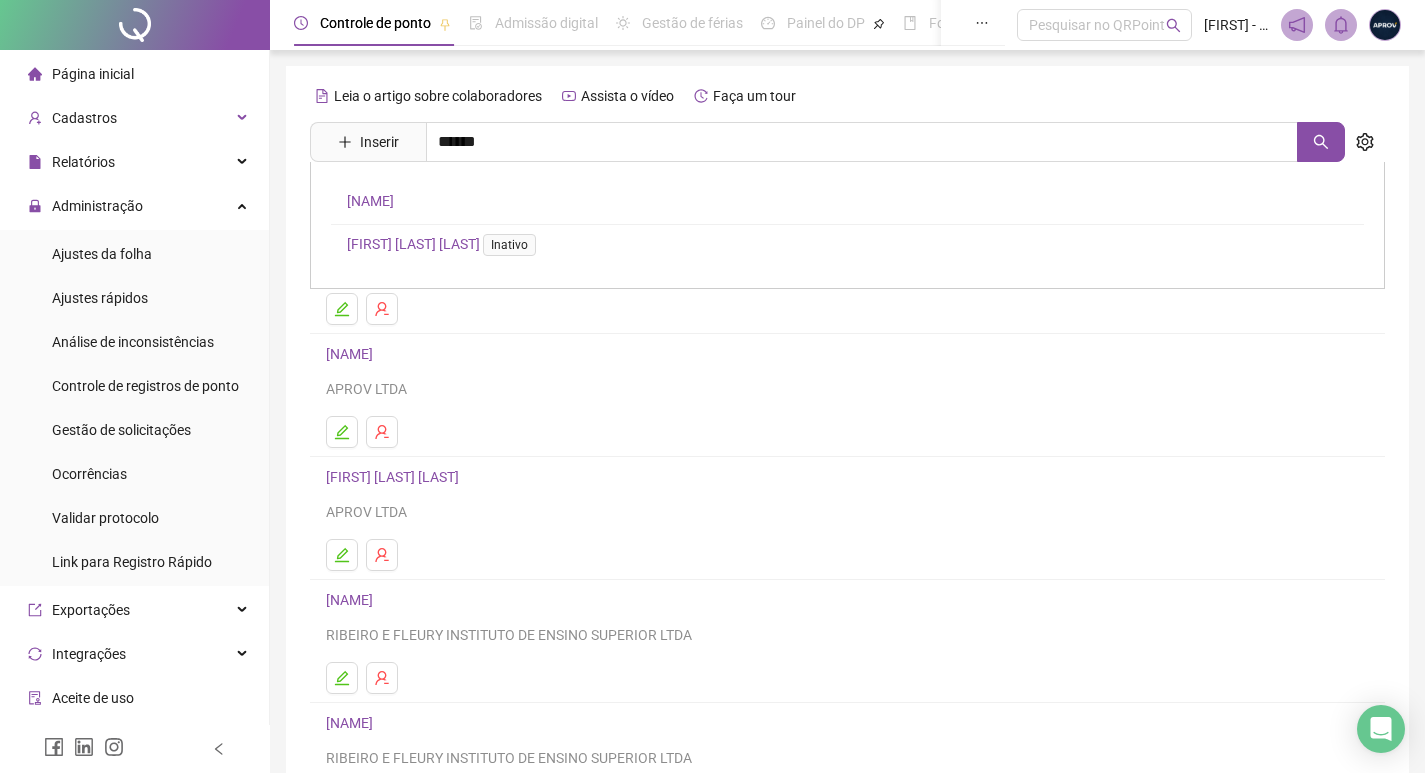 click on "[NAME]" at bounding box center (370, 201) 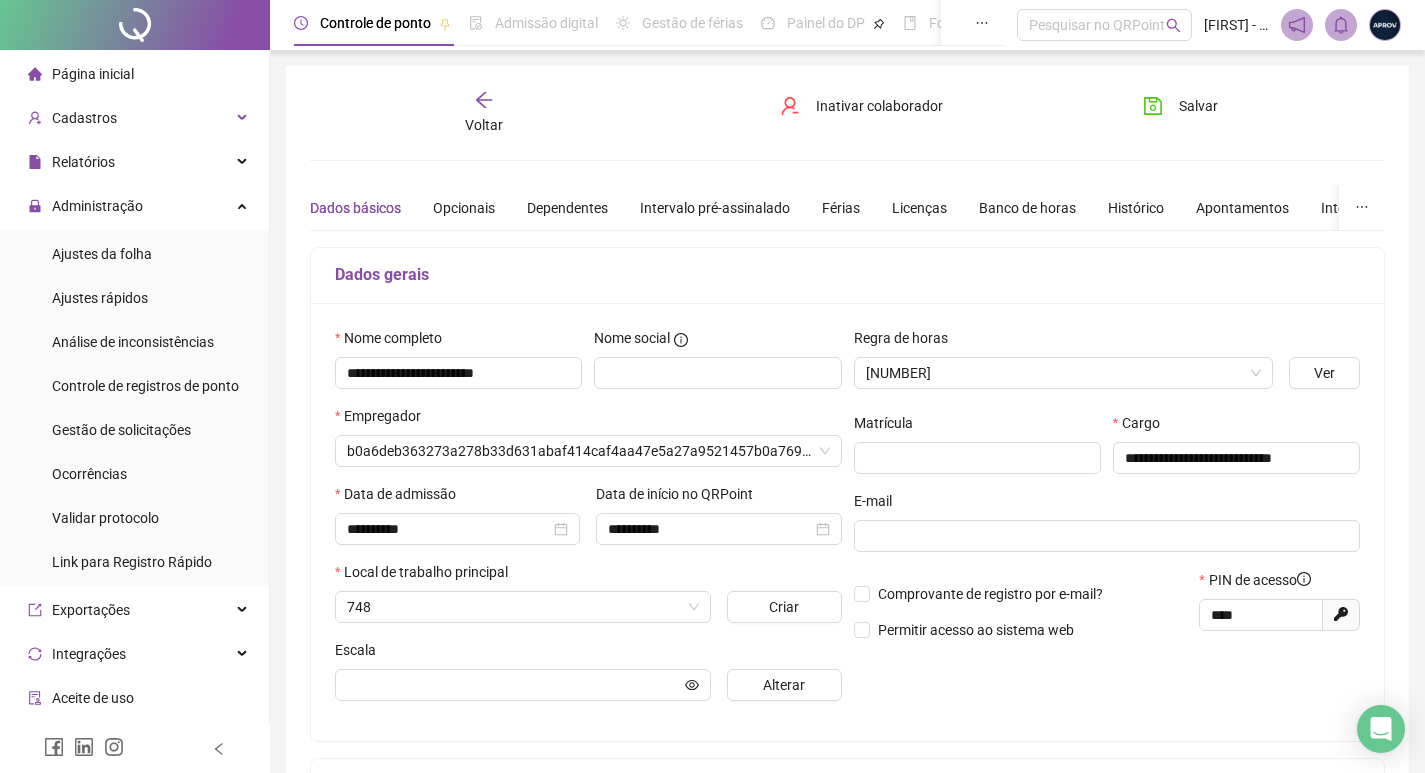type on "**********" 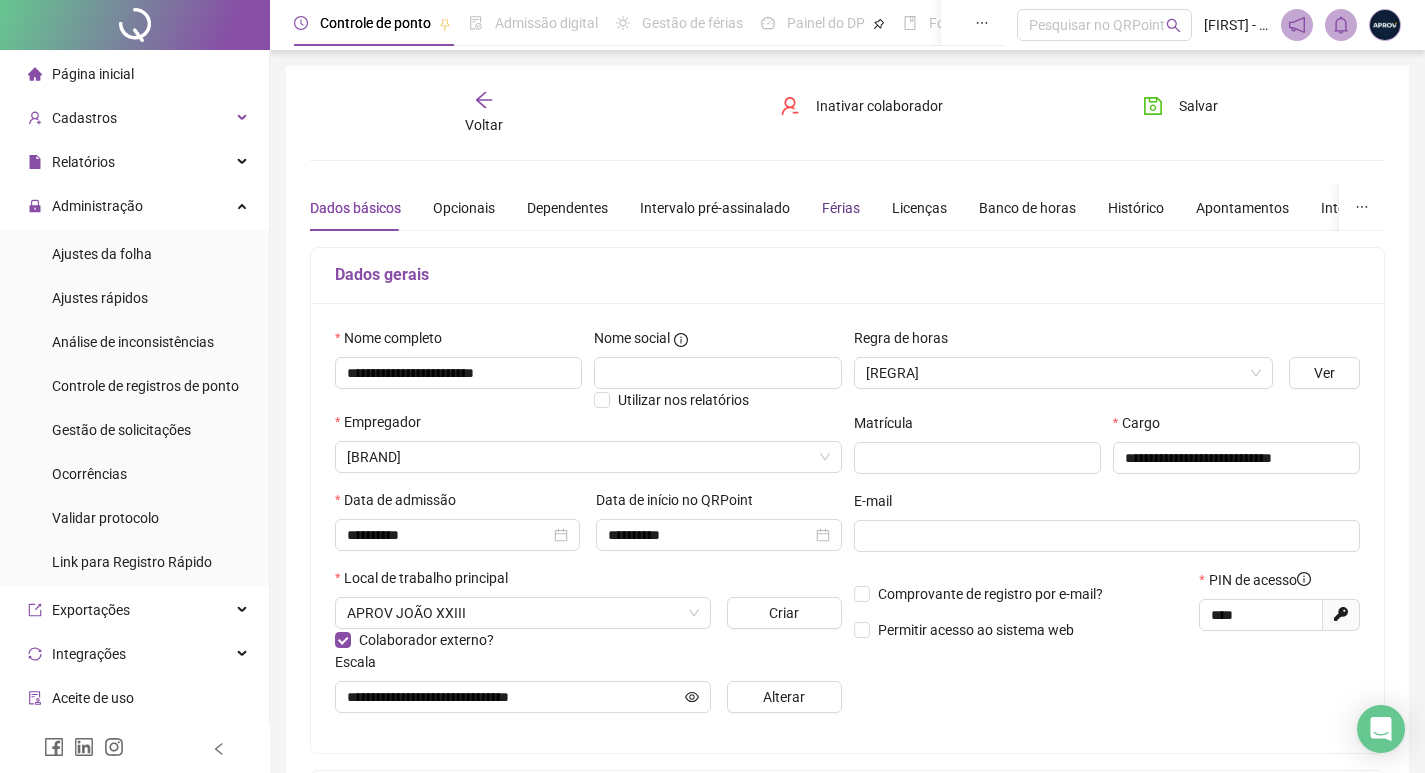 click on "Férias" at bounding box center [841, 208] 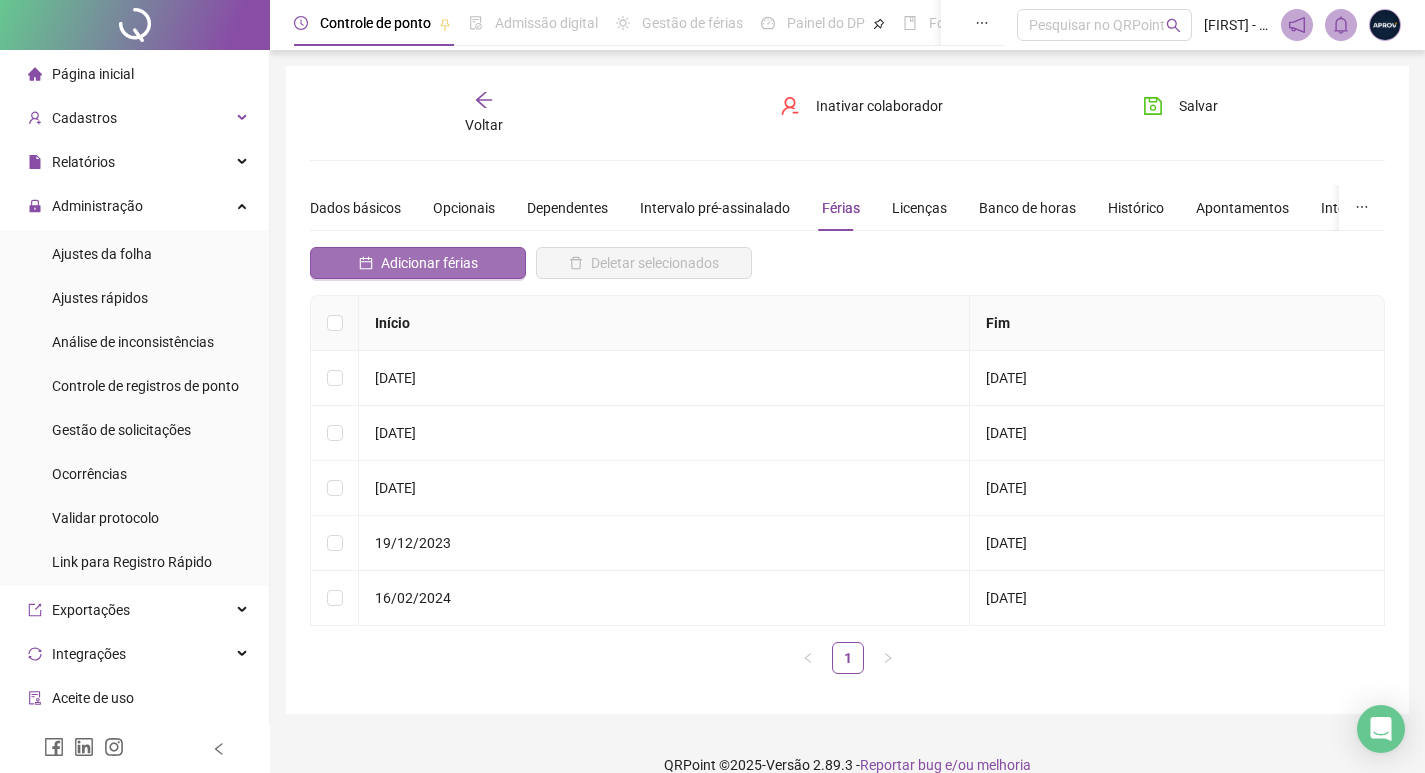 click on "Adicionar férias" at bounding box center [418, 263] 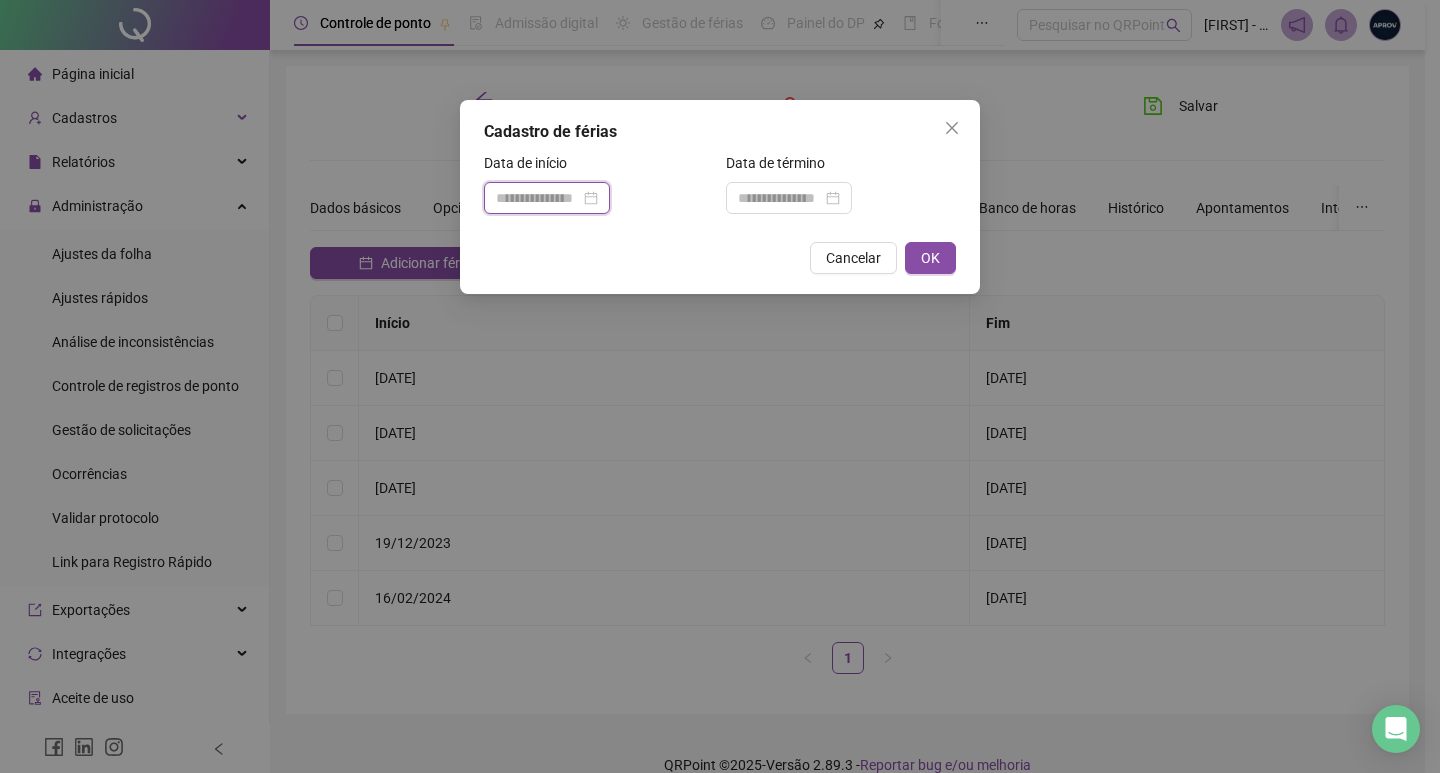 click at bounding box center [538, 198] 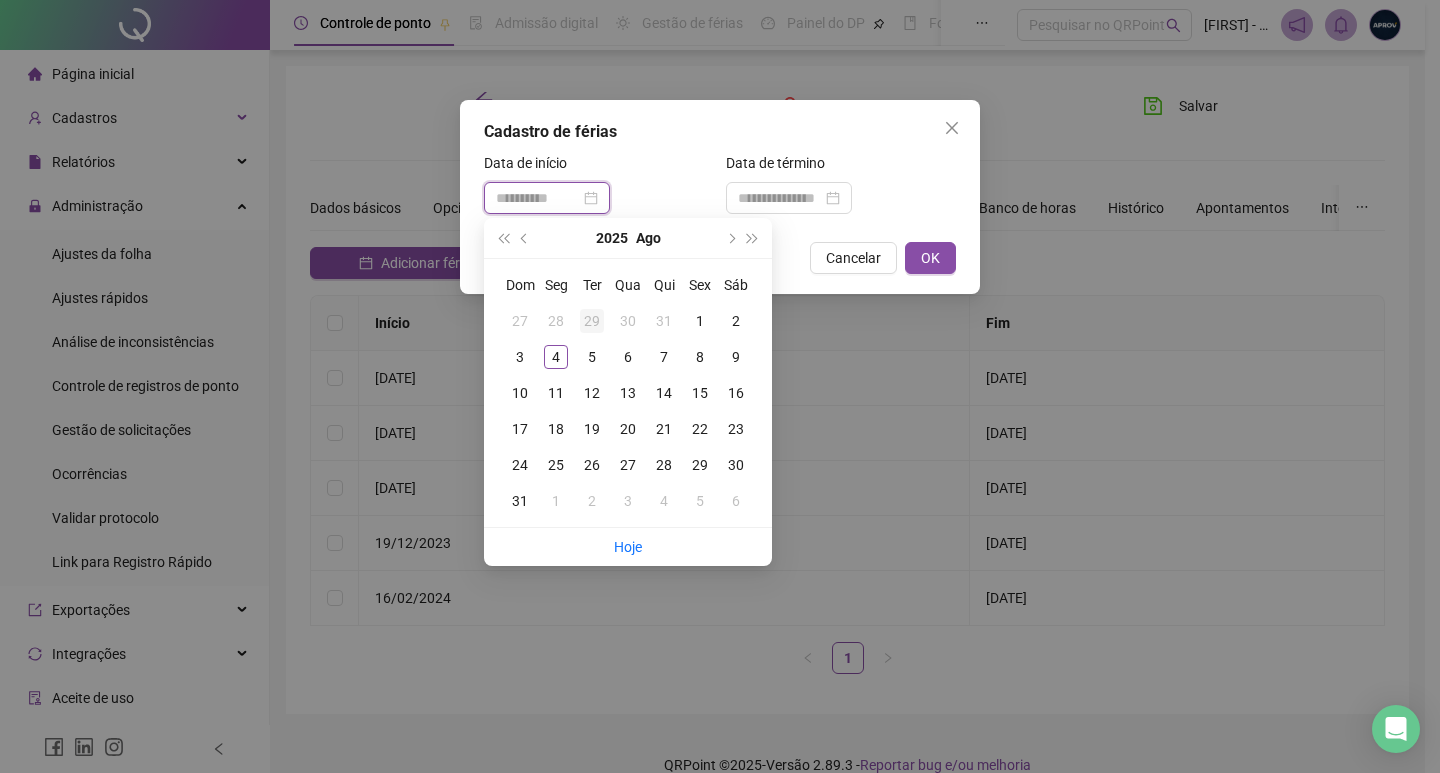 type on "**********" 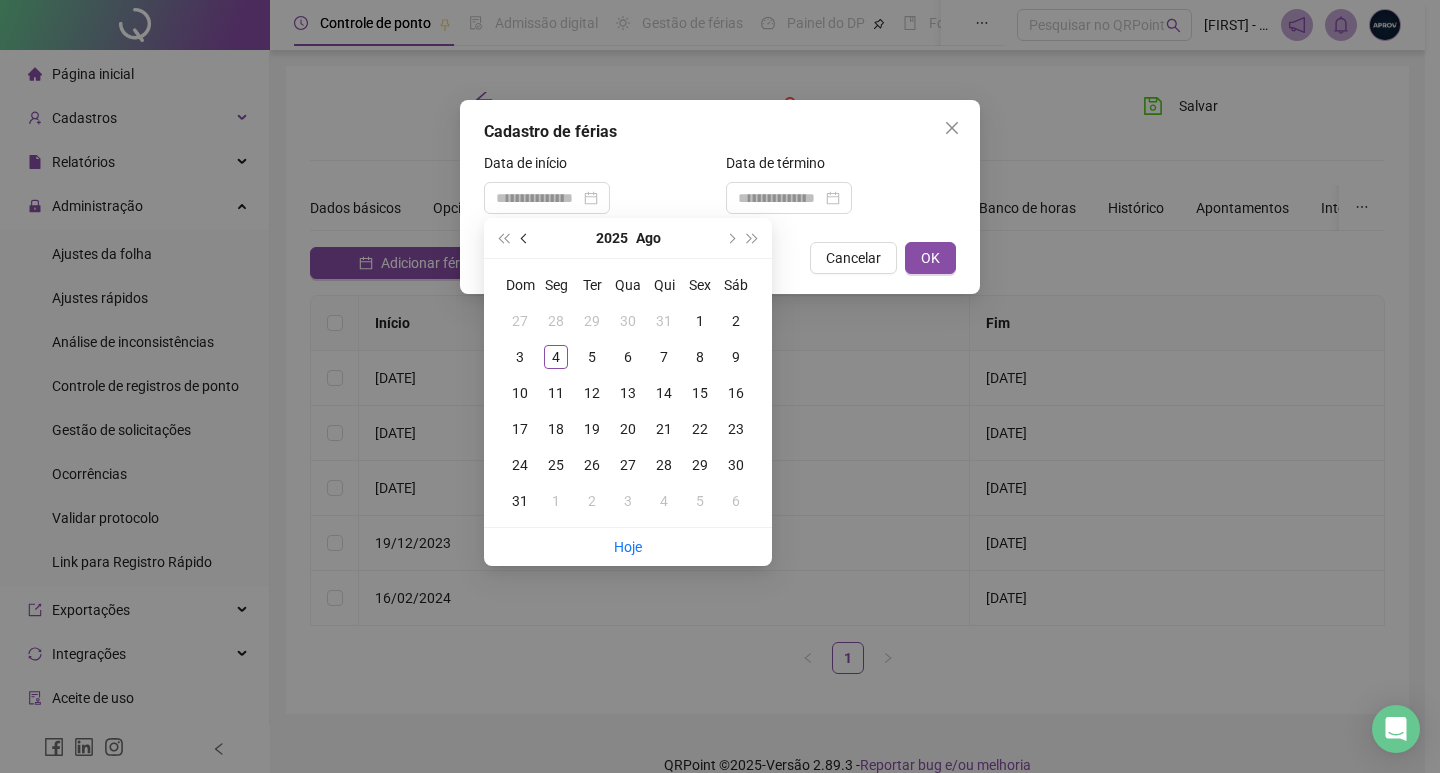 click at bounding box center (525, 238) 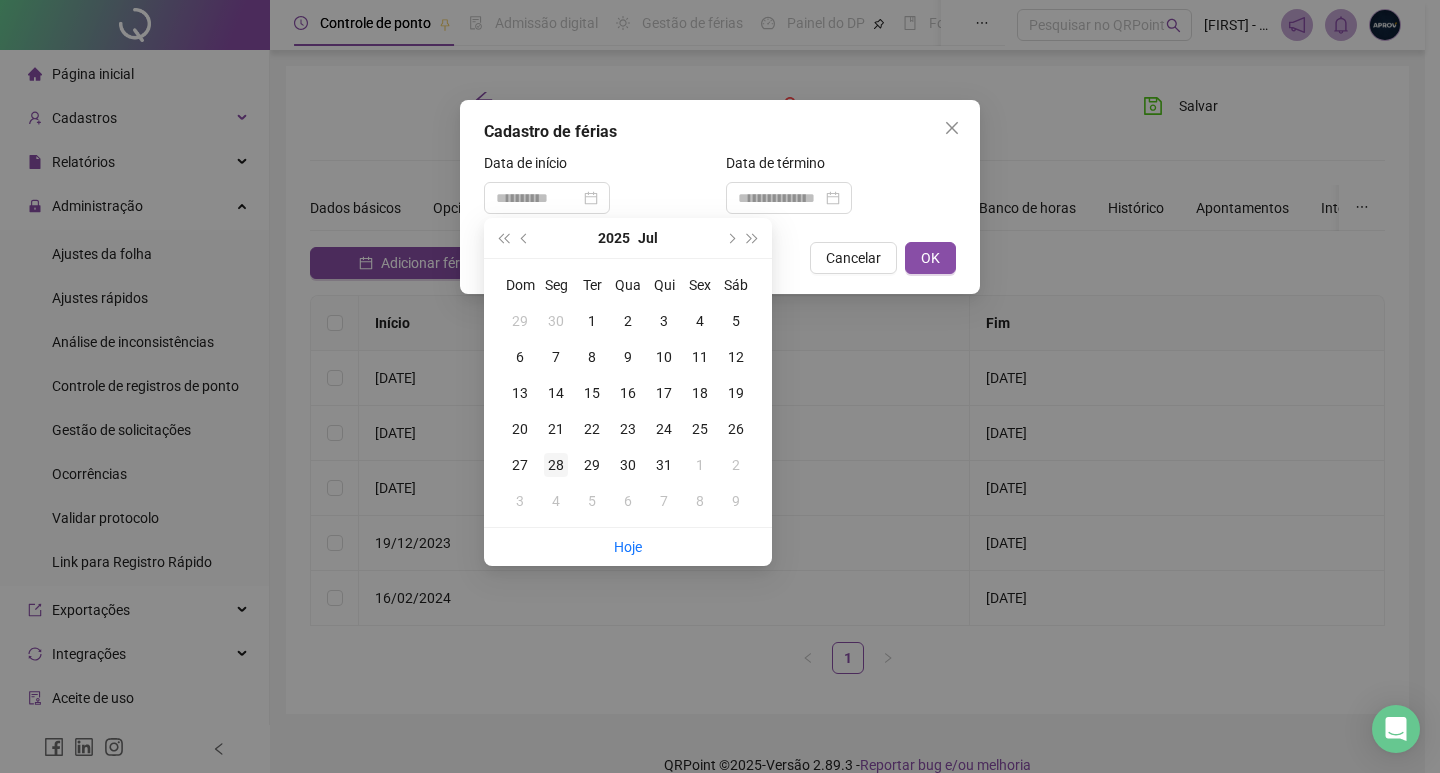 type on "**********" 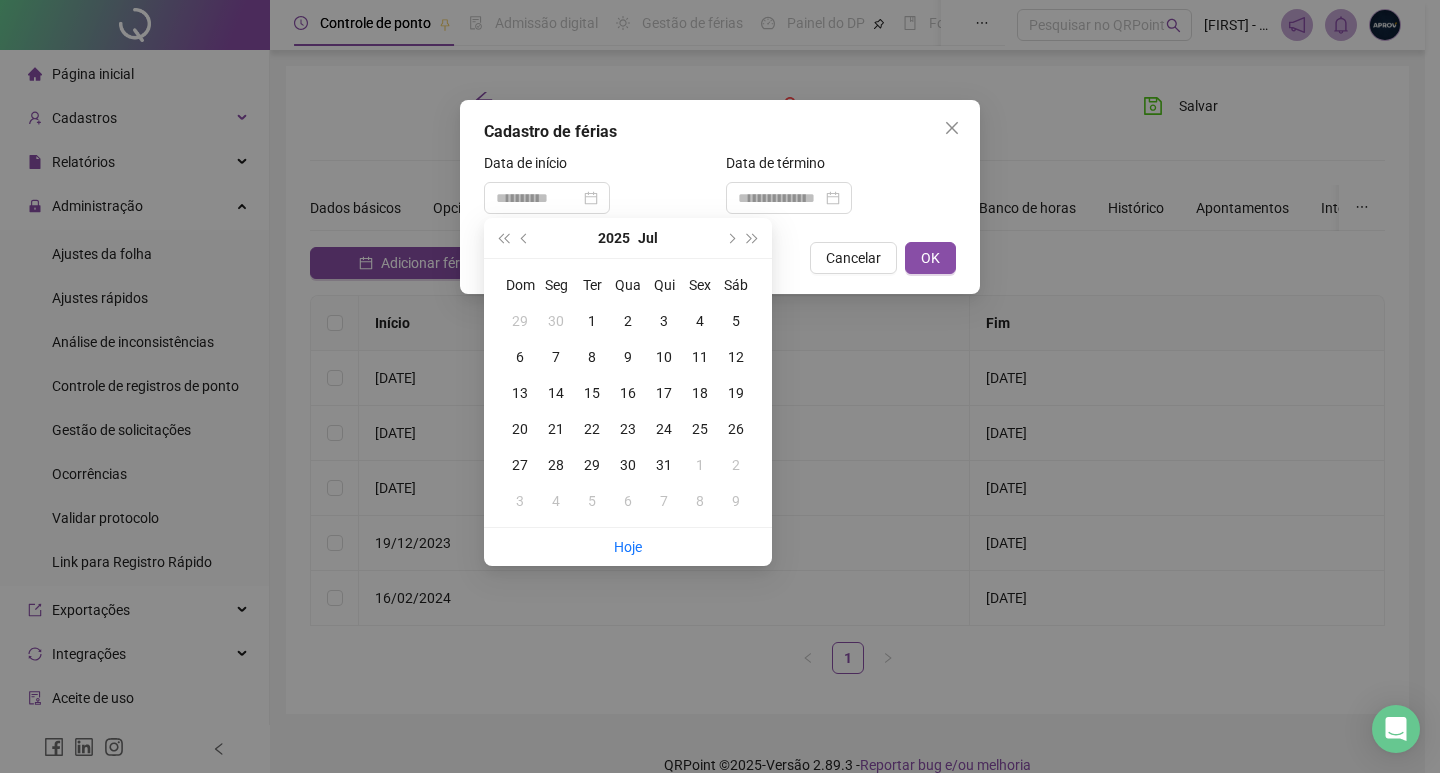 drag, startPoint x: 561, startPoint y: 466, endPoint x: 674, endPoint y: 365, distance: 151.55856 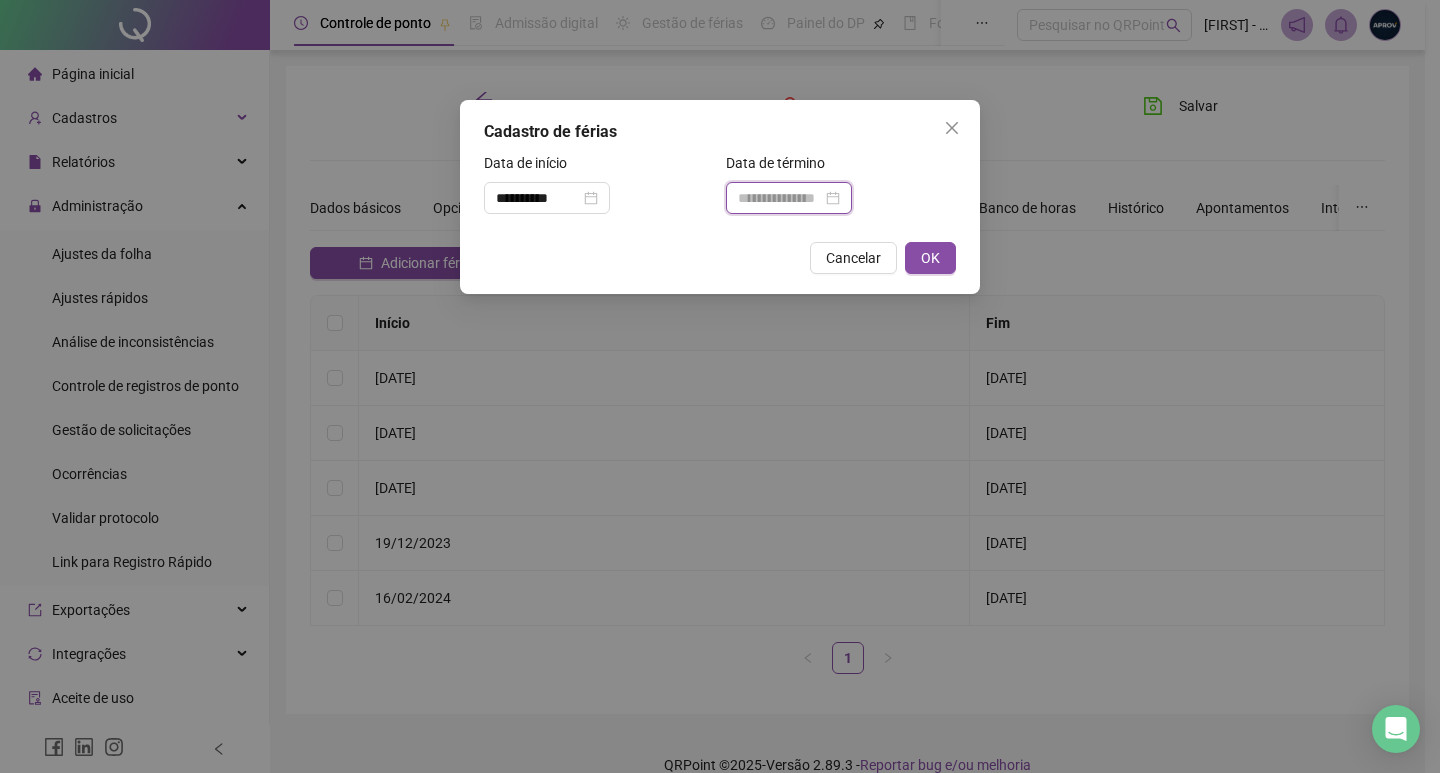 click at bounding box center (780, 198) 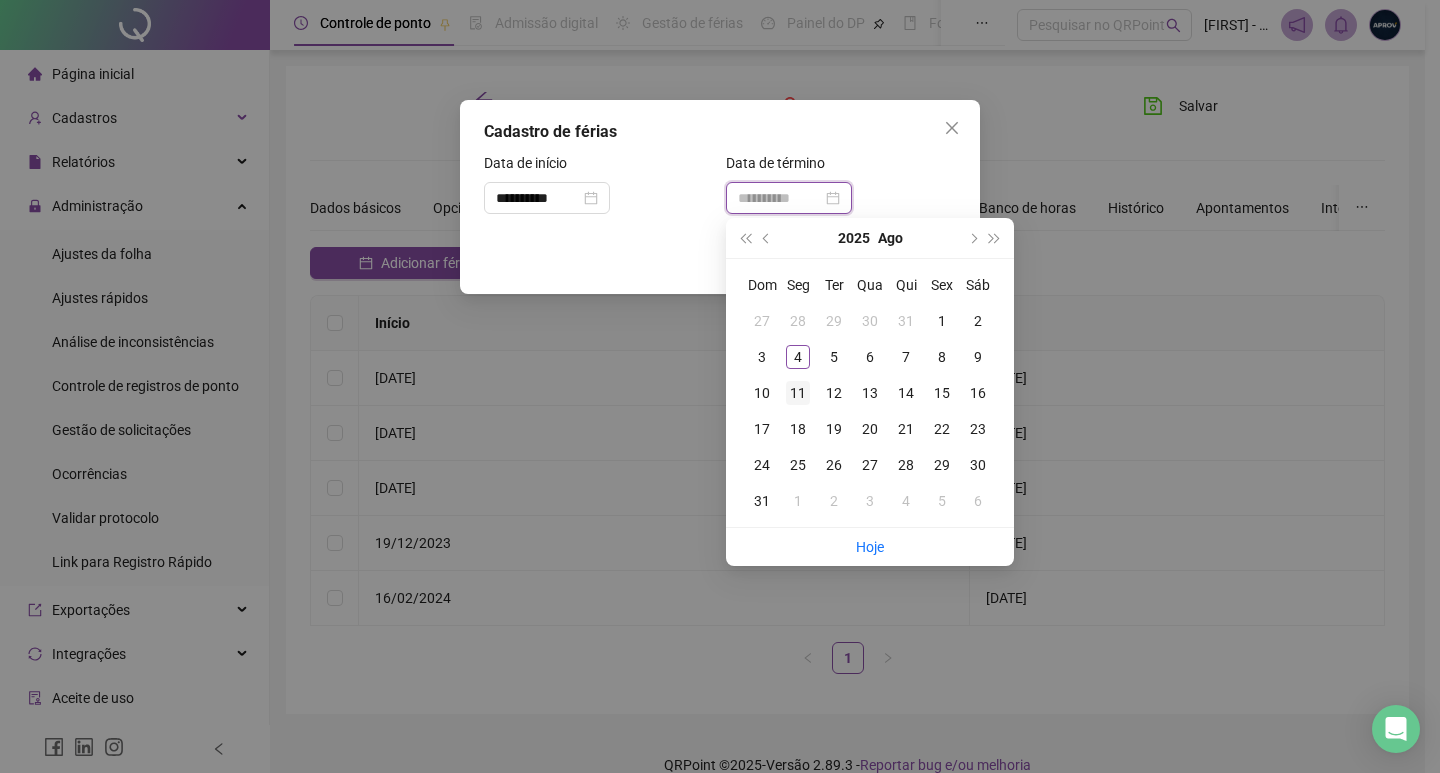 type on "**********" 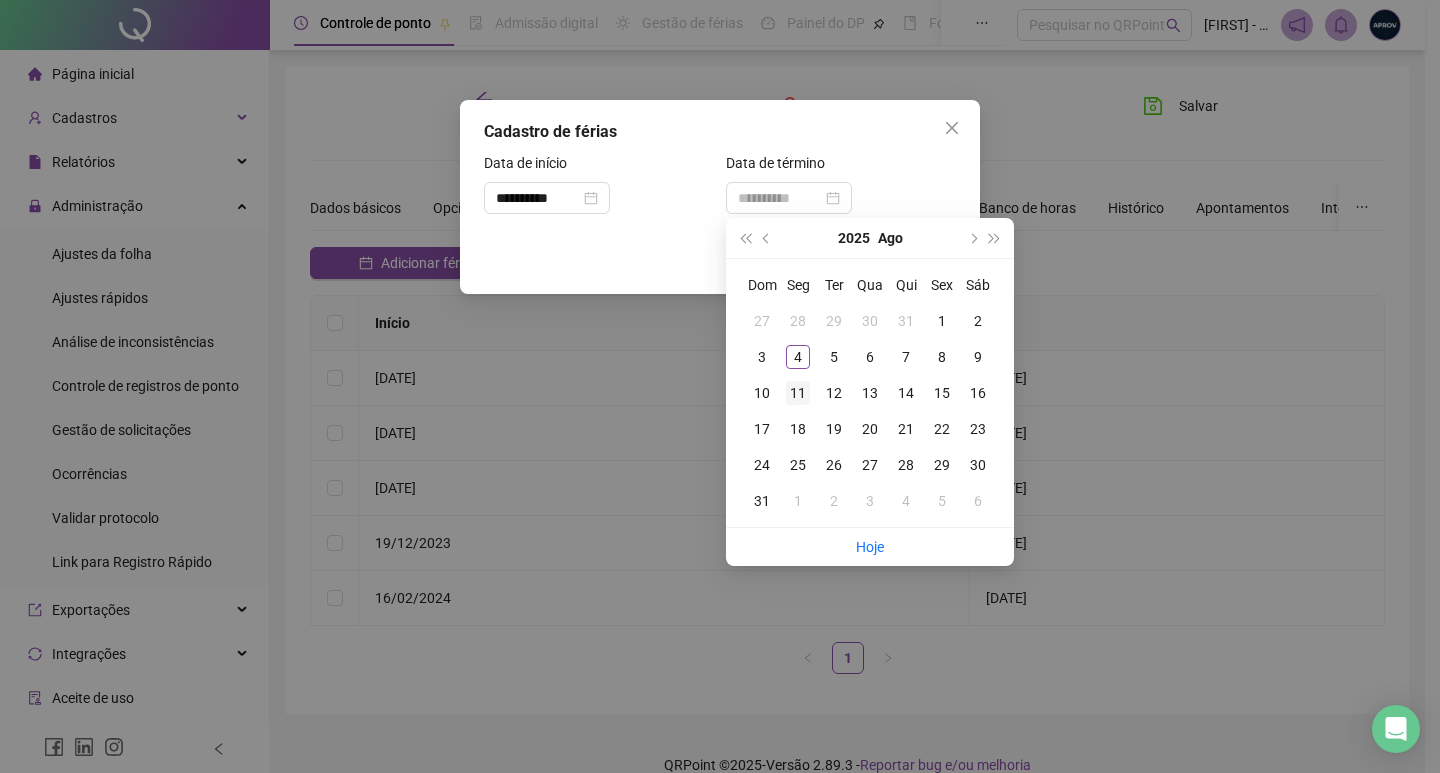 click on "11" at bounding box center (798, 393) 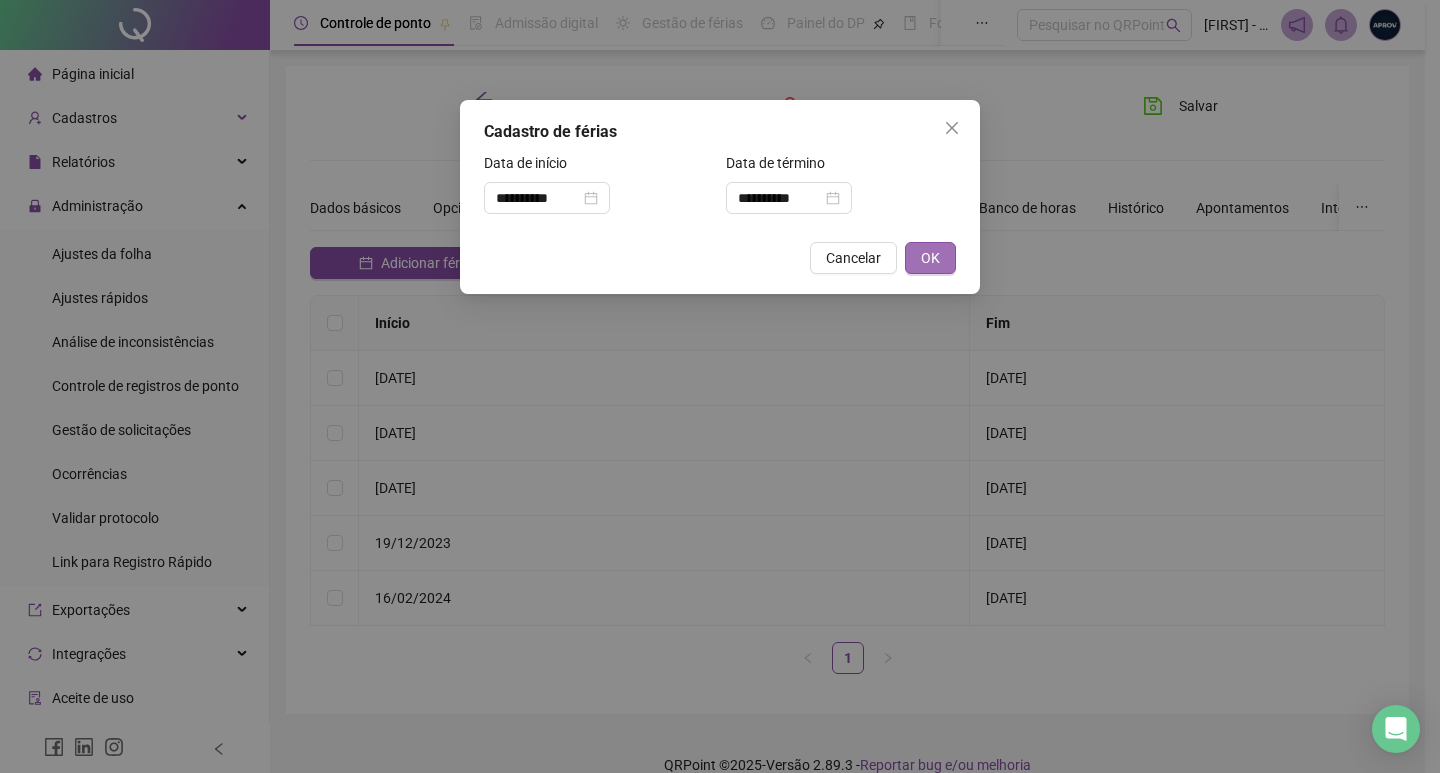 click on "OK" at bounding box center (930, 258) 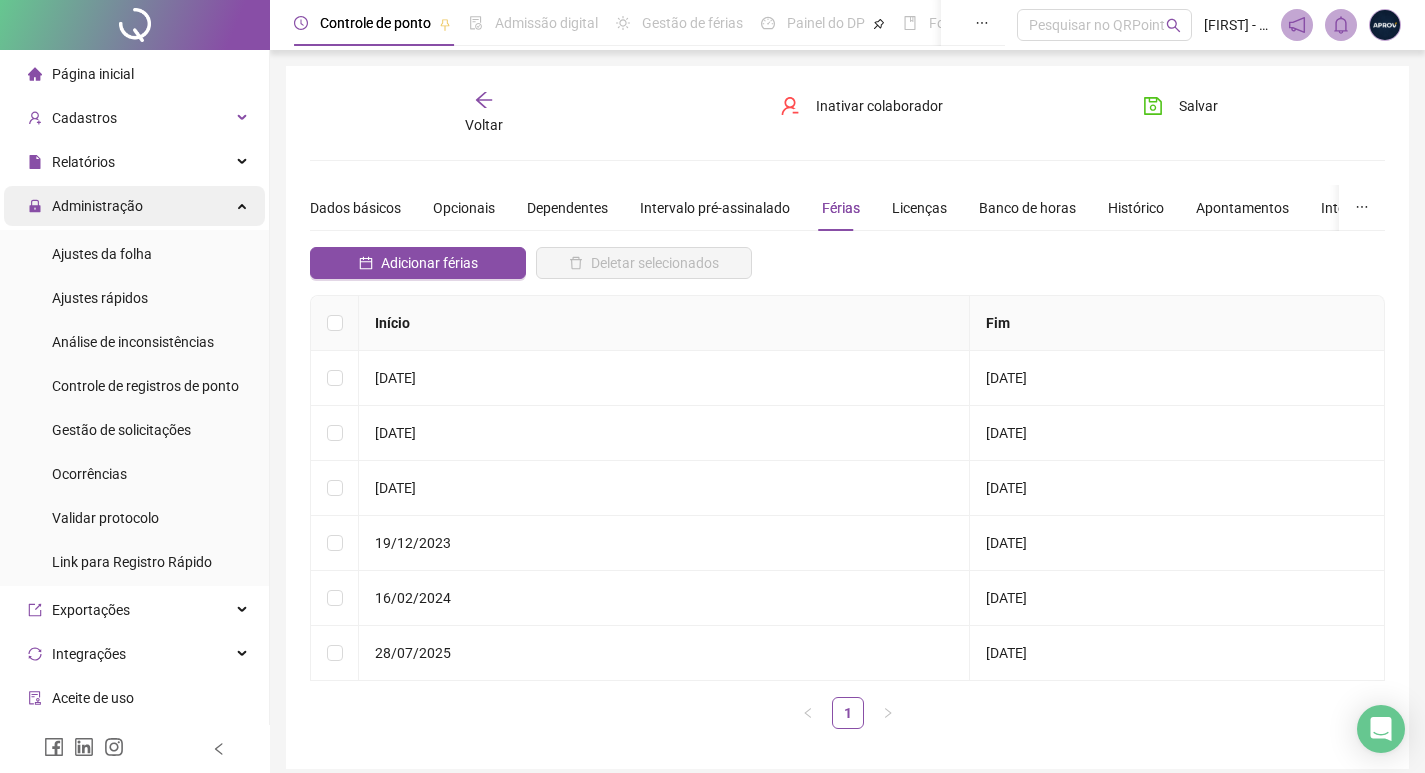 click on "Administração" at bounding box center (85, 206) 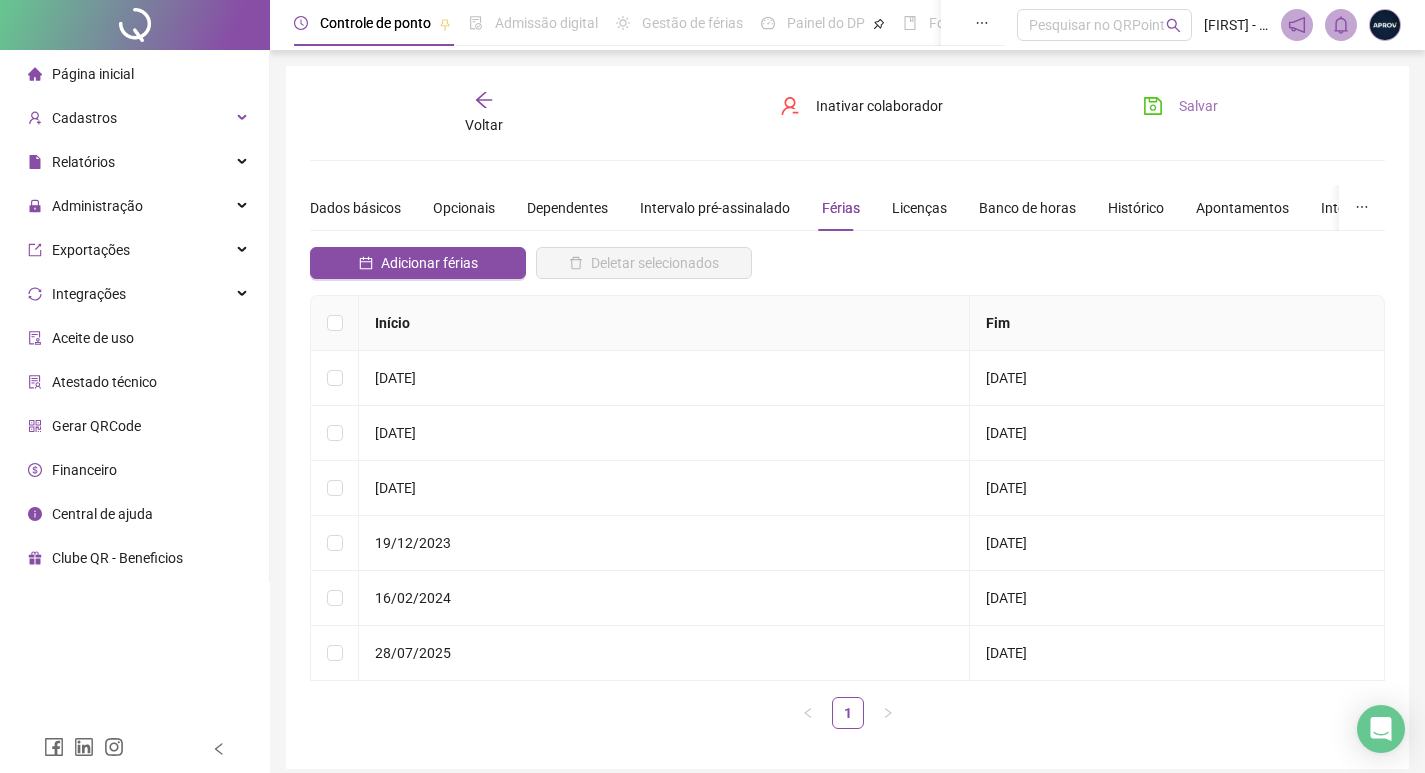 click on "Salvar" at bounding box center (1180, 106) 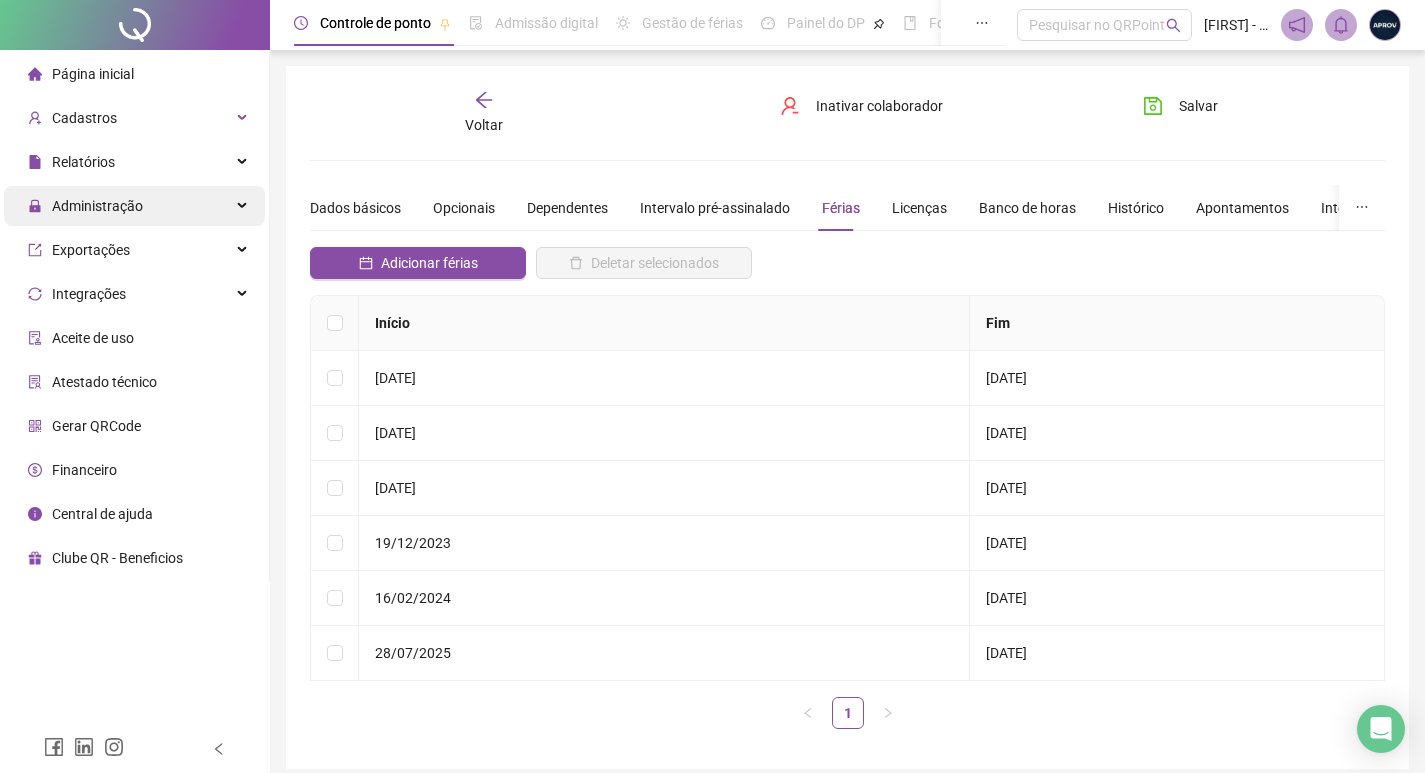 click on "Administração" at bounding box center [85, 206] 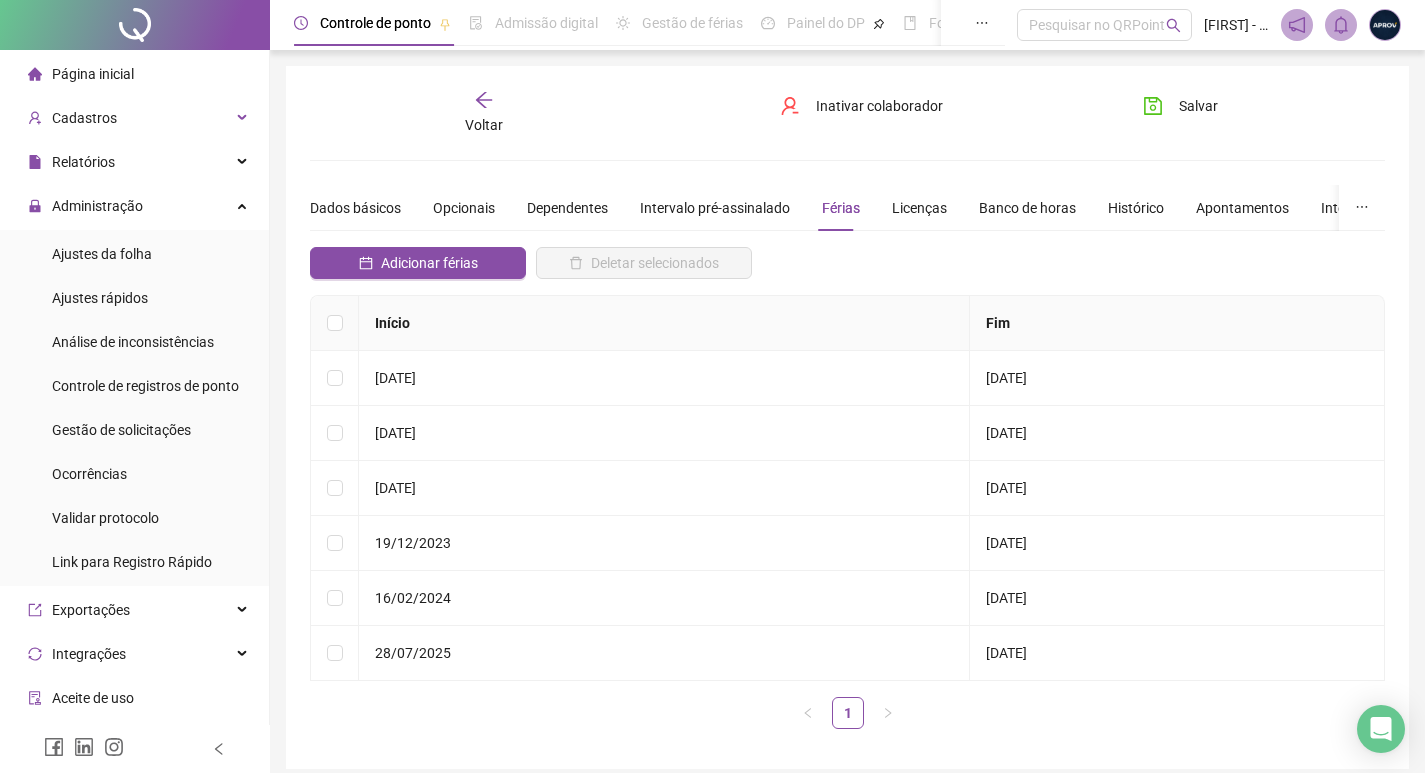 drag, startPoint x: 144, startPoint y: 419, endPoint x: 494, endPoint y: 769, distance: 494.97476 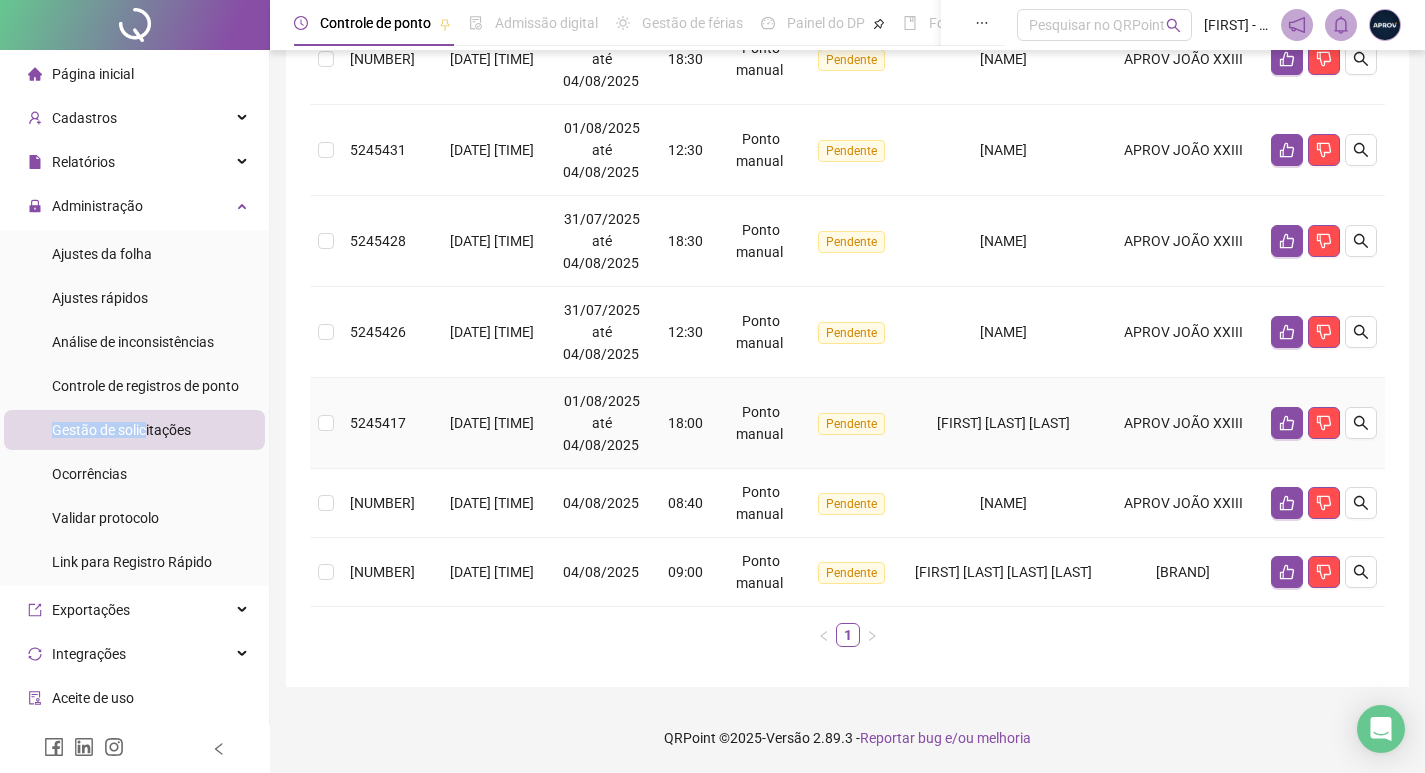 scroll, scrollTop: 0, scrollLeft: 0, axis: both 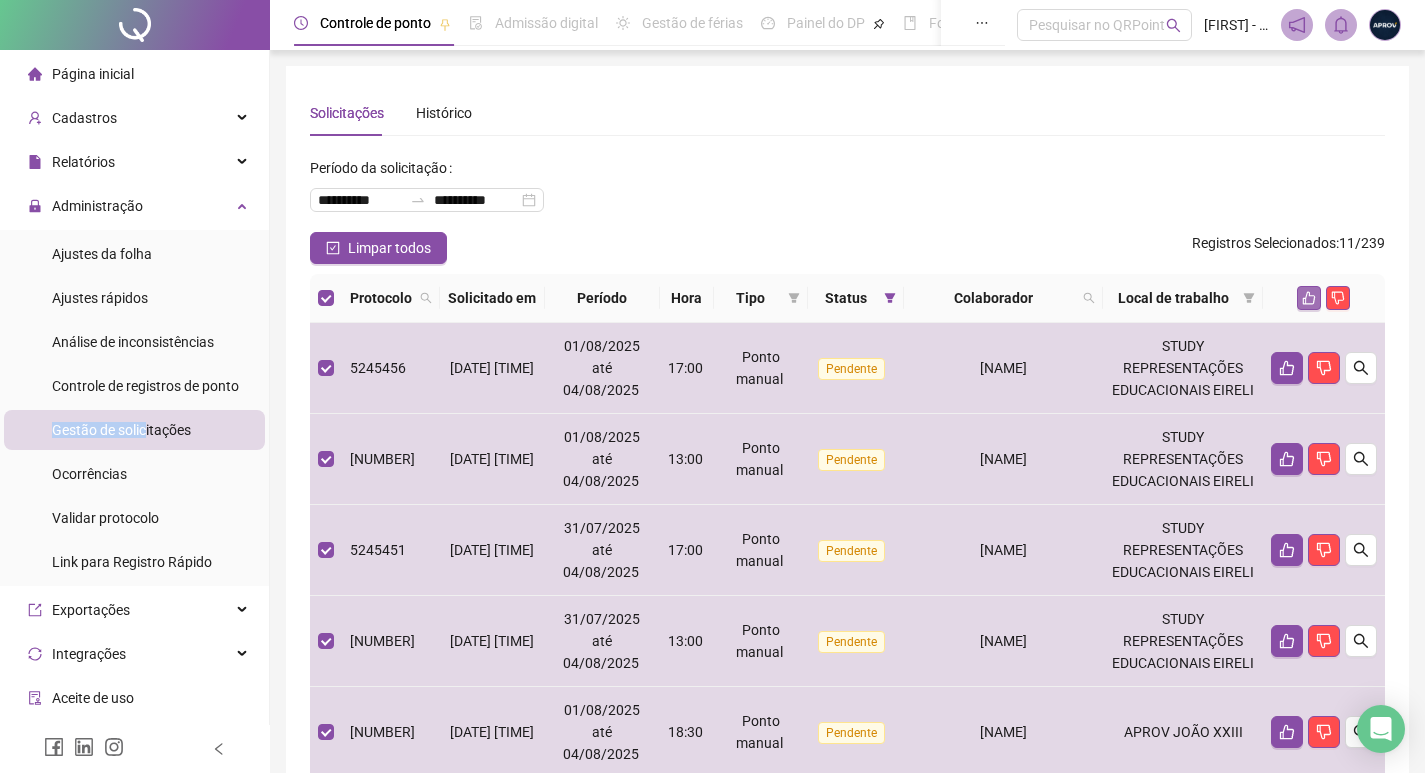click at bounding box center (1309, 298) 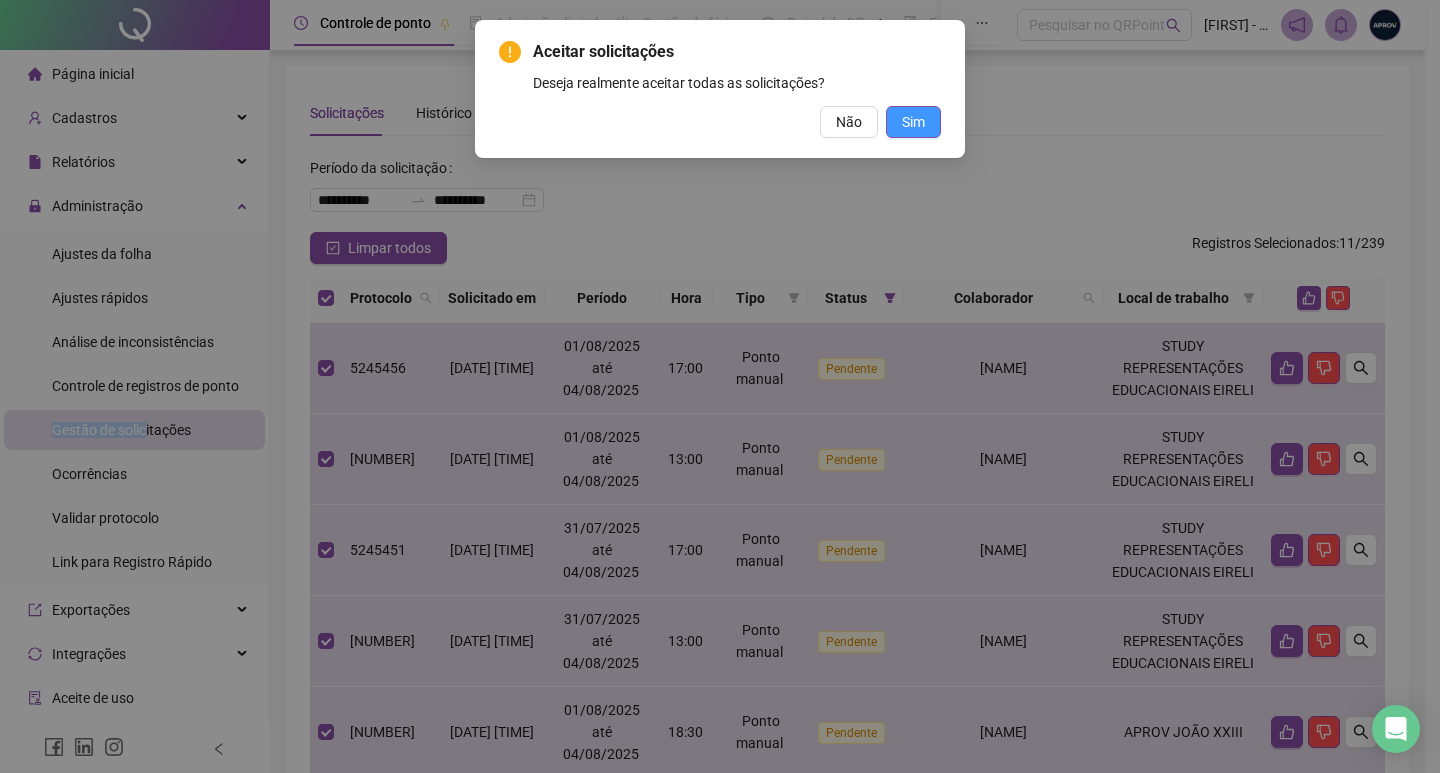 click on "Sim" at bounding box center [913, 122] 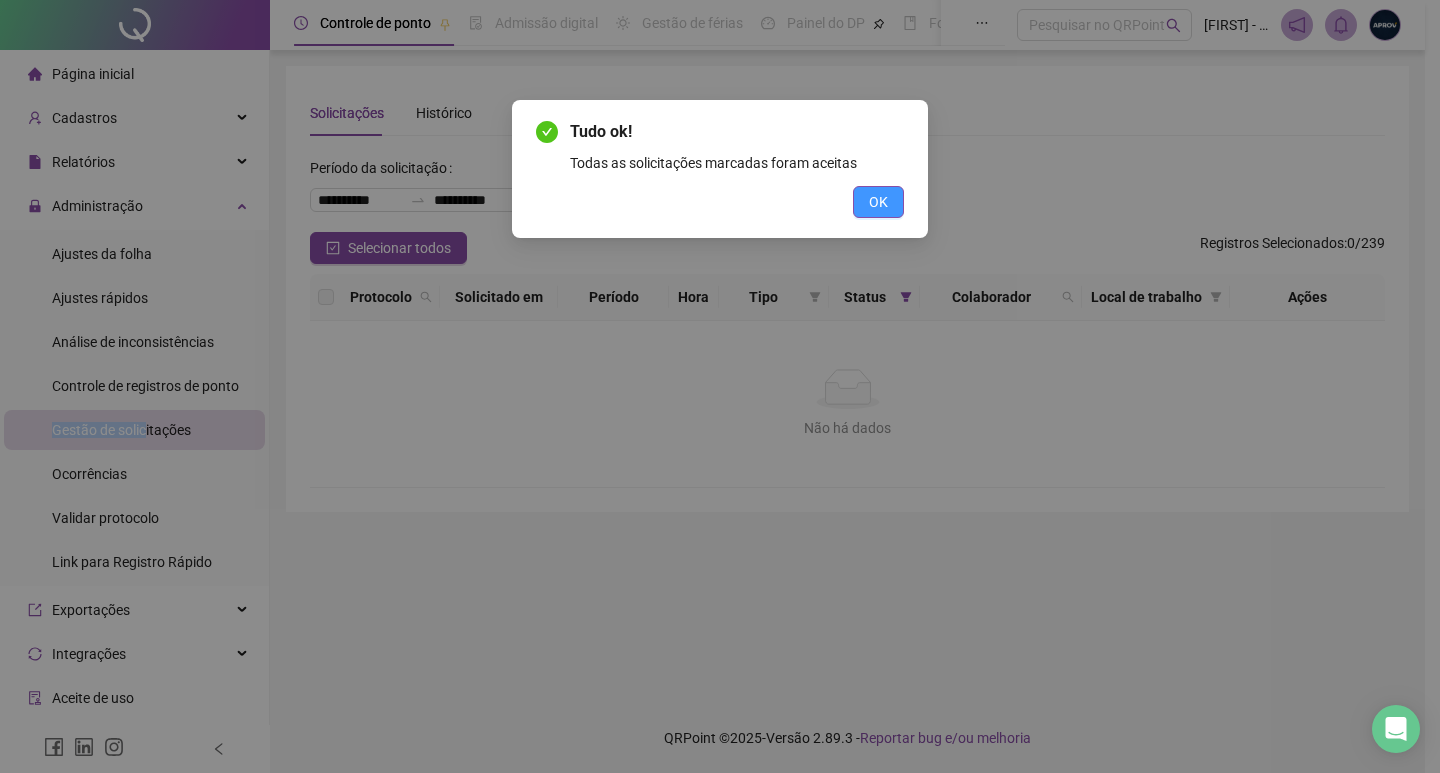 click on "OK" at bounding box center (878, 202) 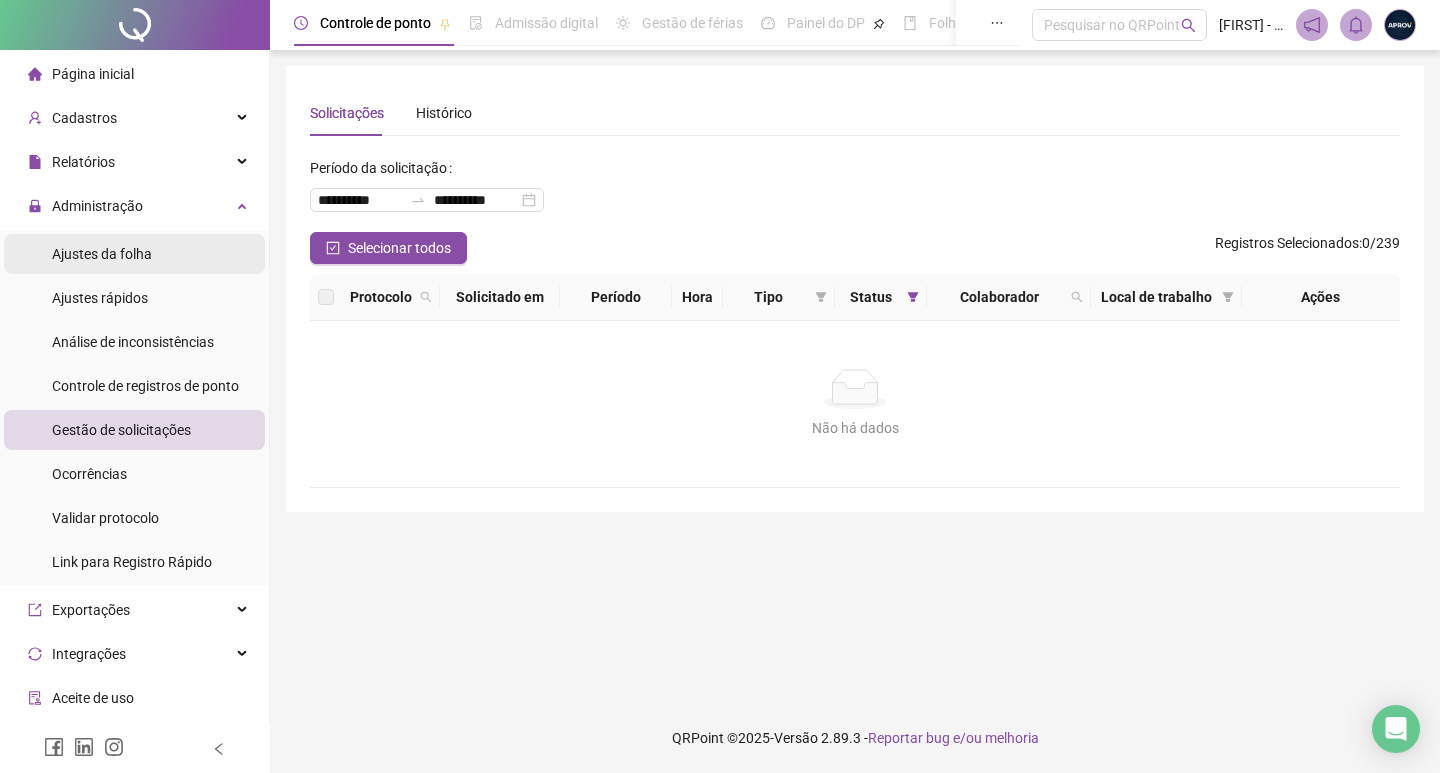 click on "Ajustes da folha" at bounding box center (102, 254) 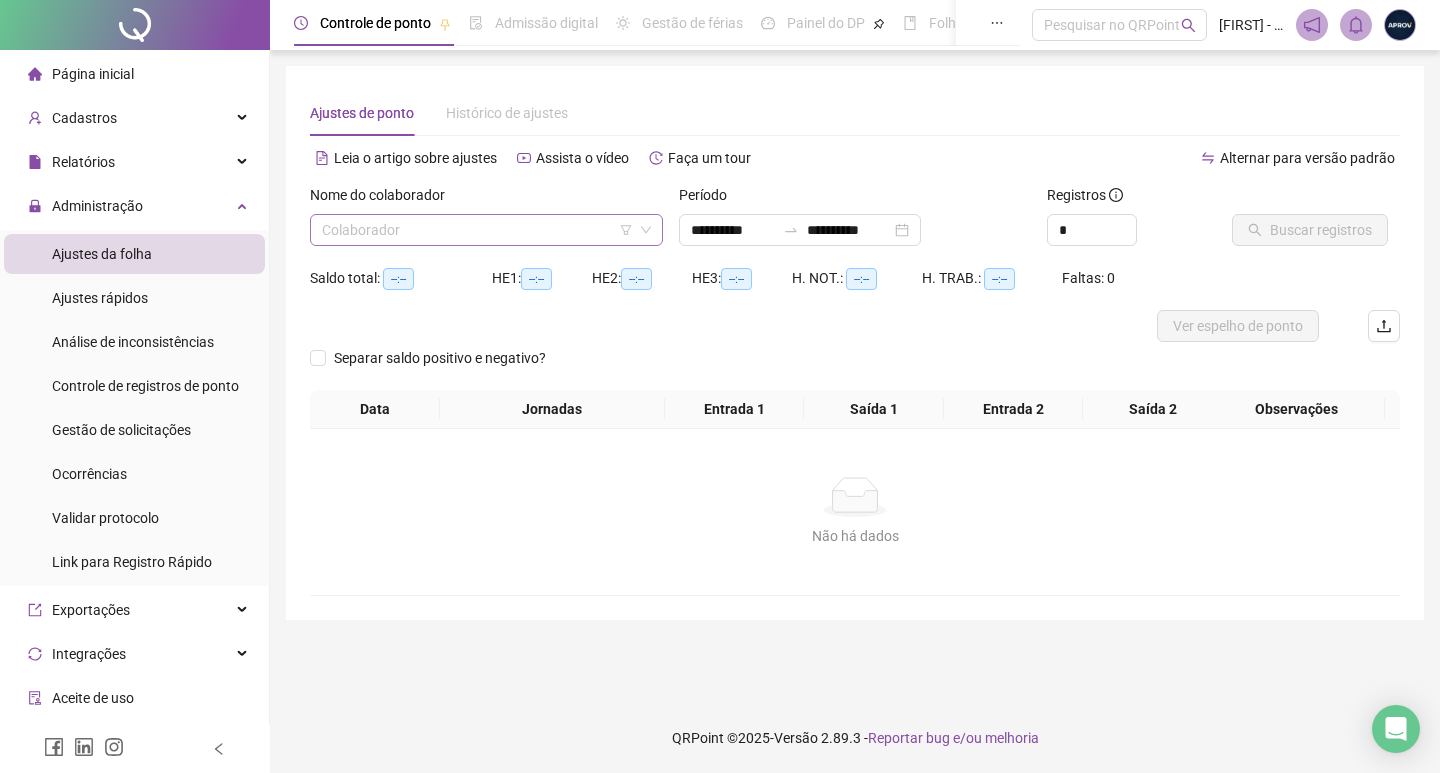 click at bounding box center [477, 230] 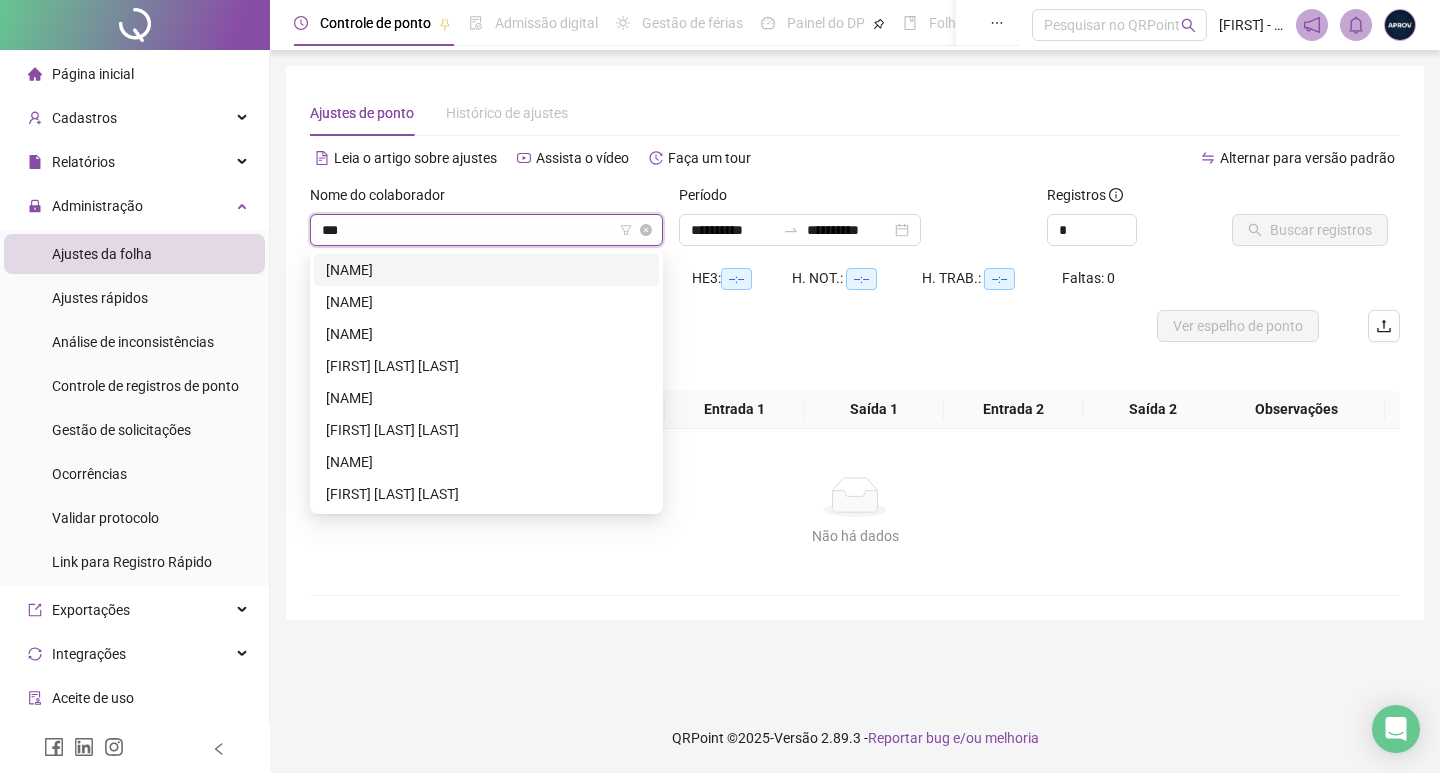 type on "****" 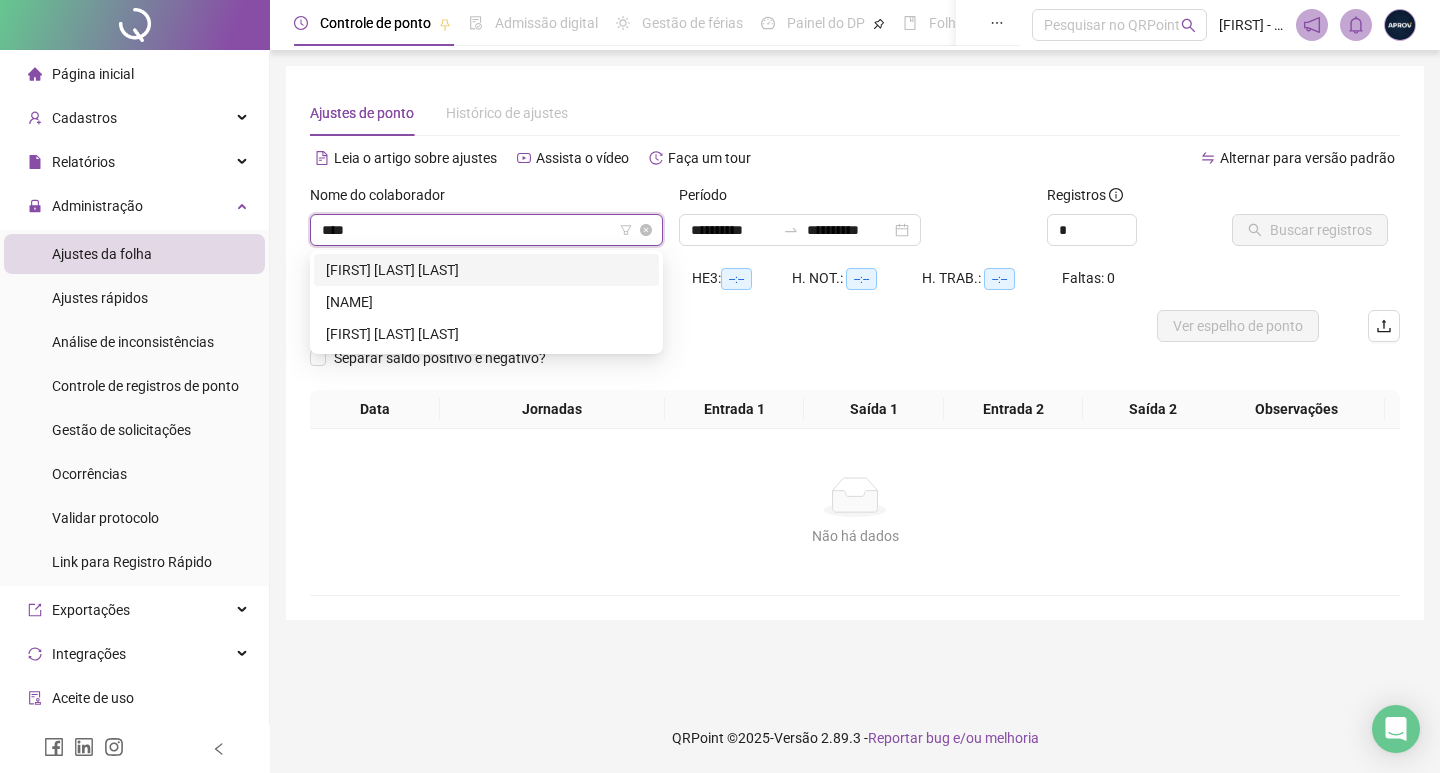 type 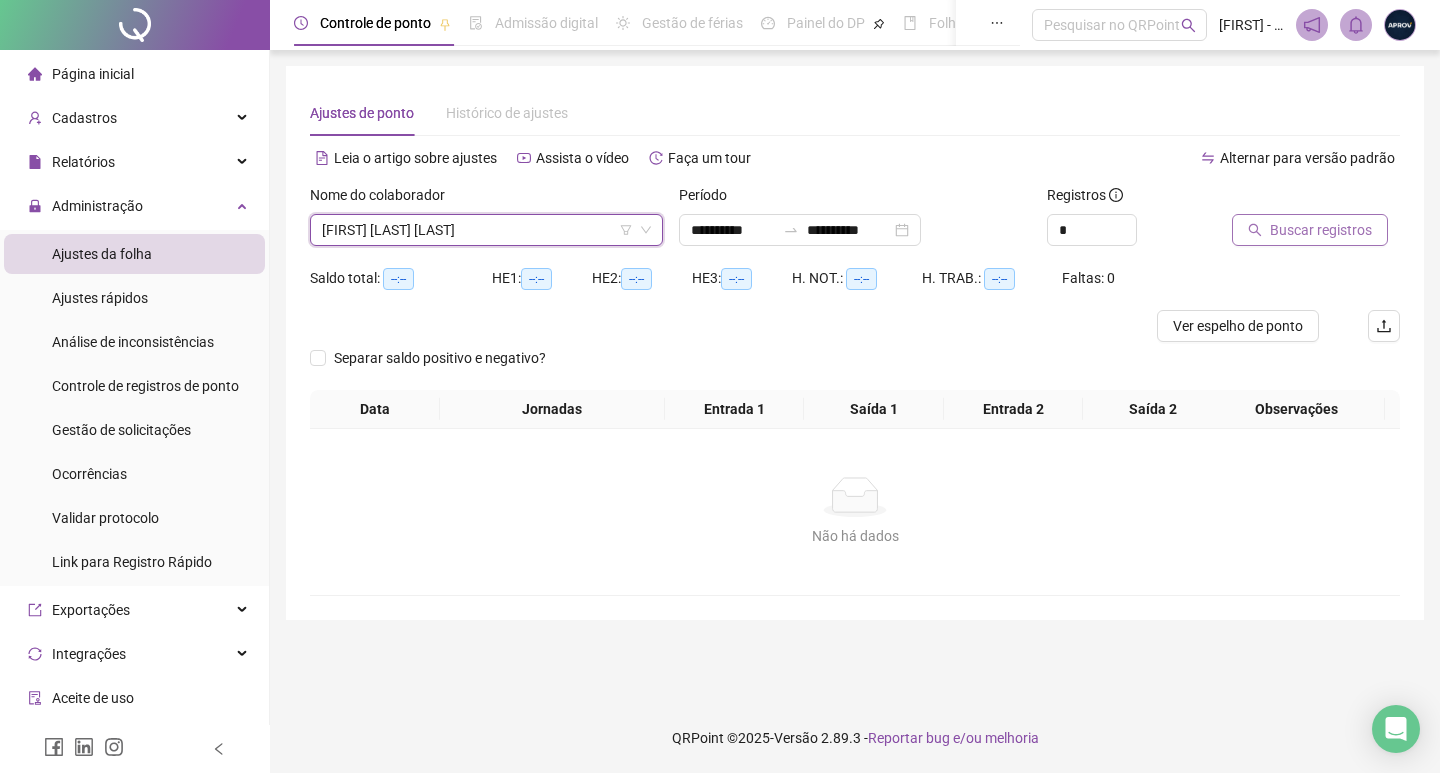 click on "Buscar registros" at bounding box center (1321, 230) 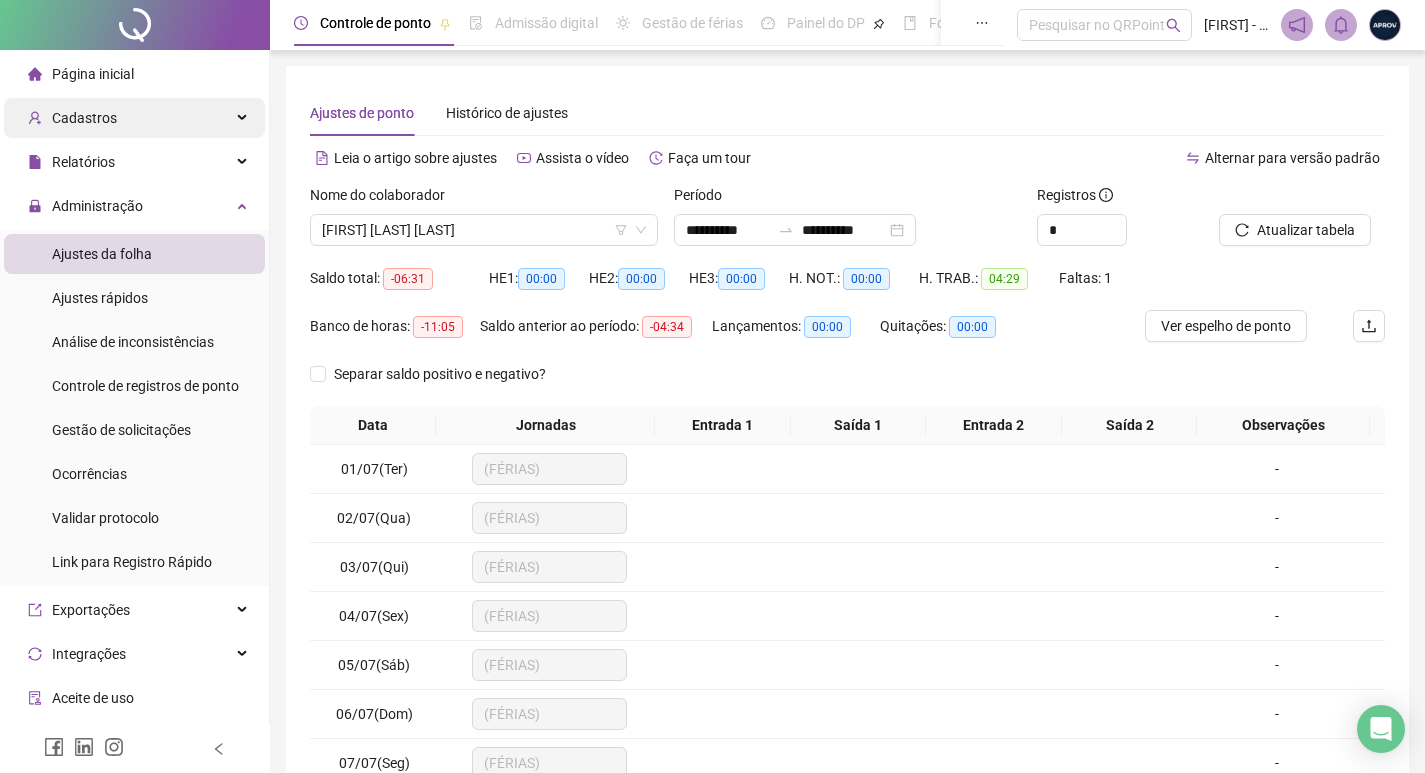 click on "Cadastros" at bounding box center [84, 118] 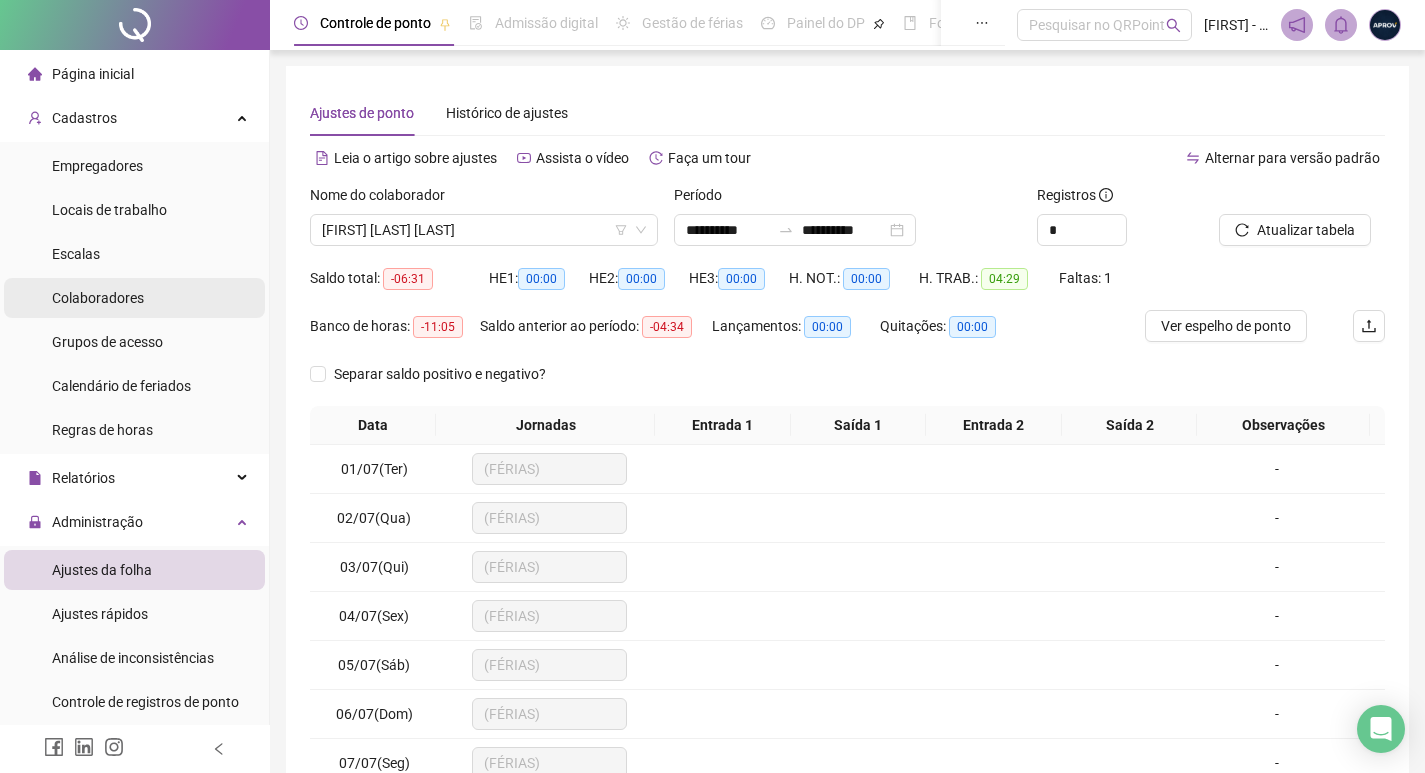 click on "Colaboradores" at bounding box center (98, 298) 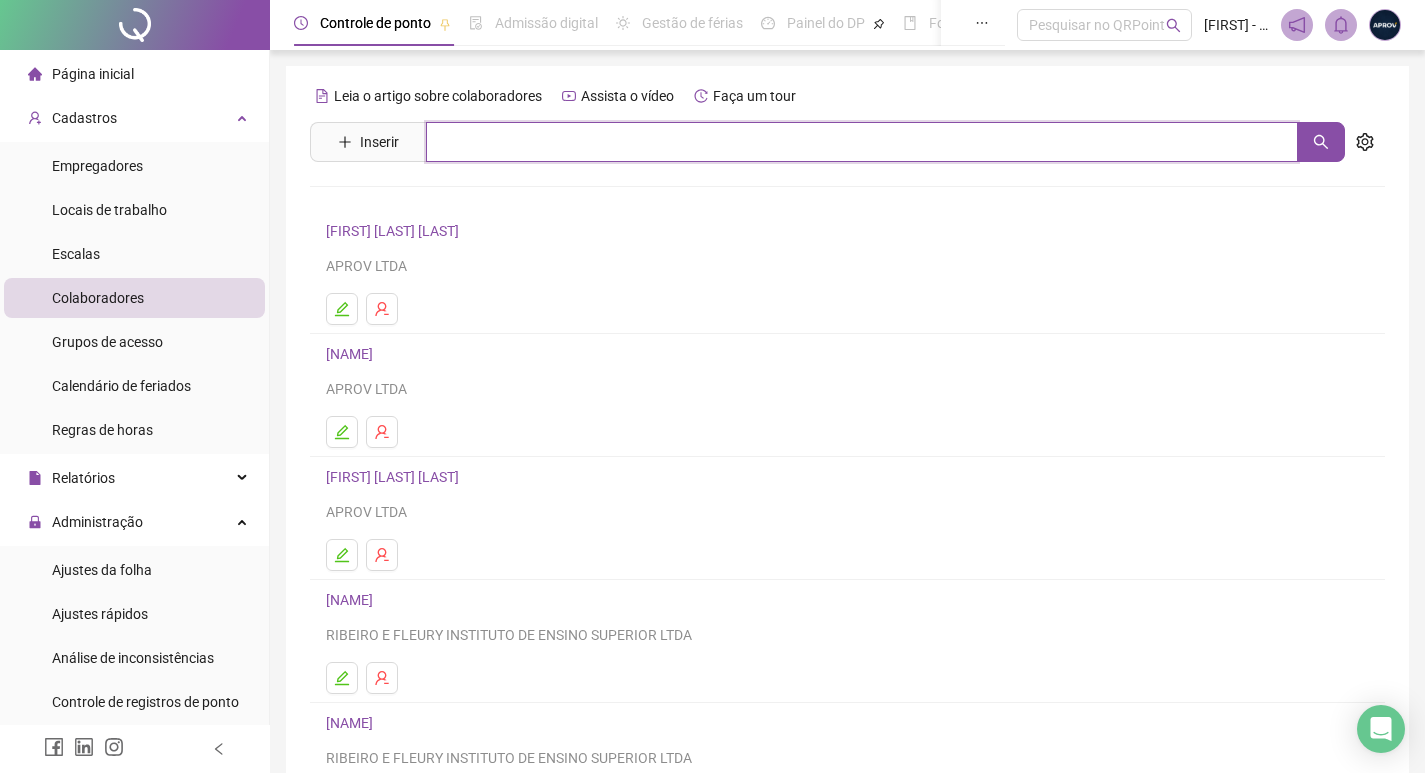 click at bounding box center [862, 142] 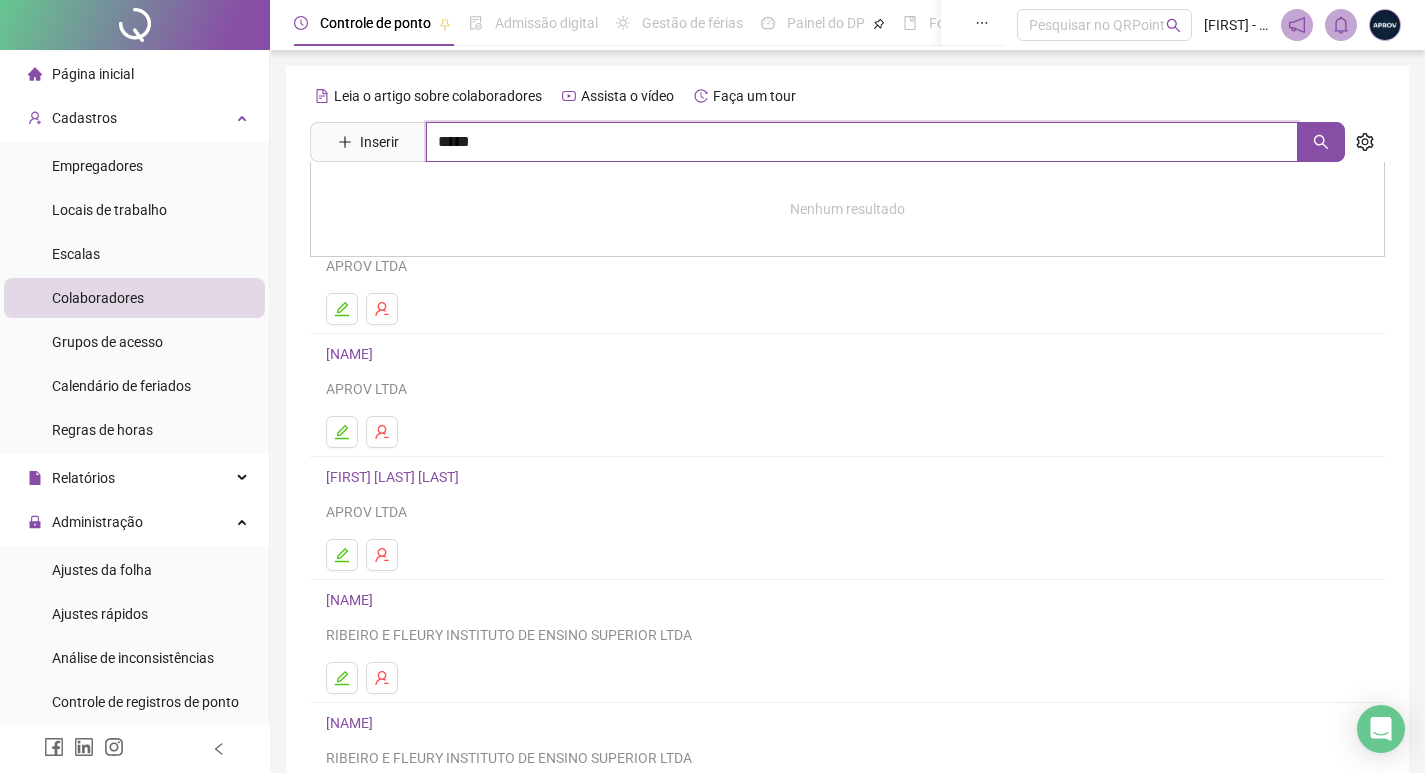 type on "*****" 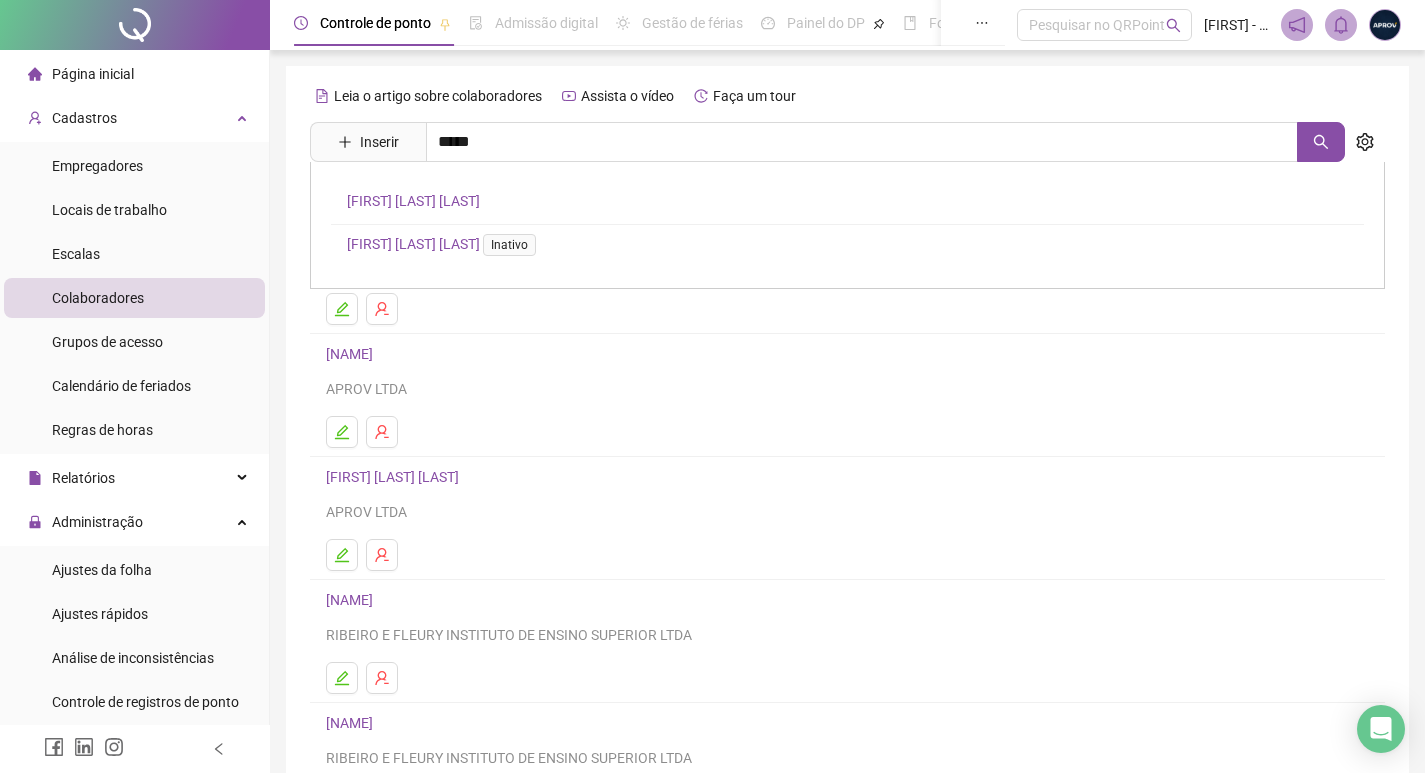 click on "[FIRST] [LAST] [LAST]" at bounding box center (413, 201) 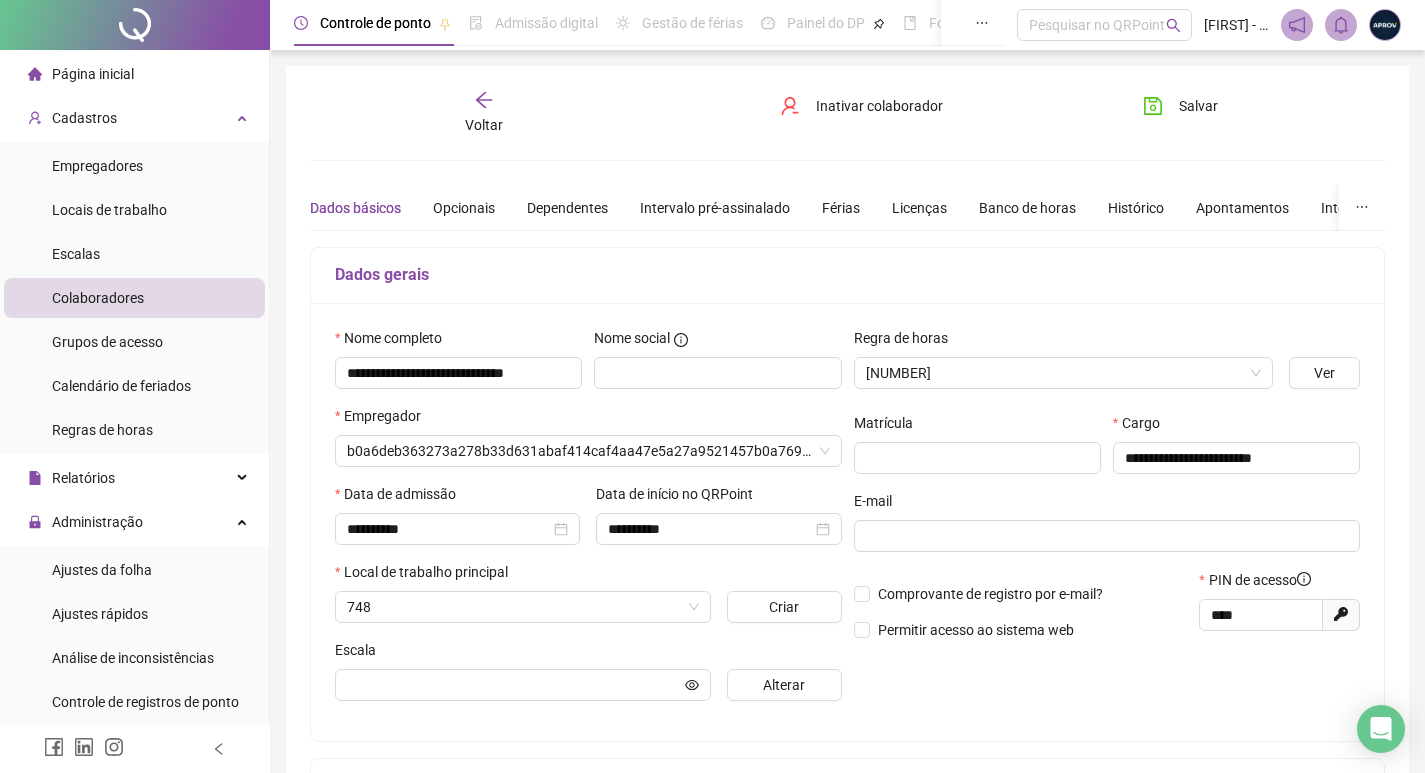 type on "**********" 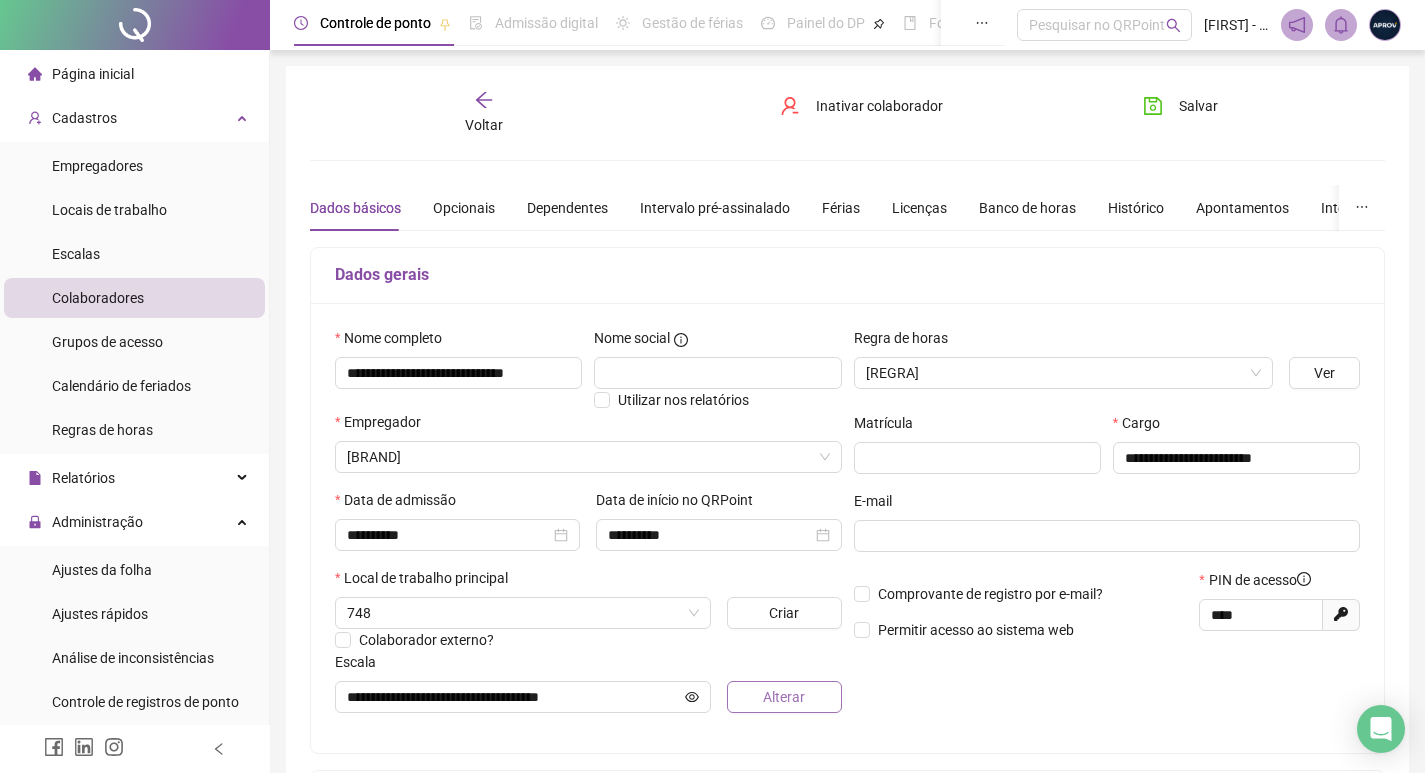 click on "Alterar" at bounding box center (784, 697) 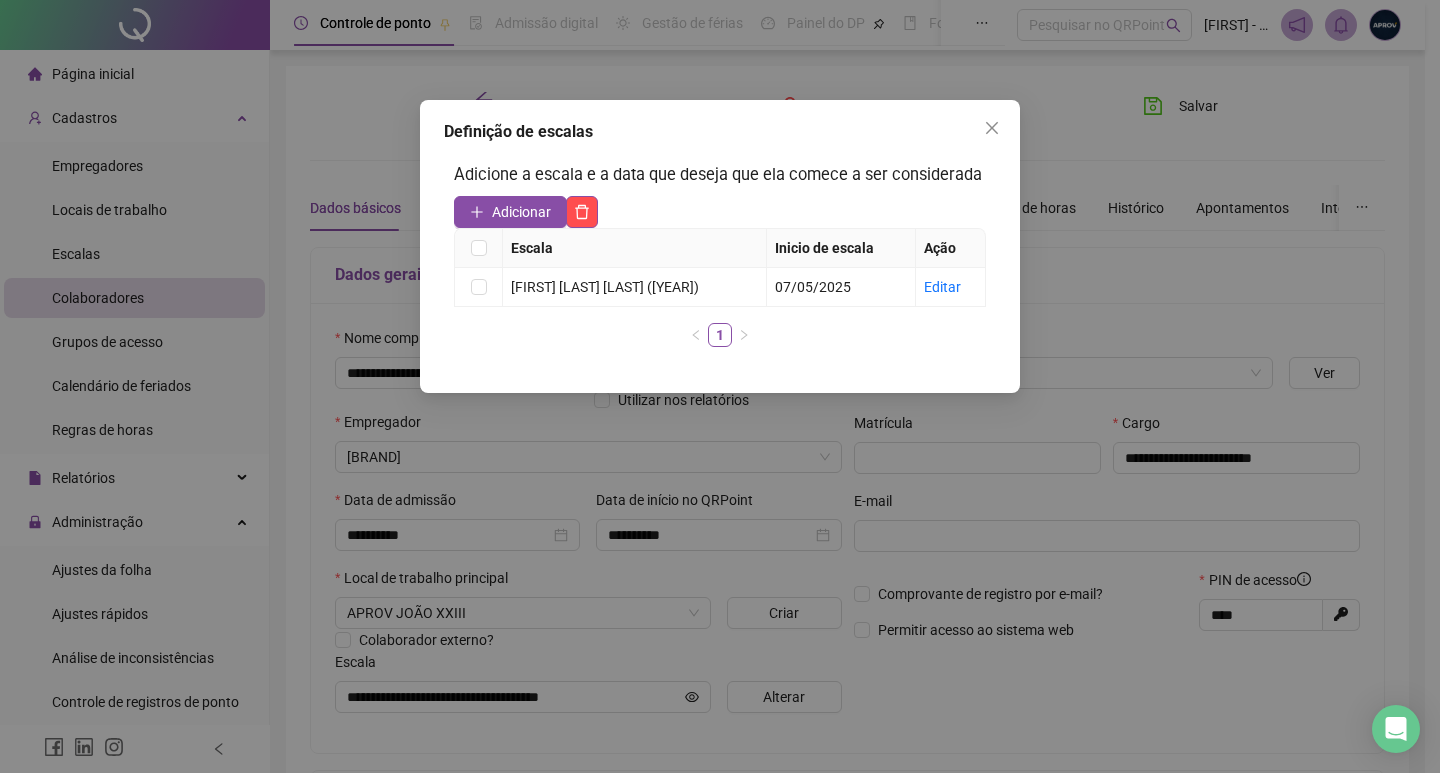 click on "Definição de escalas Adicione a escala e a data que deseja que ela comece a ser considerada Adicionar Escala Inicio de escala Ação
[FIRST] [LAST] [LAST] (2025)
07/05/2025 Editar 1" at bounding box center [720, 246] 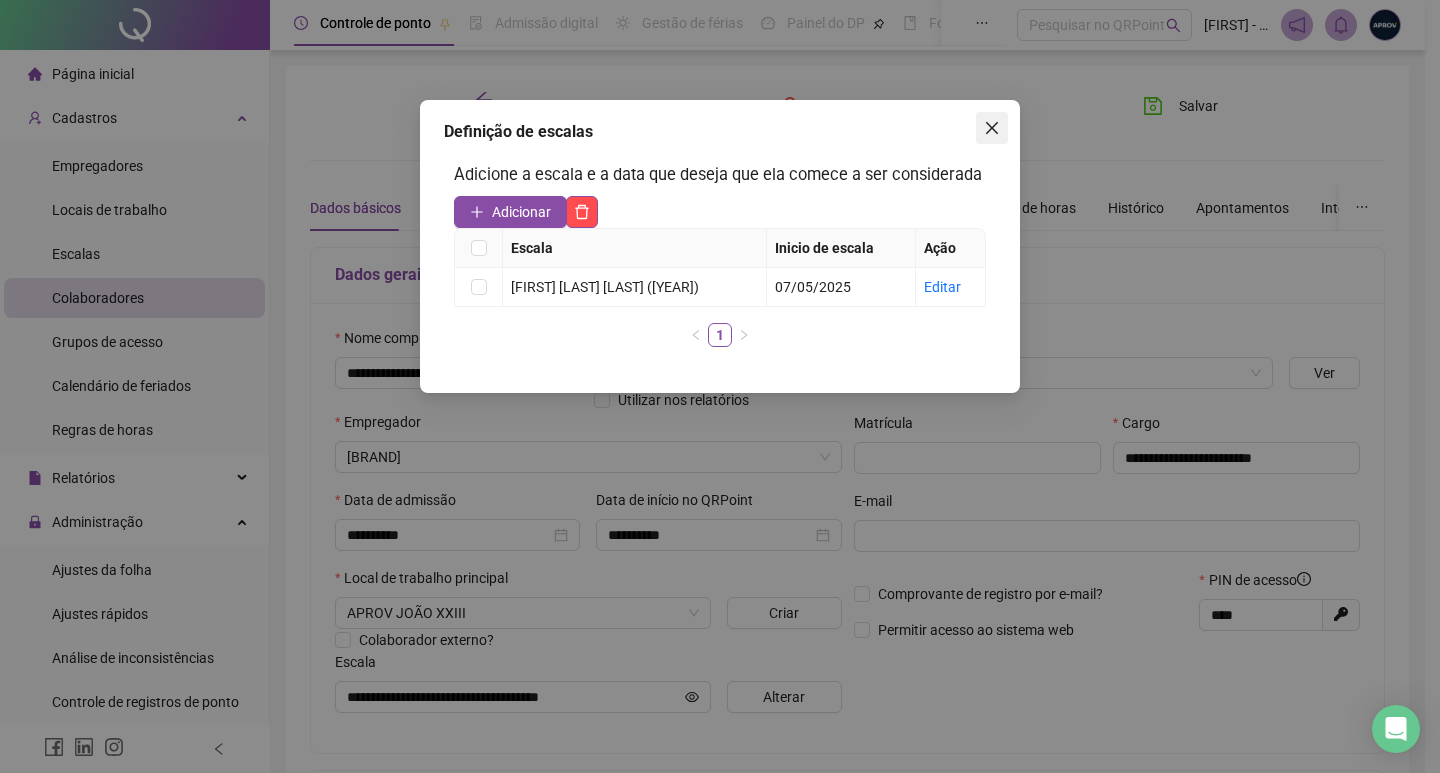 click at bounding box center (992, 128) 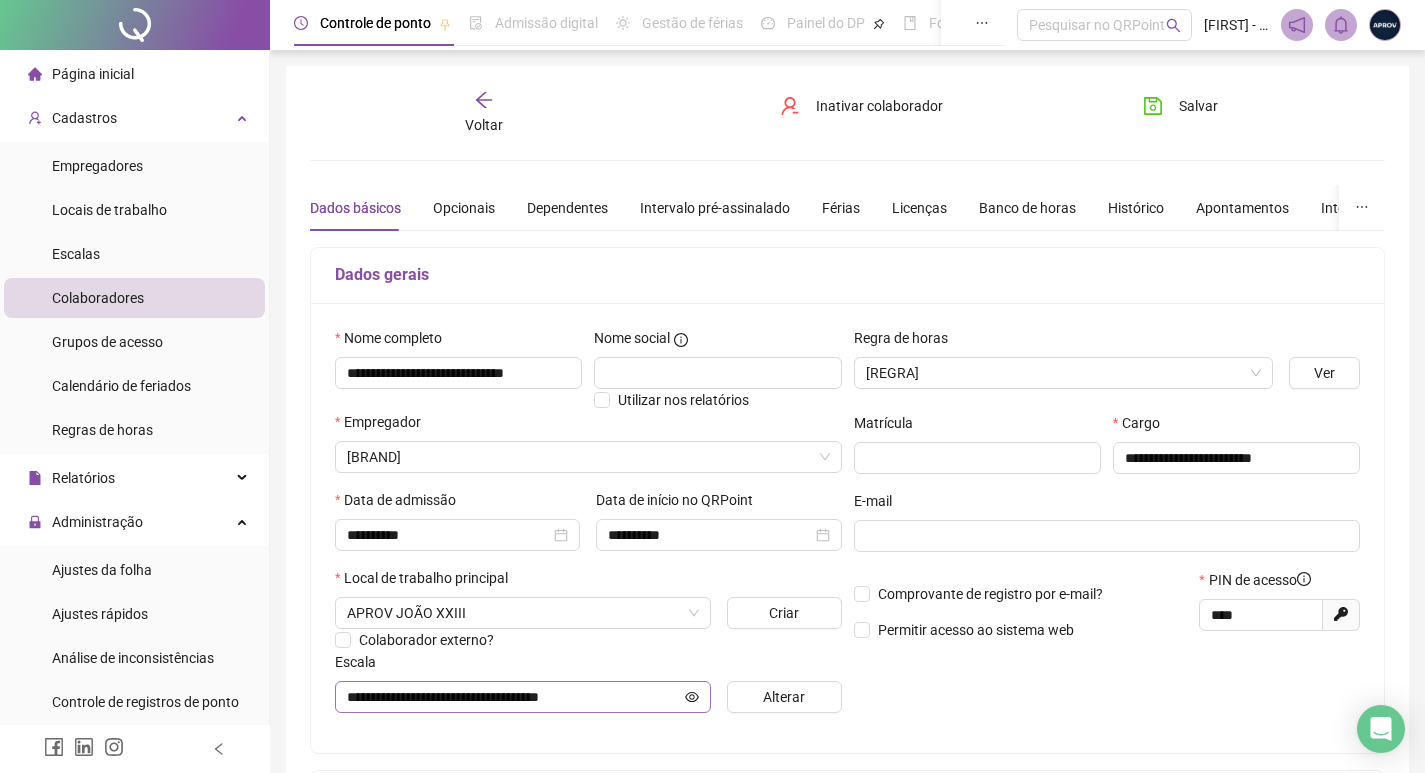 click on "**********" at bounding box center (523, 697) 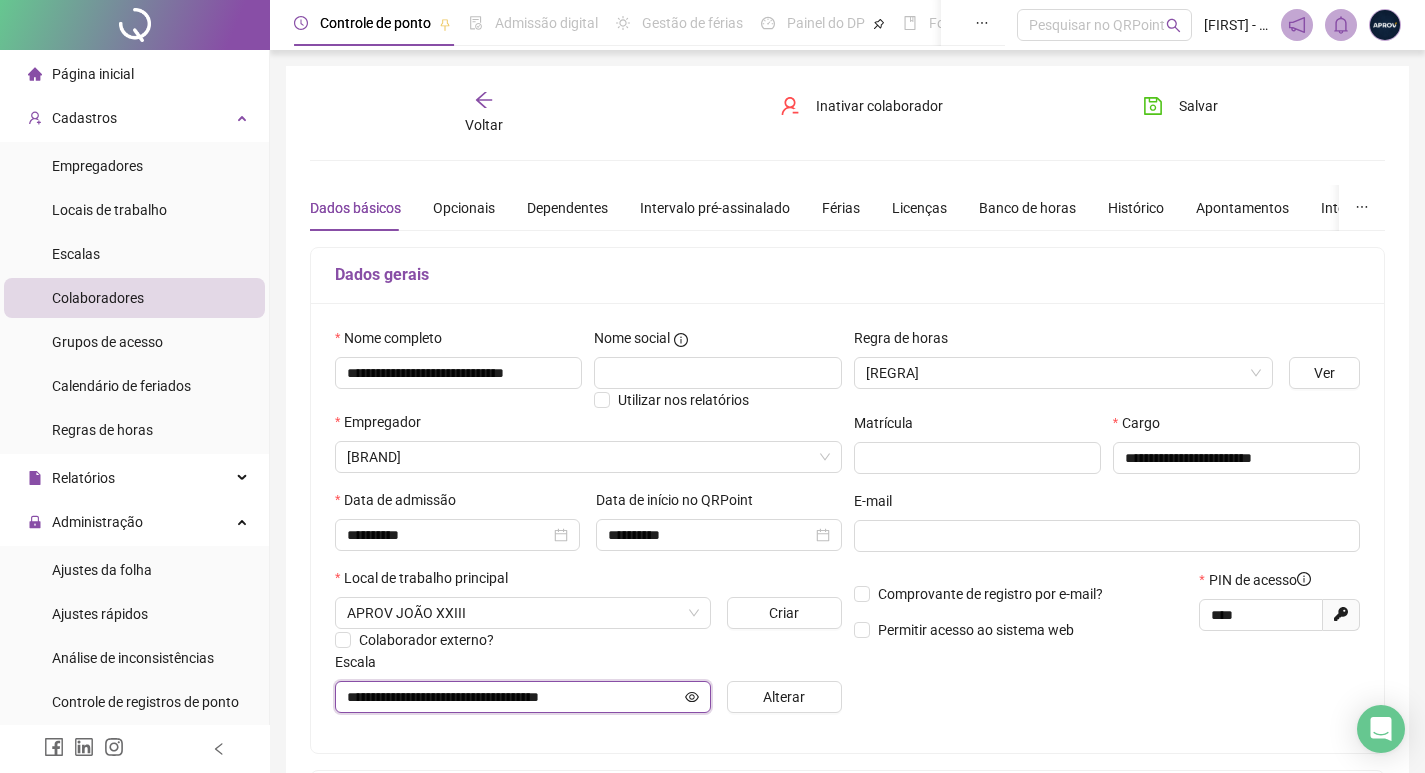 click 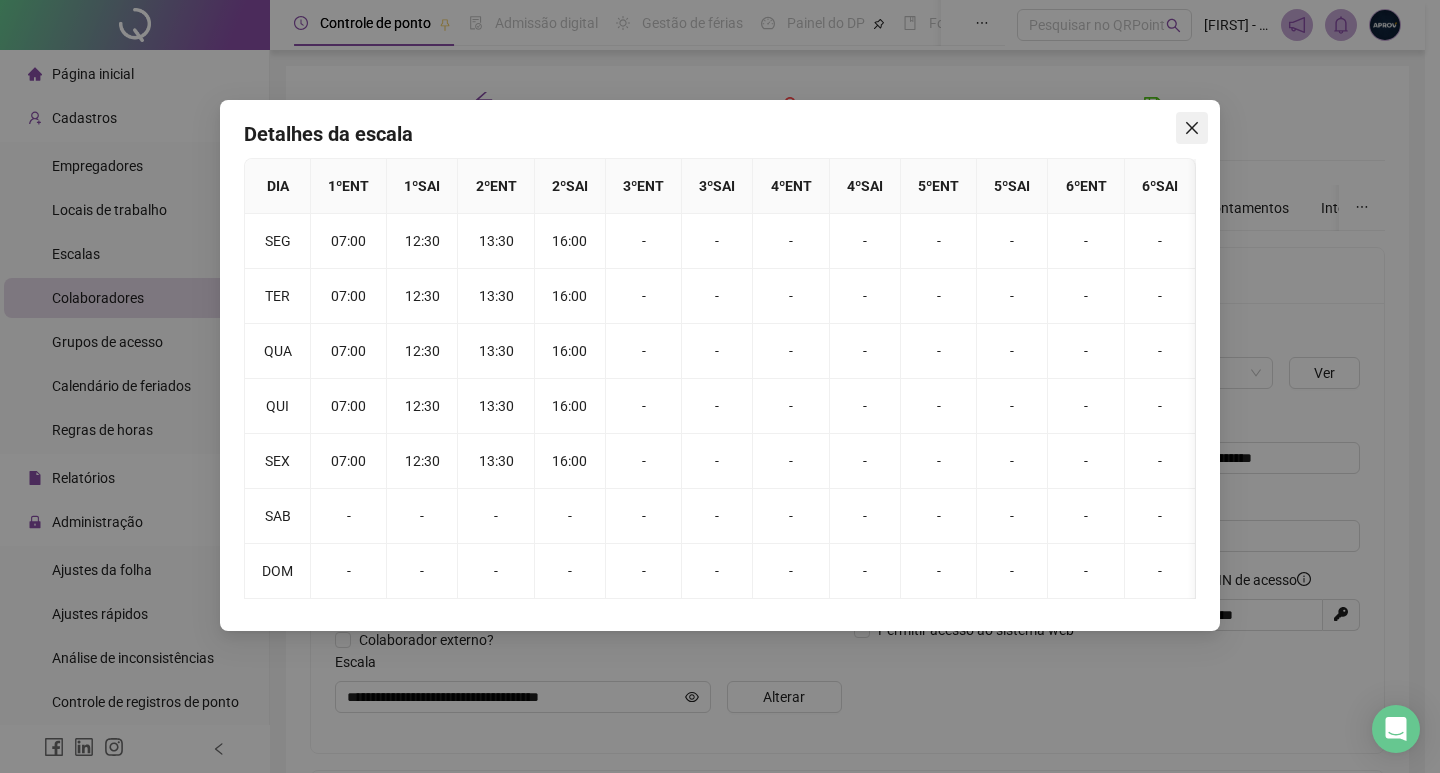 click 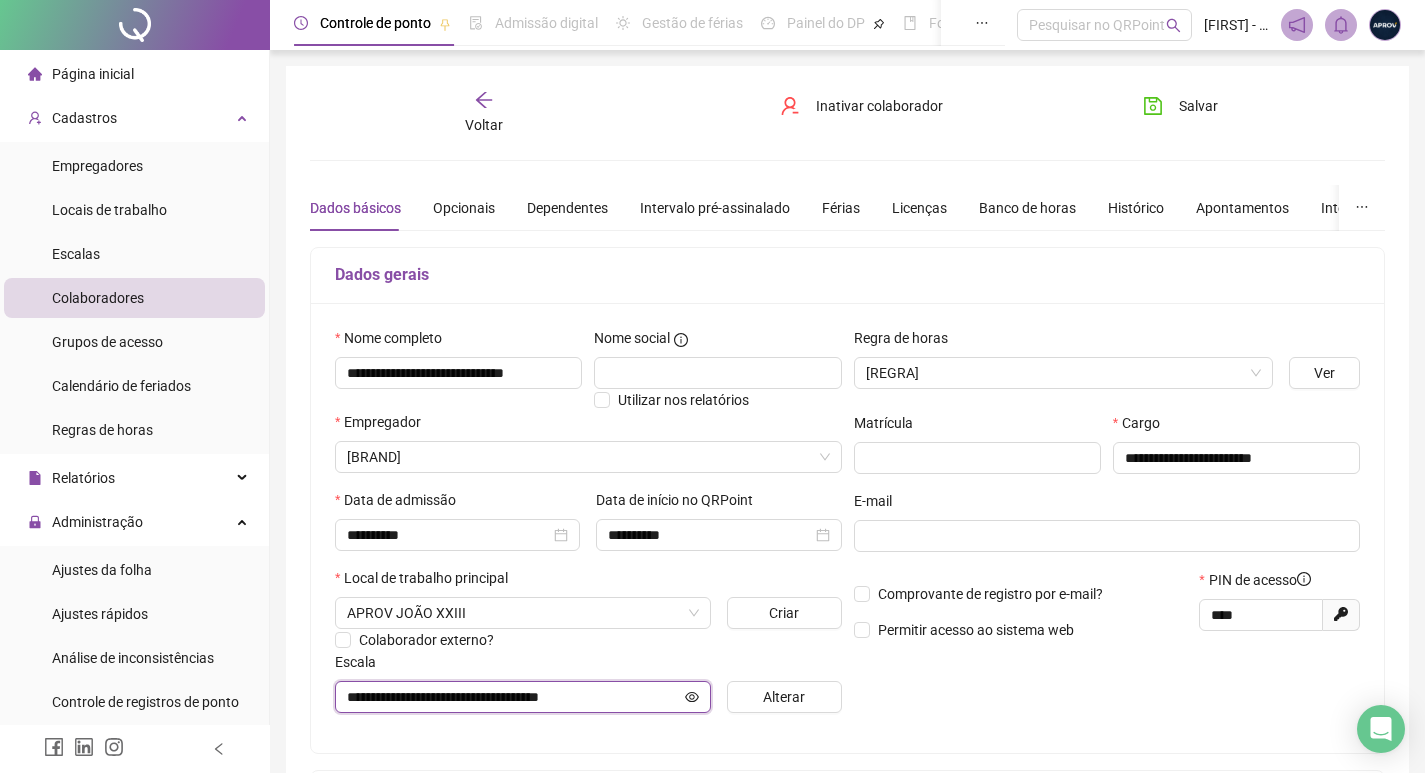 click on "**********" at bounding box center [514, 697] 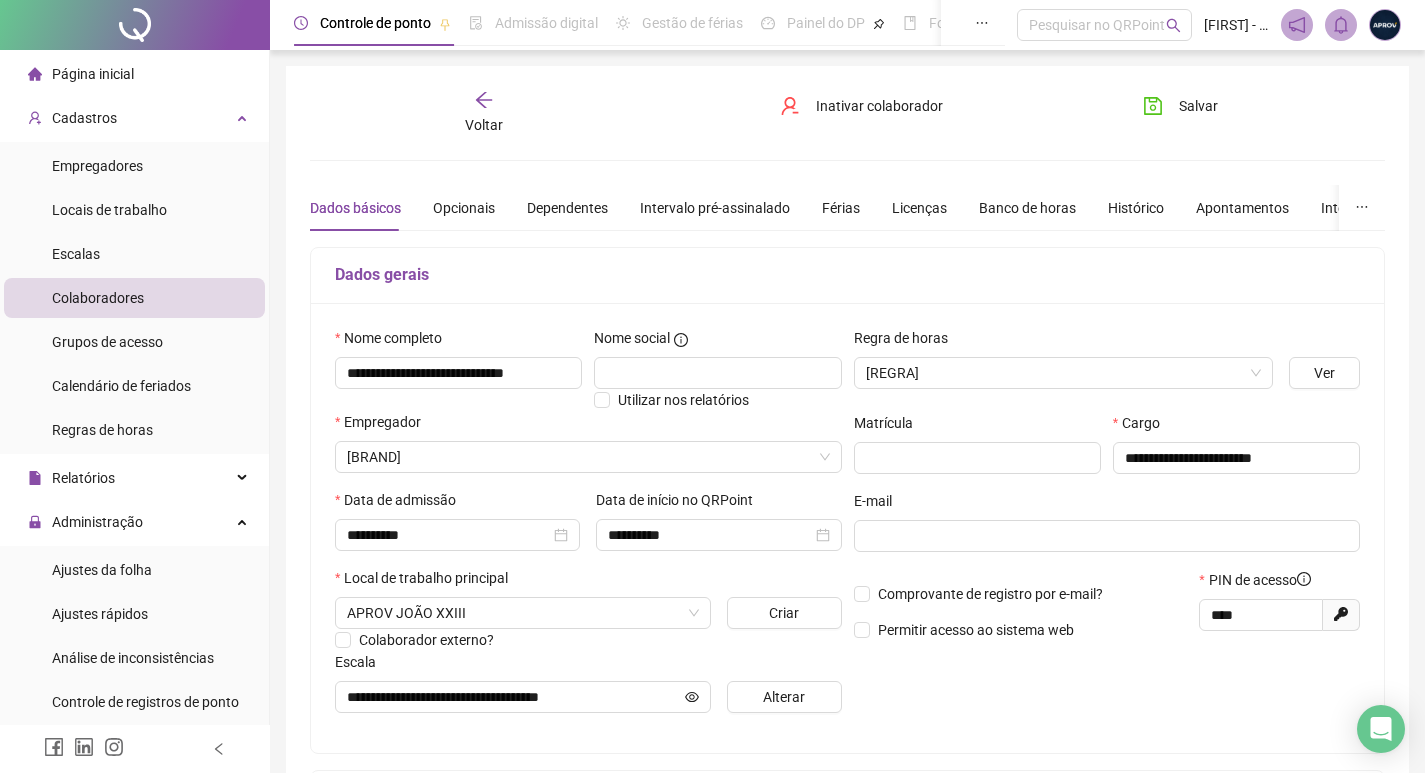click 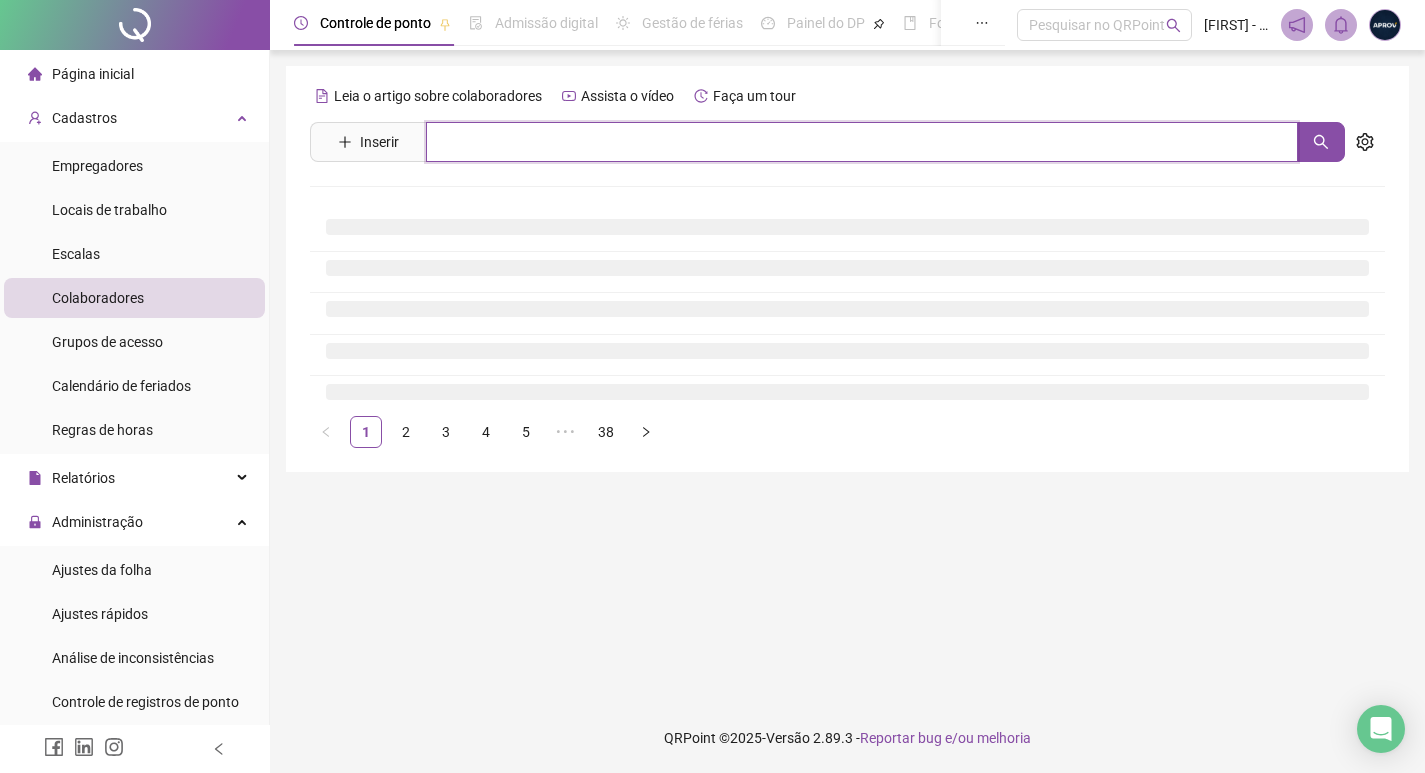click at bounding box center (862, 142) 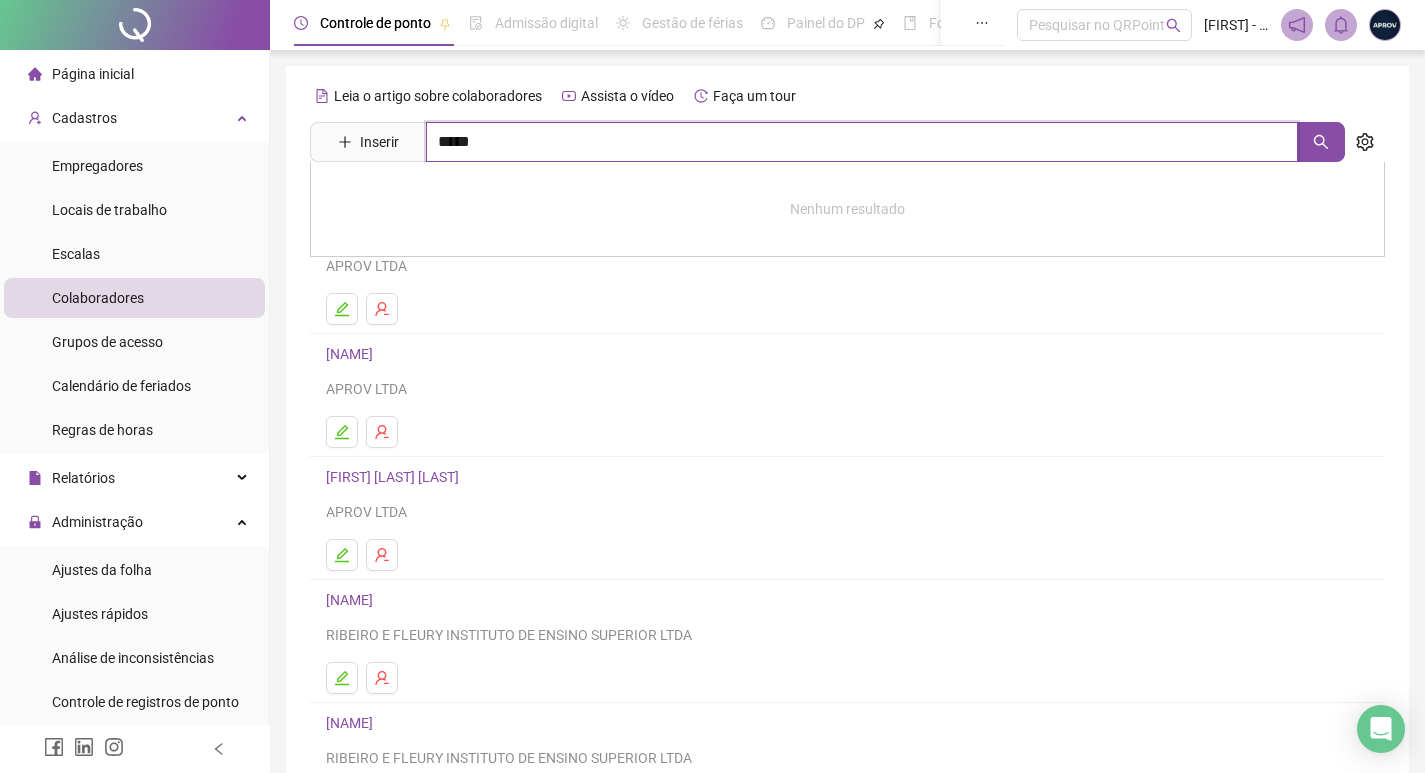 type on "*****" 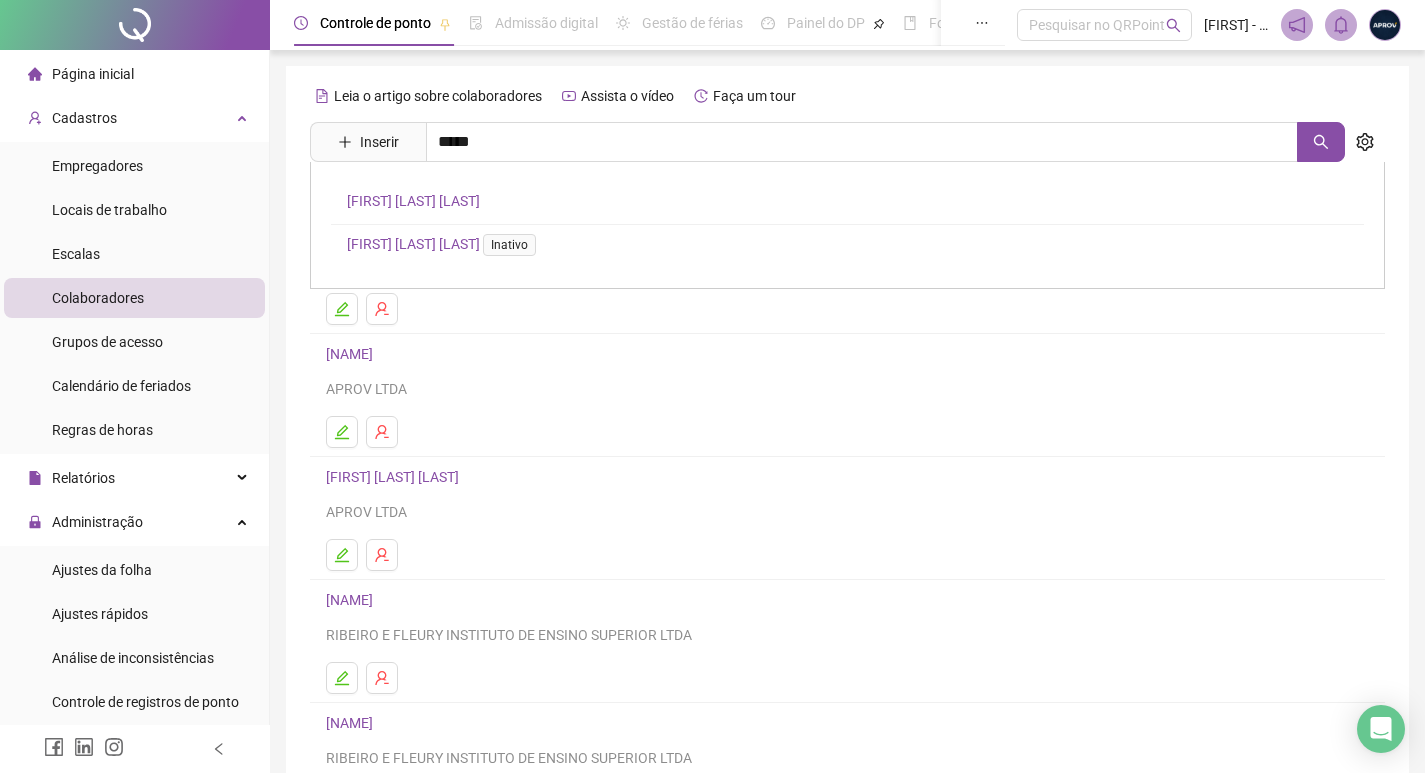 click on "[FIRST] [LAST] [LAST]" at bounding box center (413, 201) 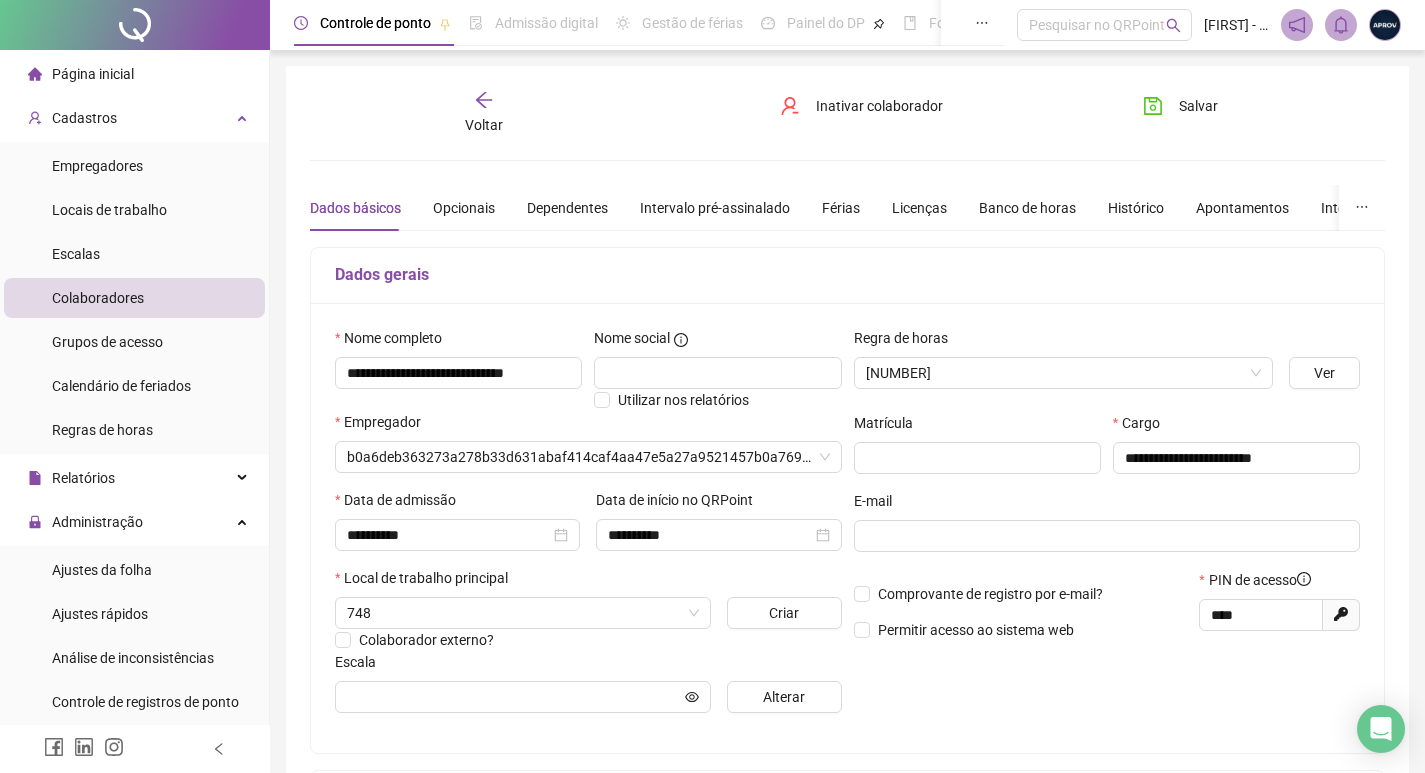 type on "**********" 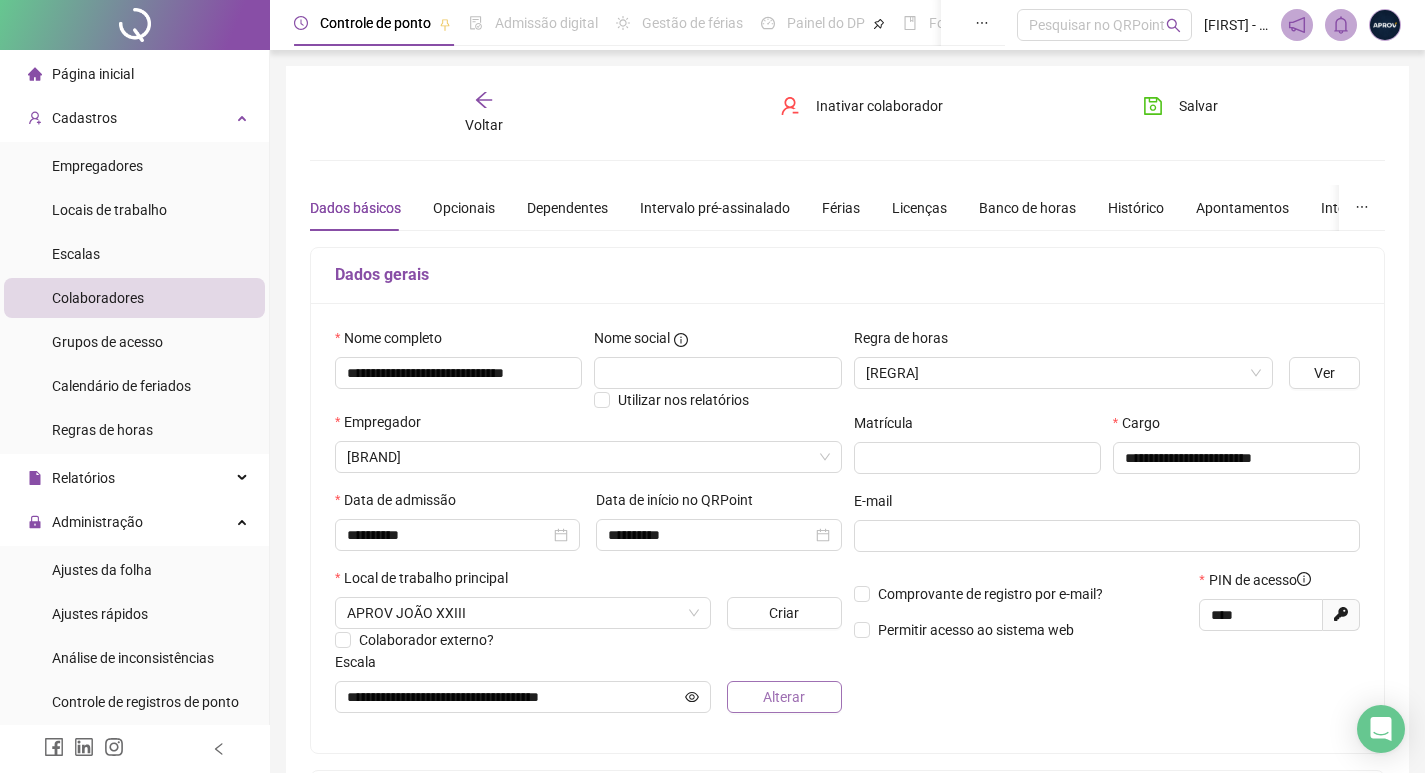 click on "Alterar" at bounding box center [784, 697] 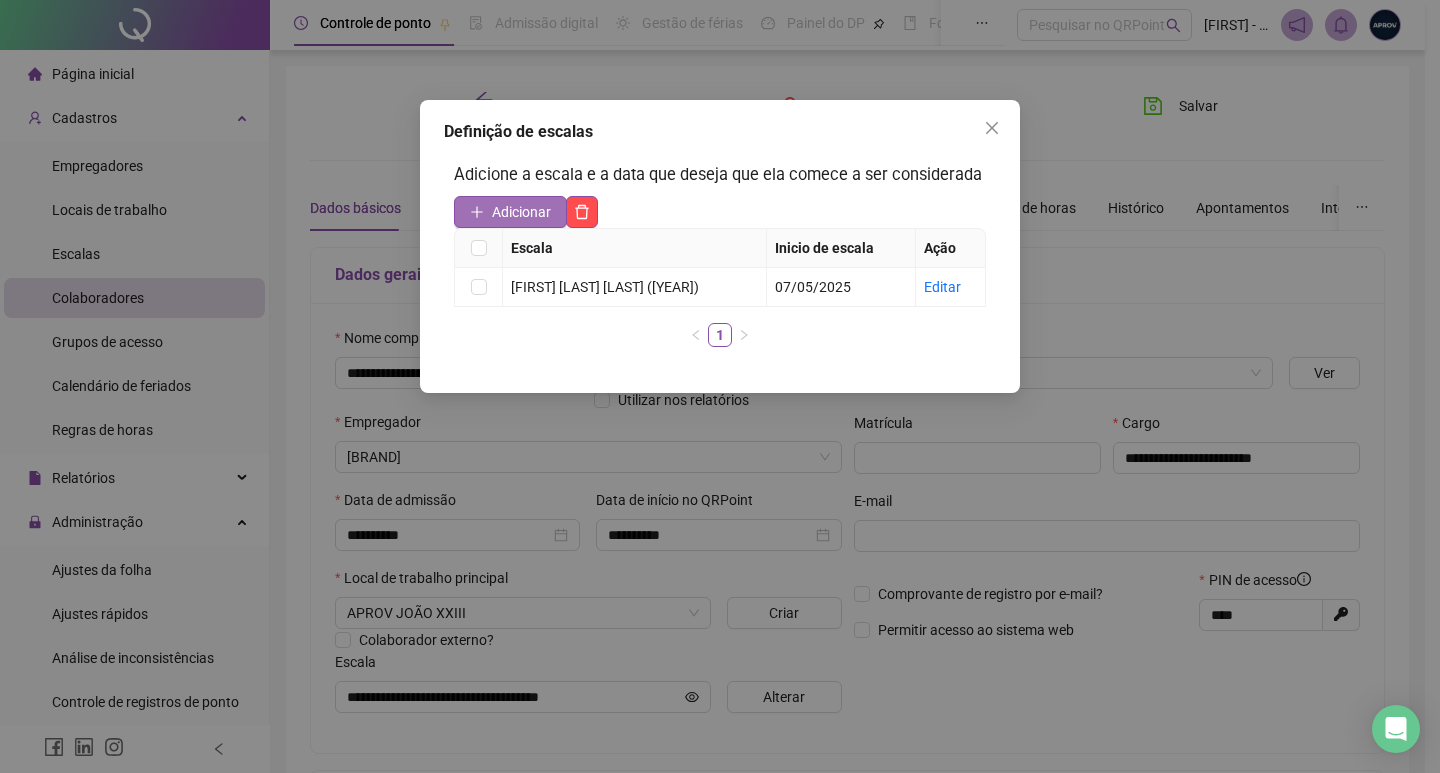 click on "Adicionar" at bounding box center [521, 212] 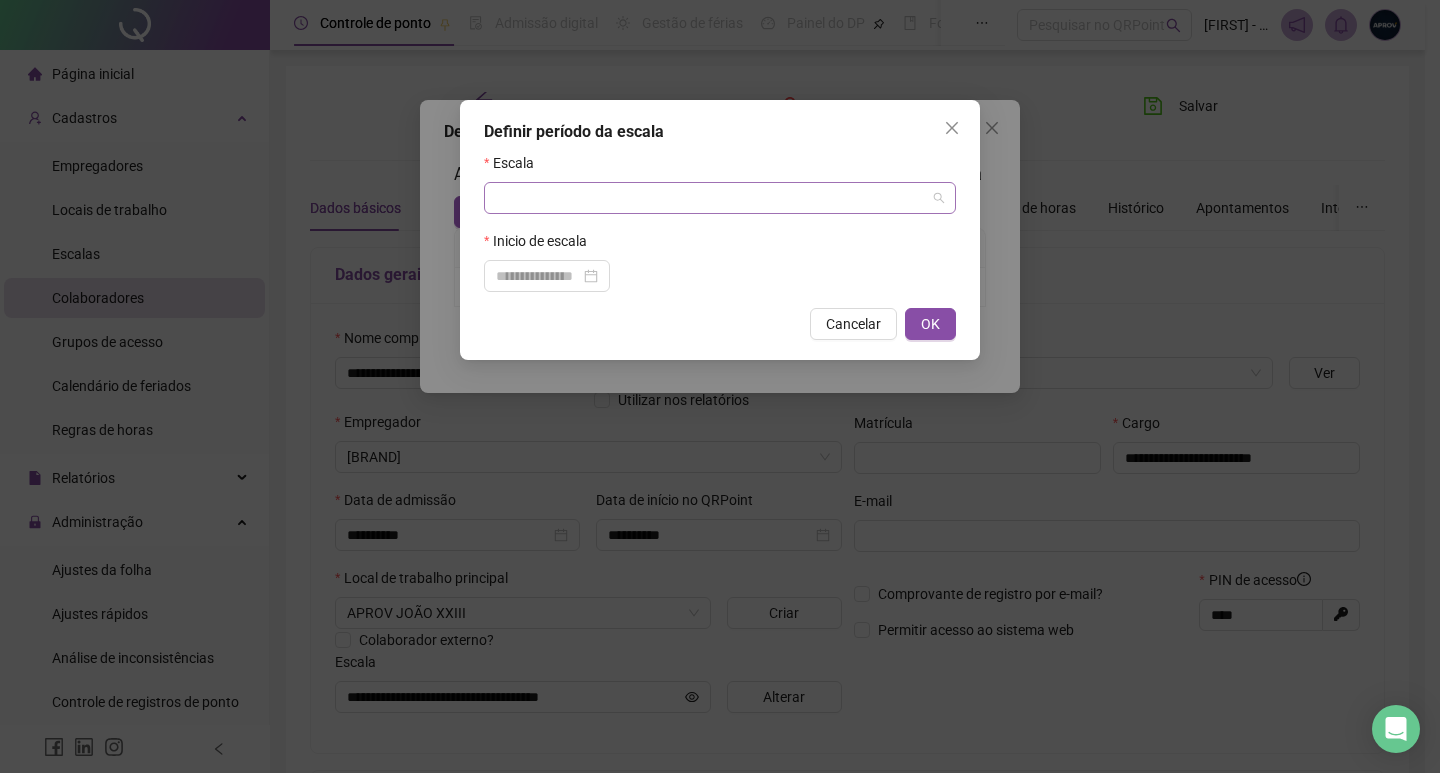 click at bounding box center (711, 198) 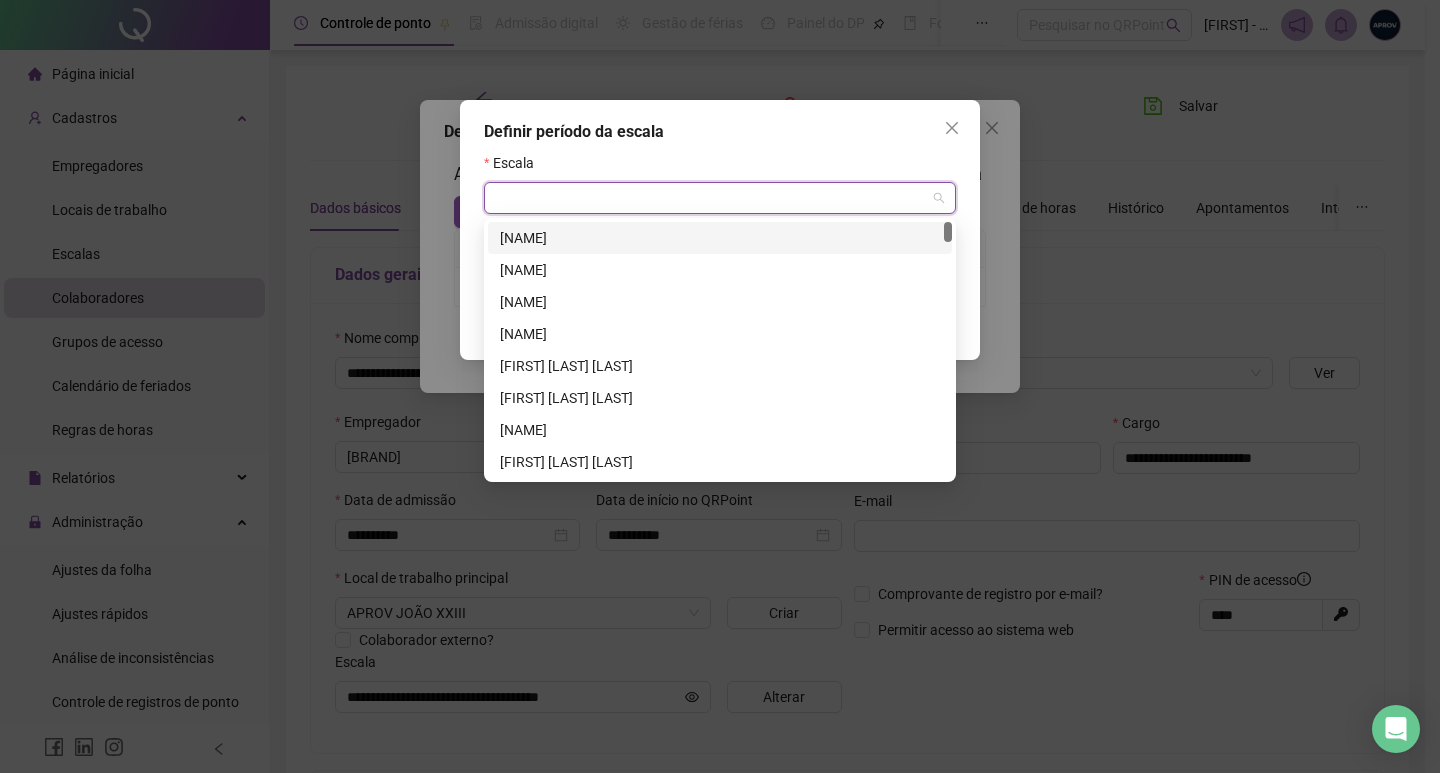 paste on "**********" 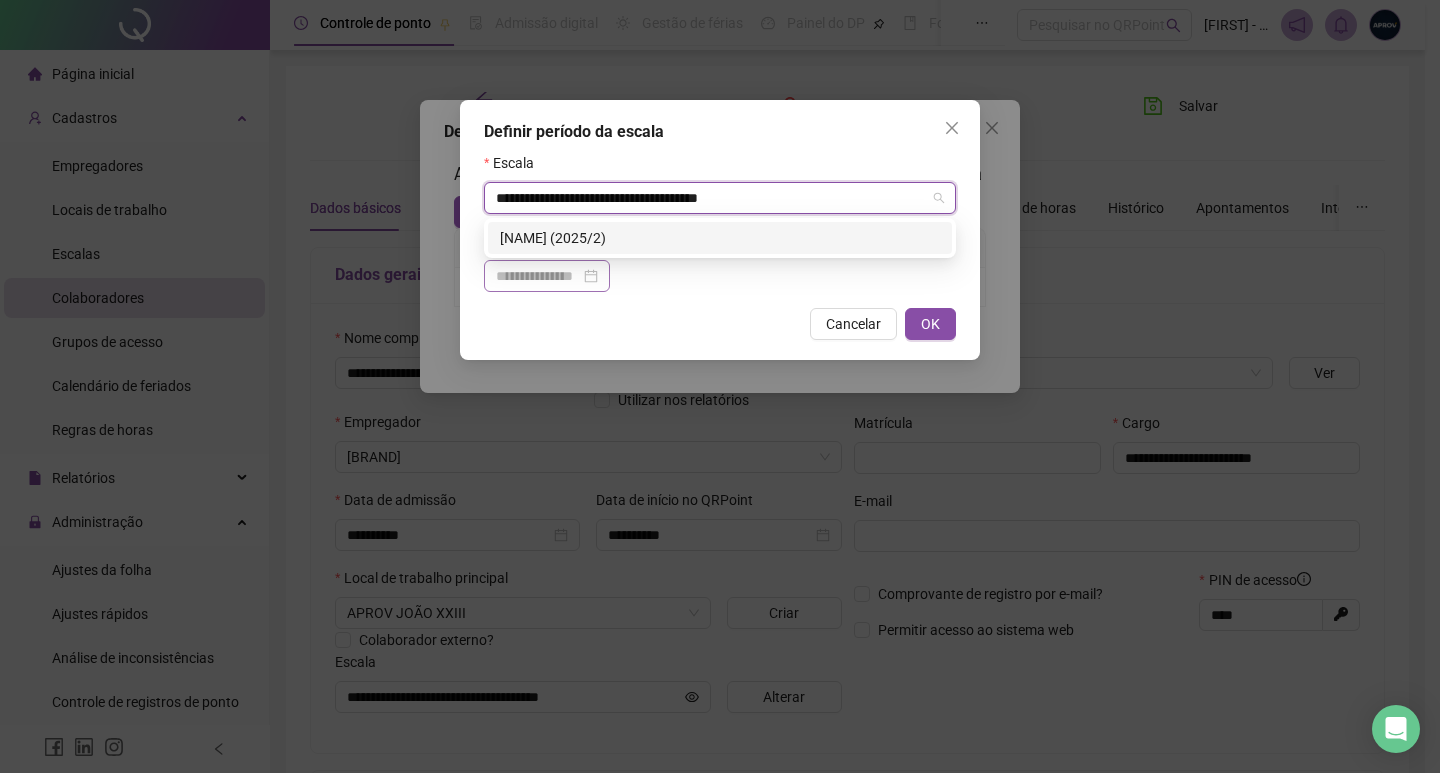 drag, startPoint x: 570, startPoint y: 236, endPoint x: 571, endPoint y: 272, distance: 36.013885 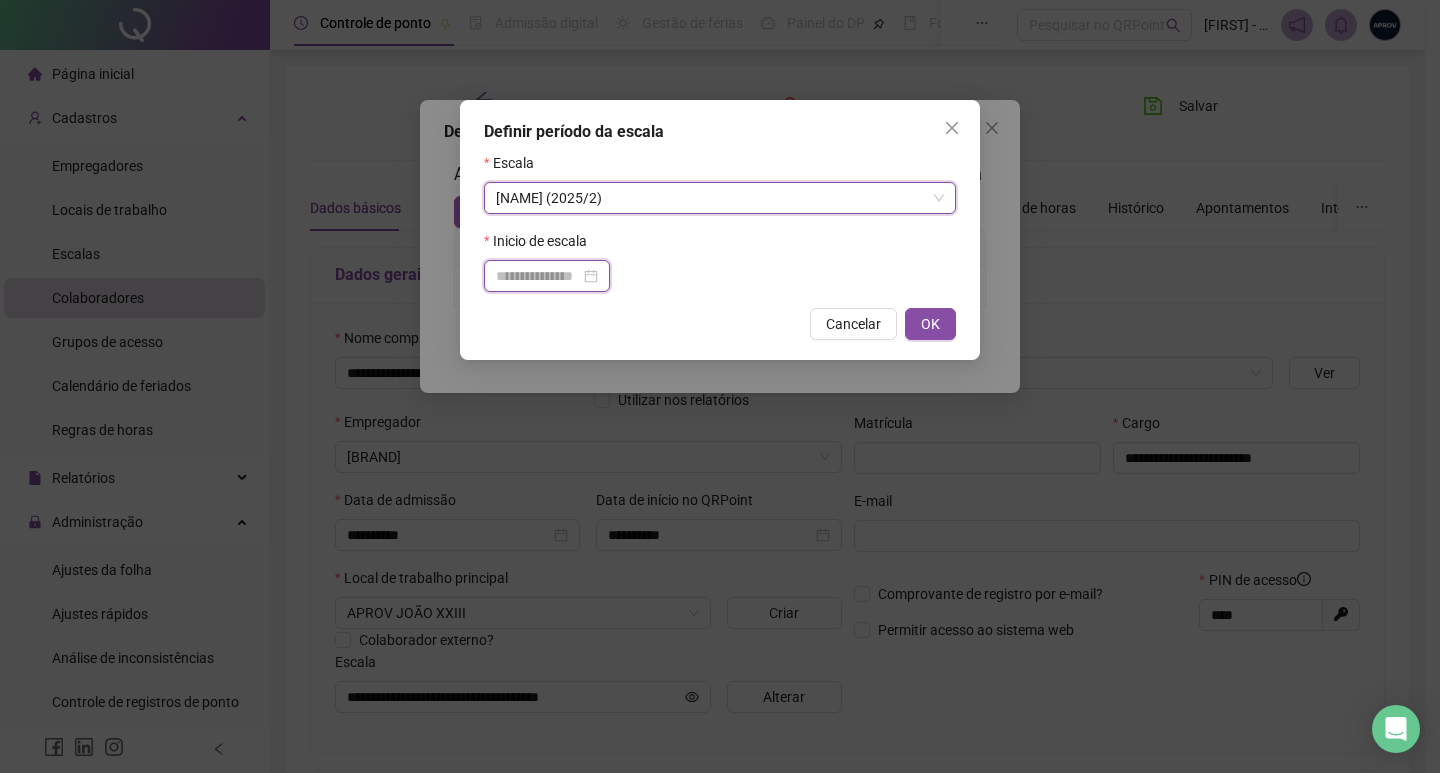 click at bounding box center [538, 276] 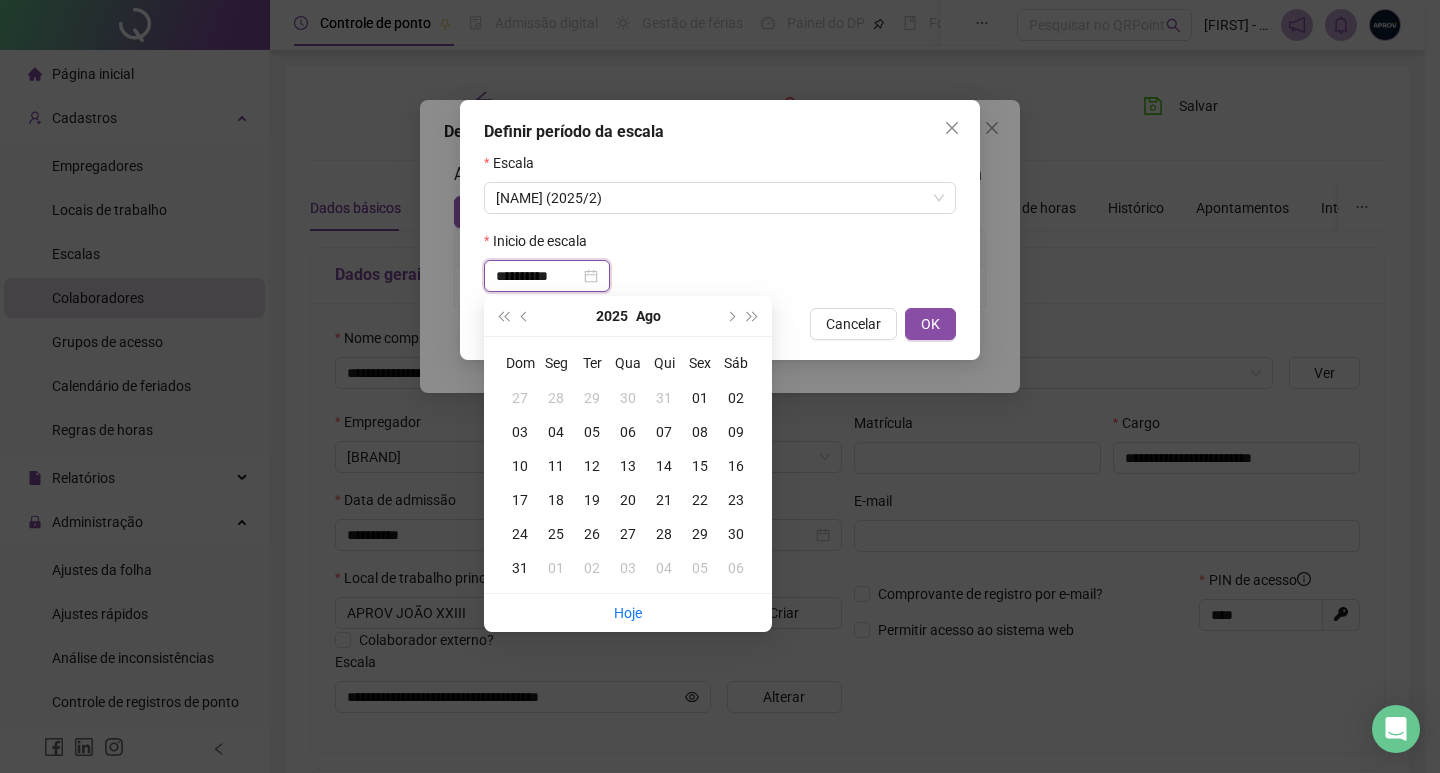 type on "**********" 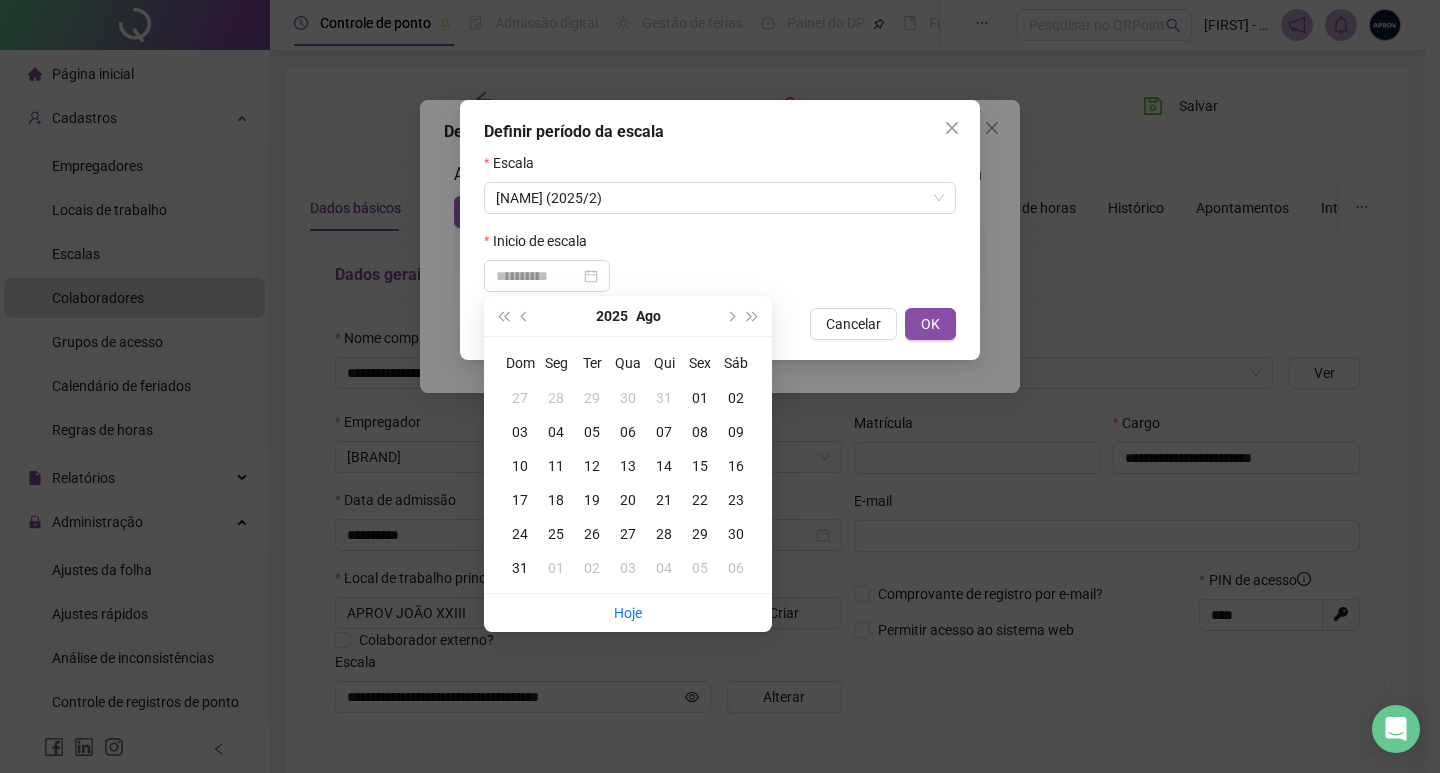 click on "05" at bounding box center [592, 432] 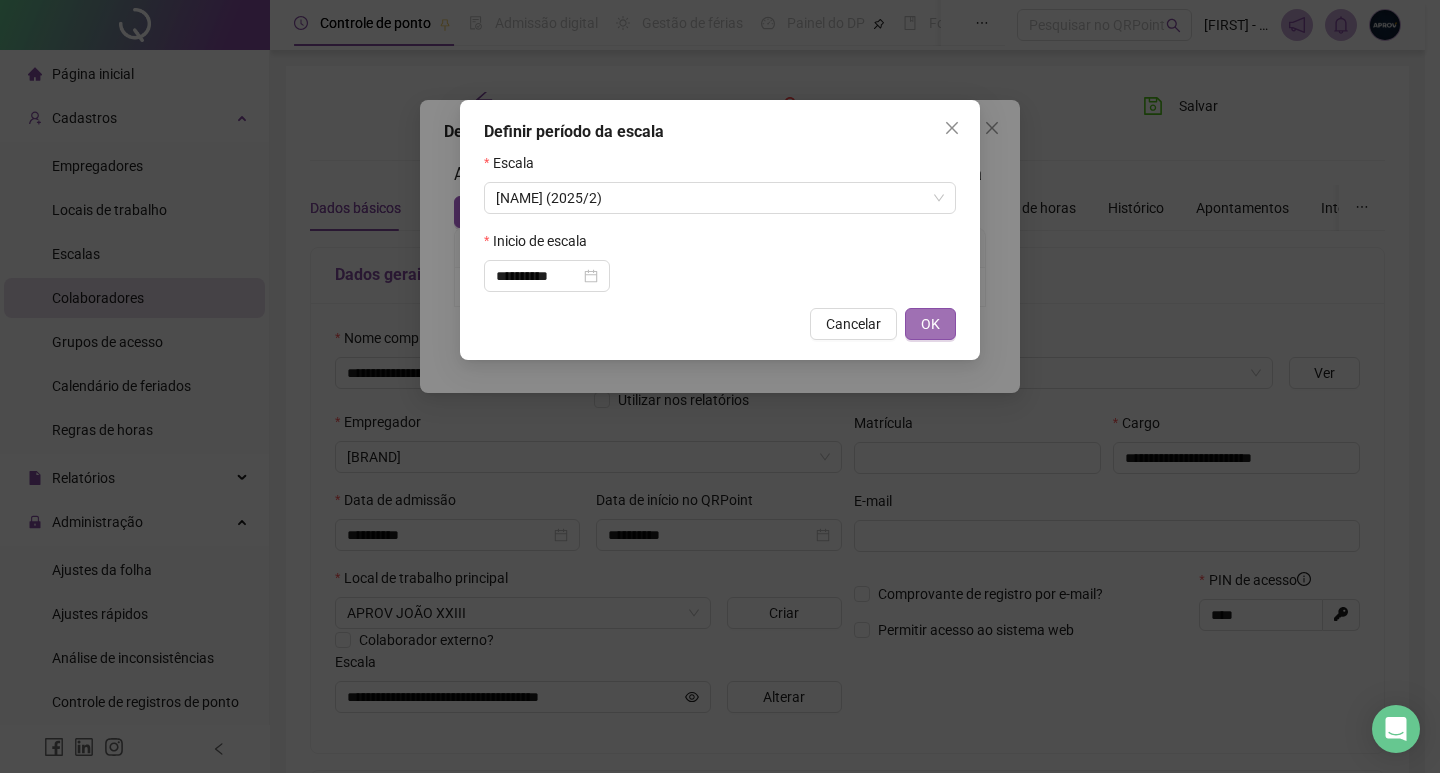 click on "OK" at bounding box center (930, 324) 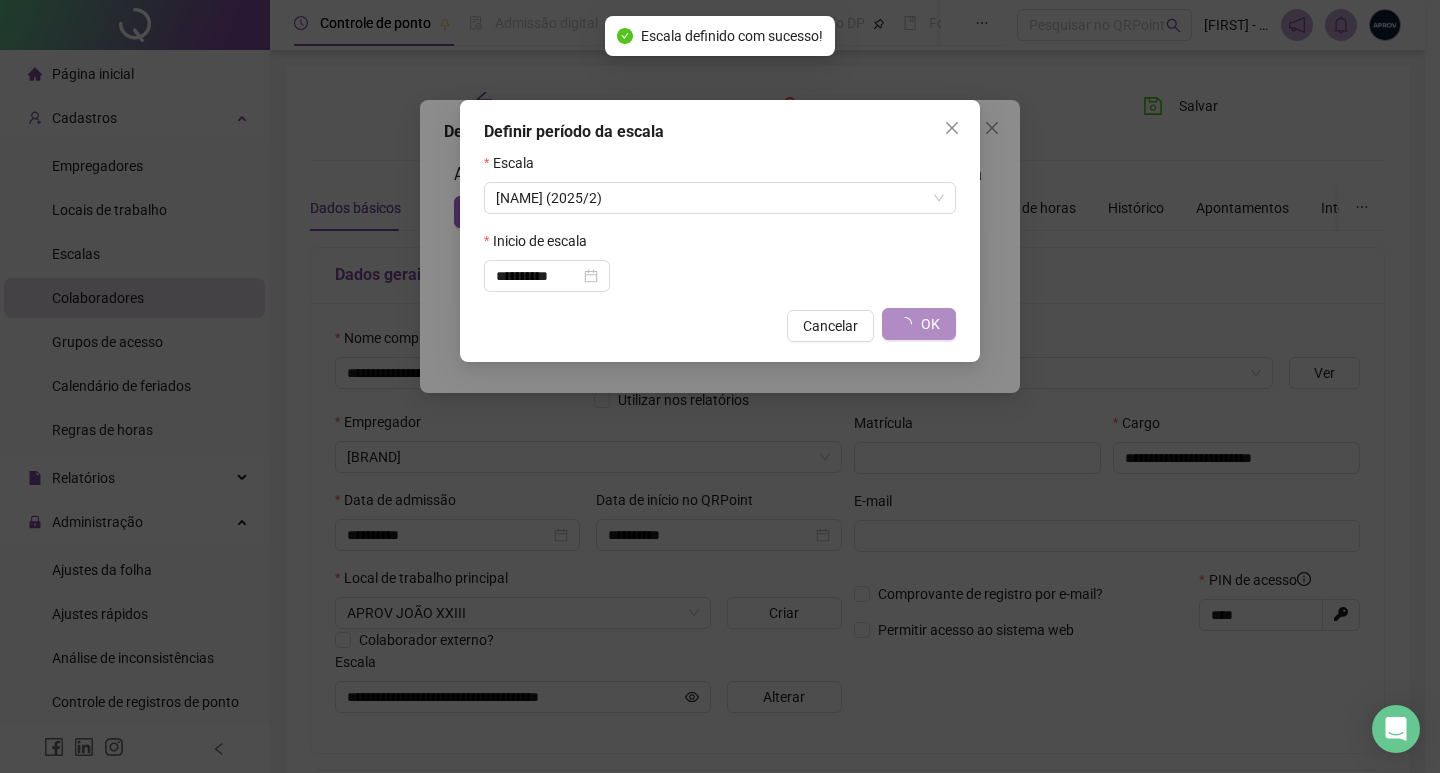 type on "**********" 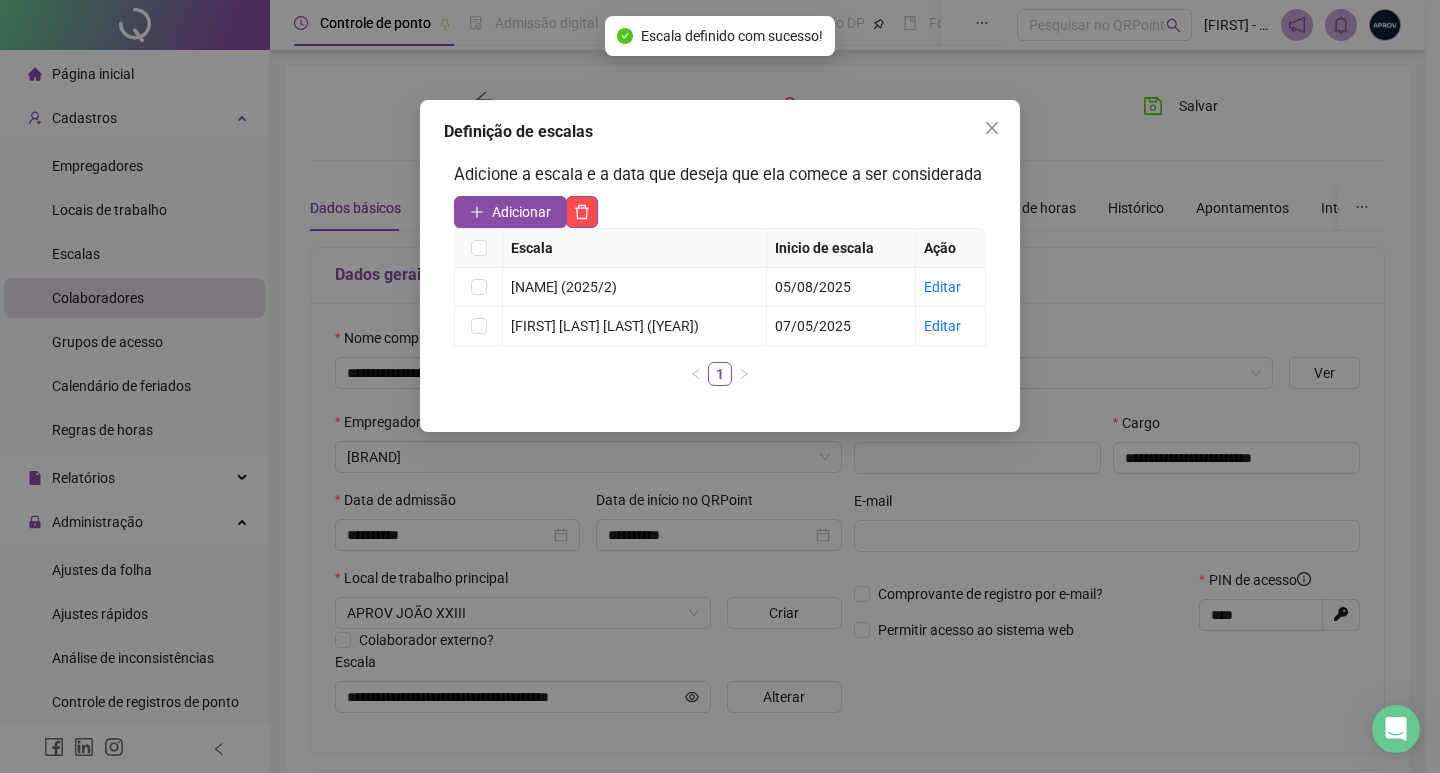 click 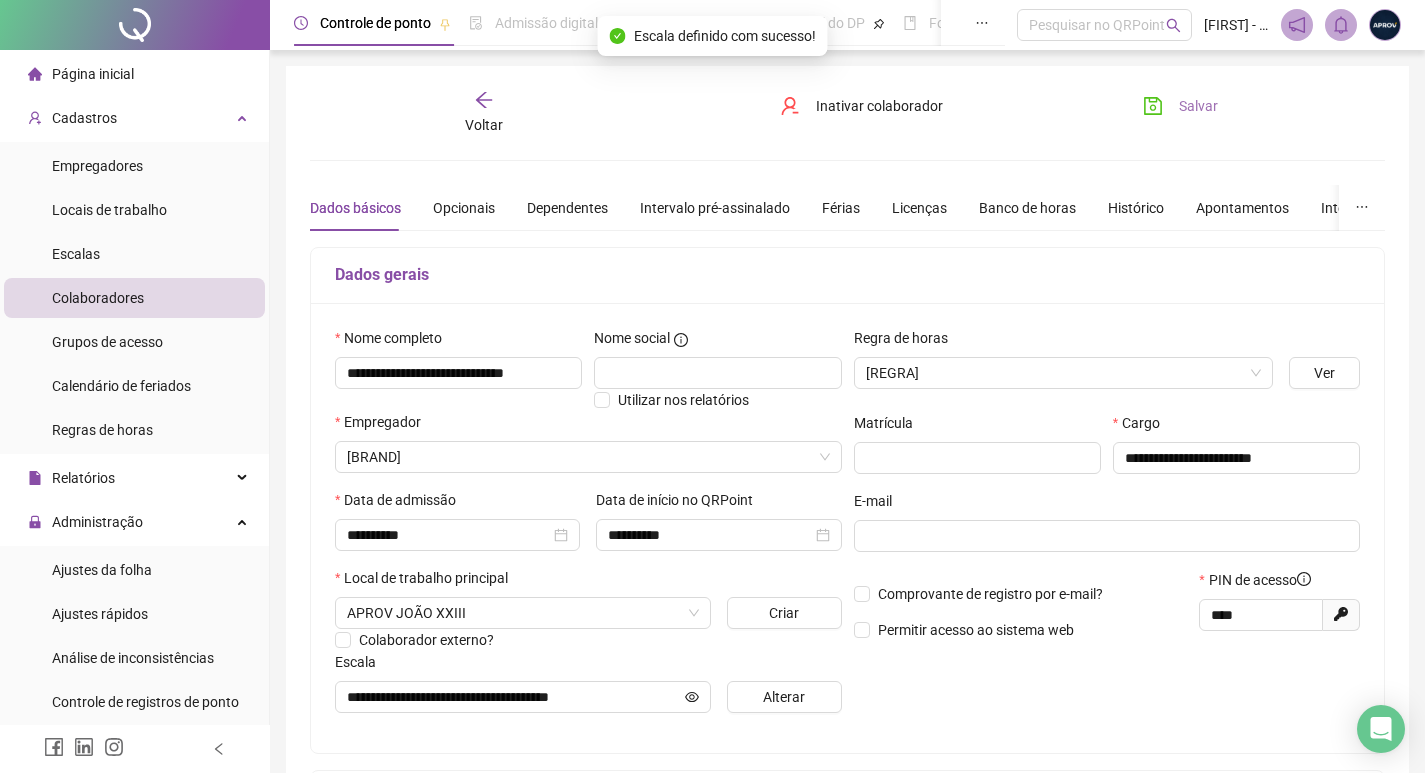 click 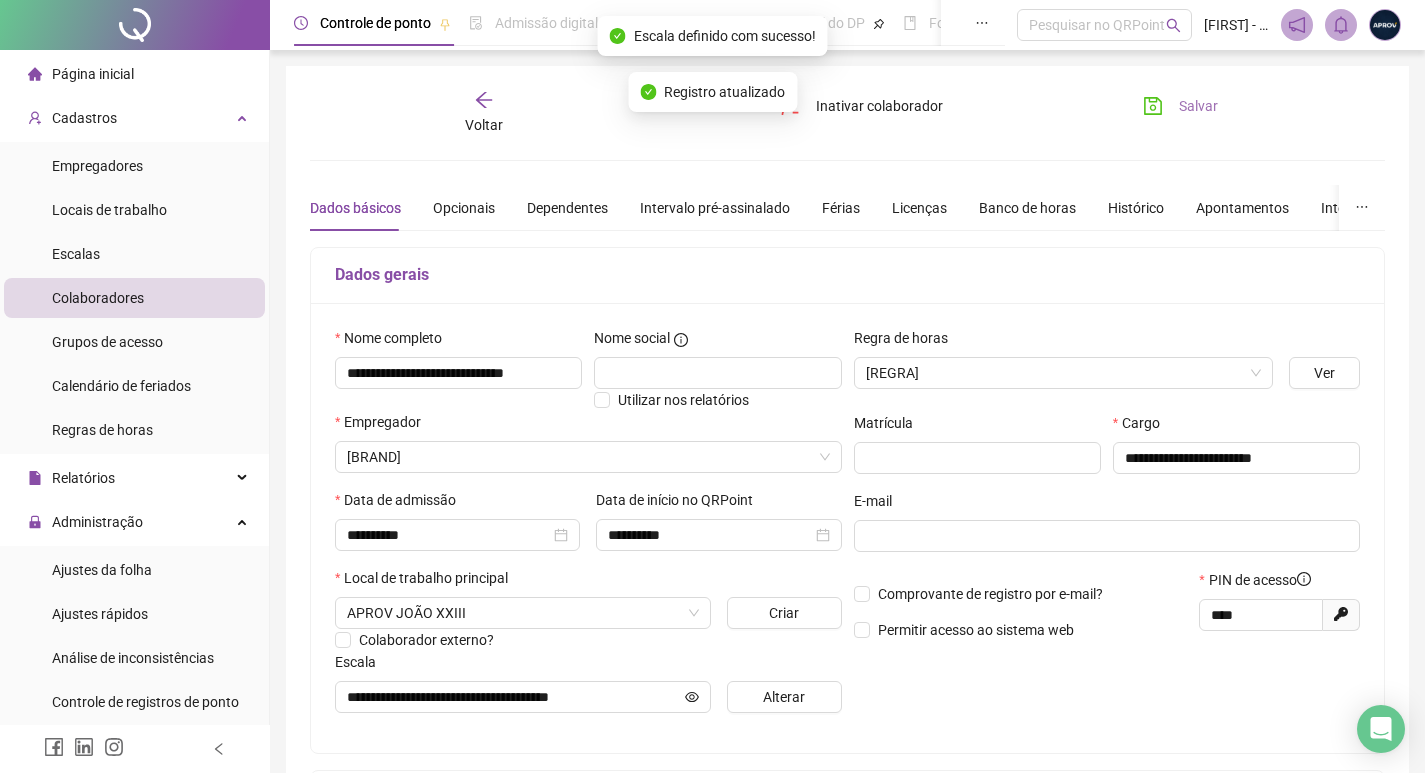 click 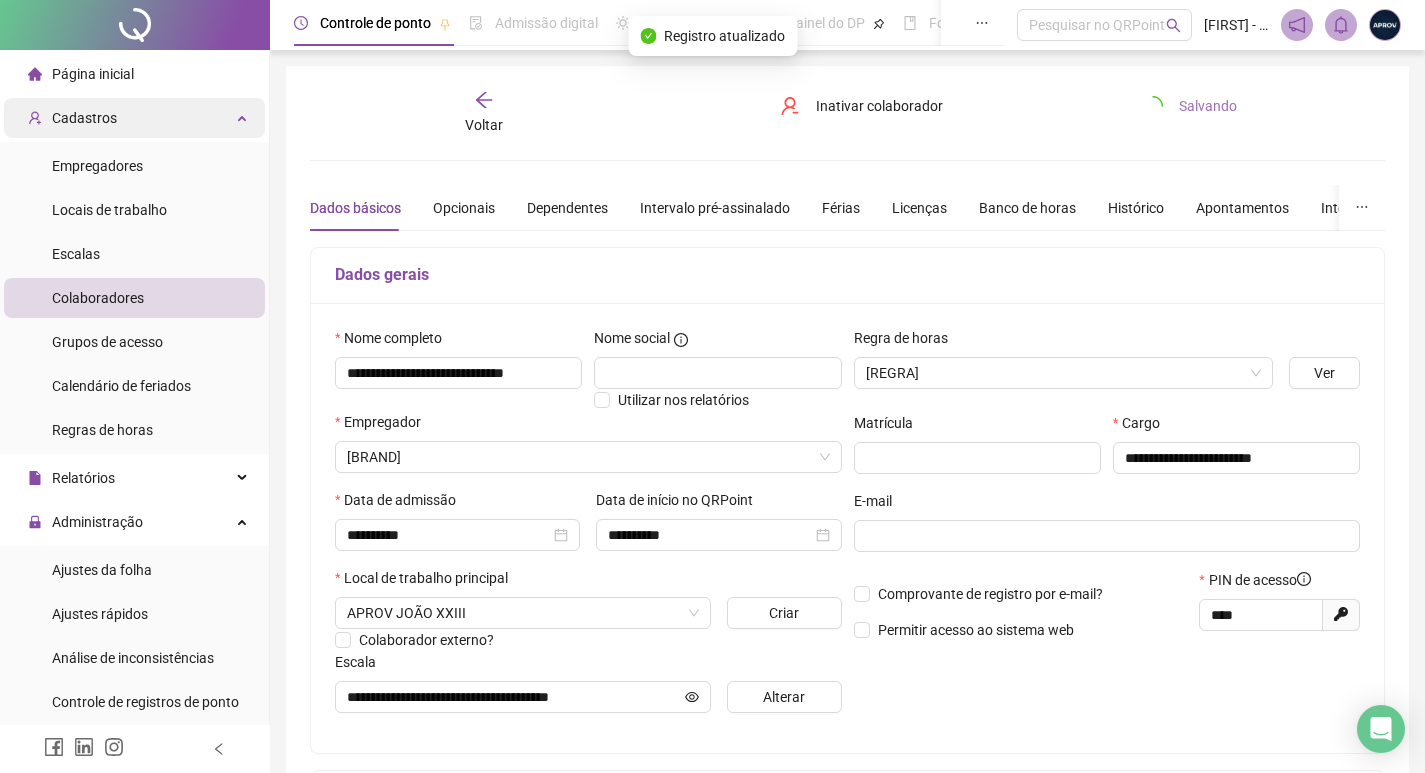 click on "Cadastros" at bounding box center [134, 118] 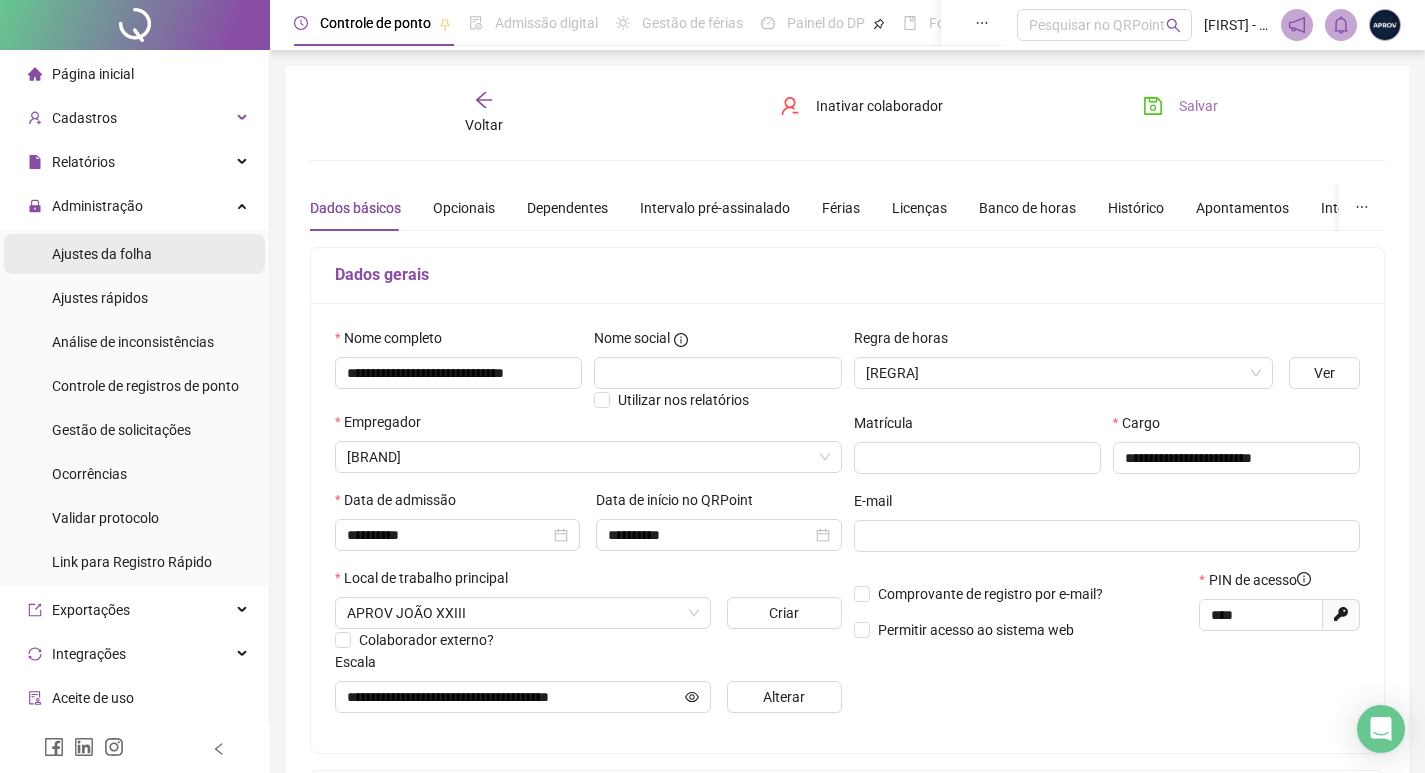 click on "Ajustes da folha" at bounding box center (102, 254) 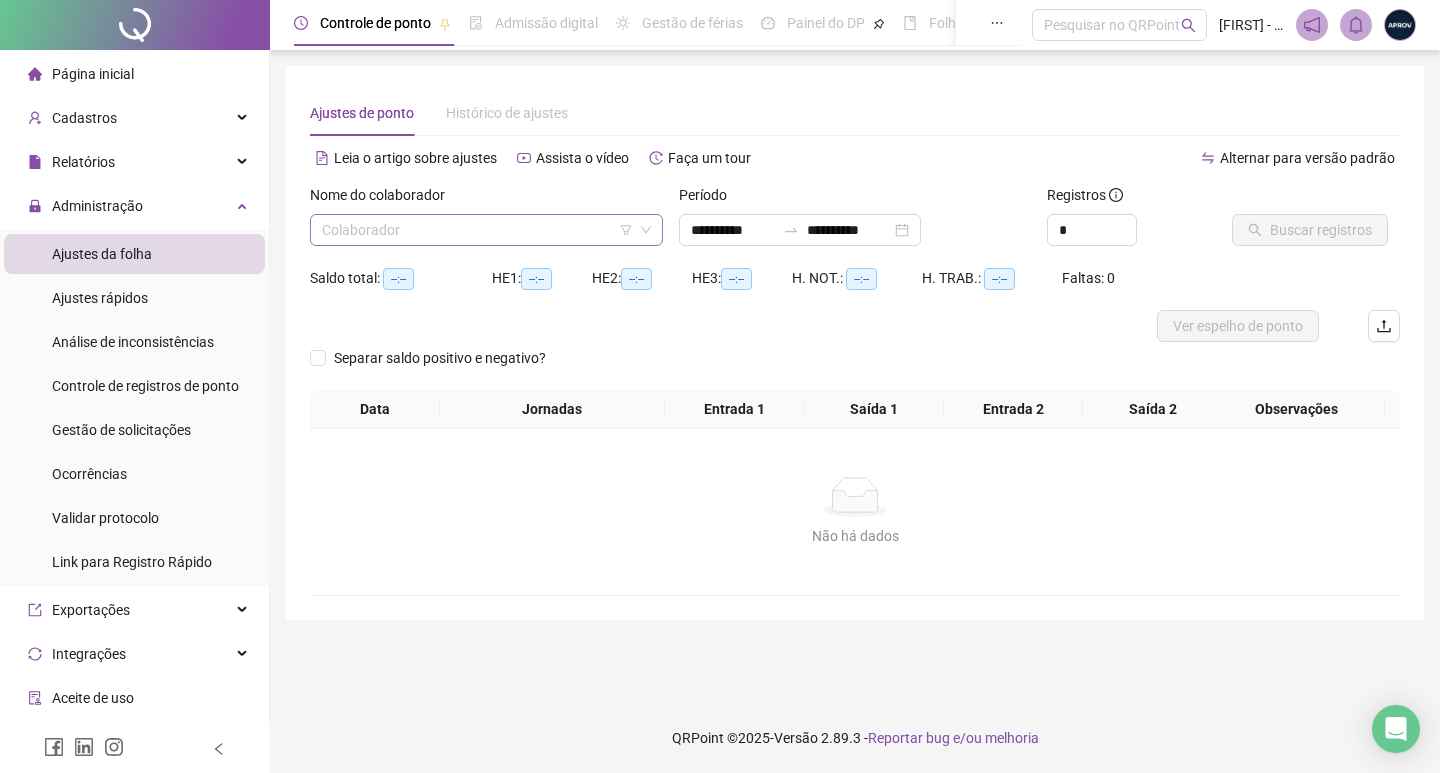 click at bounding box center (477, 230) 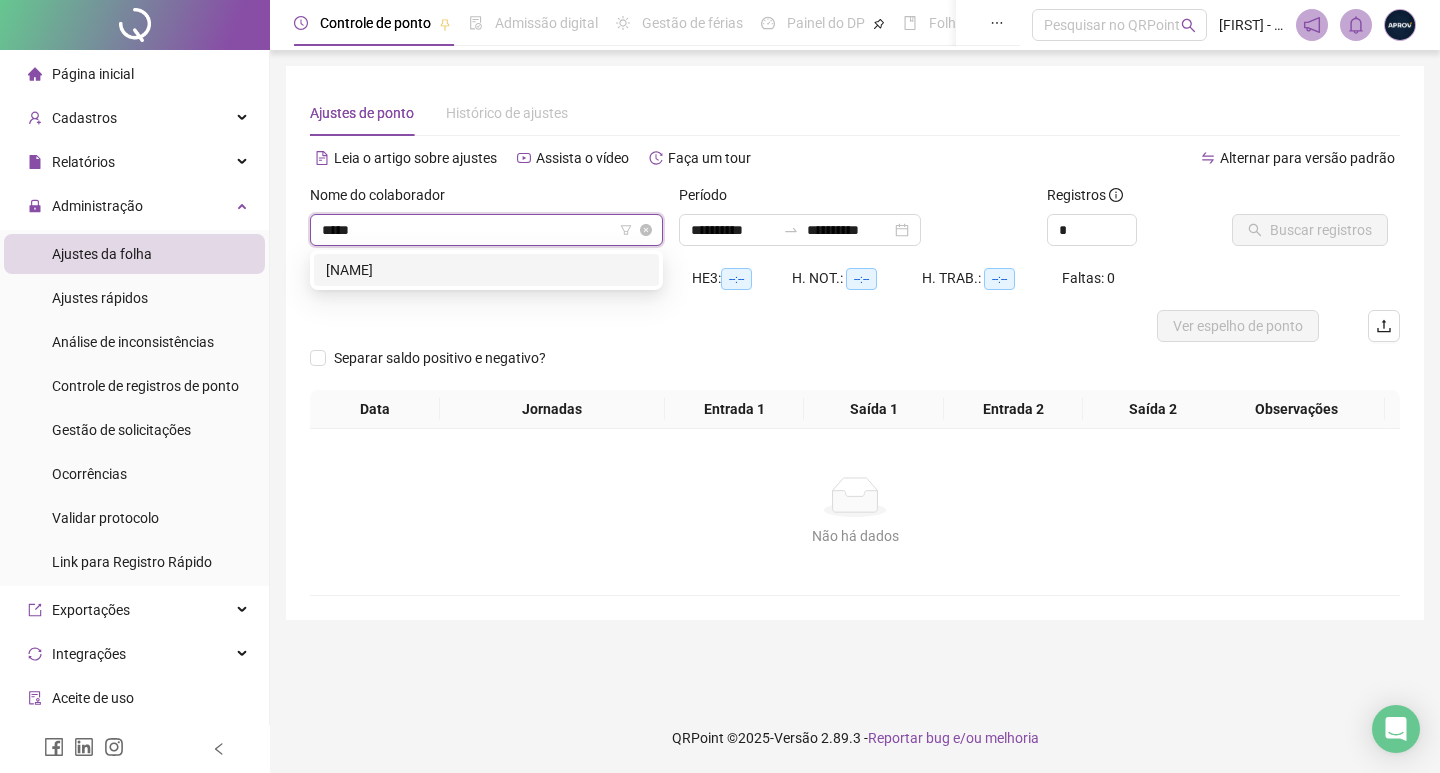 type on "******" 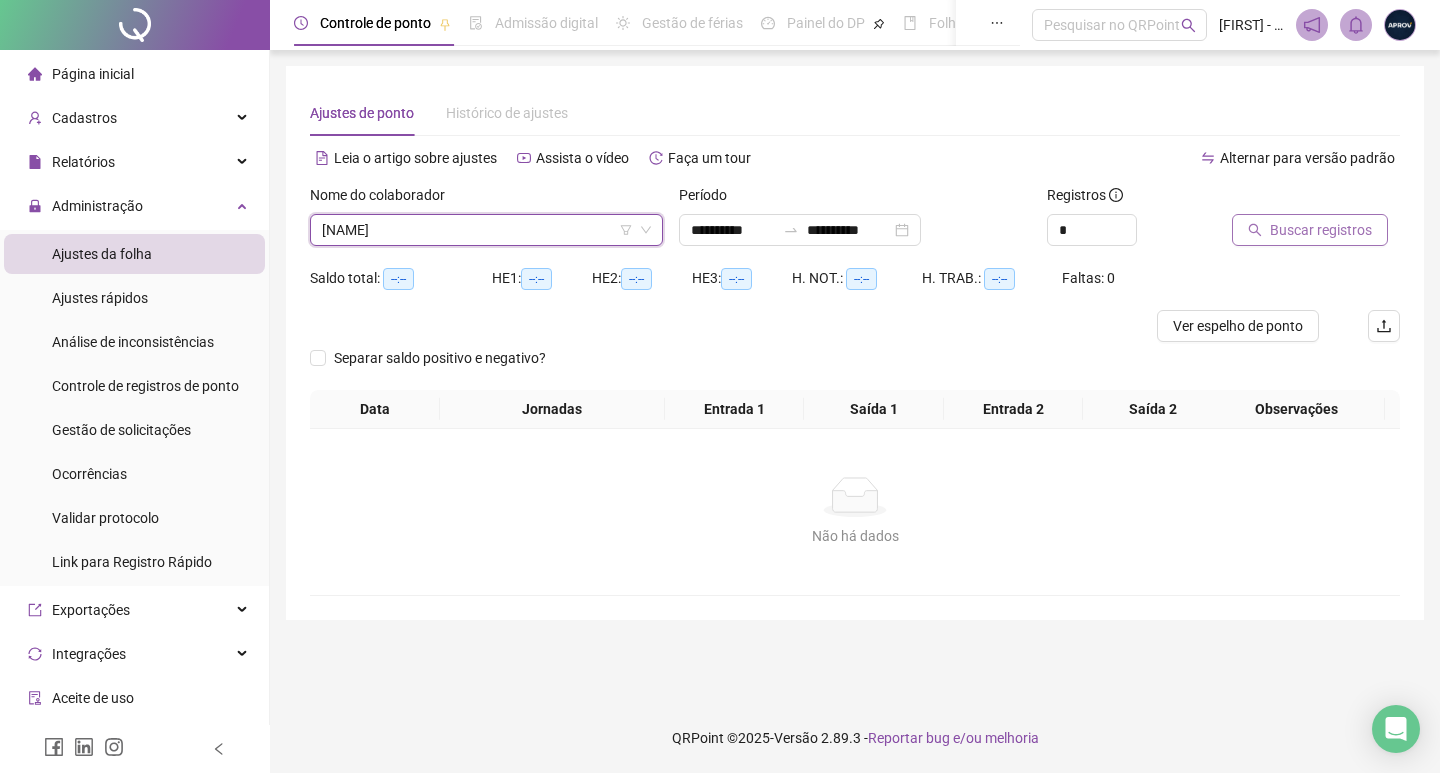 click on "Buscar registros" at bounding box center (1321, 230) 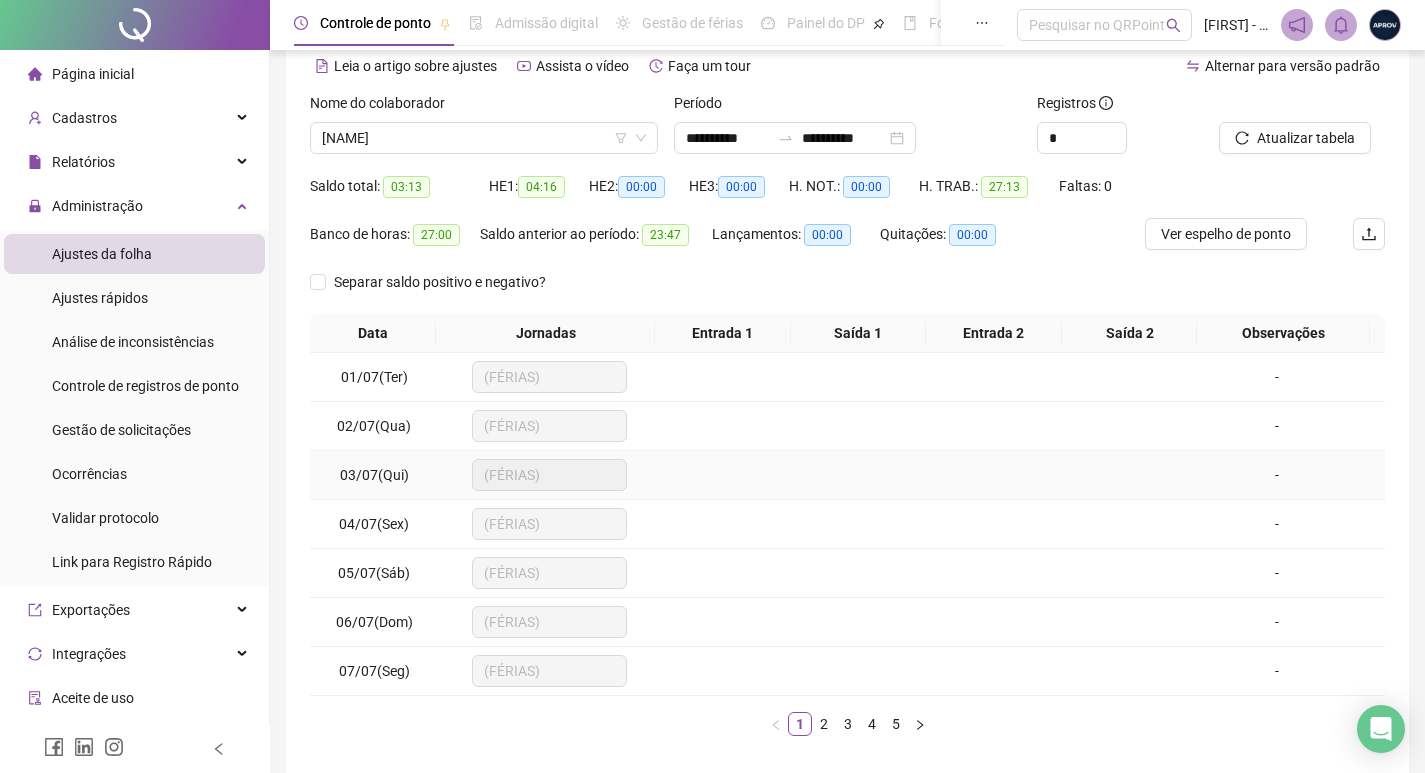 scroll, scrollTop: 181, scrollLeft: 0, axis: vertical 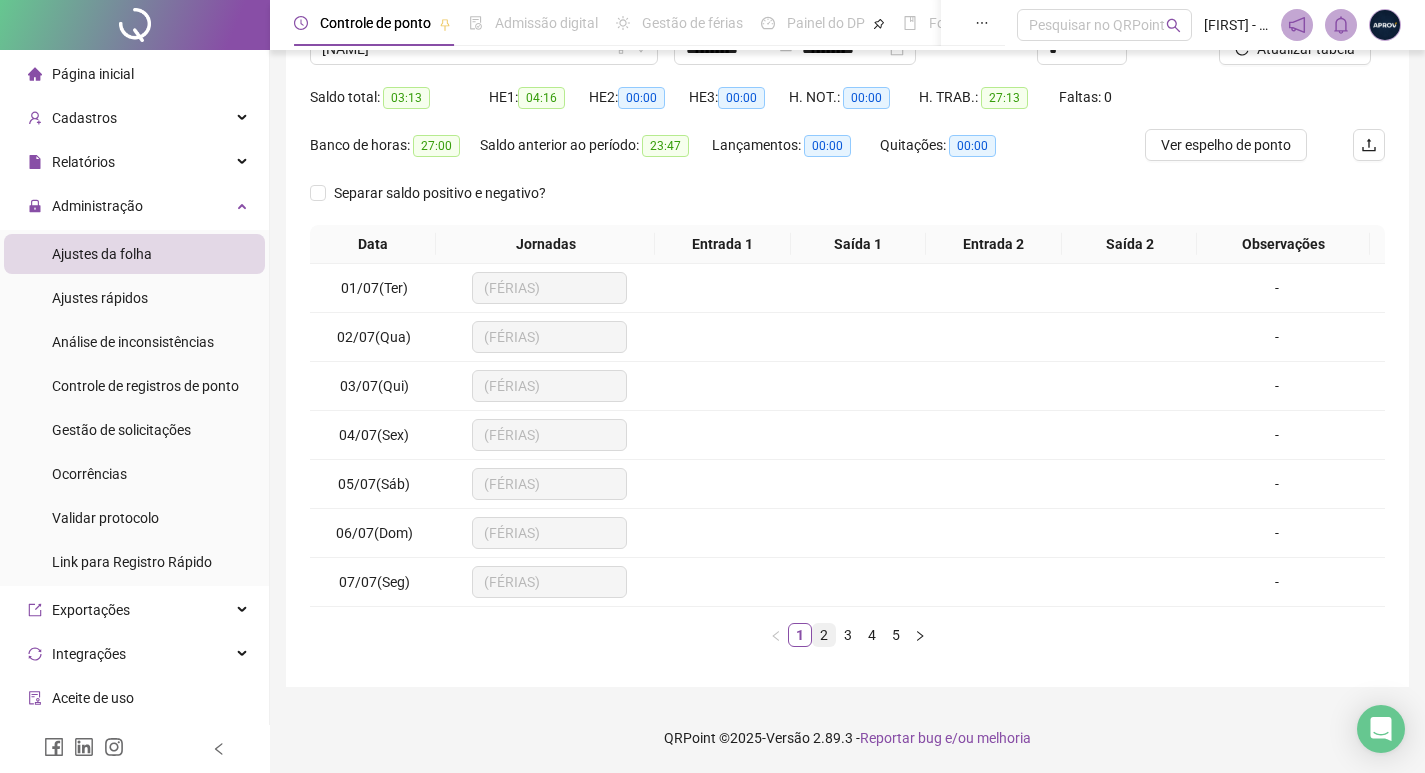 click on "2" at bounding box center (824, 635) 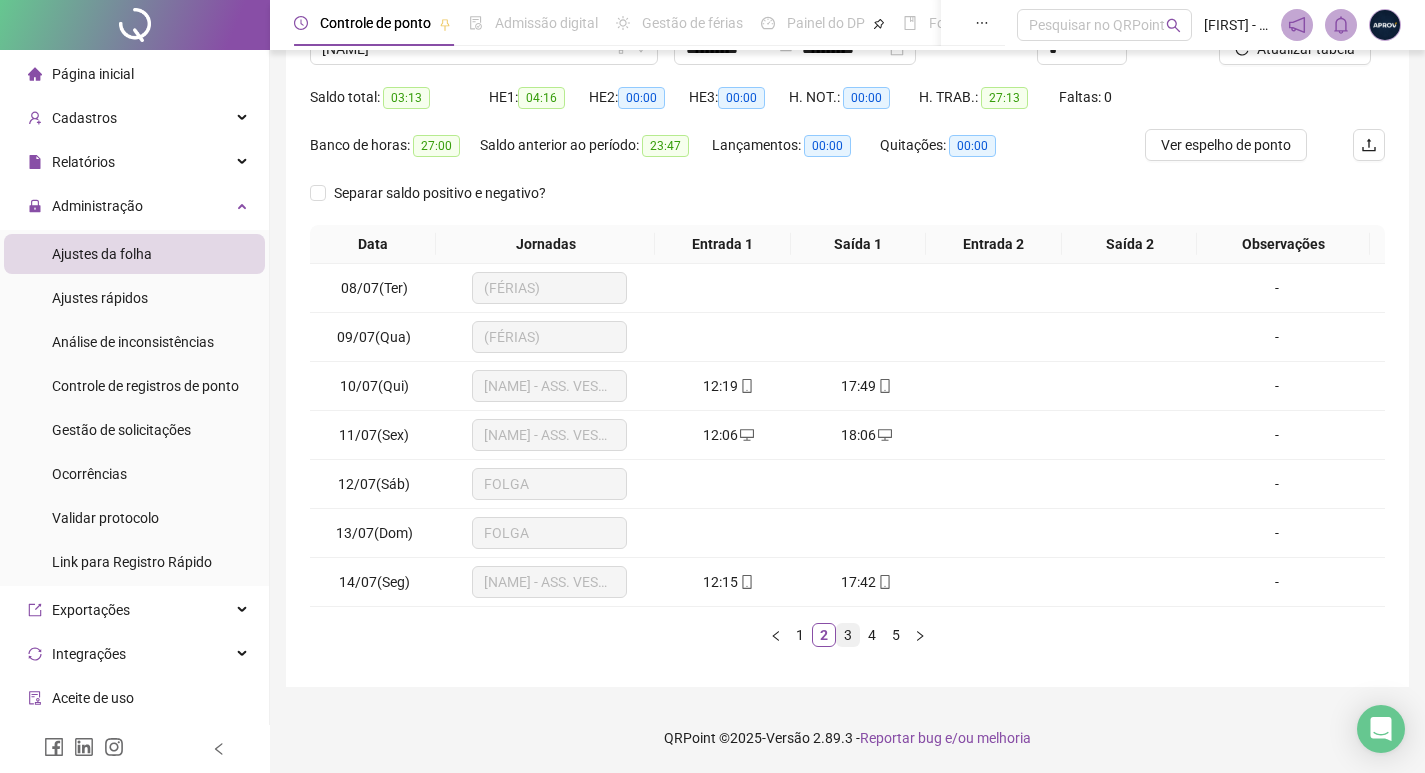 click on "3" at bounding box center (848, 635) 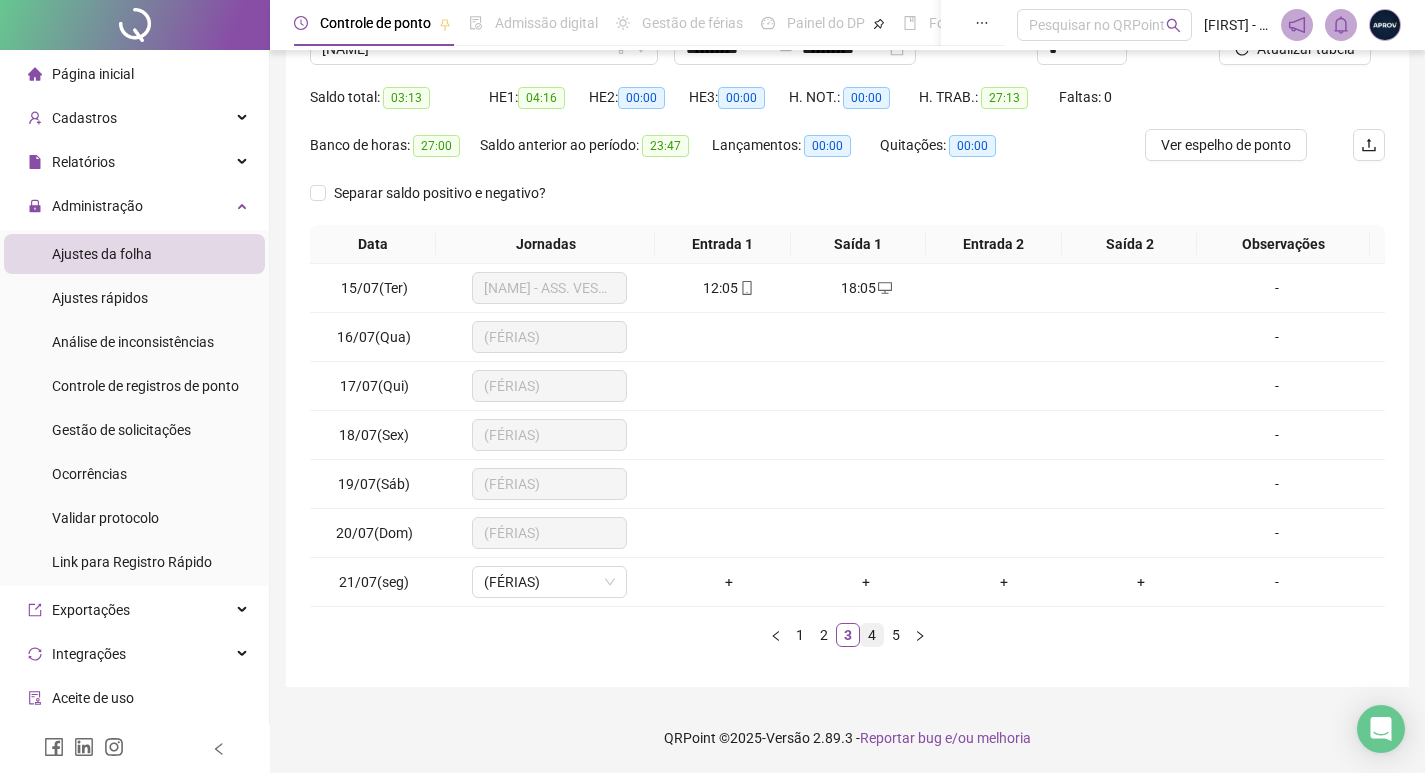 click on "4" at bounding box center (872, 635) 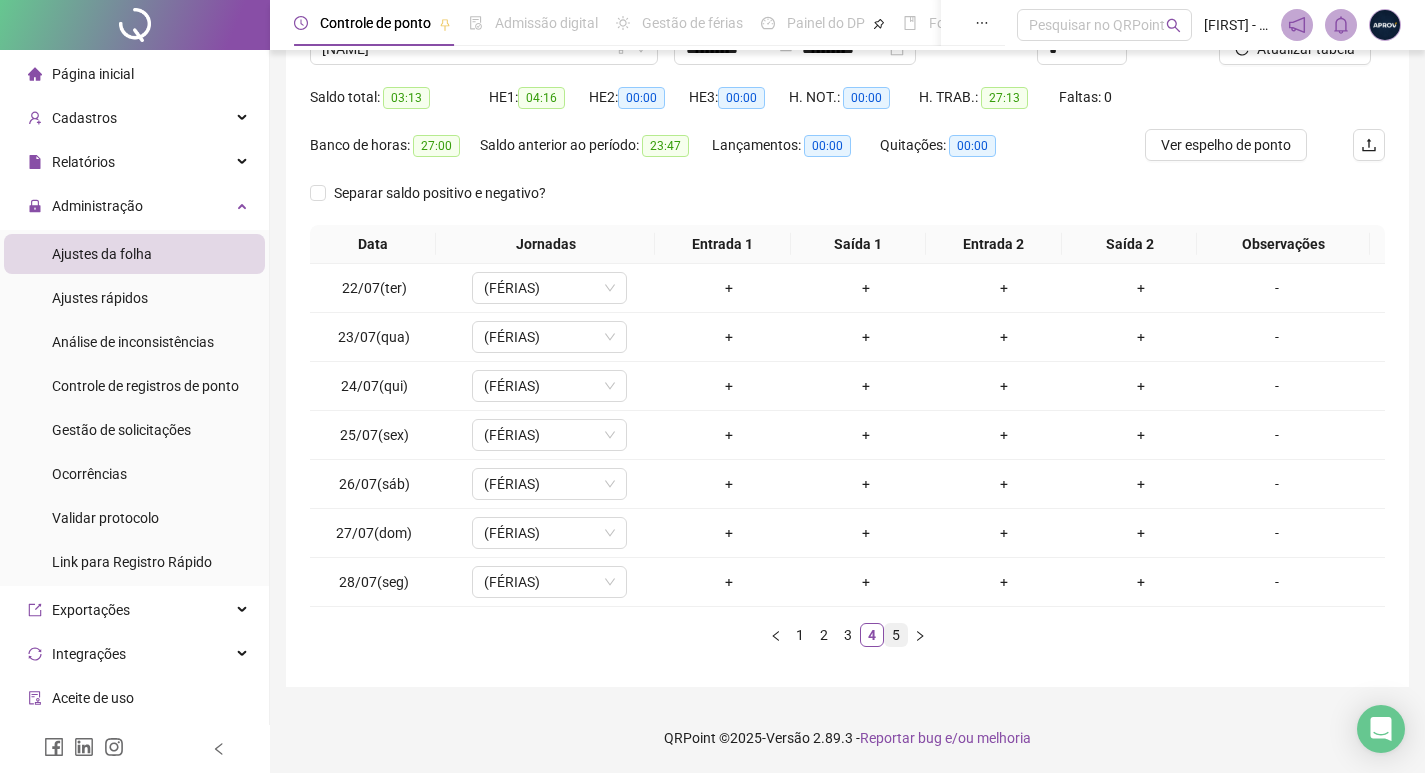 click on "5" at bounding box center [896, 635] 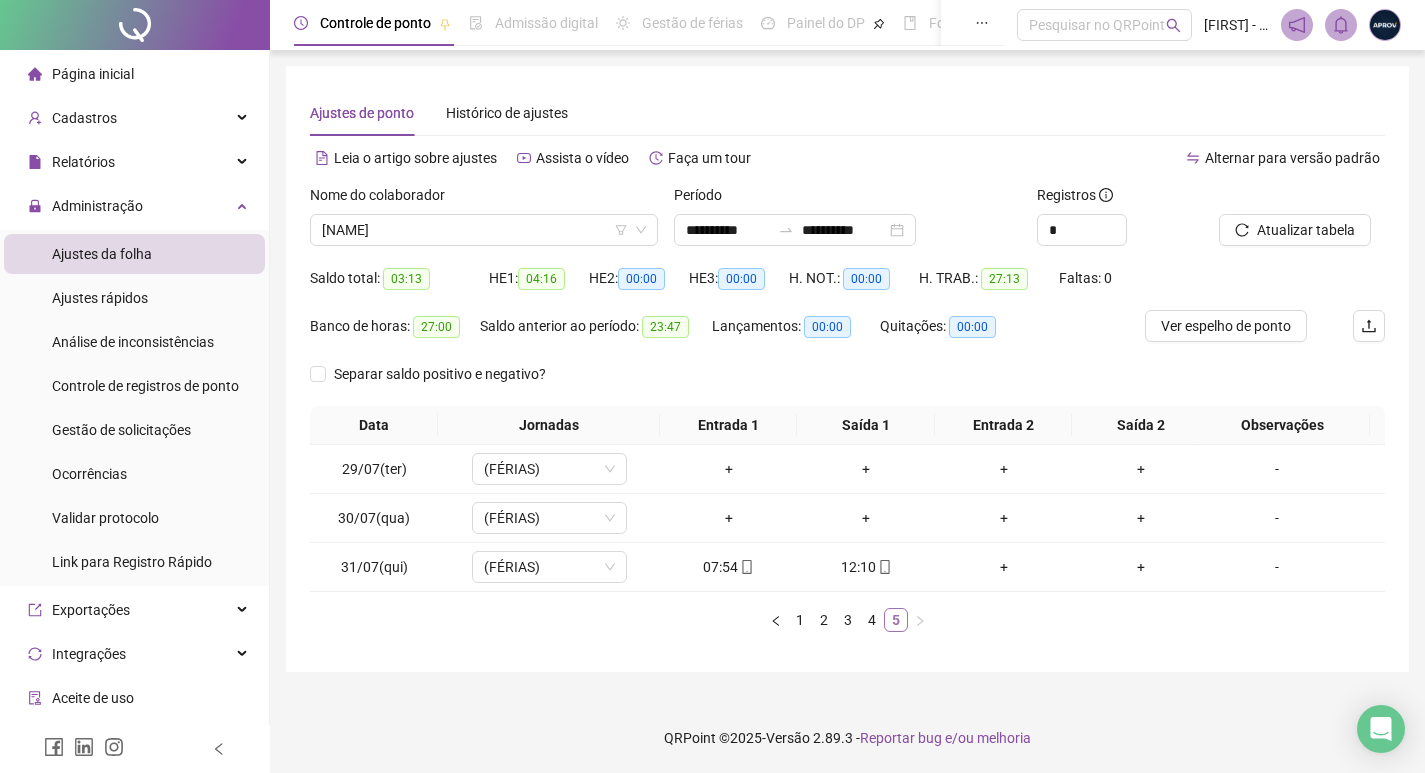scroll, scrollTop: 0, scrollLeft: 0, axis: both 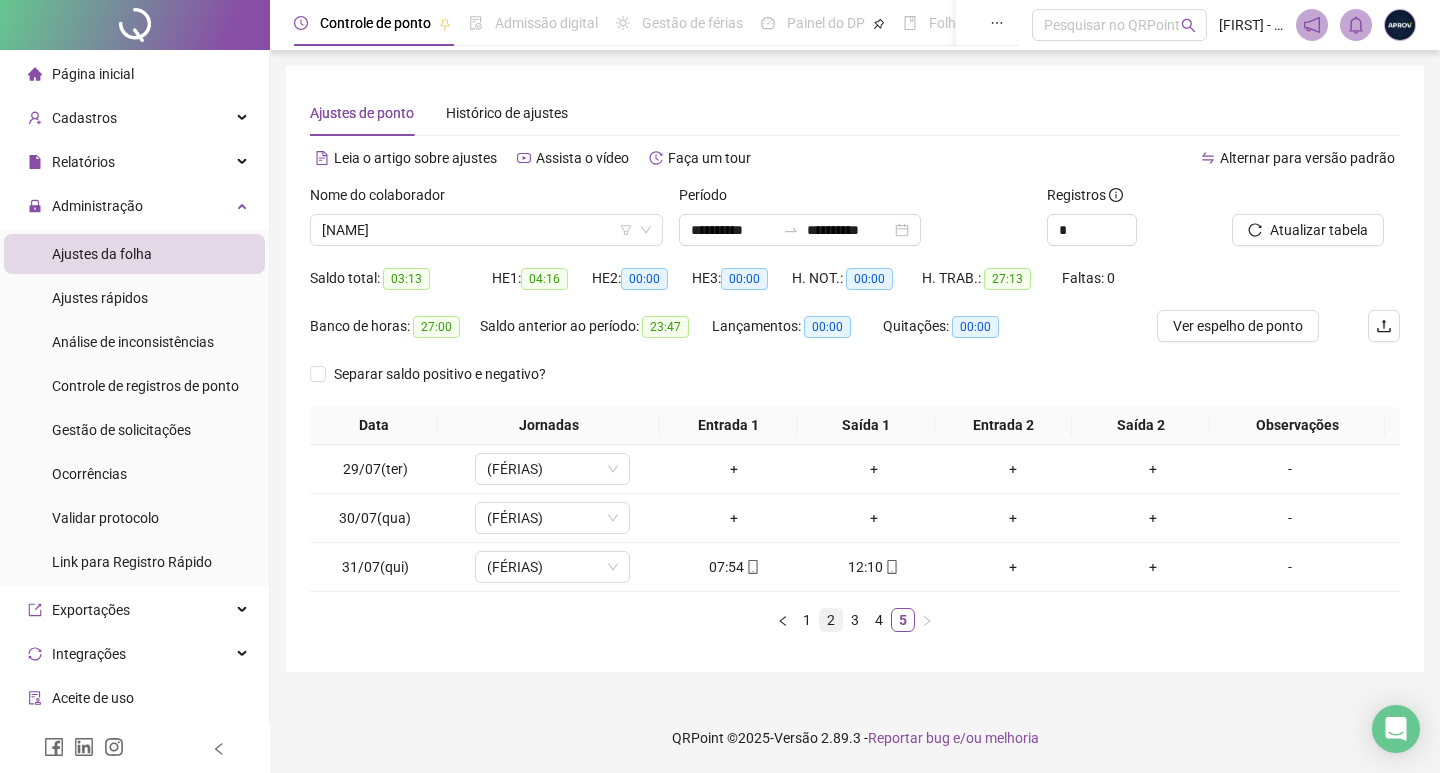 click on "2" at bounding box center [831, 620] 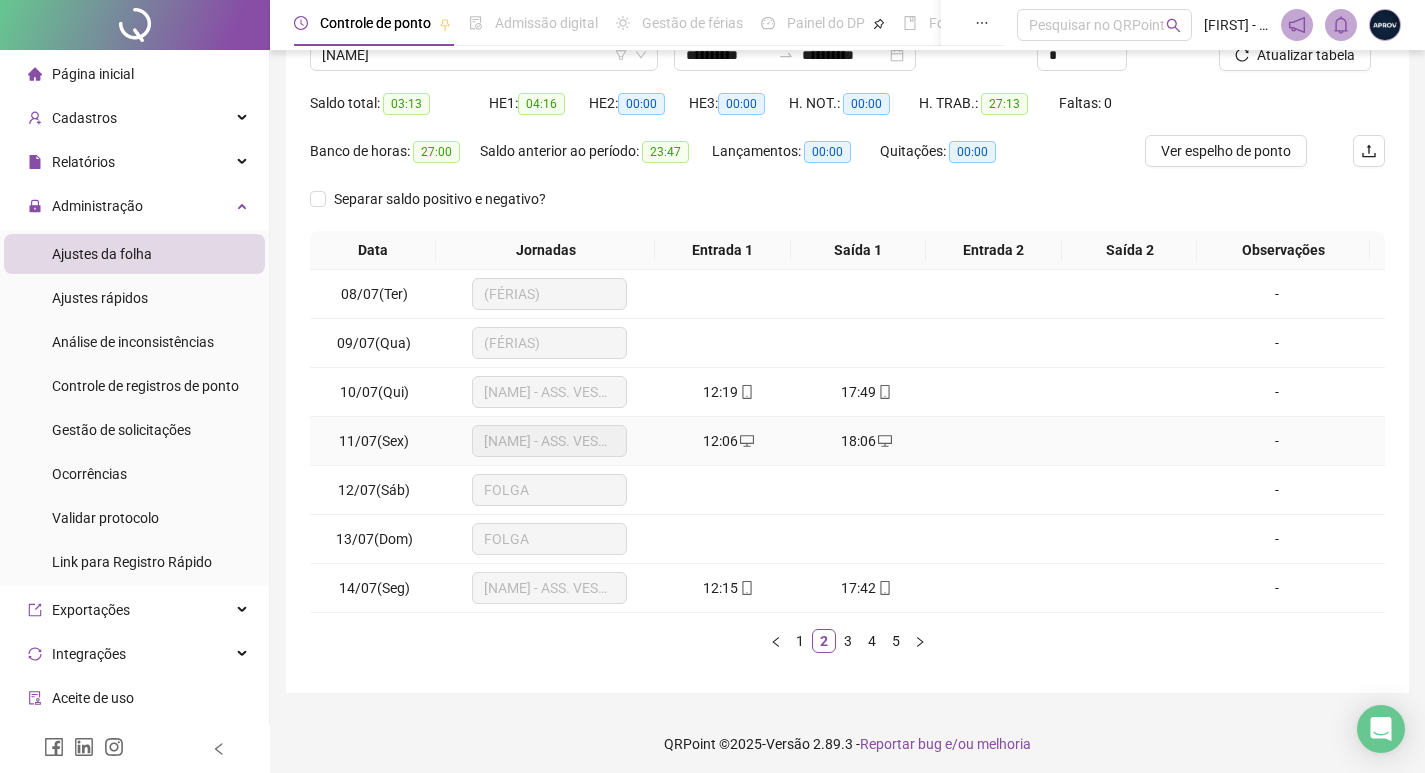 scroll, scrollTop: 181, scrollLeft: 0, axis: vertical 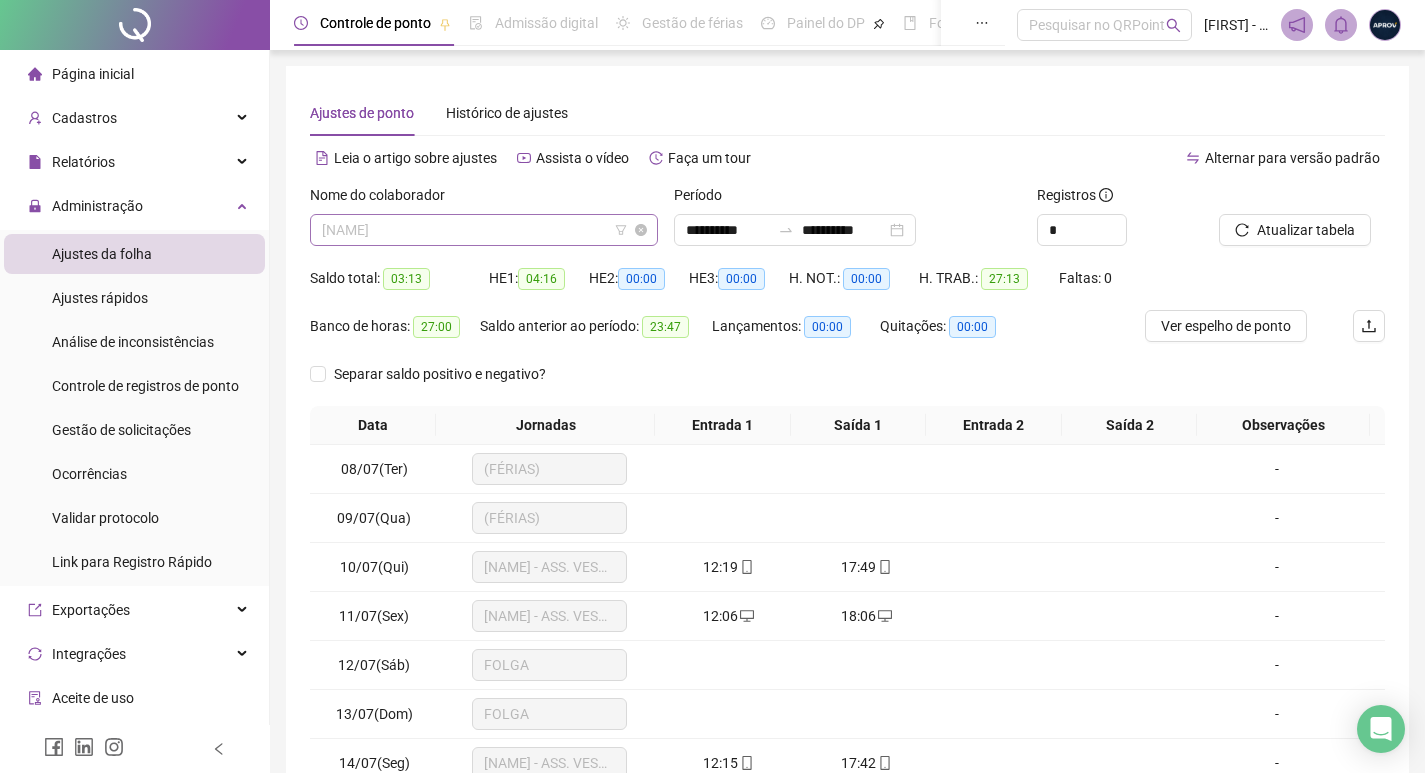 click on "[NAME]" at bounding box center [484, 230] 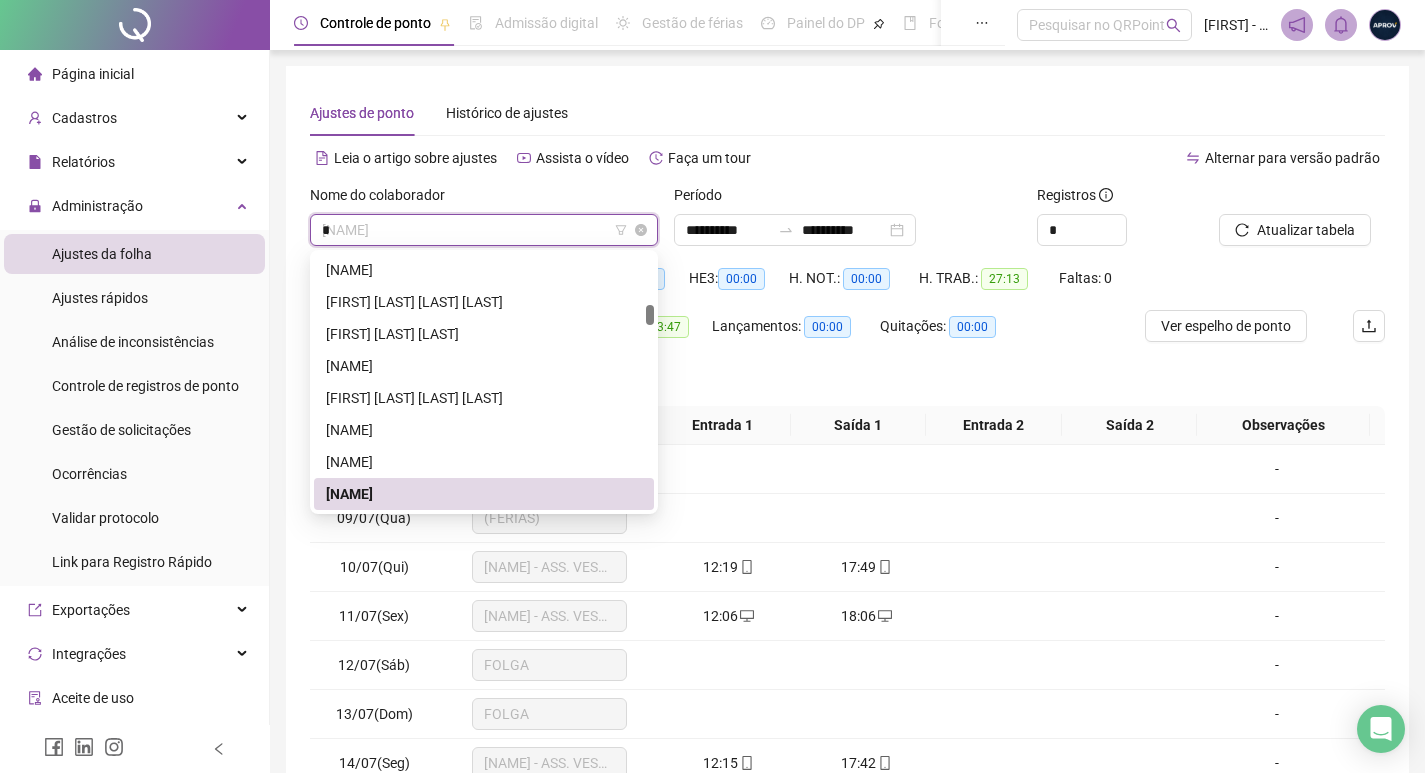scroll, scrollTop: 64, scrollLeft: 0, axis: vertical 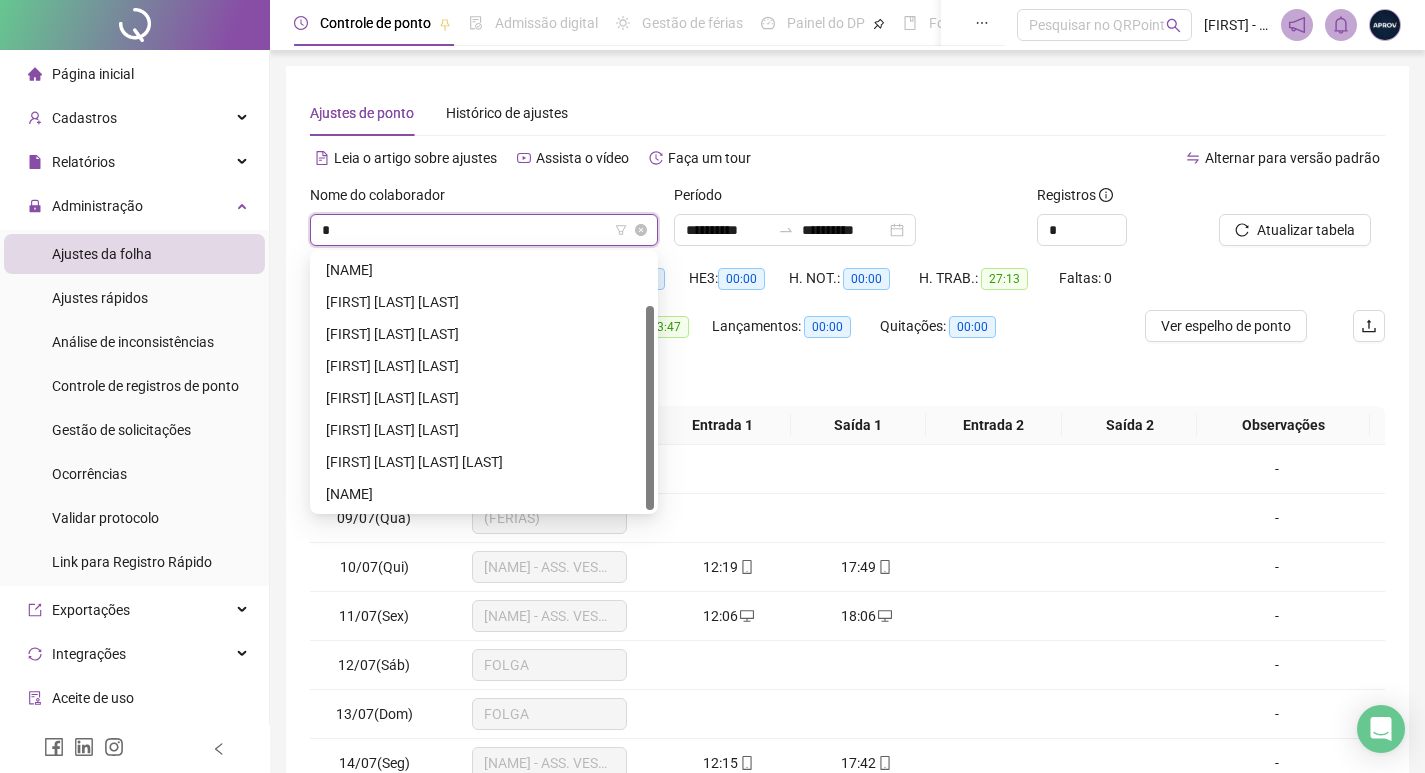 type on "**" 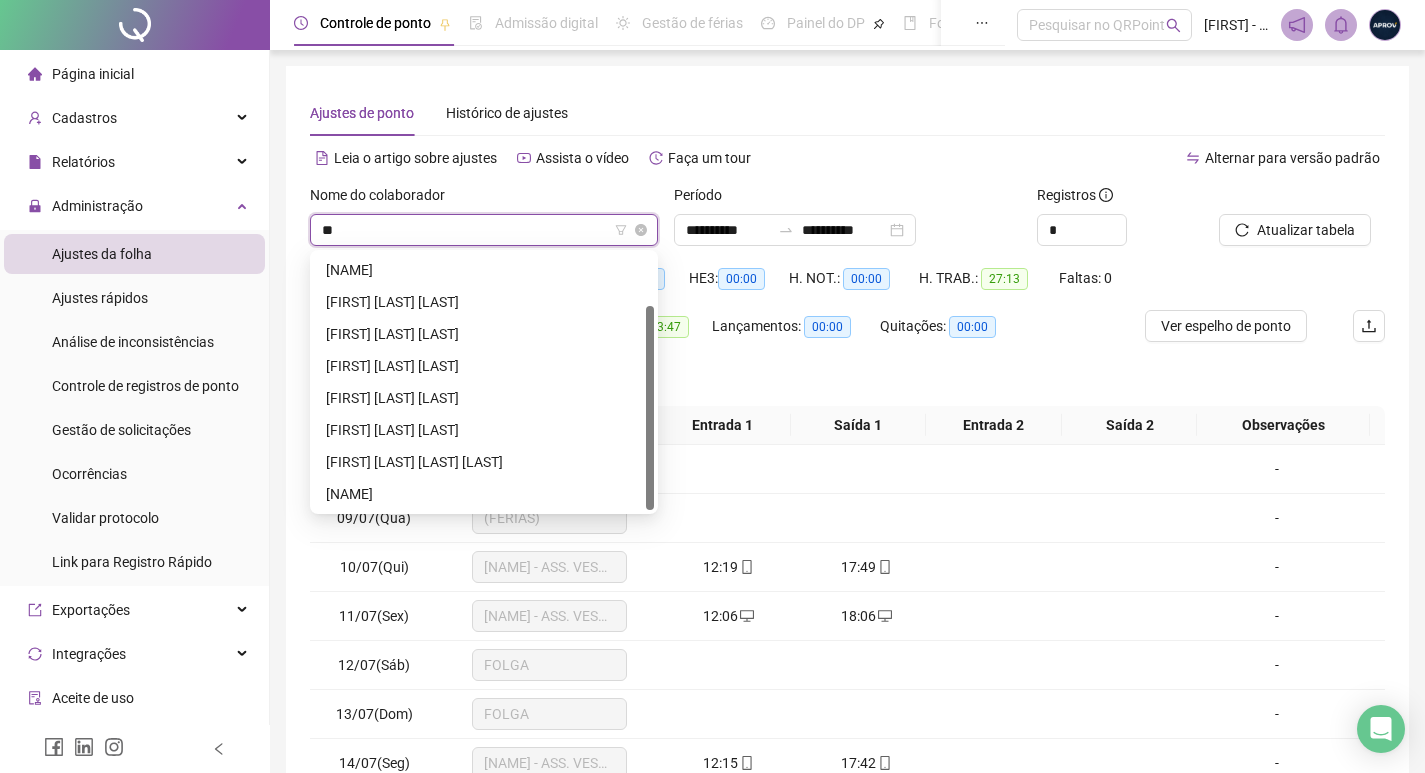 scroll, scrollTop: 0, scrollLeft: 0, axis: both 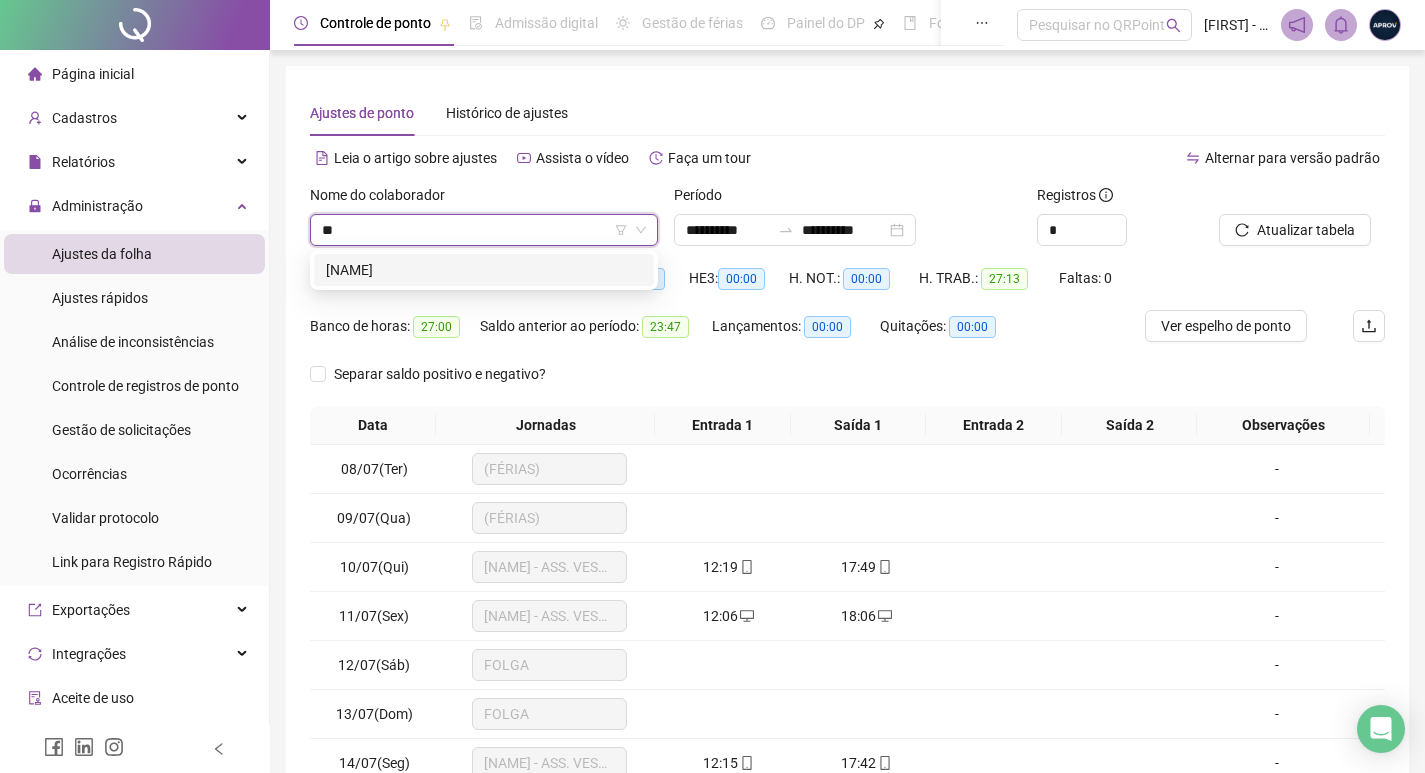 click on "[NAME]" at bounding box center (484, 270) 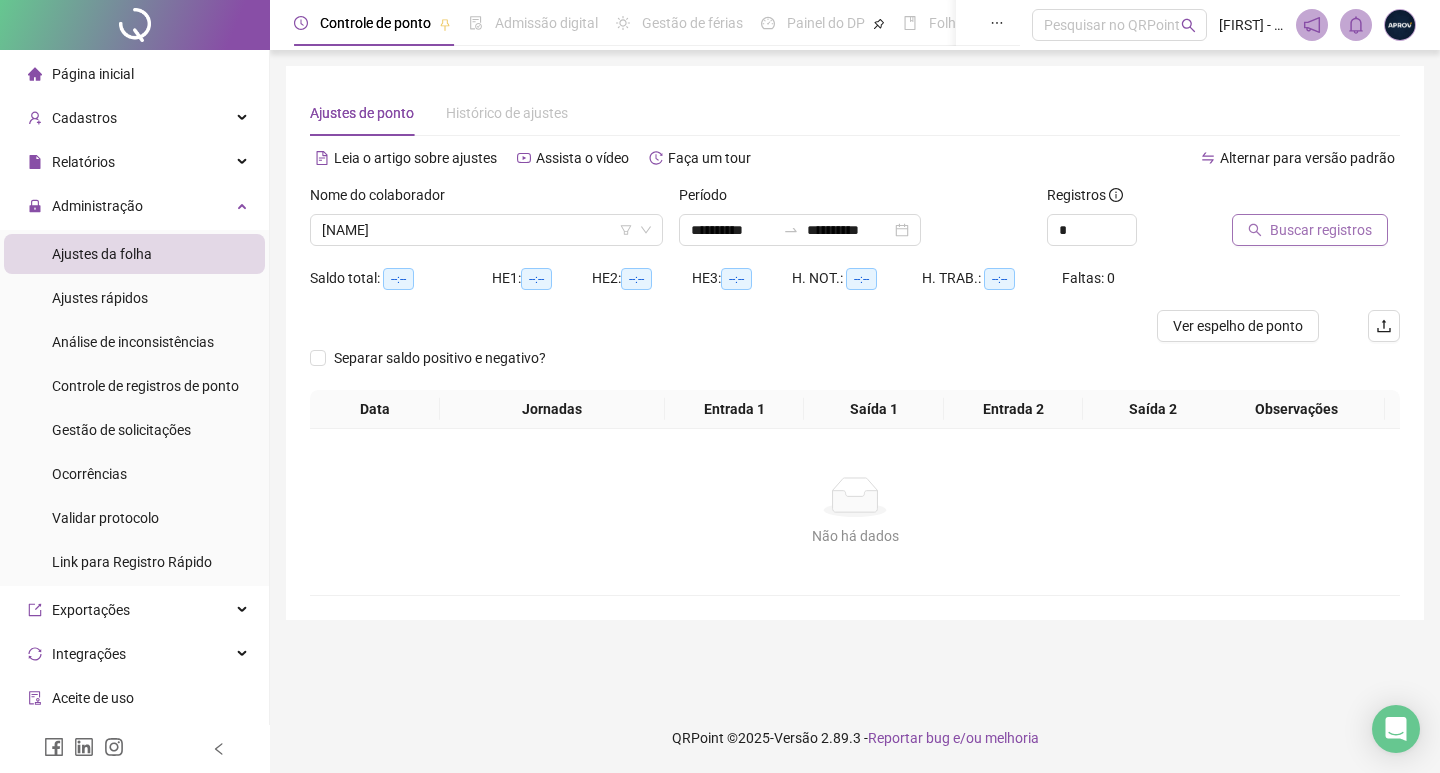 click on "Buscar registros" at bounding box center [1310, 230] 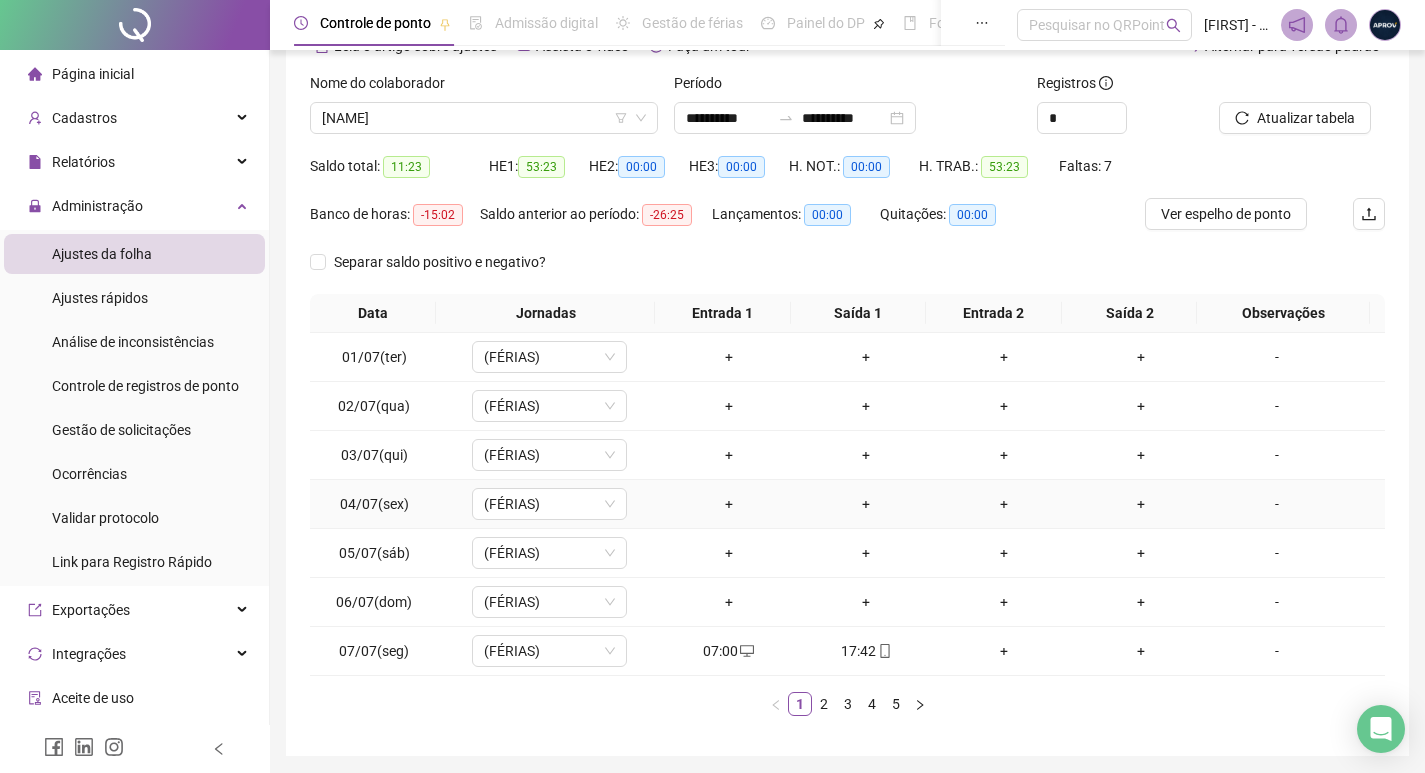 scroll, scrollTop: 181, scrollLeft: 0, axis: vertical 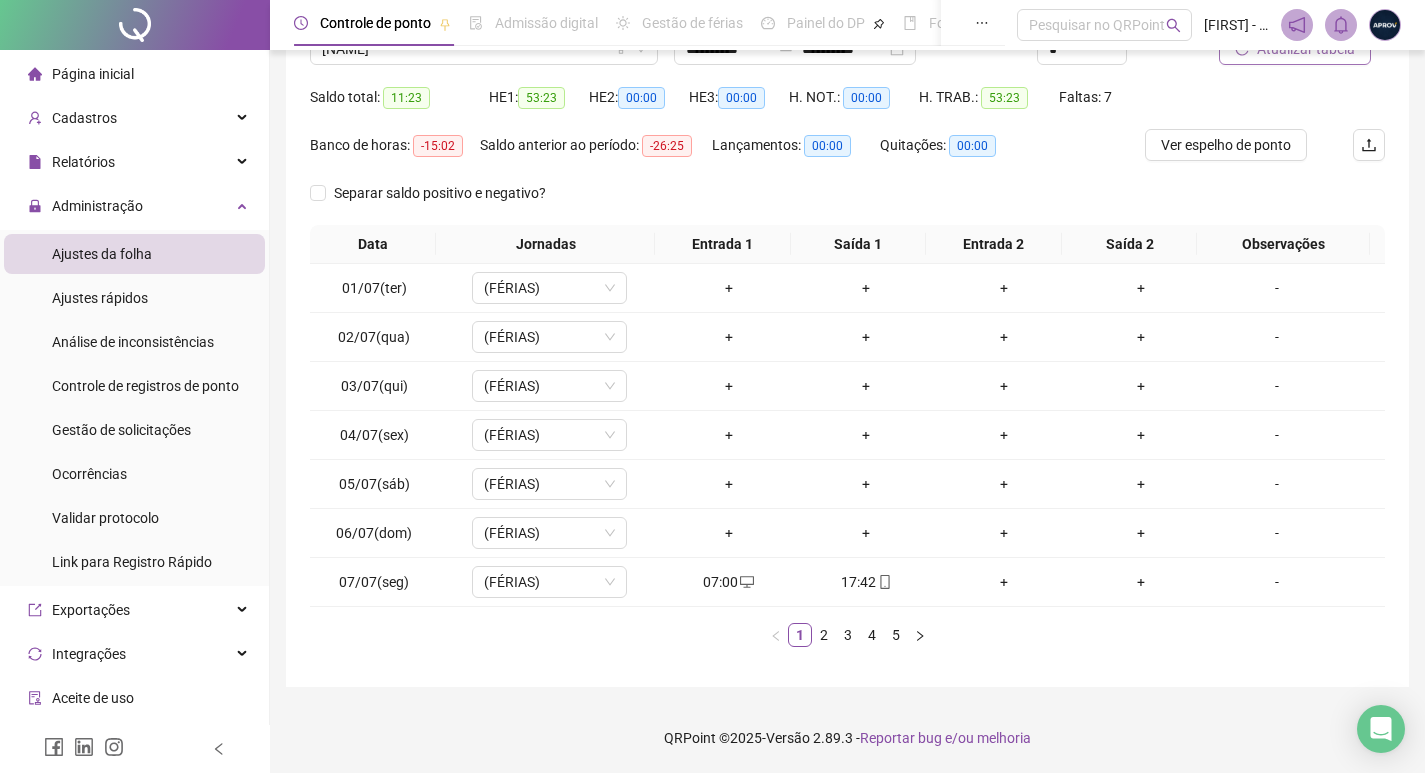 click on "Atualizar tabela" at bounding box center [1306, 49] 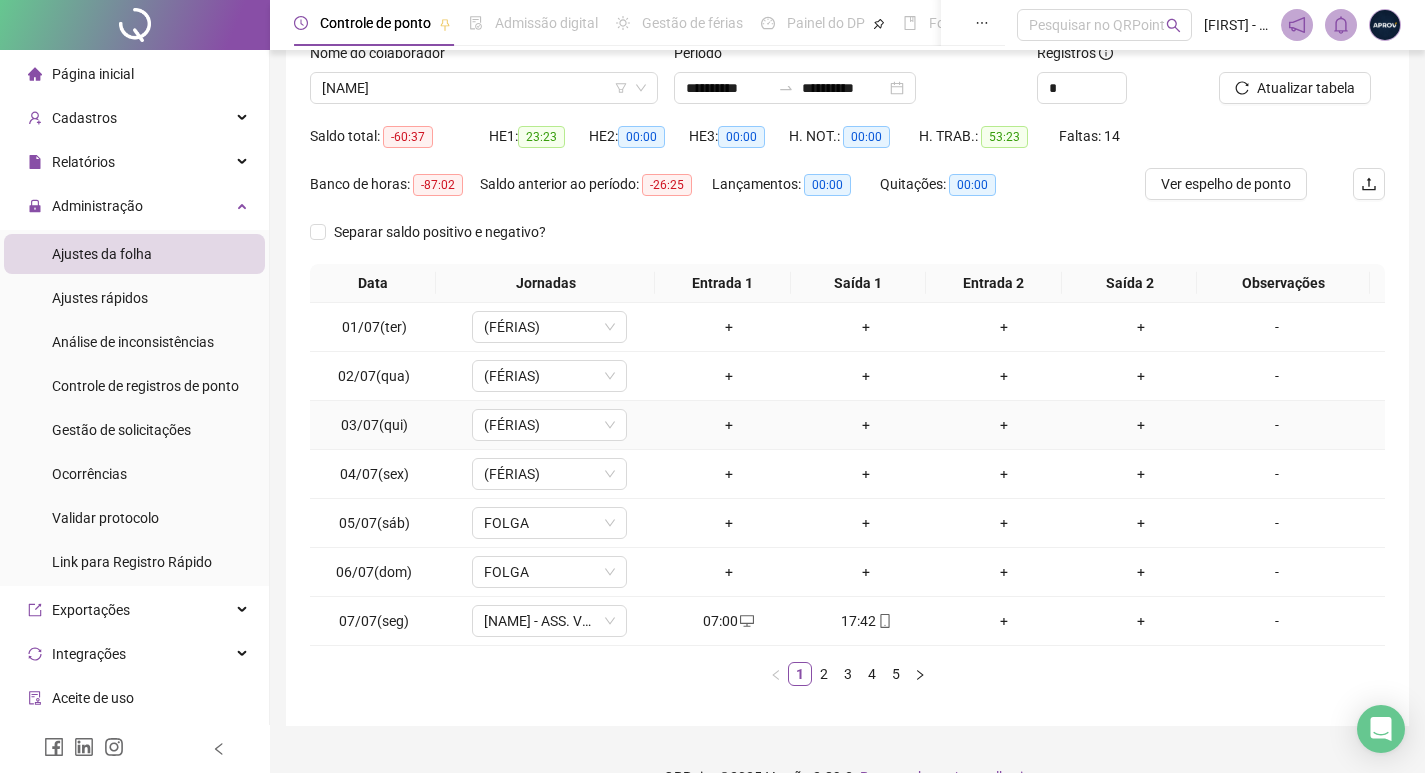 scroll, scrollTop: 181, scrollLeft: 0, axis: vertical 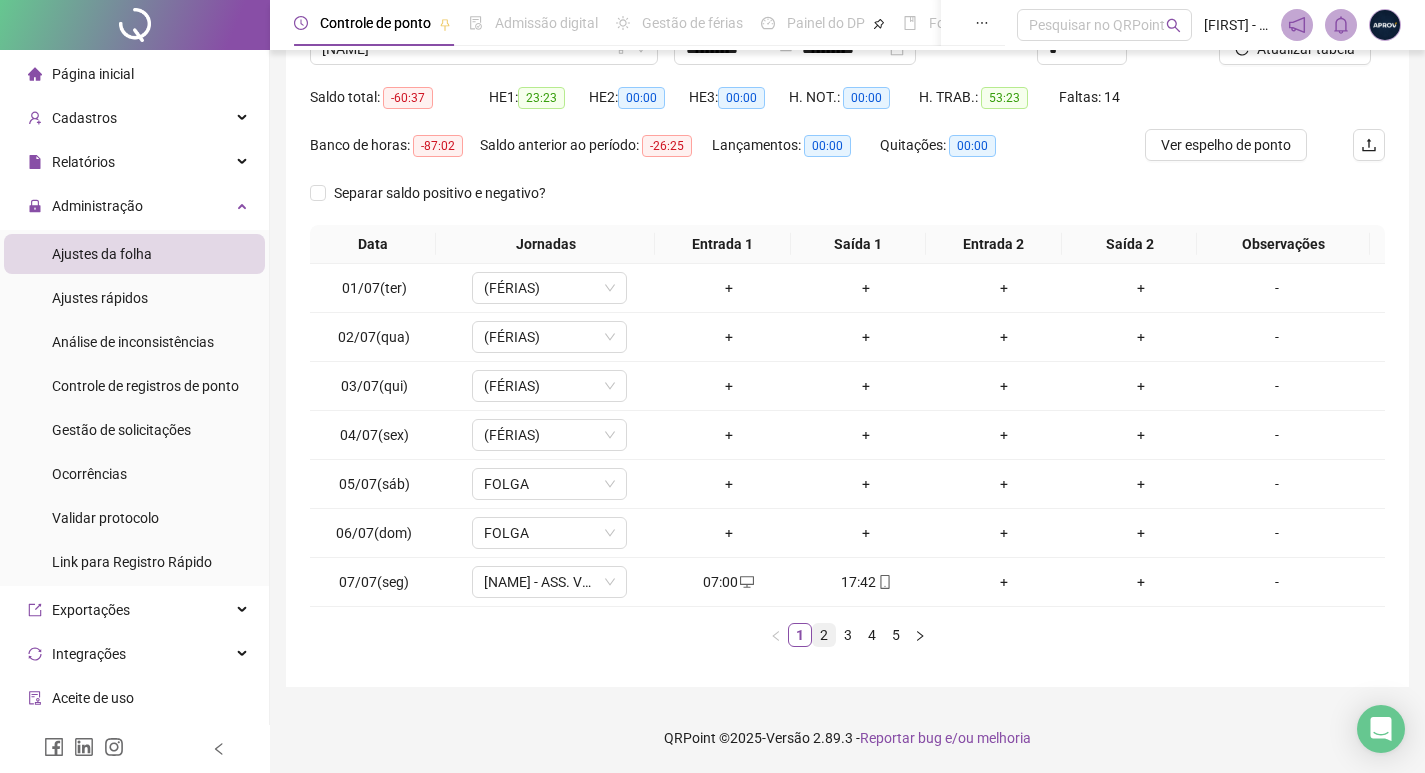 click on "2" at bounding box center [824, 635] 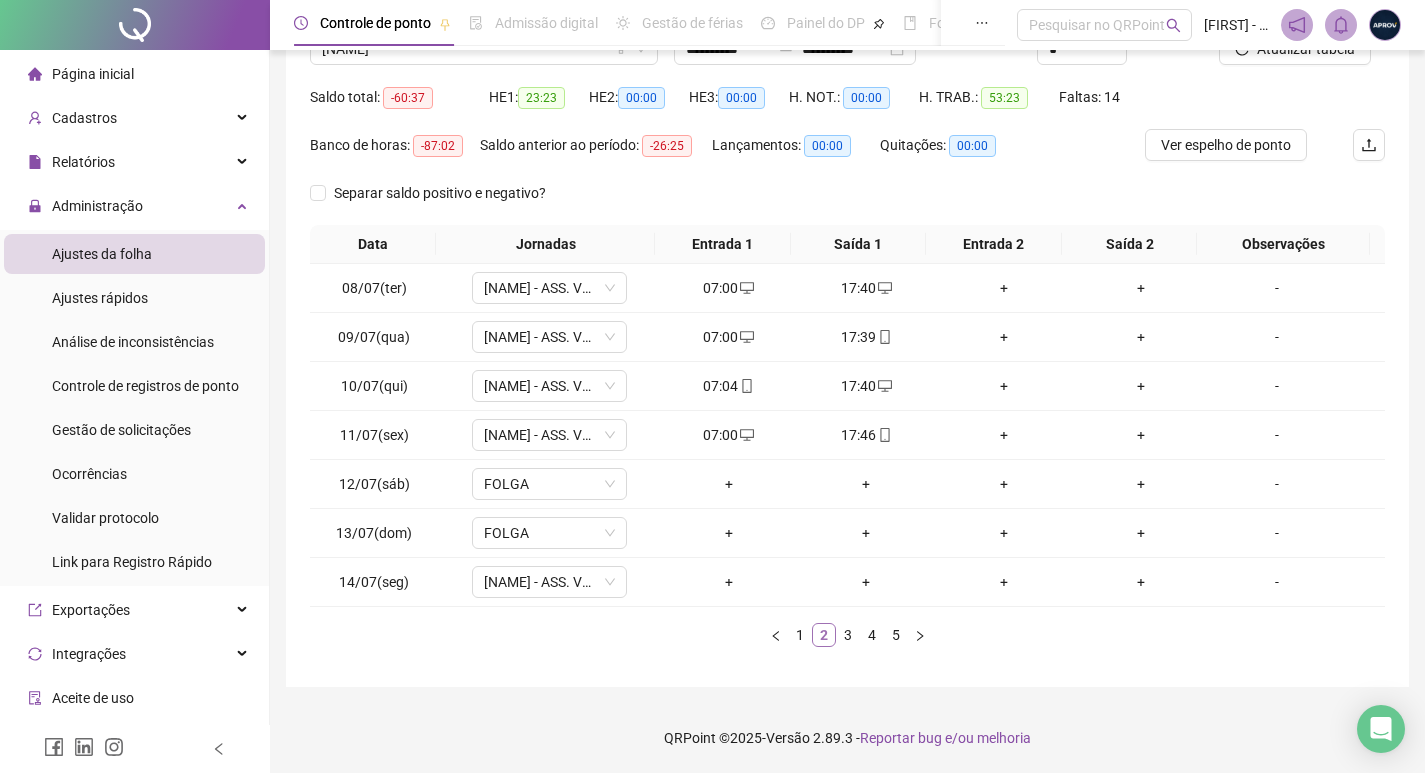 click on "2" at bounding box center (824, 635) 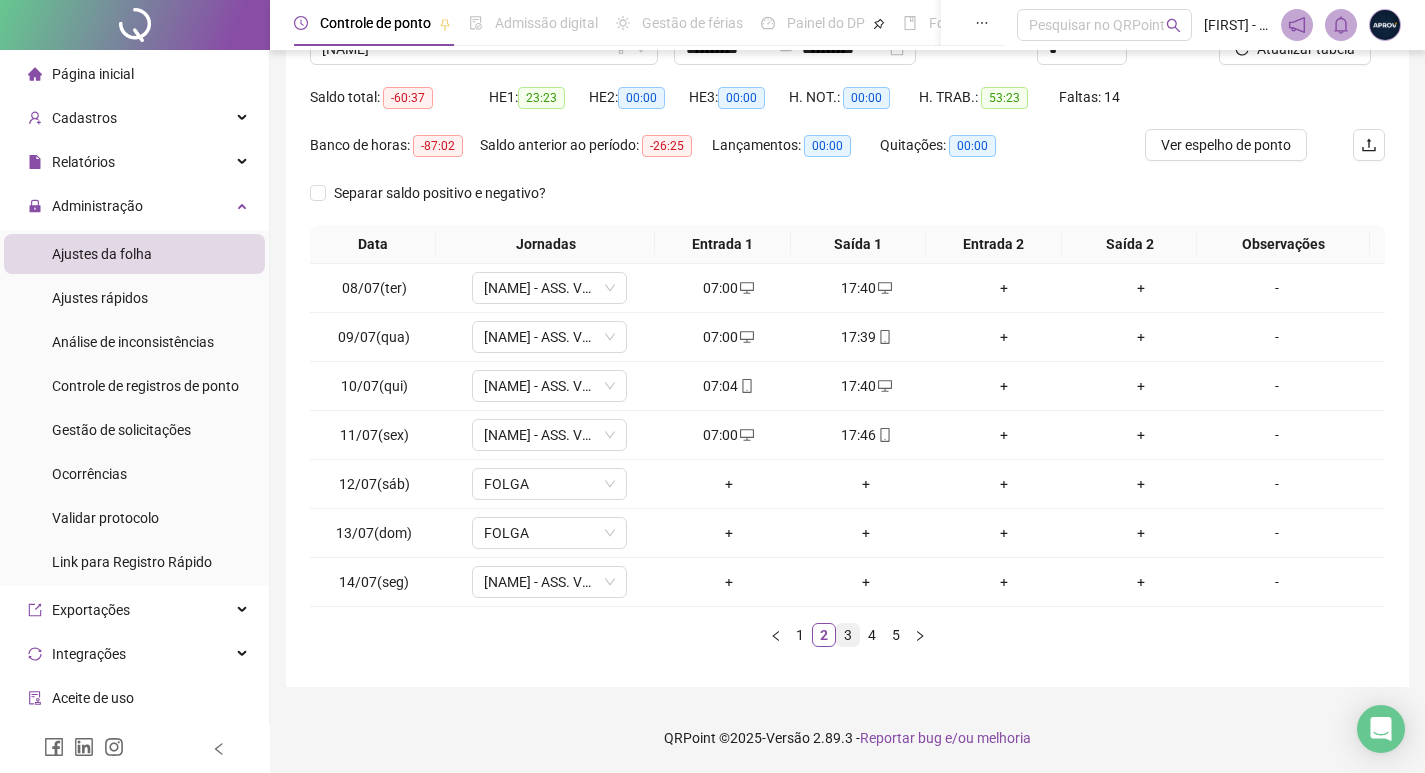 click on "3" at bounding box center (848, 635) 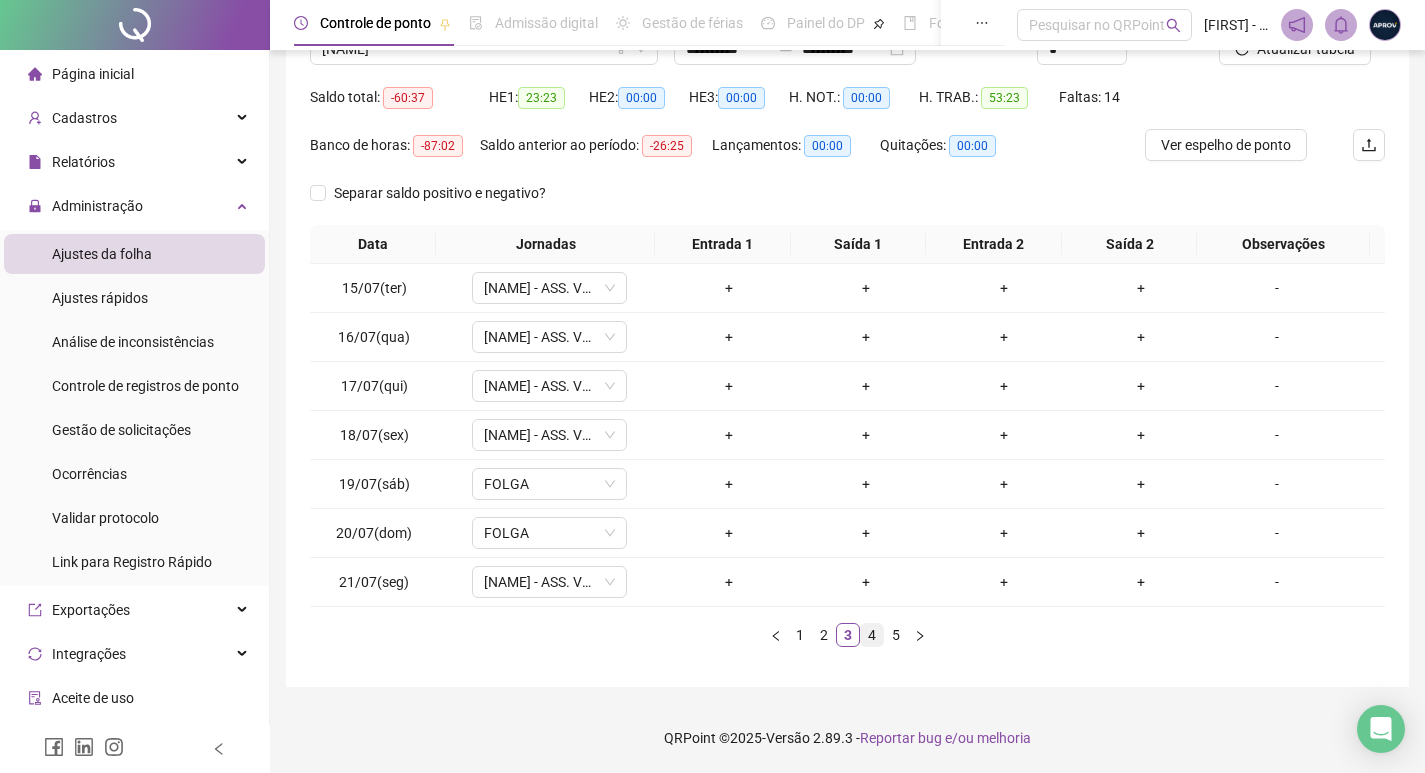 click on "4" at bounding box center (872, 635) 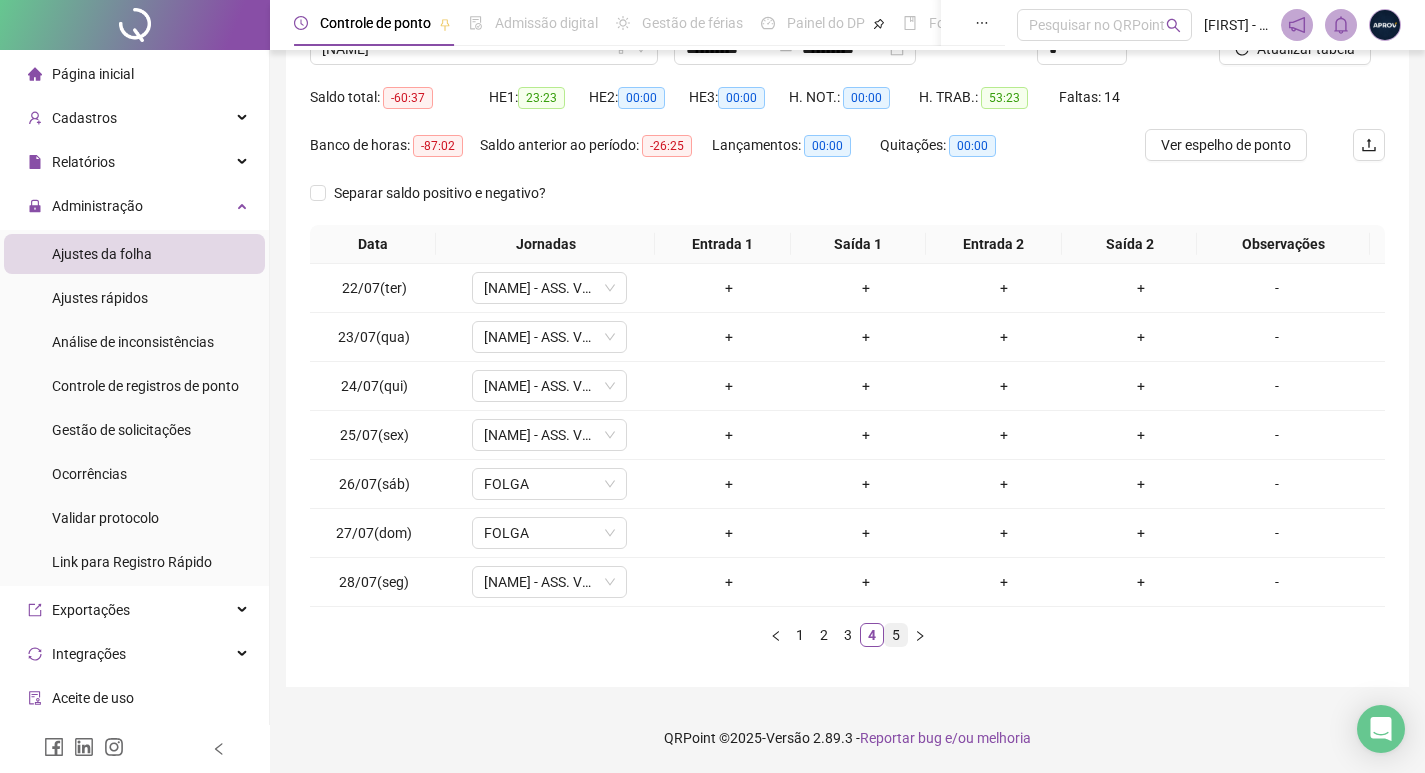 click on "5" at bounding box center (896, 635) 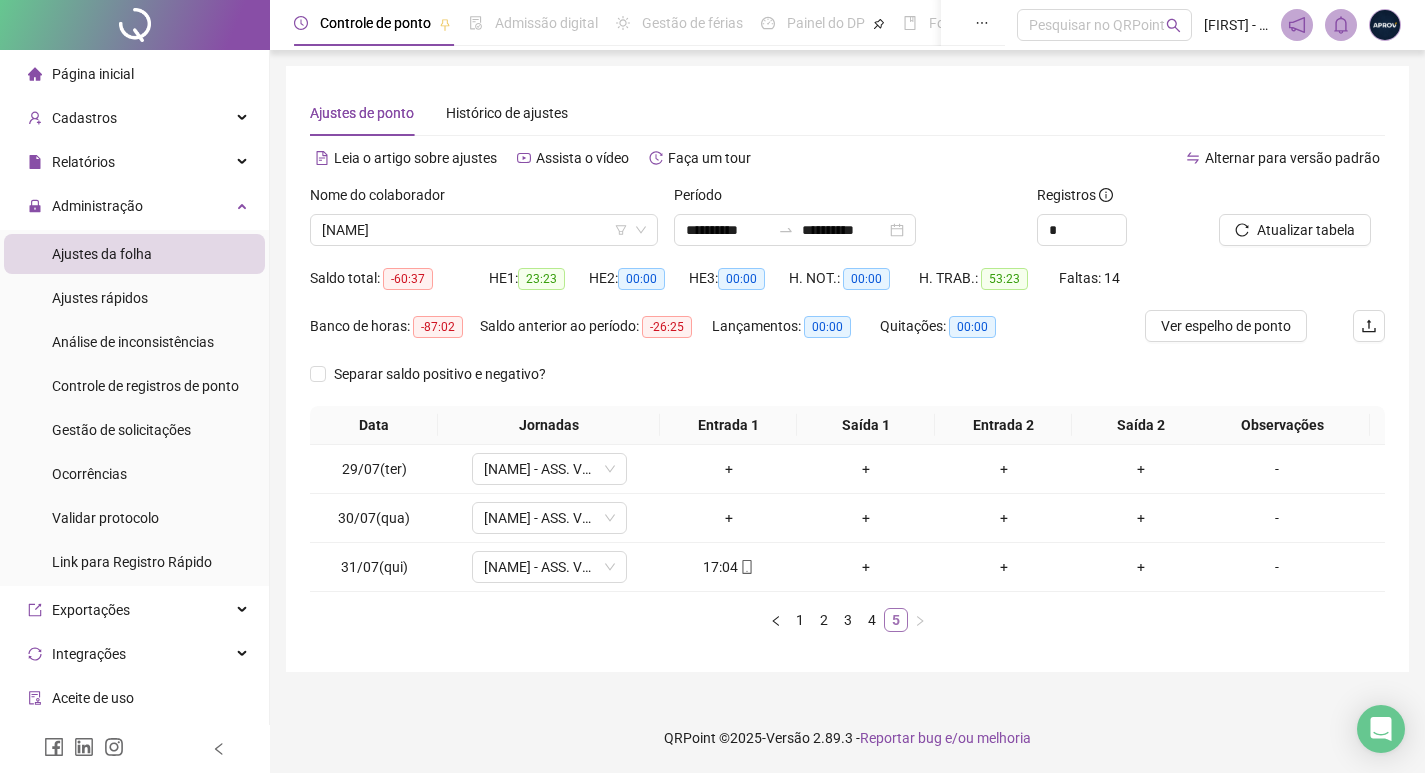 scroll, scrollTop: 0, scrollLeft: 0, axis: both 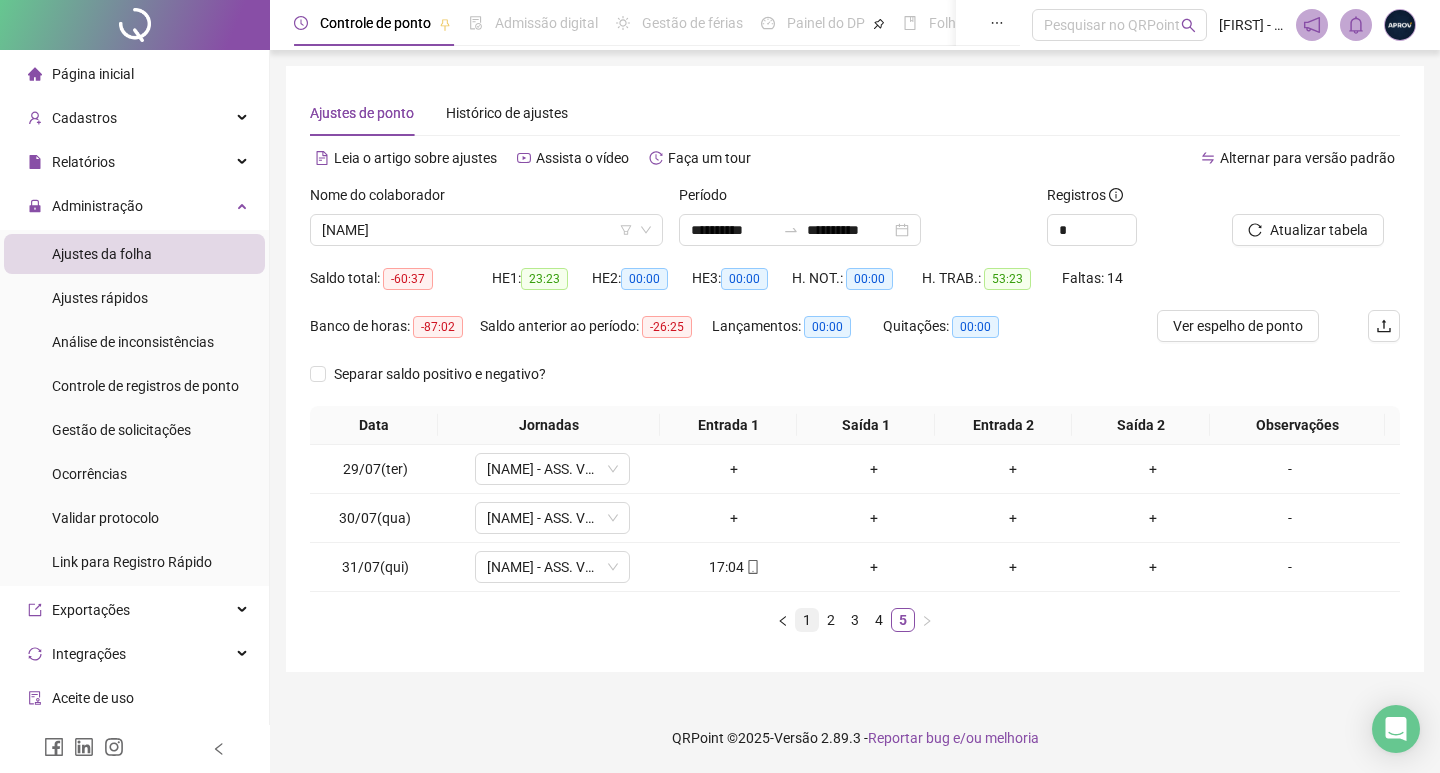 click on "1" at bounding box center (807, 620) 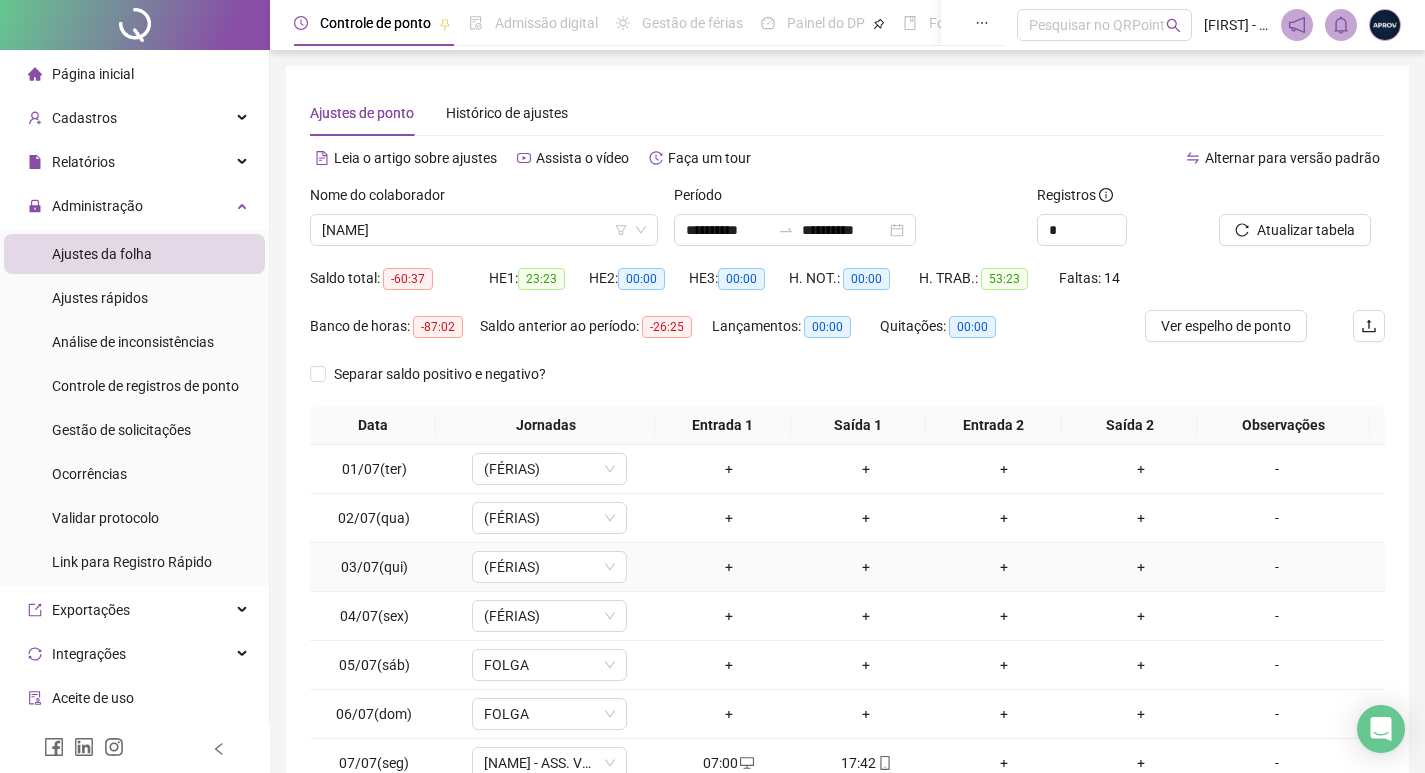 scroll, scrollTop: 181, scrollLeft: 0, axis: vertical 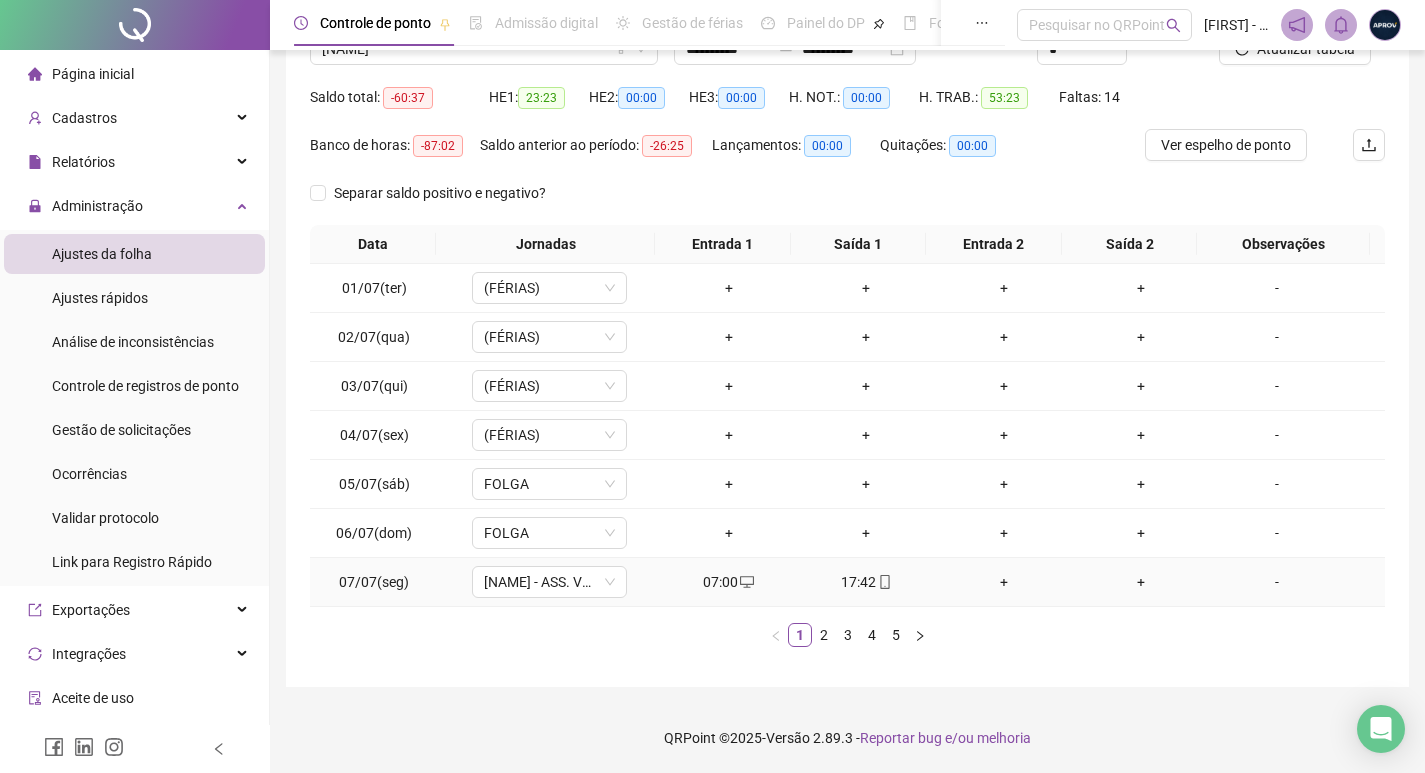 click on "+" at bounding box center (1004, 582) 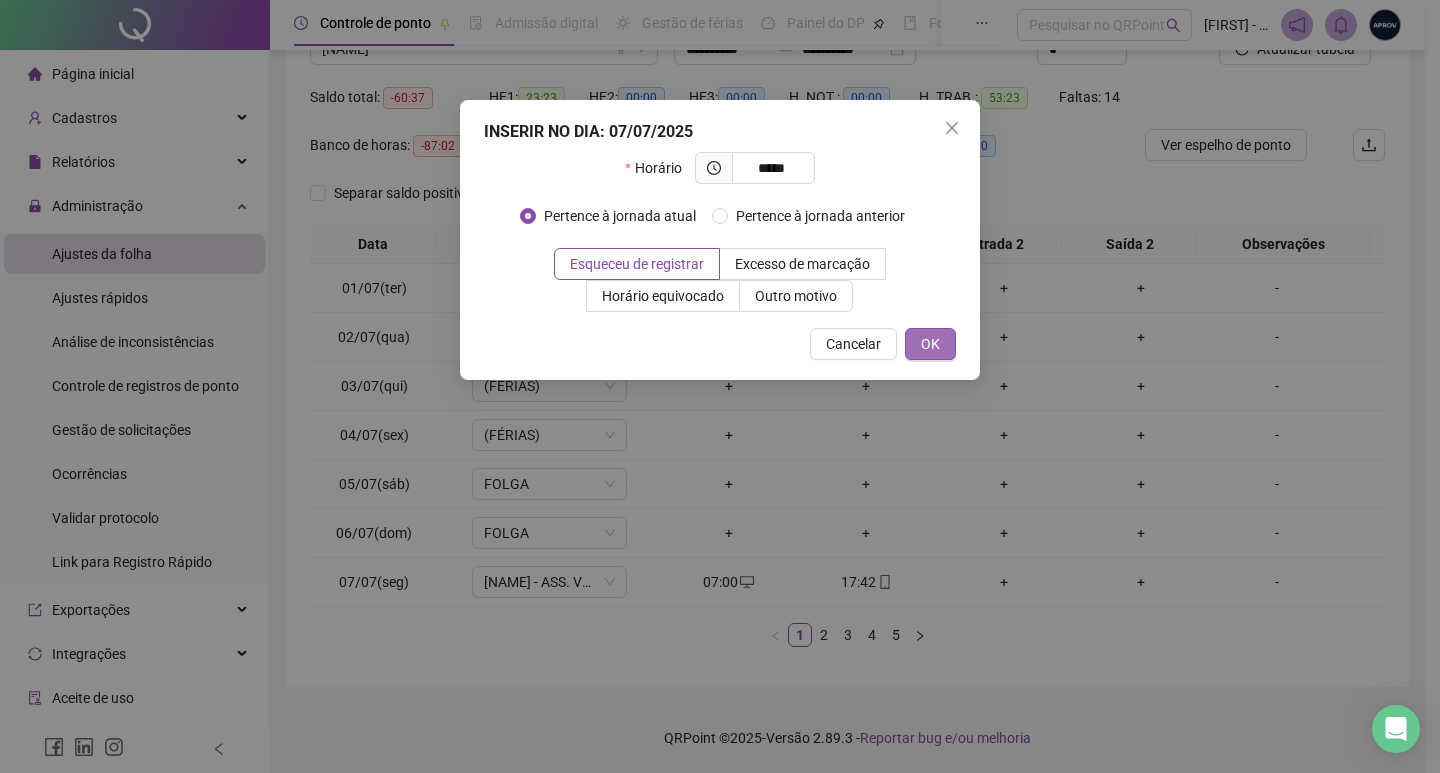 type on "*****" 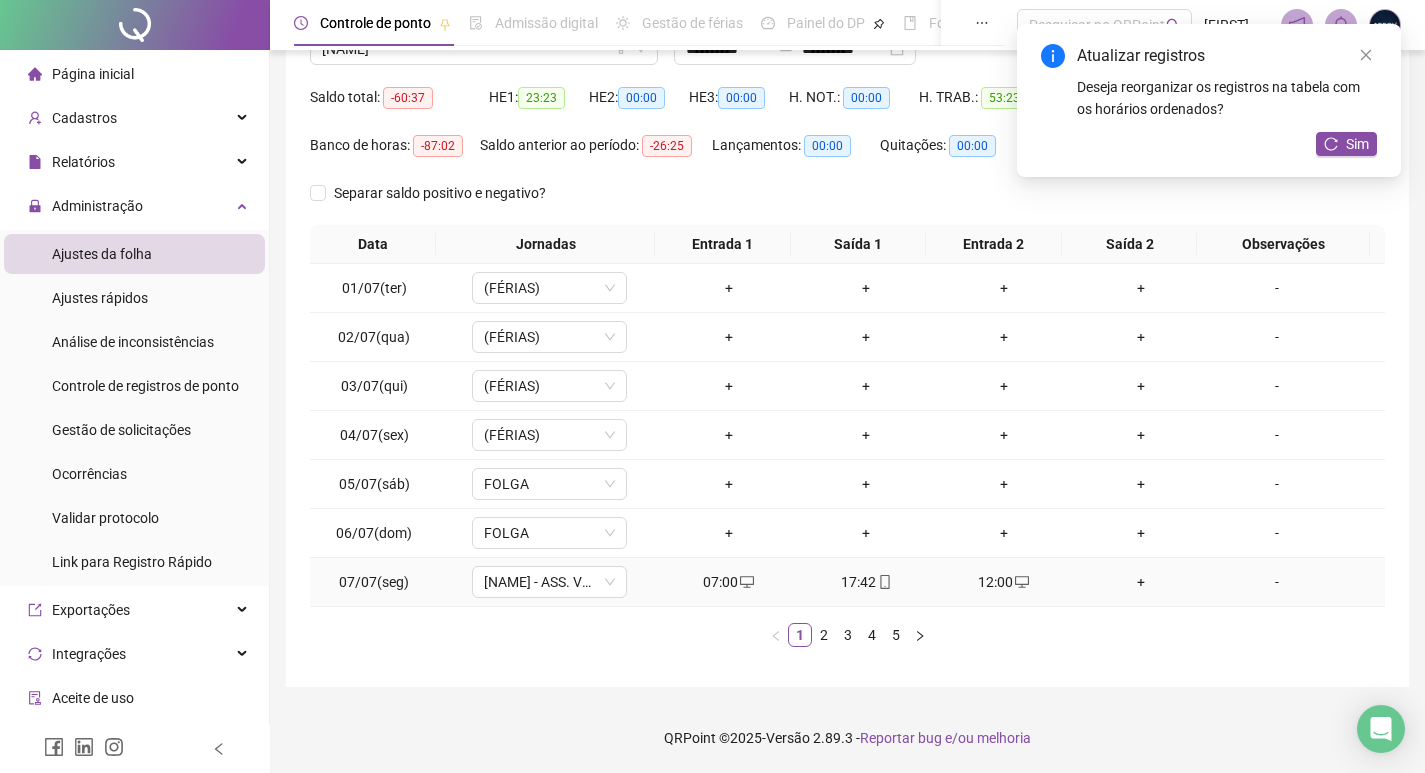click on "+" at bounding box center (1142, 582) 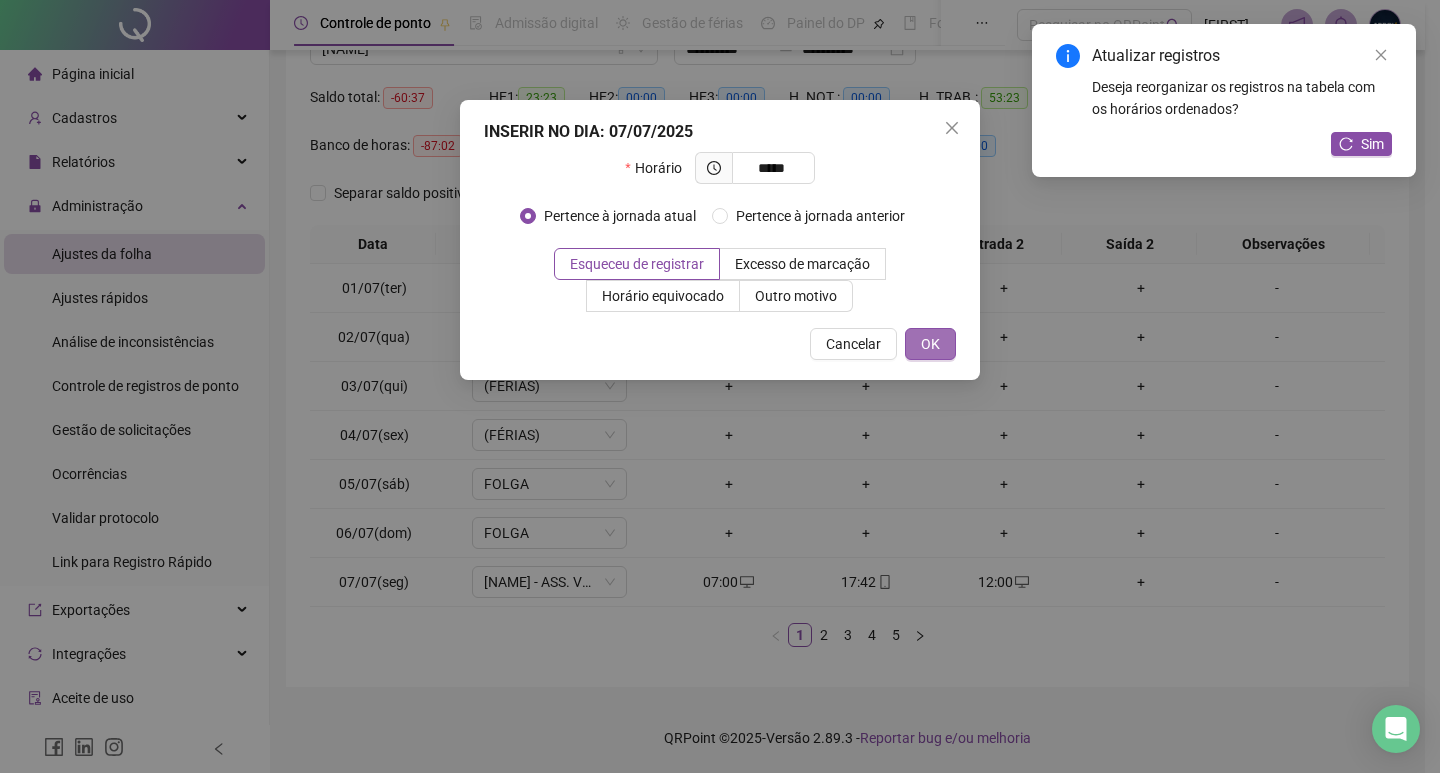 type on "*****" 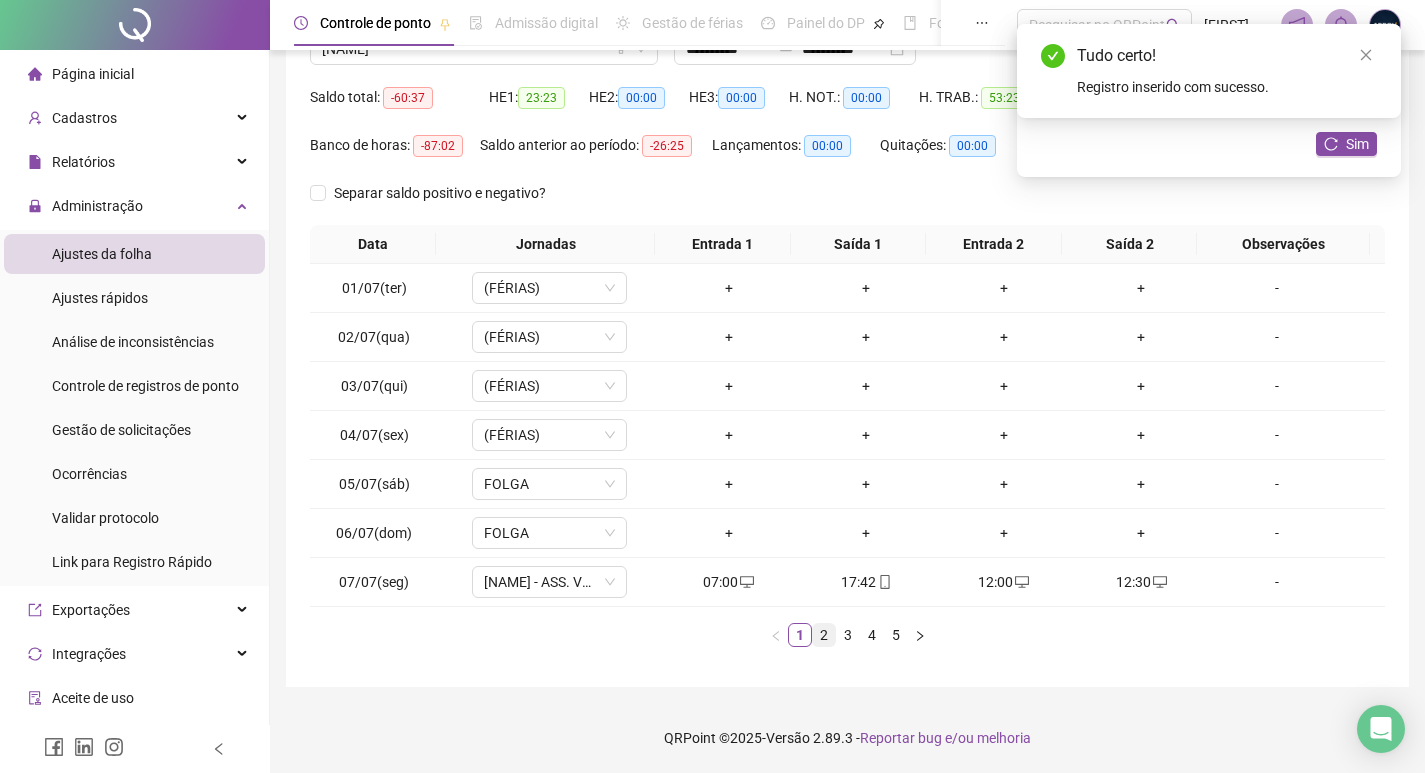 click on "2" at bounding box center [824, 635] 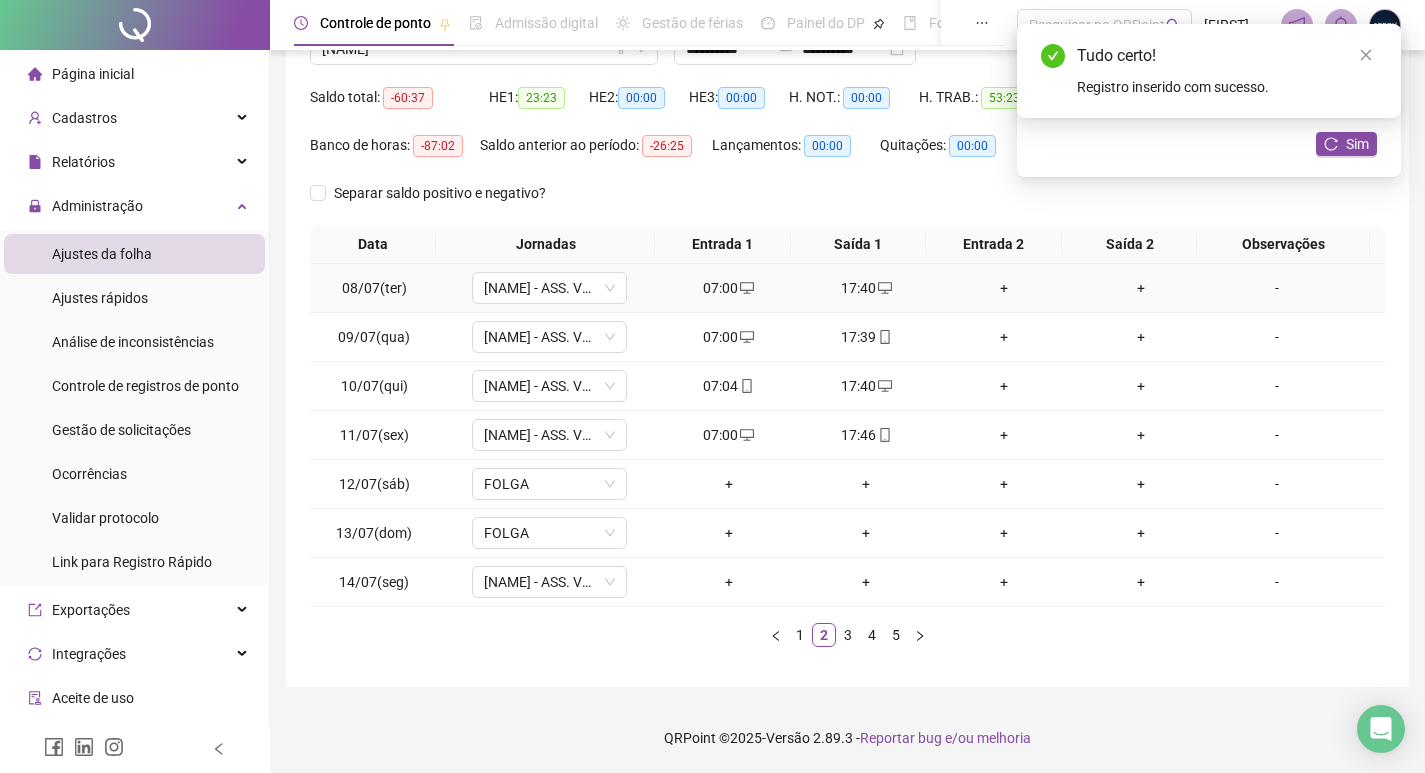 click on "+" at bounding box center [1004, 288] 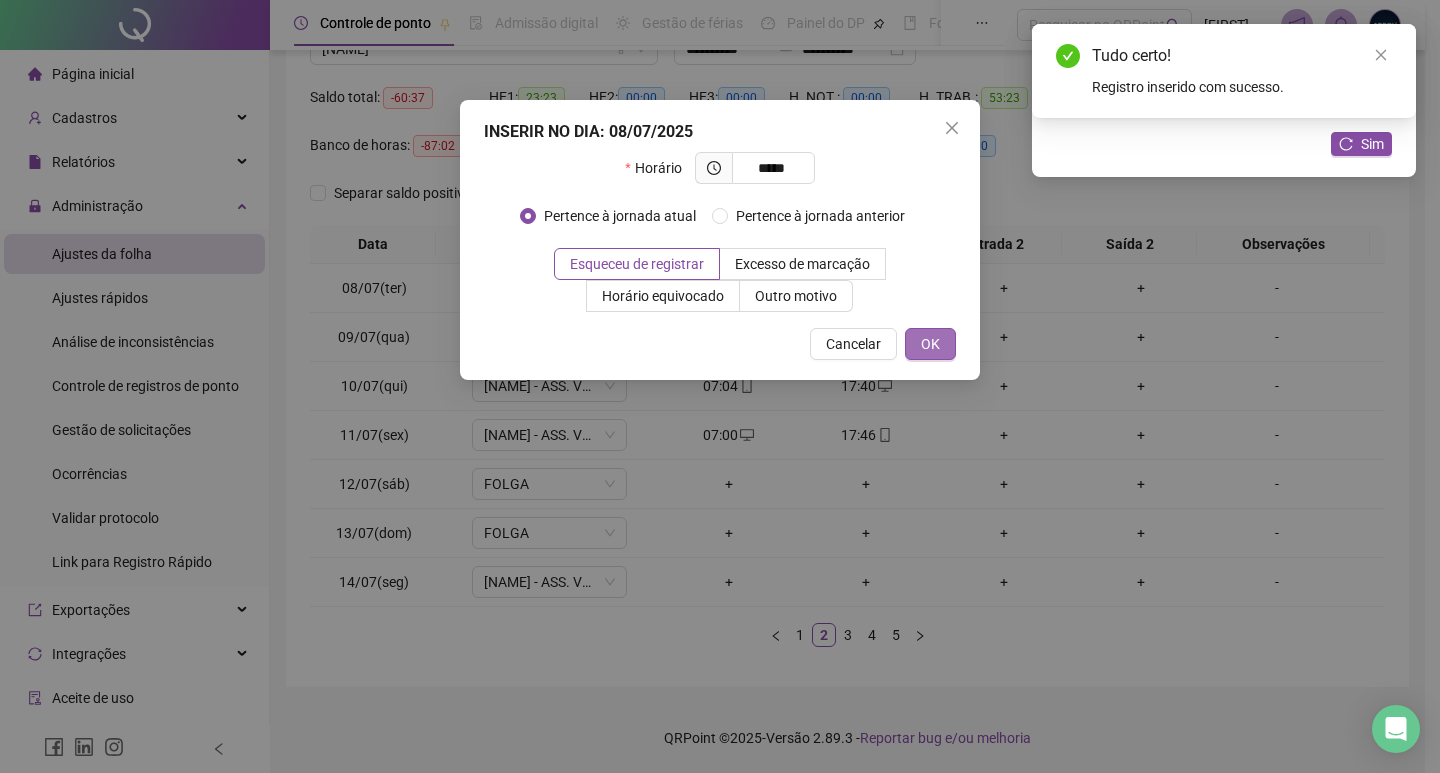 type on "*****" 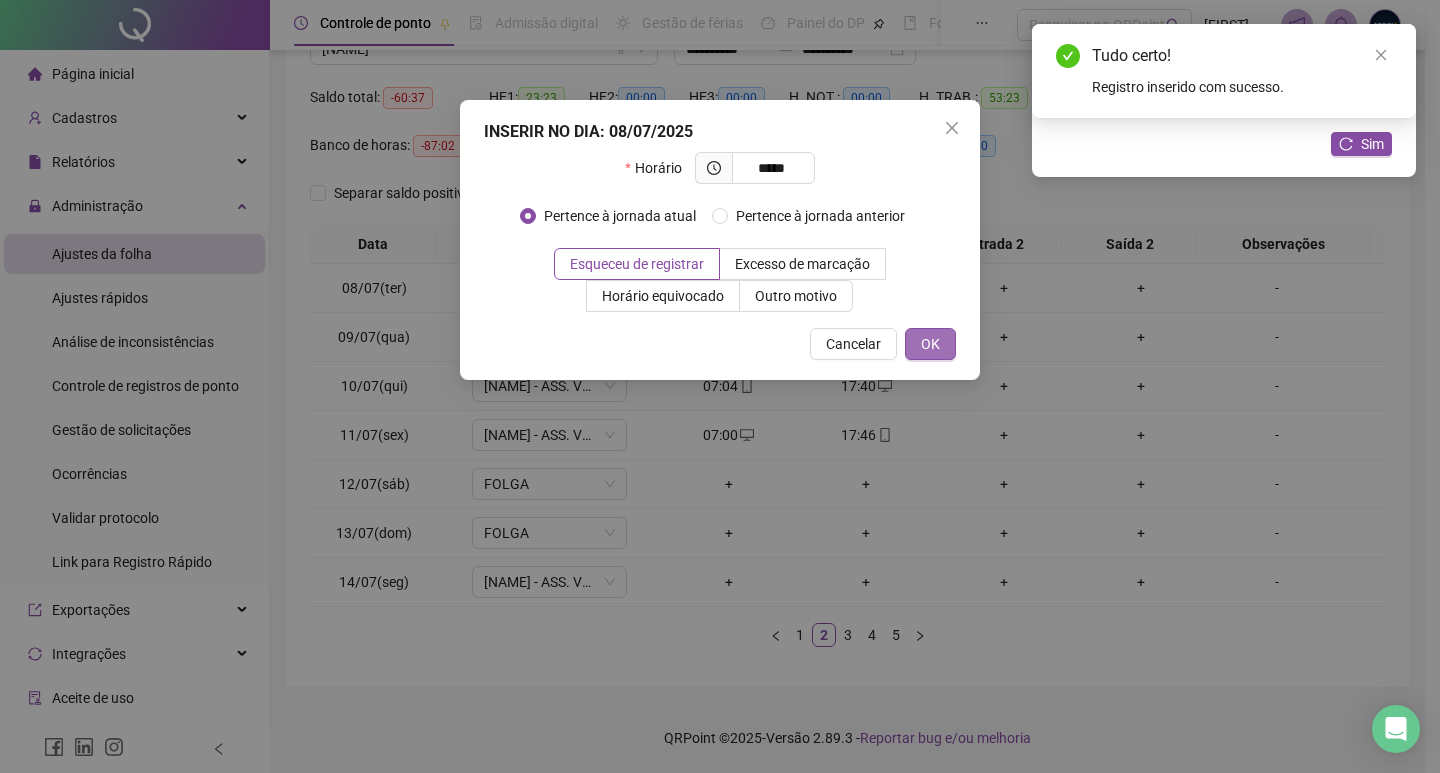click on "OK" at bounding box center (930, 344) 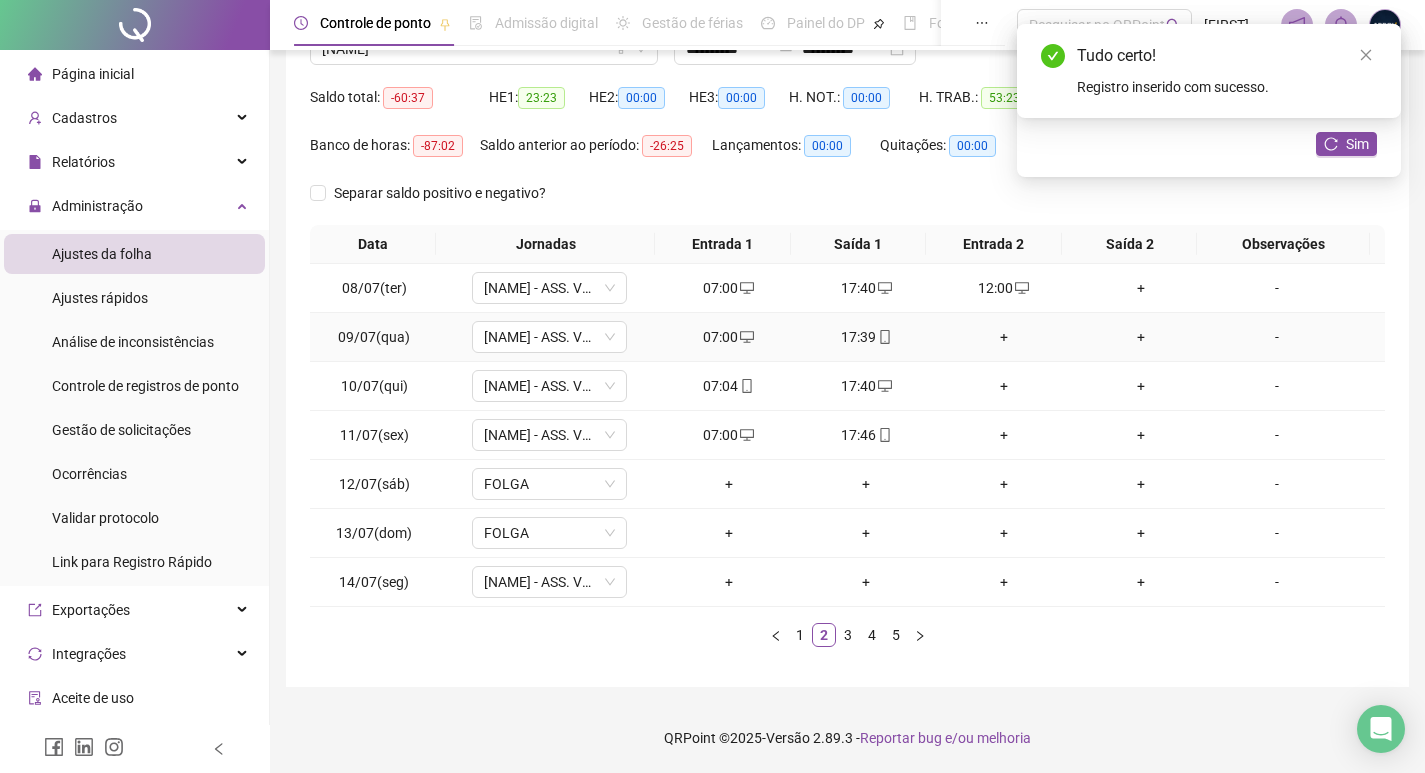 click on "+" at bounding box center [1004, 337] 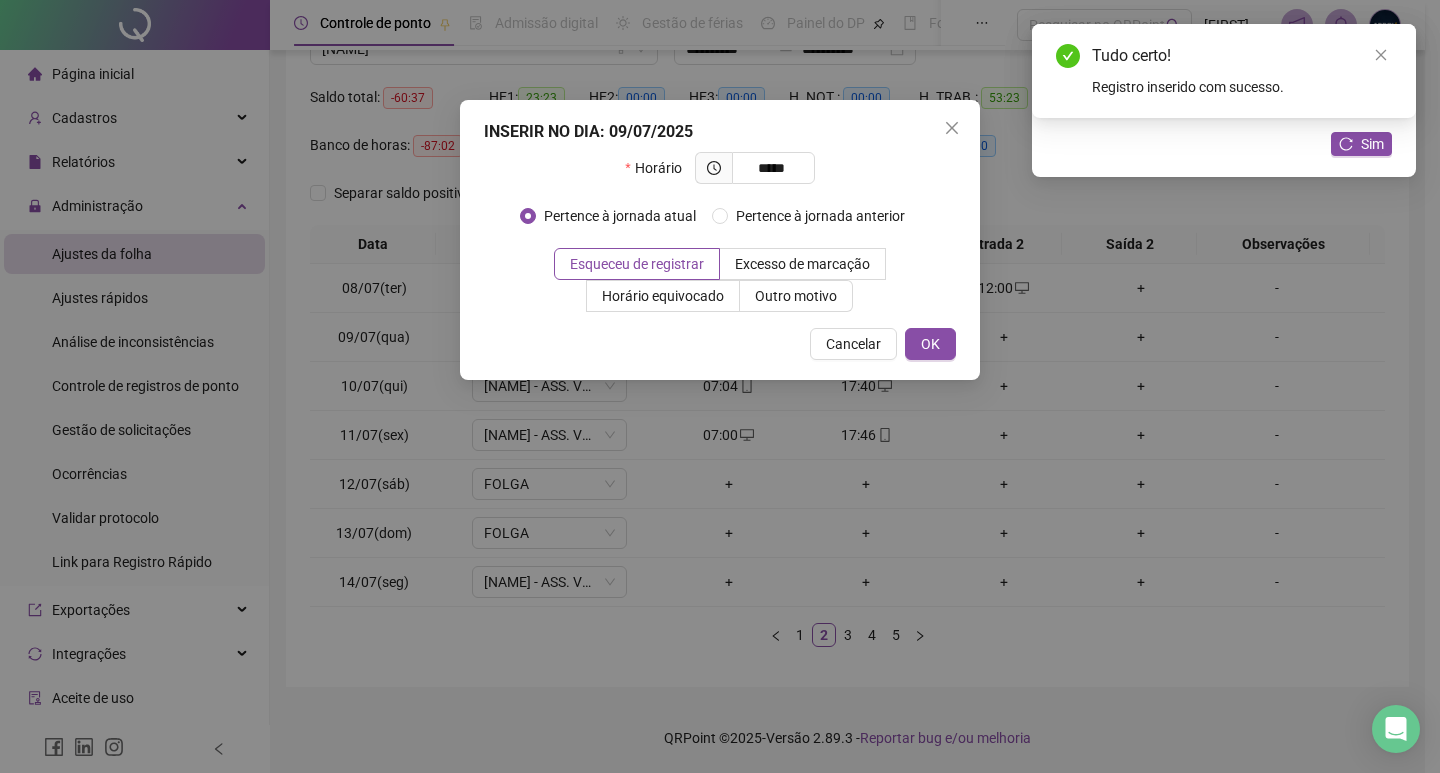 type on "*****" 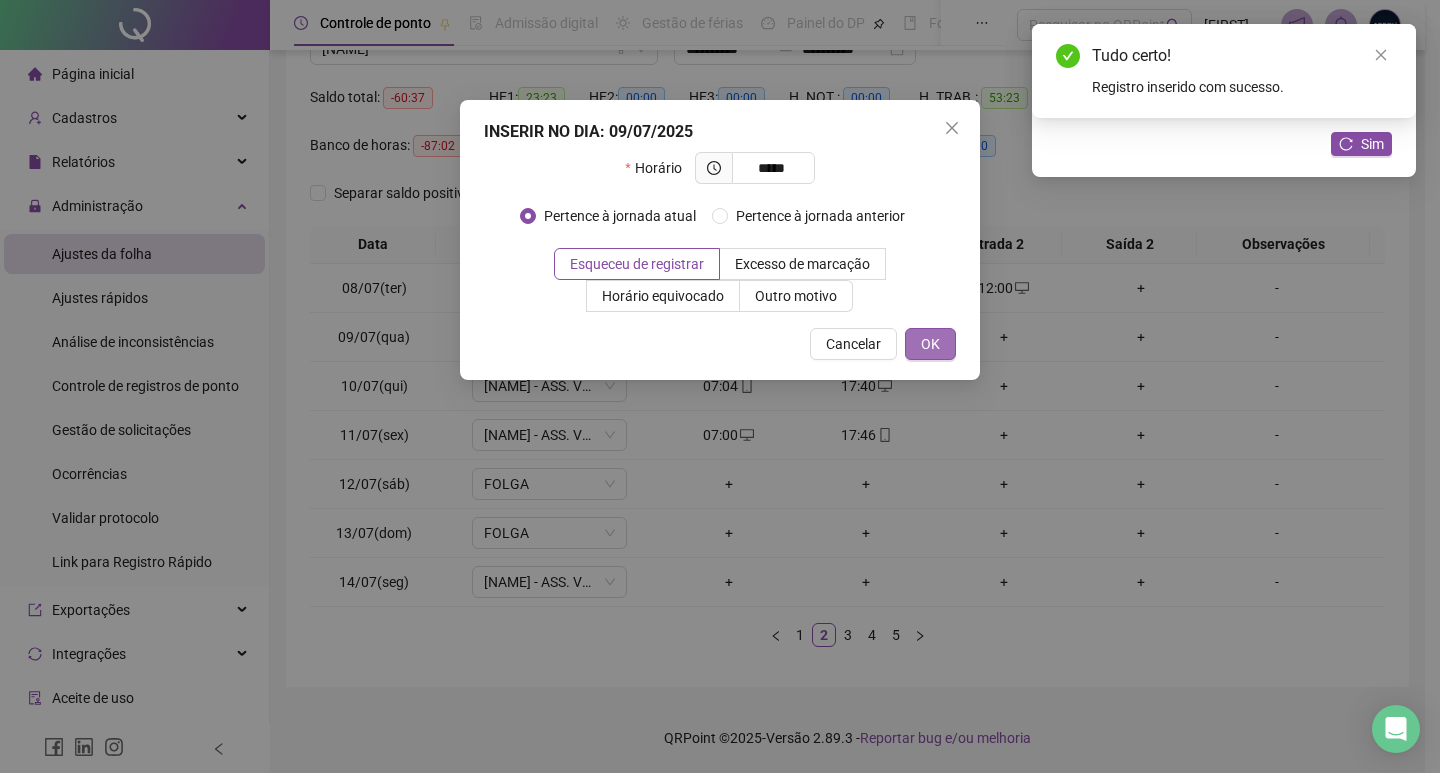 drag, startPoint x: 933, startPoint y: 337, endPoint x: 971, endPoint y: 357, distance: 42.941822 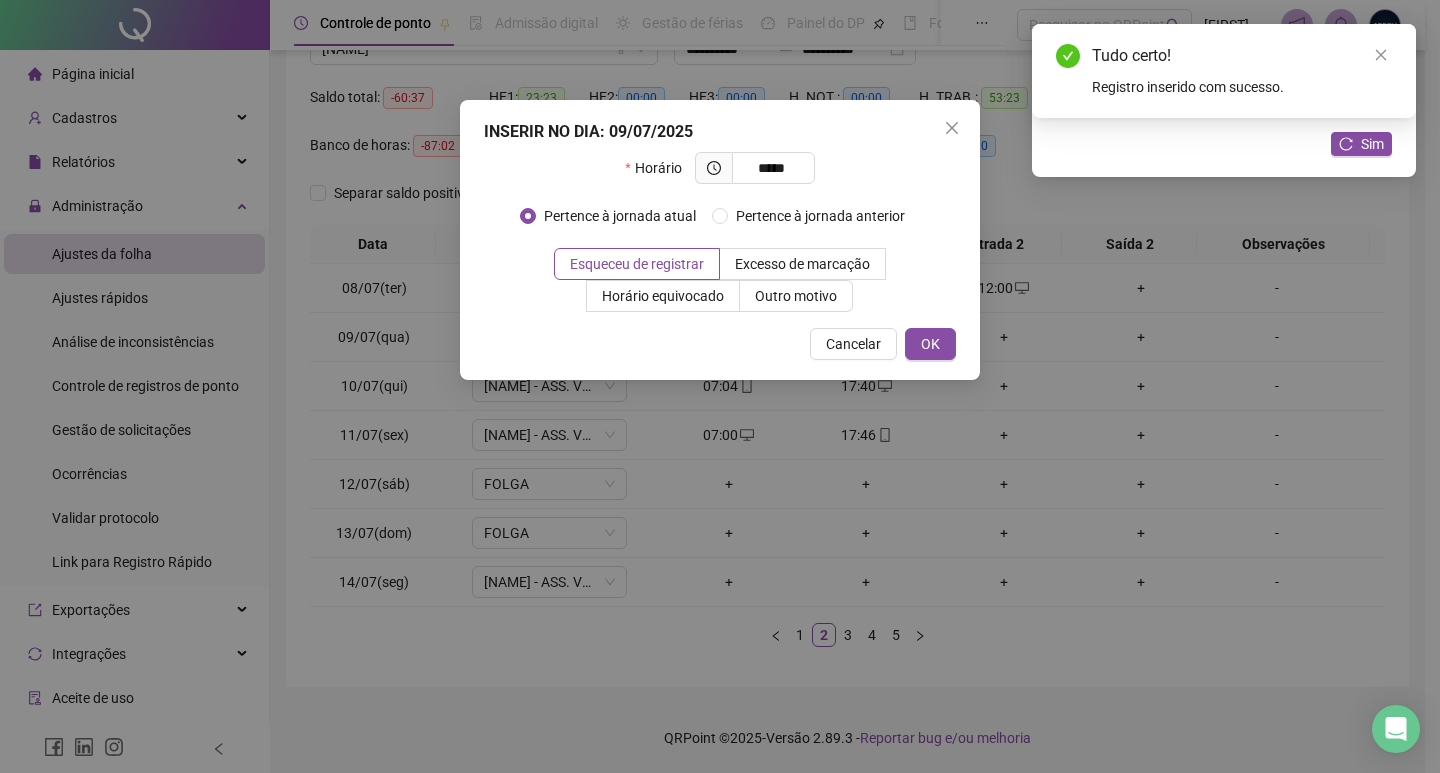 click on "OK" at bounding box center (930, 344) 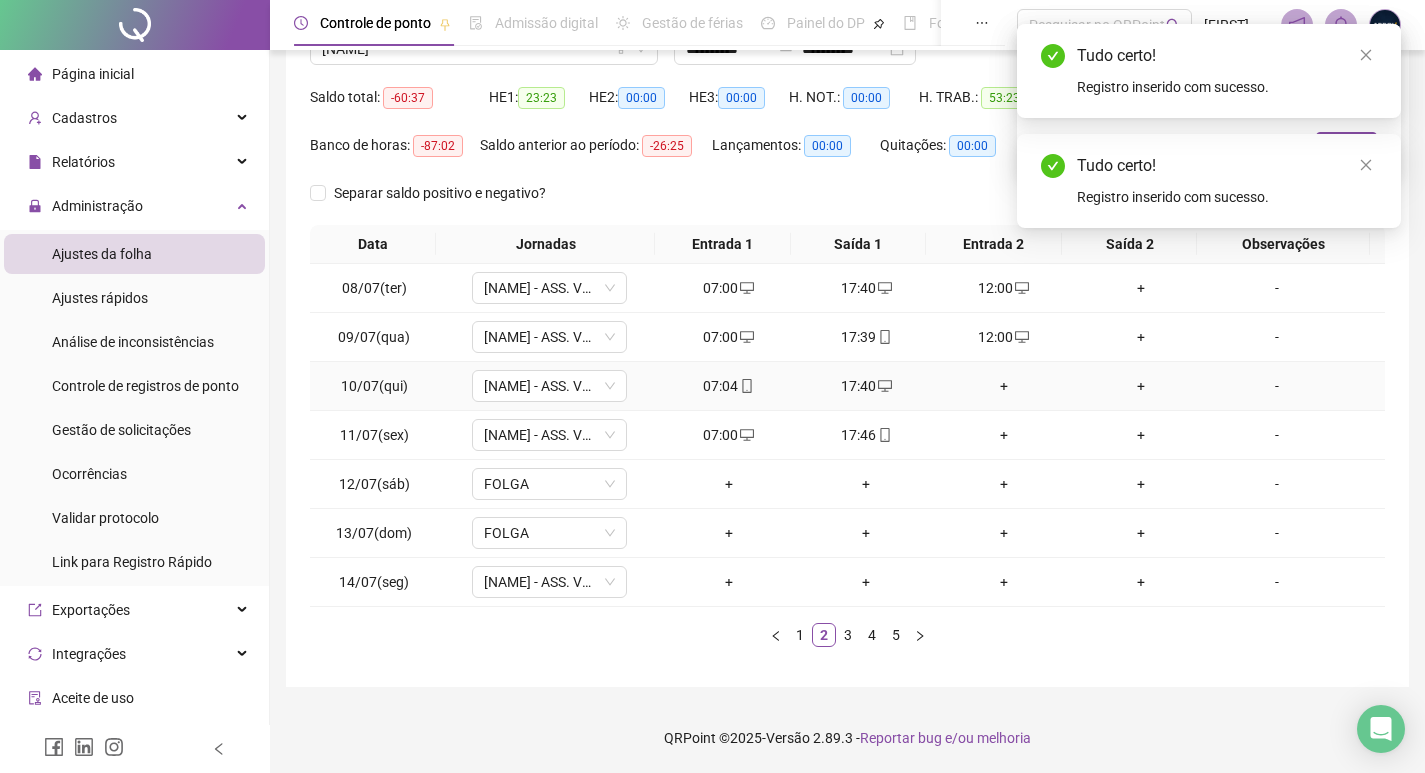 click on "+" at bounding box center [1004, 386] 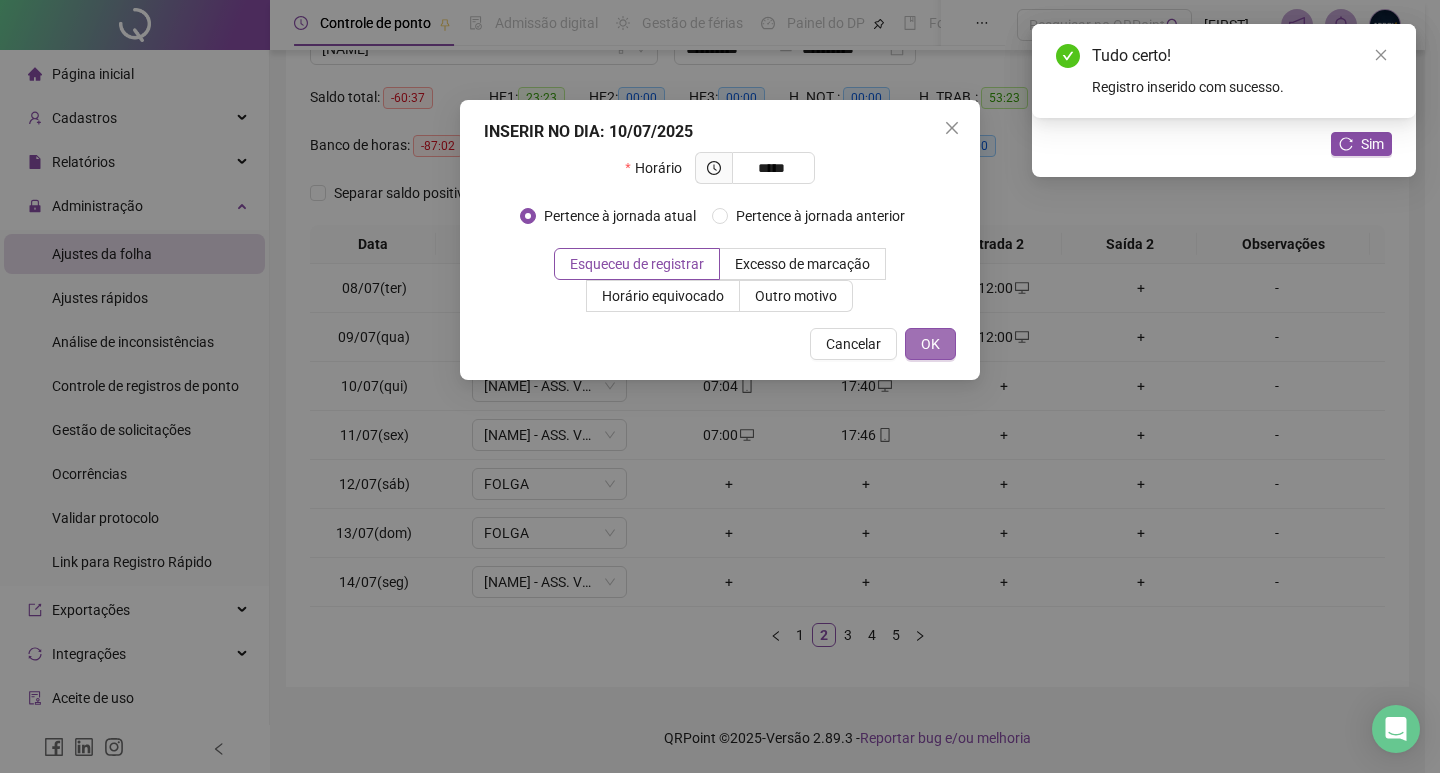 type on "*****" 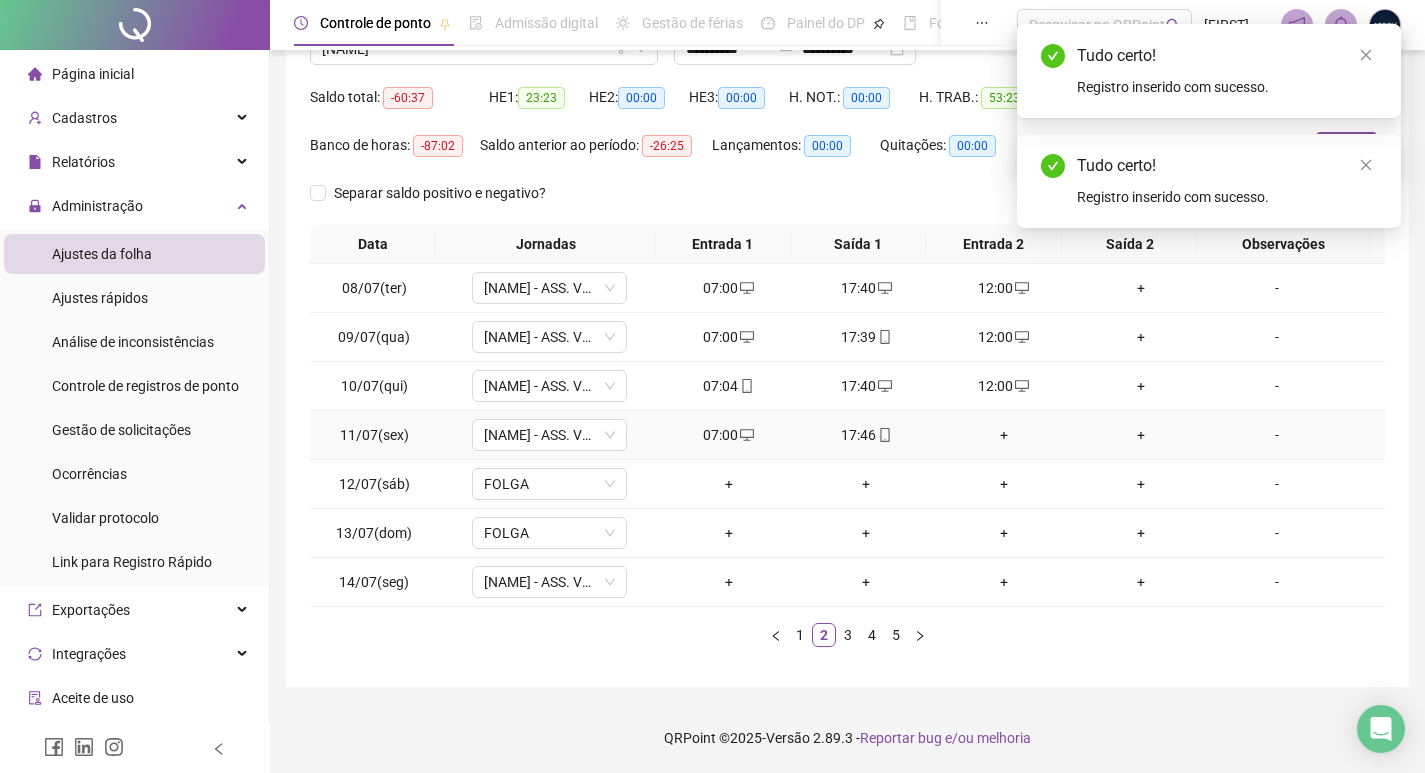click on "+" at bounding box center [1004, 435] 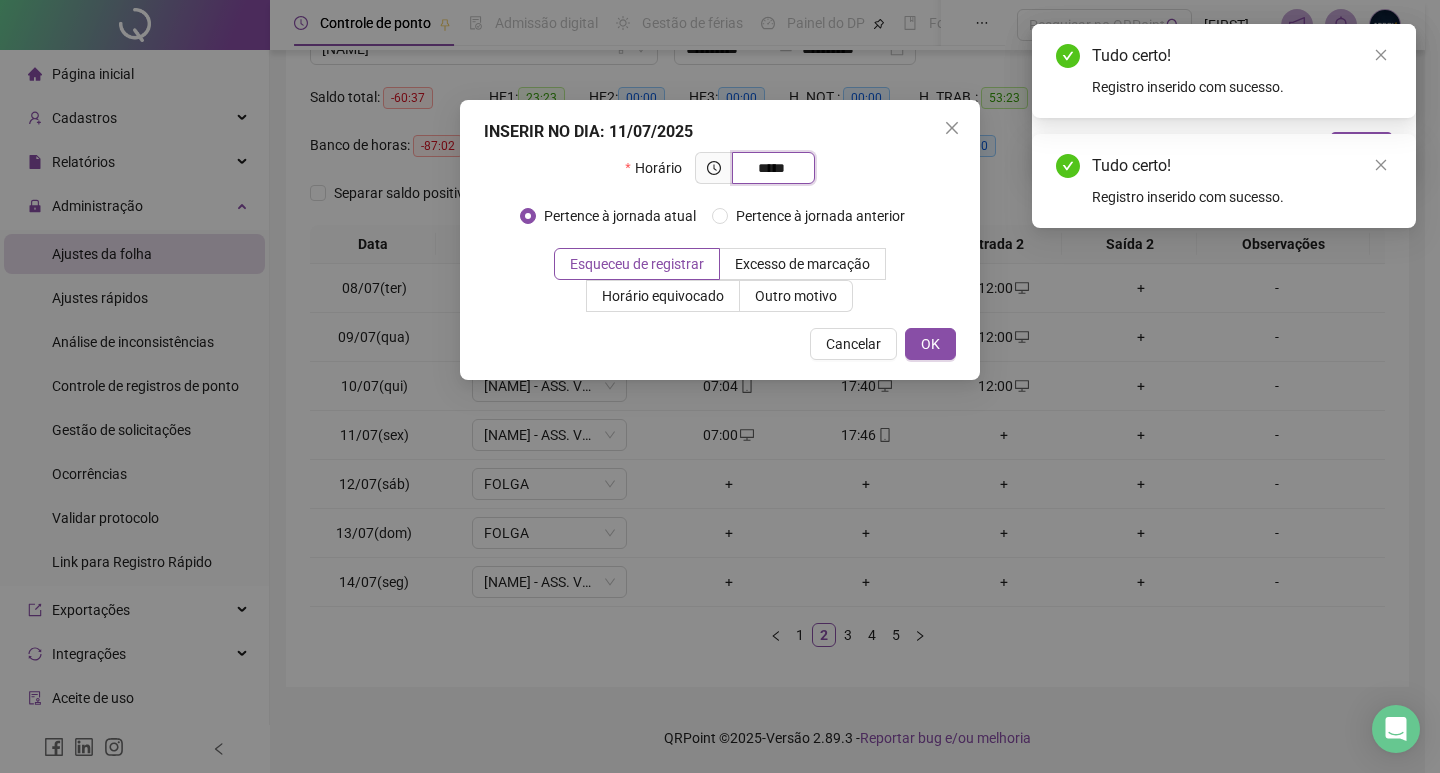 type on "*****" 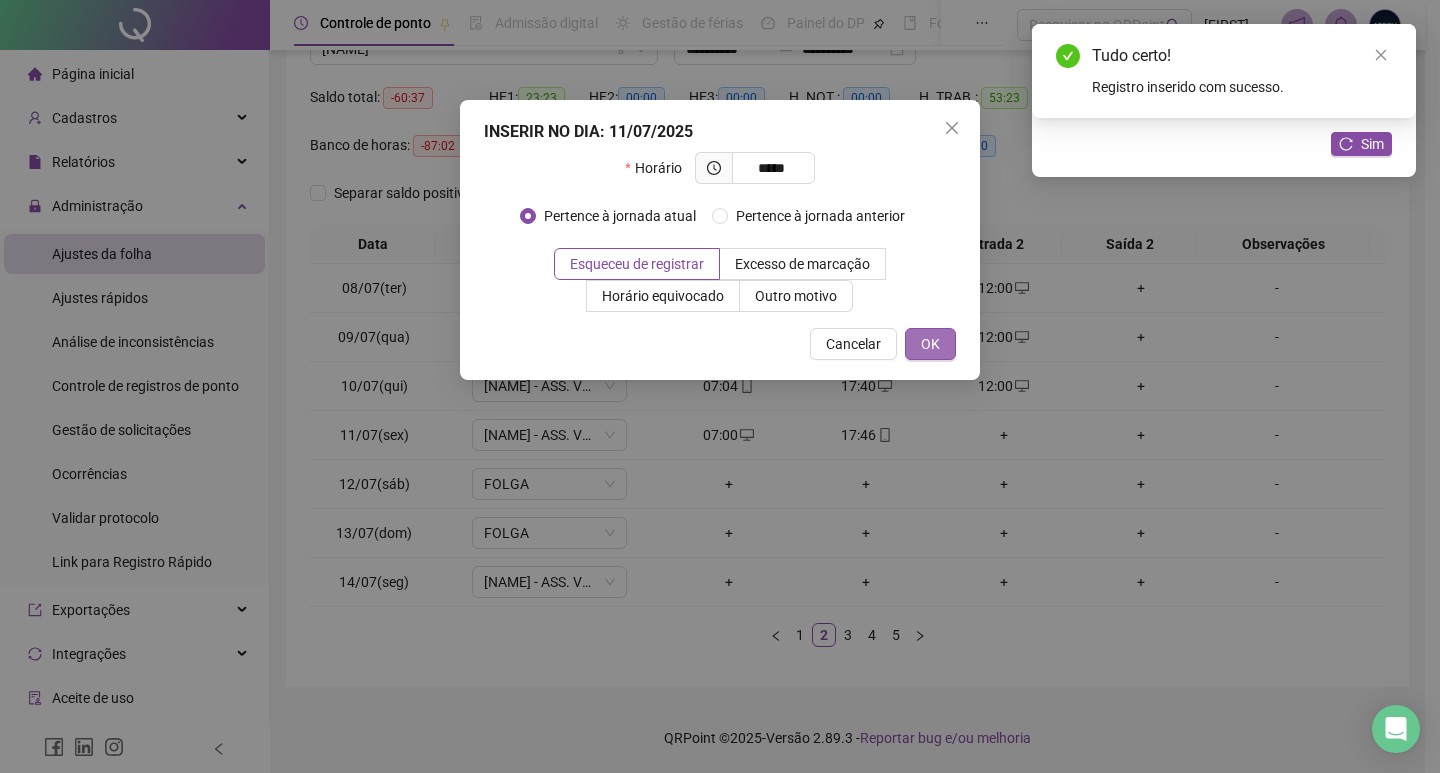 drag, startPoint x: 961, startPoint y: 334, endPoint x: 949, endPoint y: 341, distance: 13.892444 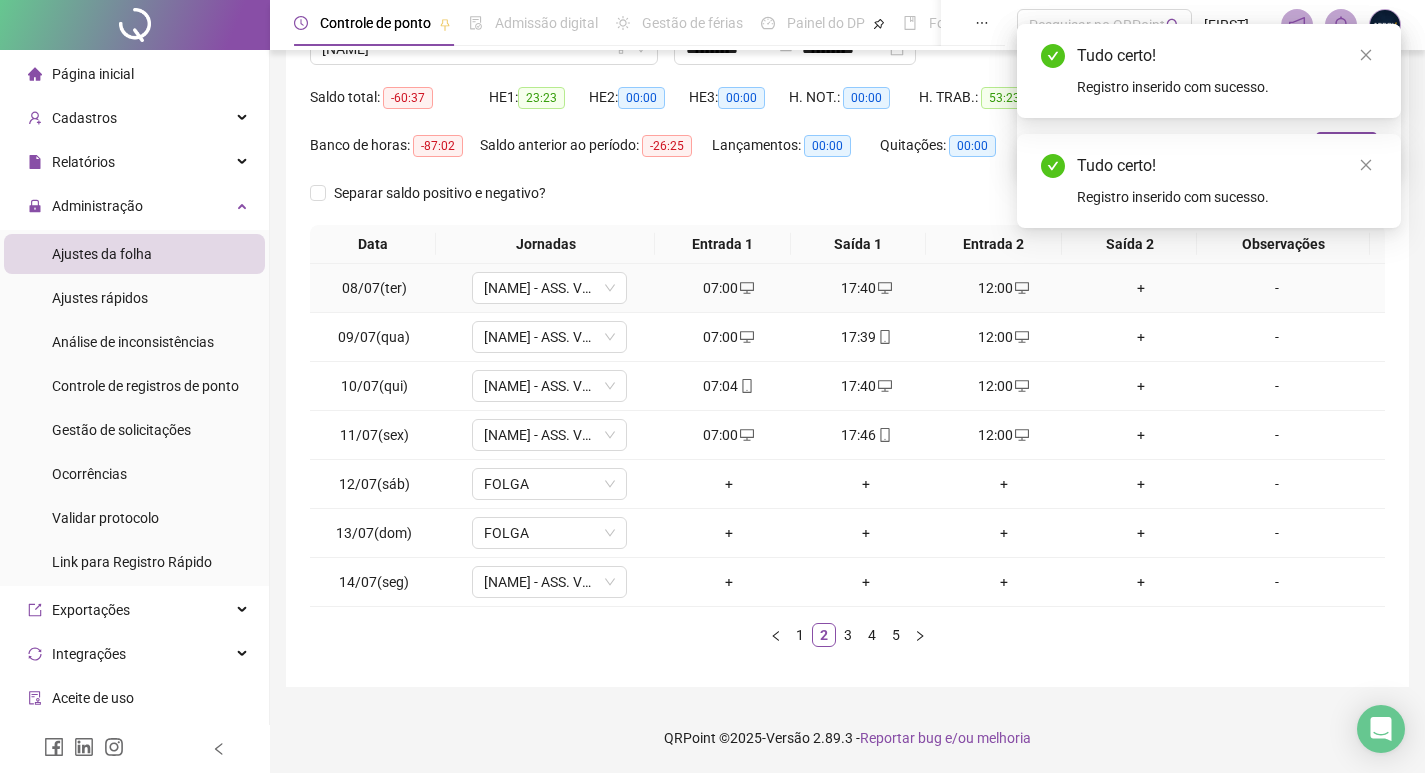 click on "+" at bounding box center (1142, 288) 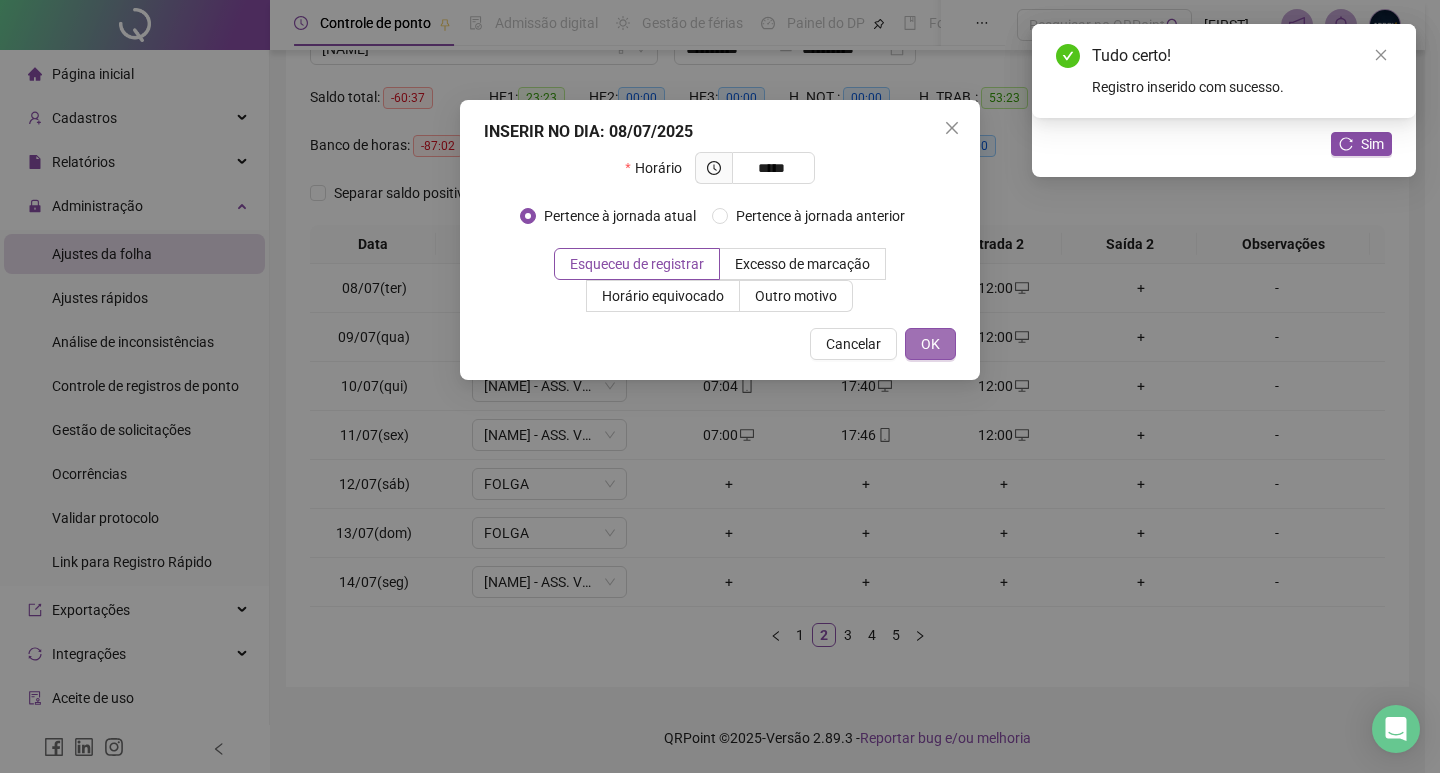 type on "*****" 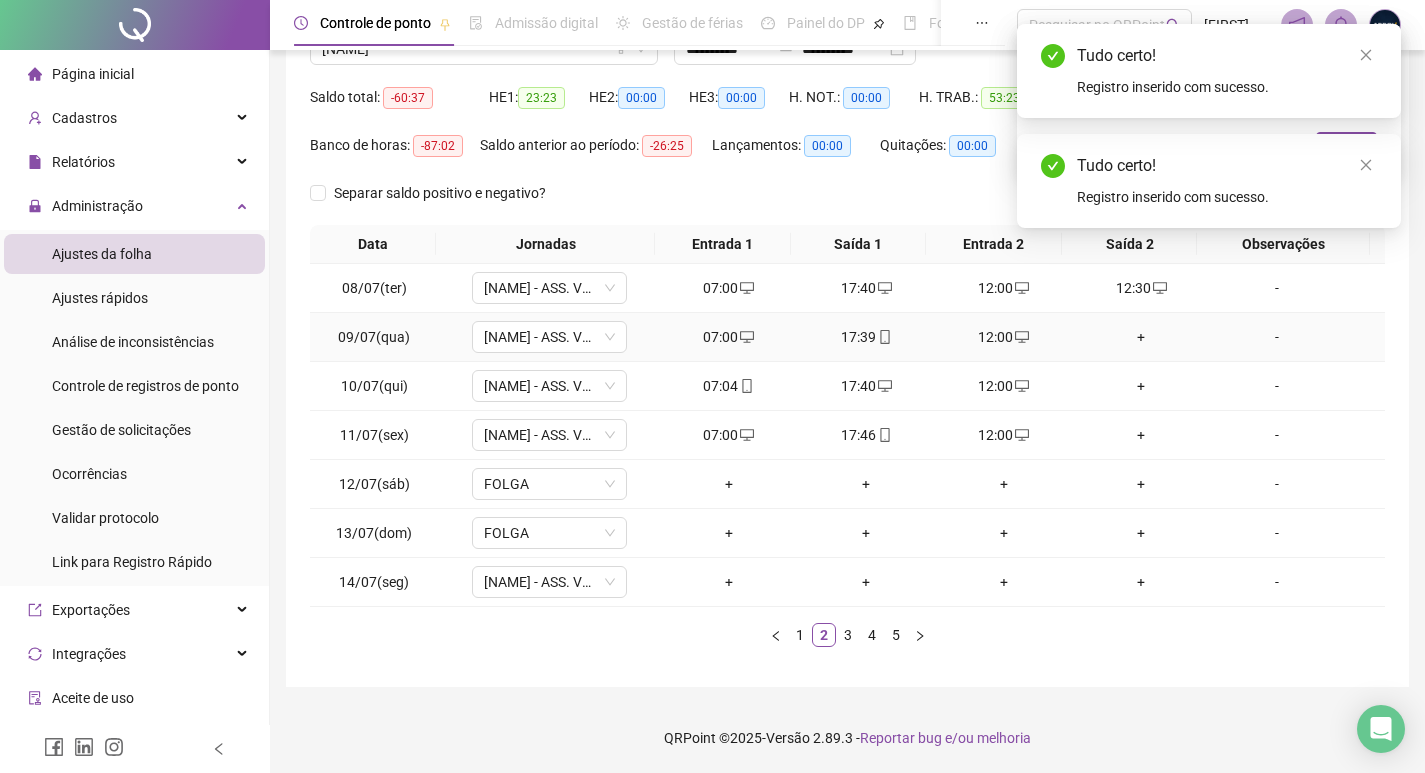 click on "+" at bounding box center (1142, 337) 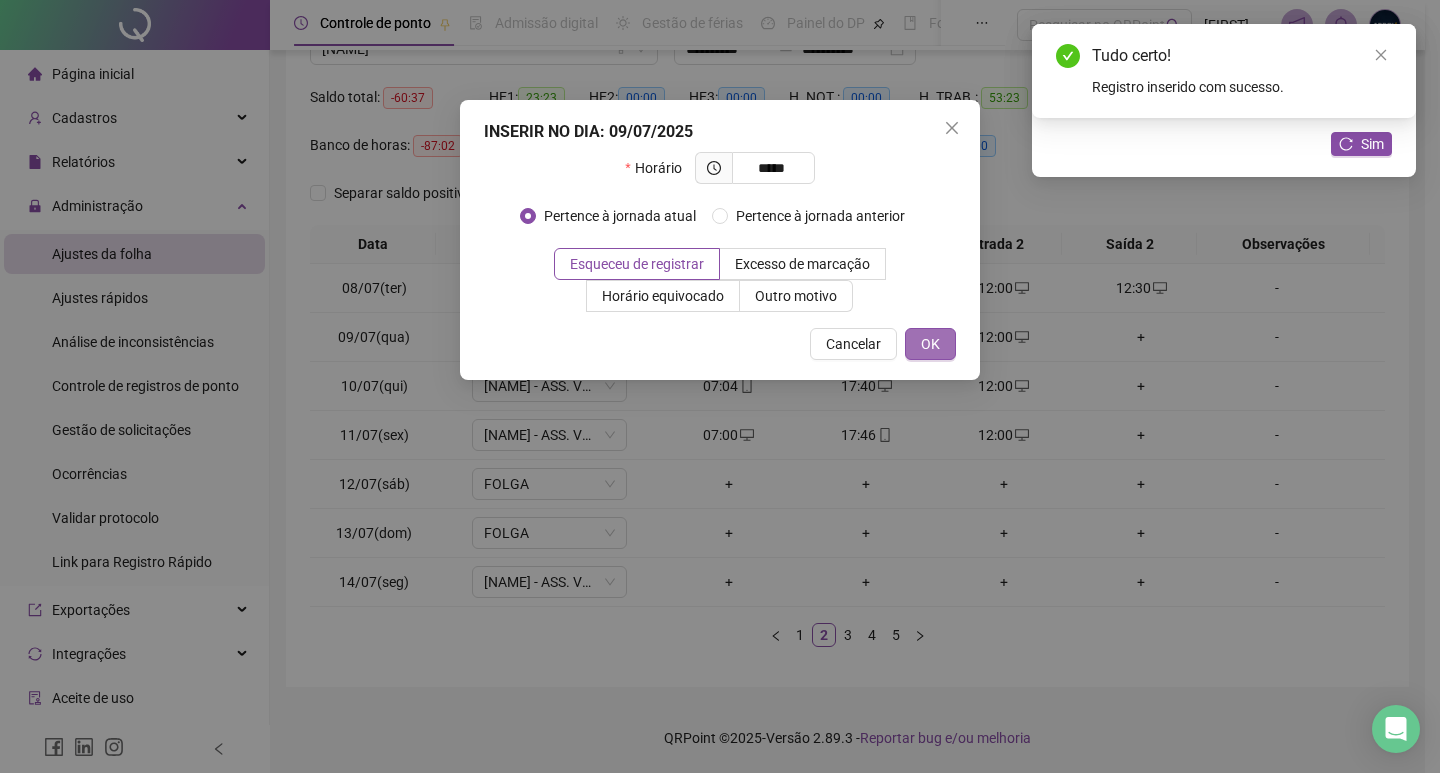 type on "*****" 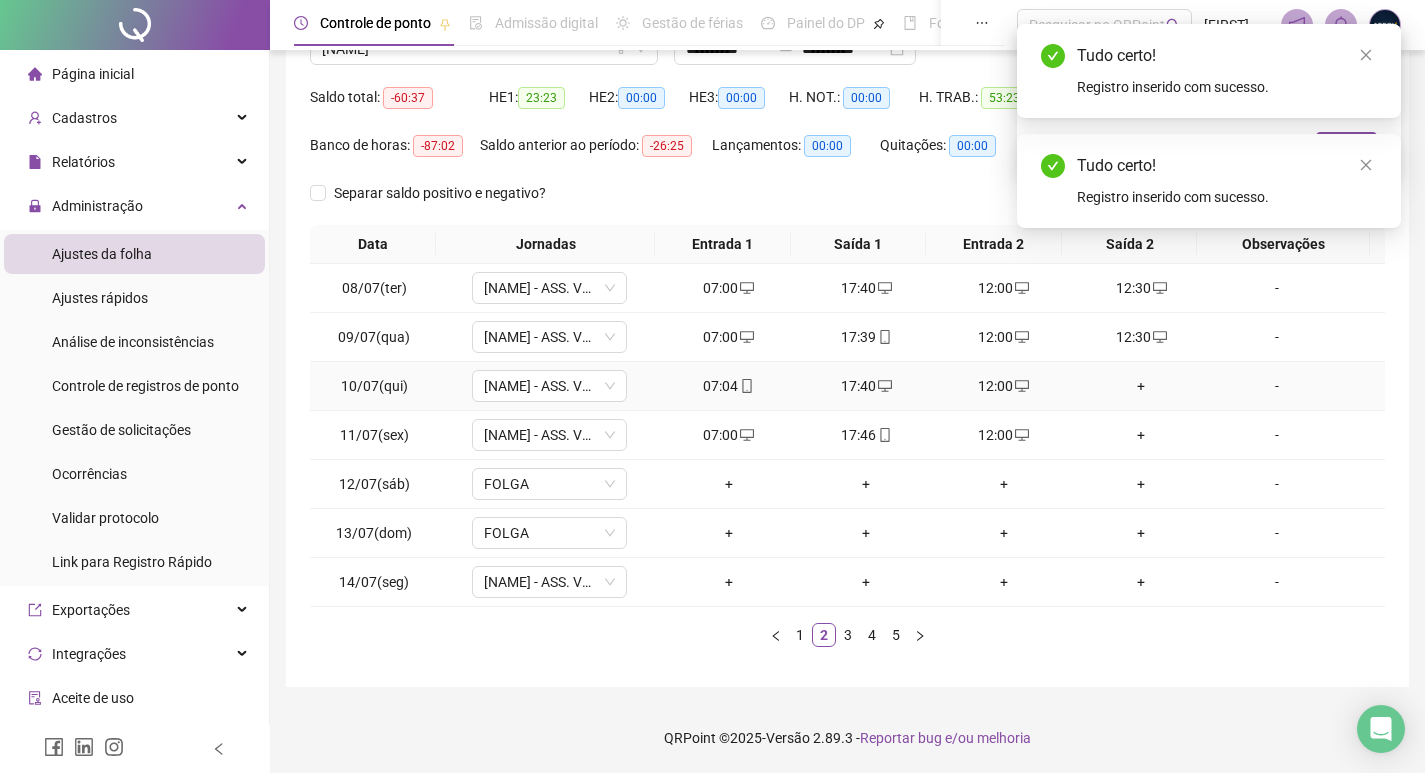 click on "+" at bounding box center [1142, 386] 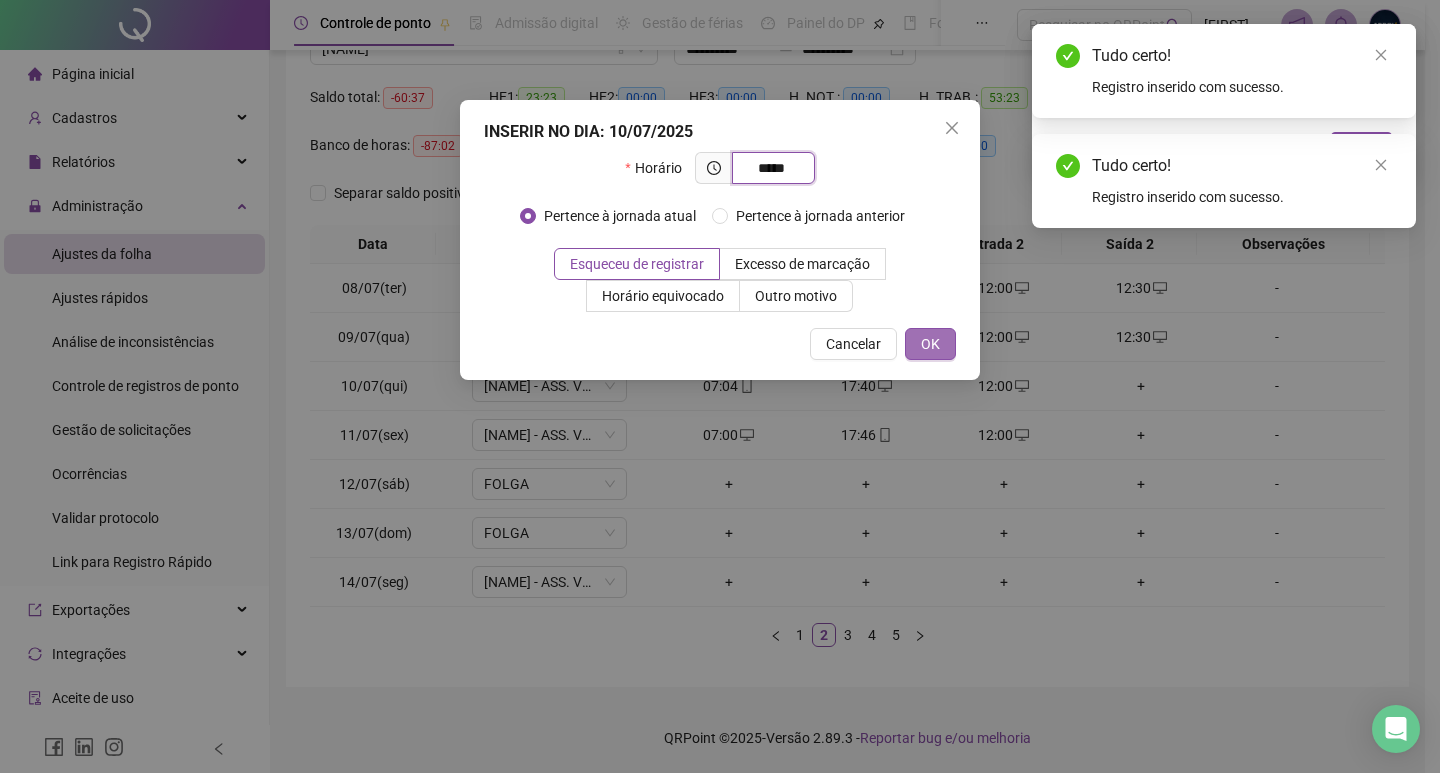 type on "*****" 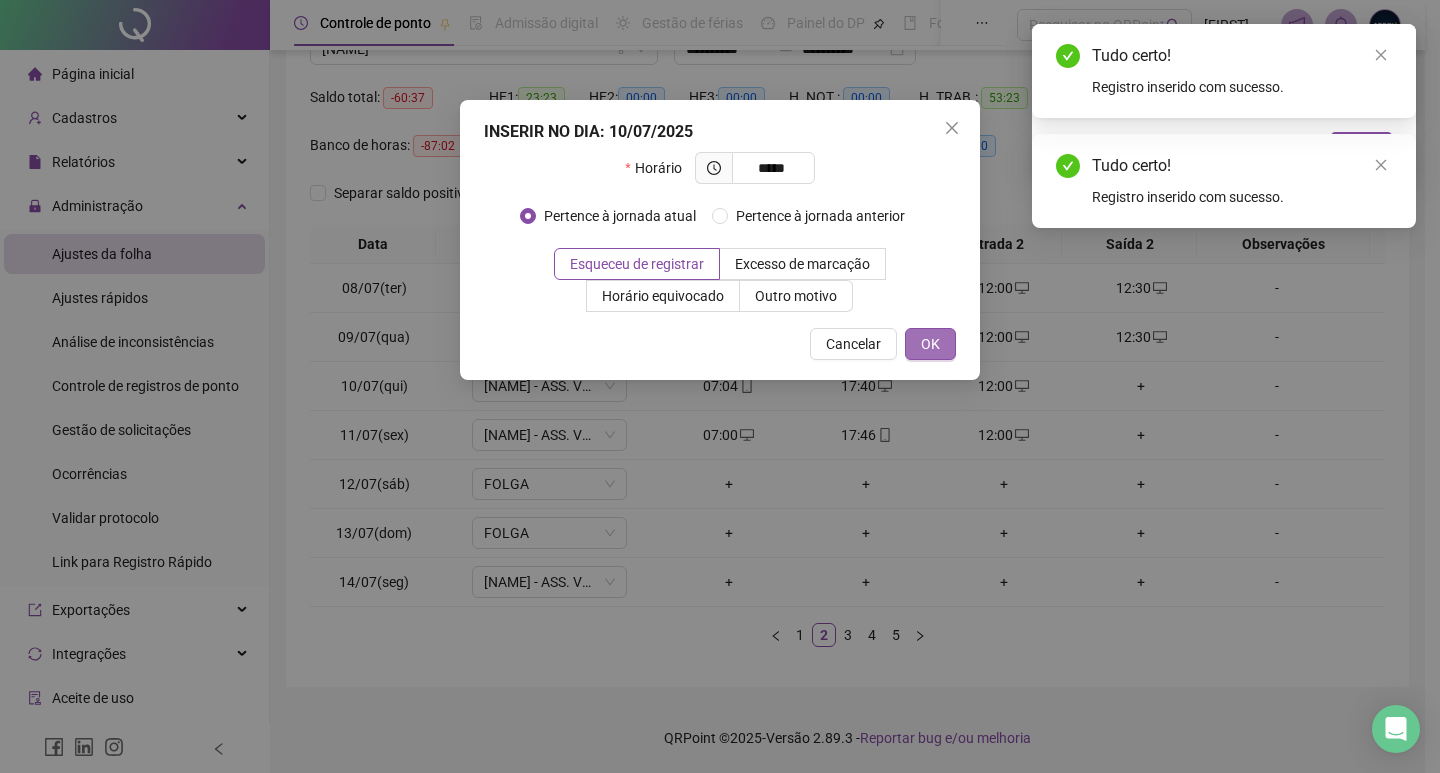 click on "OK" at bounding box center (930, 344) 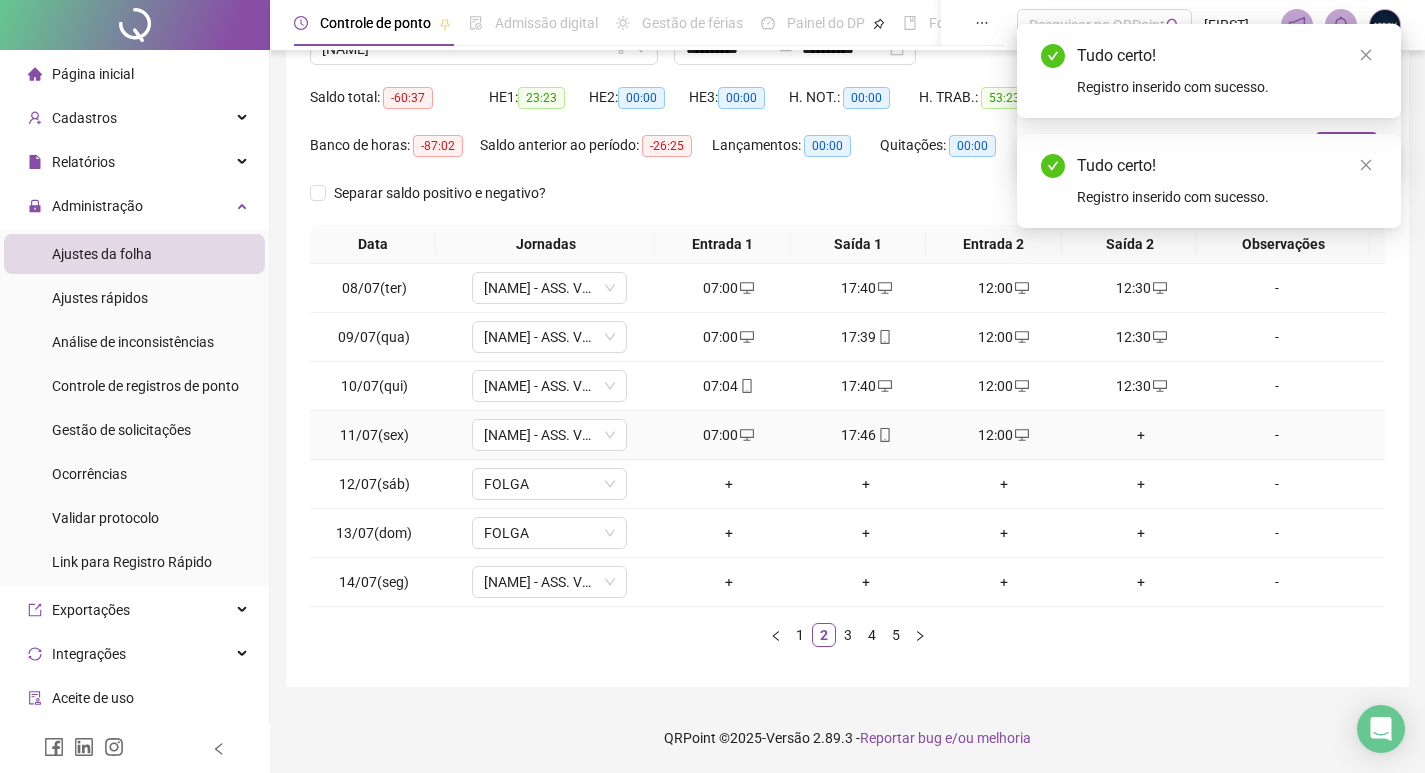 click on "+" at bounding box center [1142, 435] 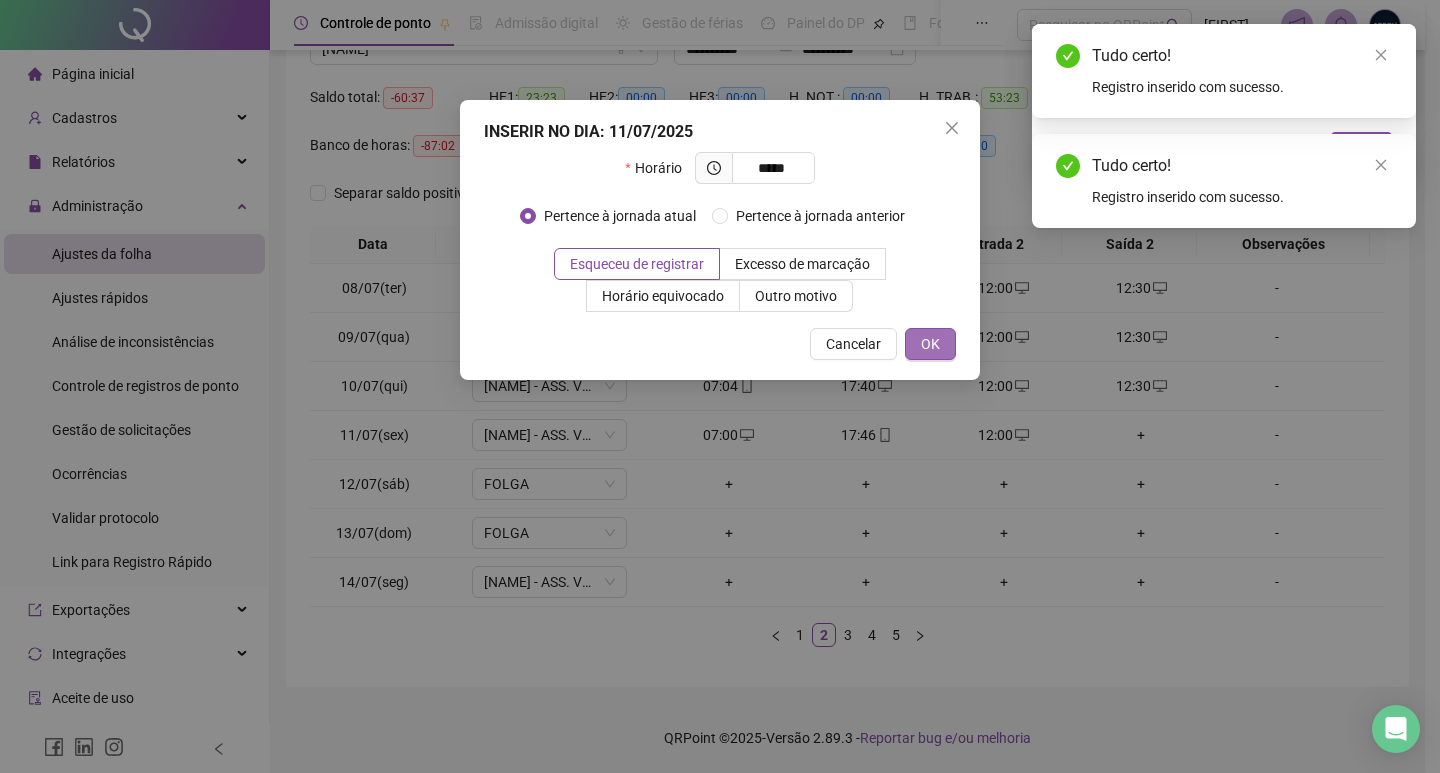 type on "*****" 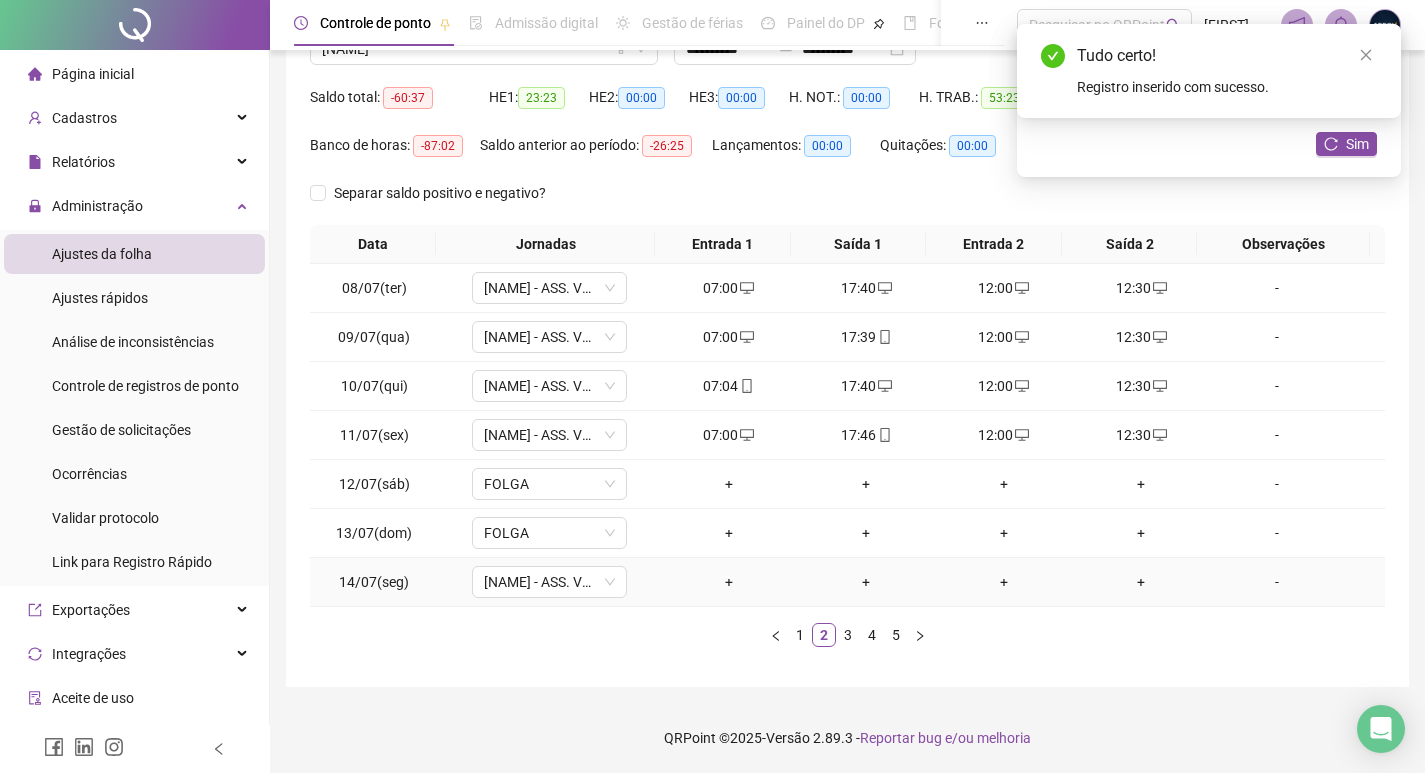click on "-" at bounding box center (1277, 582) 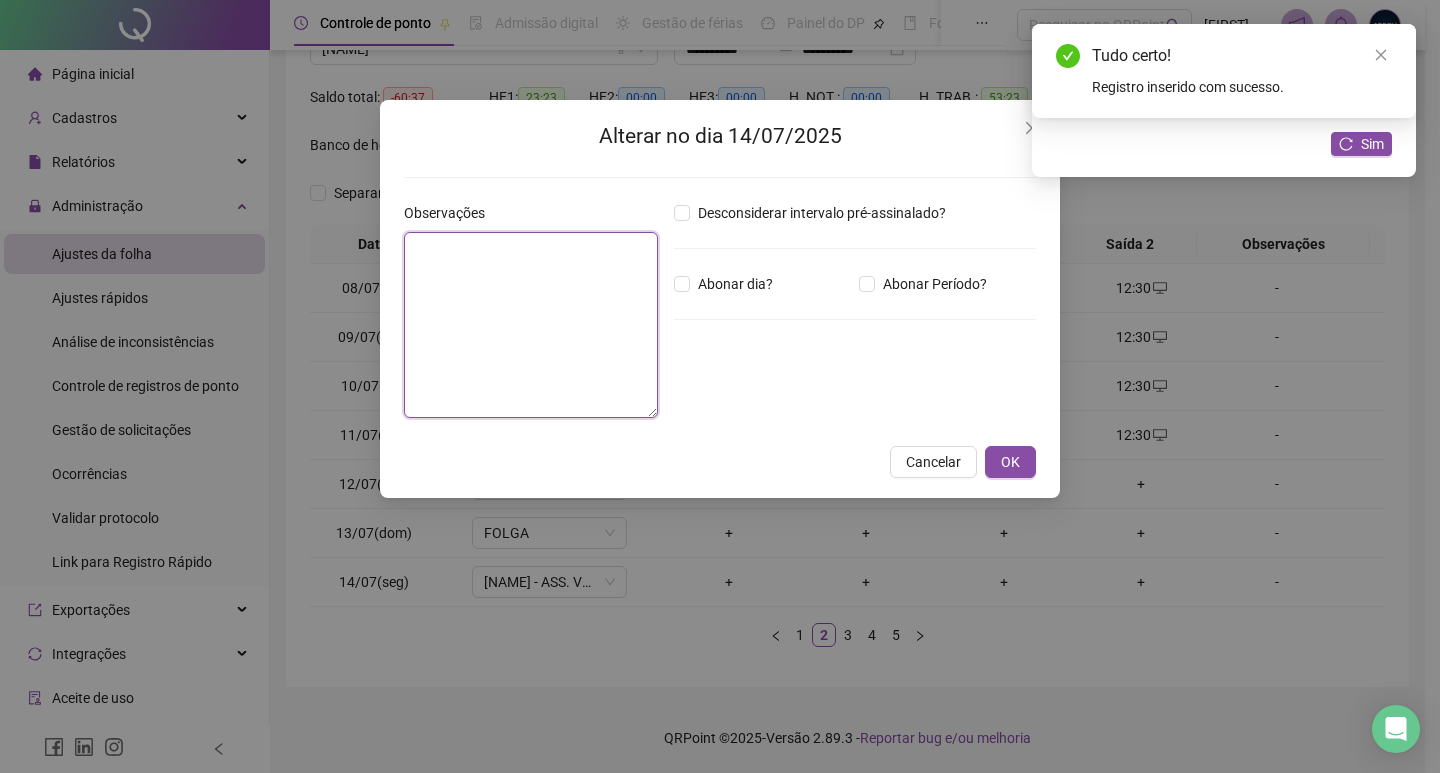click at bounding box center (531, 325) 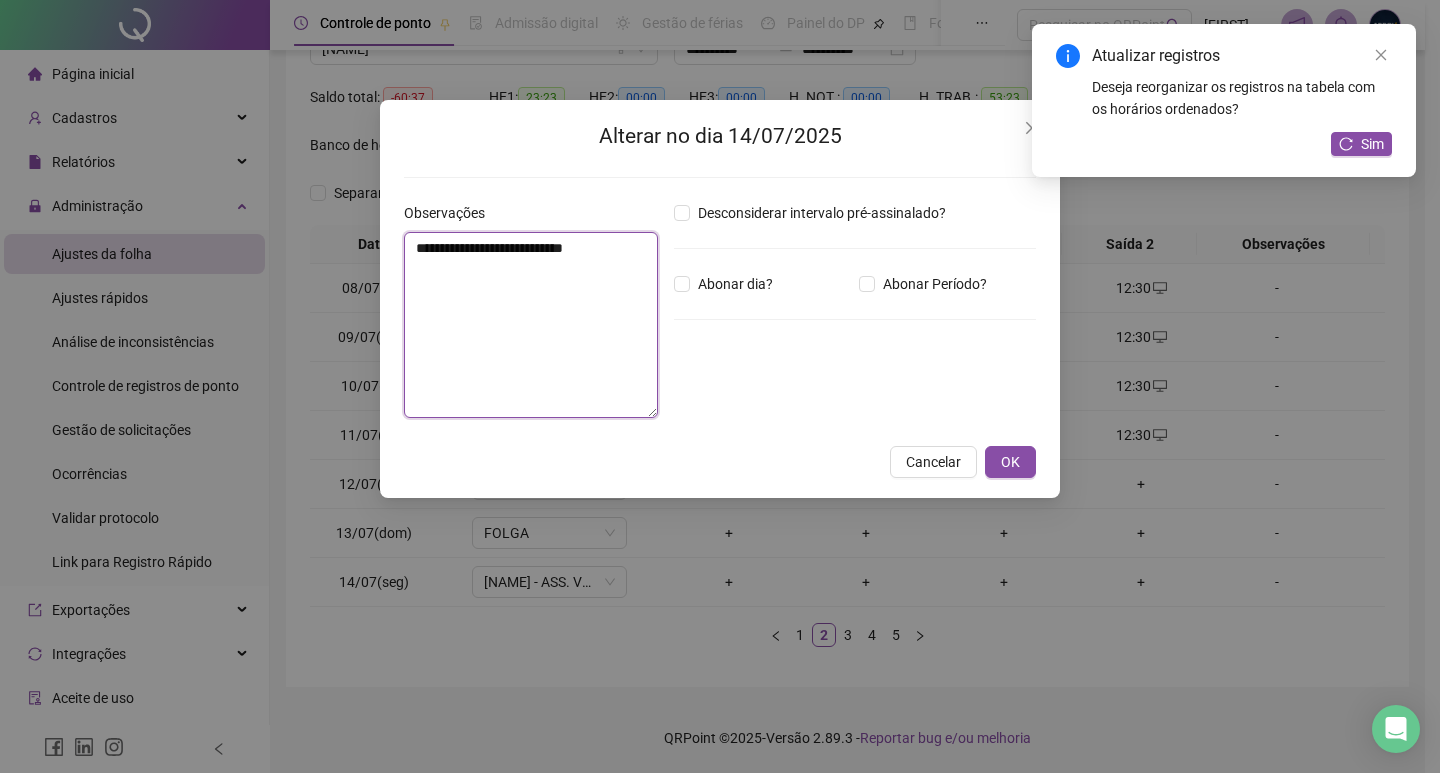 click on "**********" at bounding box center (531, 325) 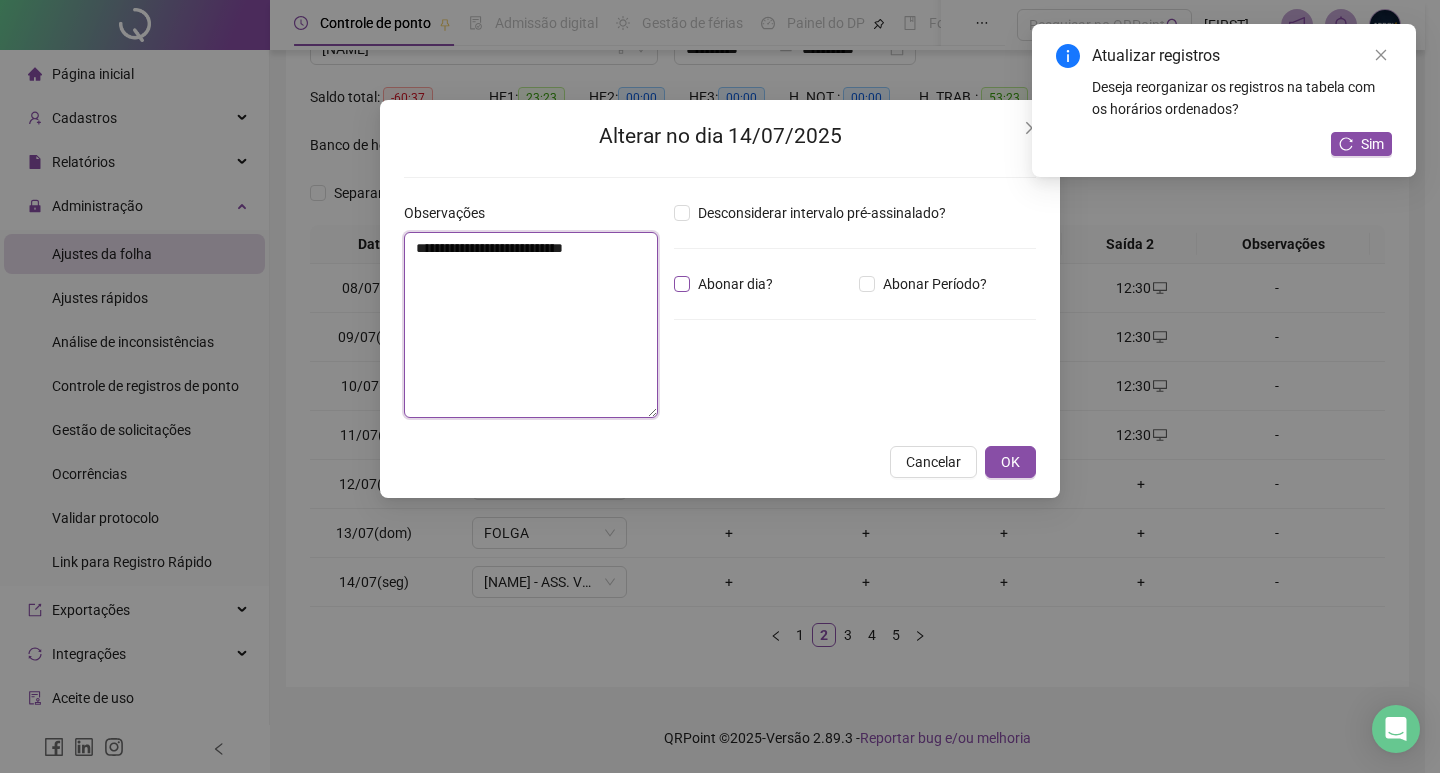 type on "**********" 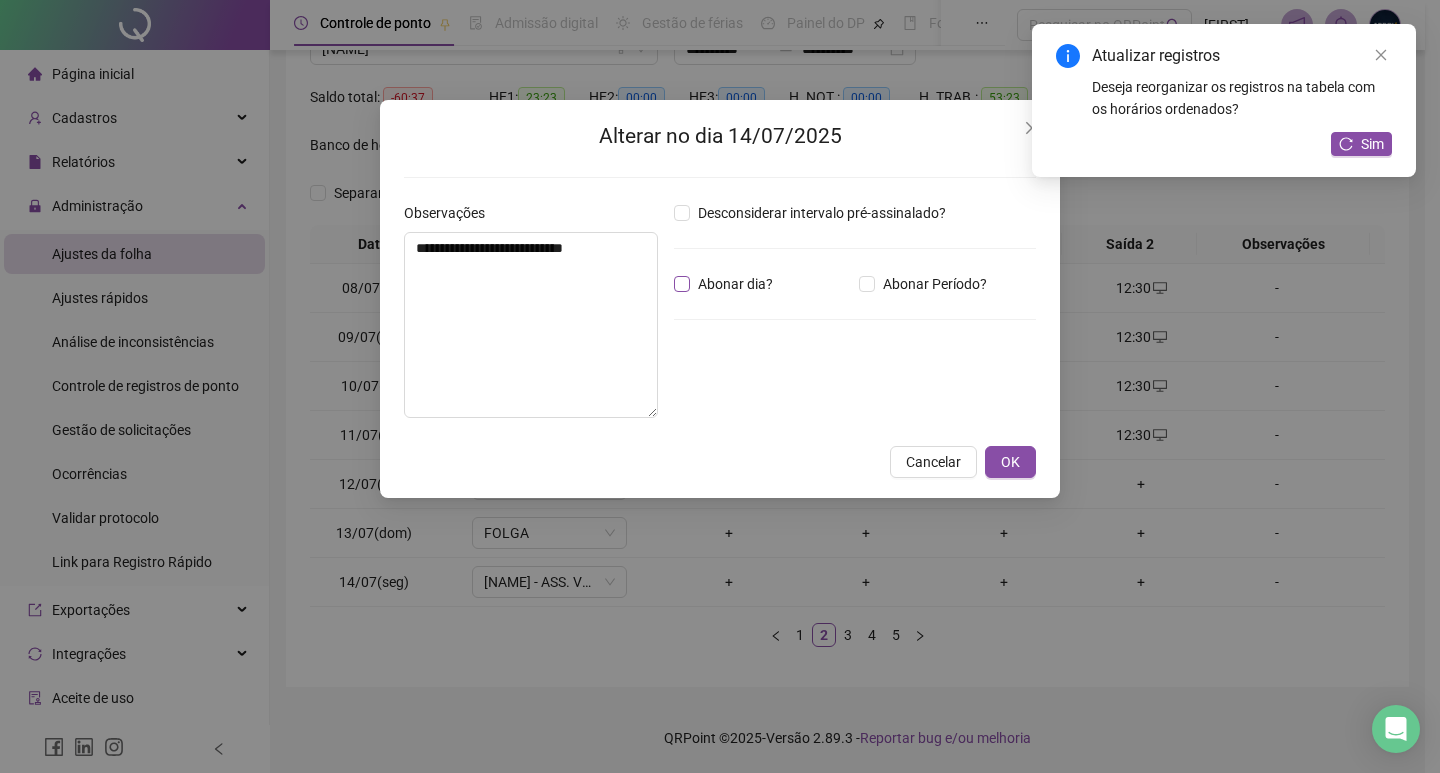 click on "Abonar dia?" at bounding box center (735, 284) 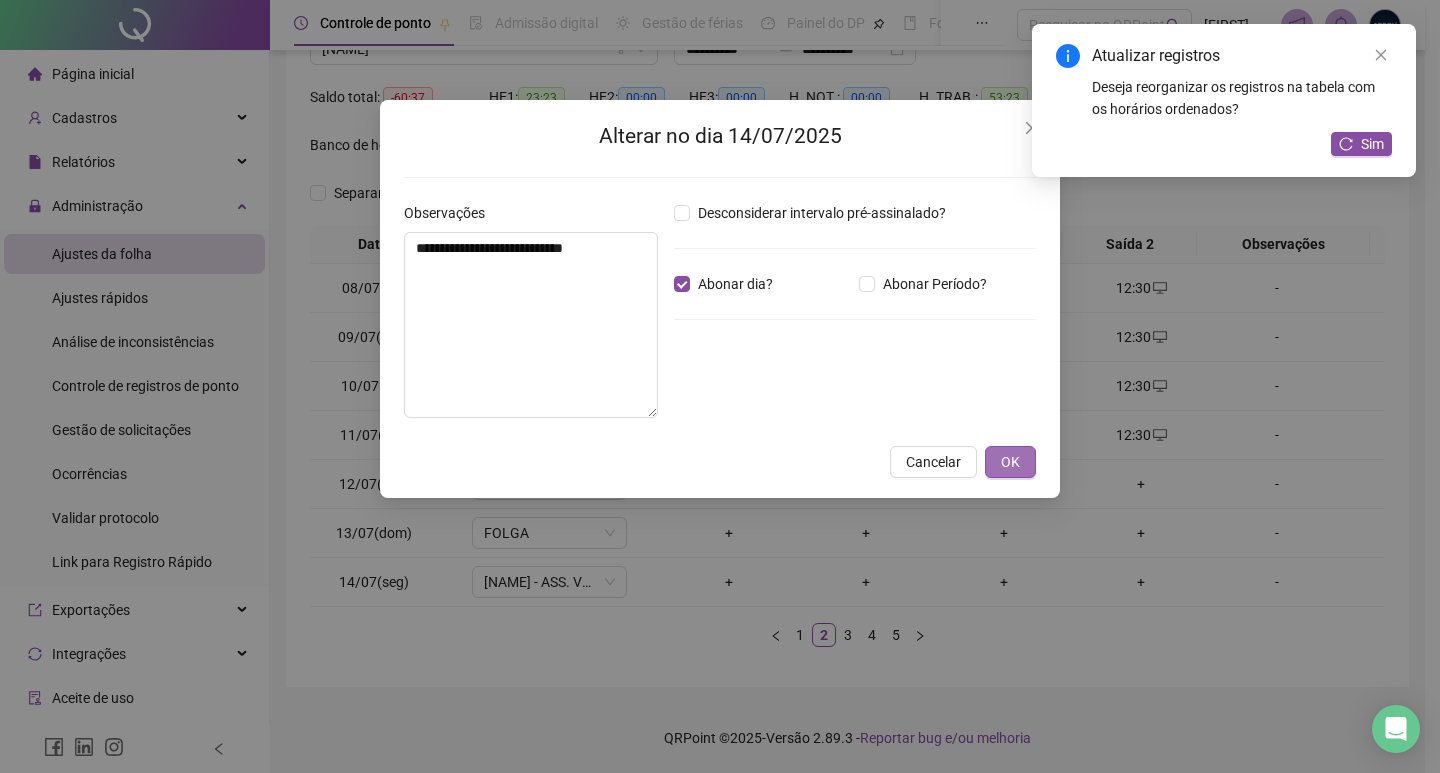 click on "OK" at bounding box center (1010, 462) 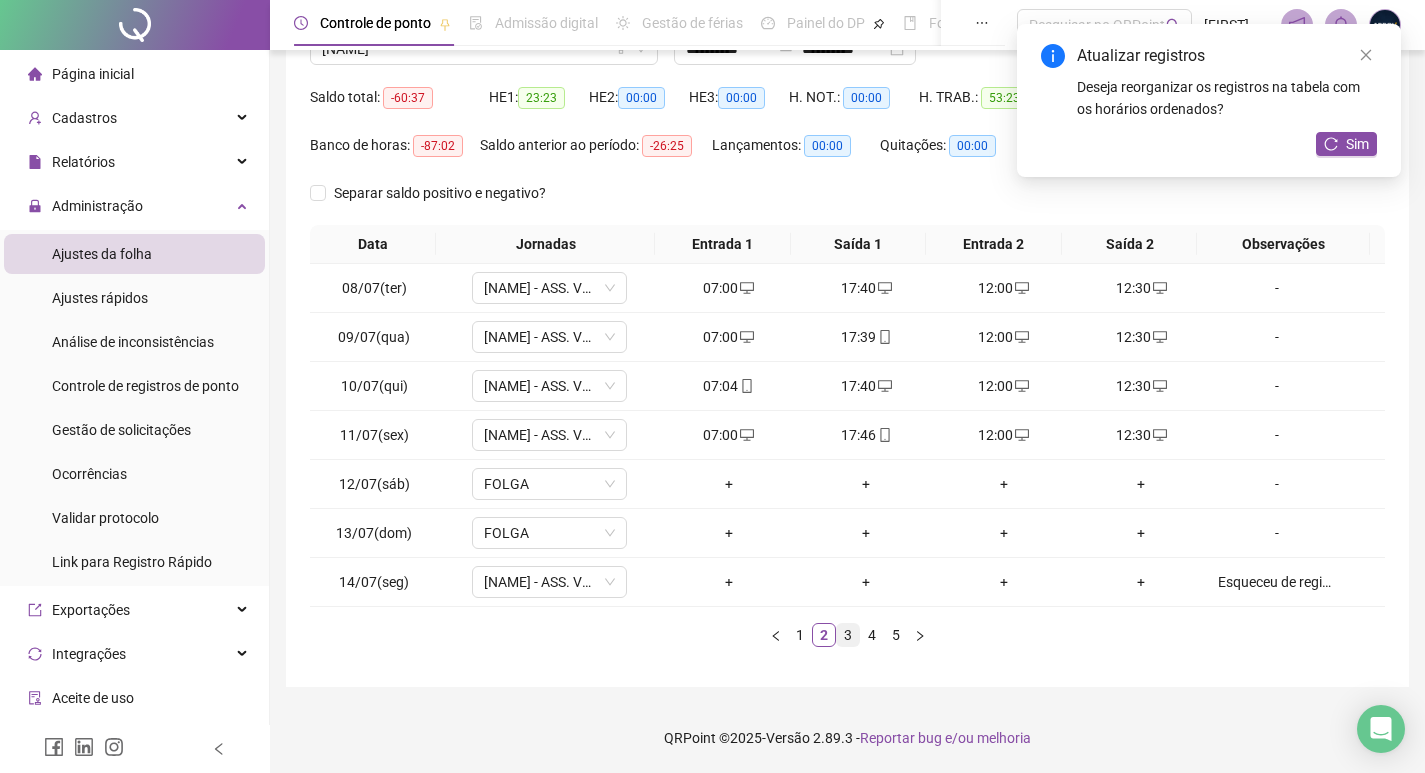 click on "3" at bounding box center (848, 635) 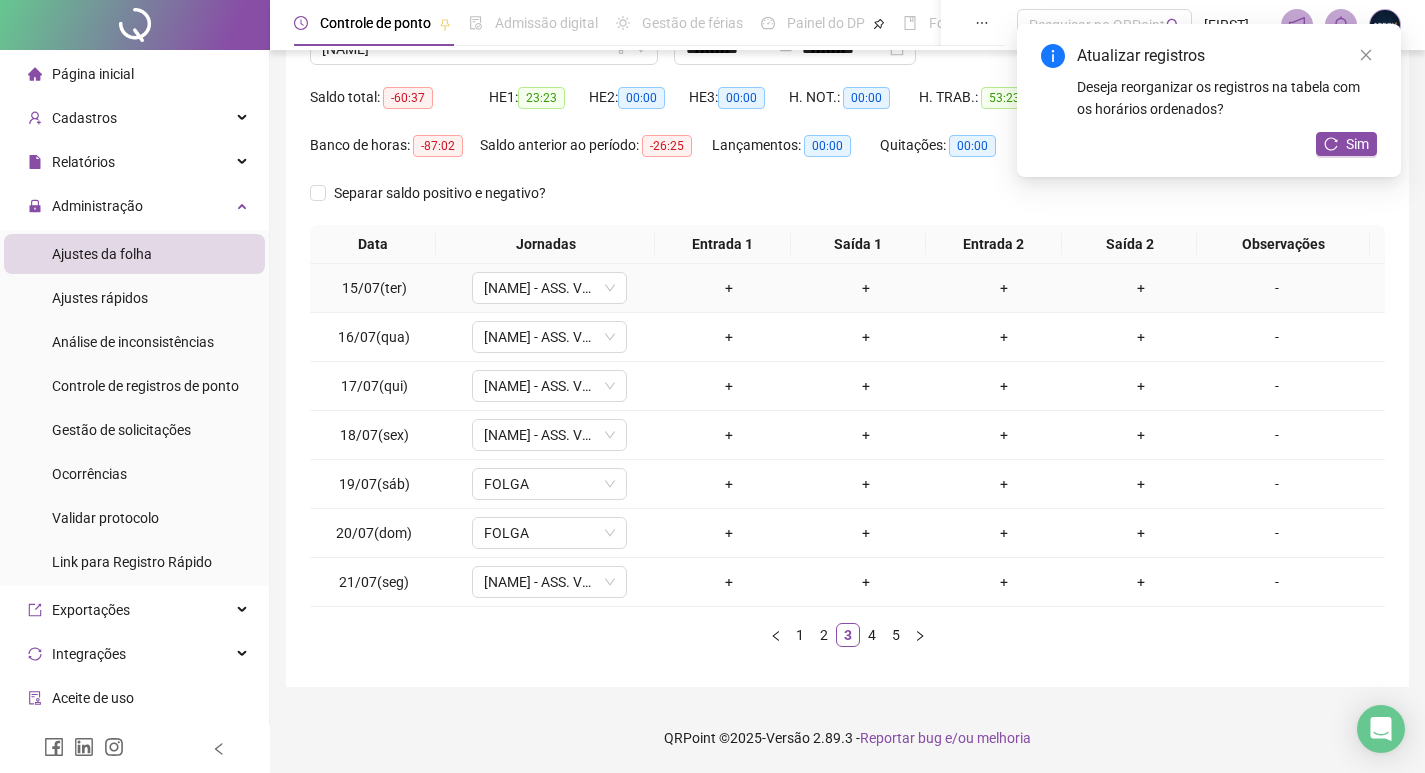 click on "-" at bounding box center [1277, 288] 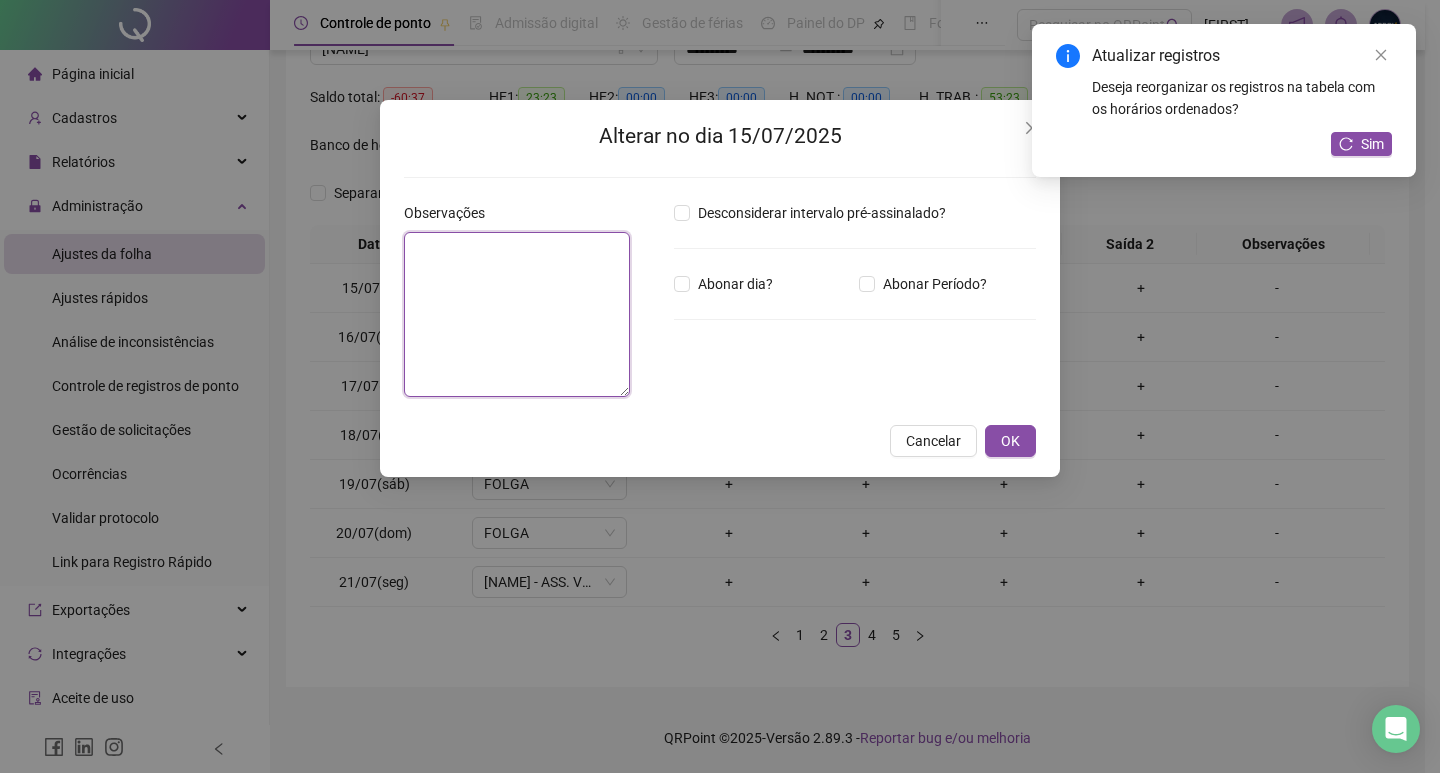 click at bounding box center [517, 314] 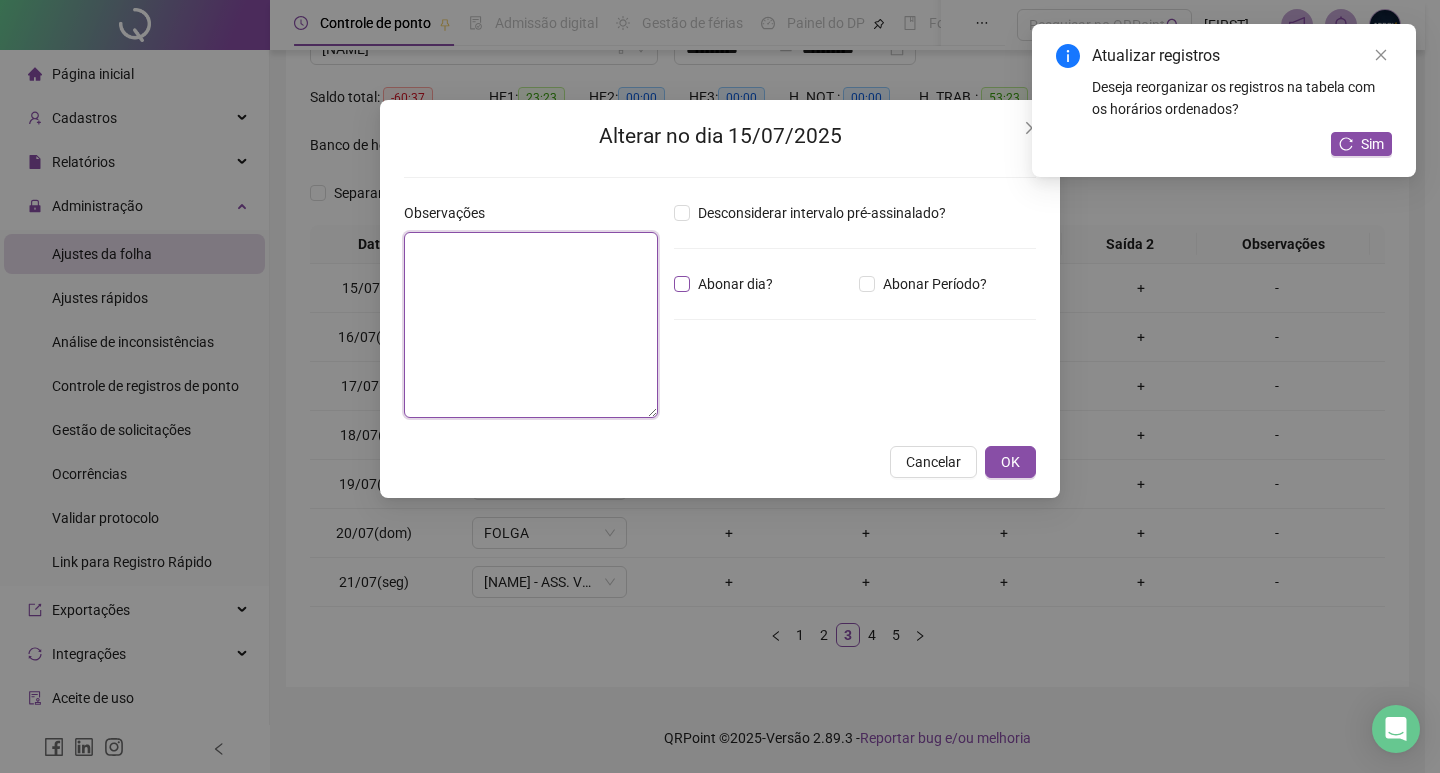 paste on "**********" 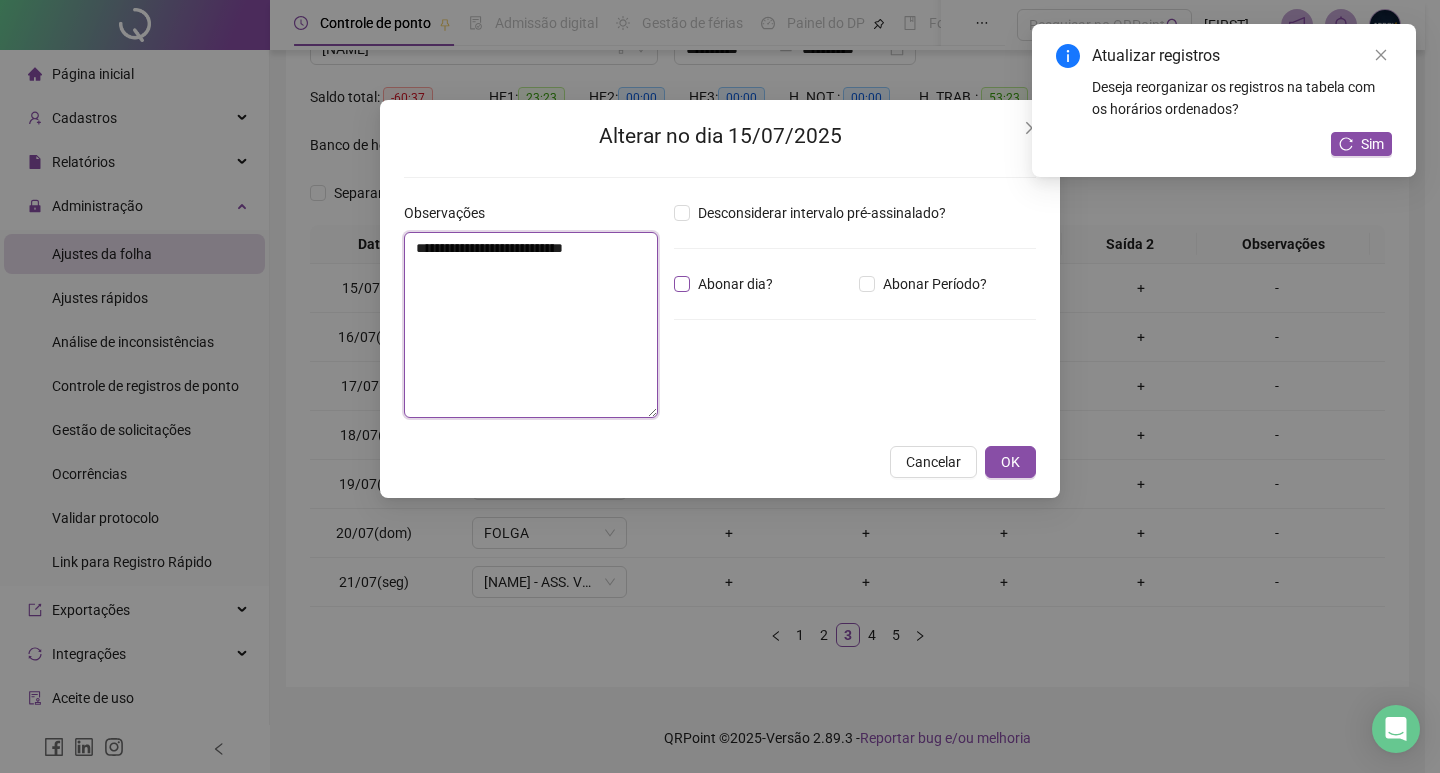 type on "**********" 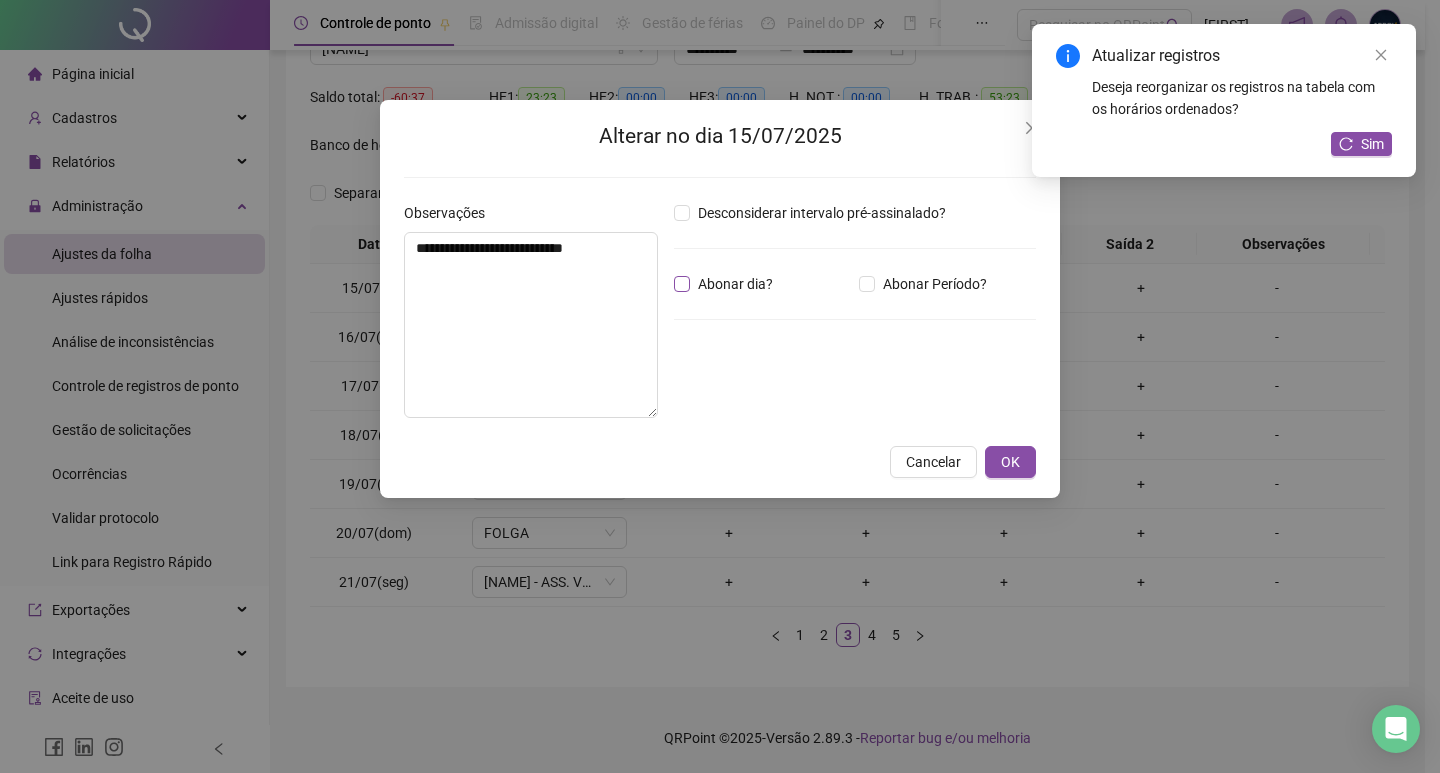 click on "Abonar dia?" at bounding box center [735, 284] 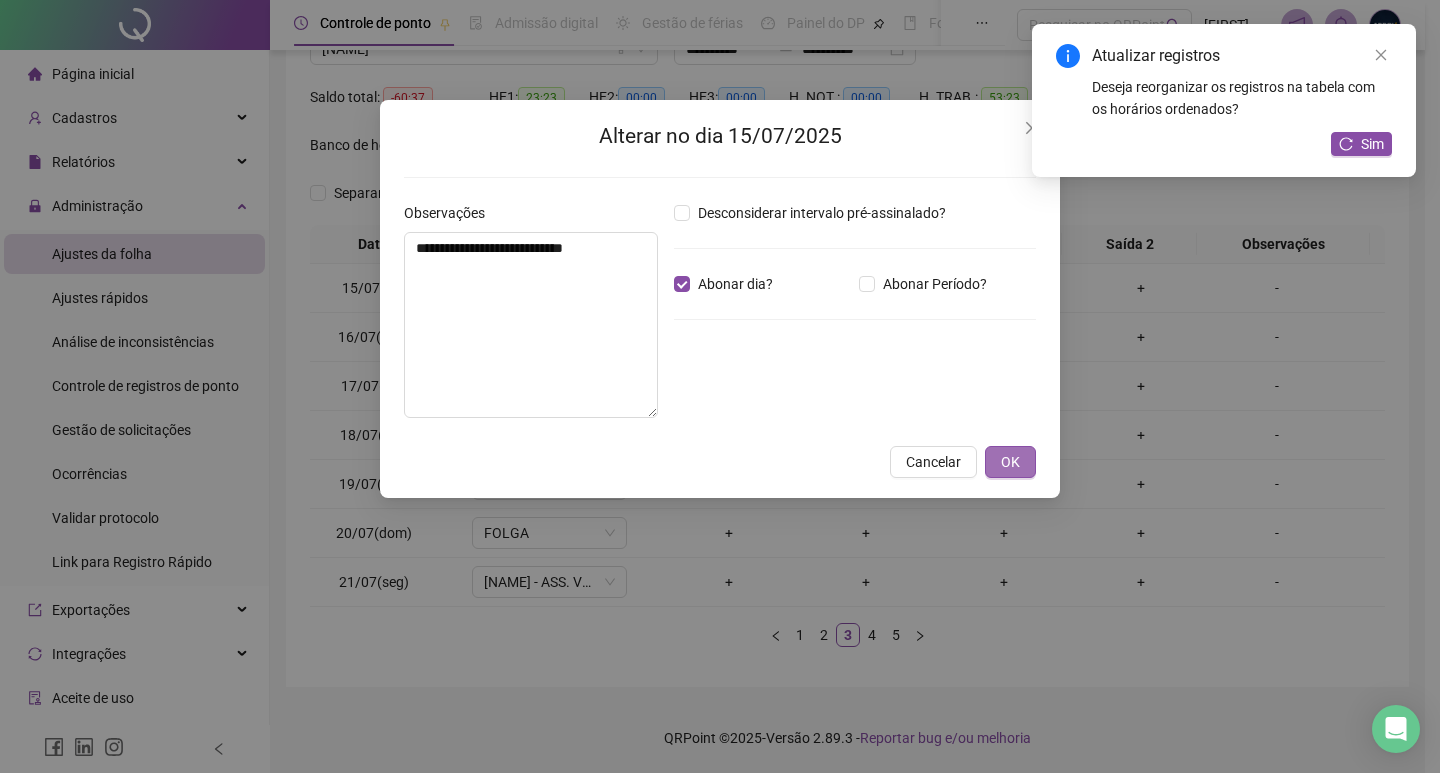 click on "OK" at bounding box center (1010, 462) 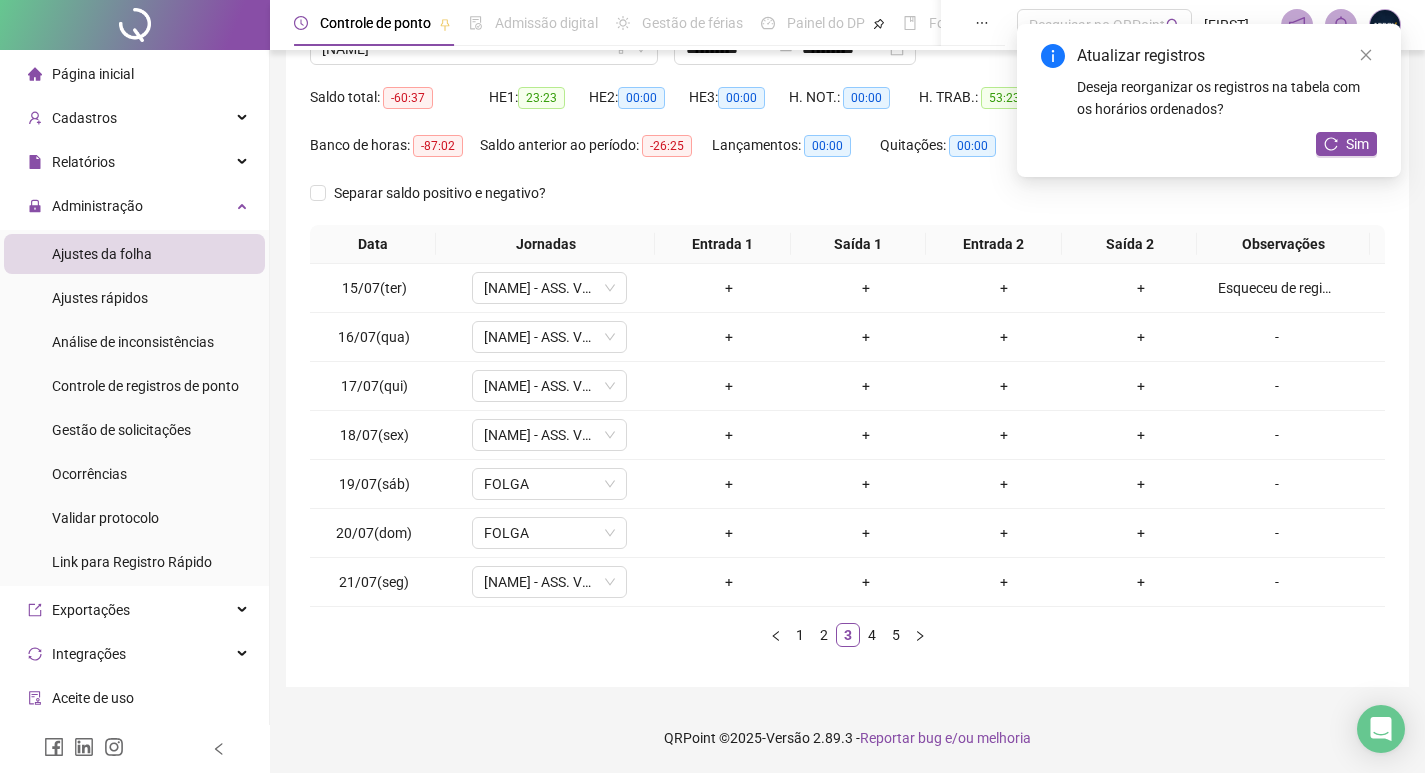 click on "-" at bounding box center [1277, 337] 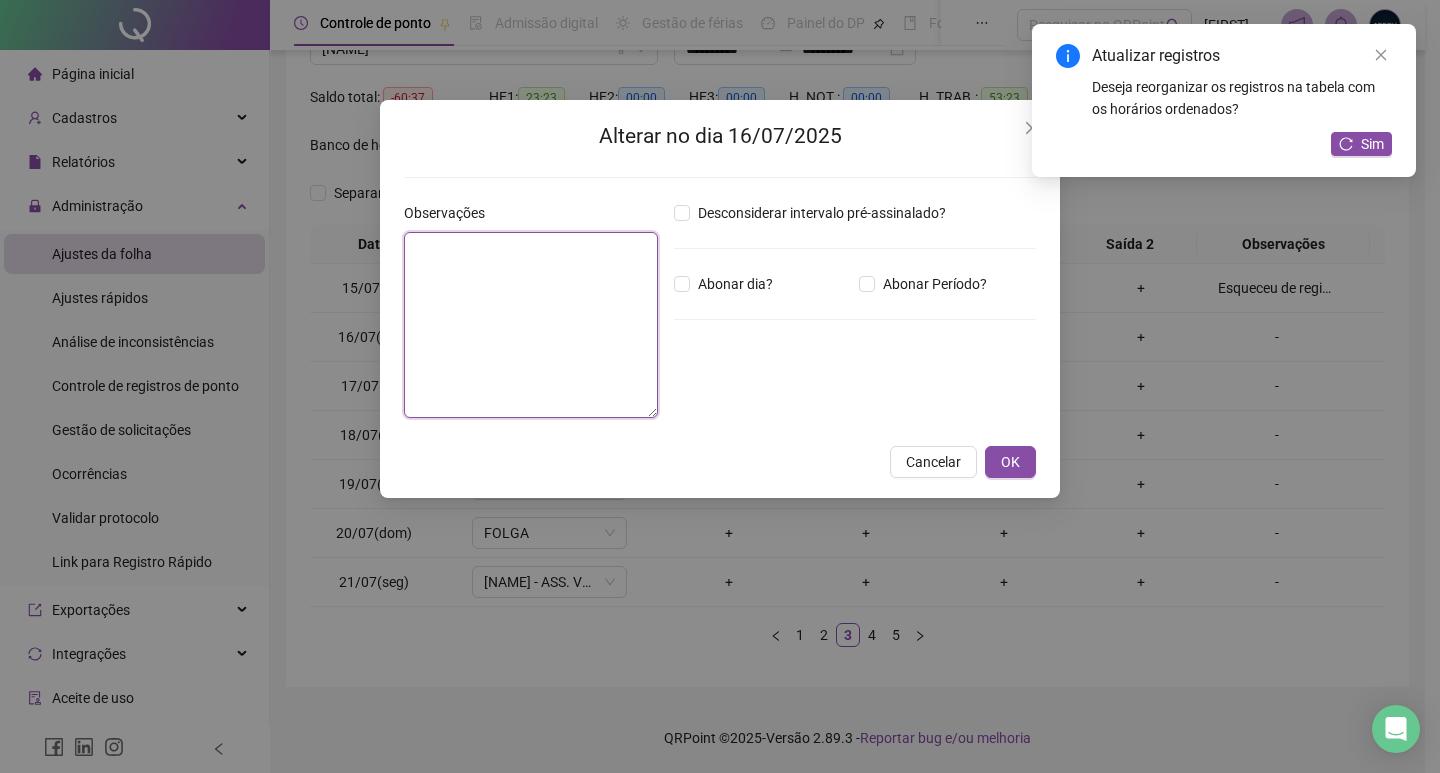 drag, startPoint x: 601, startPoint y: 300, endPoint x: 616, endPoint y: 297, distance: 15.297058 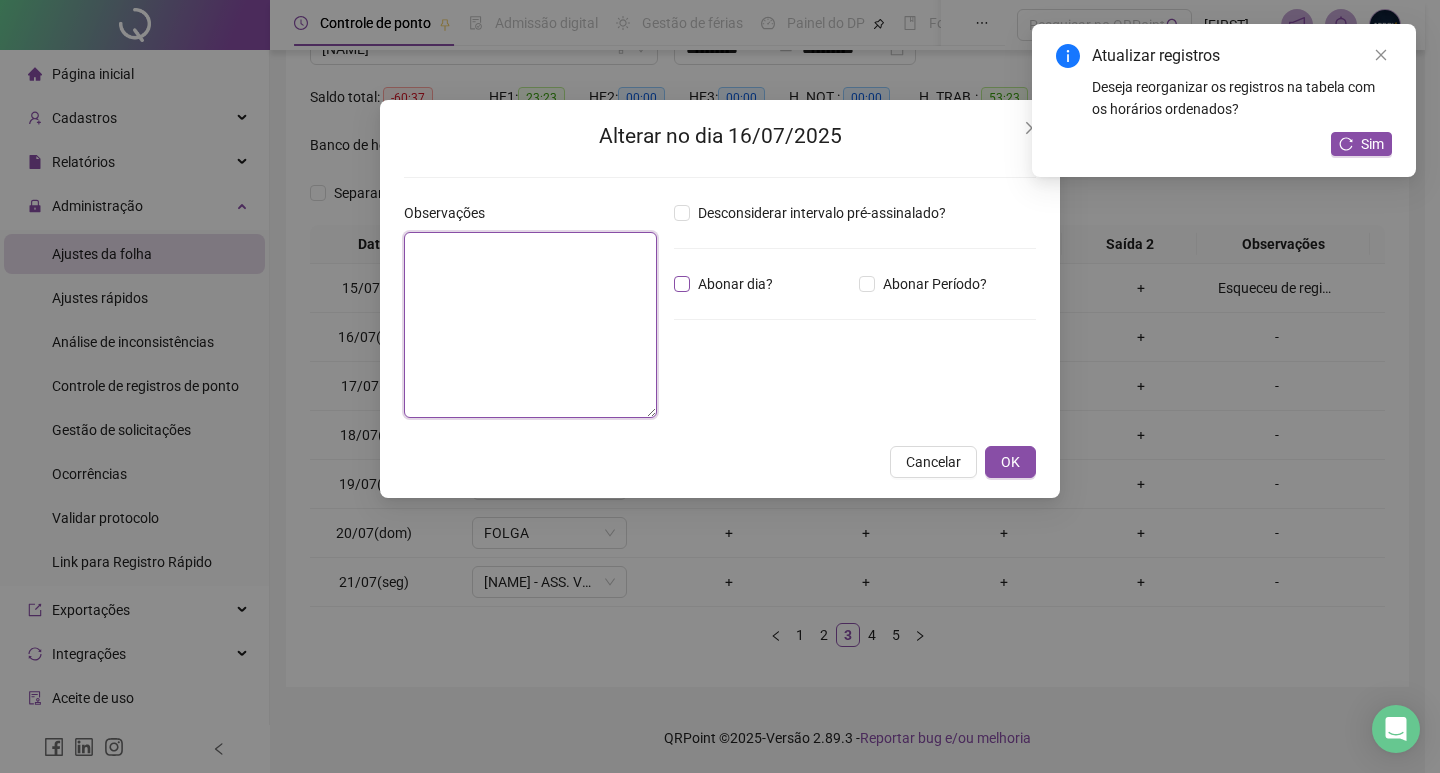paste on "**********" 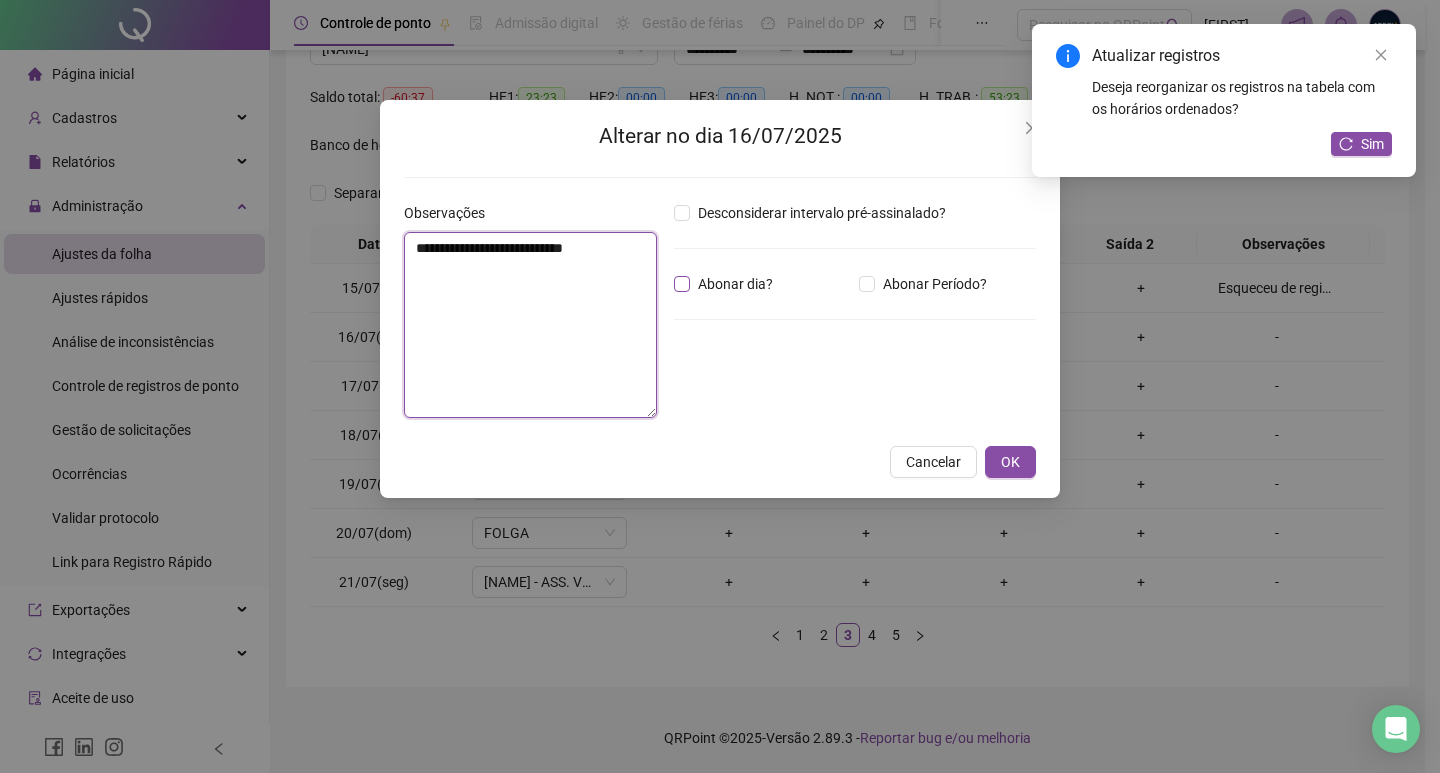 type on "**********" 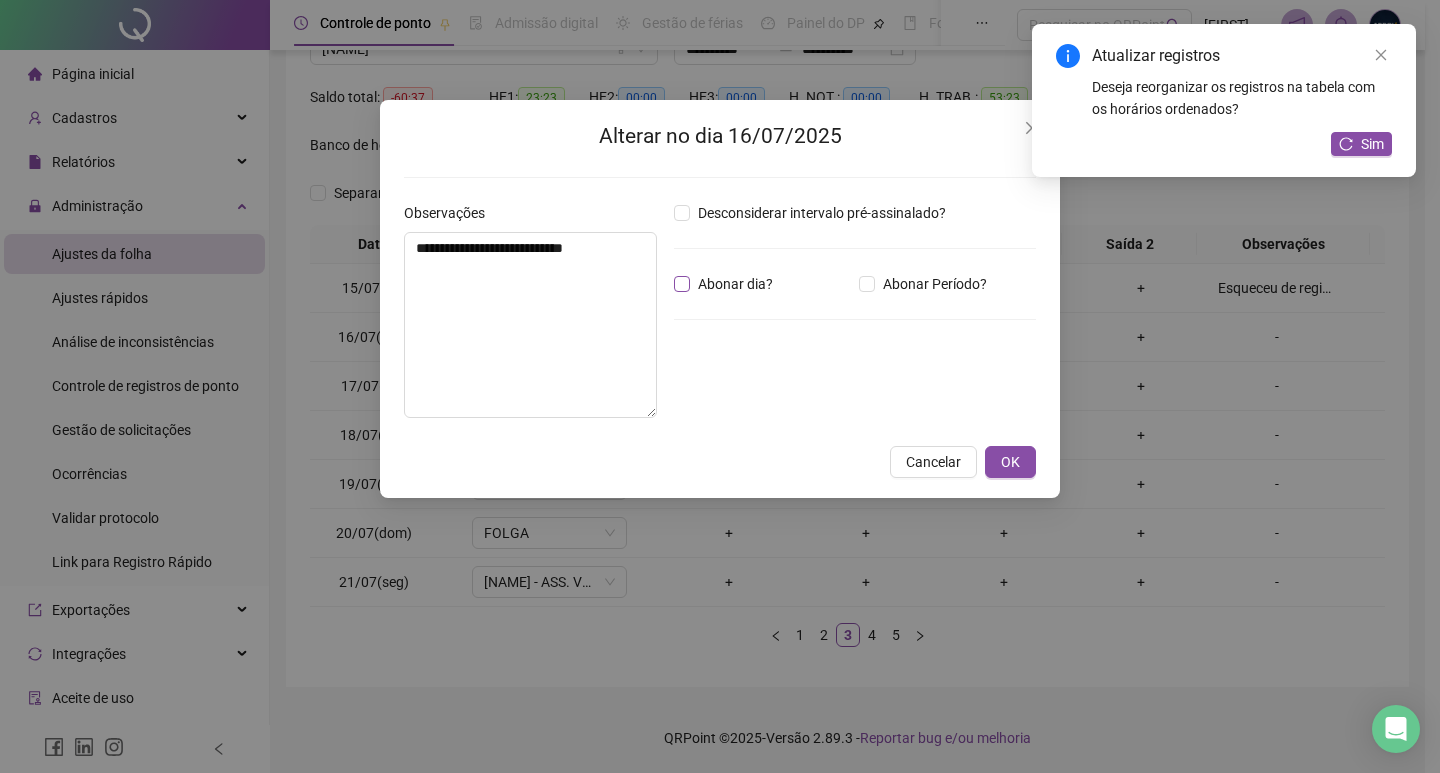 click on "Abonar dia?" at bounding box center (735, 284) 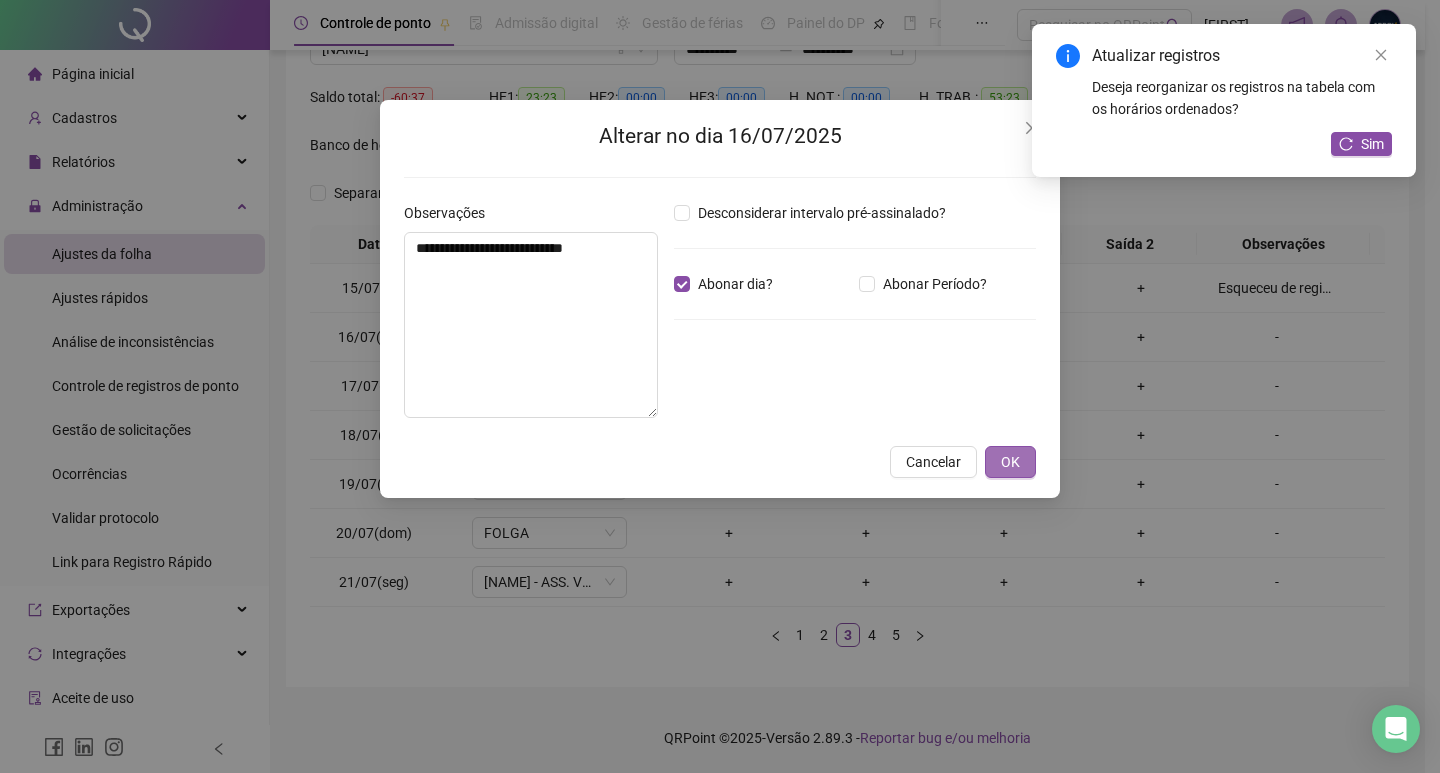 click on "OK" at bounding box center (1010, 462) 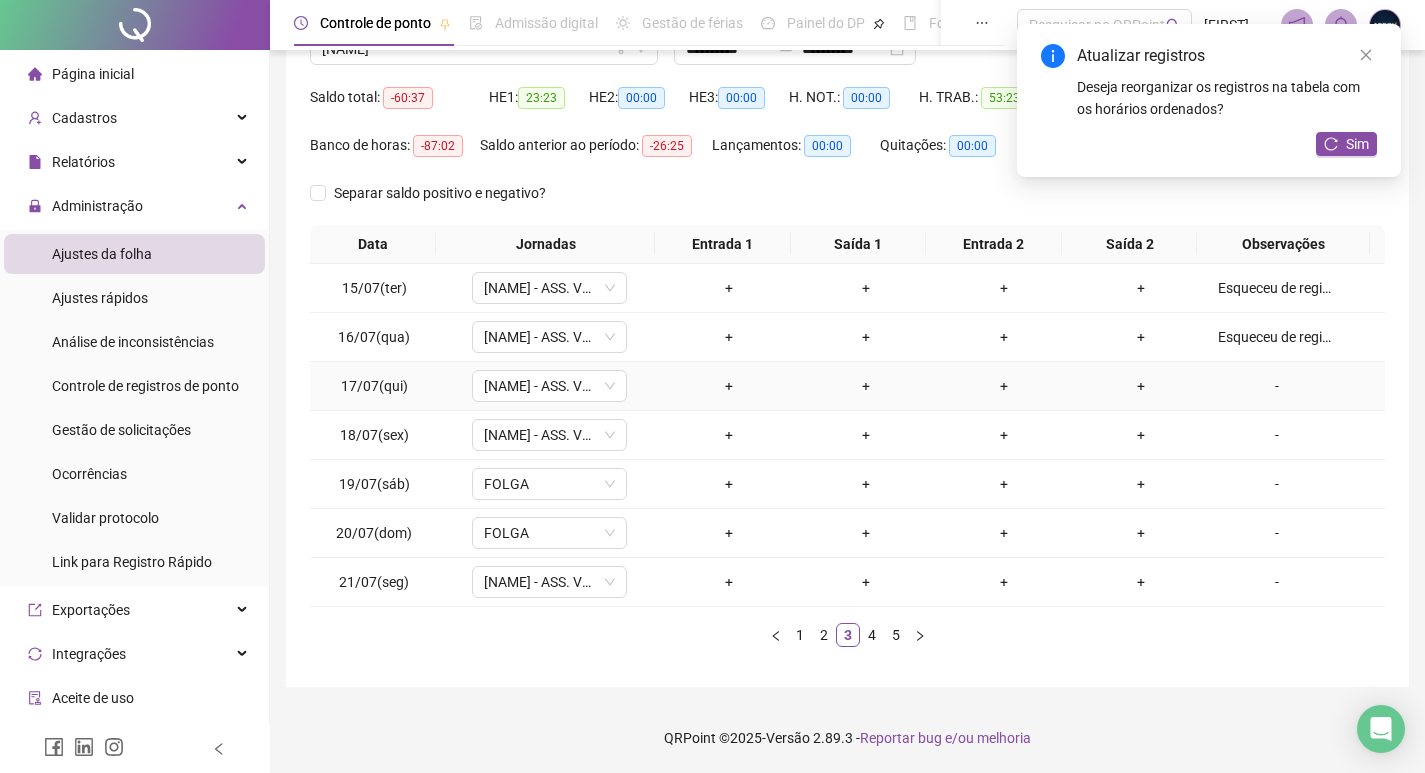 click on "-" at bounding box center (1277, 386) 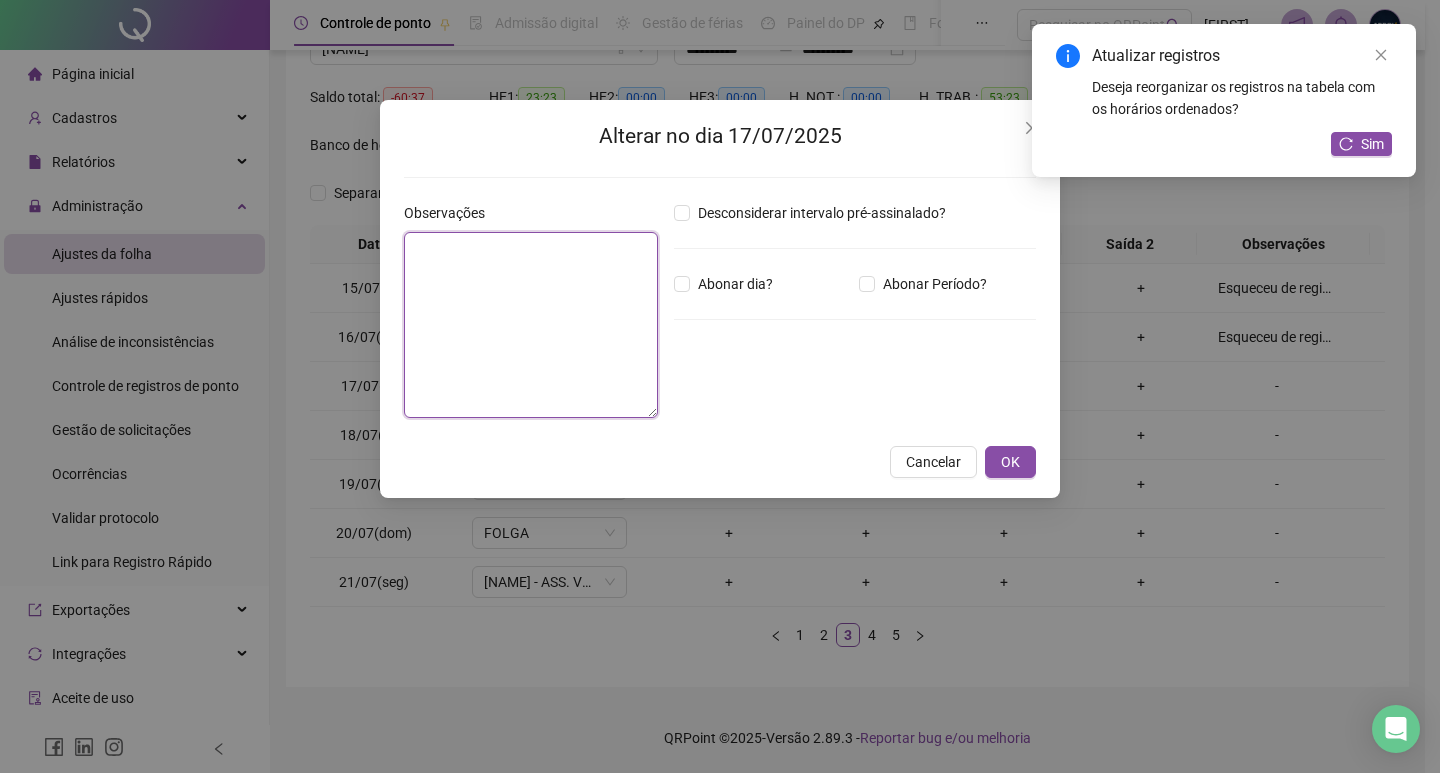 drag, startPoint x: 539, startPoint y: 366, endPoint x: 678, endPoint y: 322, distance: 145.7978 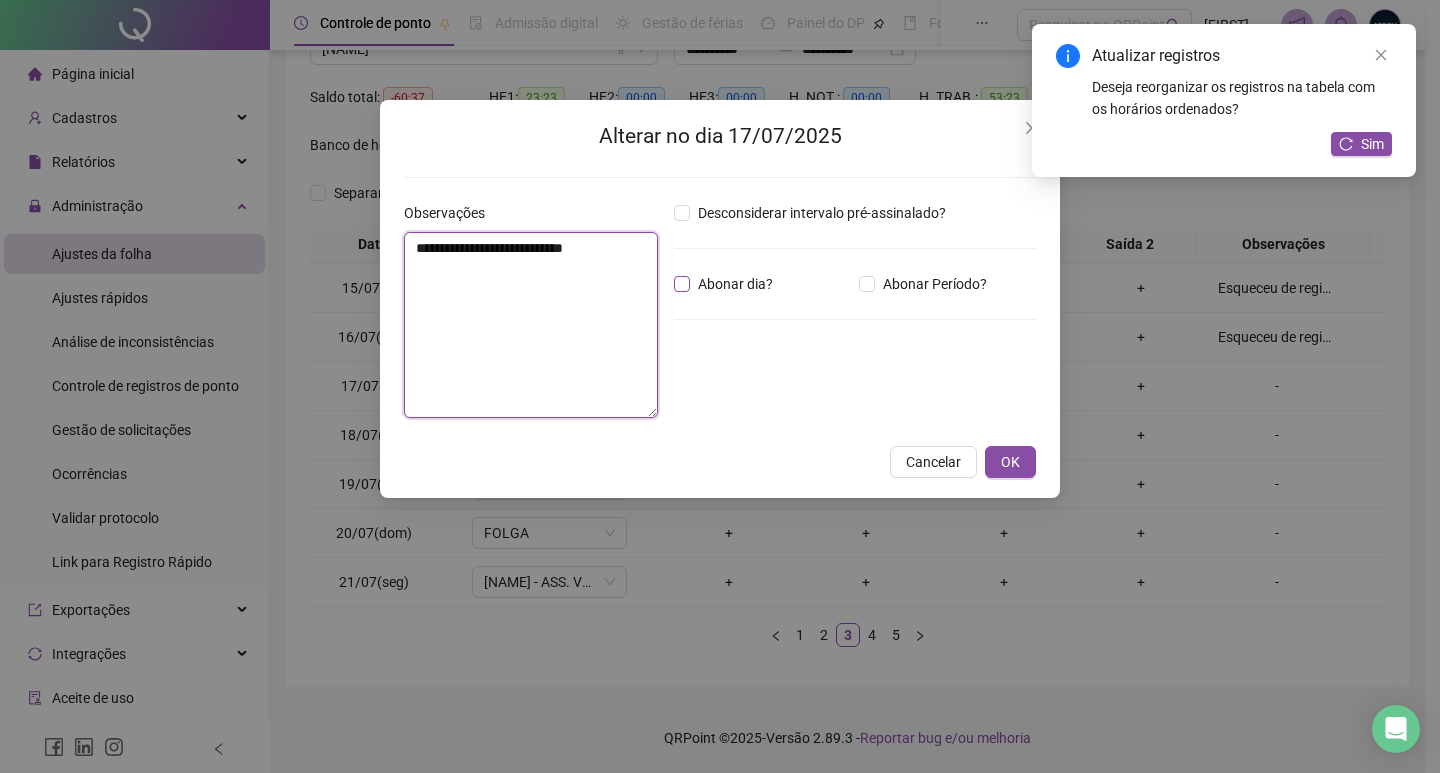 type on "**********" 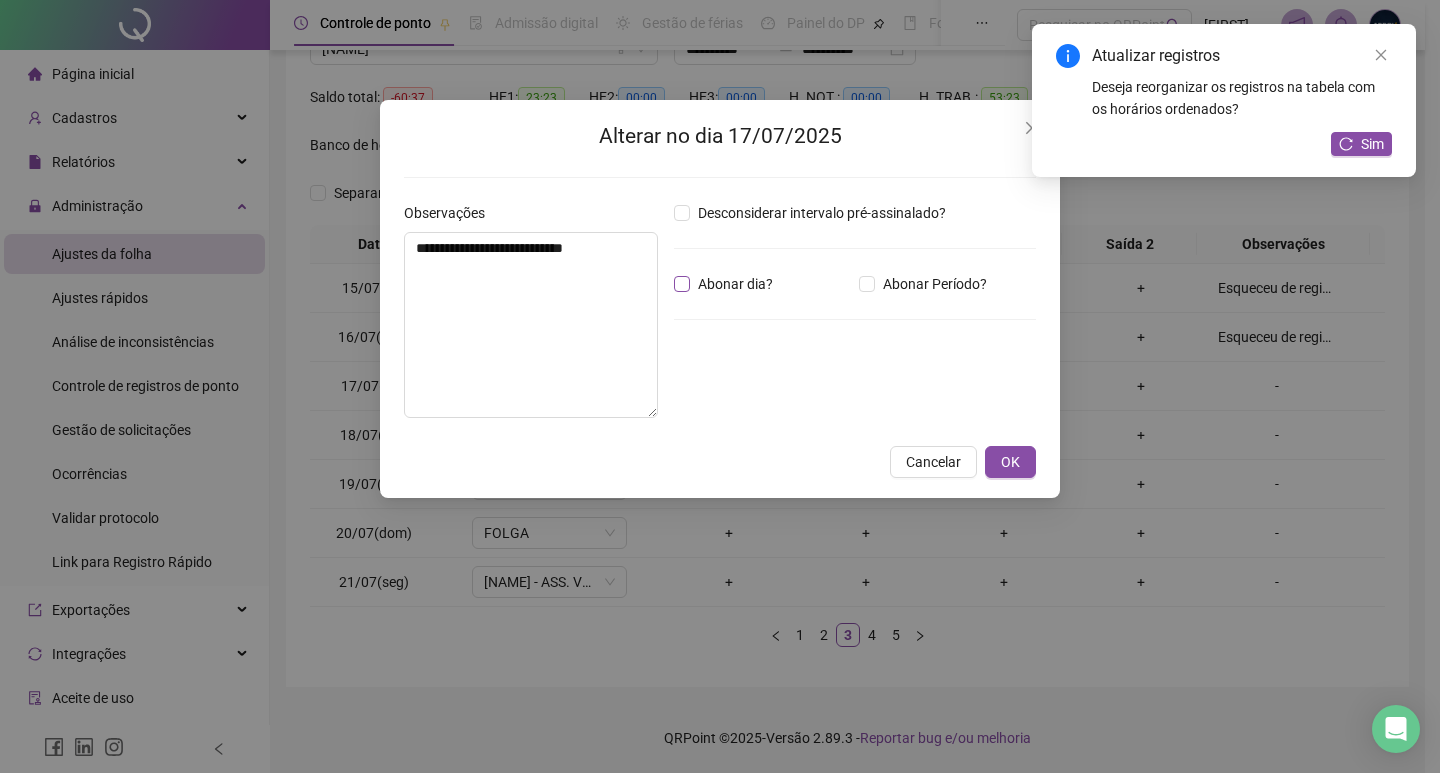 click on "Abonar dia?" at bounding box center (735, 284) 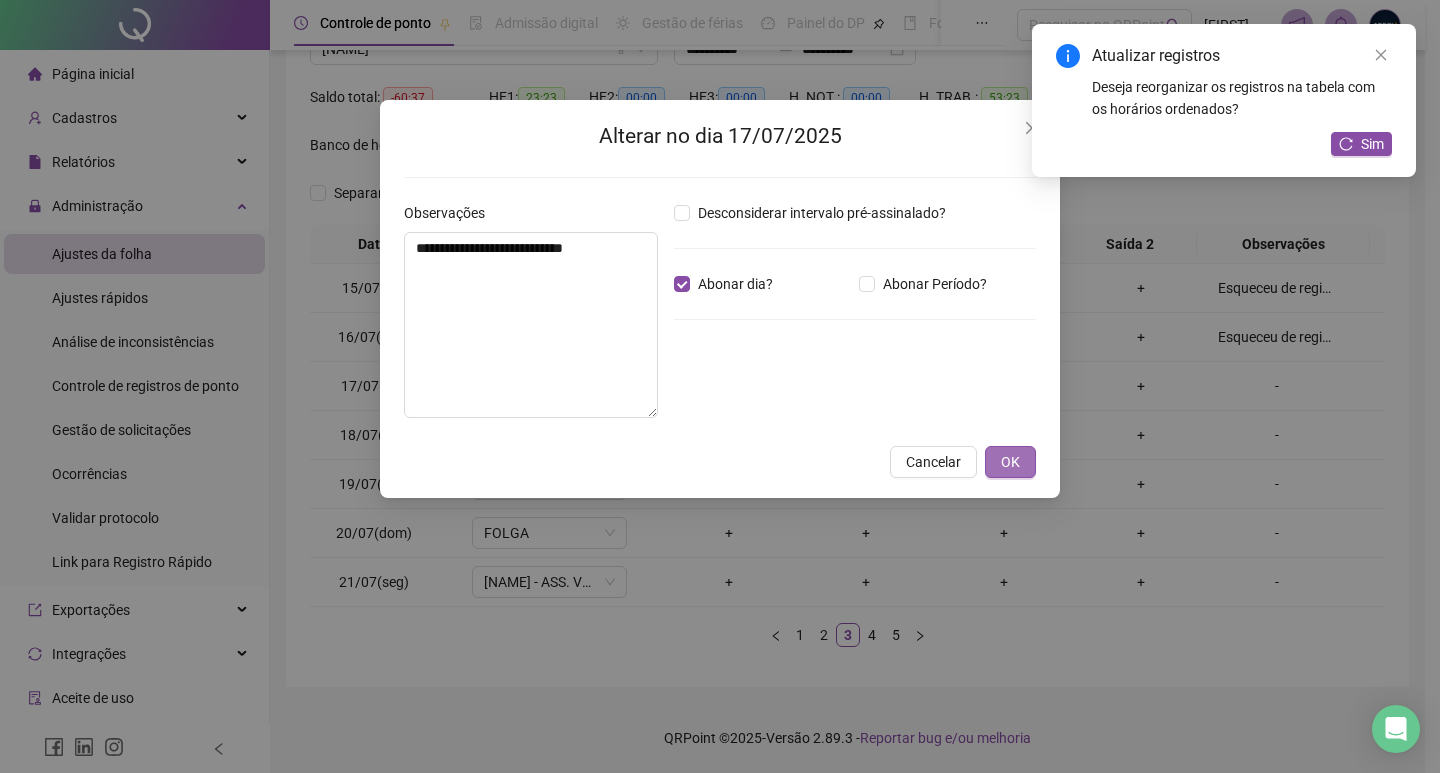 click on "OK" at bounding box center (1010, 462) 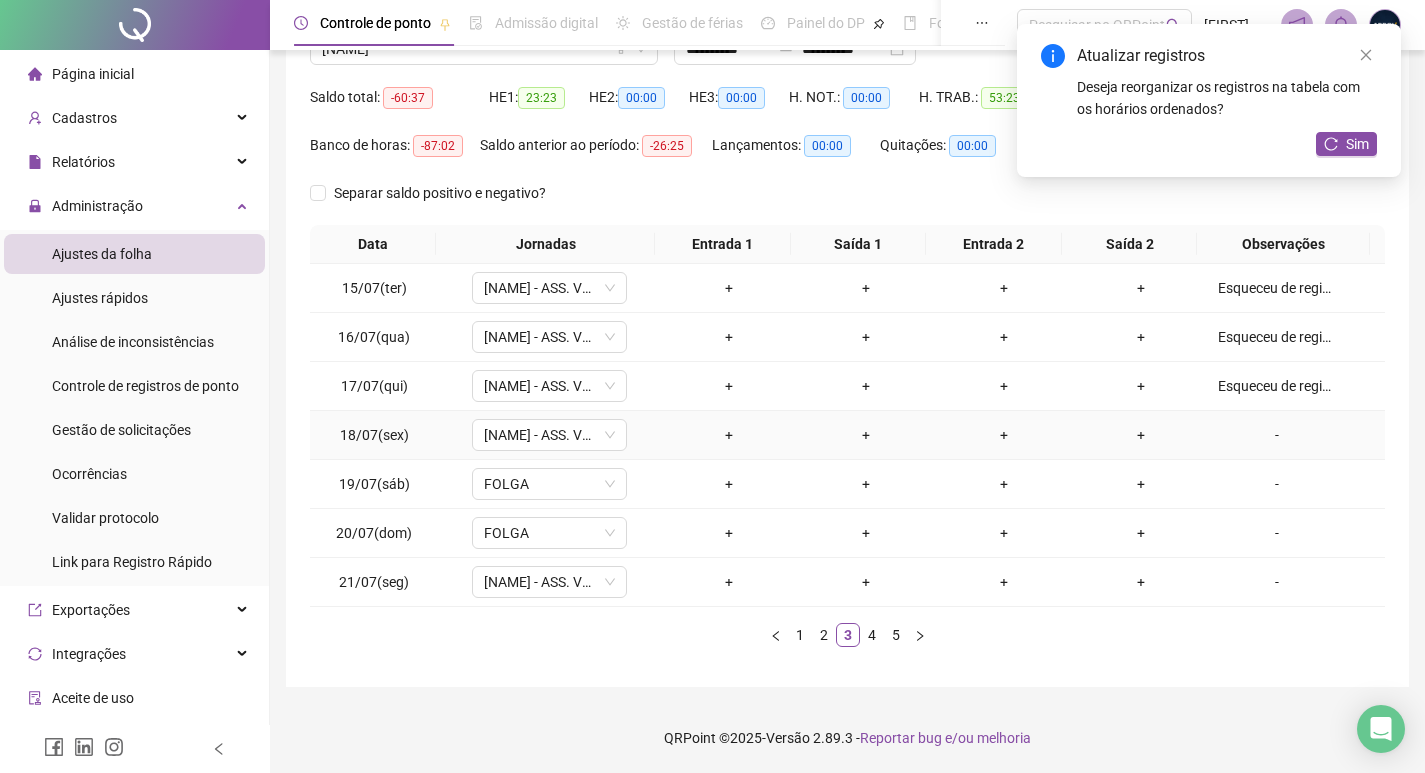 click on "-" at bounding box center [1277, 435] 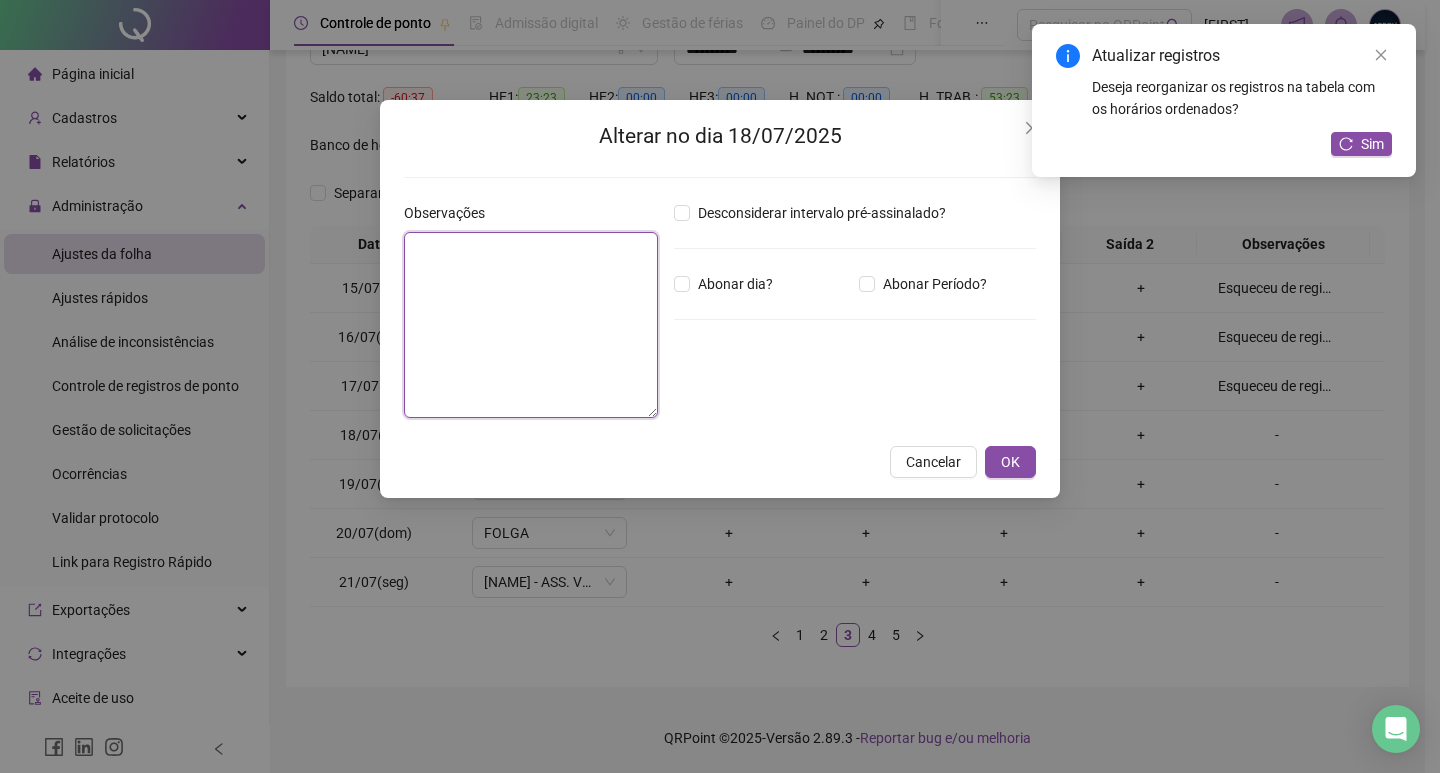 click at bounding box center [531, 325] 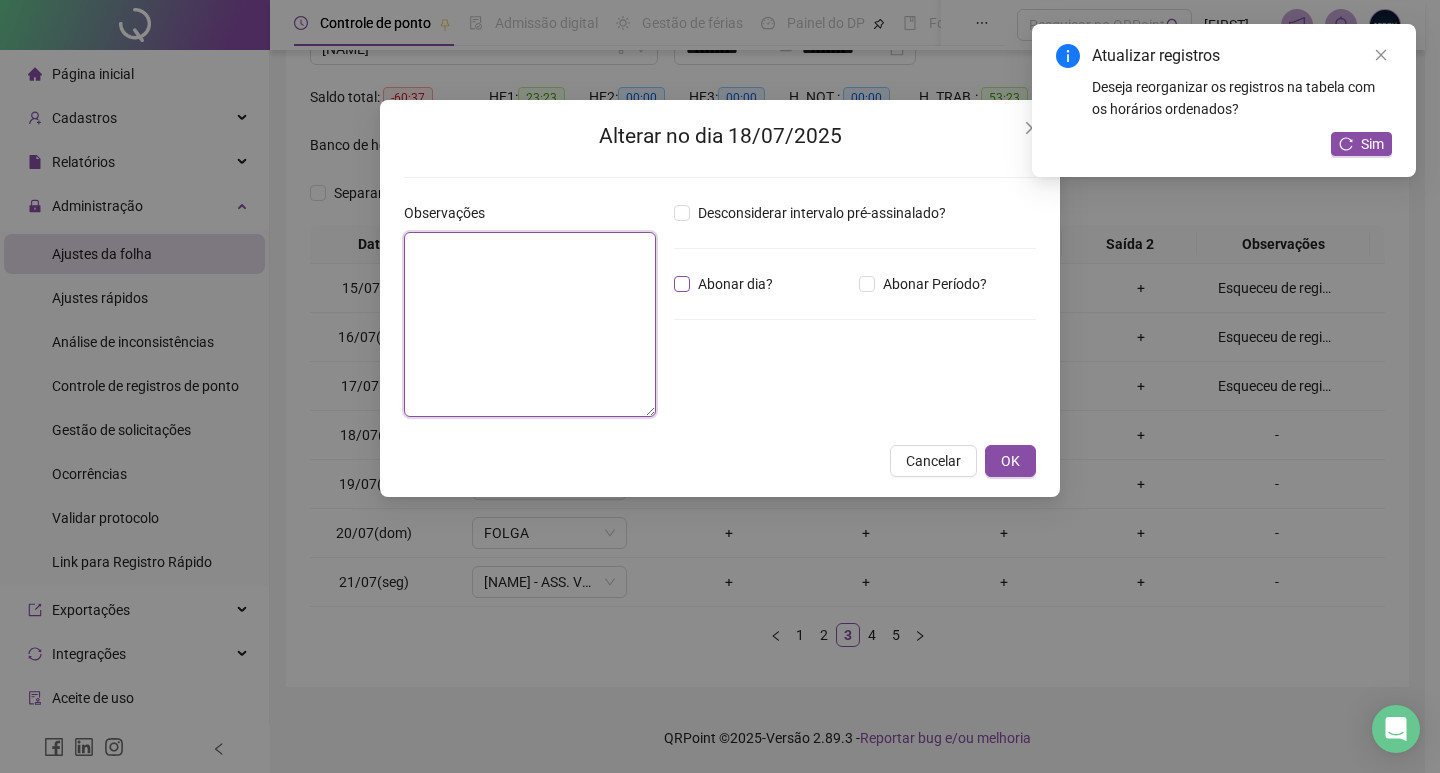 paste on "**********" 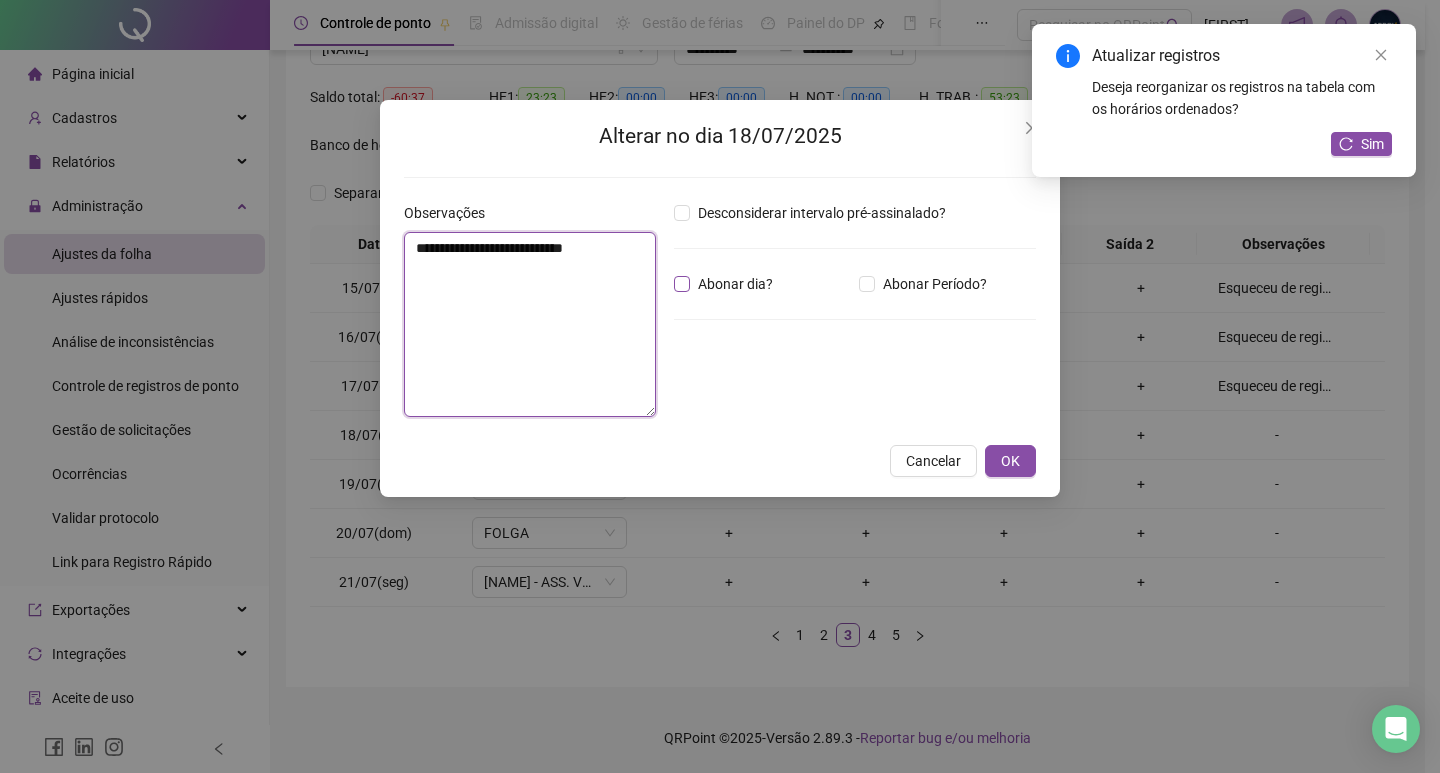 type on "**********" 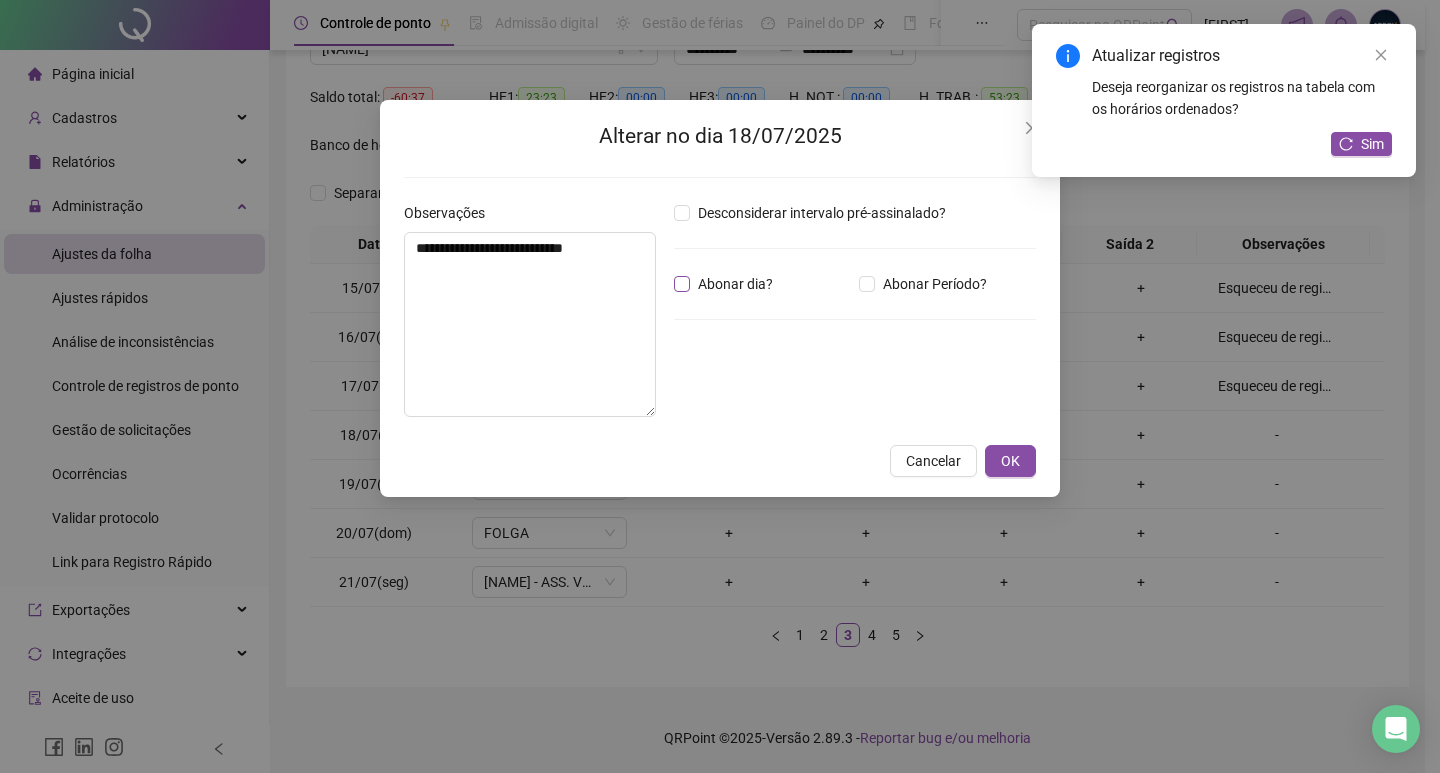 click on "Abonar dia?" at bounding box center [735, 284] 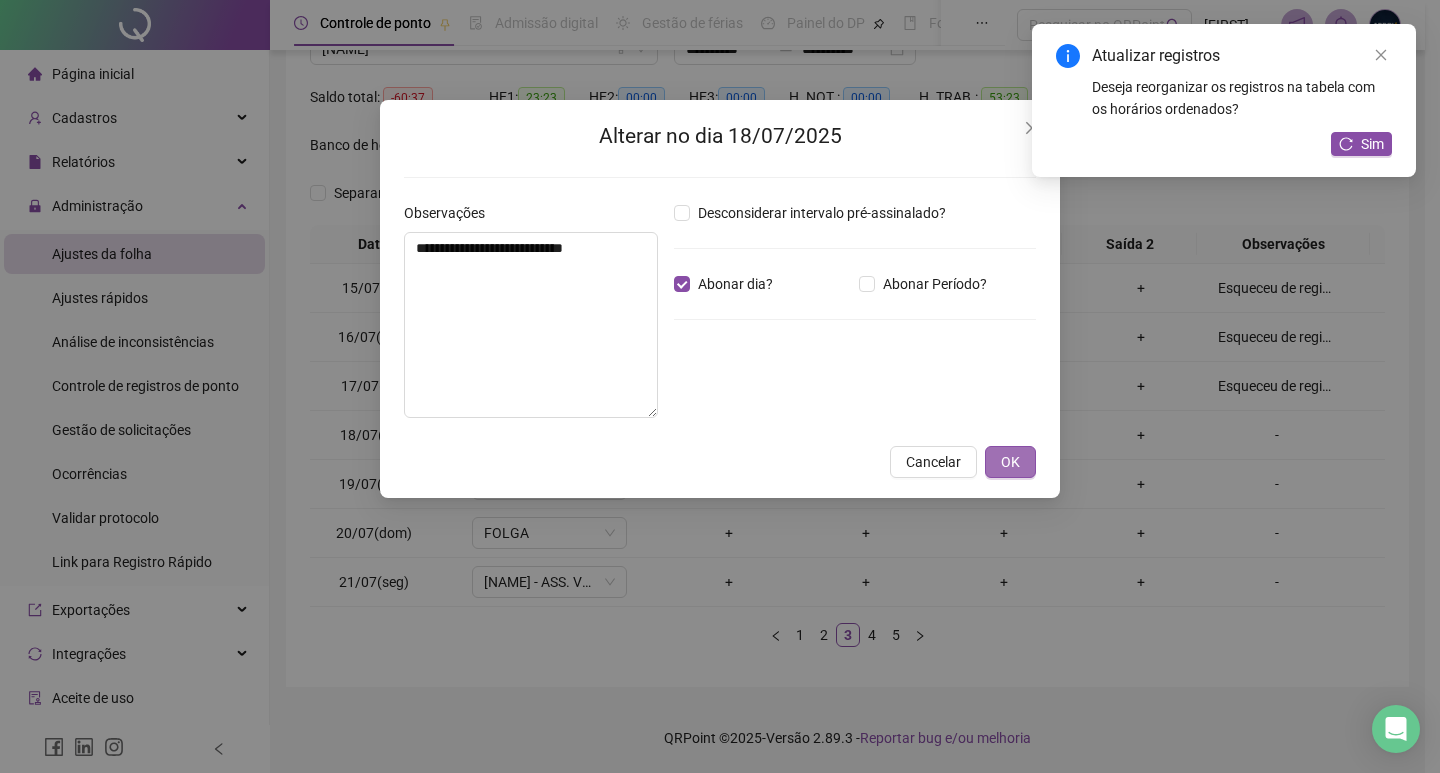 click on "OK" at bounding box center (1010, 462) 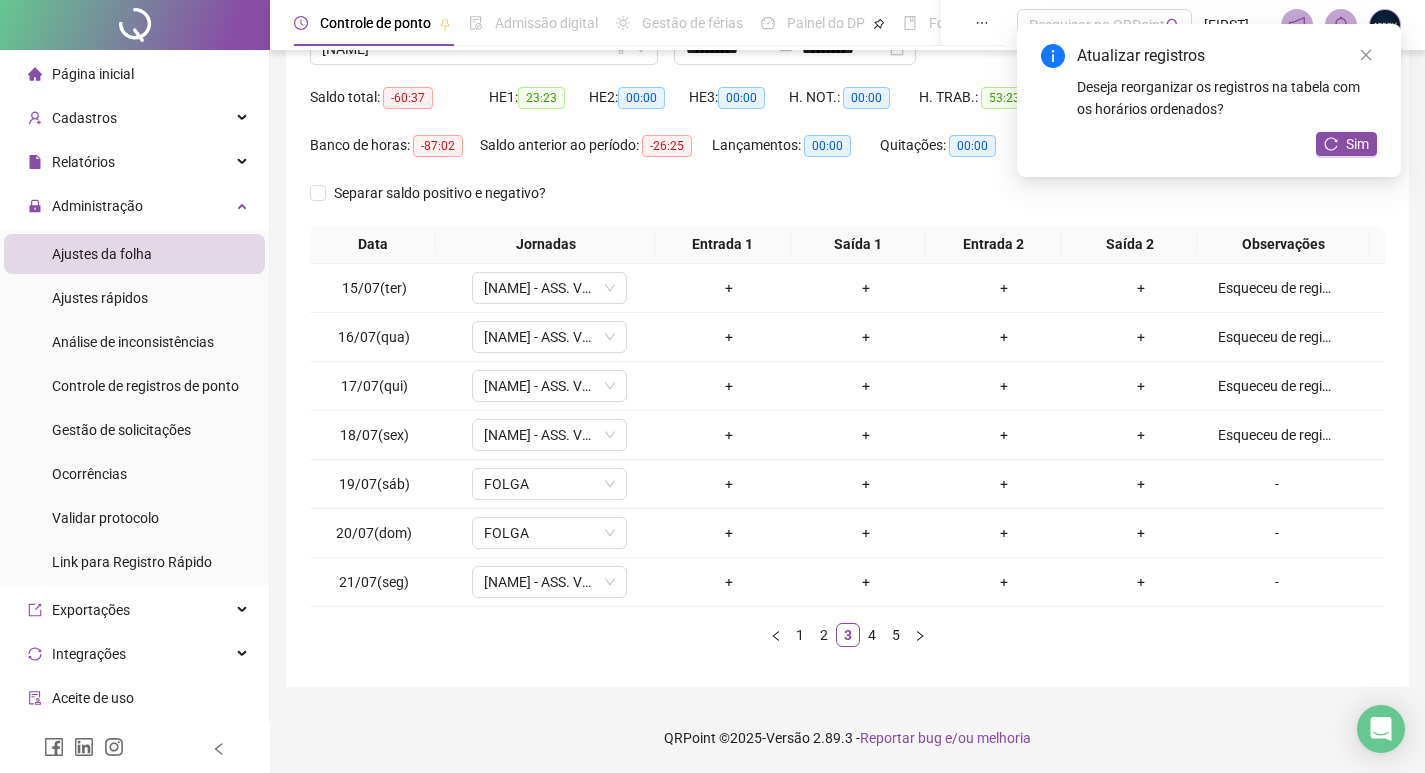 click on "Atualizar registros Deseja reorganizar os registros na tabela com os horários ordenados? Sim" at bounding box center [1209, 100] 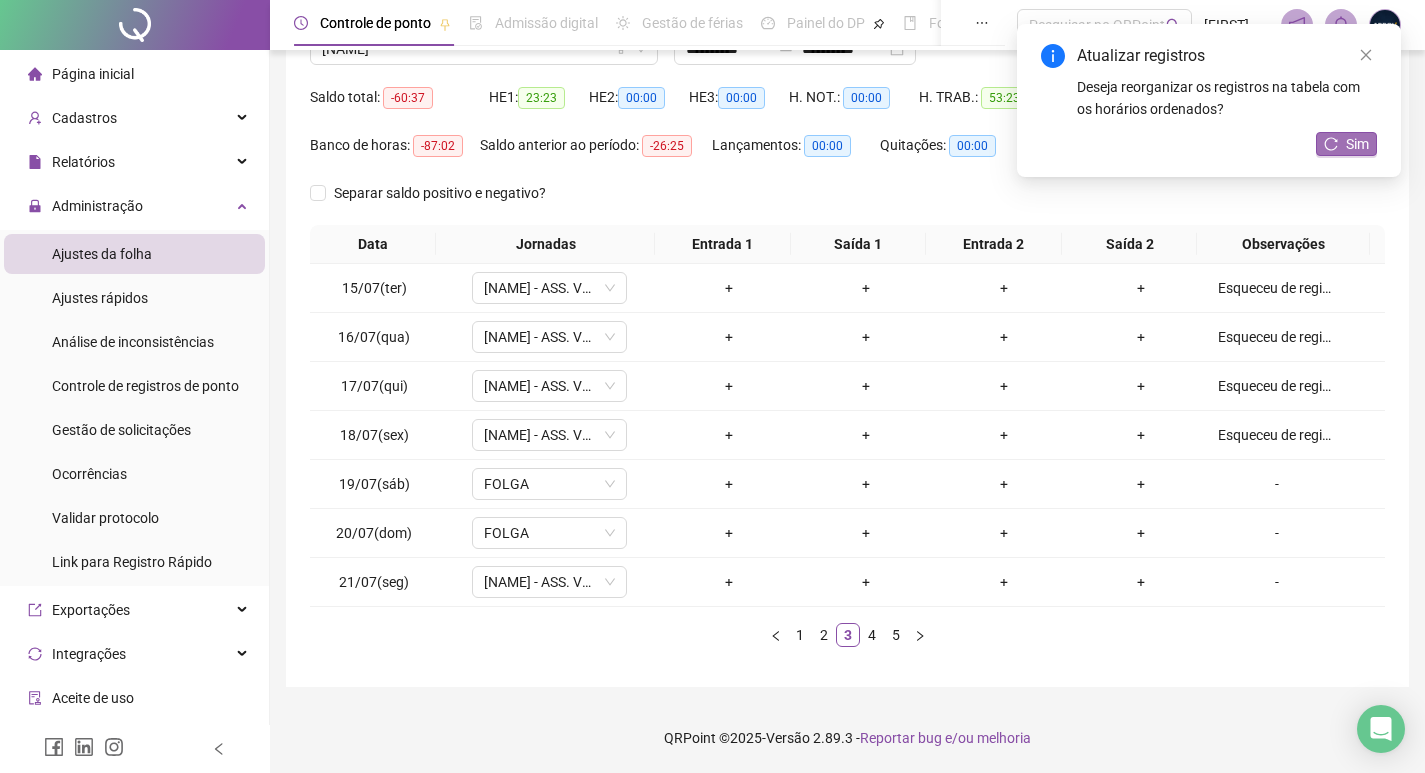 click on "Sim" at bounding box center [1357, 144] 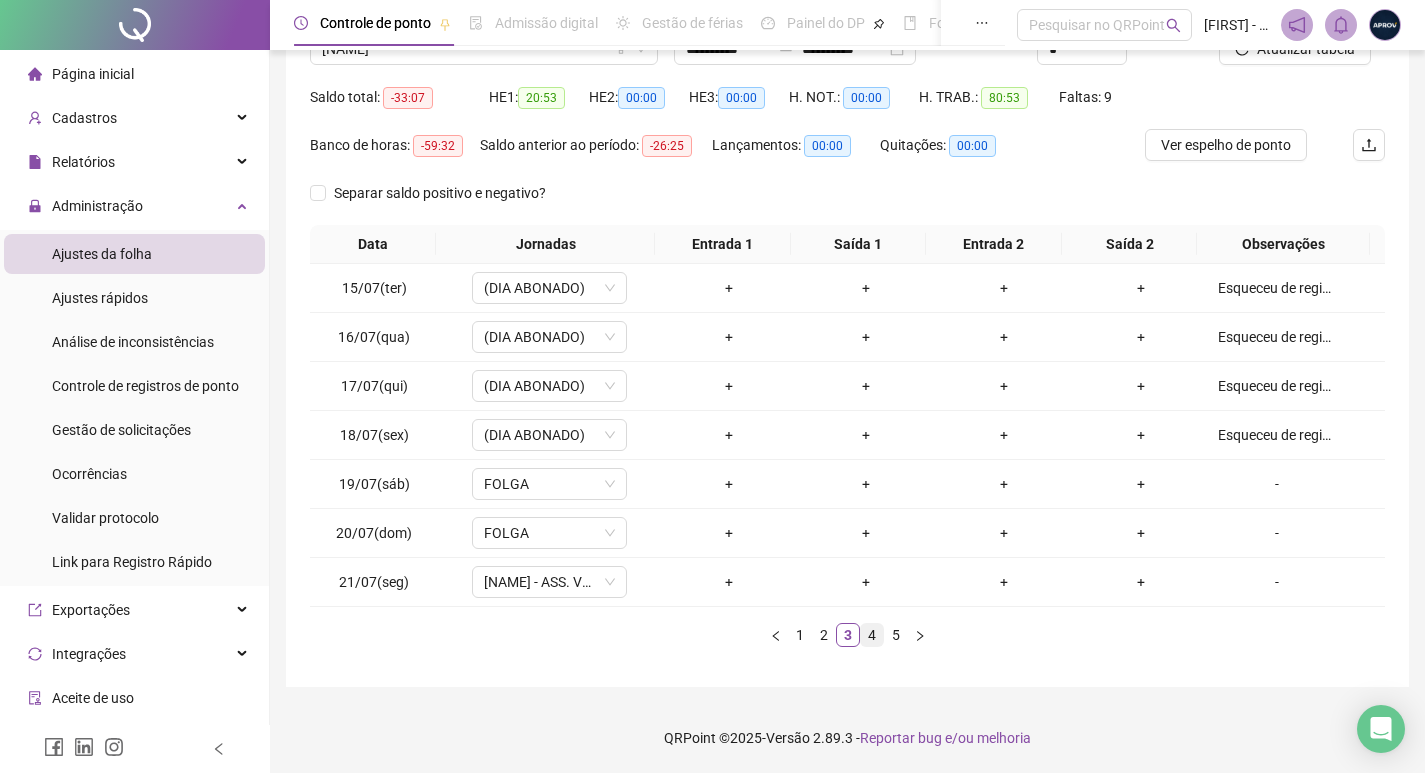 click on "4" at bounding box center [872, 635] 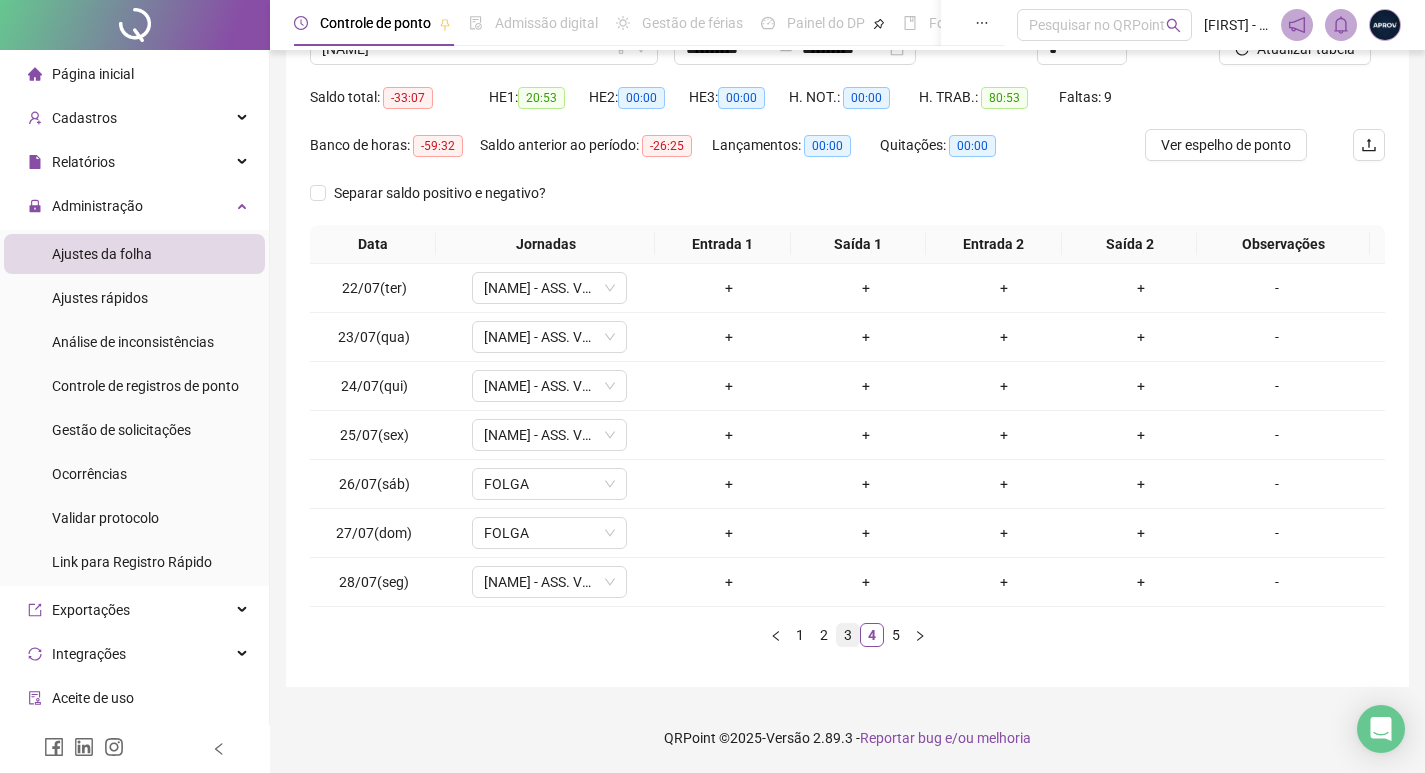 click on "3" at bounding box center (848, 635) 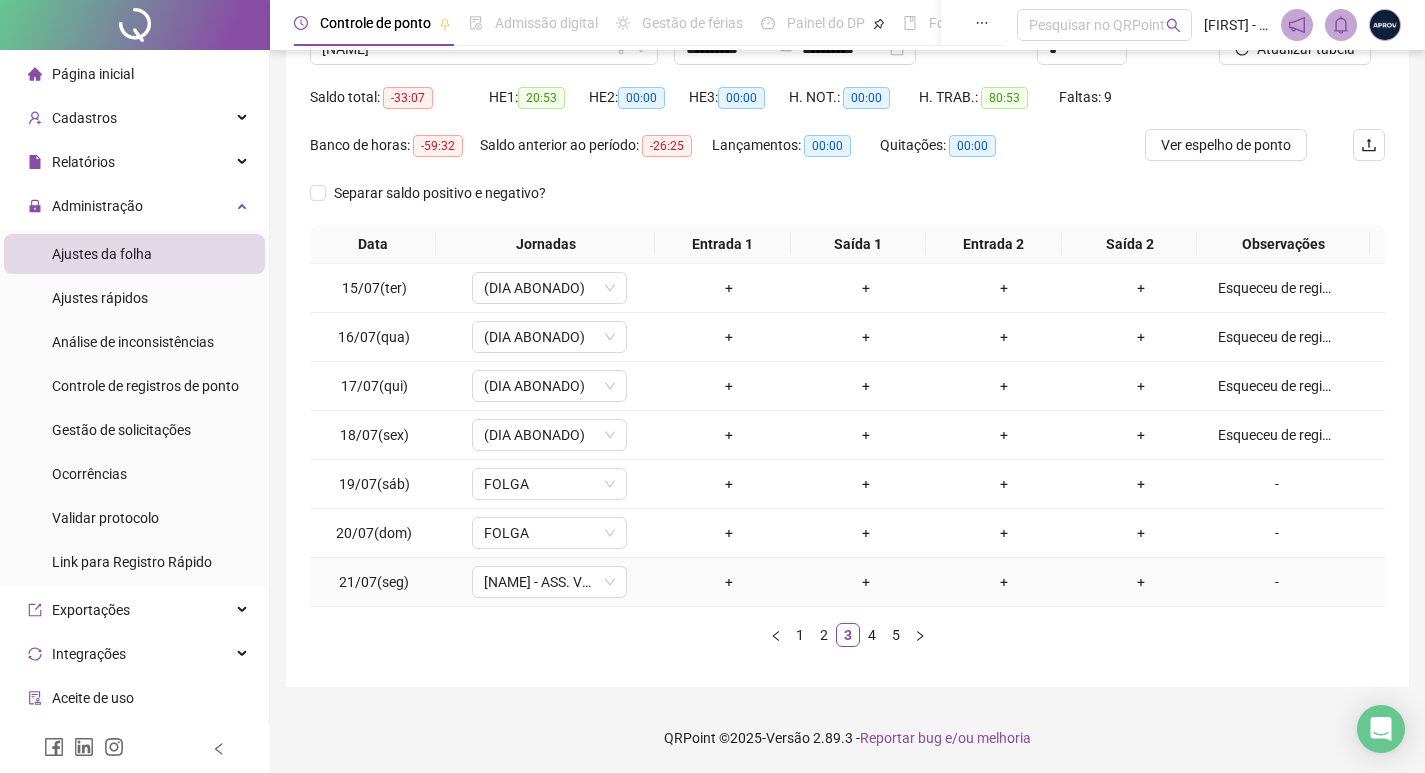 click on "-" at bounding box center [1277, 582] 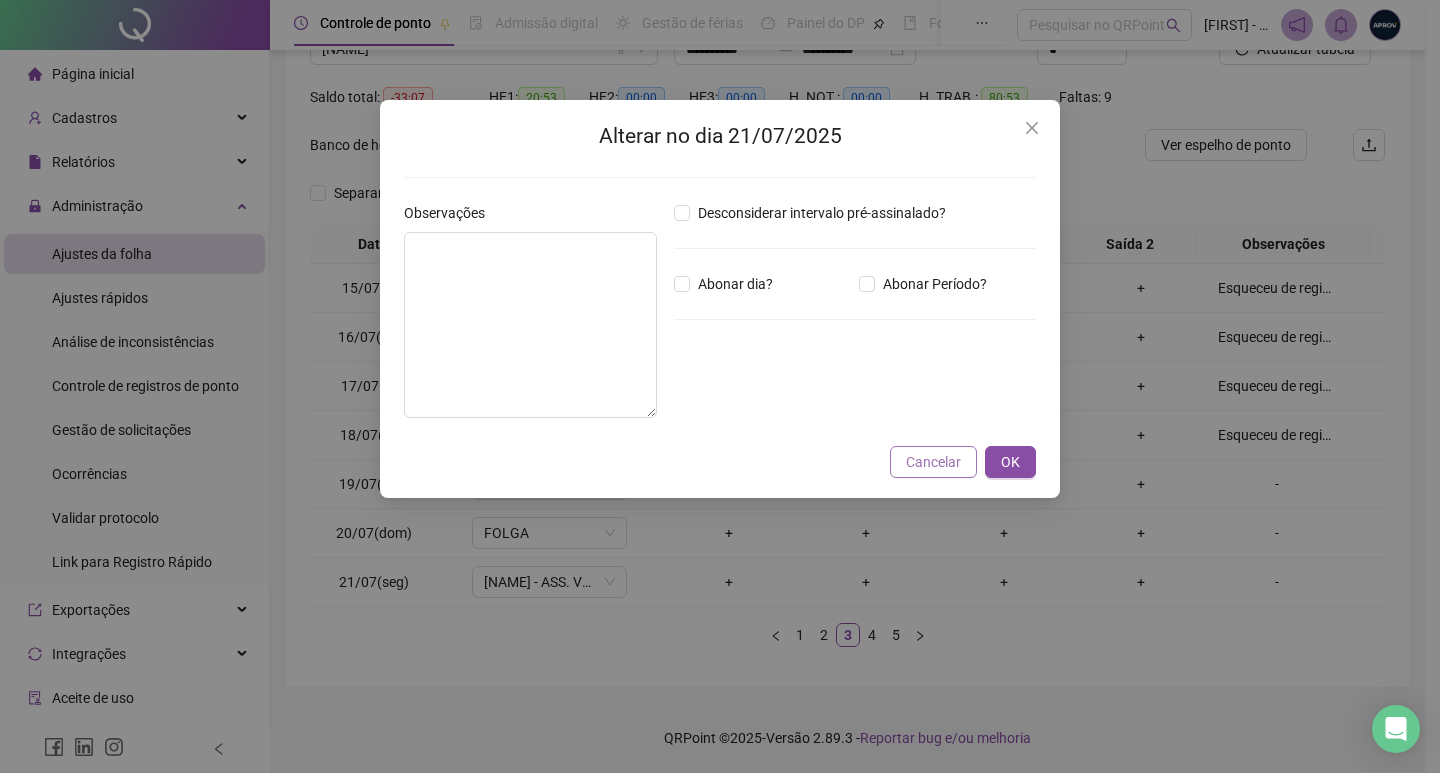 click on "Cancelar" at bounding box center [933, 462] 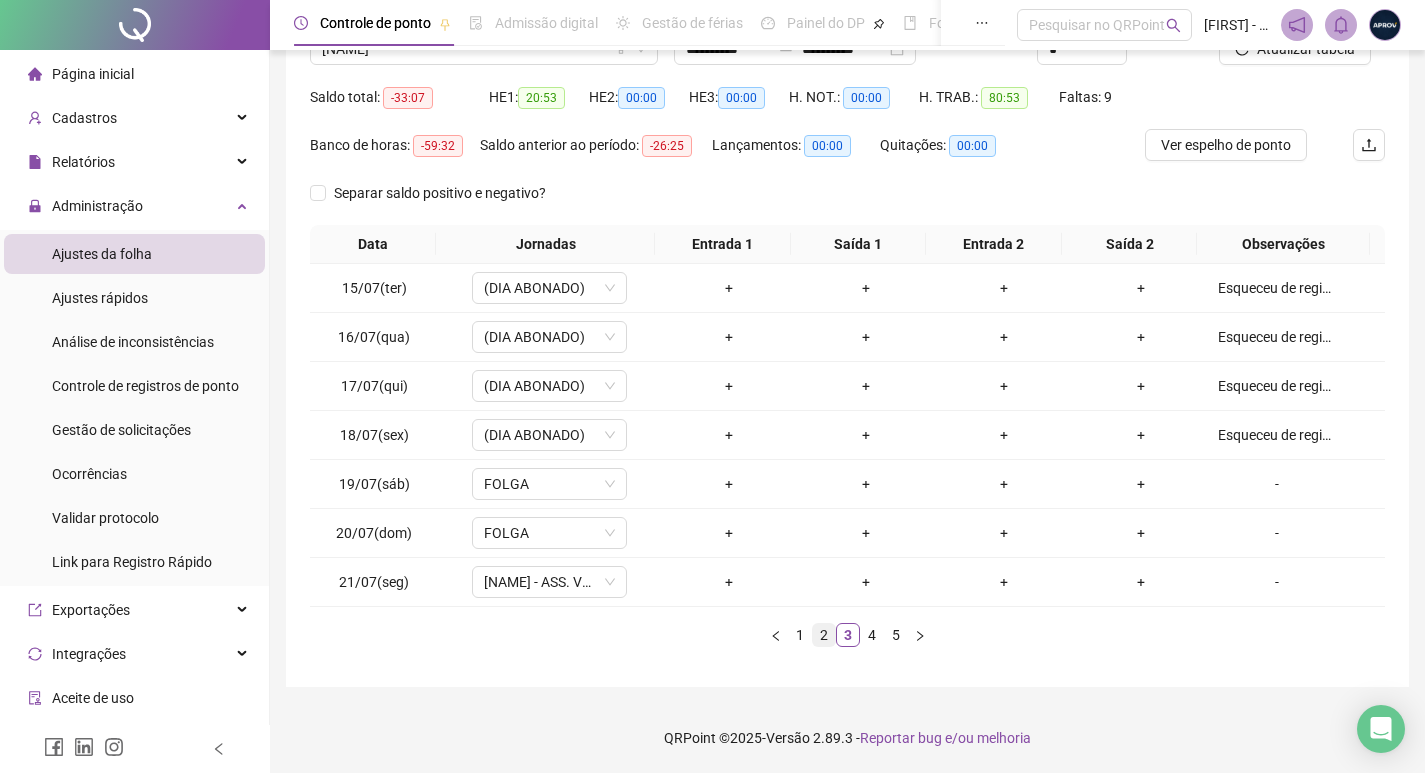 click on "2" at bounding box center (824, 635) 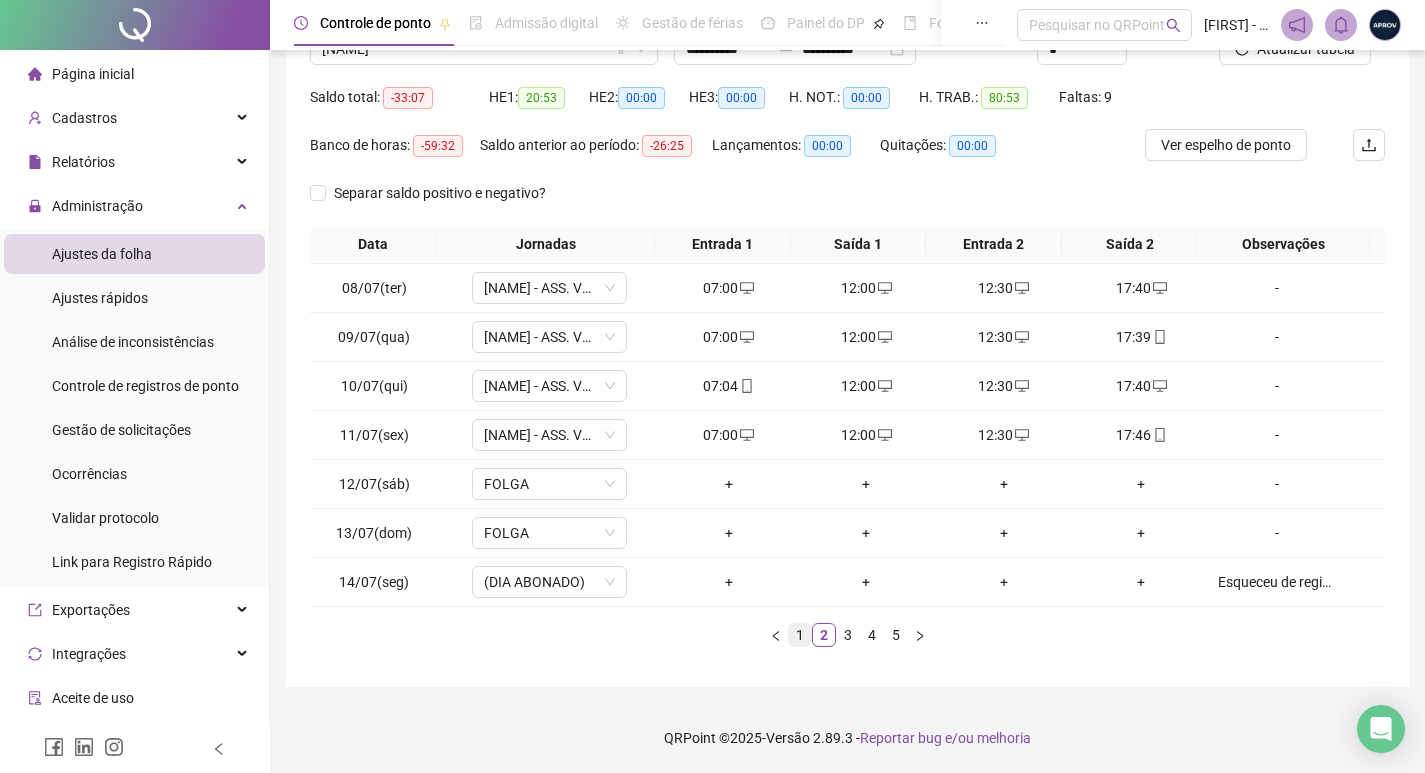 click on "1" at bounding box center (800, 635) 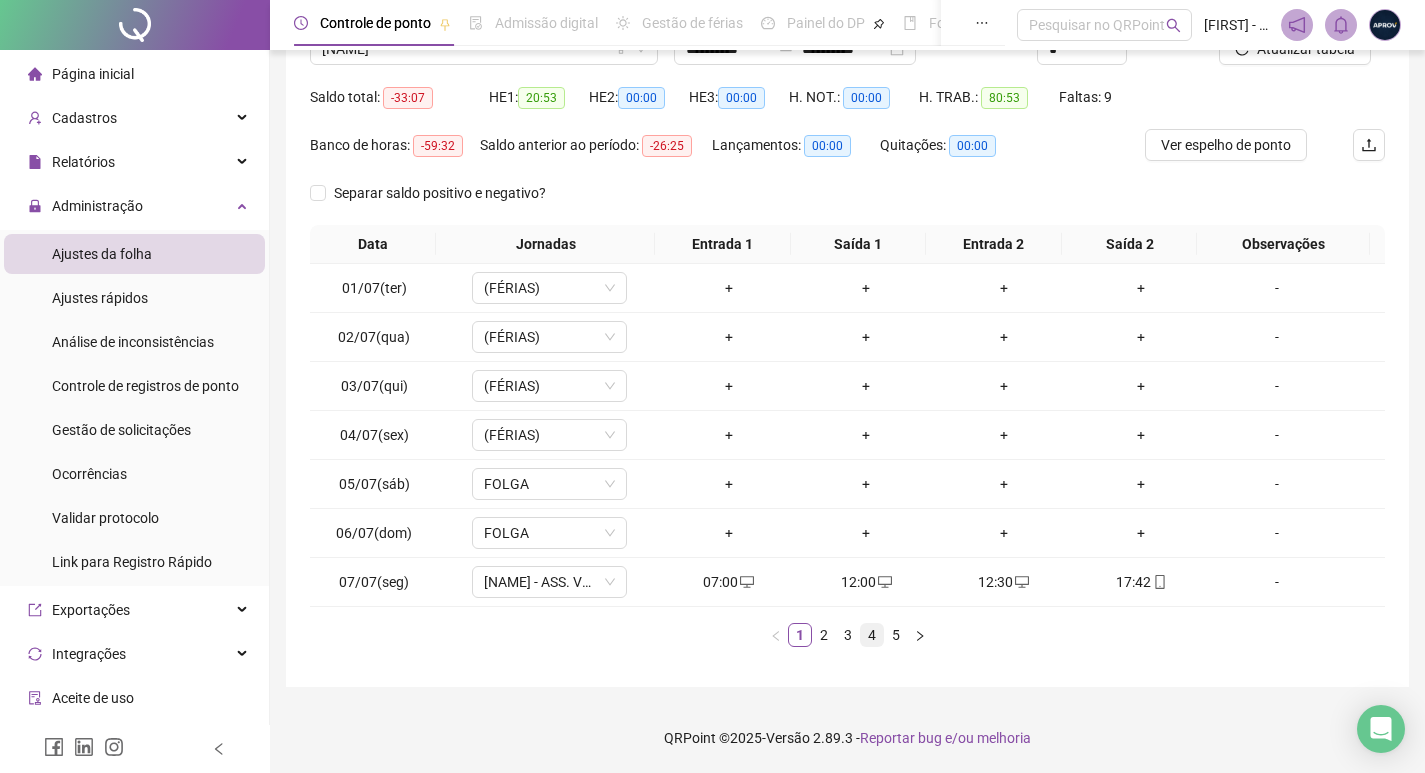 drag, startPoint x: 825, startPoint y: 635, endPoint x: 863, endPoint y: 627, distance: 38.832977 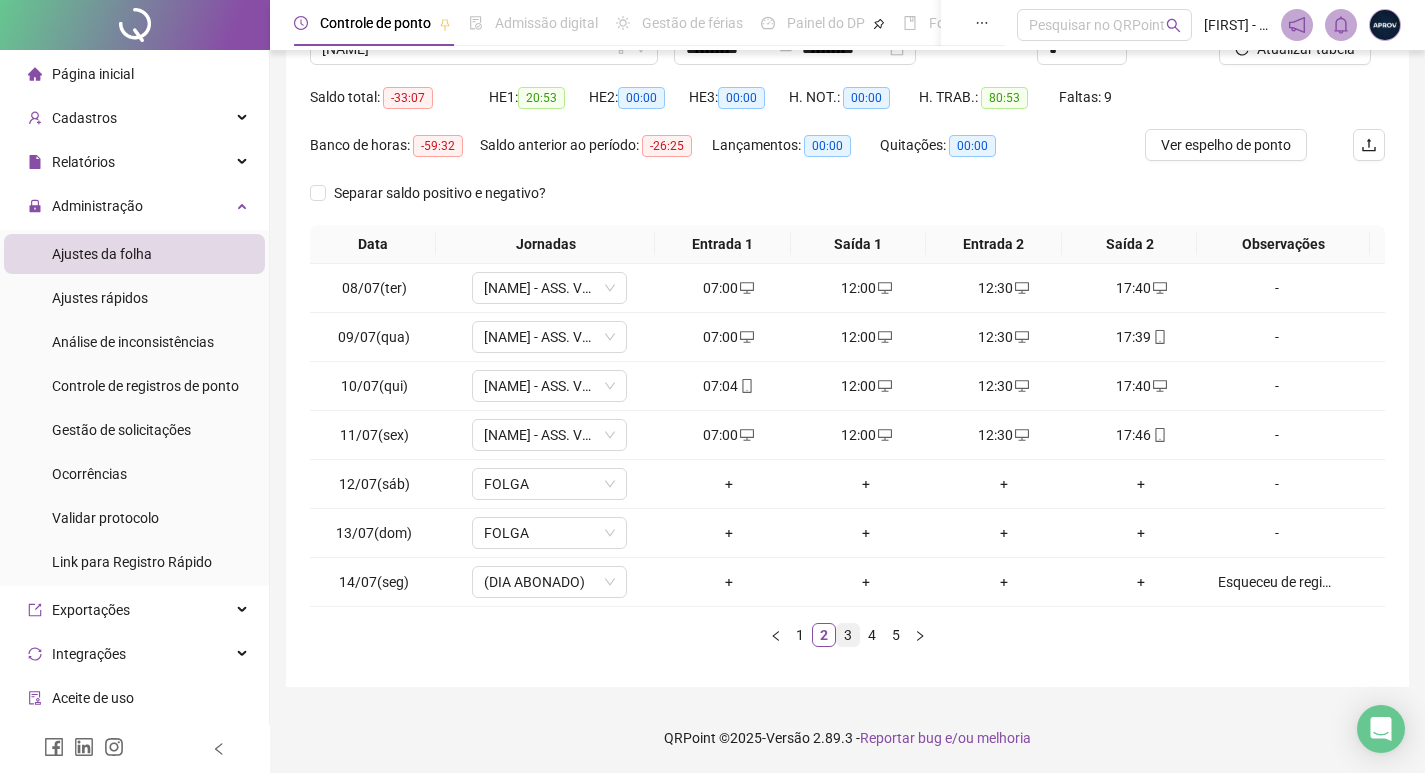 click on "3" at bounding box center (848, 635) 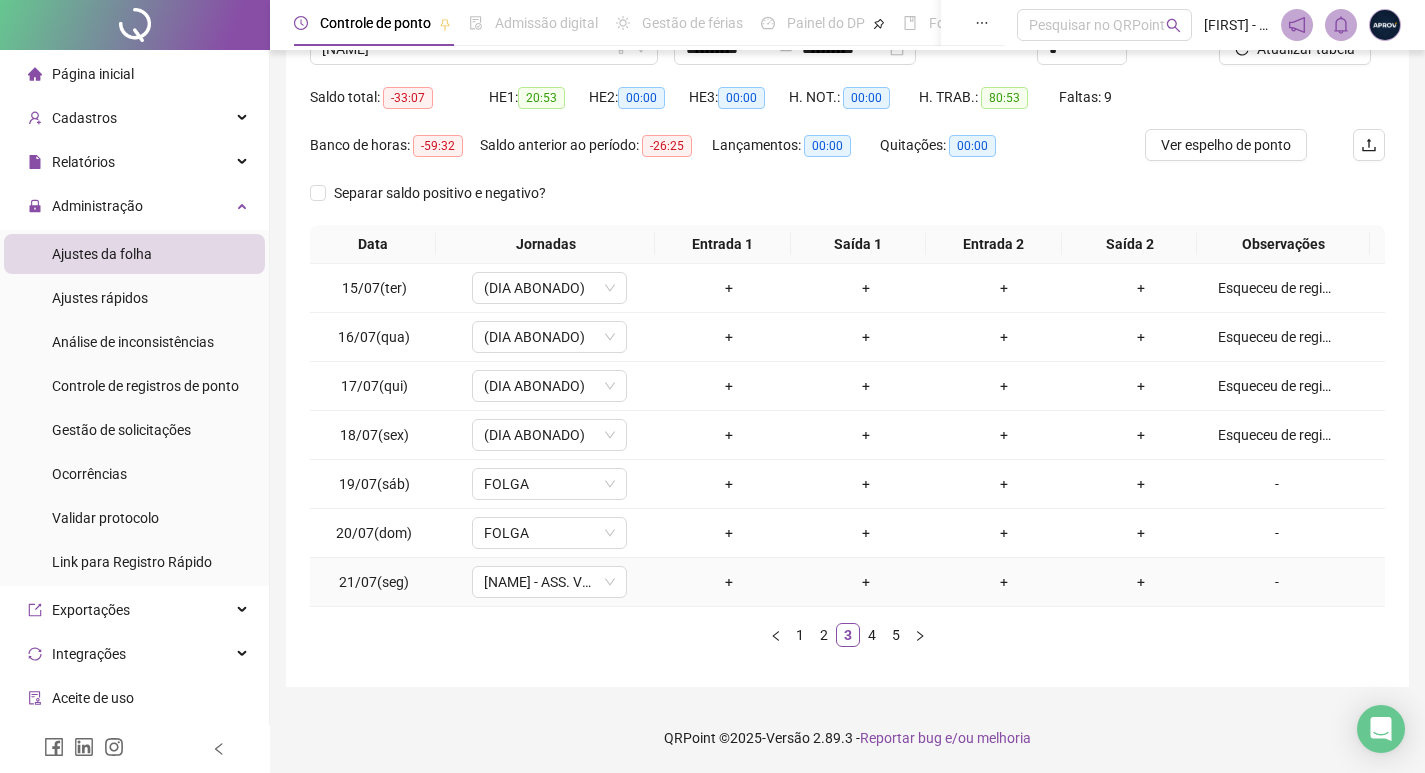 click on "-" at bounding box center [1277, 582] 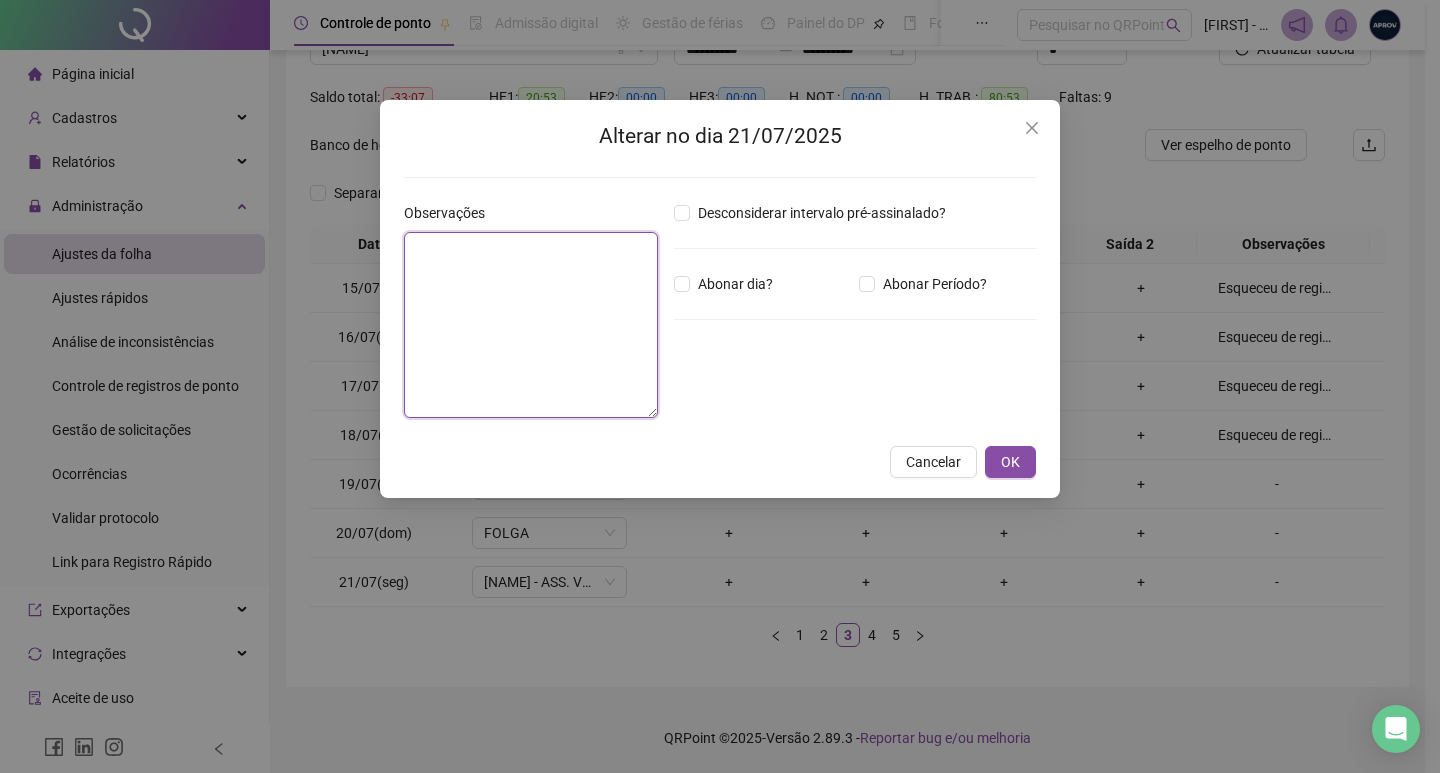 click at bounding box center (531, 325) 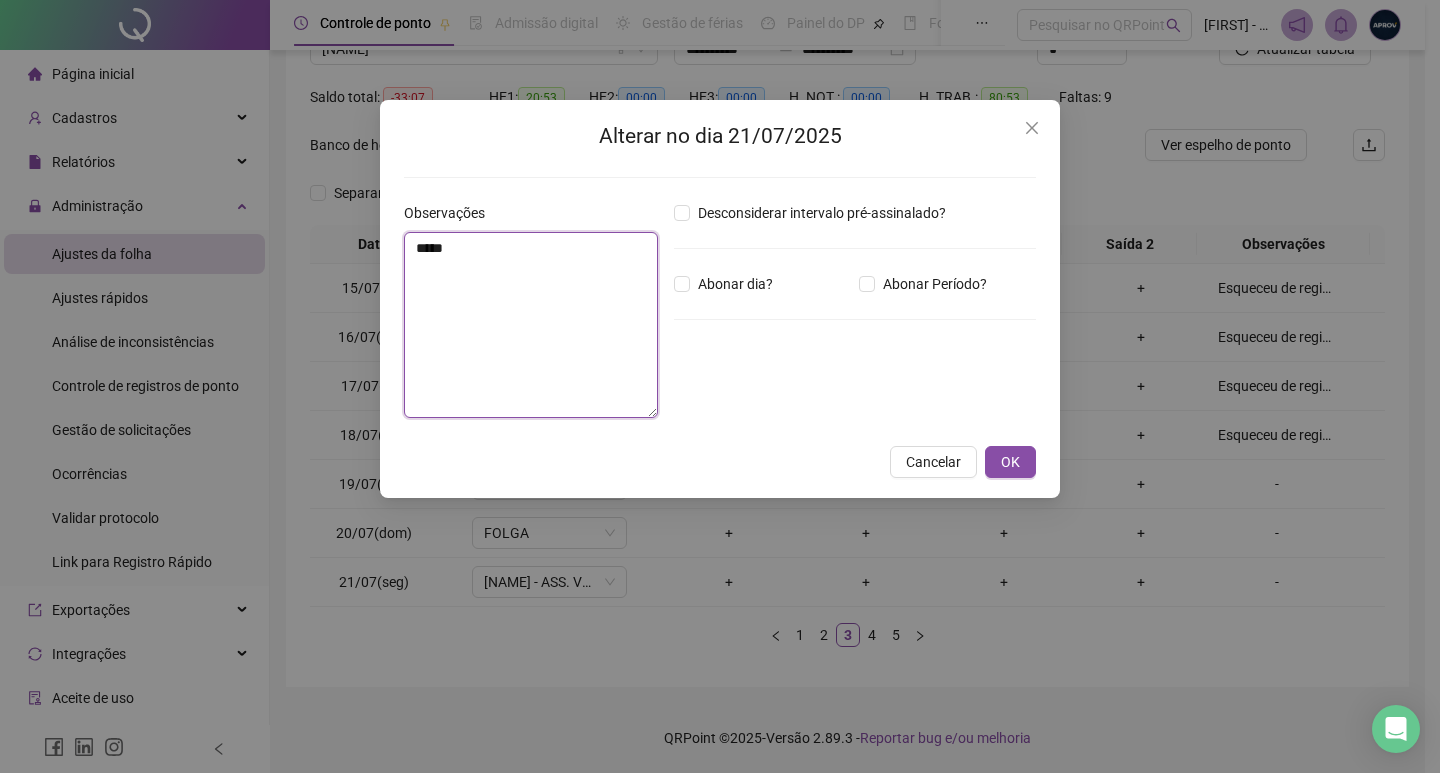 click on "*****" at bounding box center (531, 325) 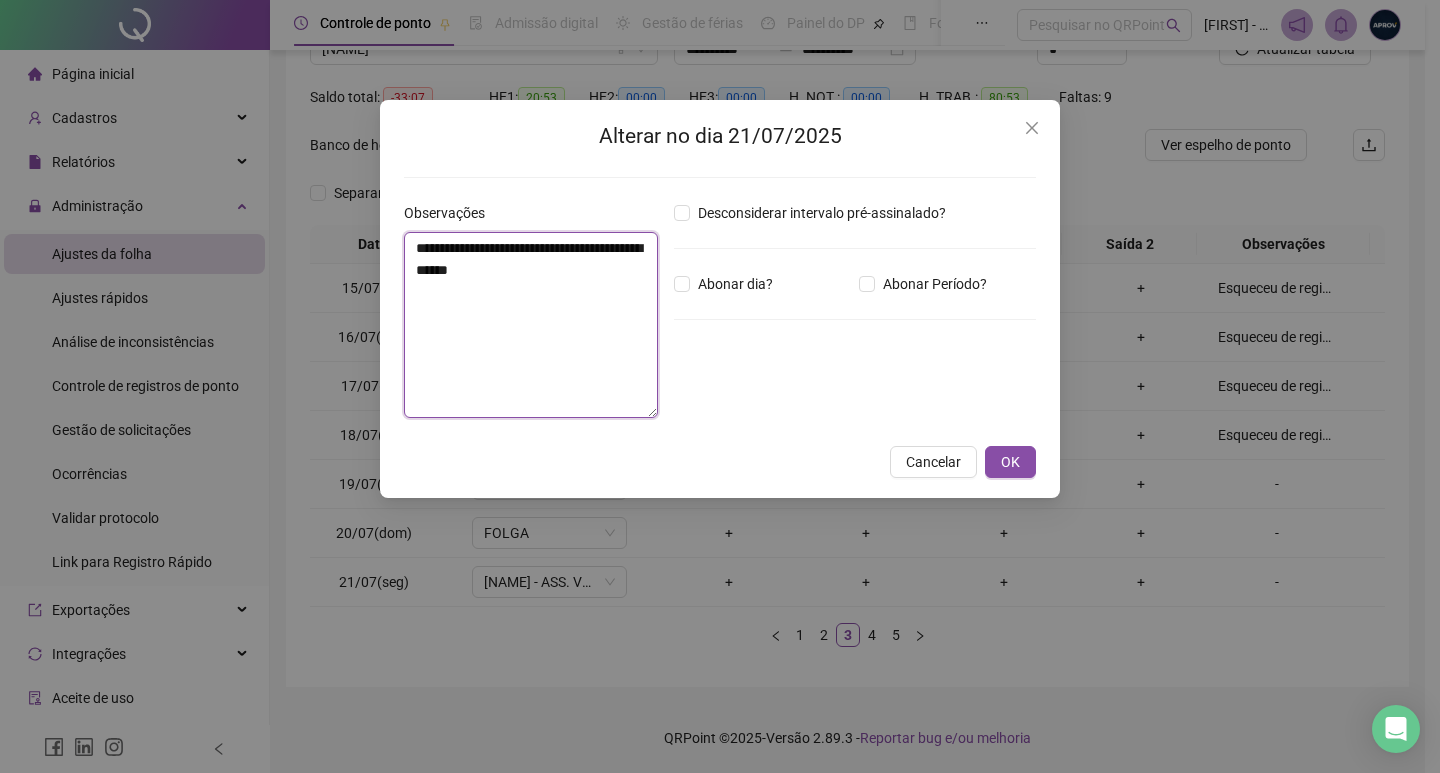 click on "**********" at bounding box center (531, 325) 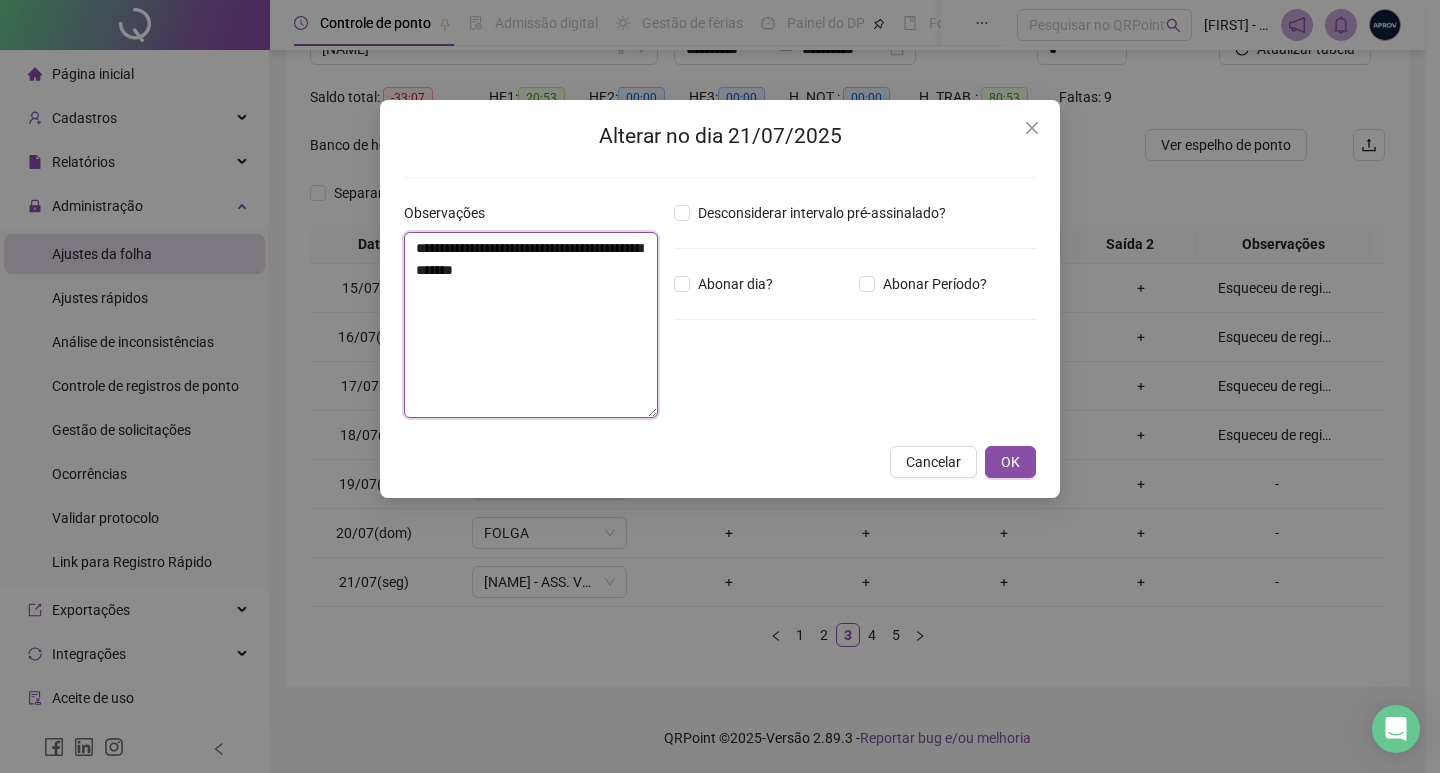 click on "**********" at bounding box center (531, 325) 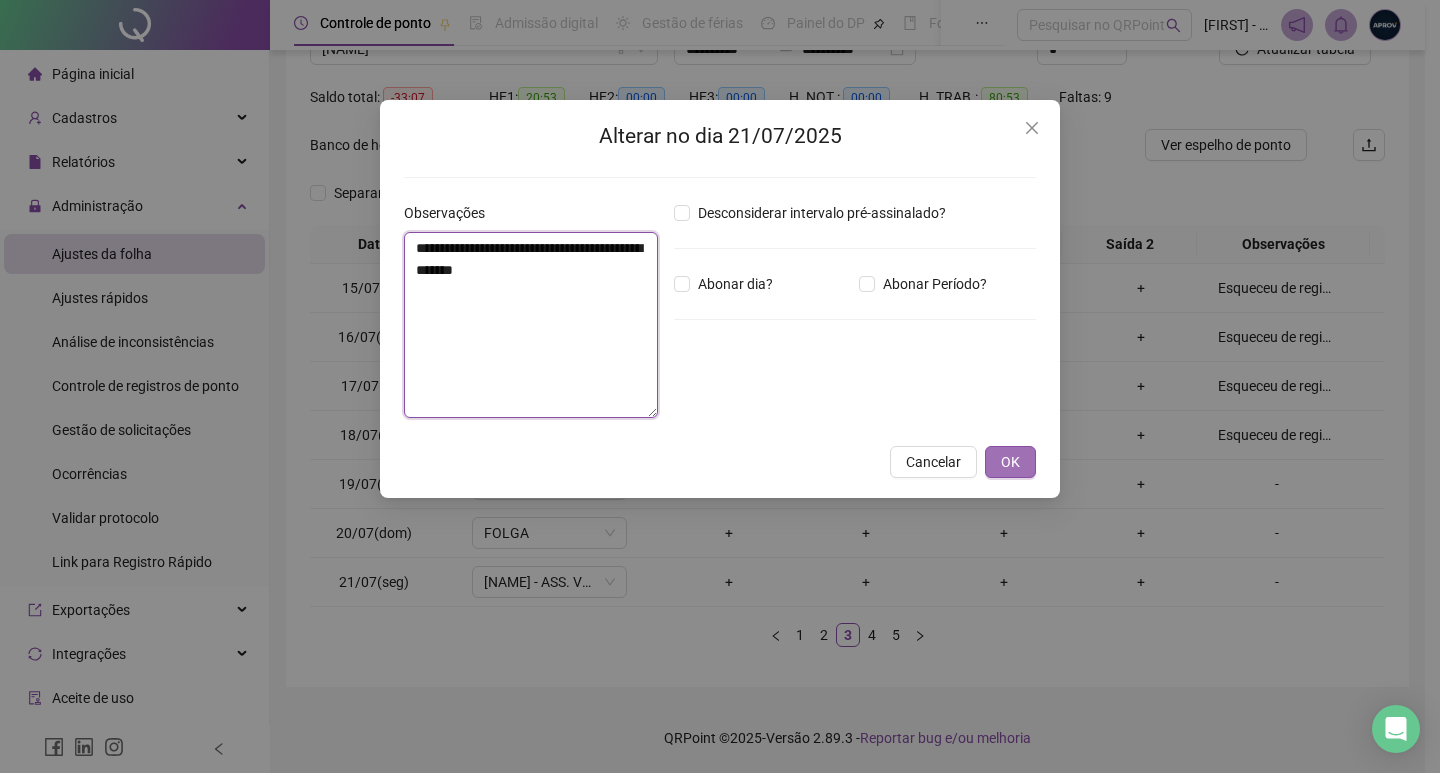 type on "**********" 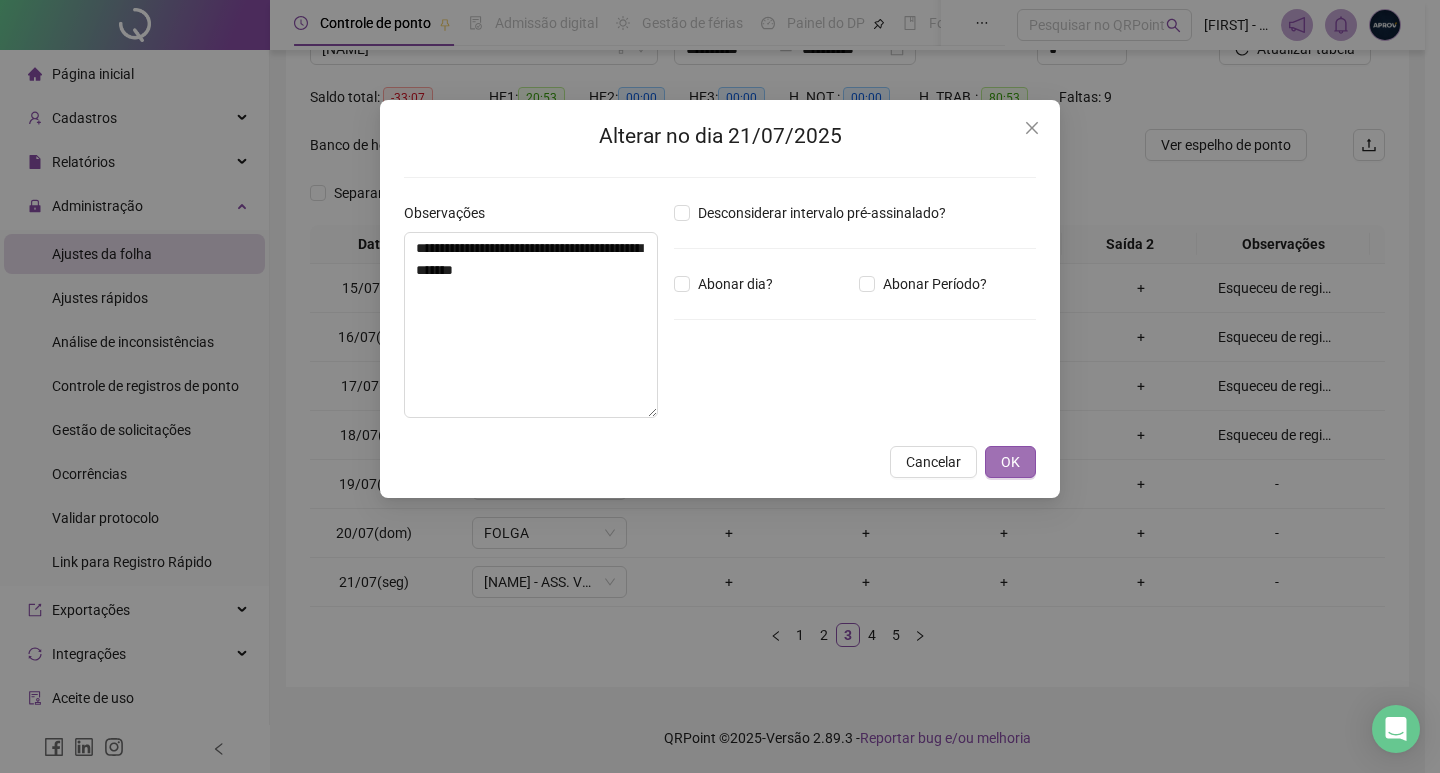 click on "OK" at bounding box center (1010, 462) 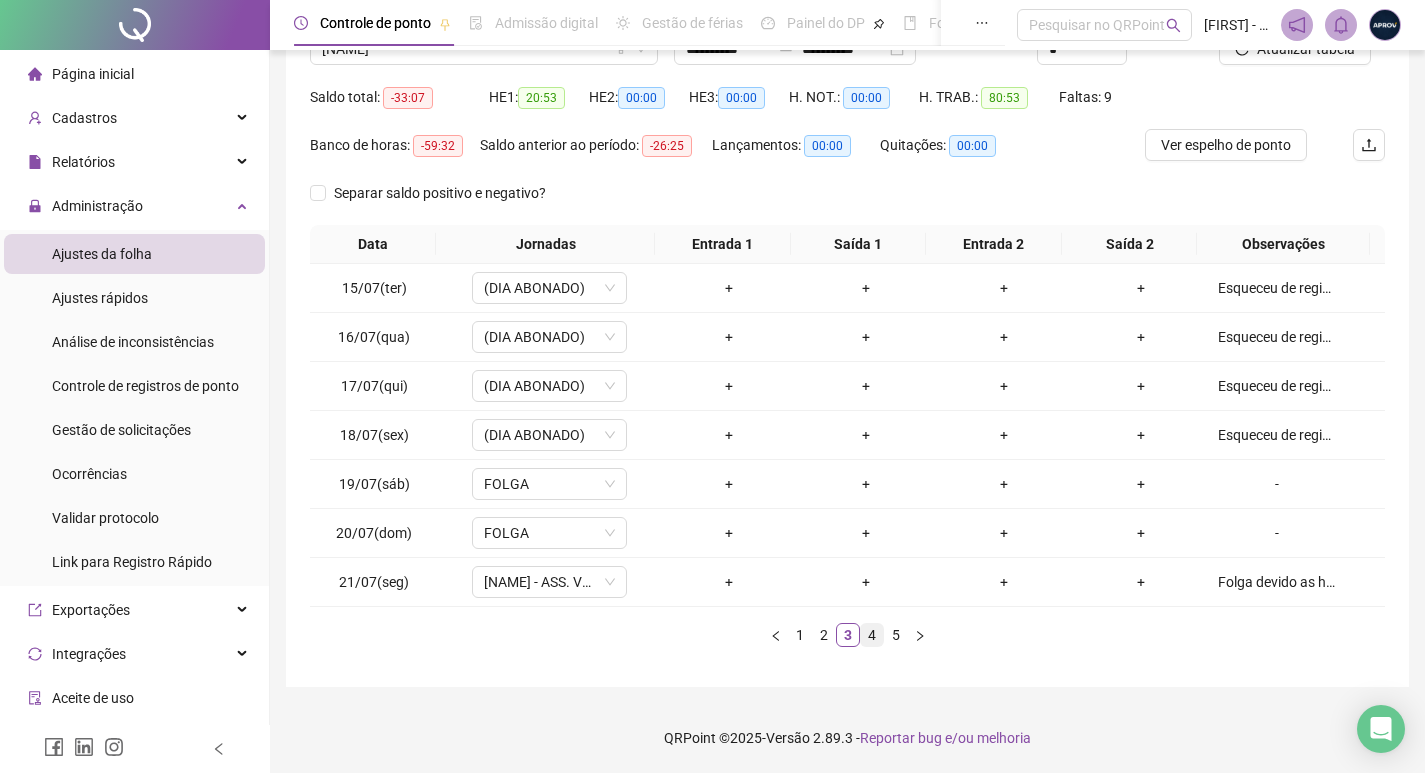 click on "4" at bounding box center [872, 635] 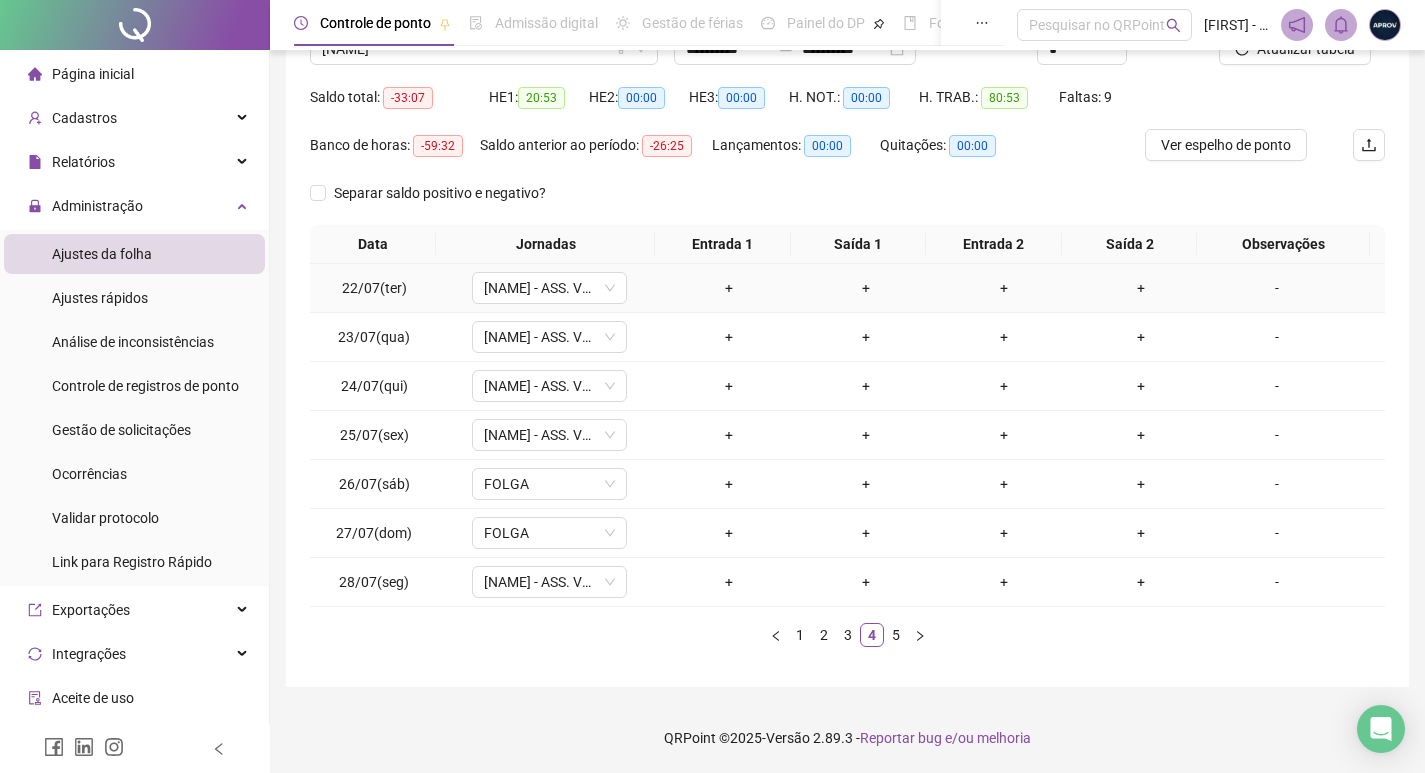 click on "-" at bounding box center [1277, 288] 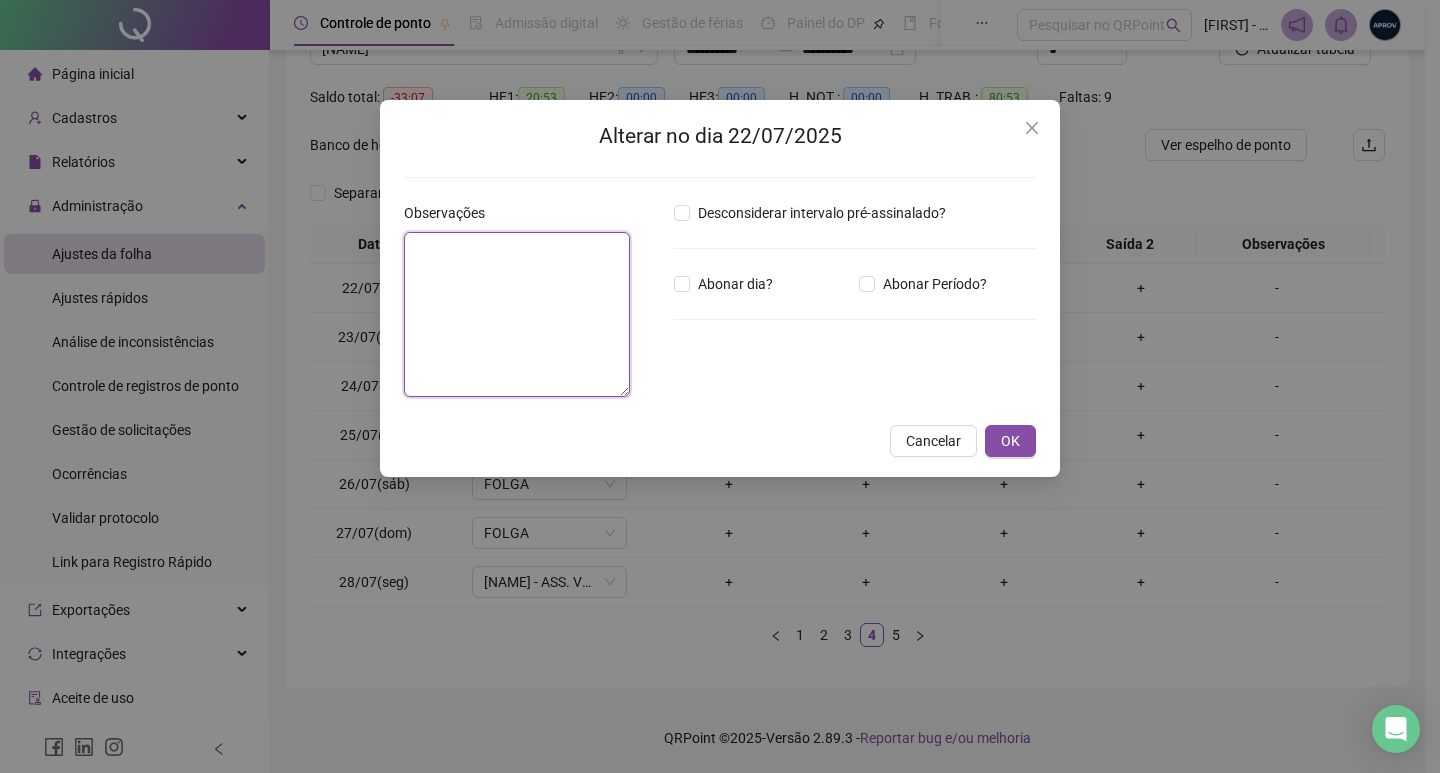 drag, startPoint x: 526, startPoint y: 344, endPoint x: 720, endPoint y: 297, distance: 199.61212 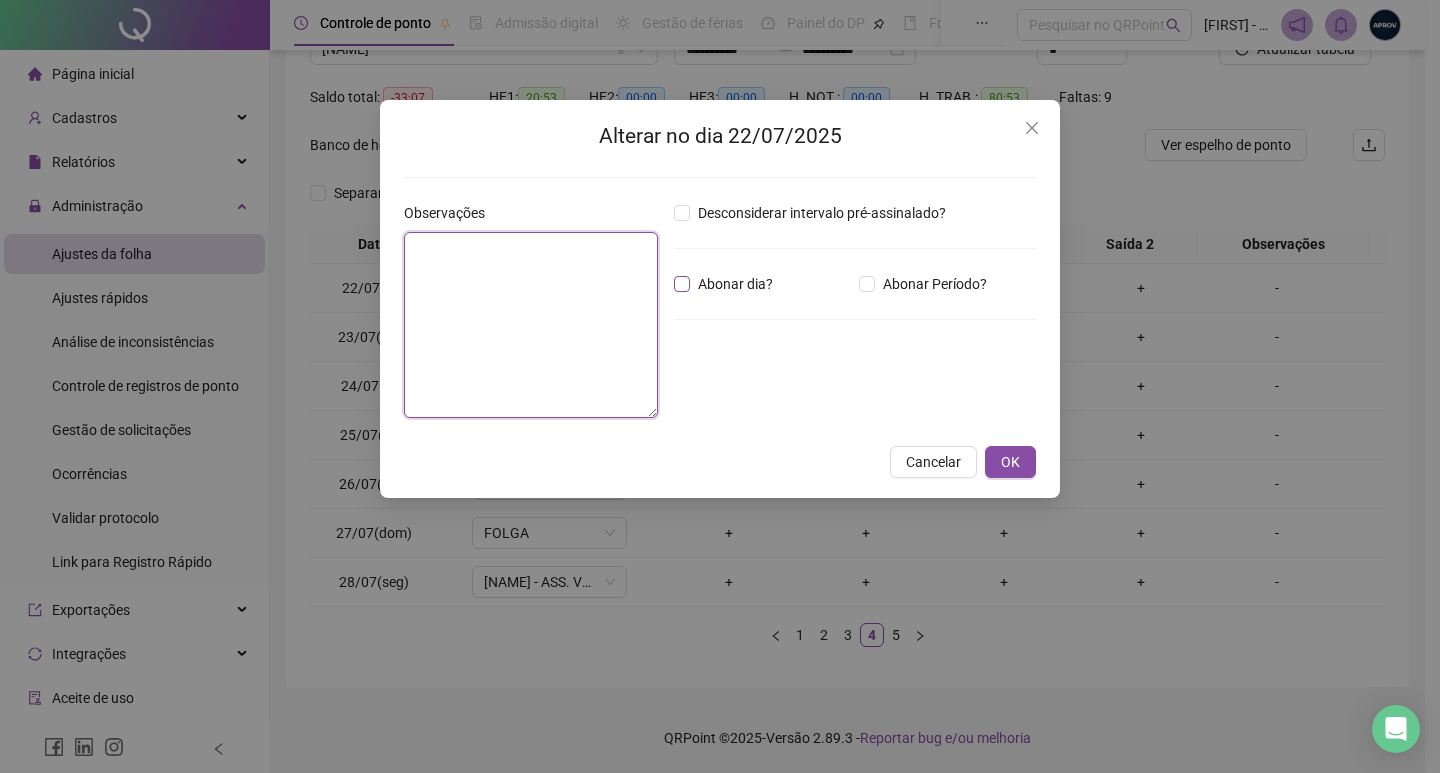 paste on "**********" 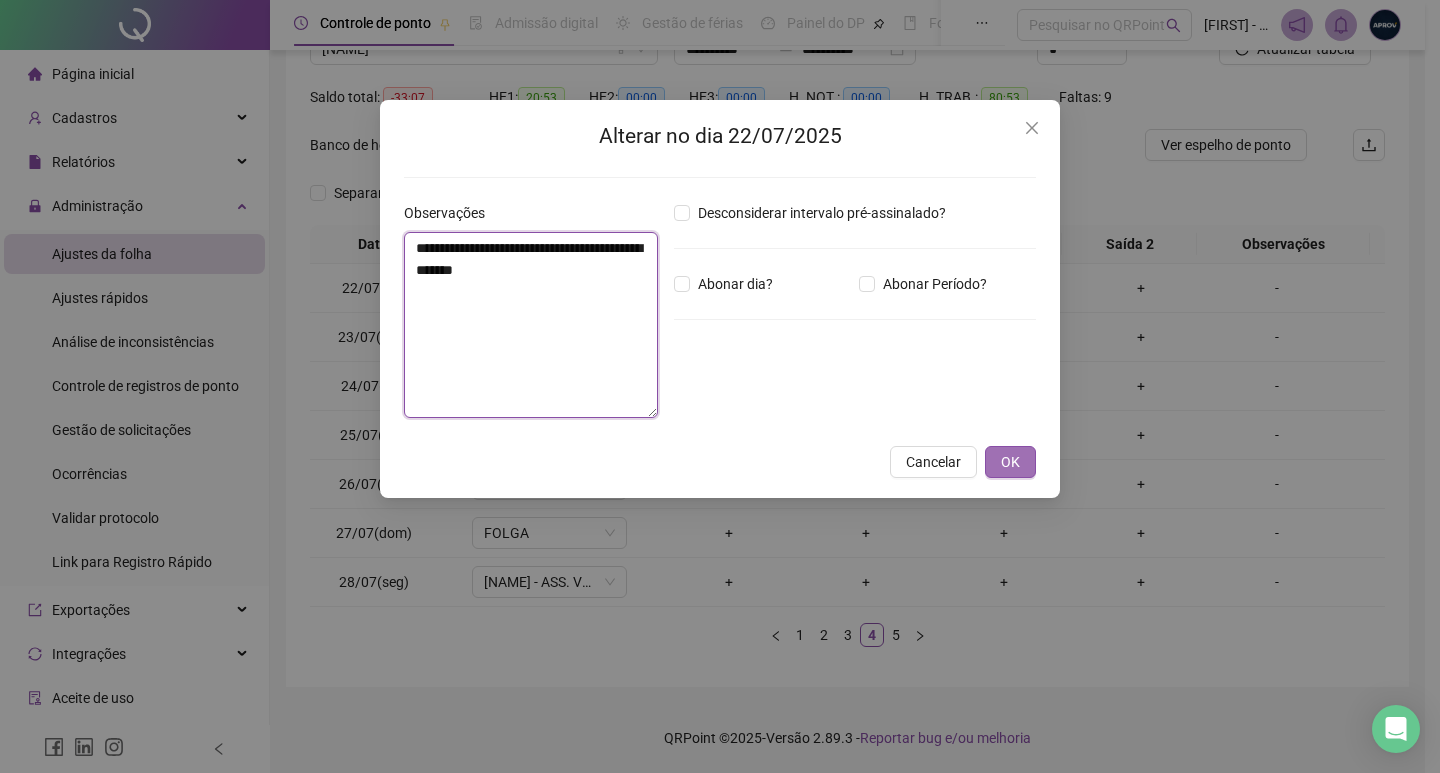 type on "**********" 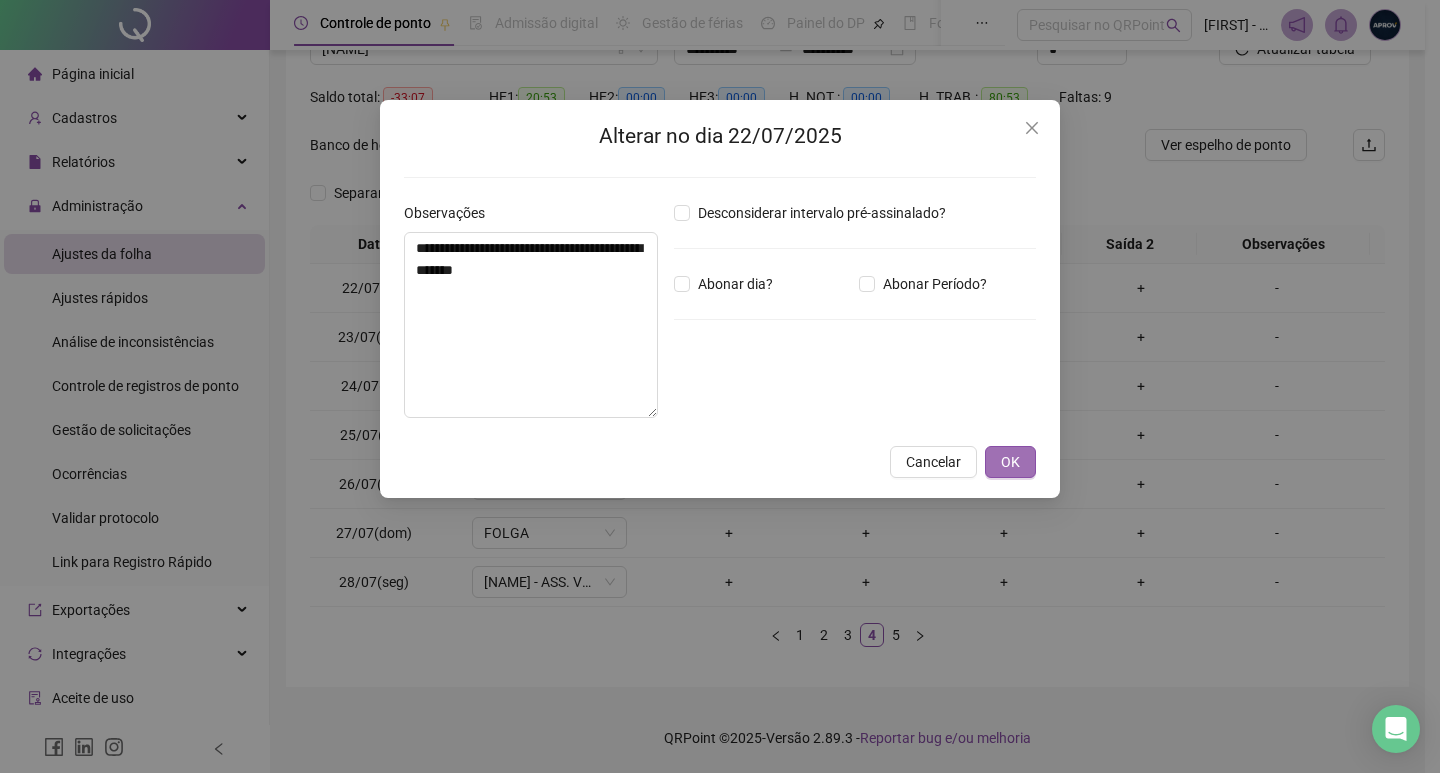 click on "OK" at bounding box center [1010, 462] 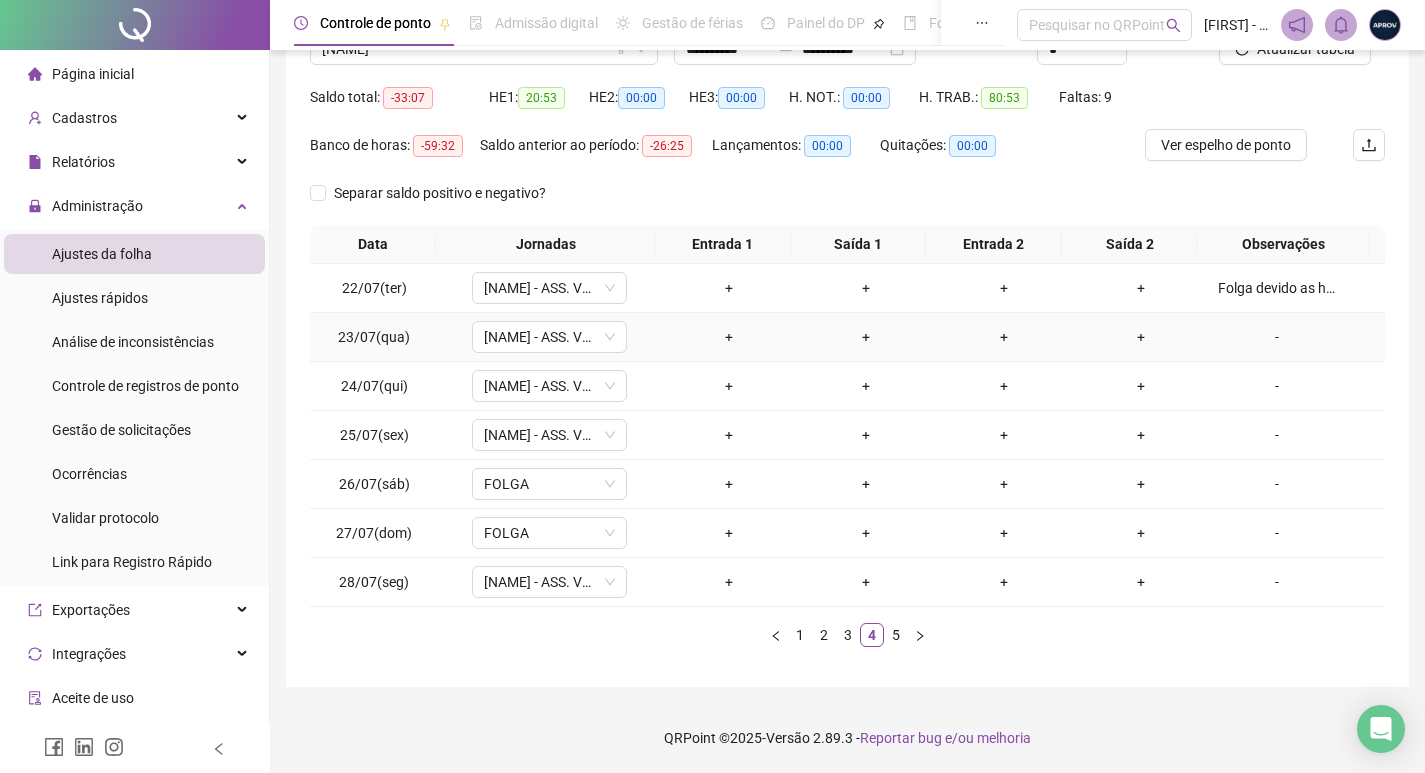 click on "-" at bounding box center [1277, 337] 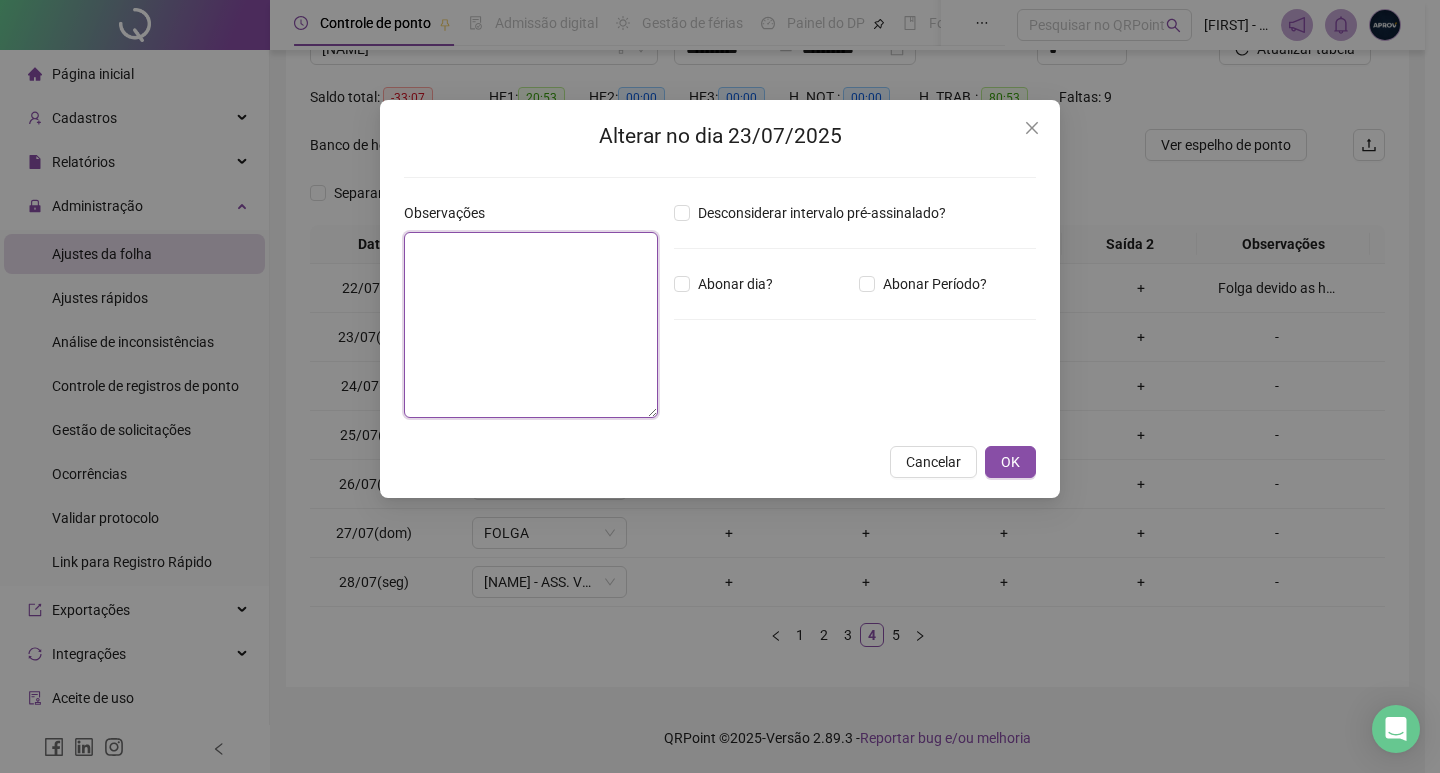 click at bounding box center (531, 325) 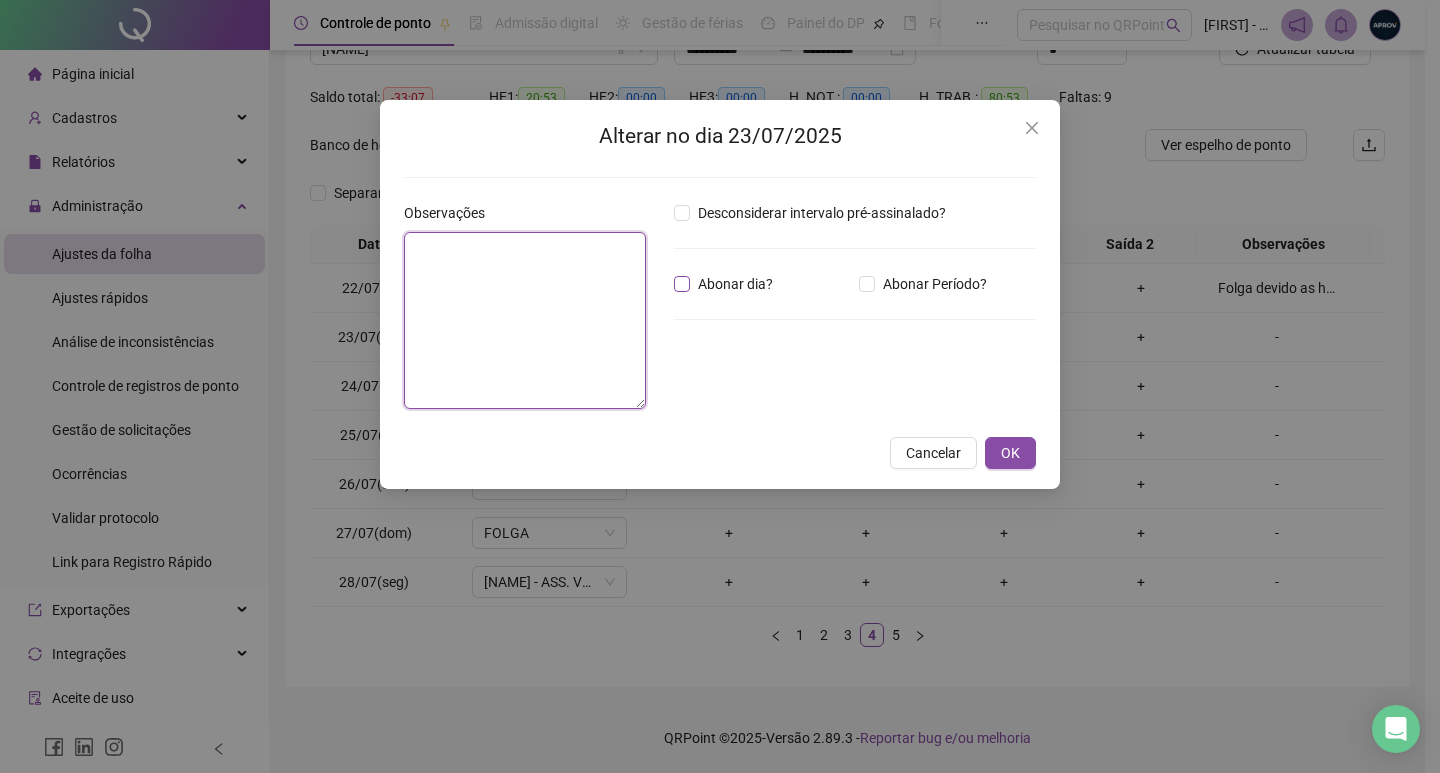 paste on "**********" 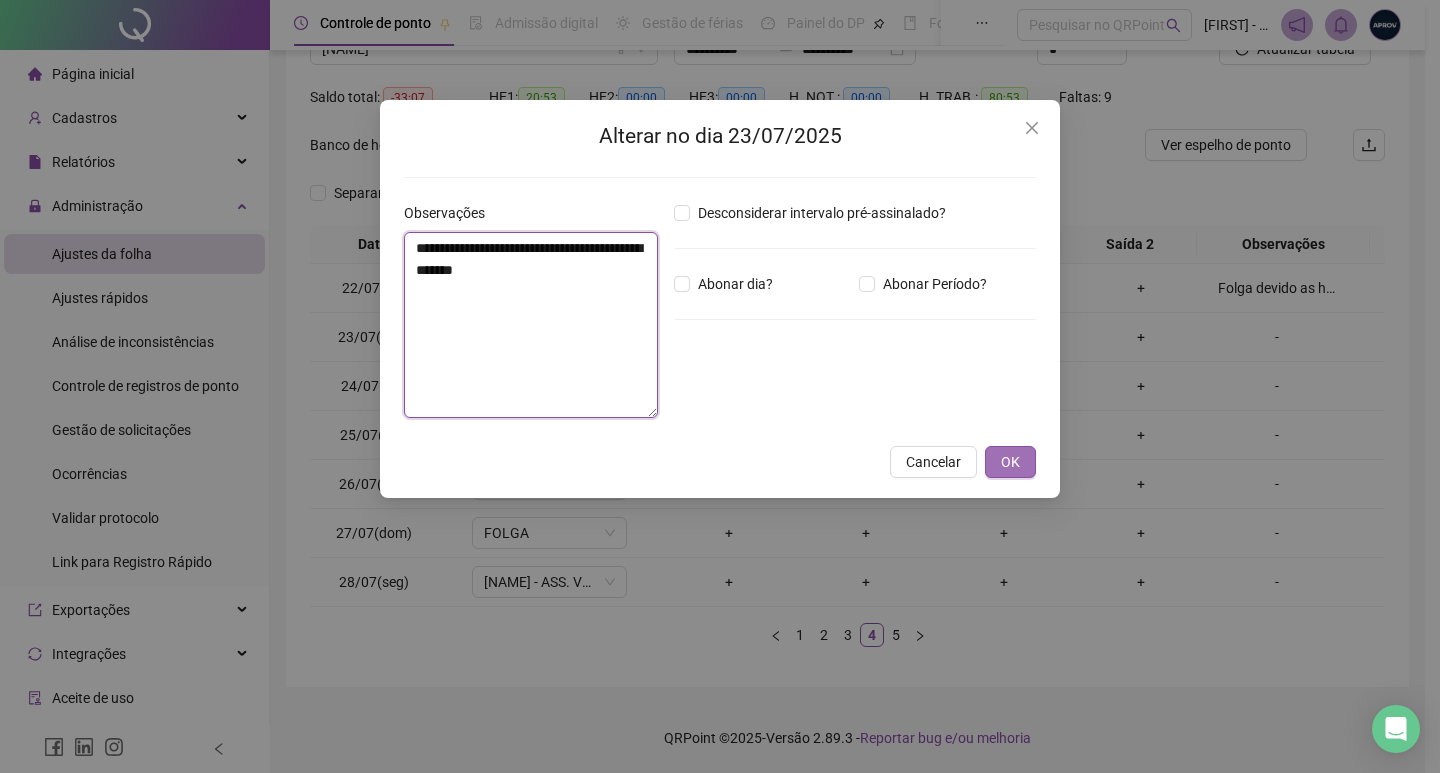 type on "**********" 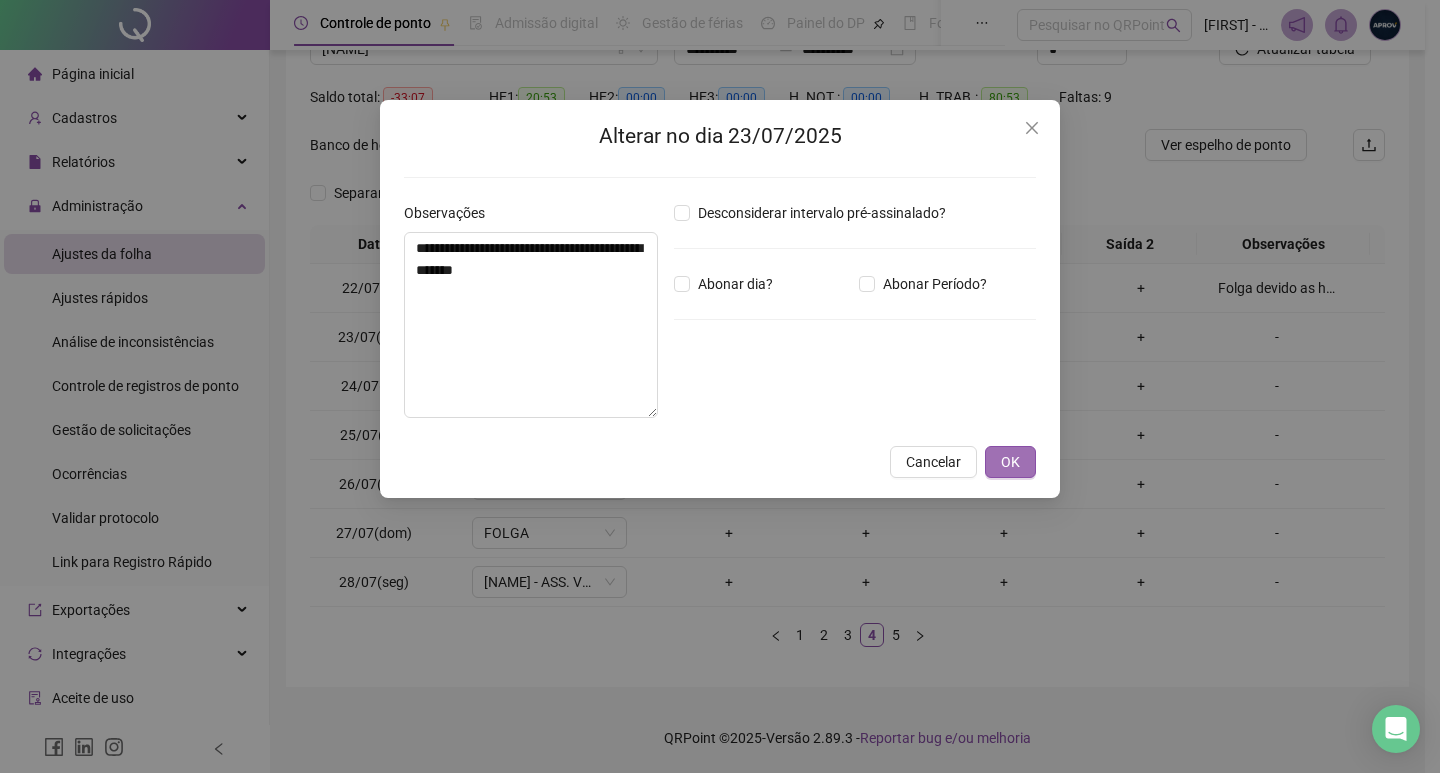 click on "OK" at bounding box center (1010, 462) 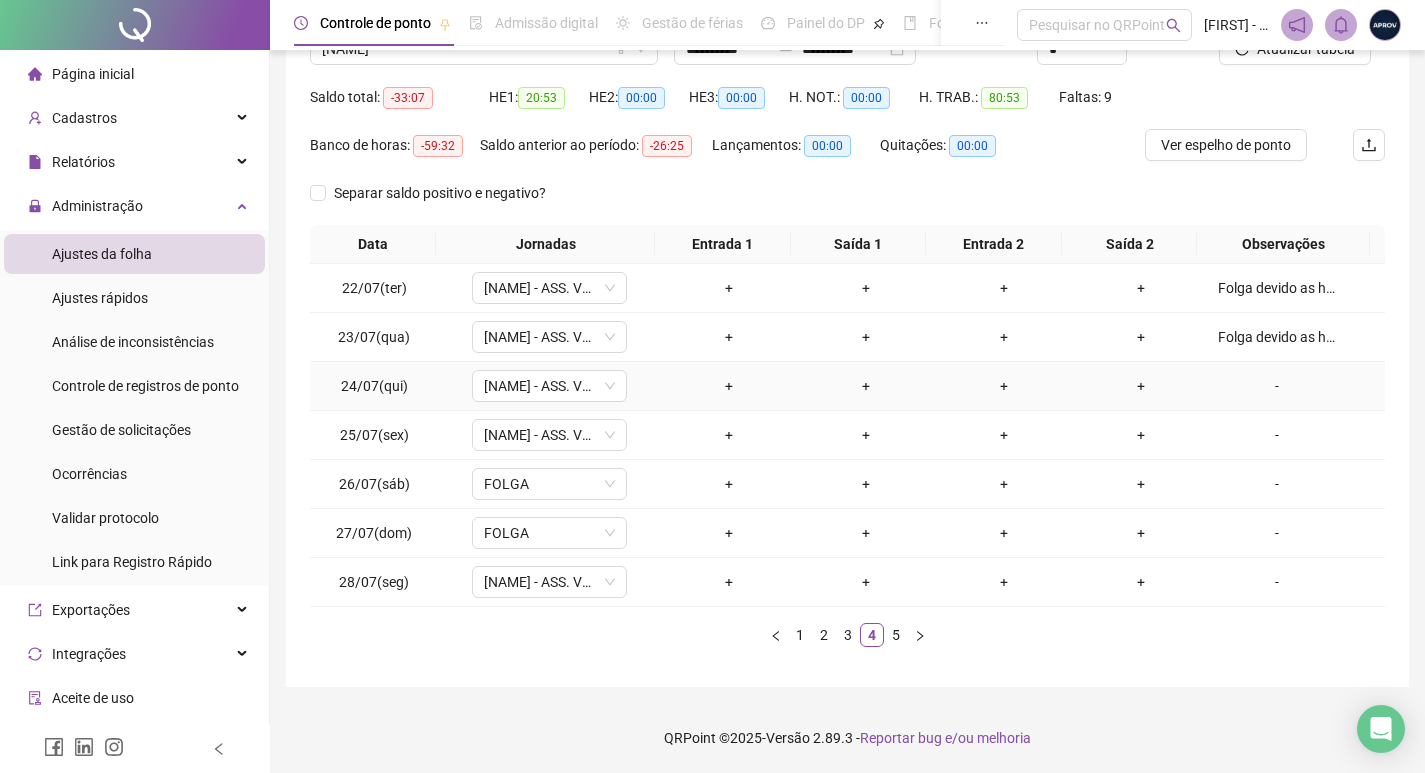 click on "-" at bounding box center [1277, 386] 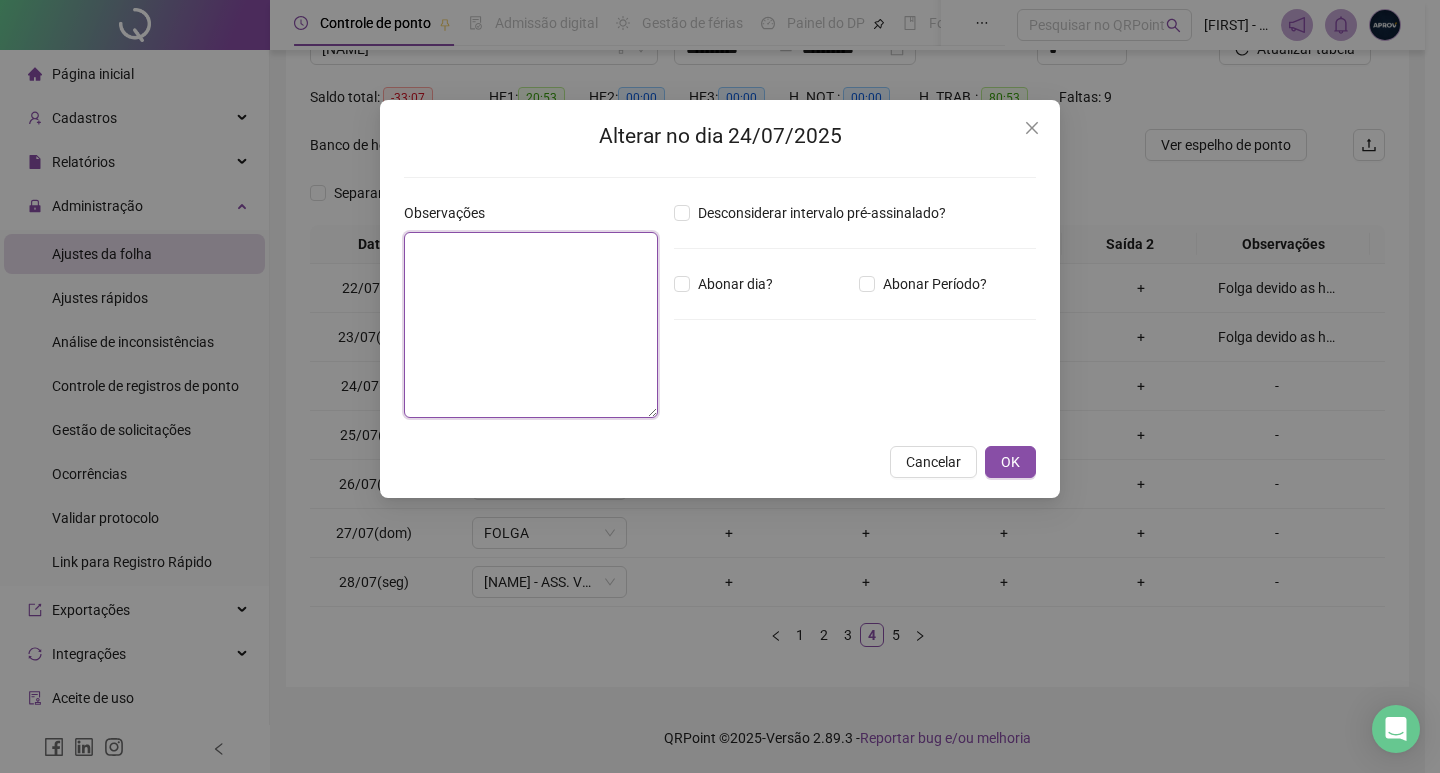 drag, startPoint x: 526, startPoint y: 369, endPoint x: 603, endPoint y: 356, distance: 78.08969 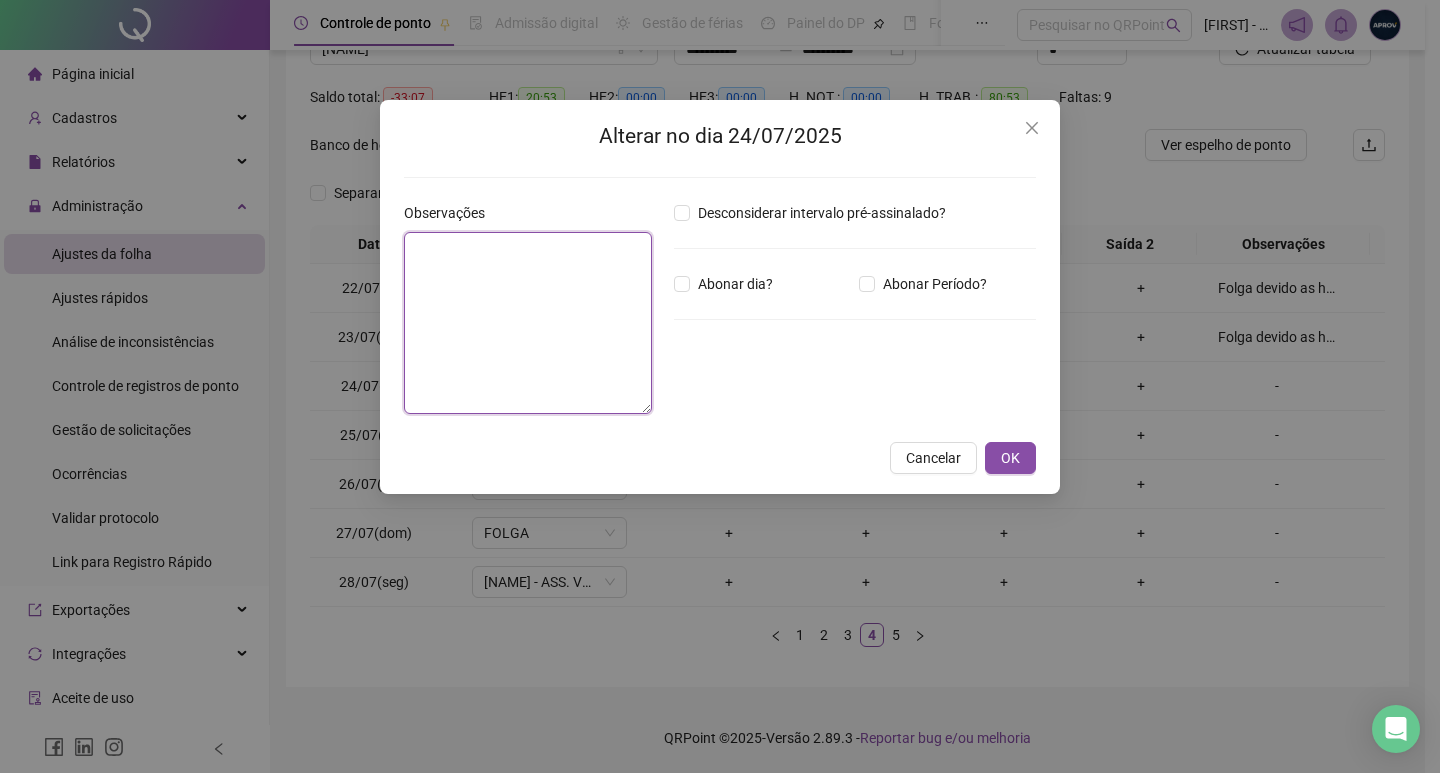 paste on "**********" 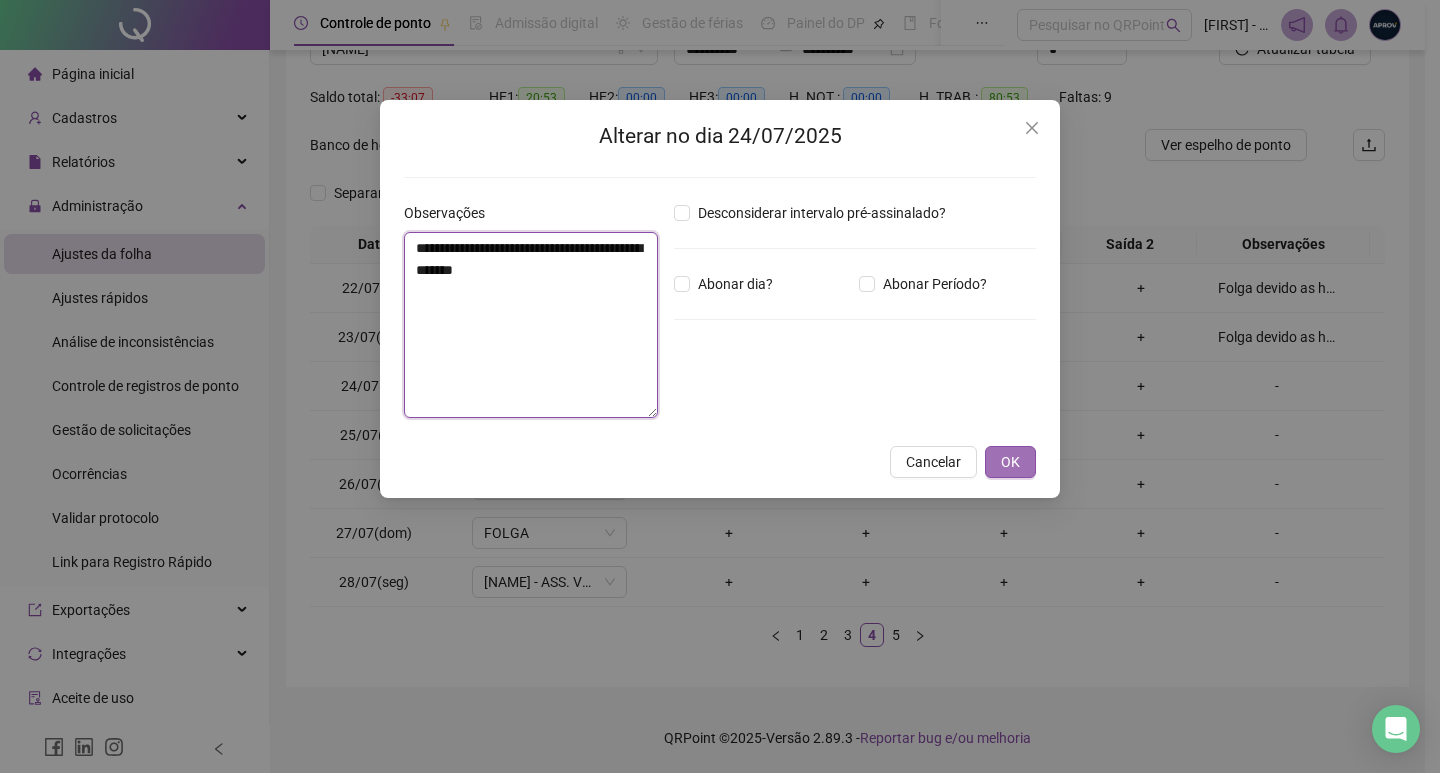type on "**********" 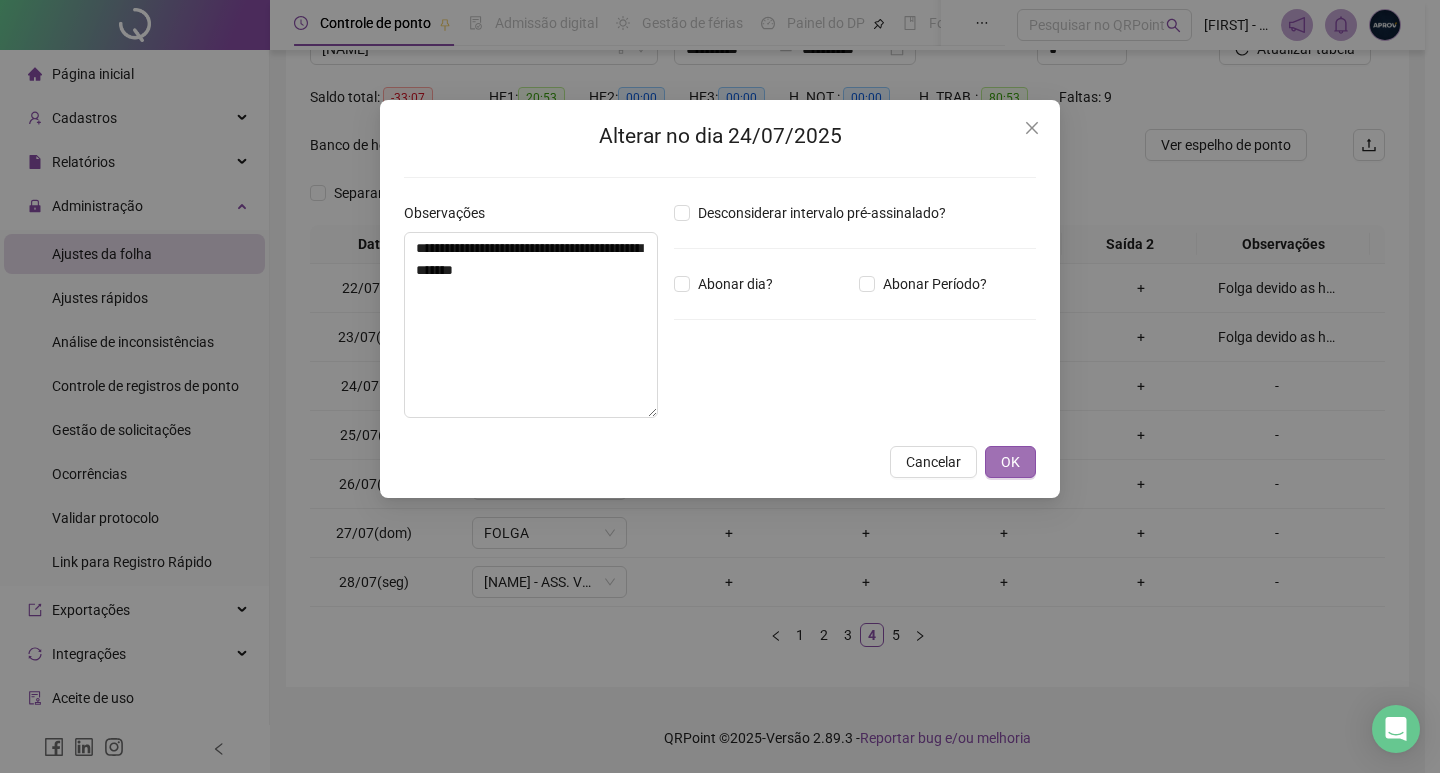 click on "OK" at bounding box center (1010, 462) 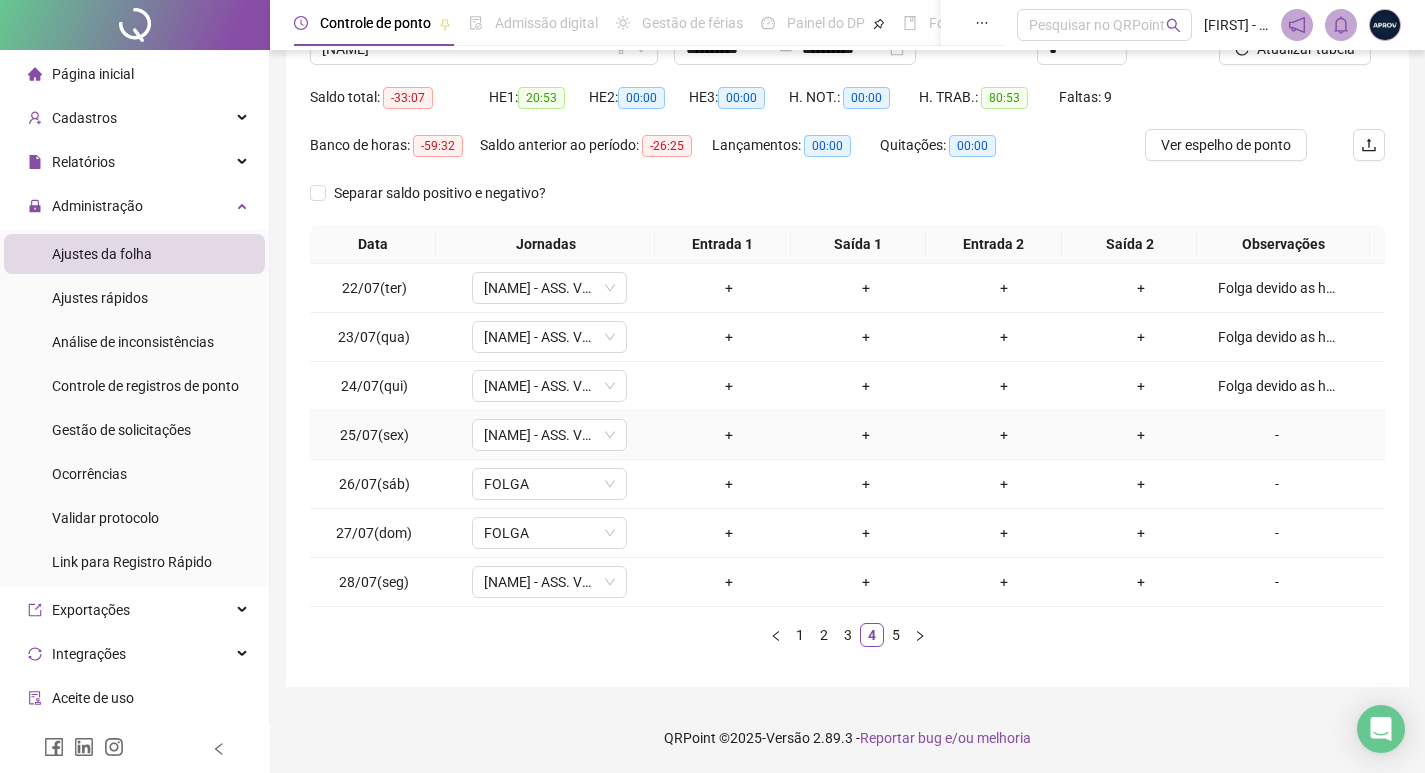 drag, startPoint x: 1280, startPoint y: 438, endPoint x: 1193, endPoint y: 433, distance: 87.14356 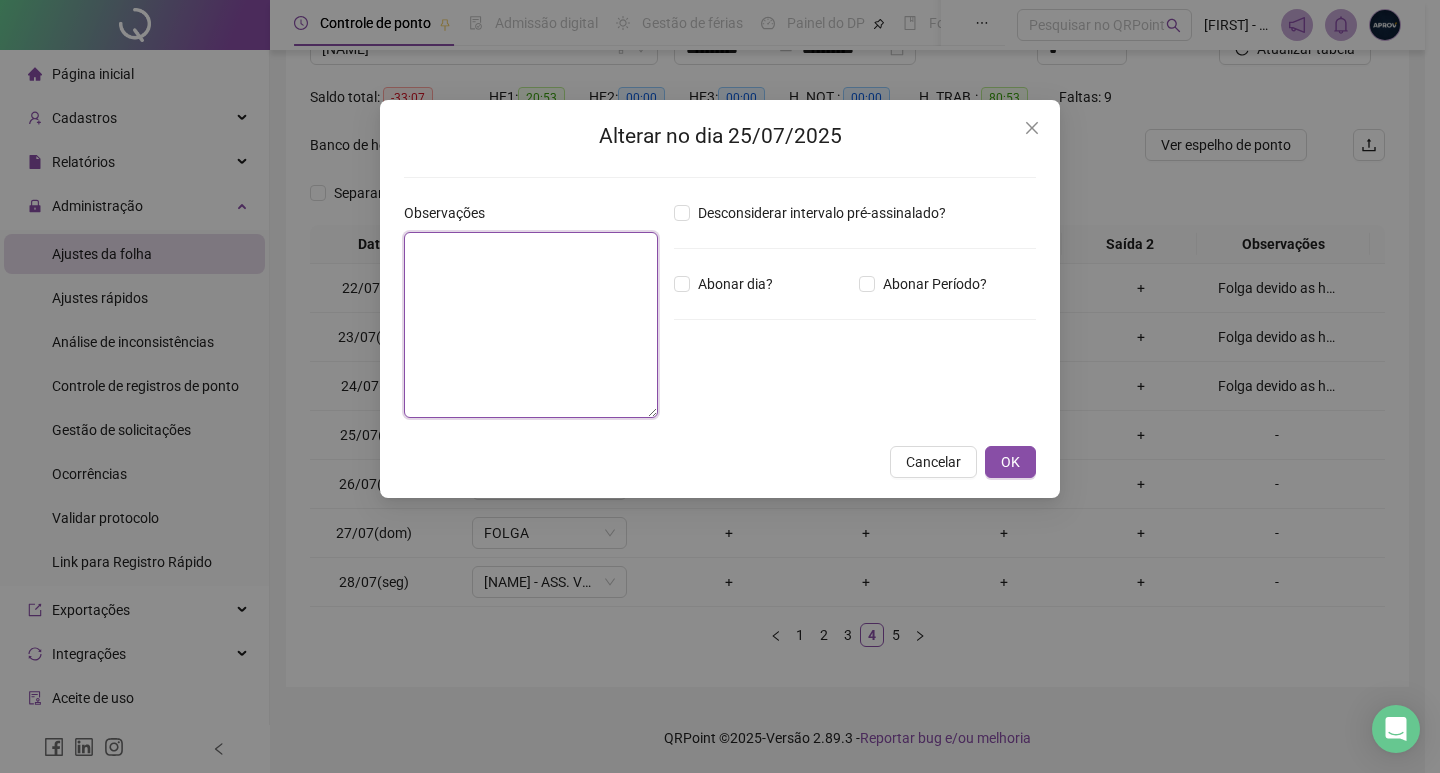 click at bounding box center [531, 325] 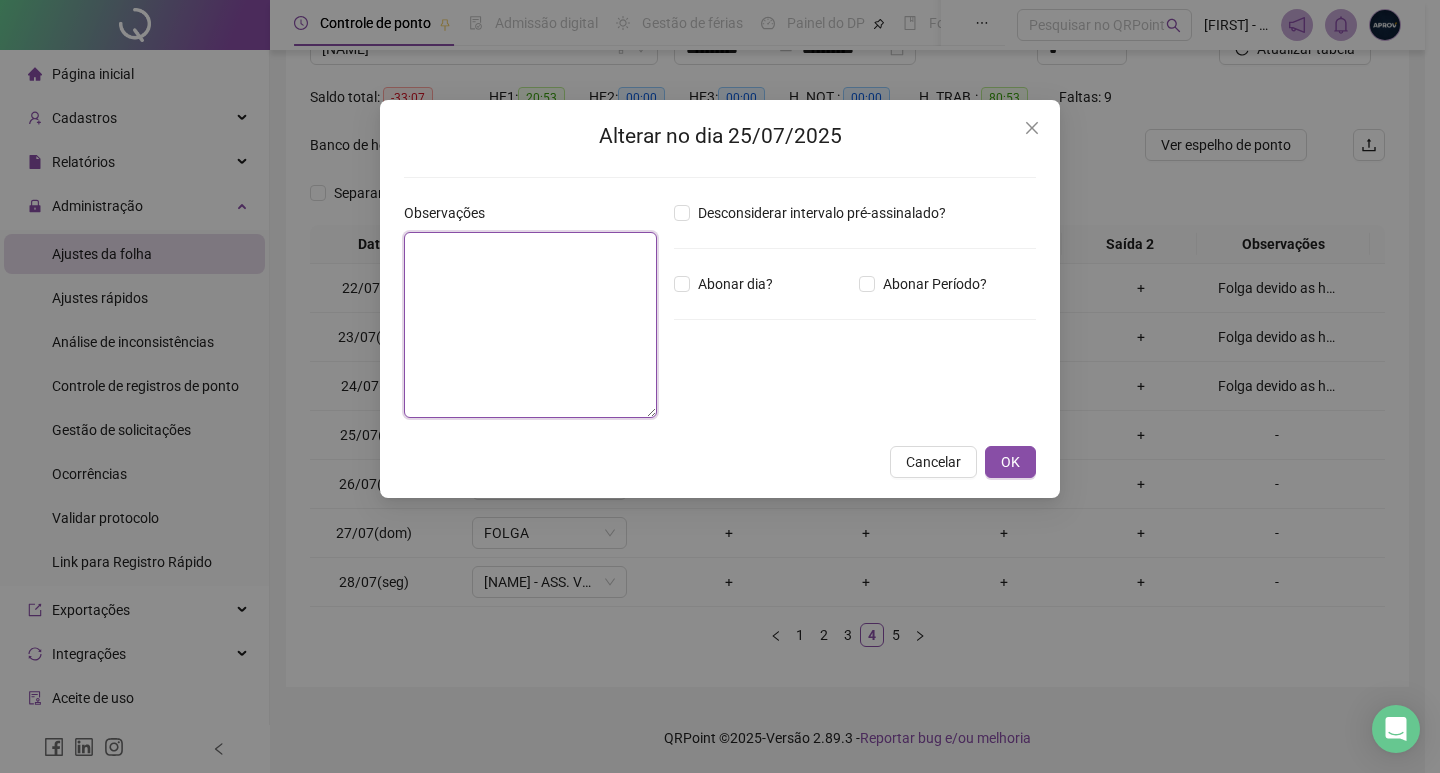 paste on "**********" 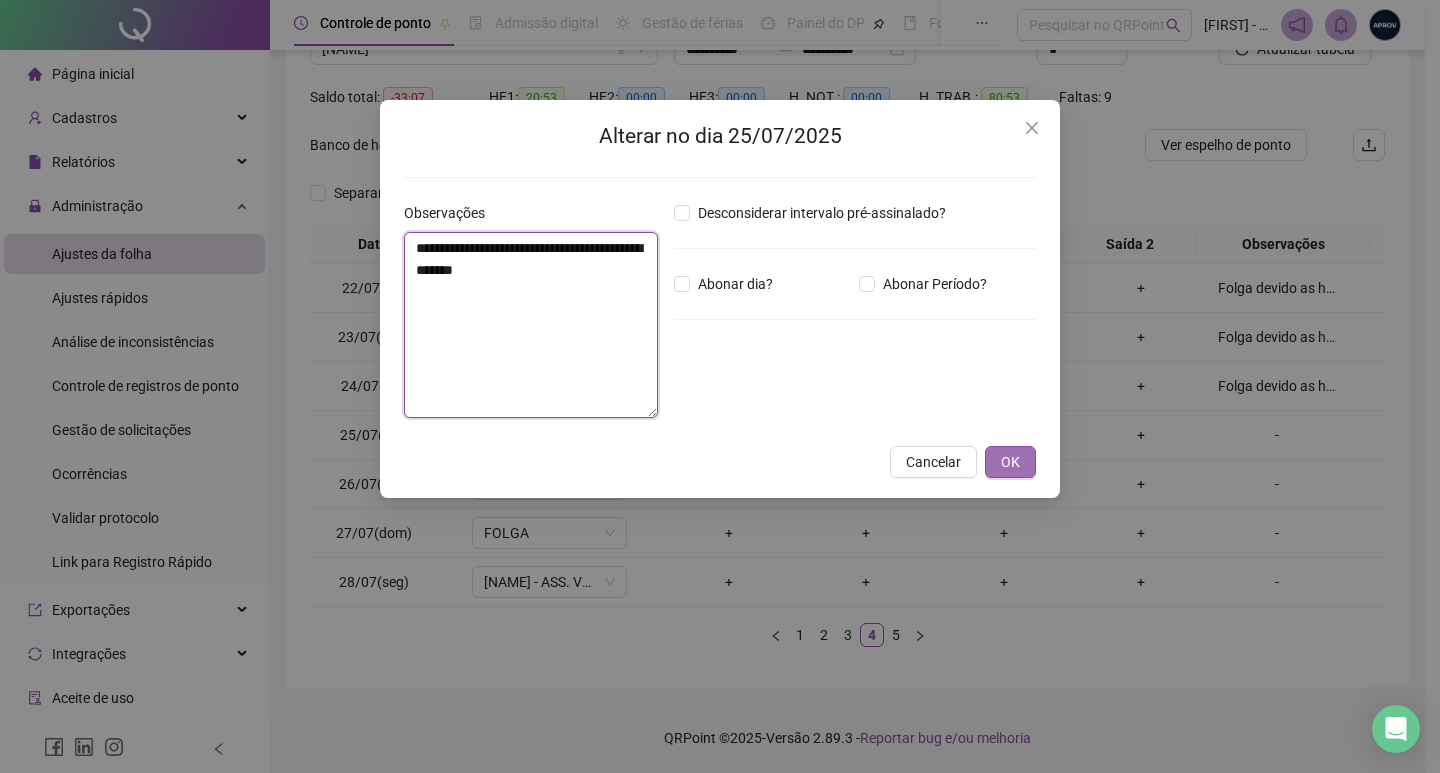 type on "**********" 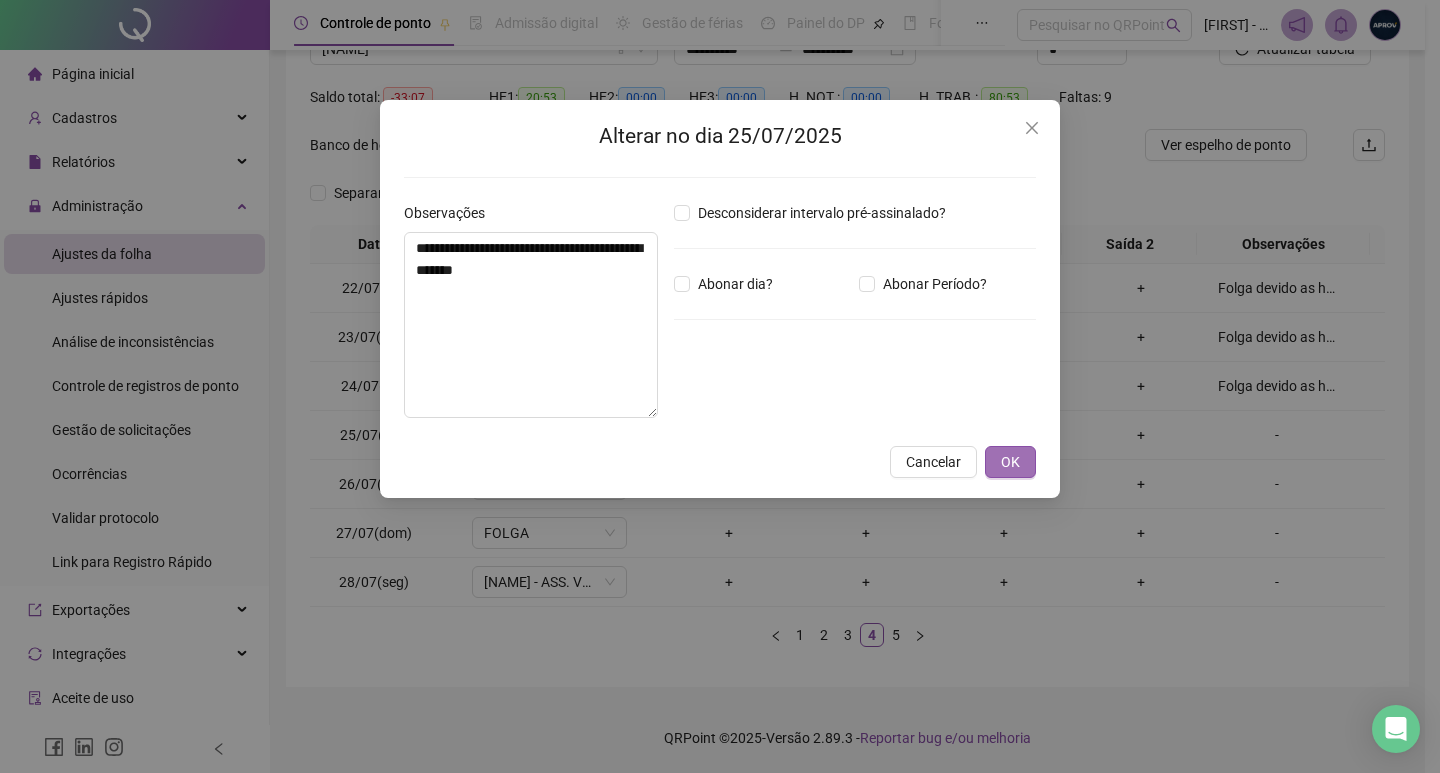 click on "OK" at bounding box center (1010, 462) 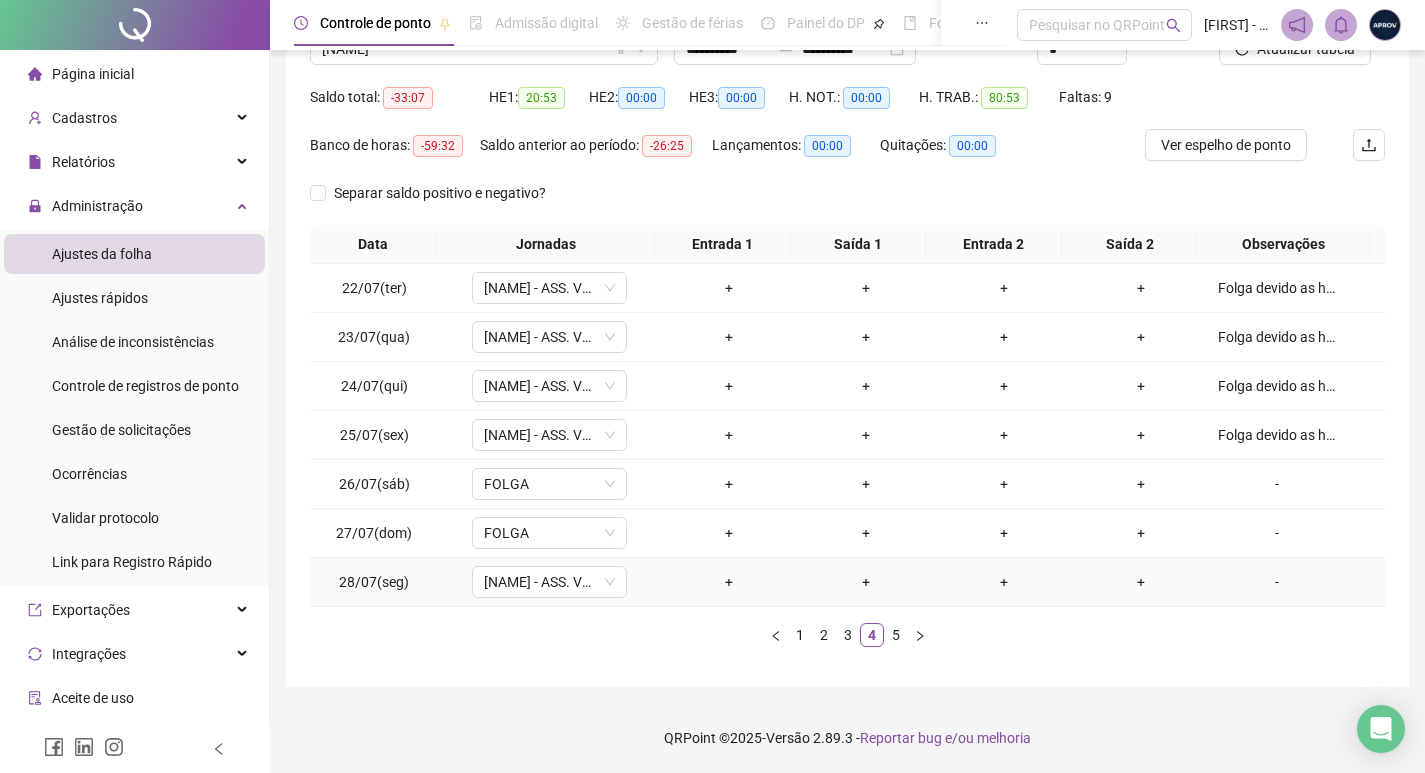 click on "-" at bounding box center [1277, 582] 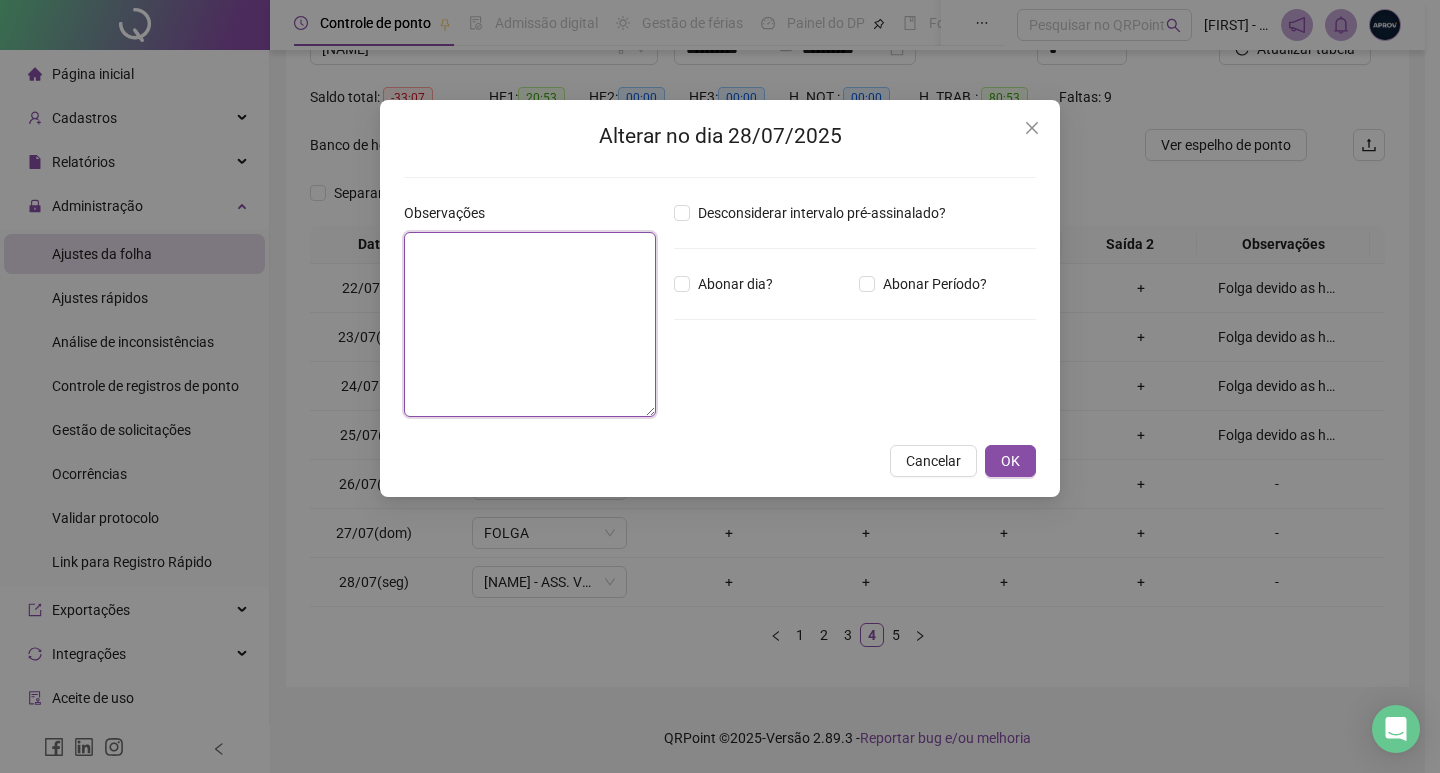 click at bounding box center [530, 324] 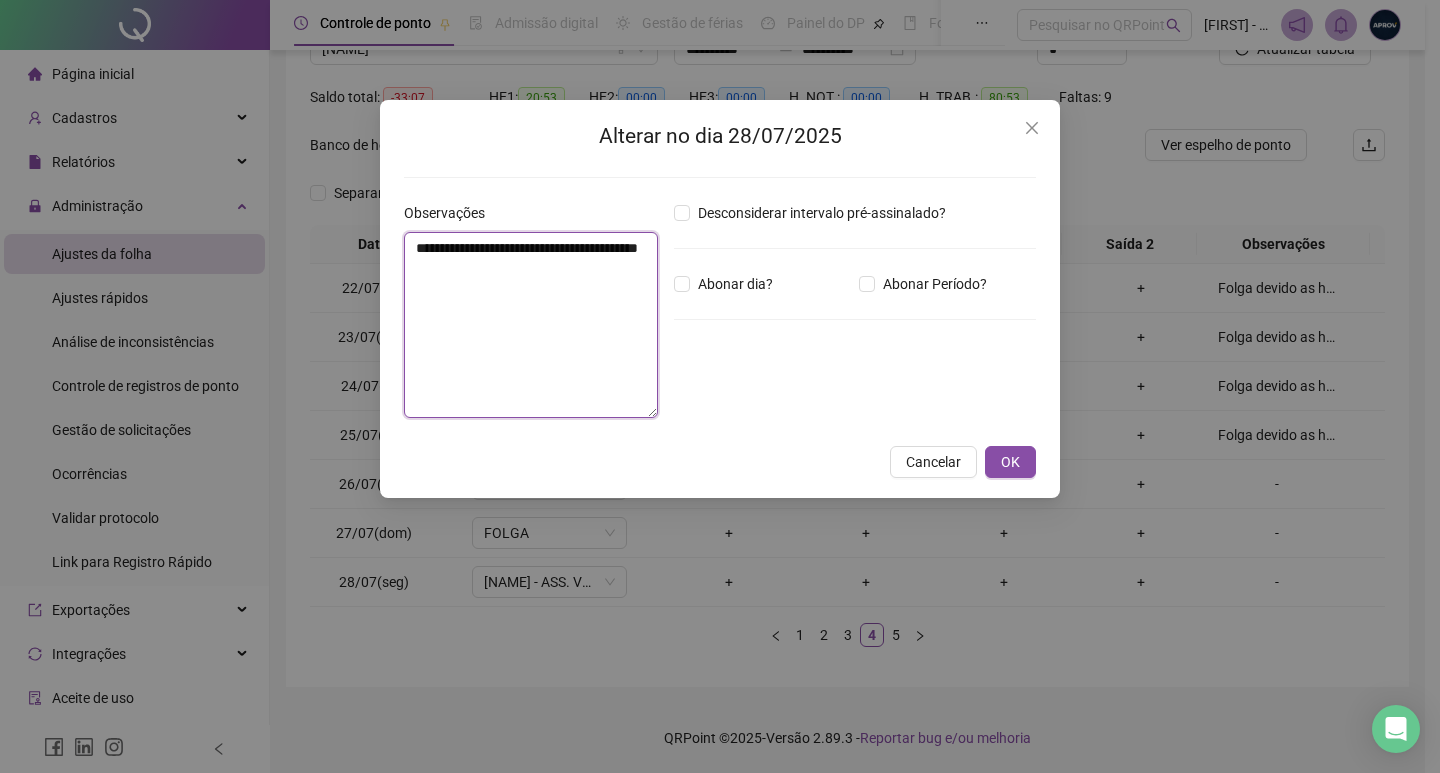 click on "**********" at bounding box center [531, 325] 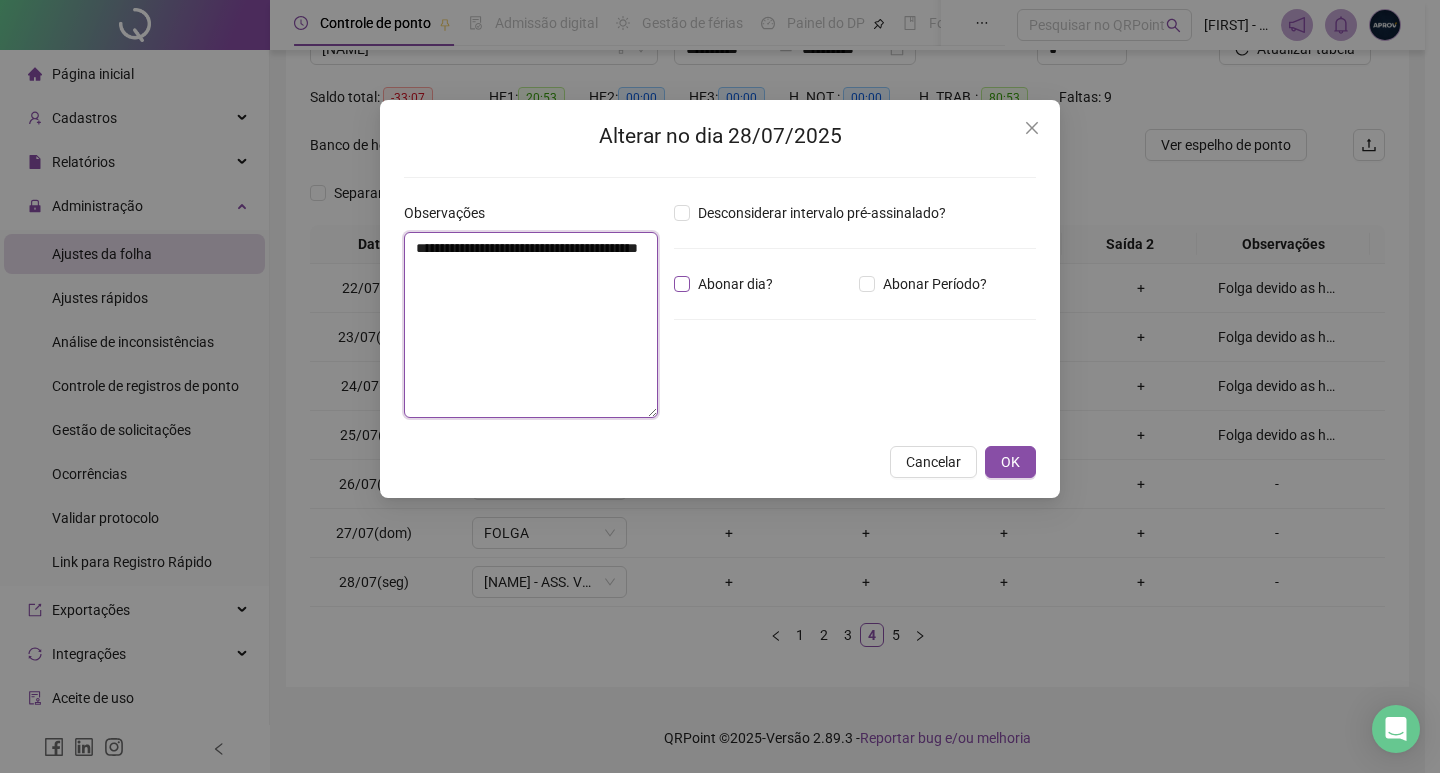 type on "**********" 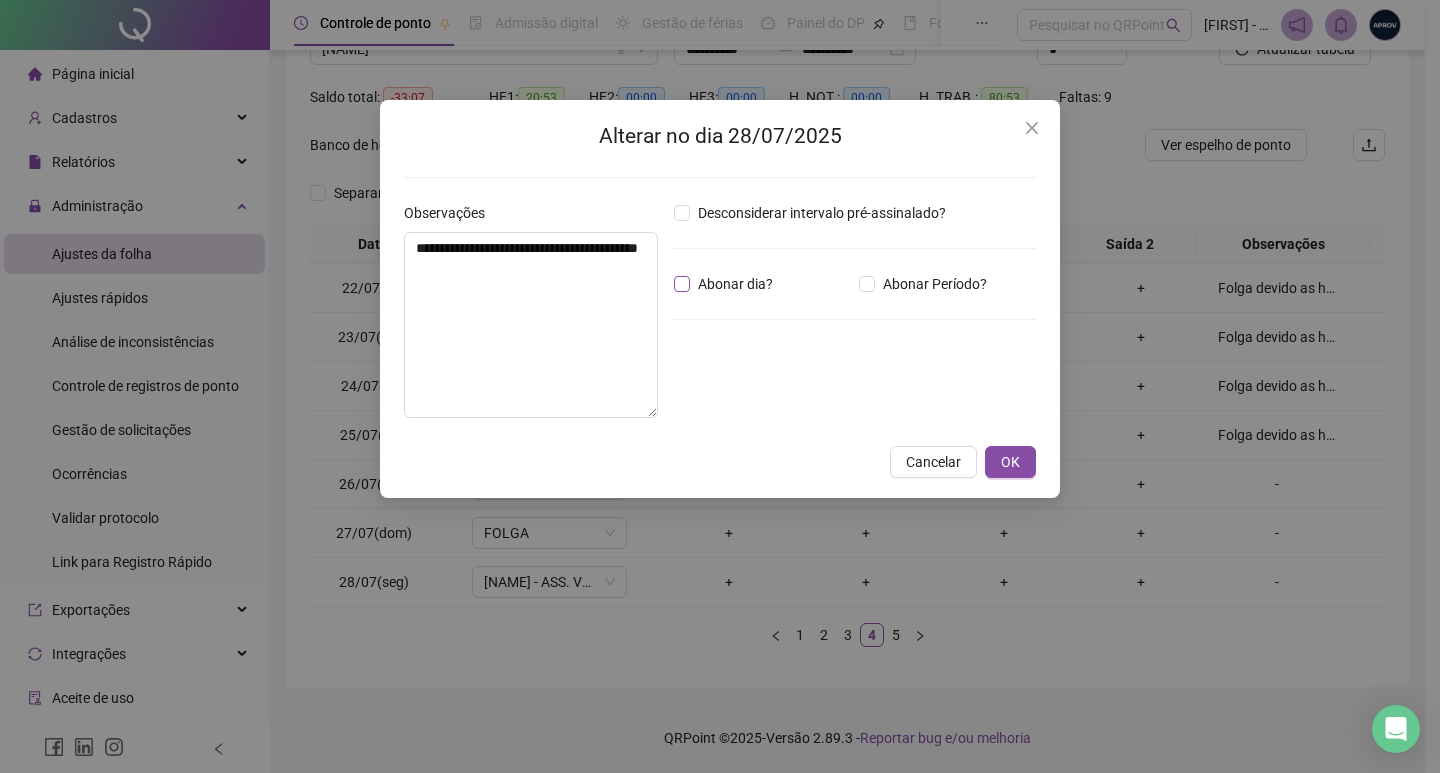 click on "Abonar dia?" at bounding box center (735, 284) 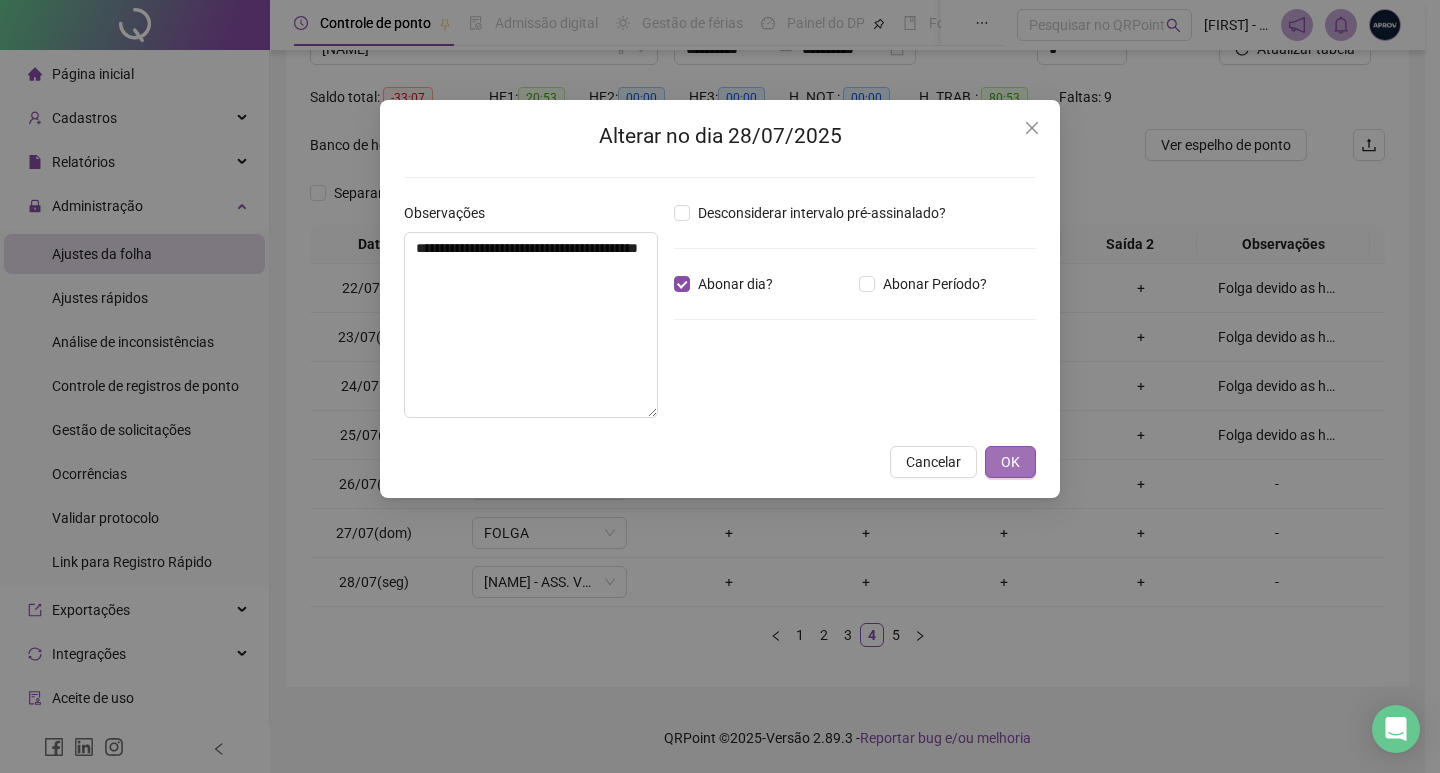 click on "OK" at bounding box center (1010, 462) 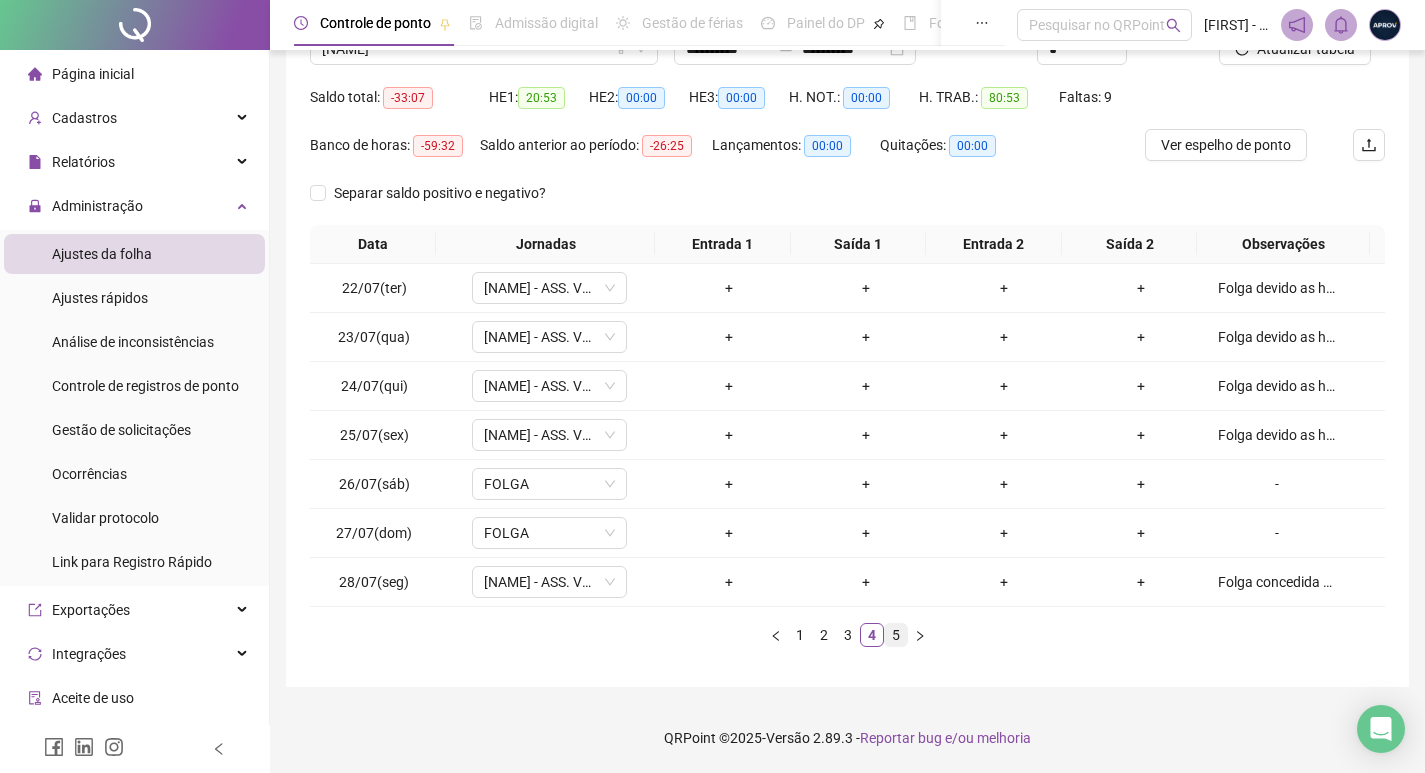click on "5" at bounding box center (896, 635) 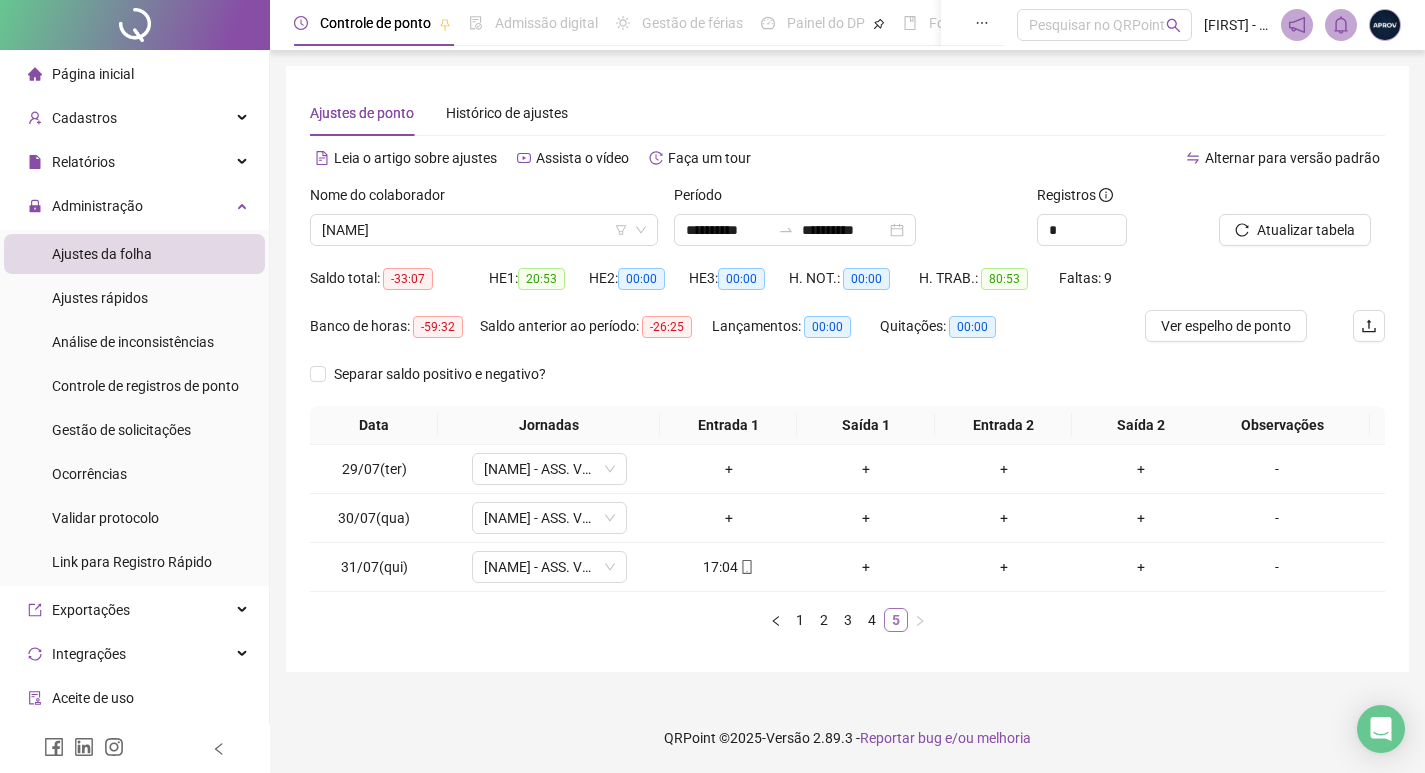 scroll, scrollTop: 0, scrollLeft: 0, axis: both 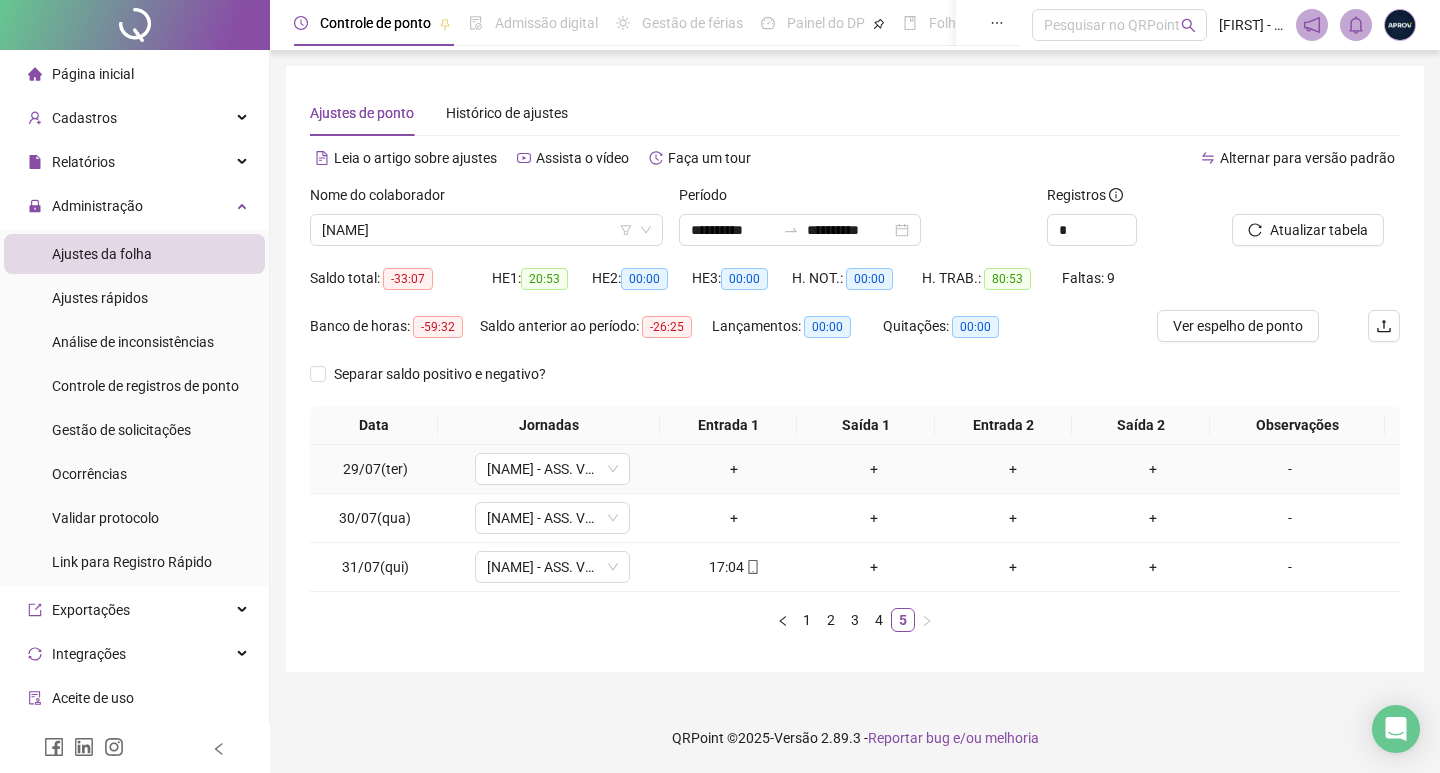 click on "-" at bounding box center (1290, 469) 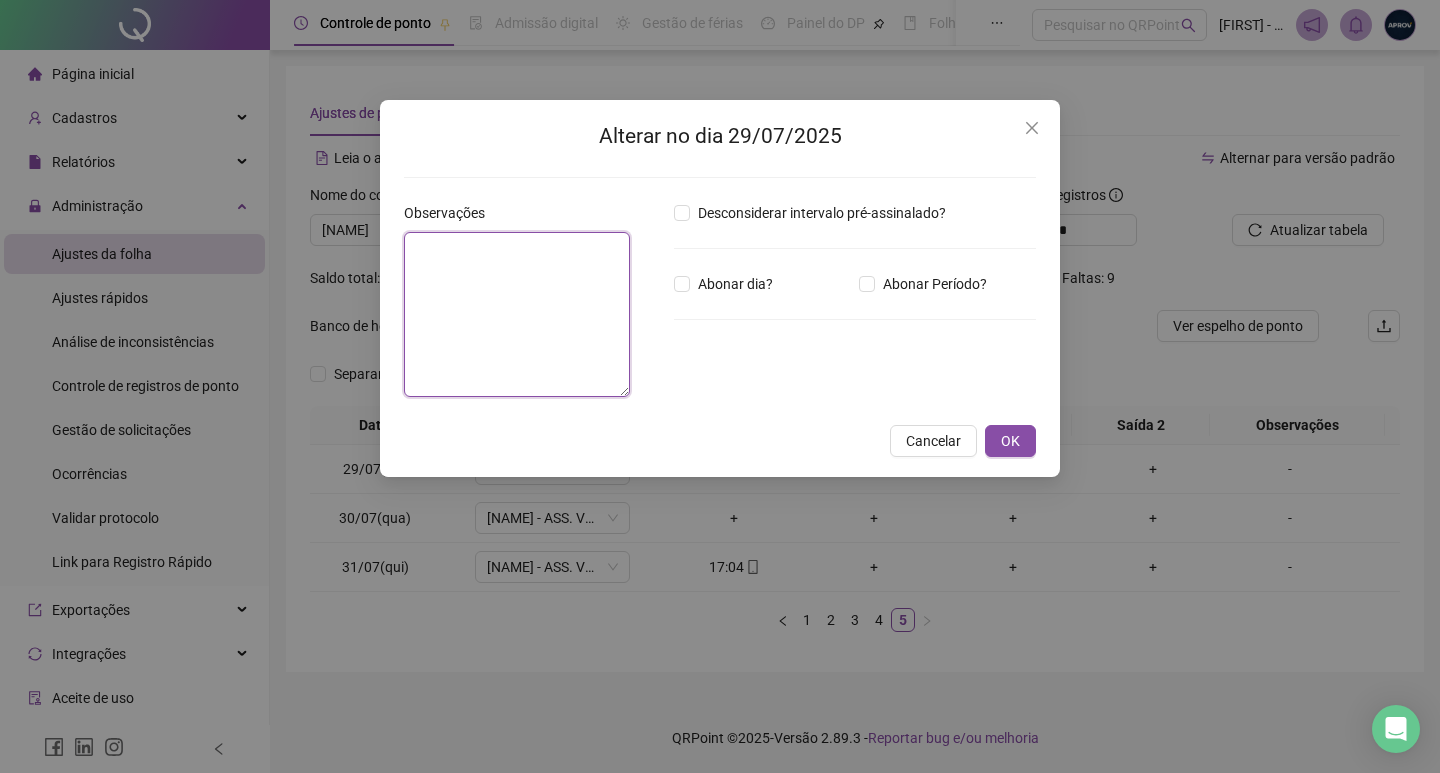 drag, startPoint x: 635, startPoint y: 344, endPoint x: 673, endPoint y: 329, distance: 40.853397 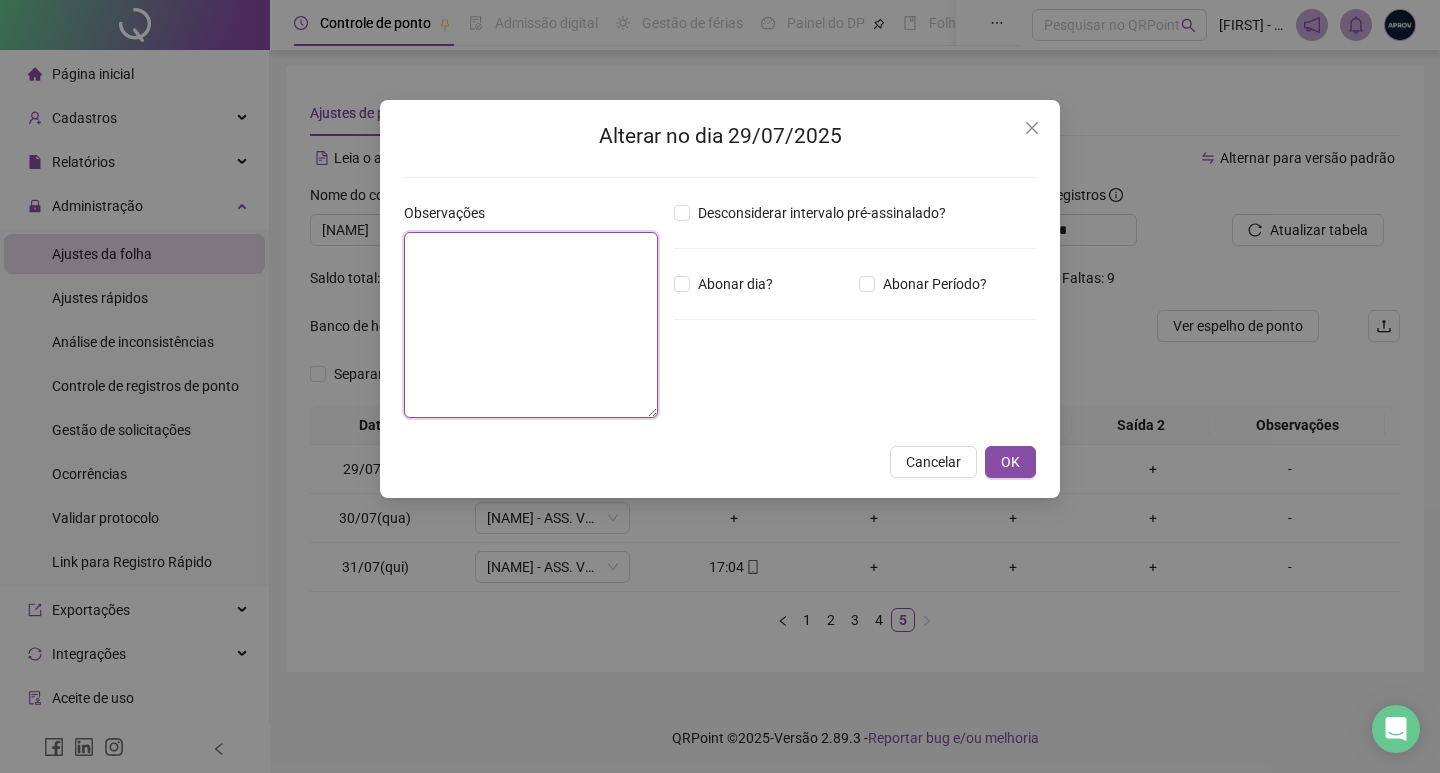 paste on "**********" 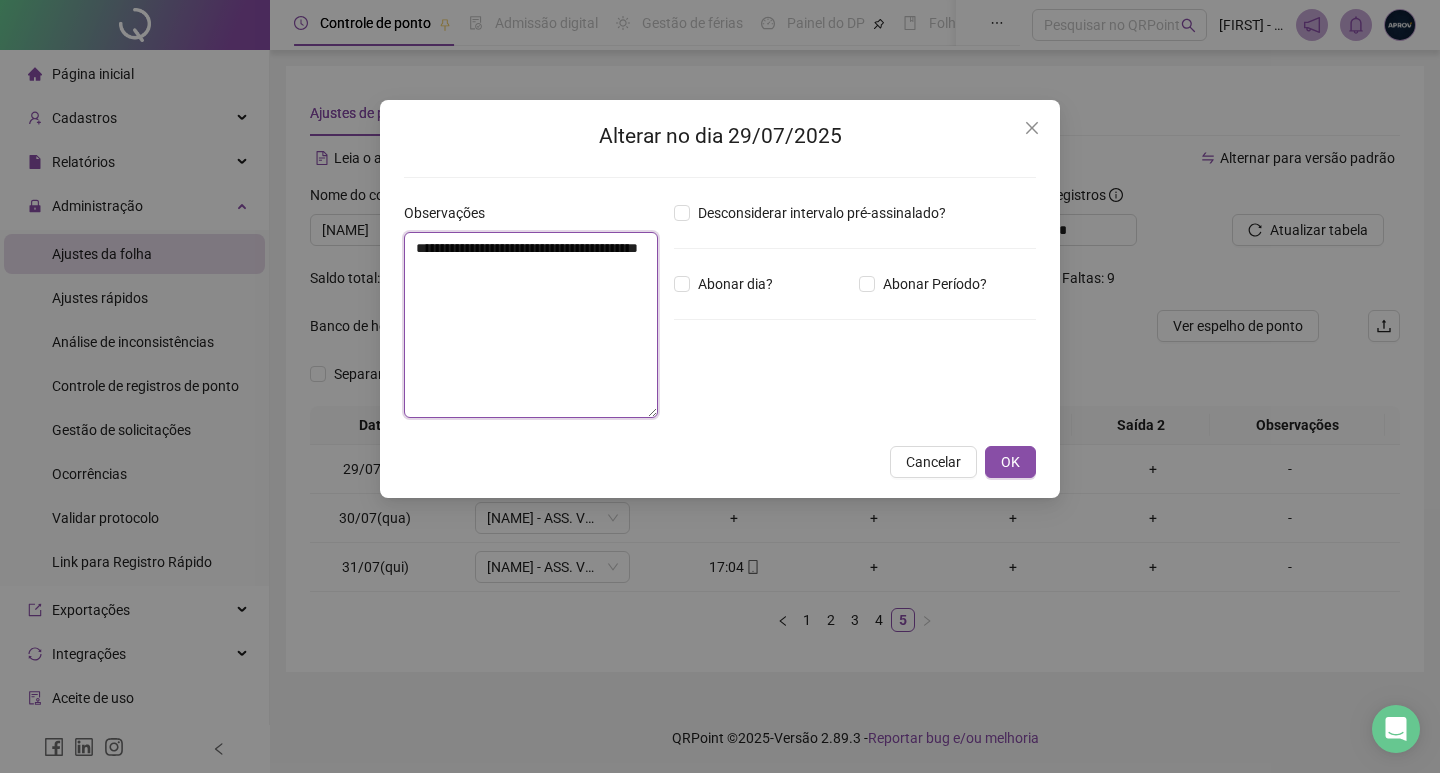type on "**********" 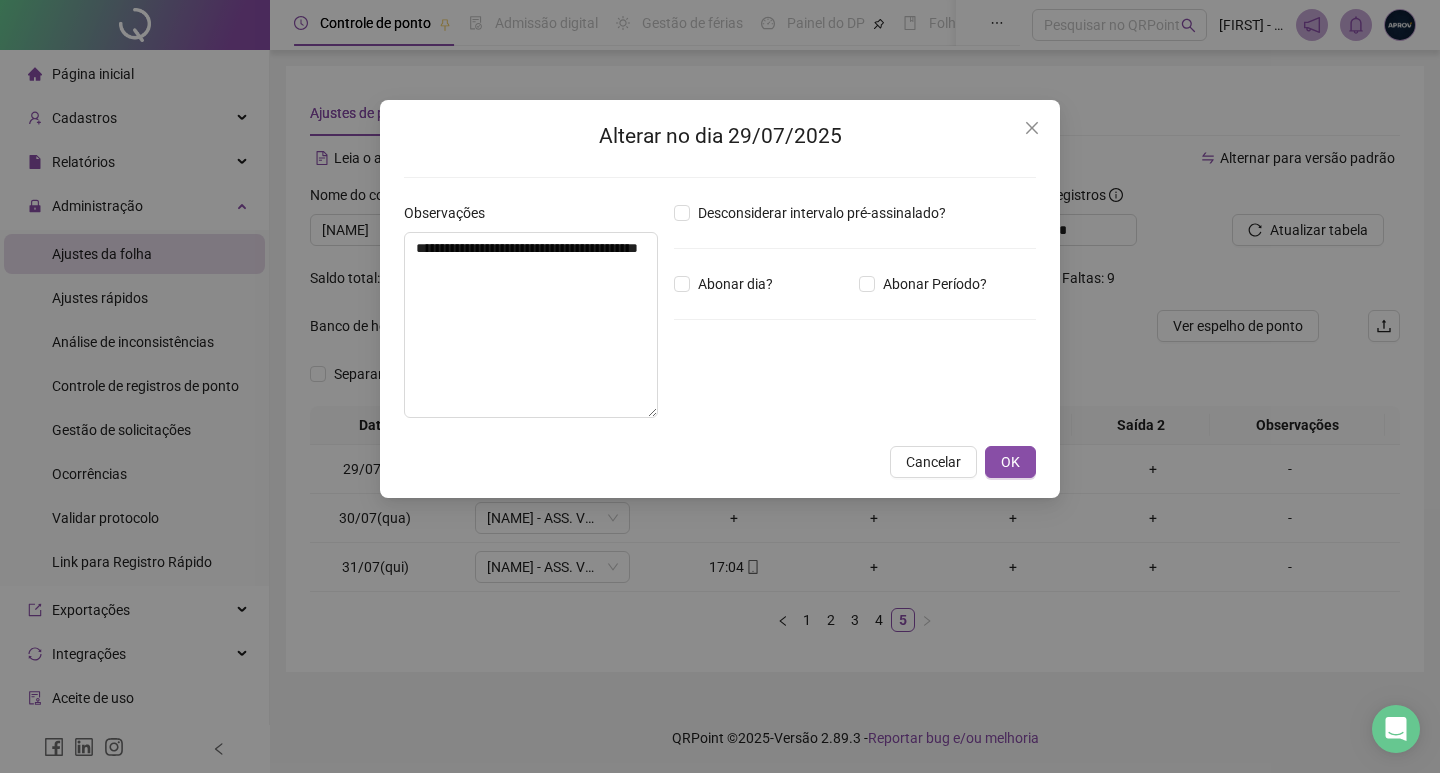 click on "Desconsiderar intervalo pré-assinalado? Abonar dia? Abonar Período? Horas a abonar ***** Aplicar regime de compensação" at bounding box center (855, 318) 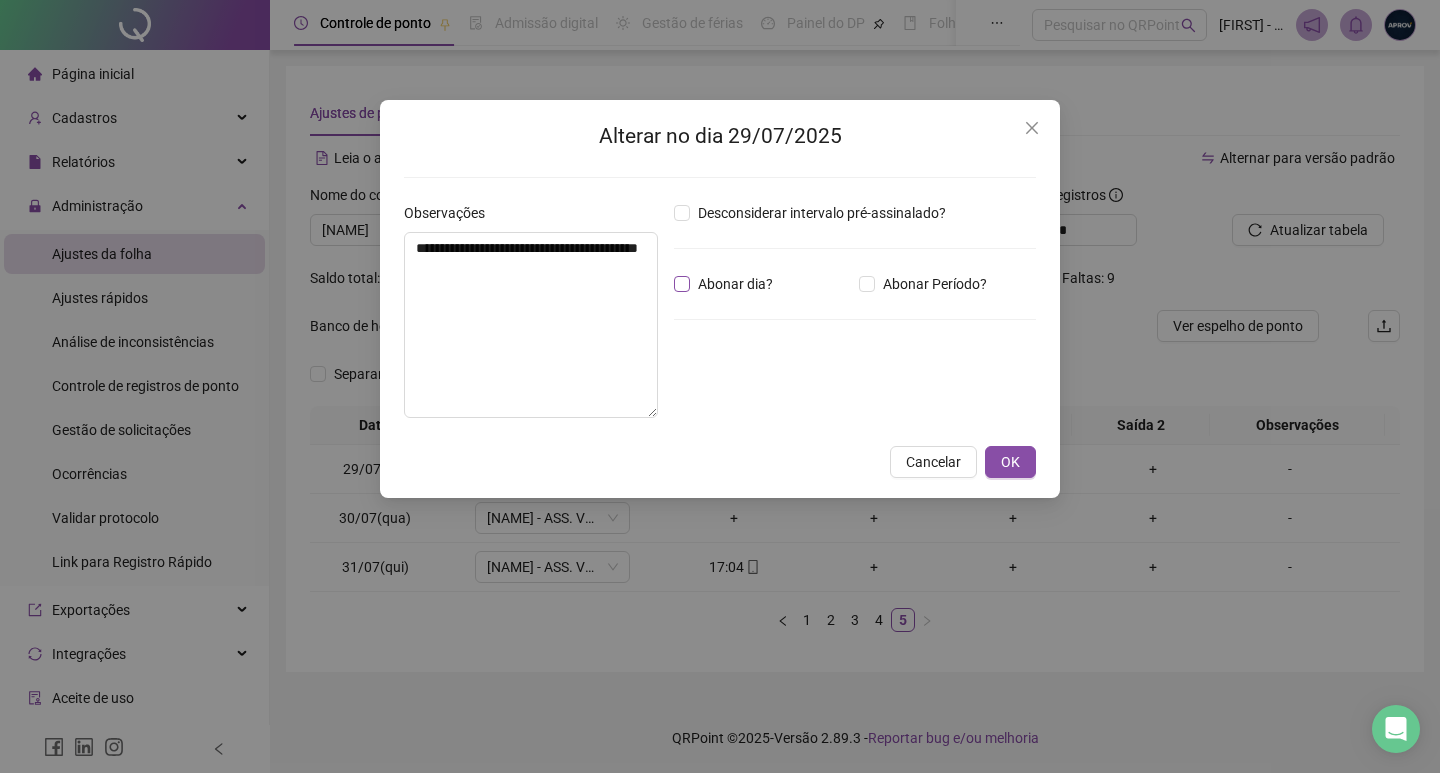 click on "Abonar dia?" at bounding box center [735, 284] 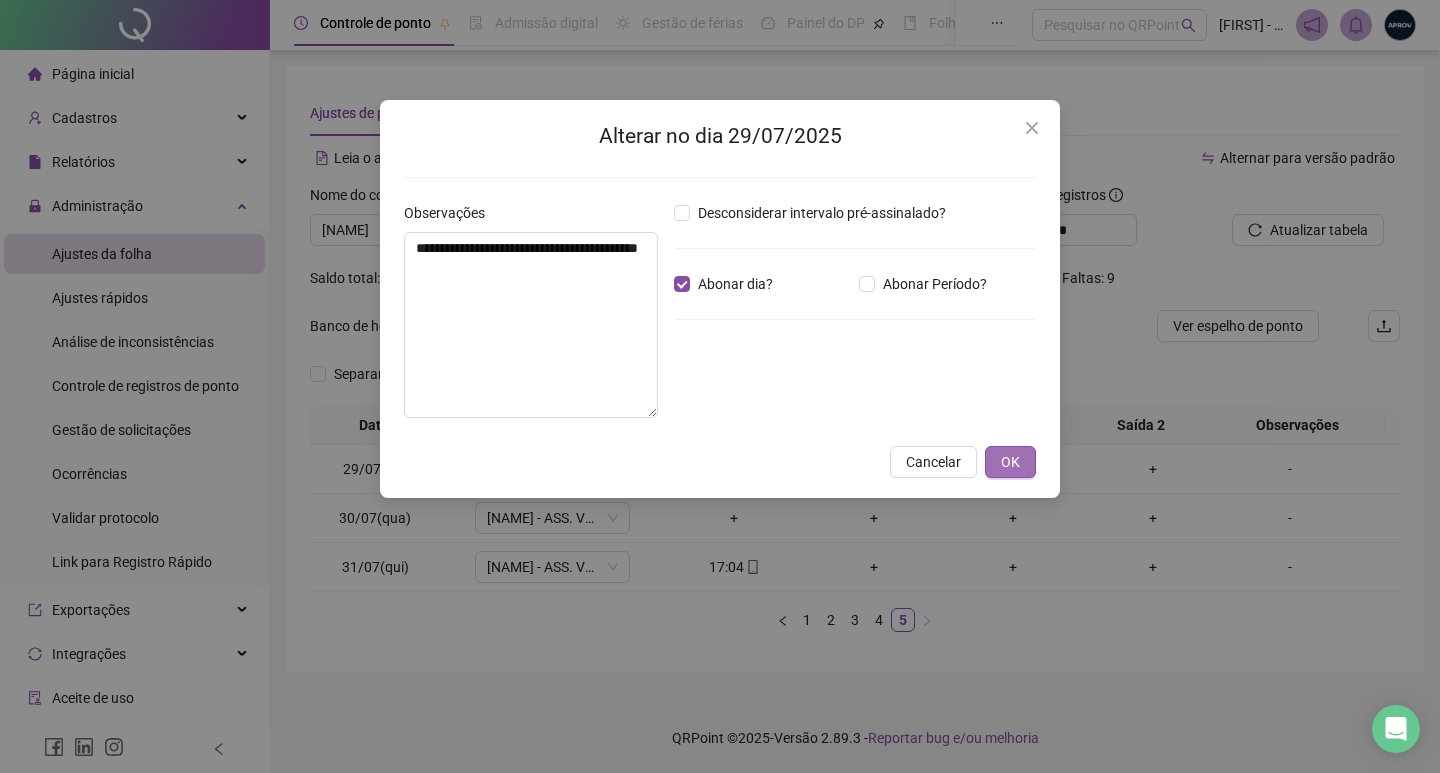 click on "OK" at bounding box center [1010, 462] 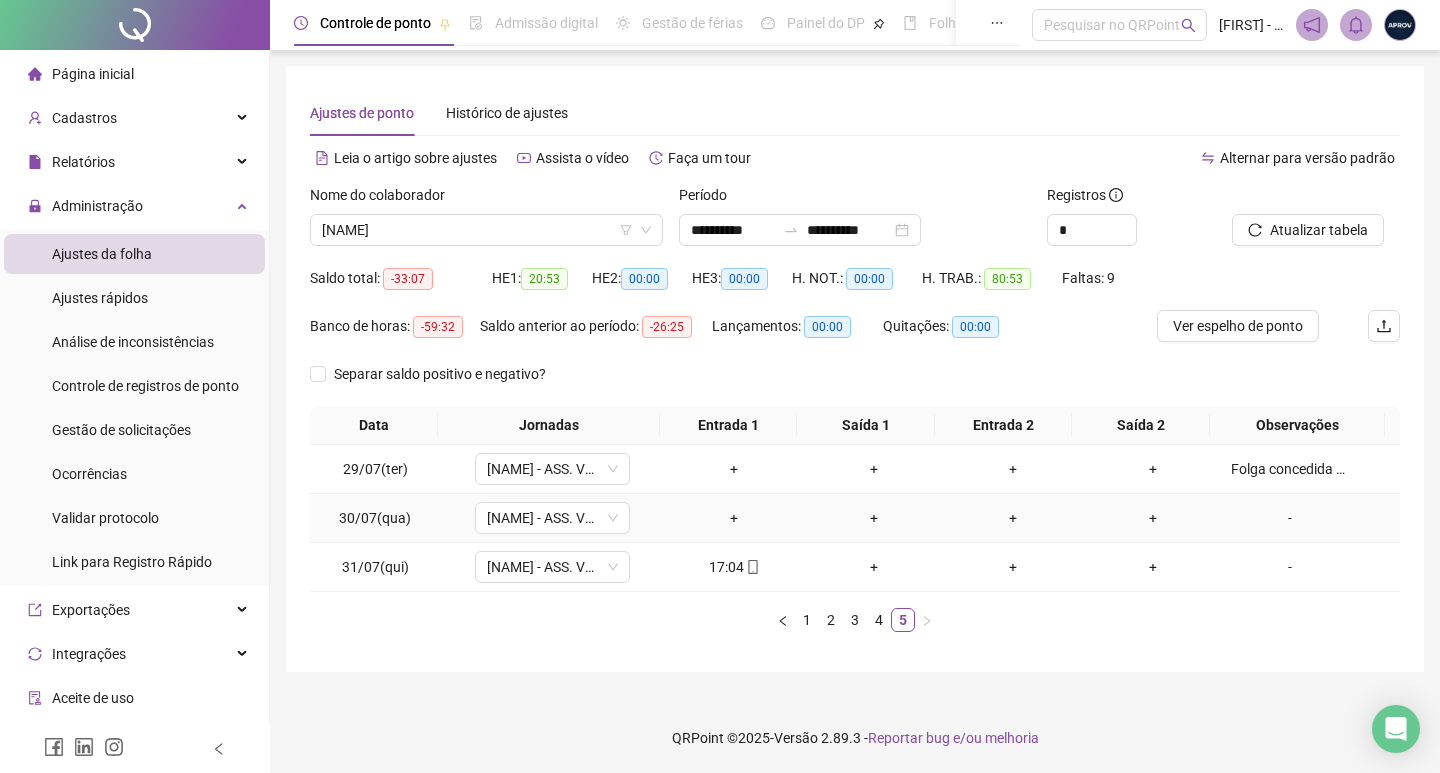 click on "-" at bounding box center [1290, 518] 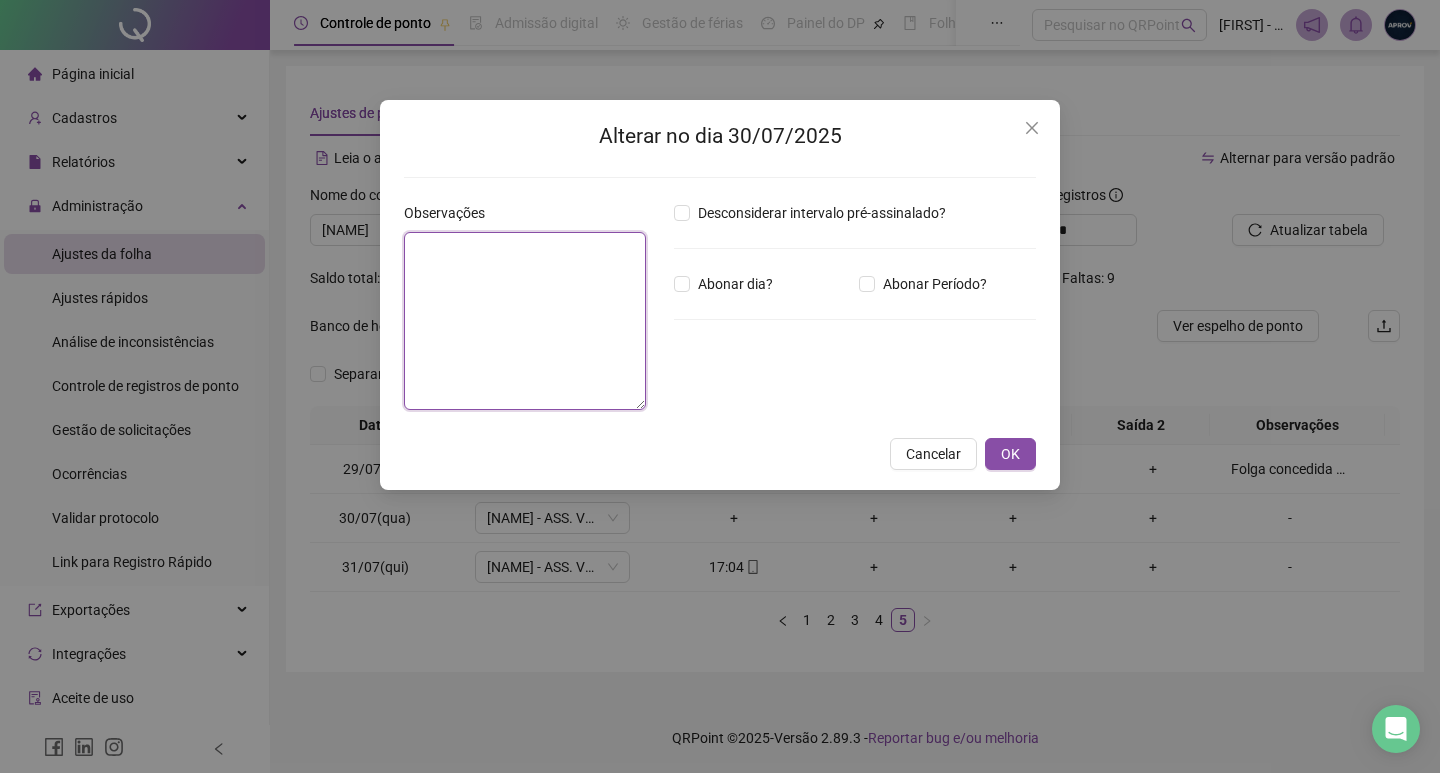 click at bounding box center (525, 321) 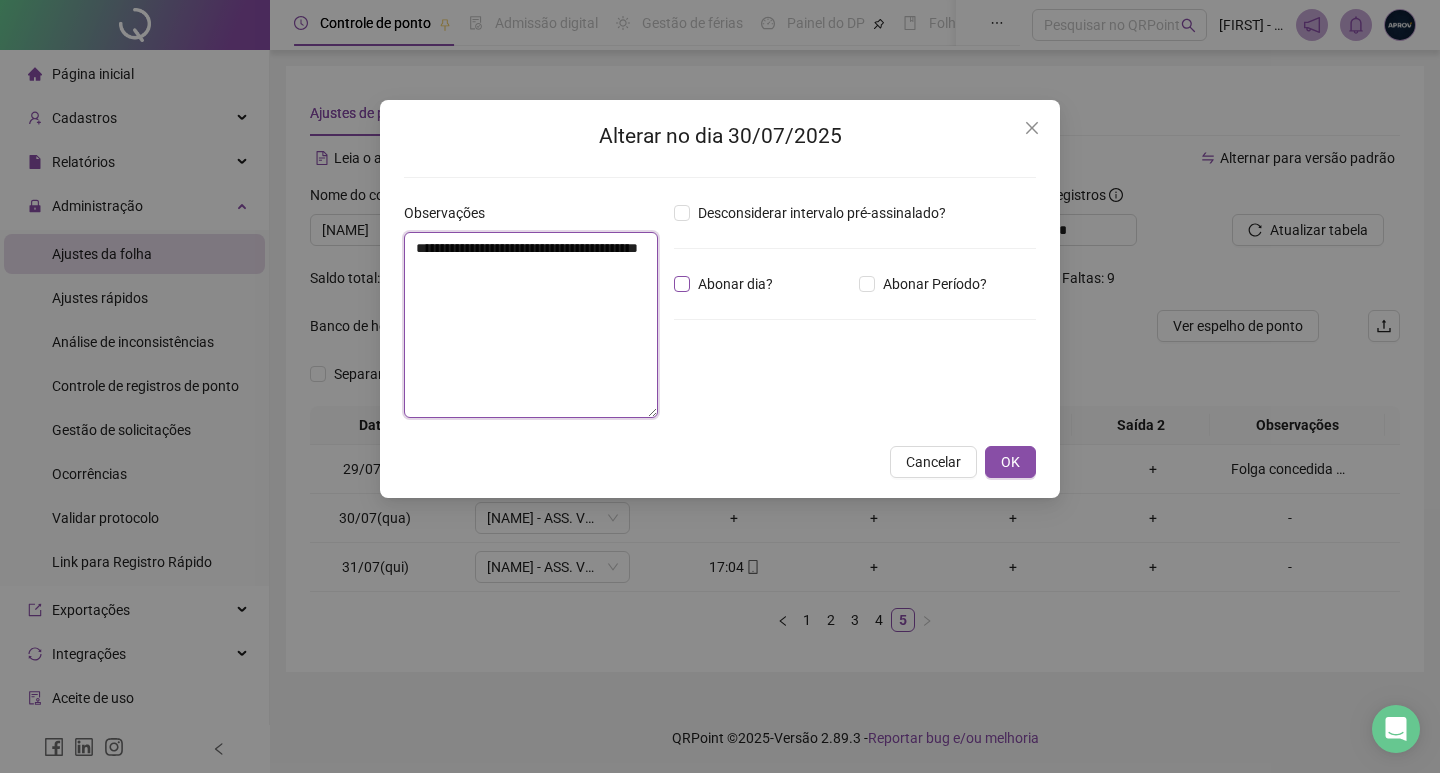 type on "**********" 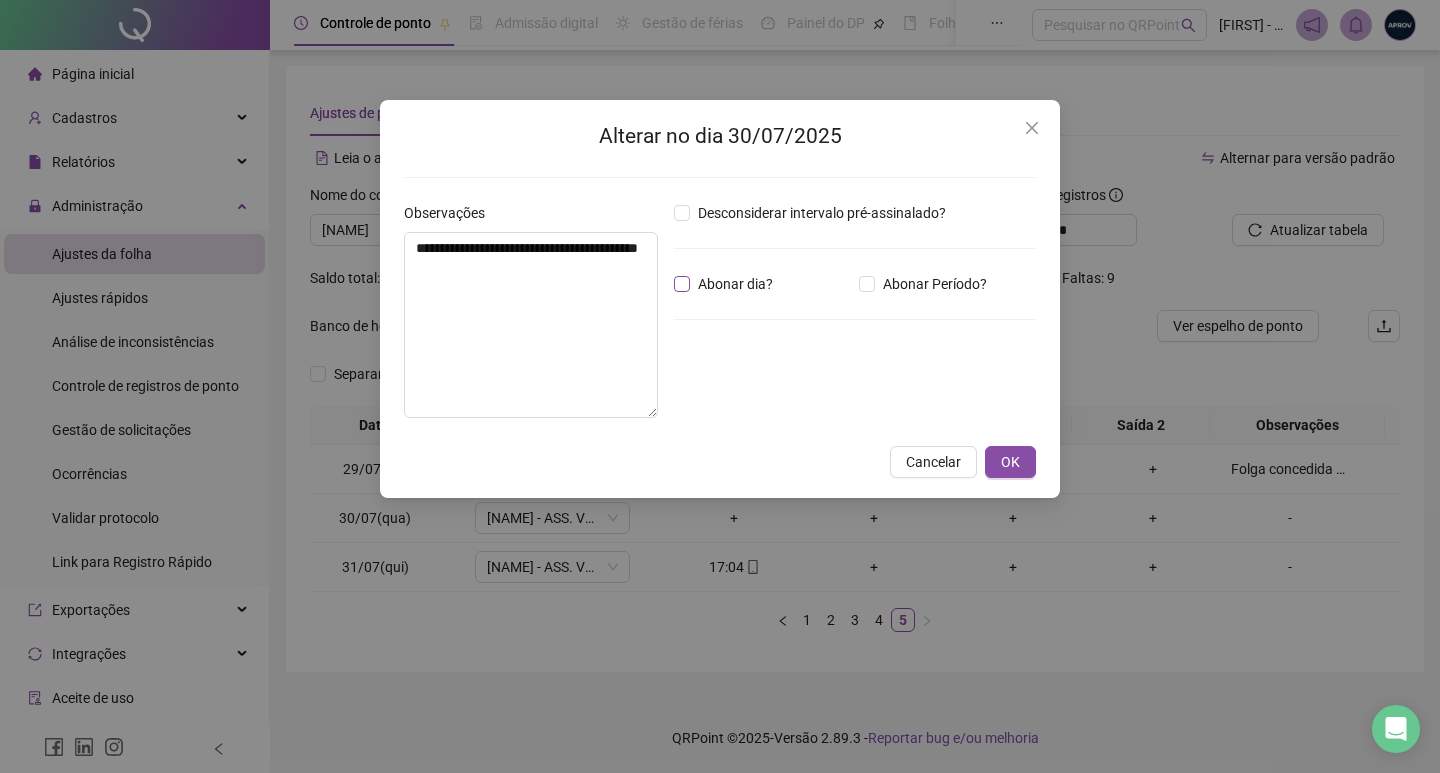 click on "Abonar dia?" at bounding box center [735, 284] 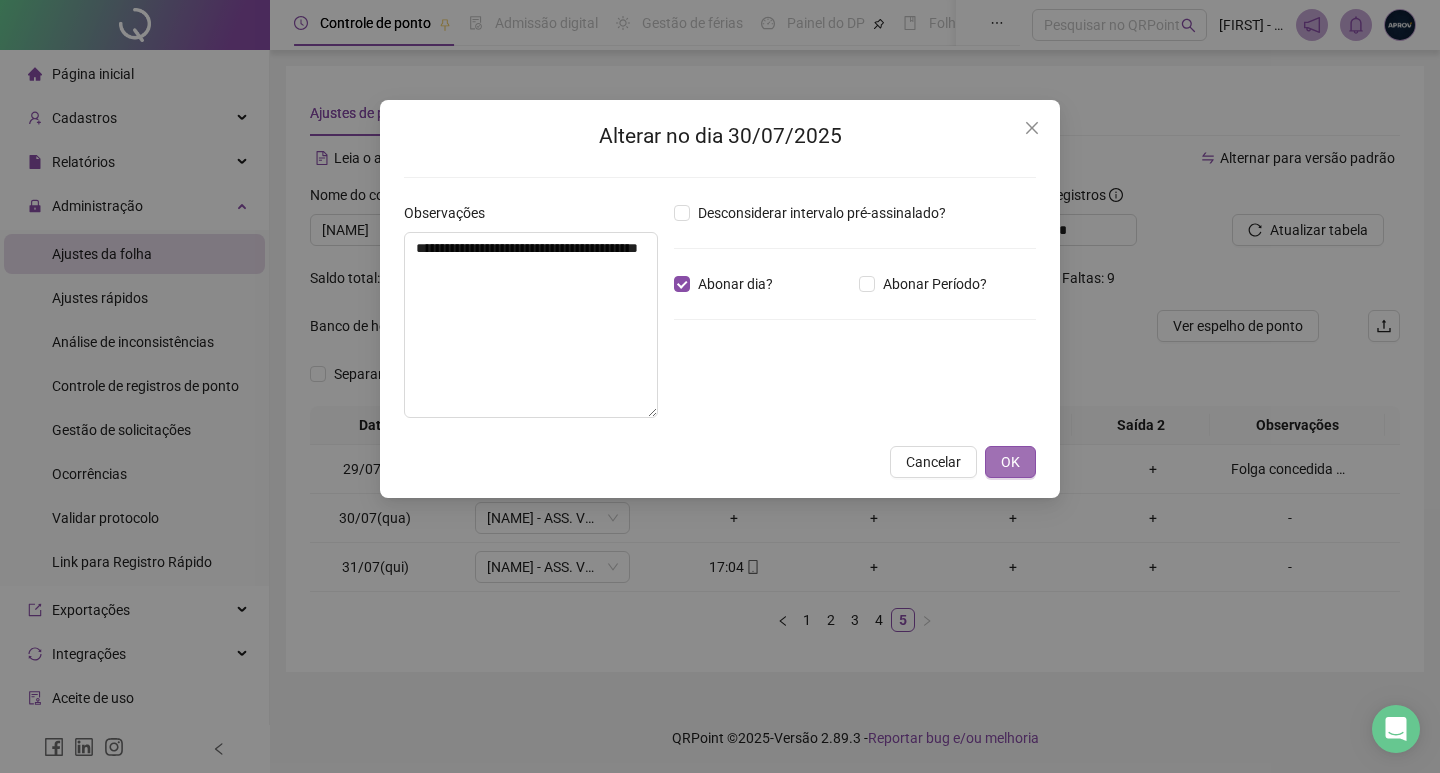 click on "OK" at bounding box center [1010, 462] 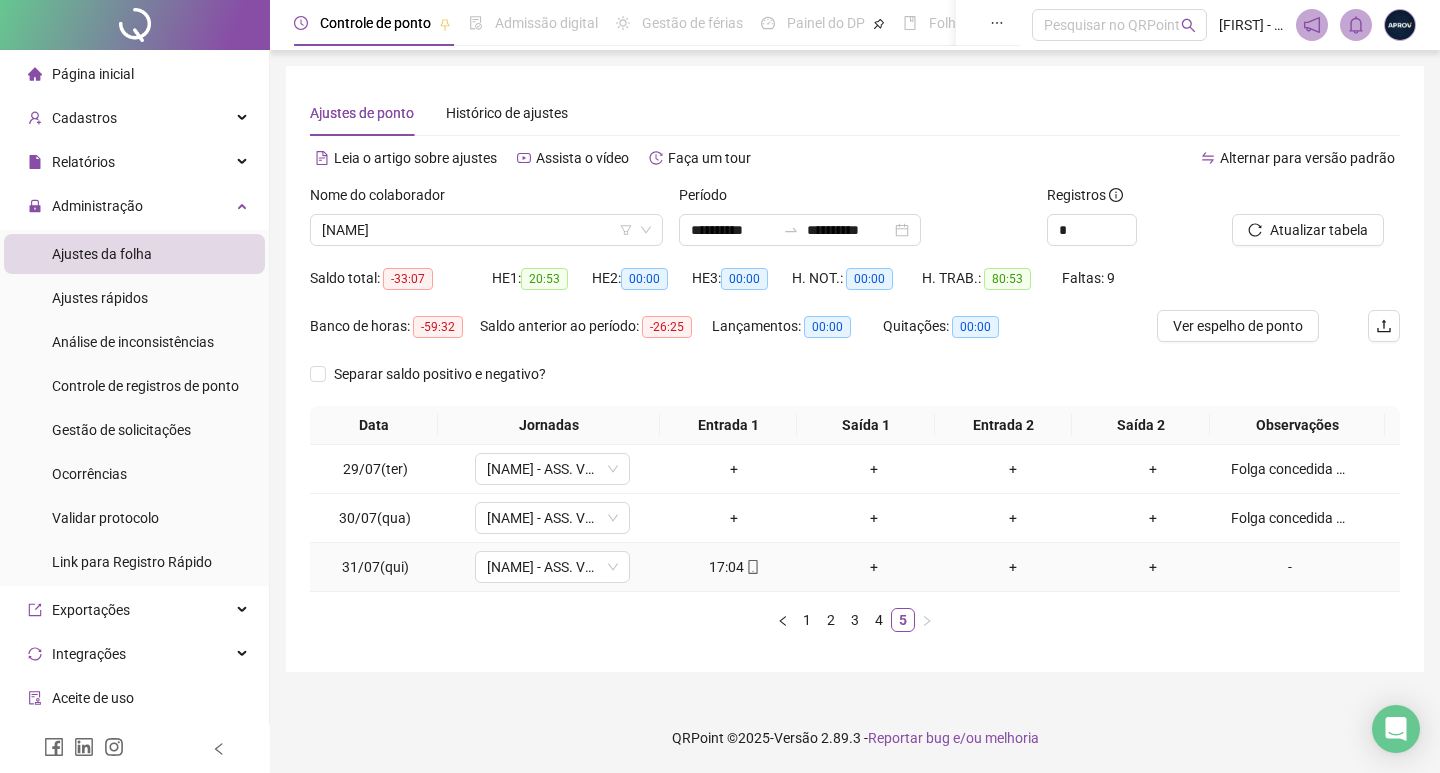 click on "+" at bounding box center (874, 567) 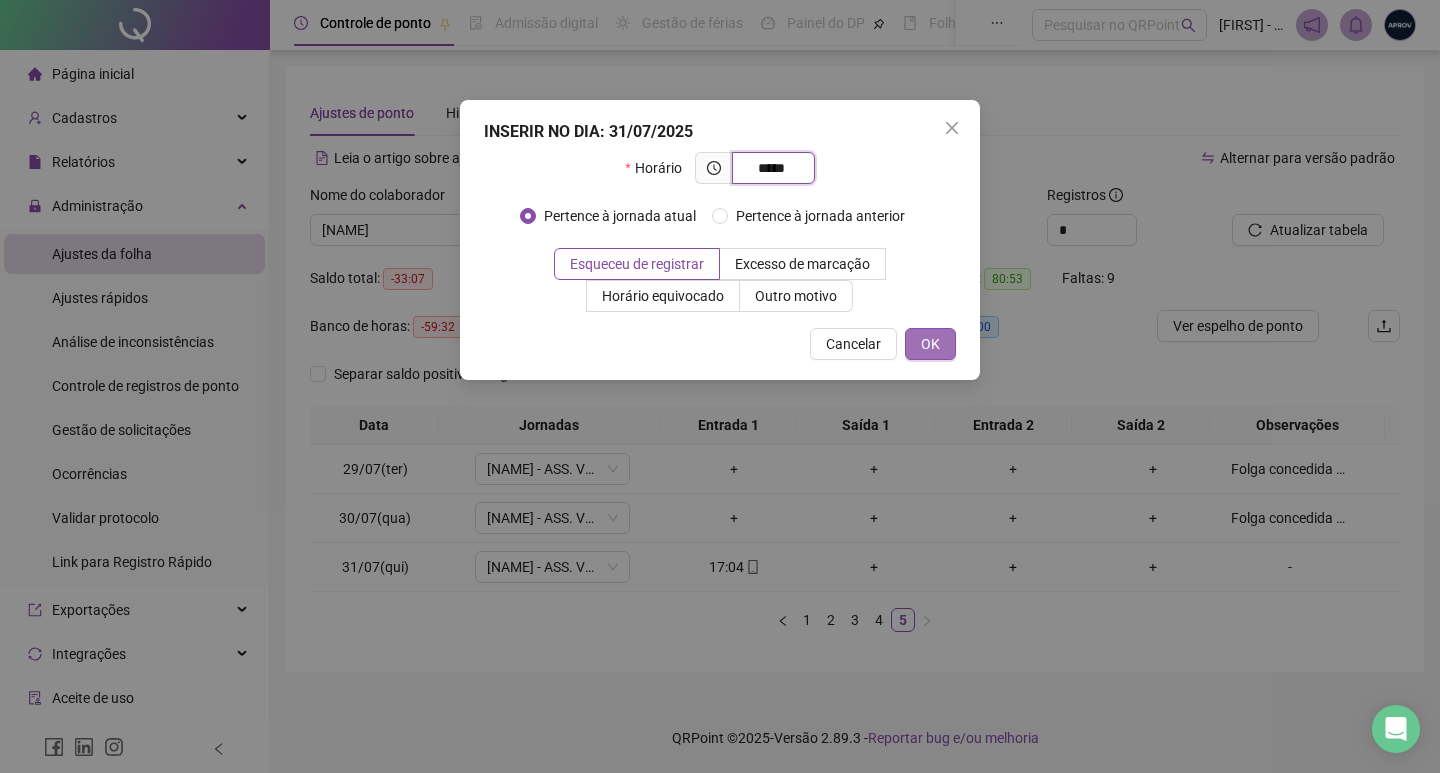 type on "*****" 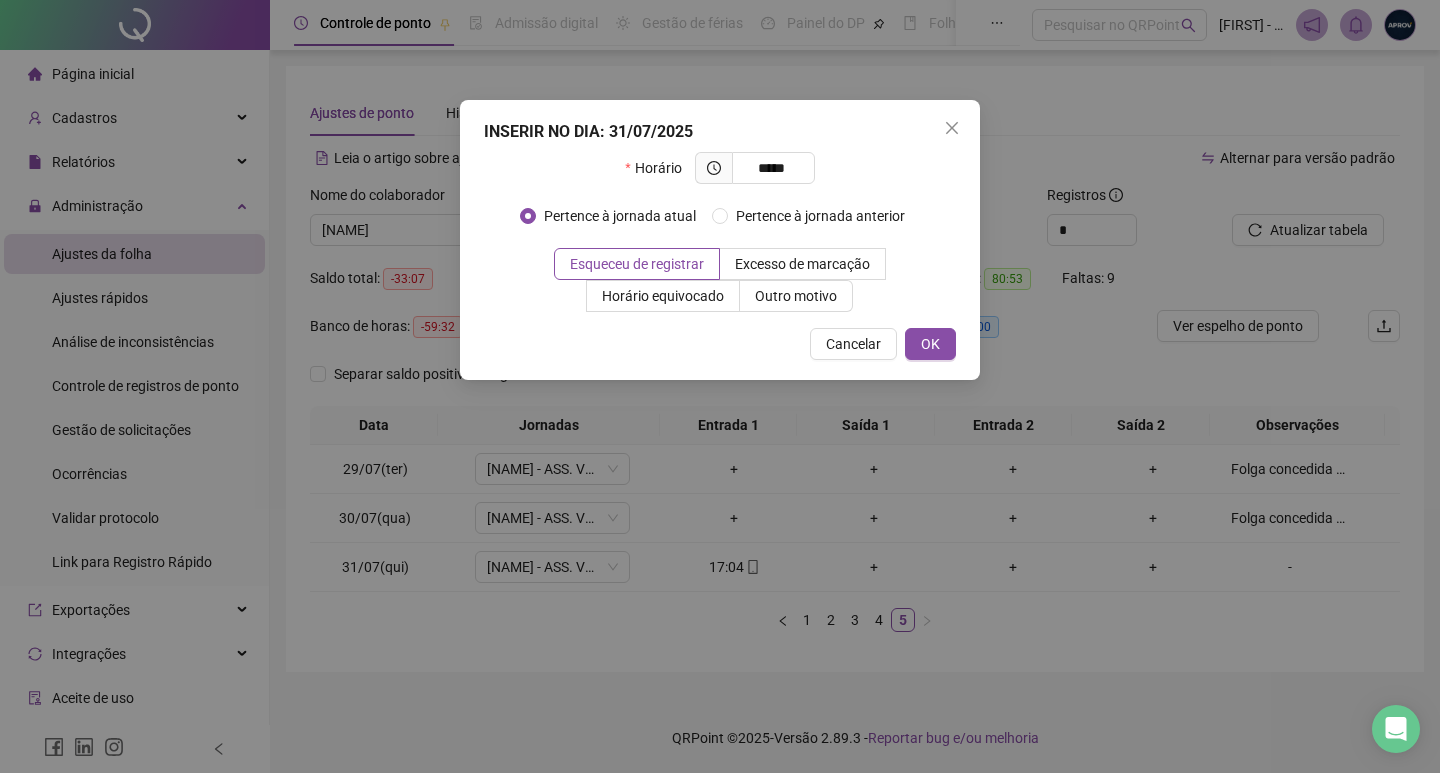 drag, startPoint x: 934, startPoint y: 330, endPoint x: 987, endPoint y: 323, distance: 53.460266 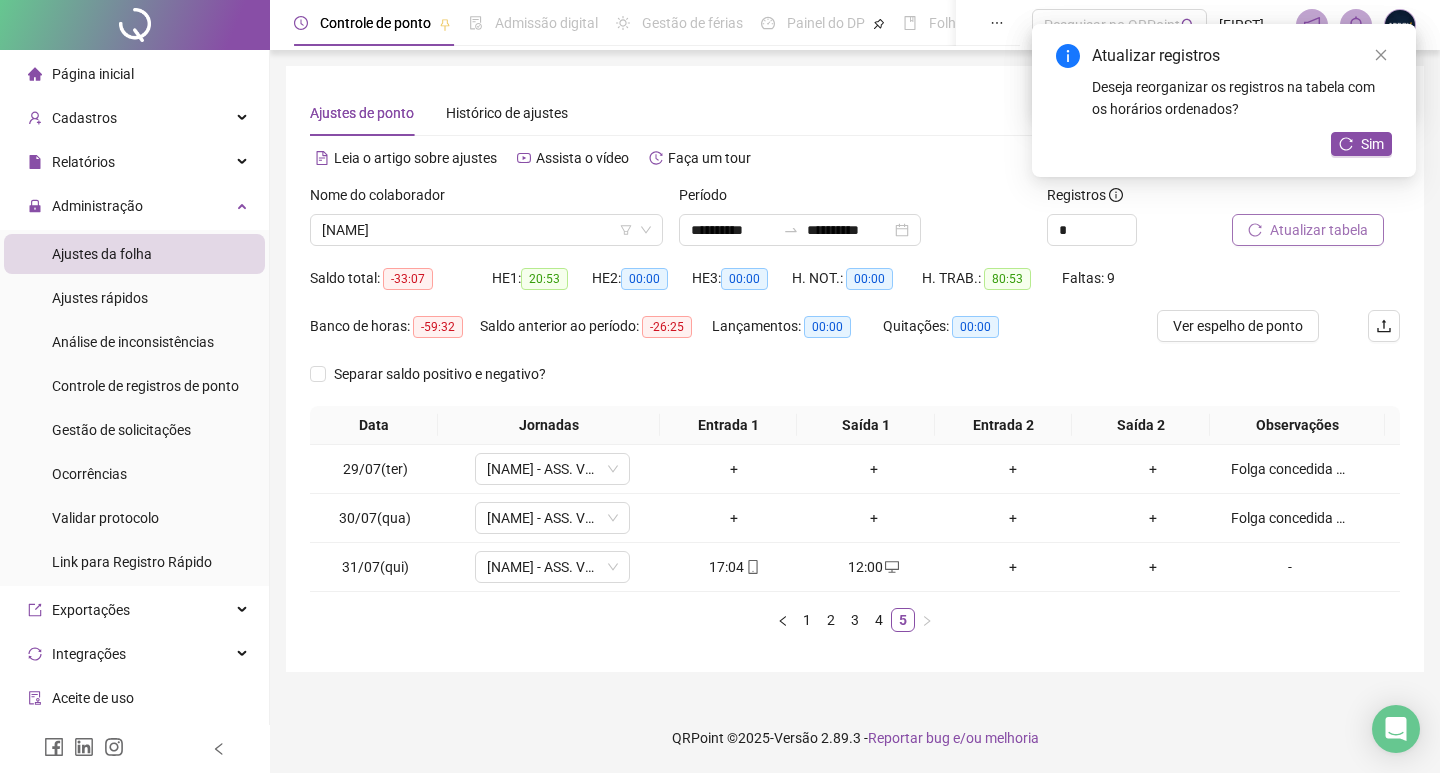 click on "Atualizar tabela" at bounding box center (1319, 230) 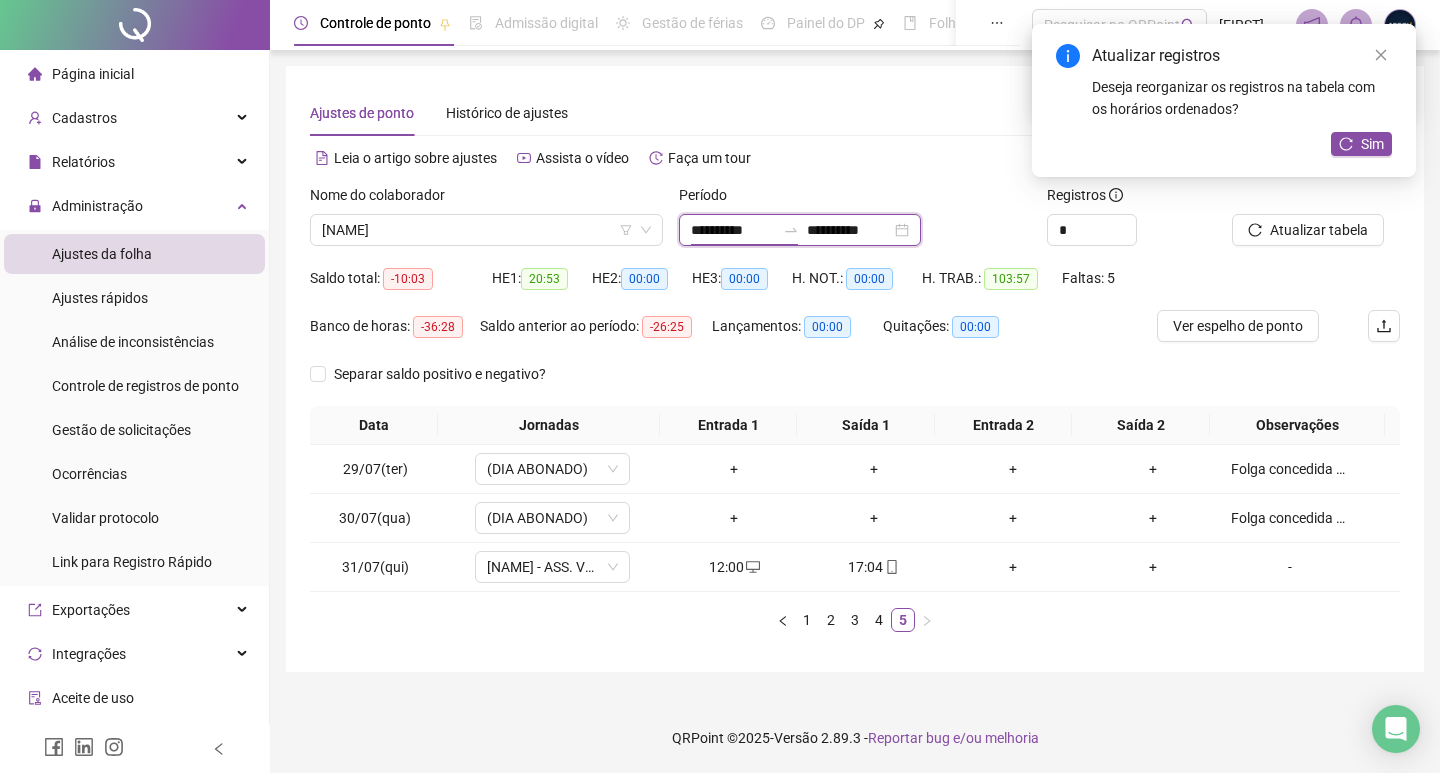 click on "**********" at bounding box center [733, 230] 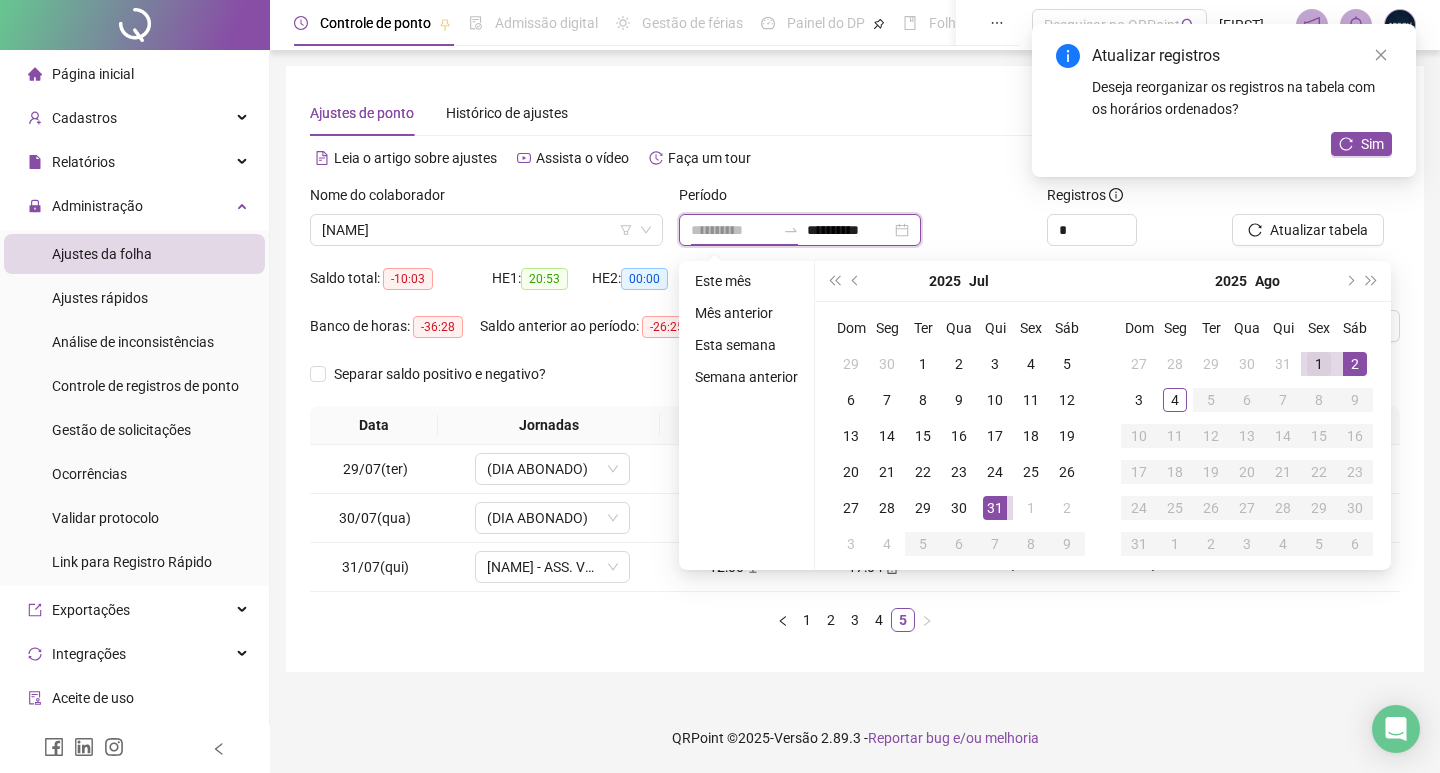 type on "**********" 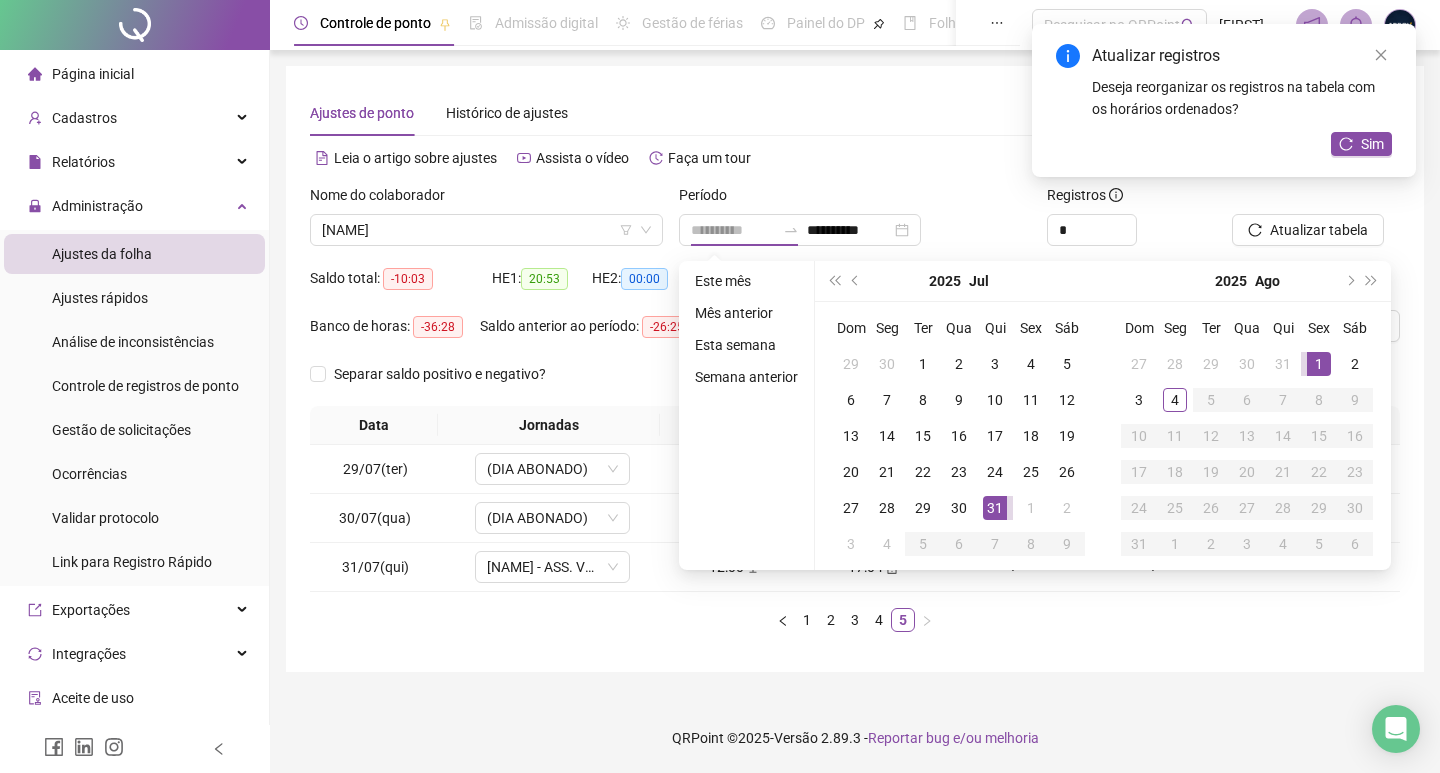 click on "1" at bounding box center [1319, 364] 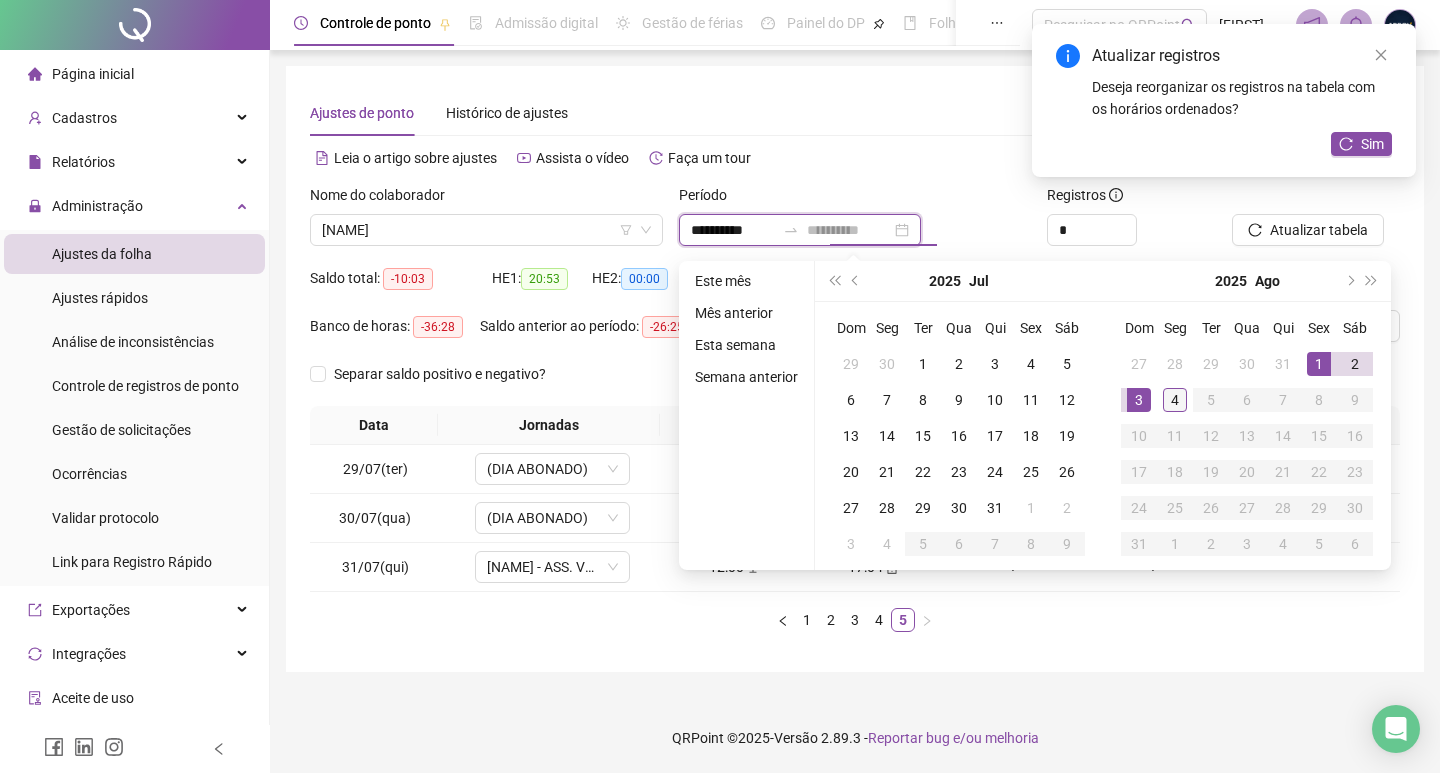 type on "**********" 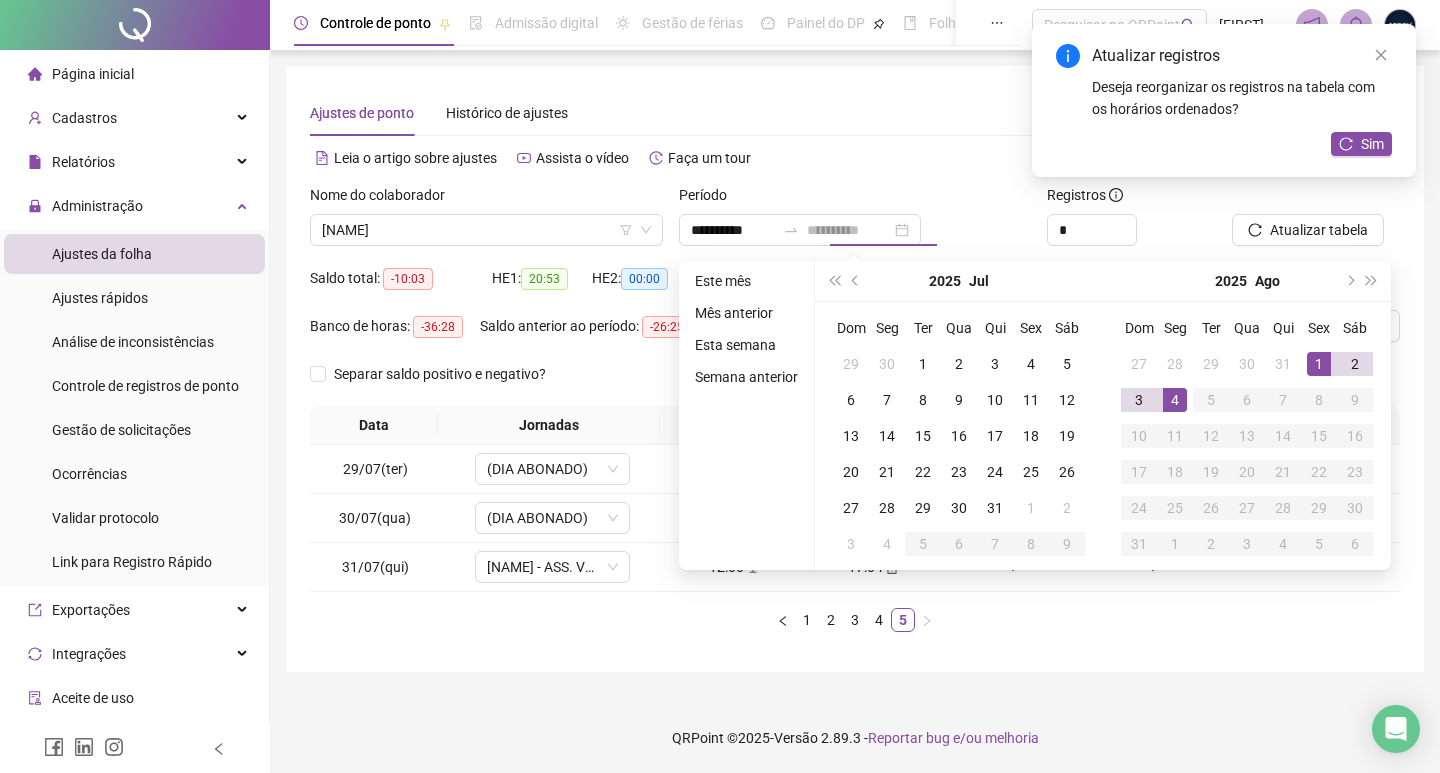 click on "4" at bounding box center (1175, 400) 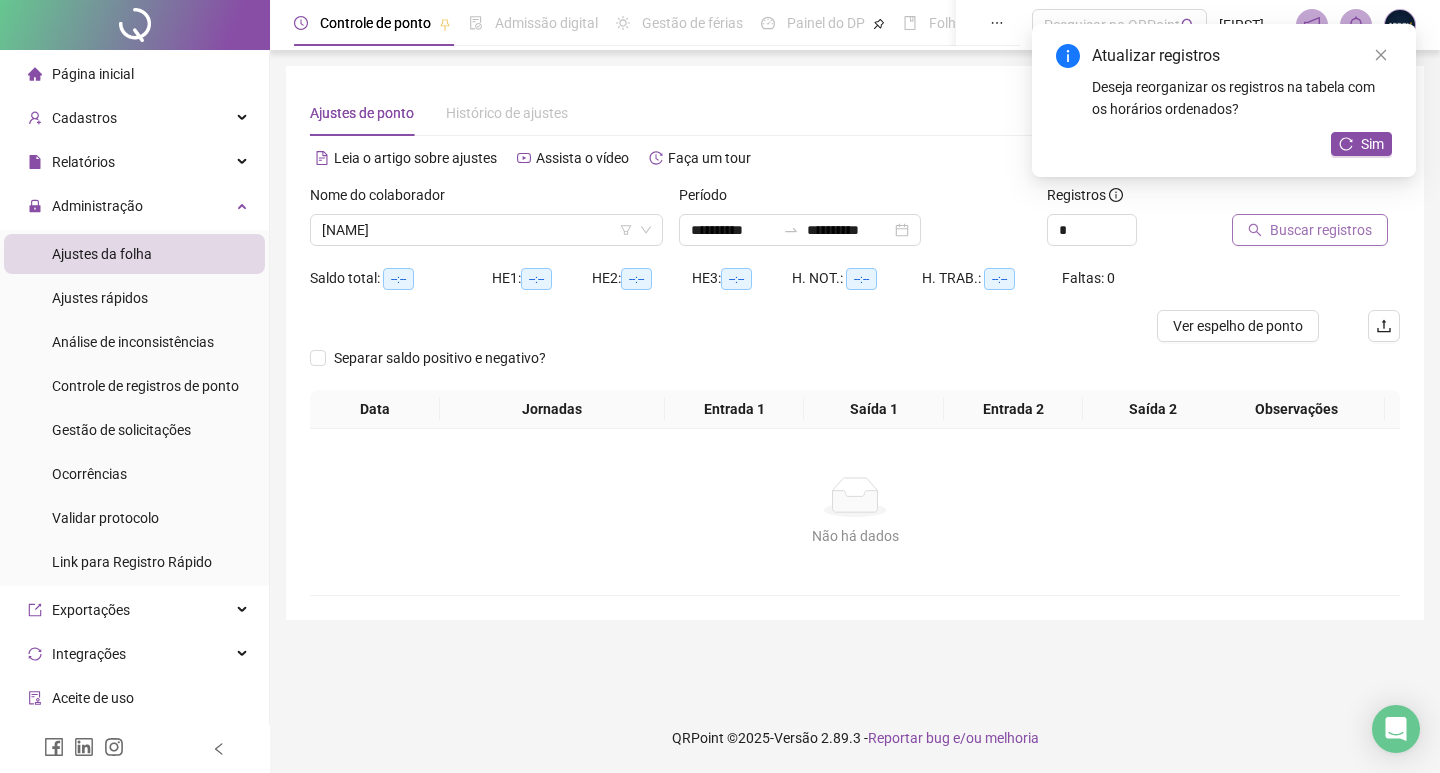 click on "Buscar registros" at bounding box center (1310, 230) 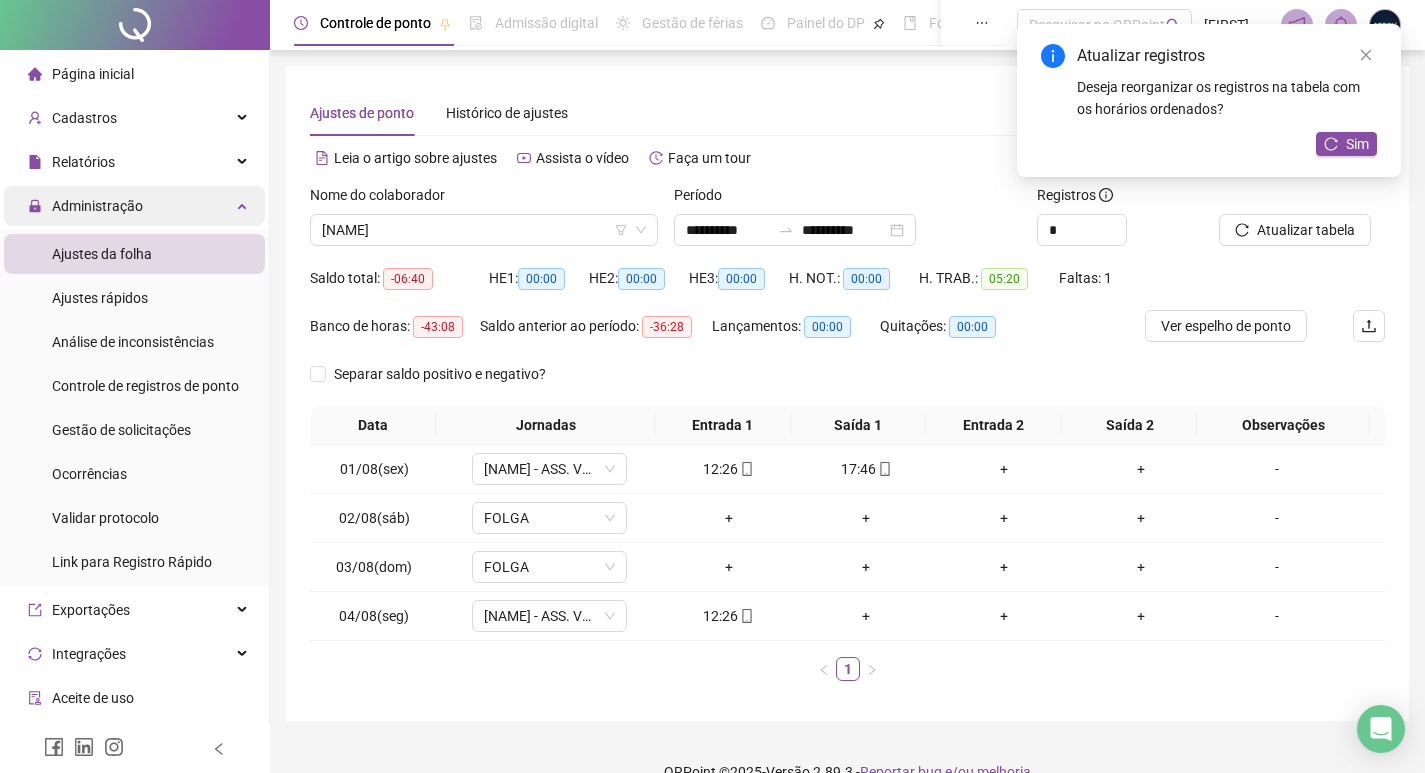 click on "Administração" at bounding box center [97, 206] 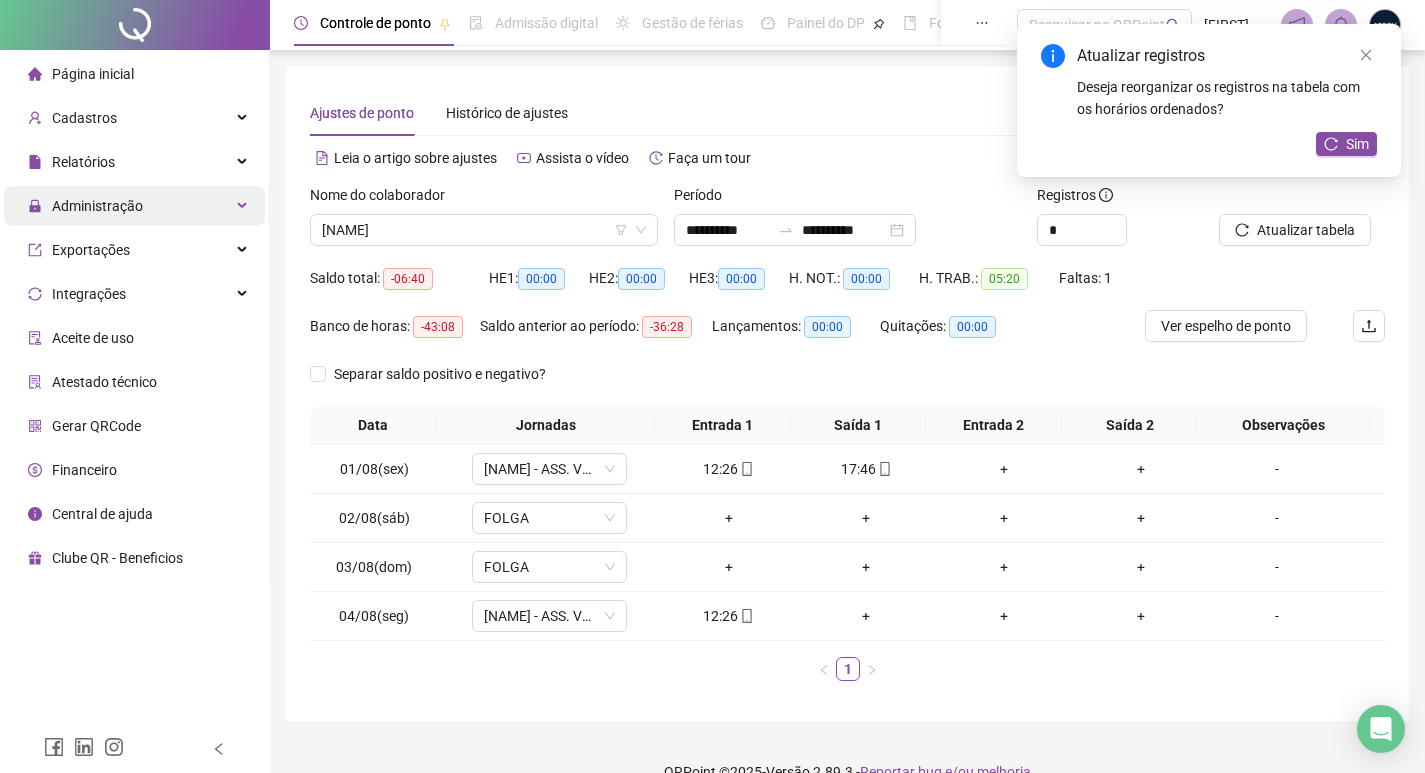 click on "Administração" at bounding box center (97, 206) 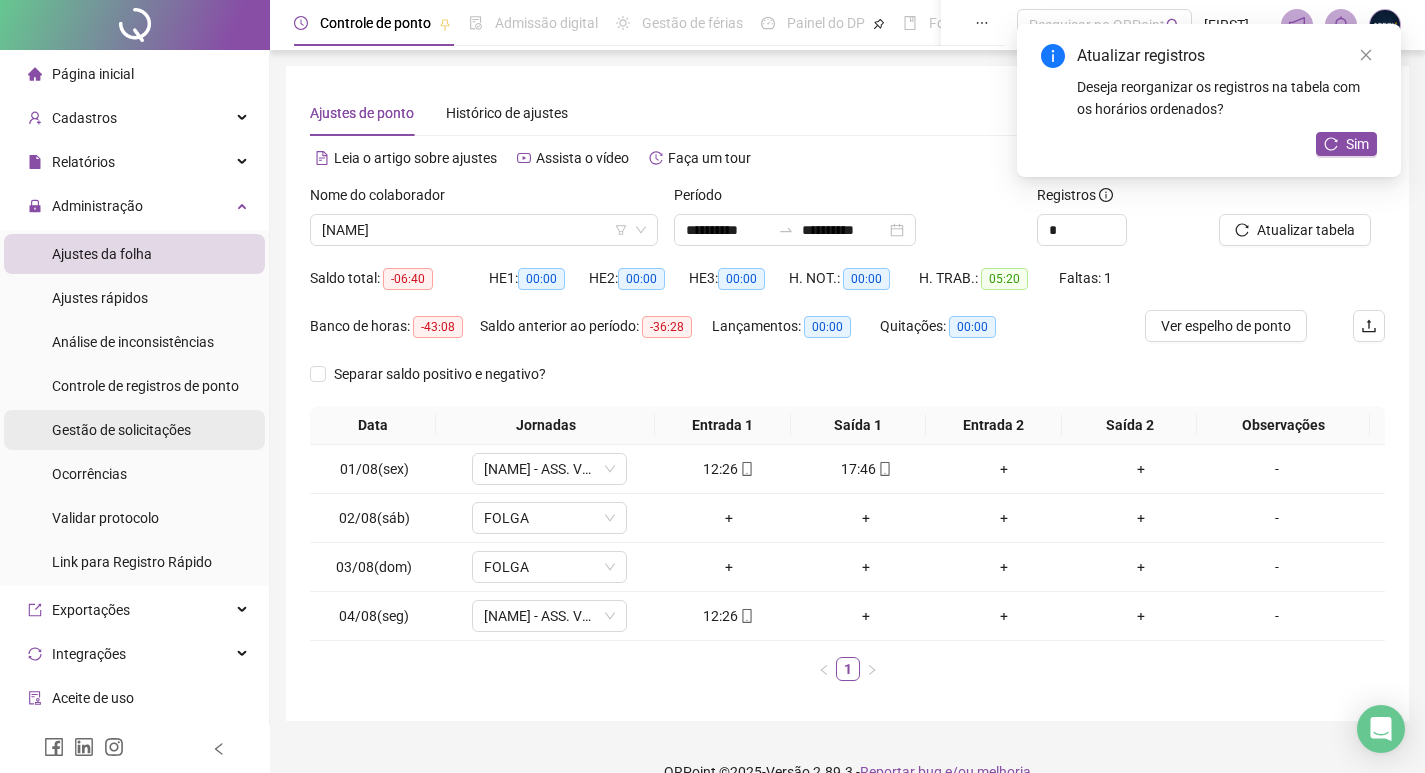 click on "Gestão de solicitações" at bounding box center [121, 430] 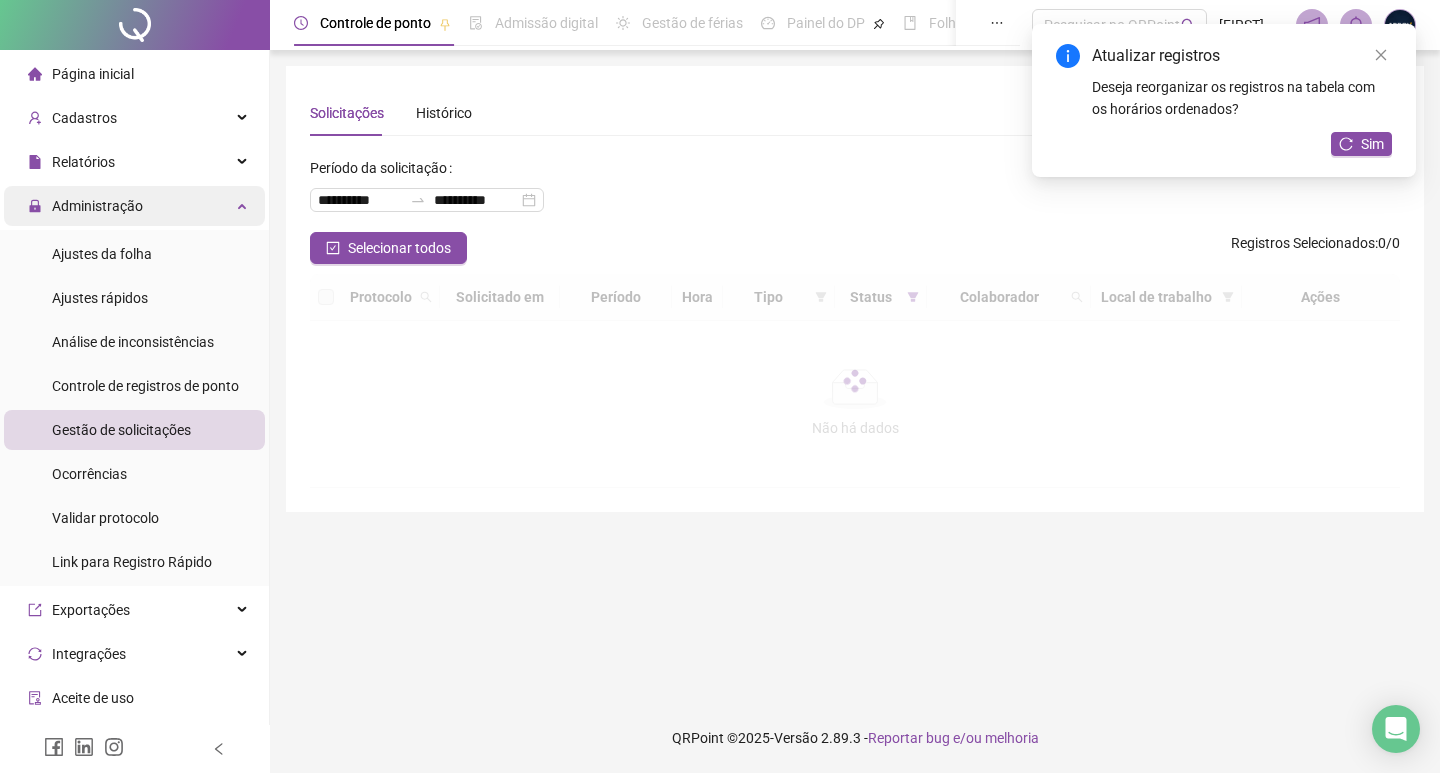 click on "Administração" at bounding box center (97, 206) 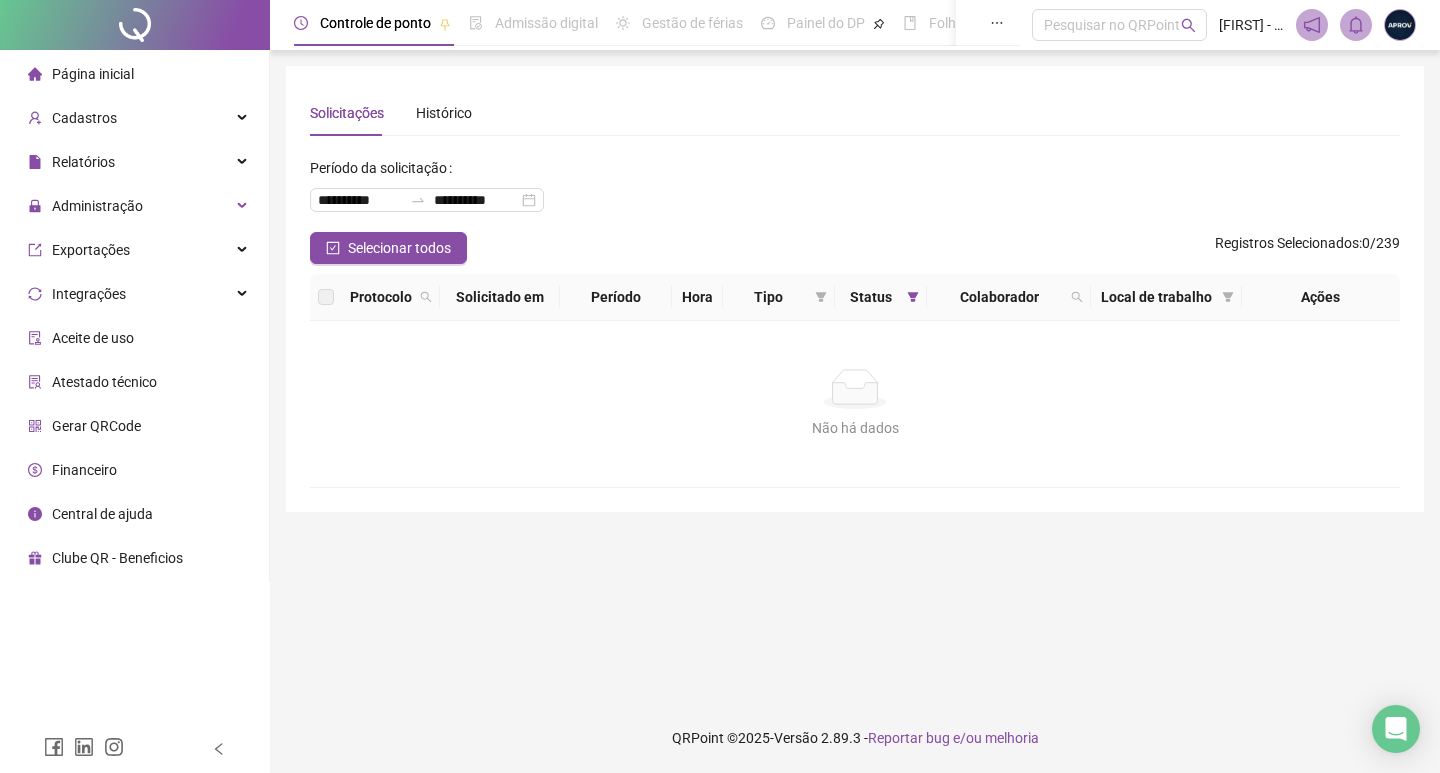 click on "Página inicial" at bounding box center (93, 74) 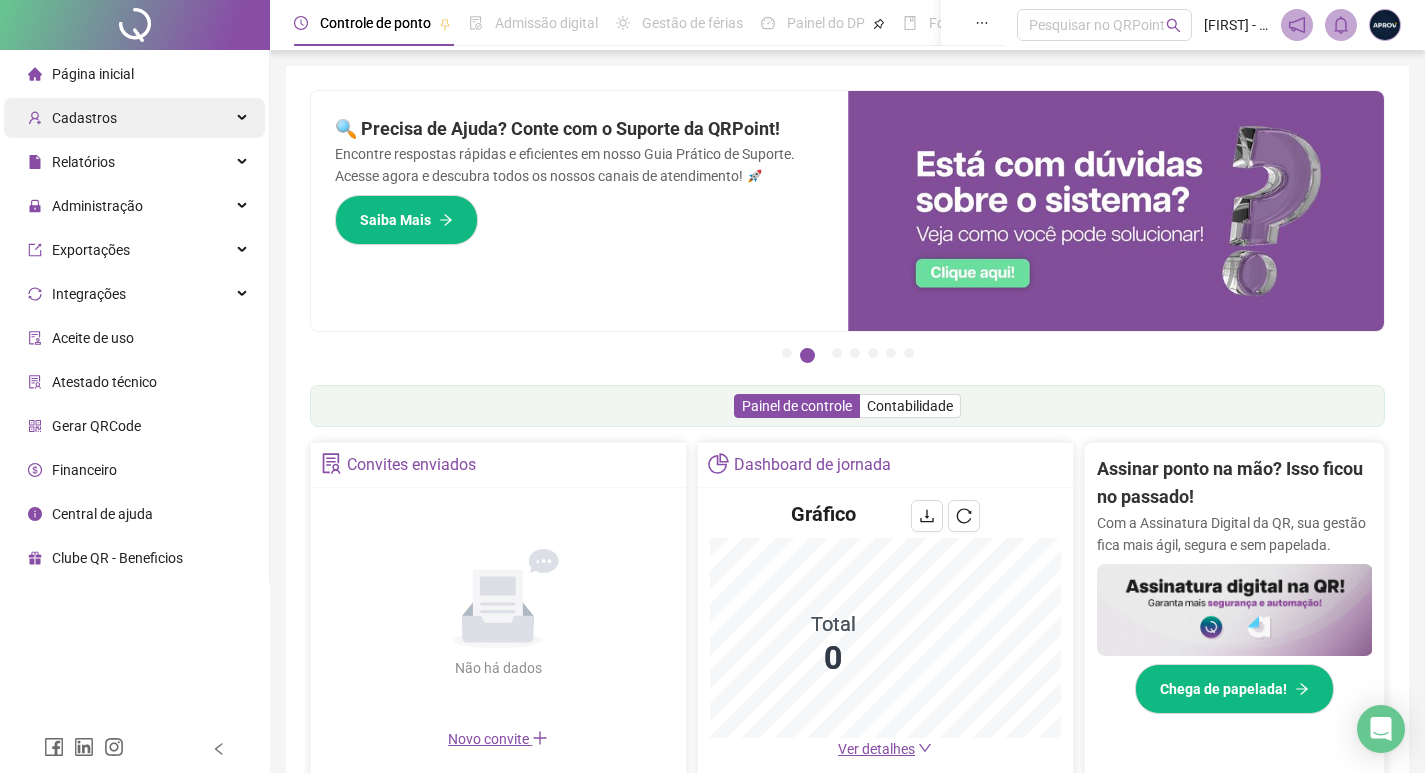 click on "Cadastros" at bounding box center [134, 118] 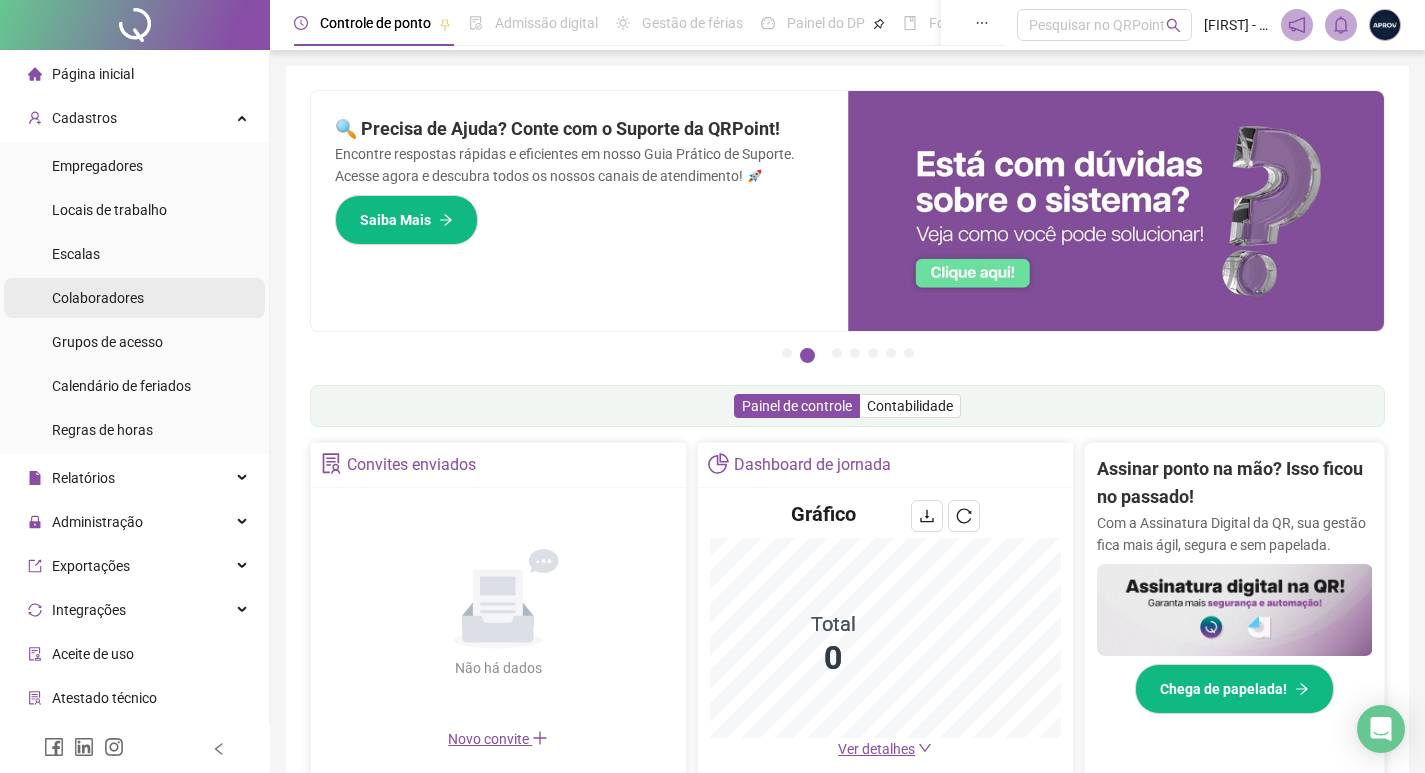 click on "Colaboradores" at bounding box center (98, 298) 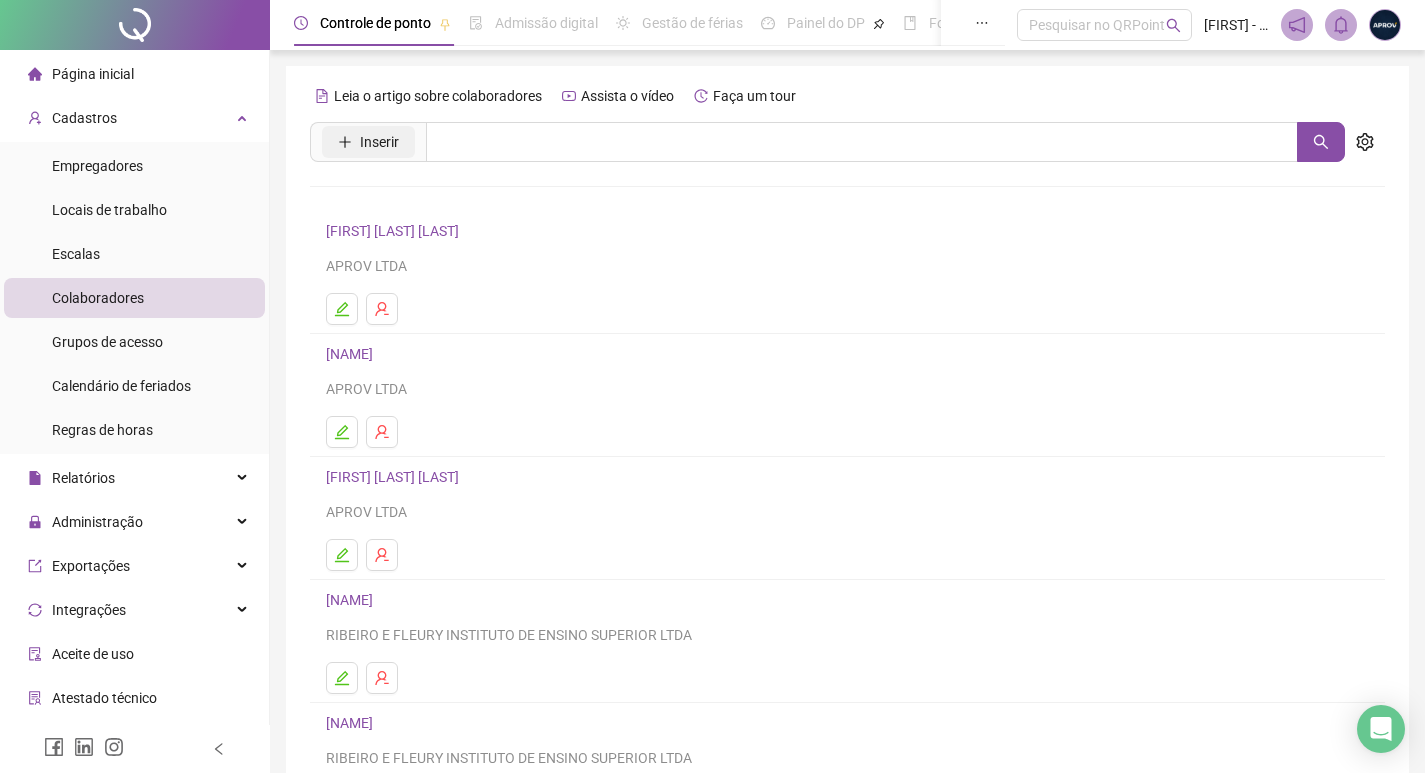 click on "Inserir" at bounding box center (379, 142) 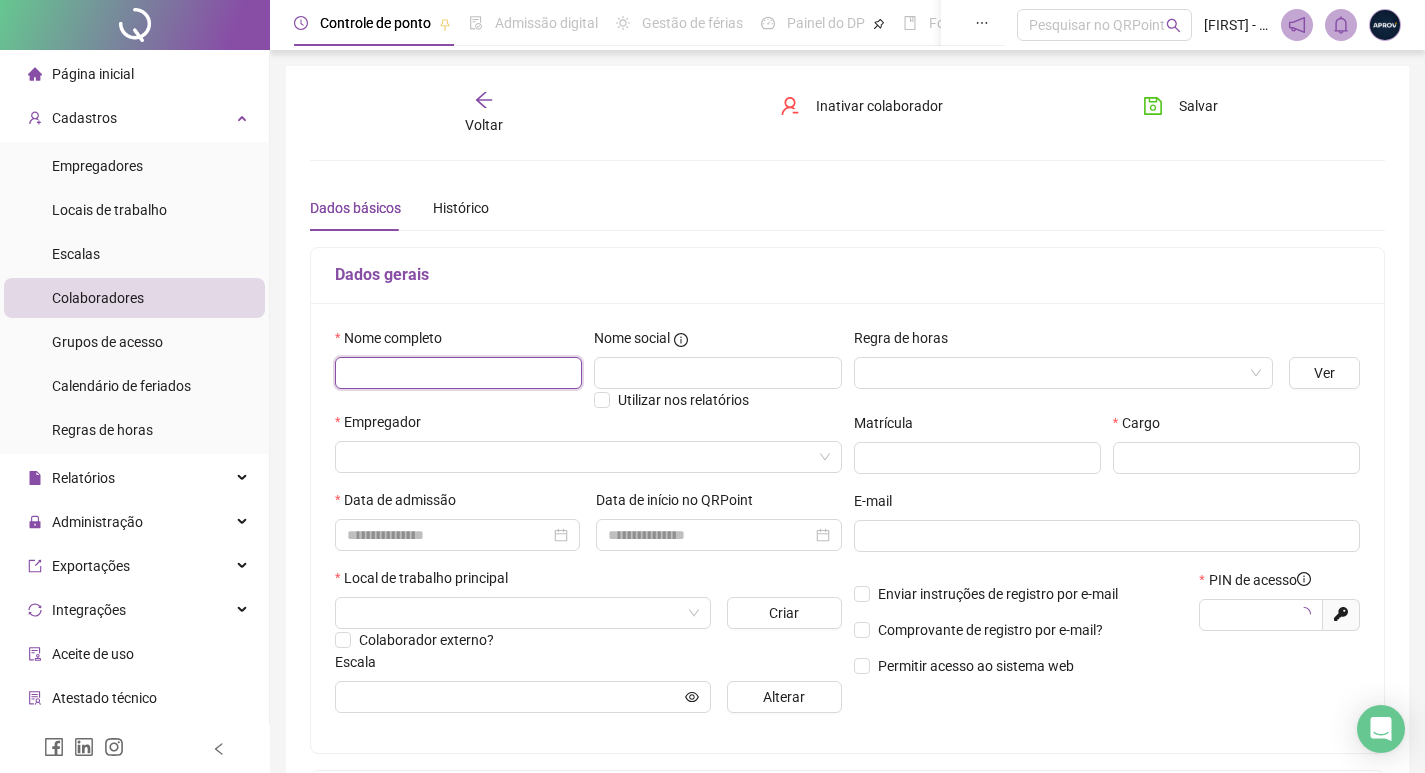type on "*****" 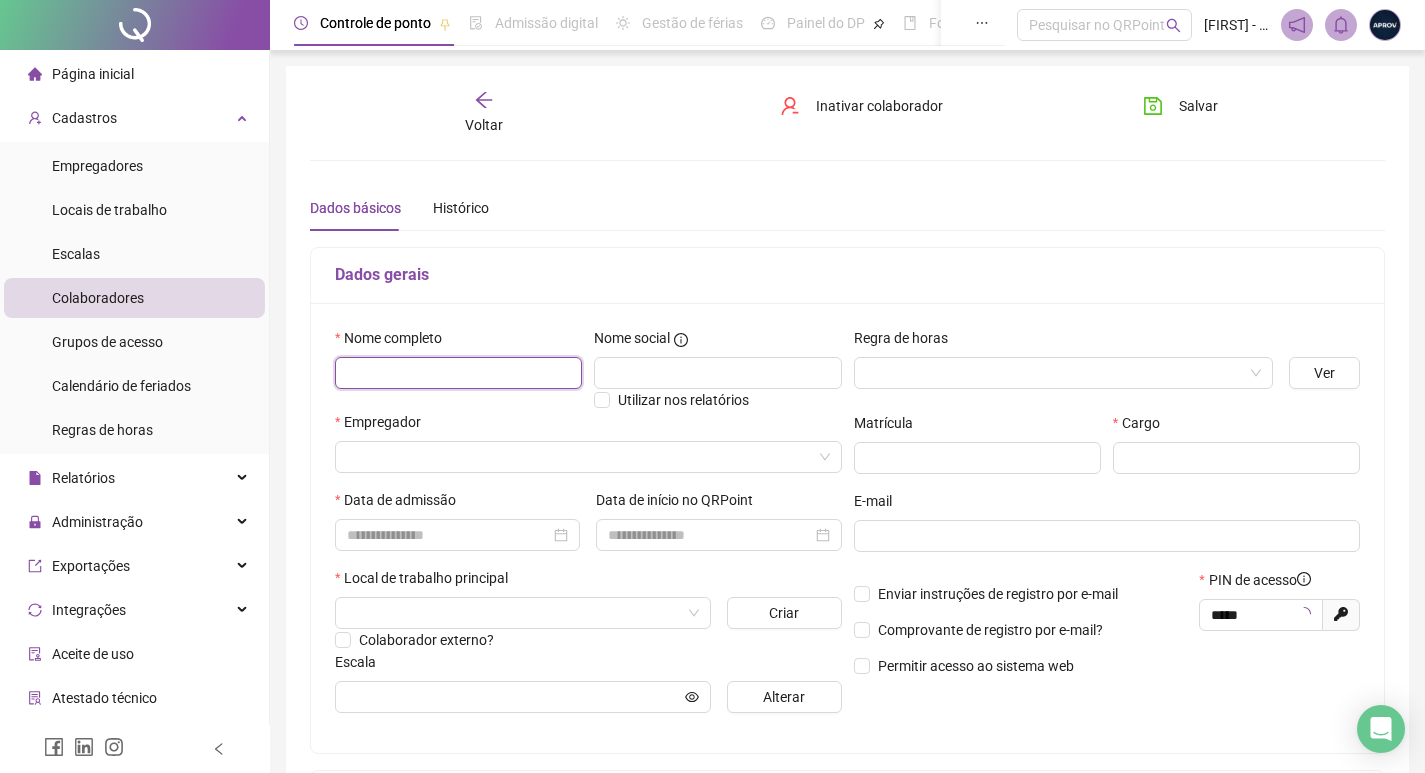 click at bounding box center [458, 373] 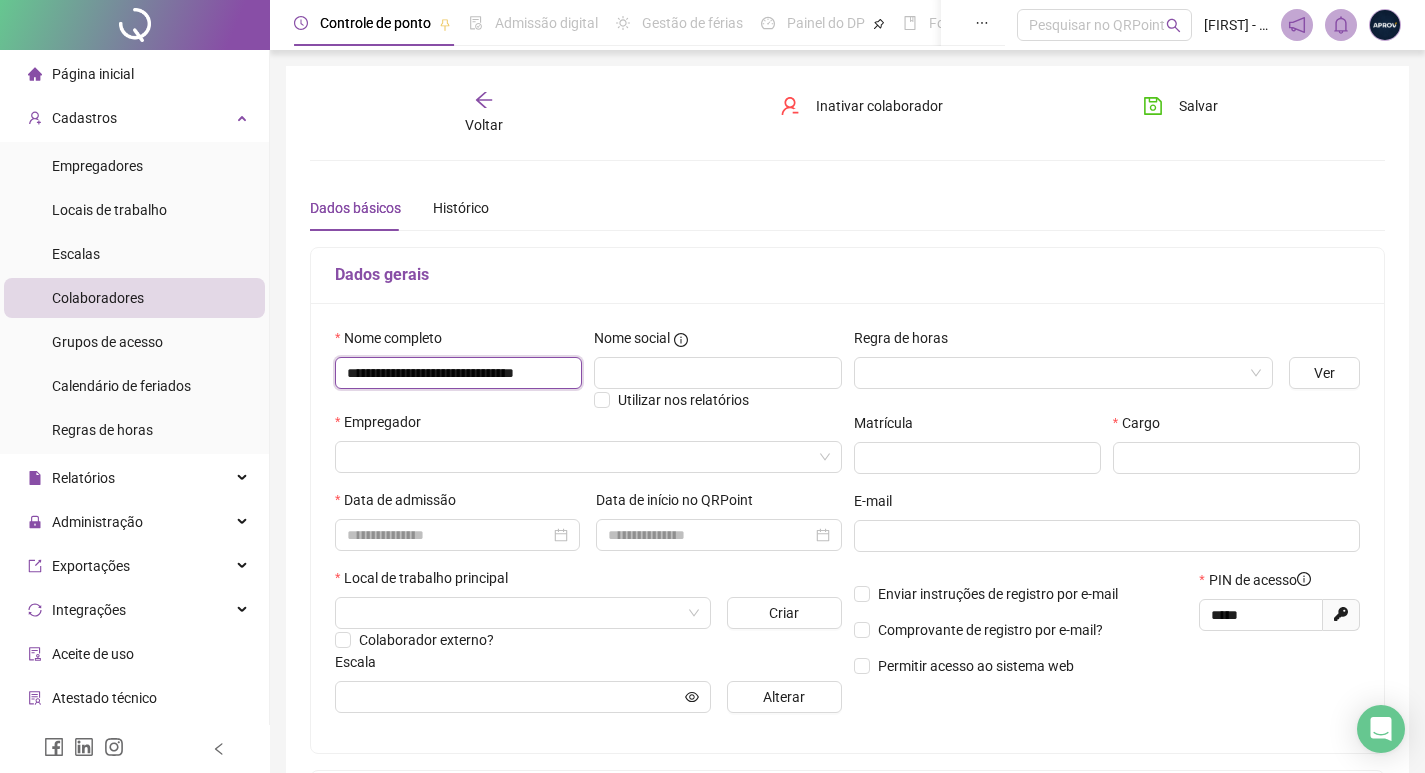 scroll, scrollTop: 0, scrollLeft: 35, axis: horizontal 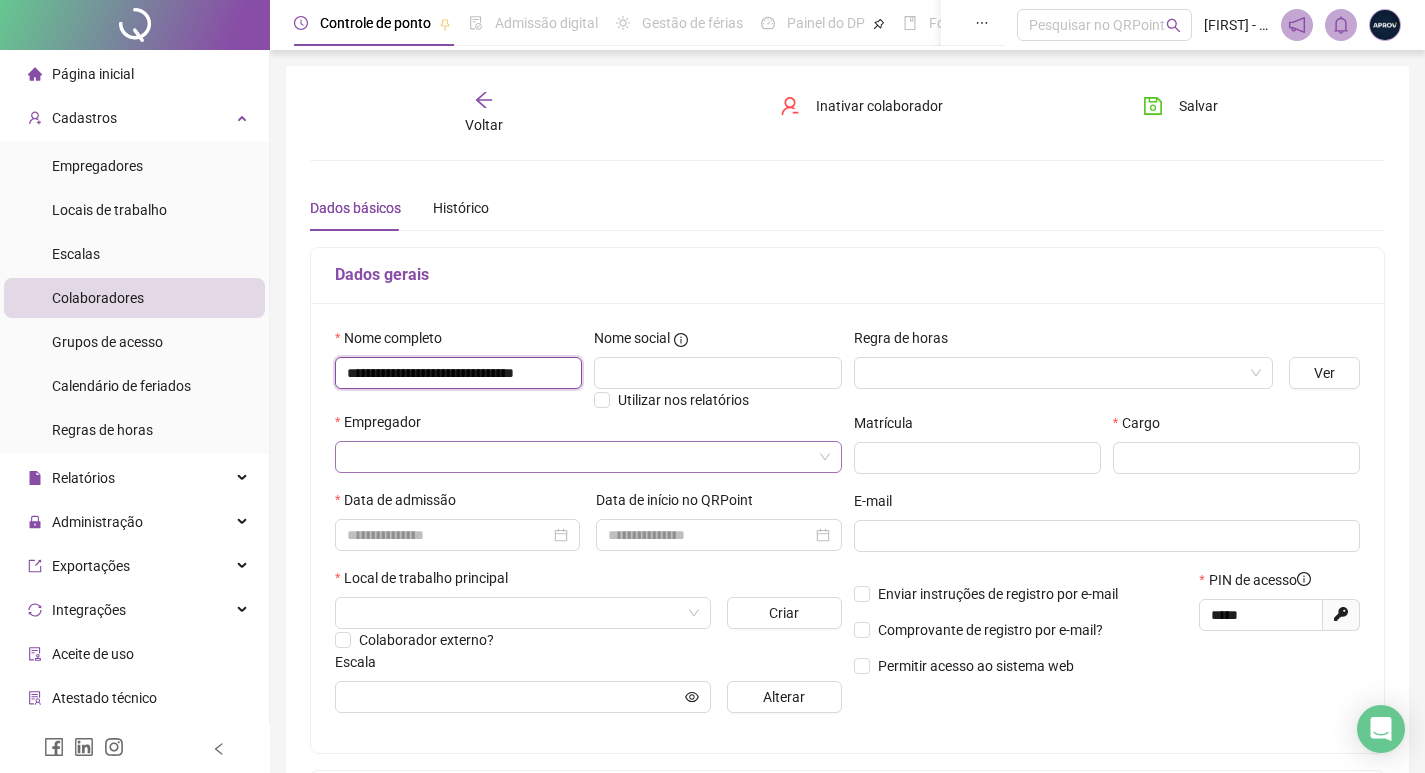 type on "**********" 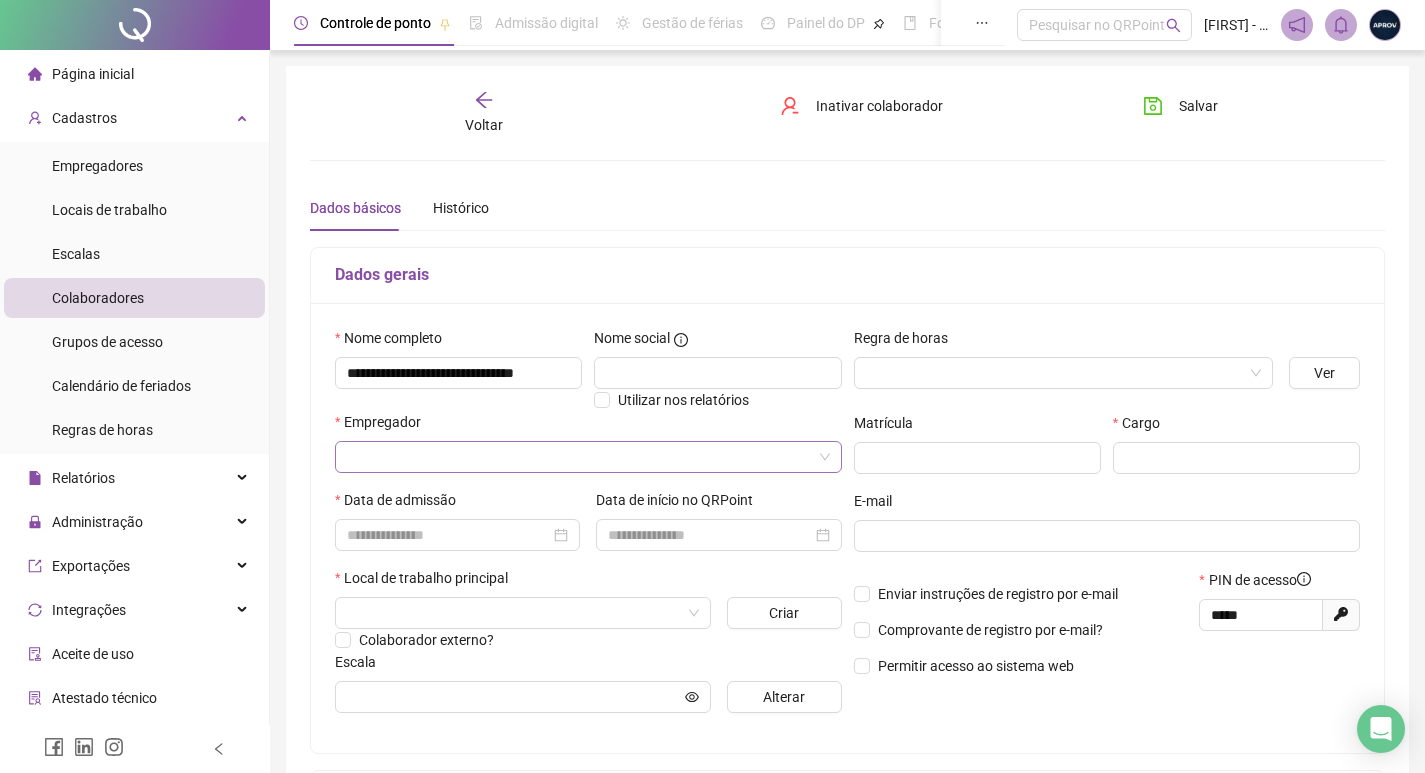 click at bounding box center (579, 457) 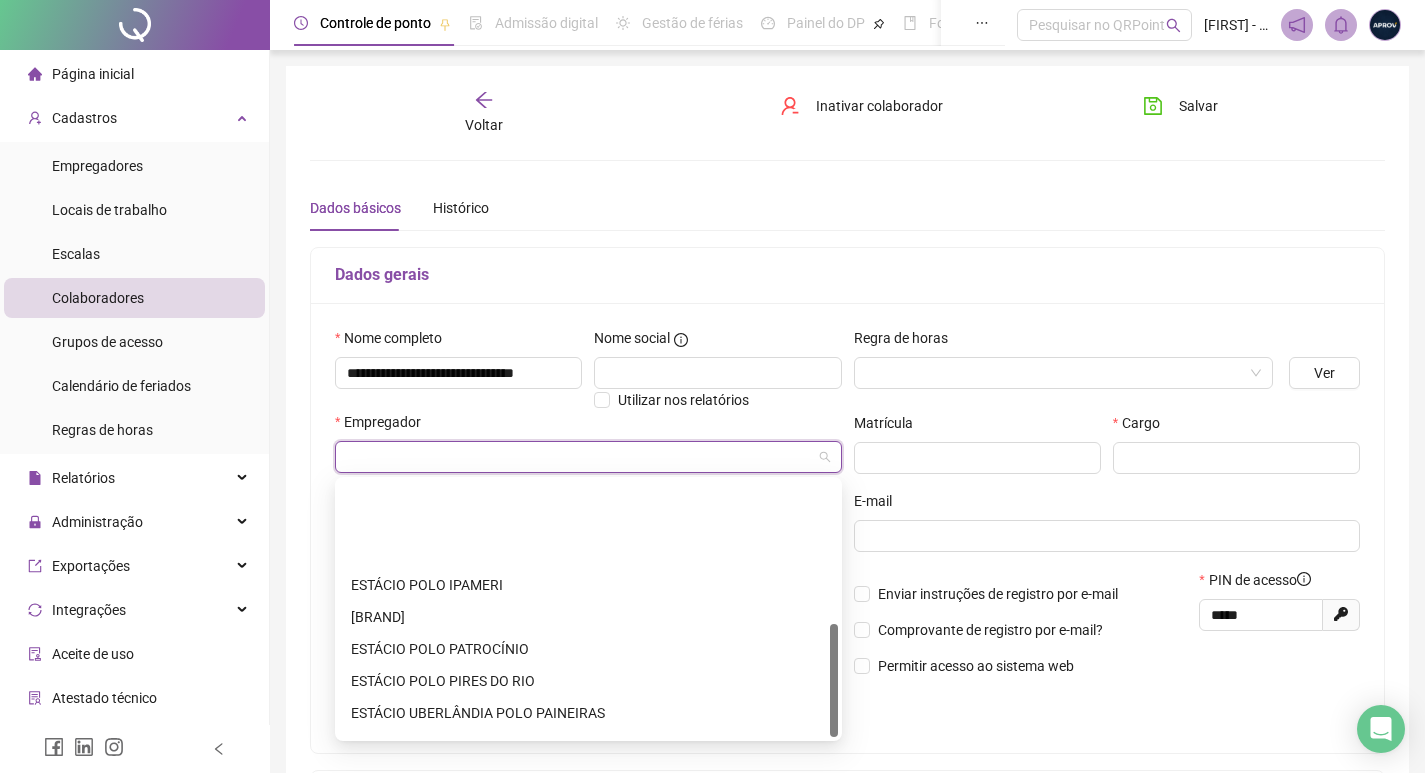 scroll, scrollTop: 320, scrollLeft: 0, axis: vertical 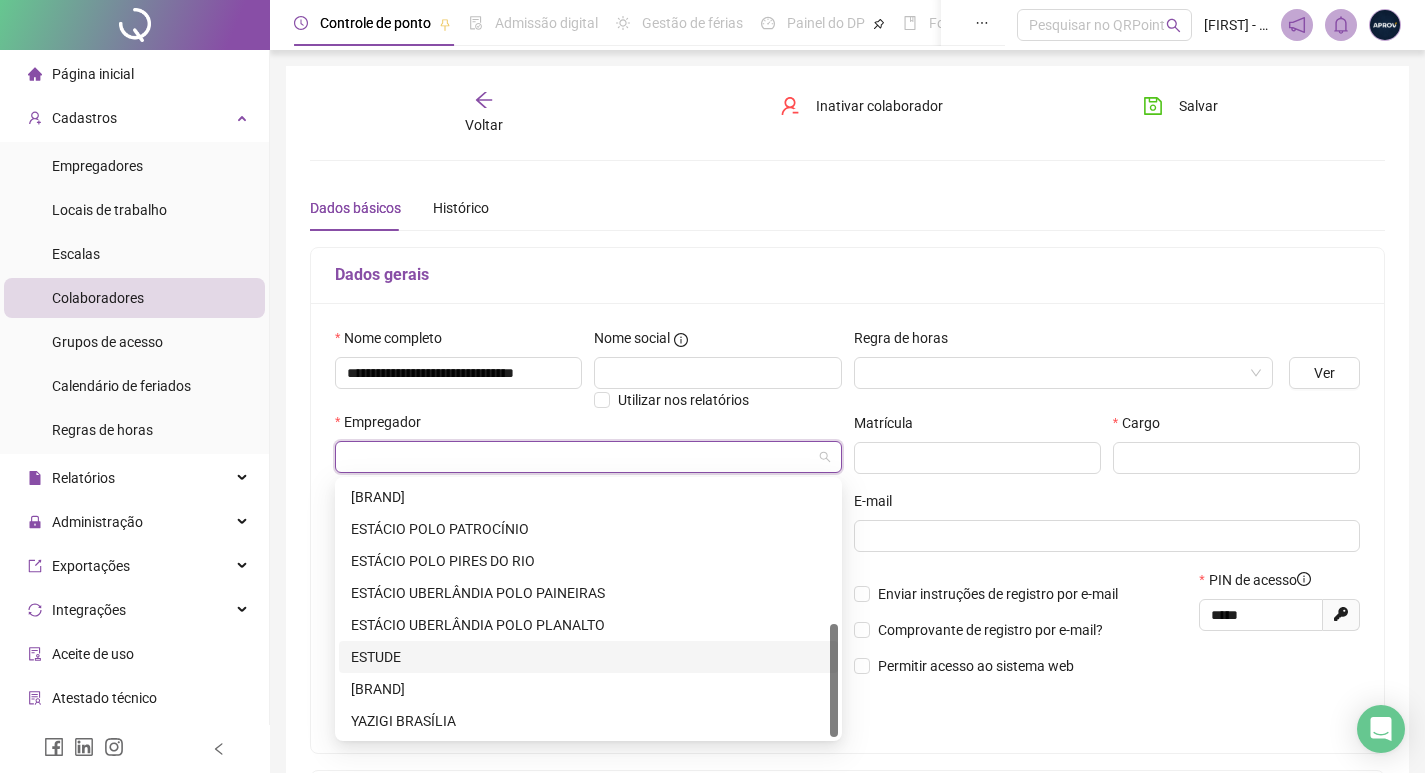 click on "ESTUDE" at bounding box center (588, 657) 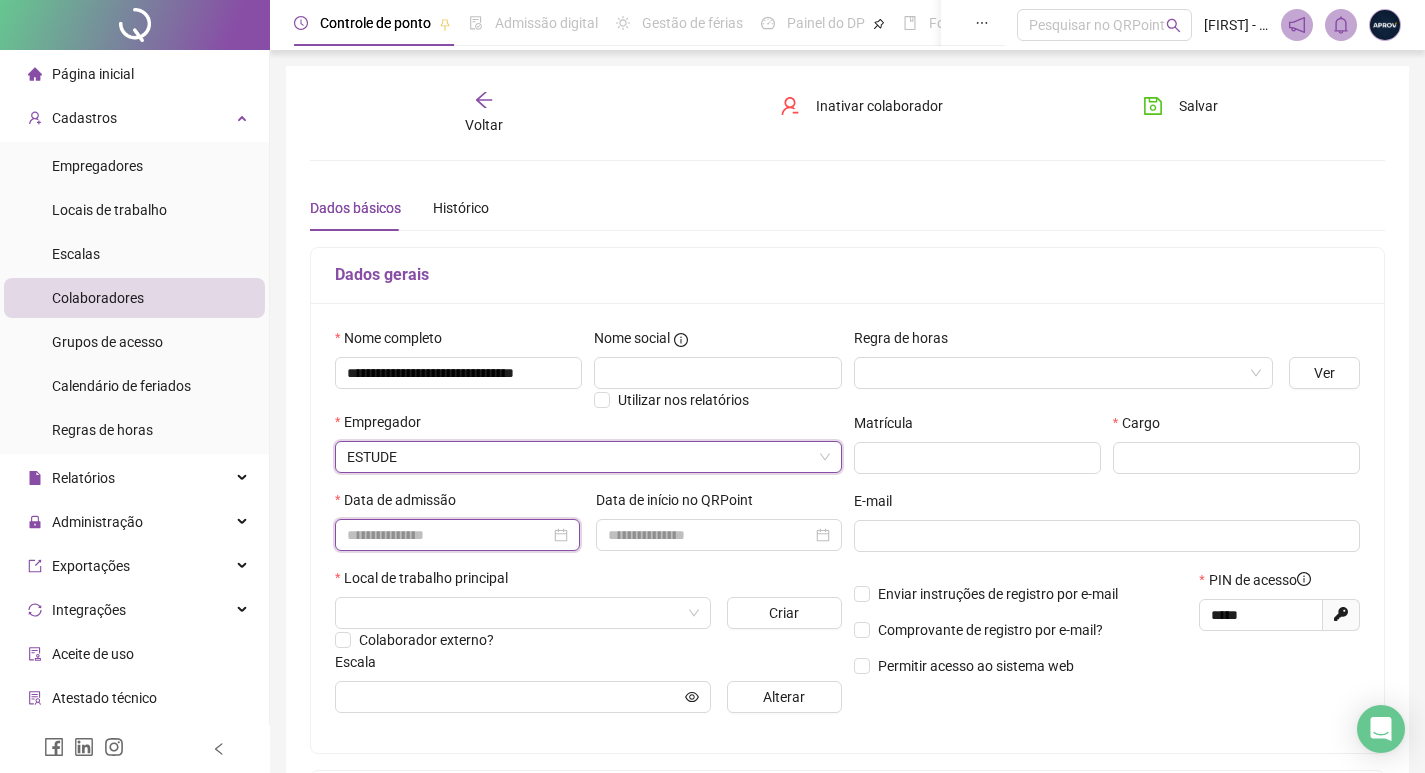 click at bounding box center [448, 535] 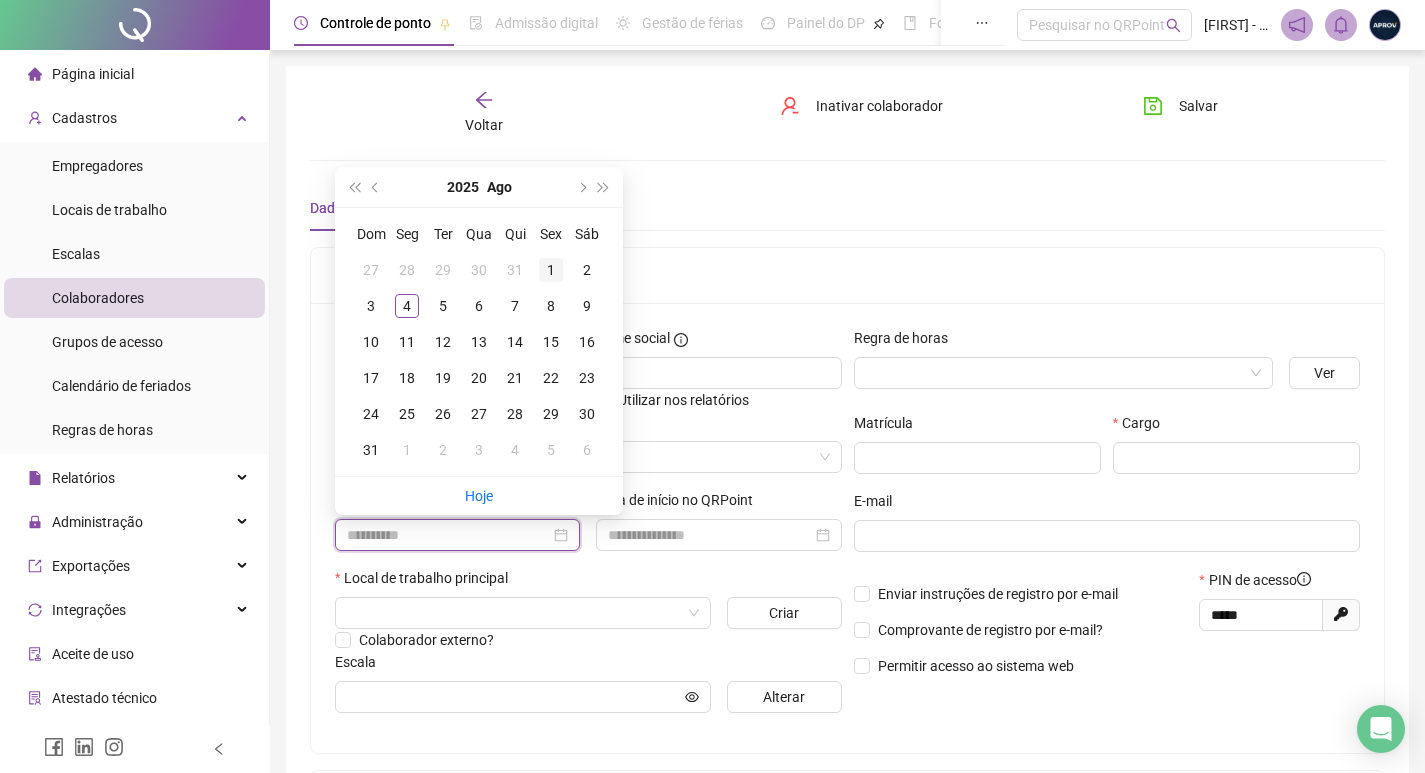 type on "**********" 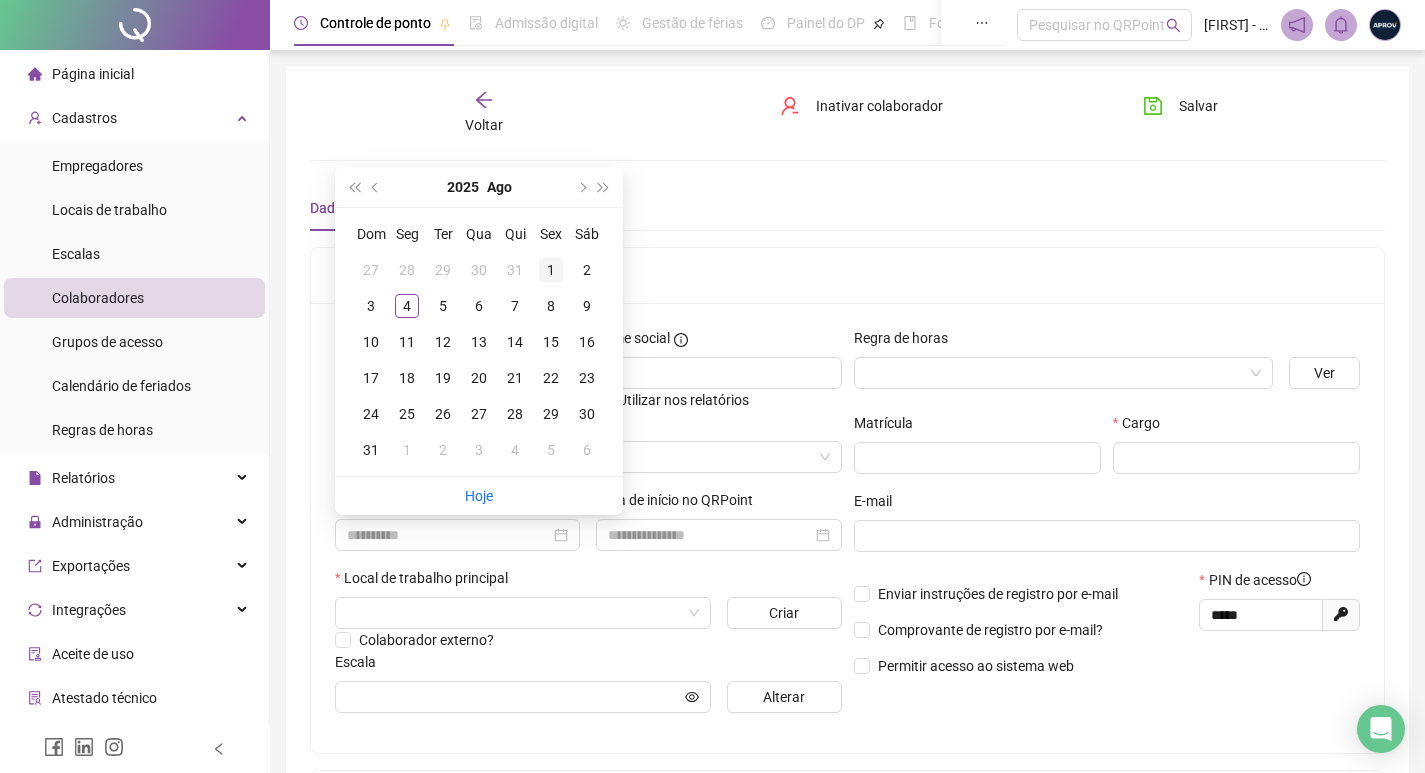 click on "1" at bounding box center [551, 270] 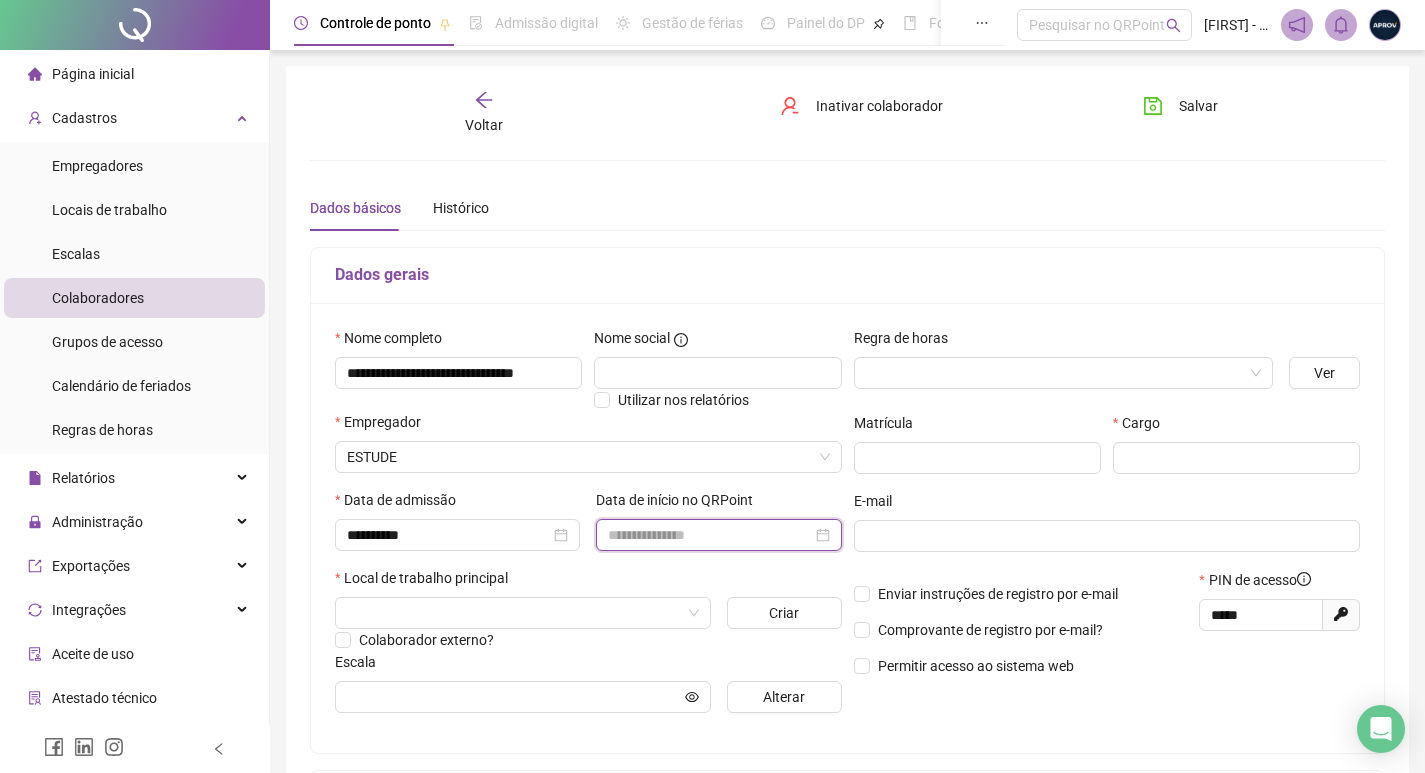 click at bounding box center [709, 535] 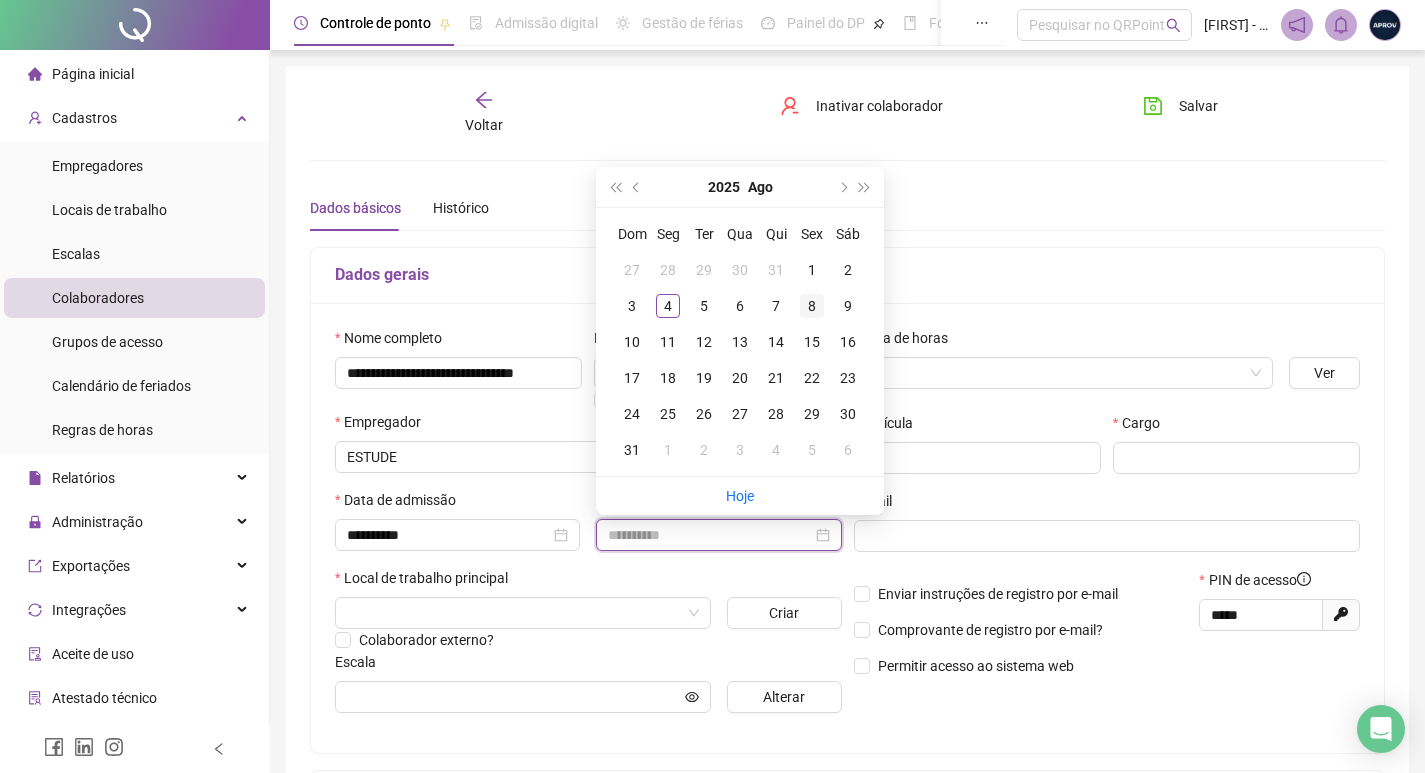 type on "**********" 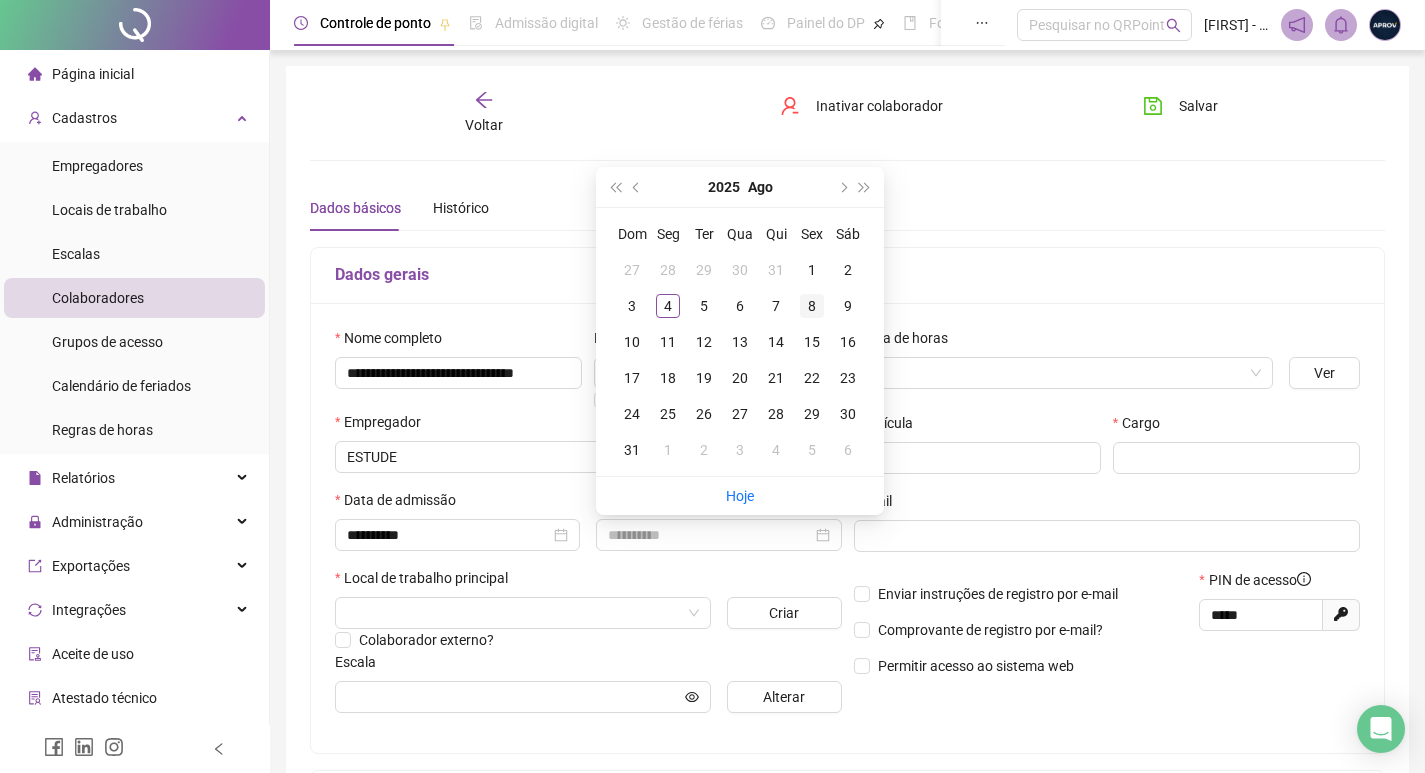 click on "8" at bounding box center (812, 306) 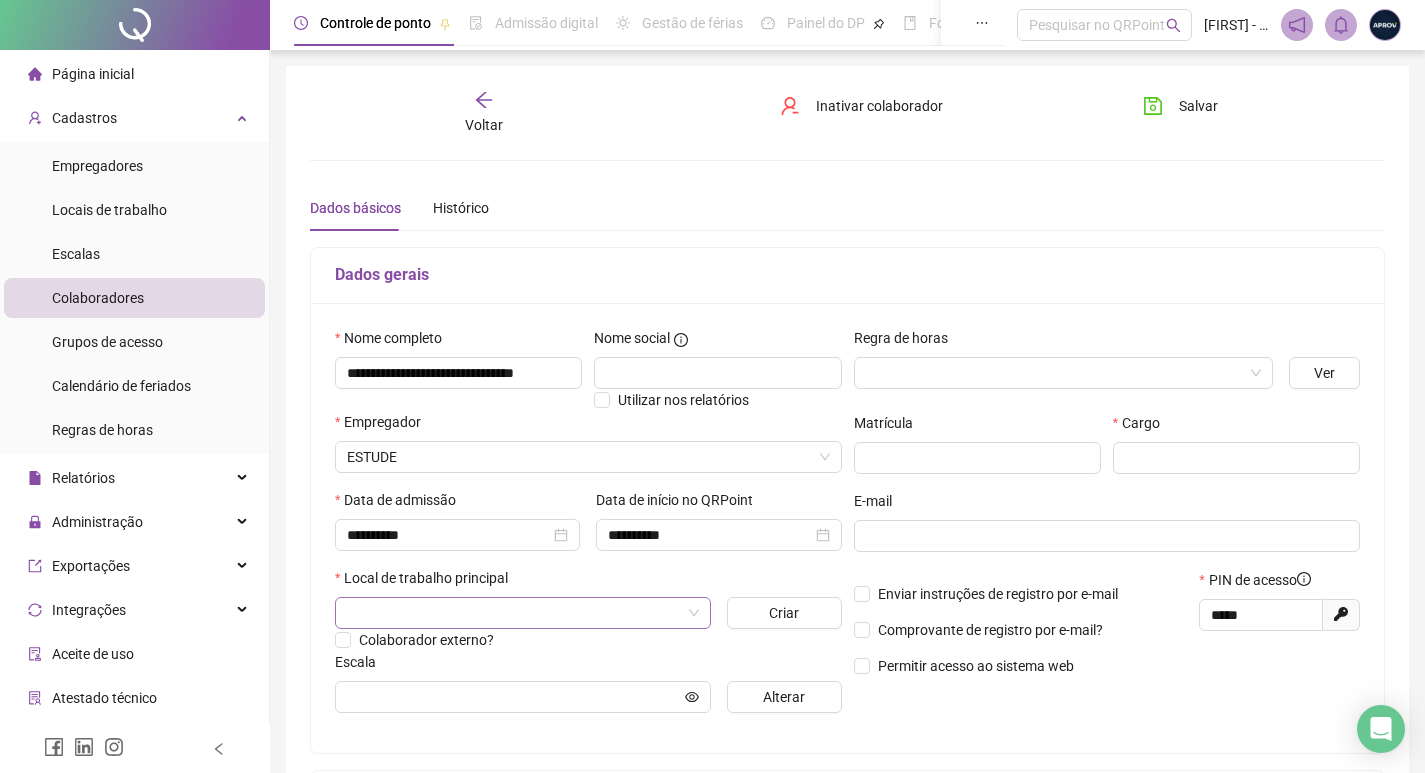 click at bounding box center (514, 613) 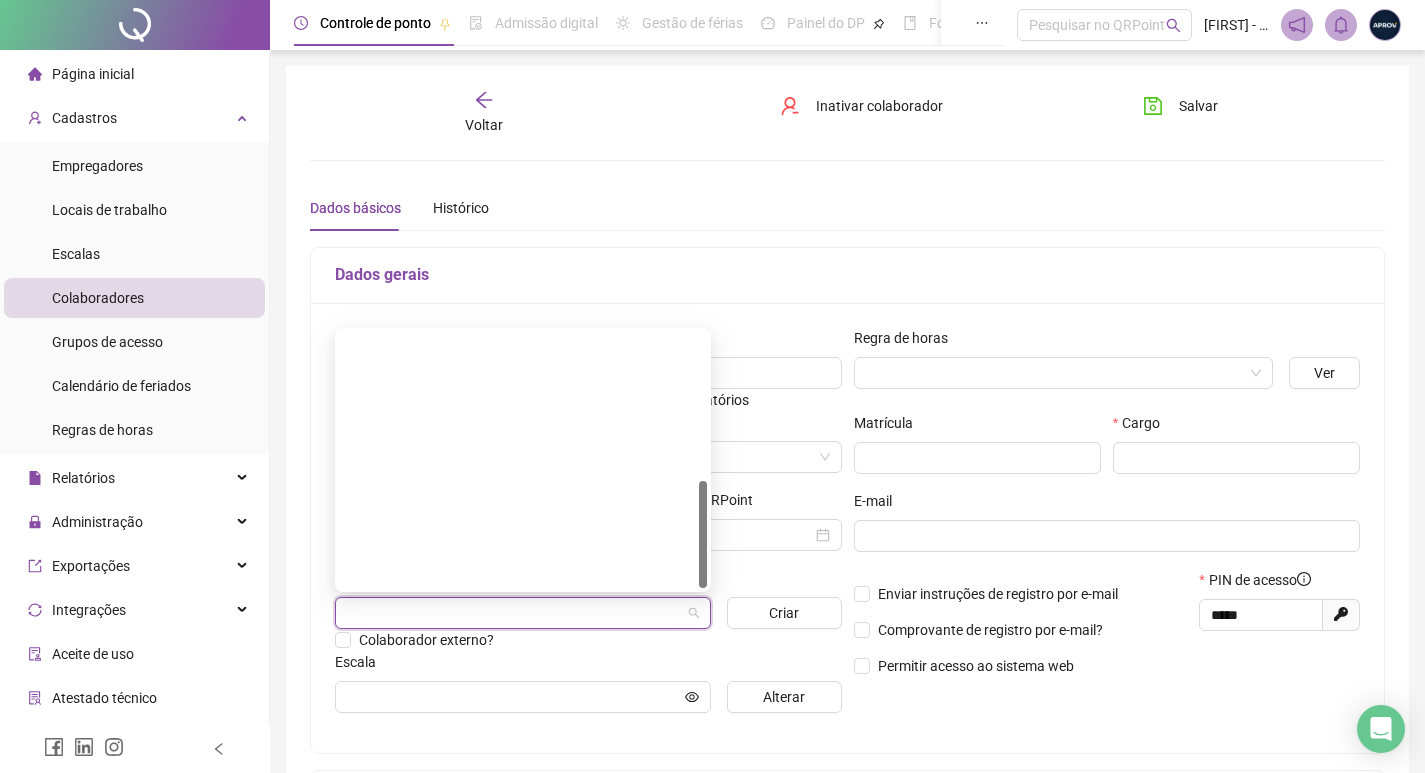 scroll, scrollTop: 352, scrollLeft: 0, axis: vertical 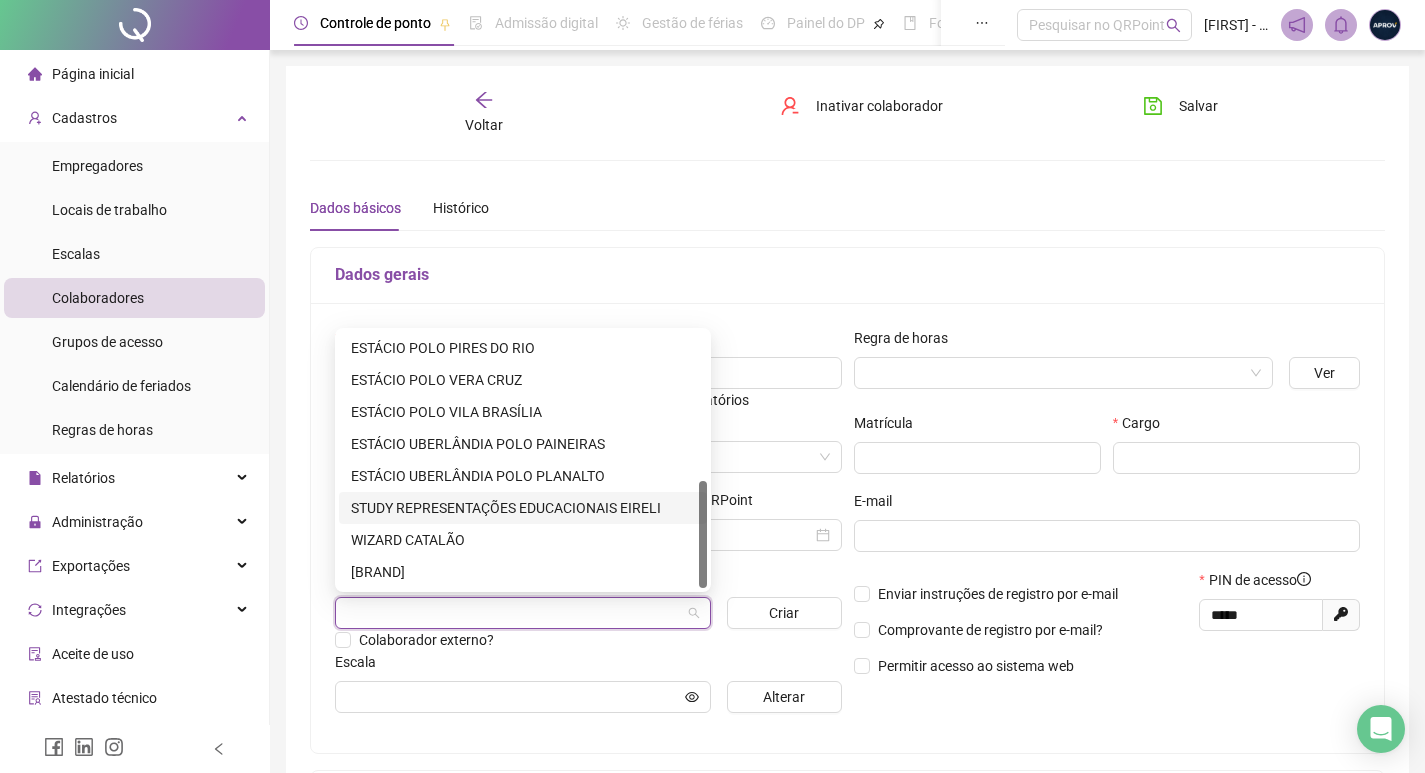click on "STUDY REPRESENTAÇÕES EDUCACIONAIS EIRELI" at bounding box center (523, 508) 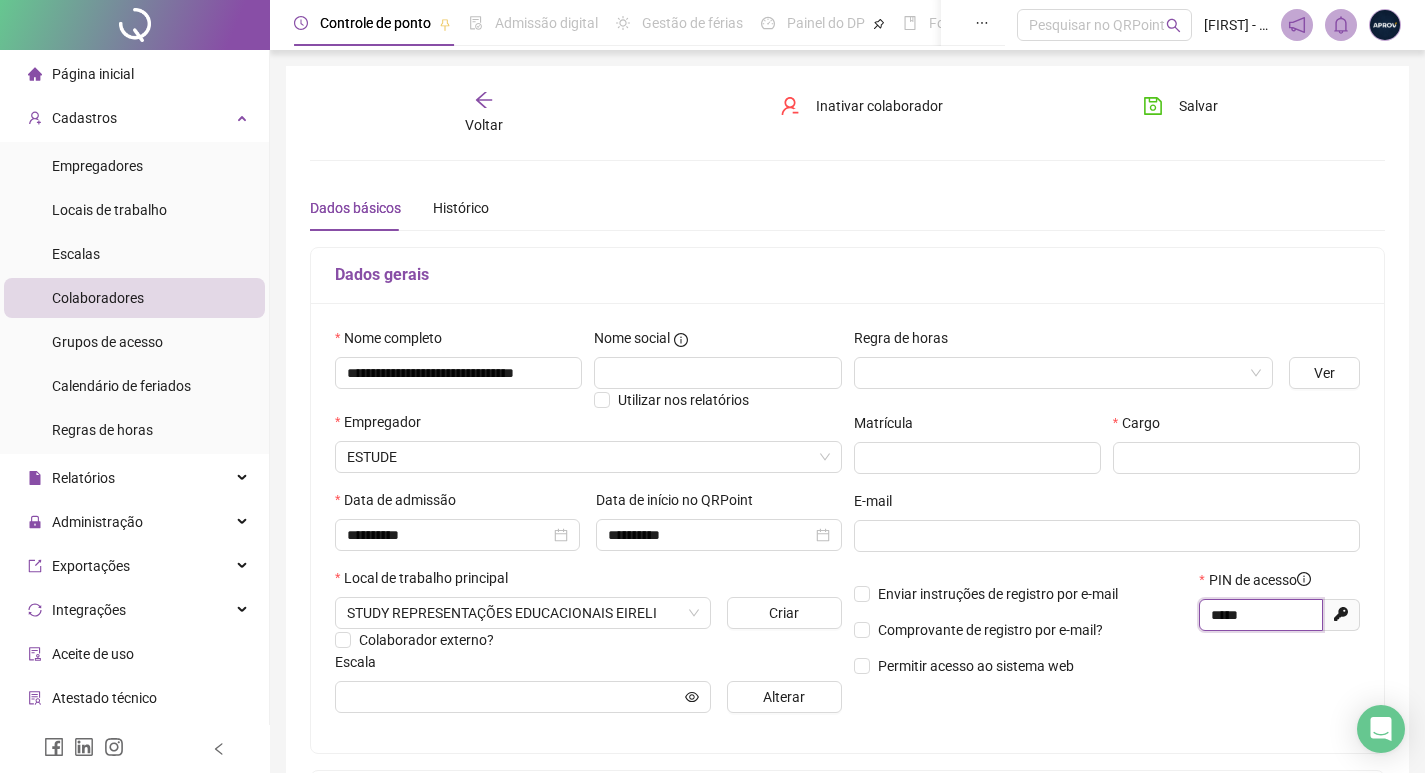 click on "*****" at bounding box center (1259, 615) 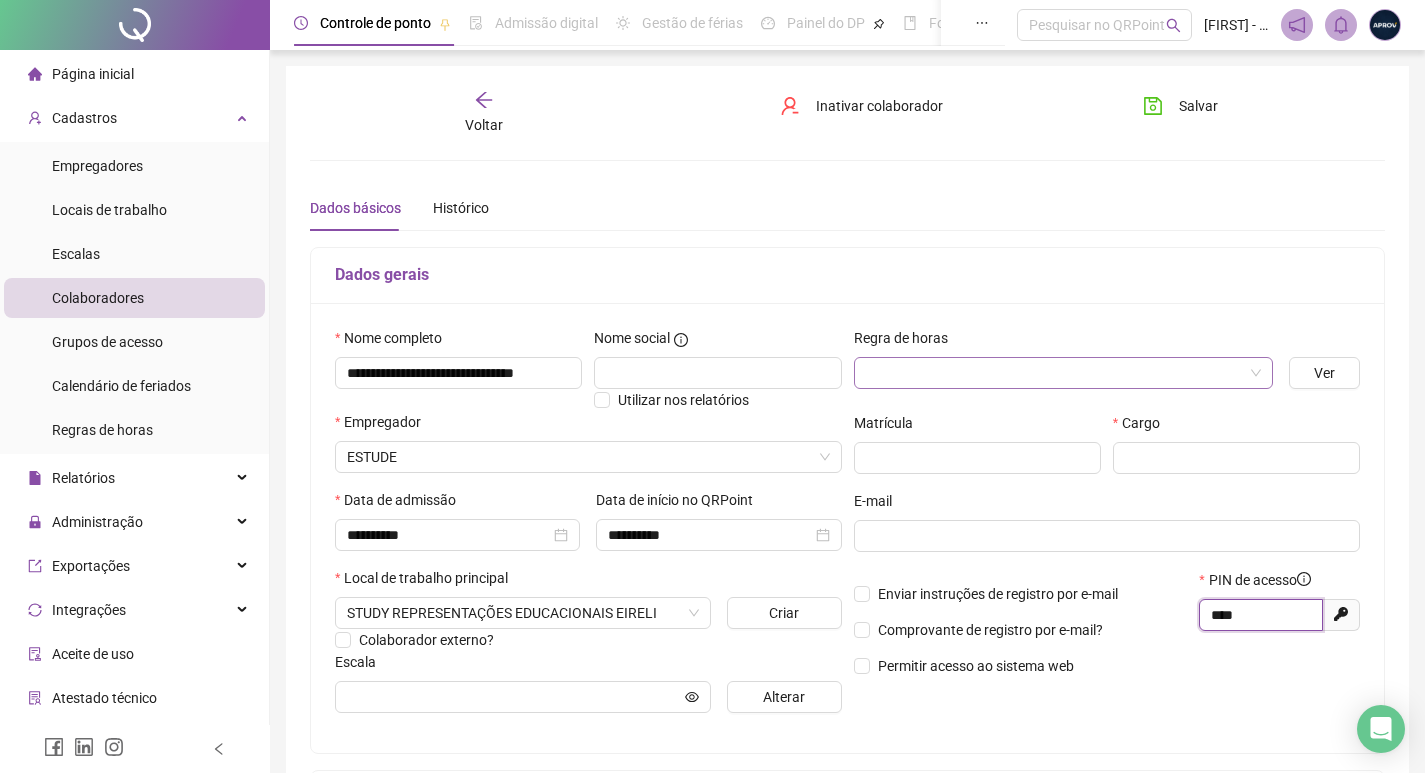 type on "****" 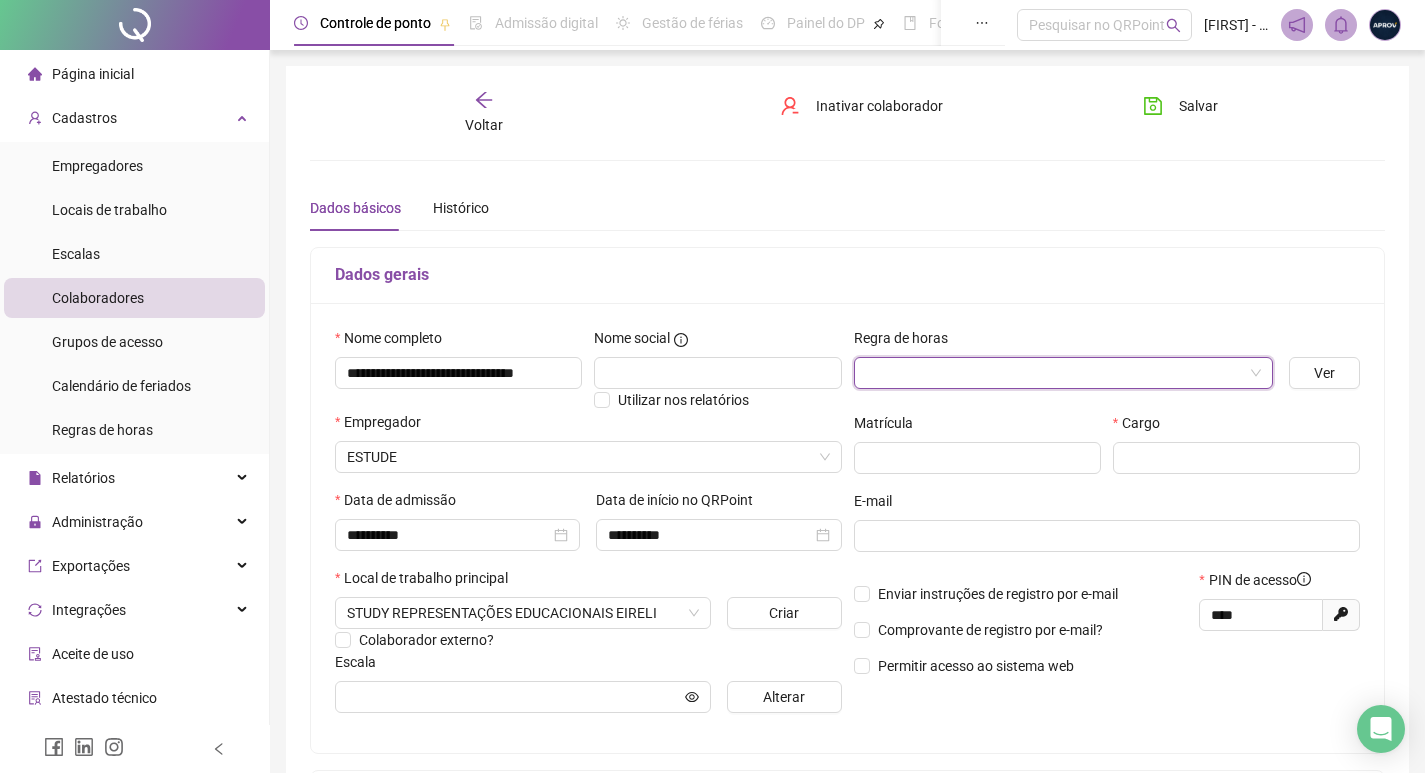 click at bounding box center (1054, 373) 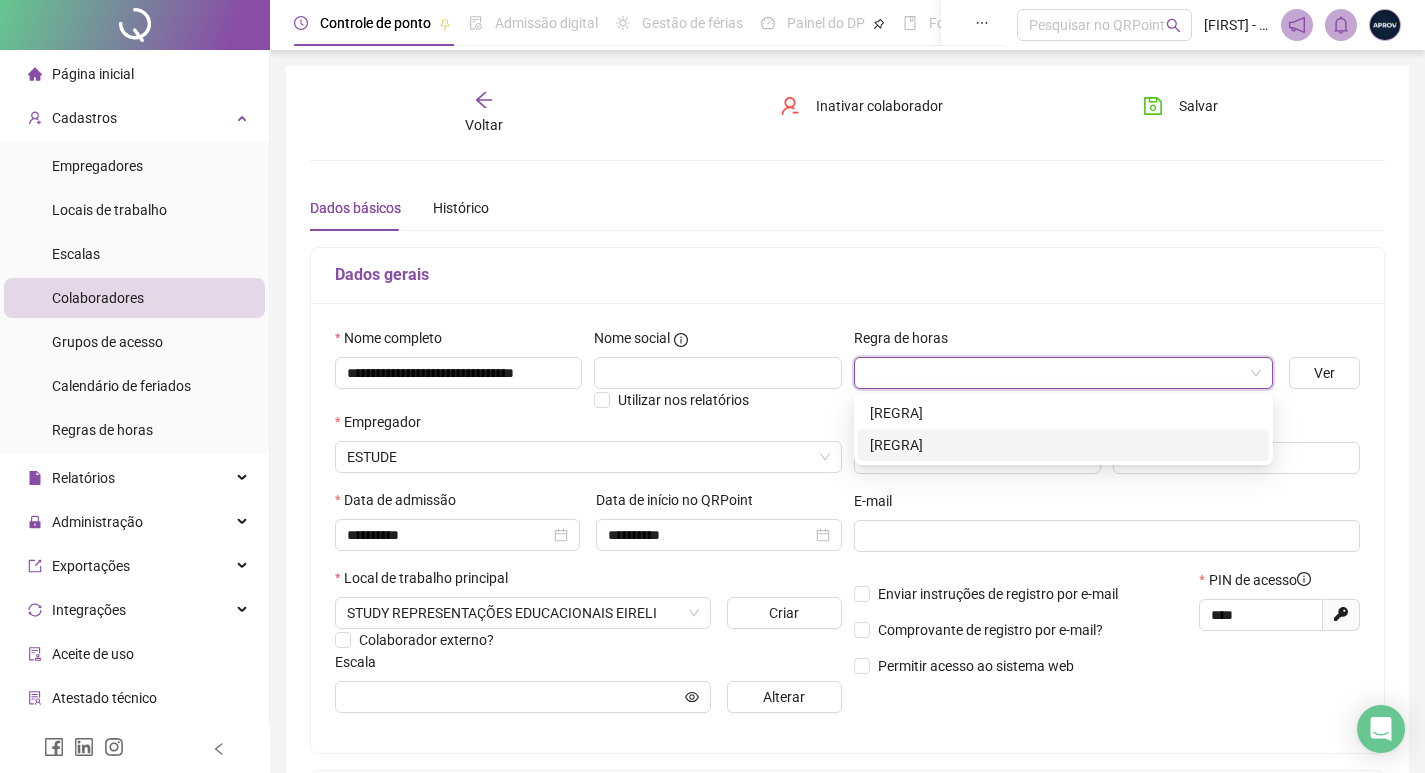 click on "[REGRA]" at bounding box center (1063, 445) 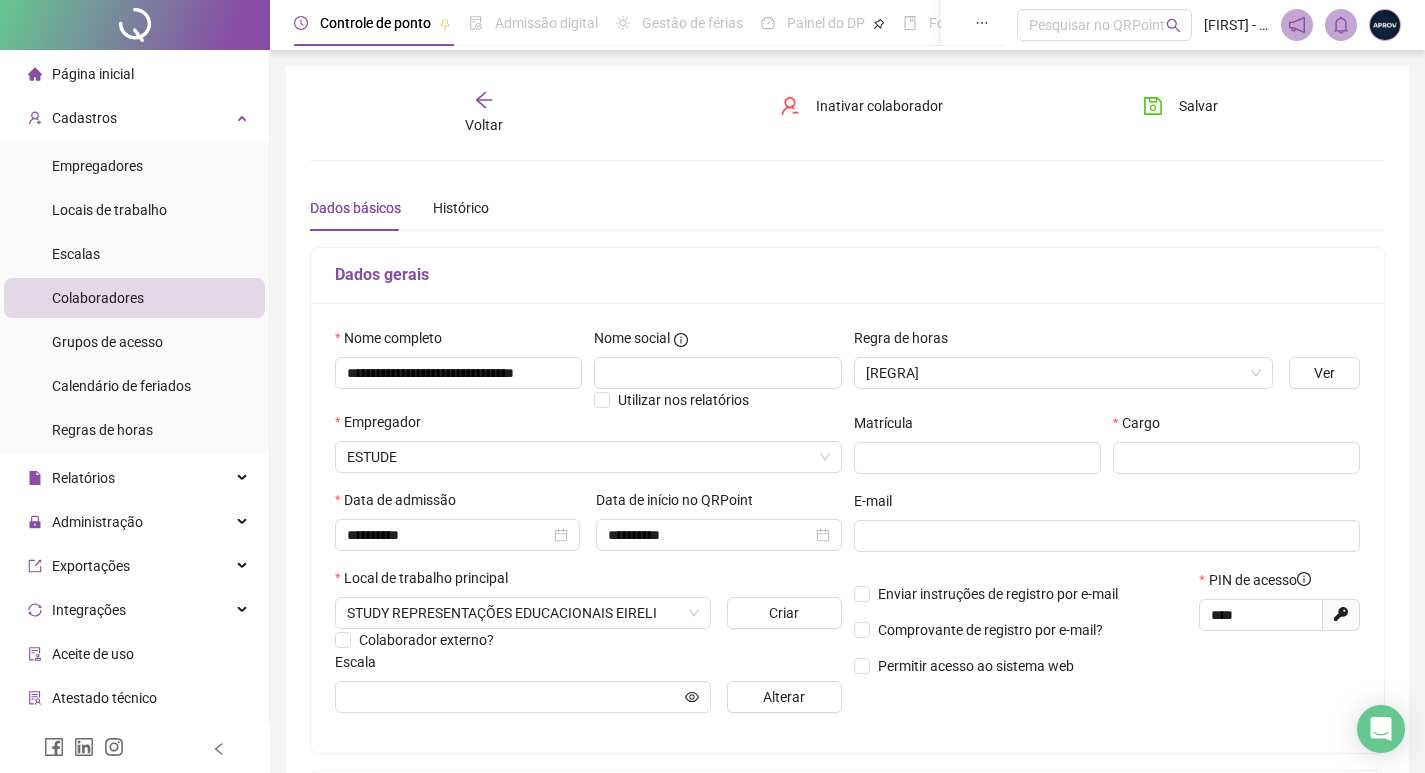 click on "Cargo" at bounding box center (1236, 427) 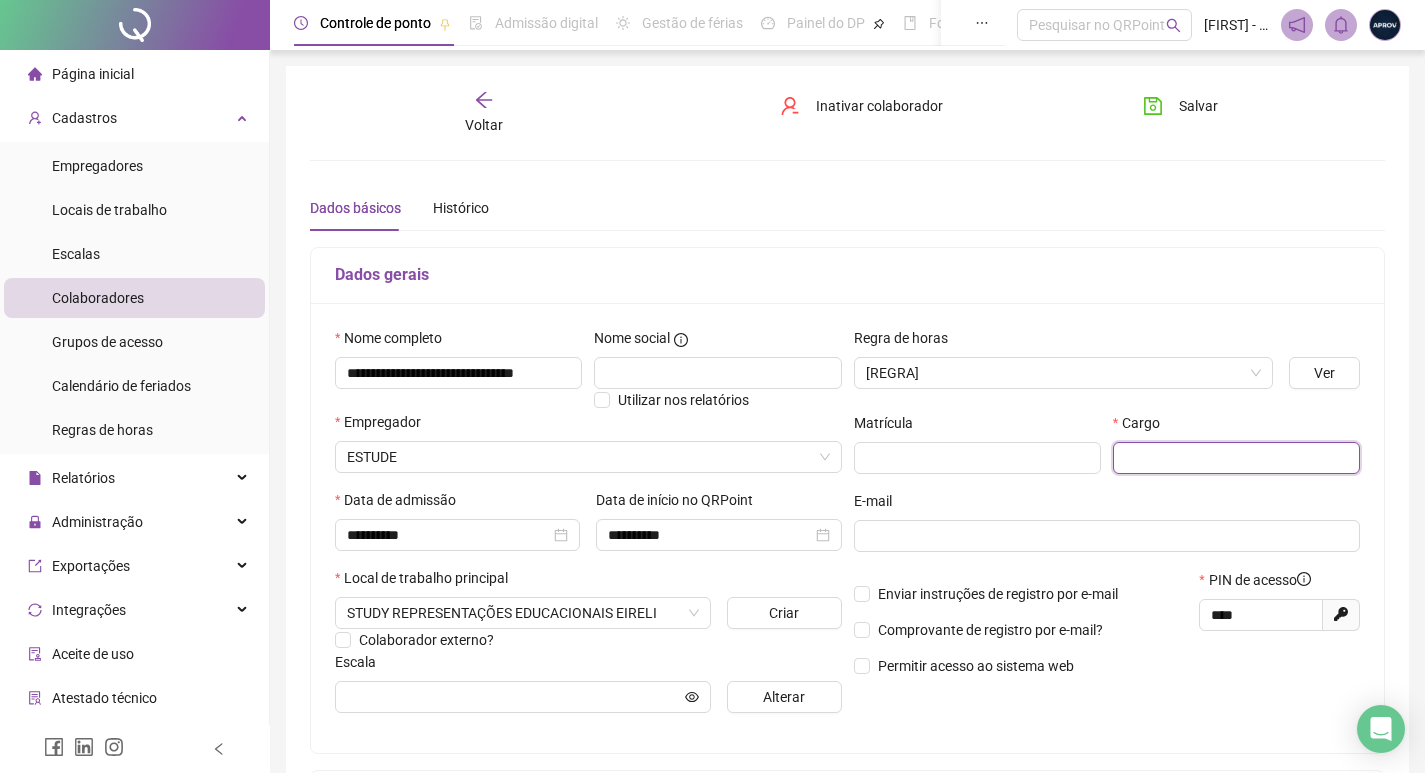 click at bounding box center [1236, 458] 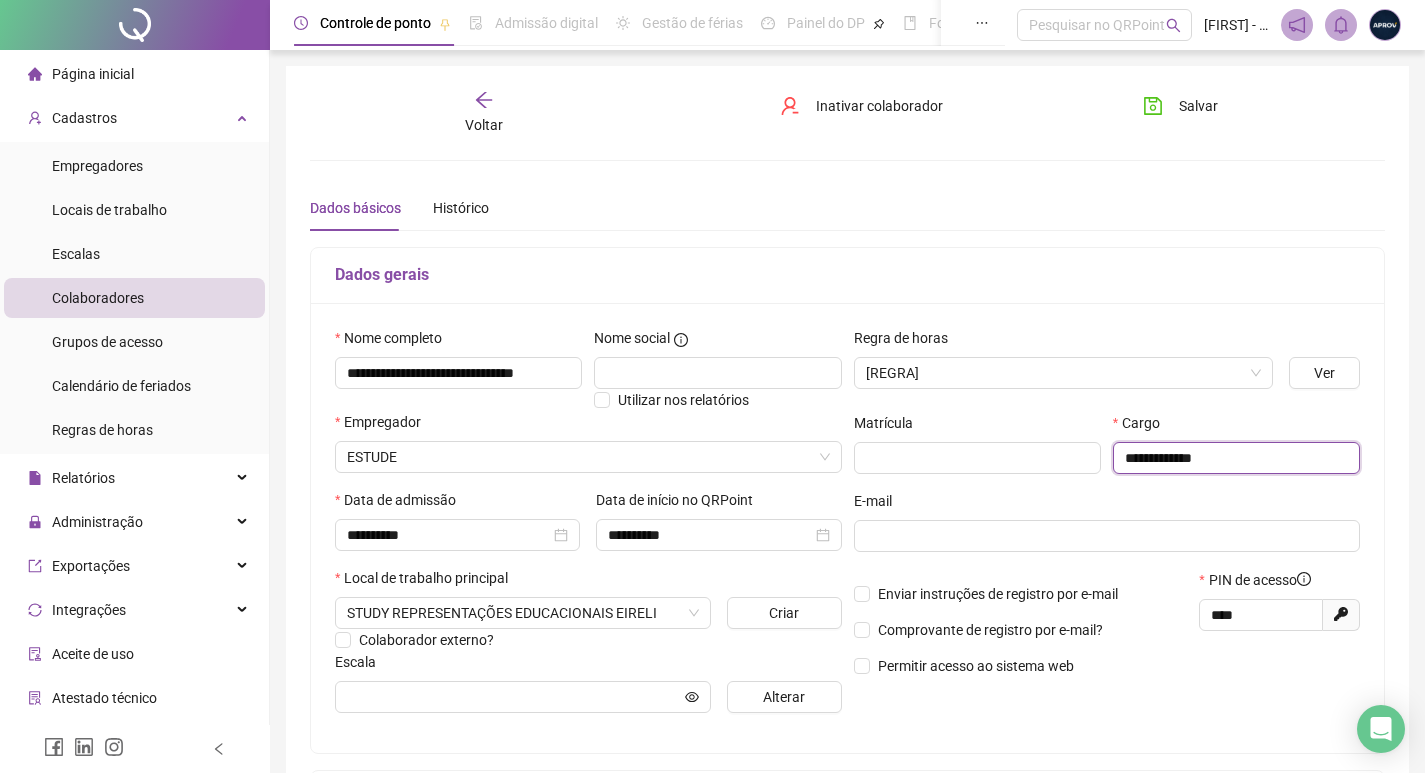 scroll, scrollTop: 300, scrollLeft: 0, axis: vertical 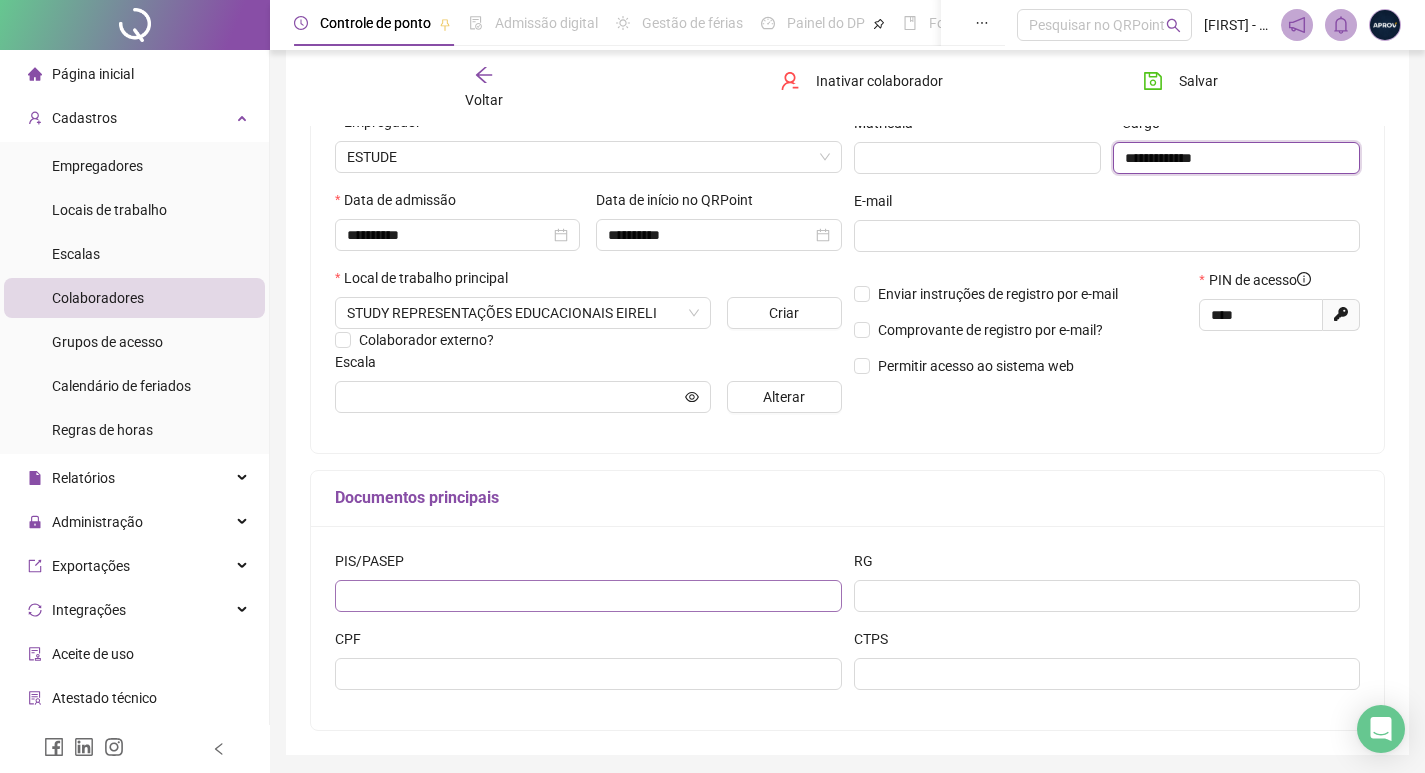 type on "**********" 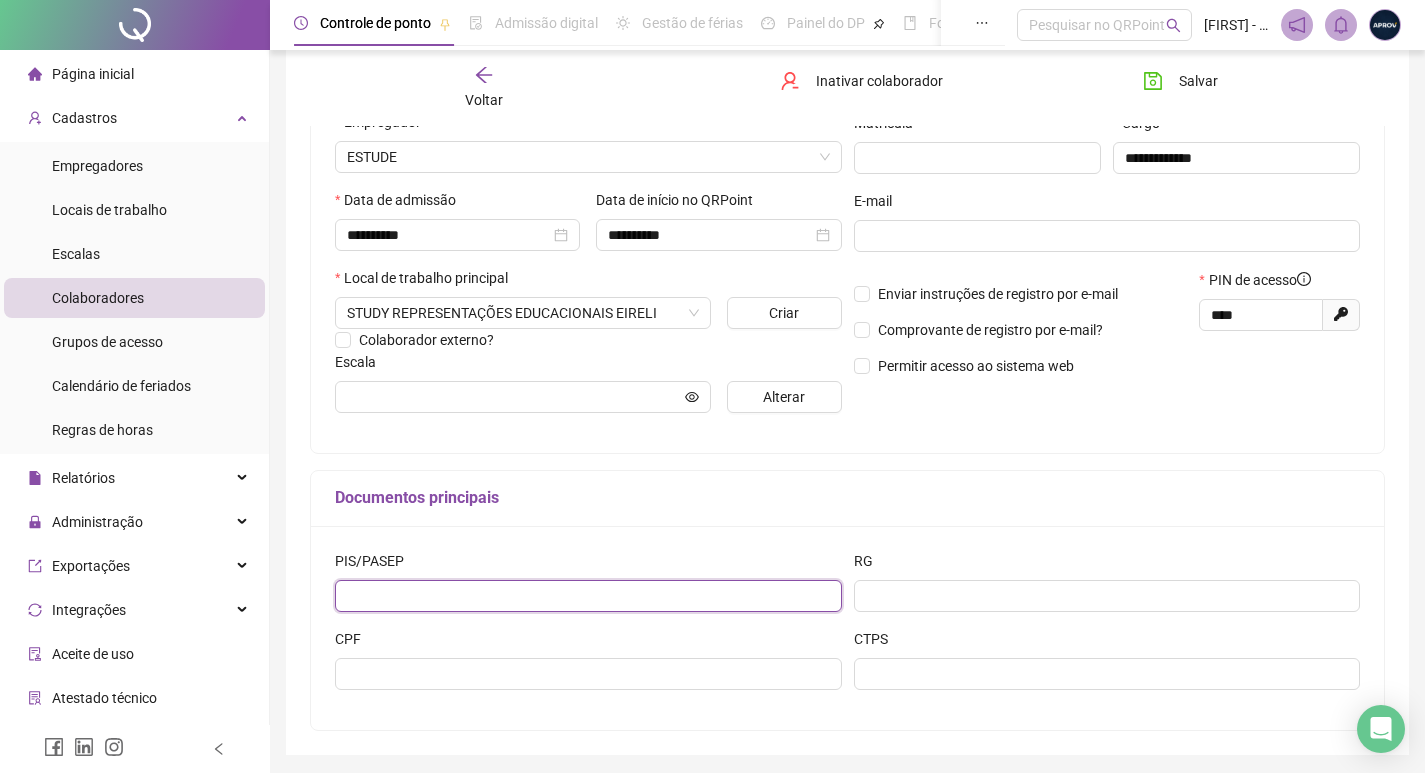 click at bounding box center [588, 596] 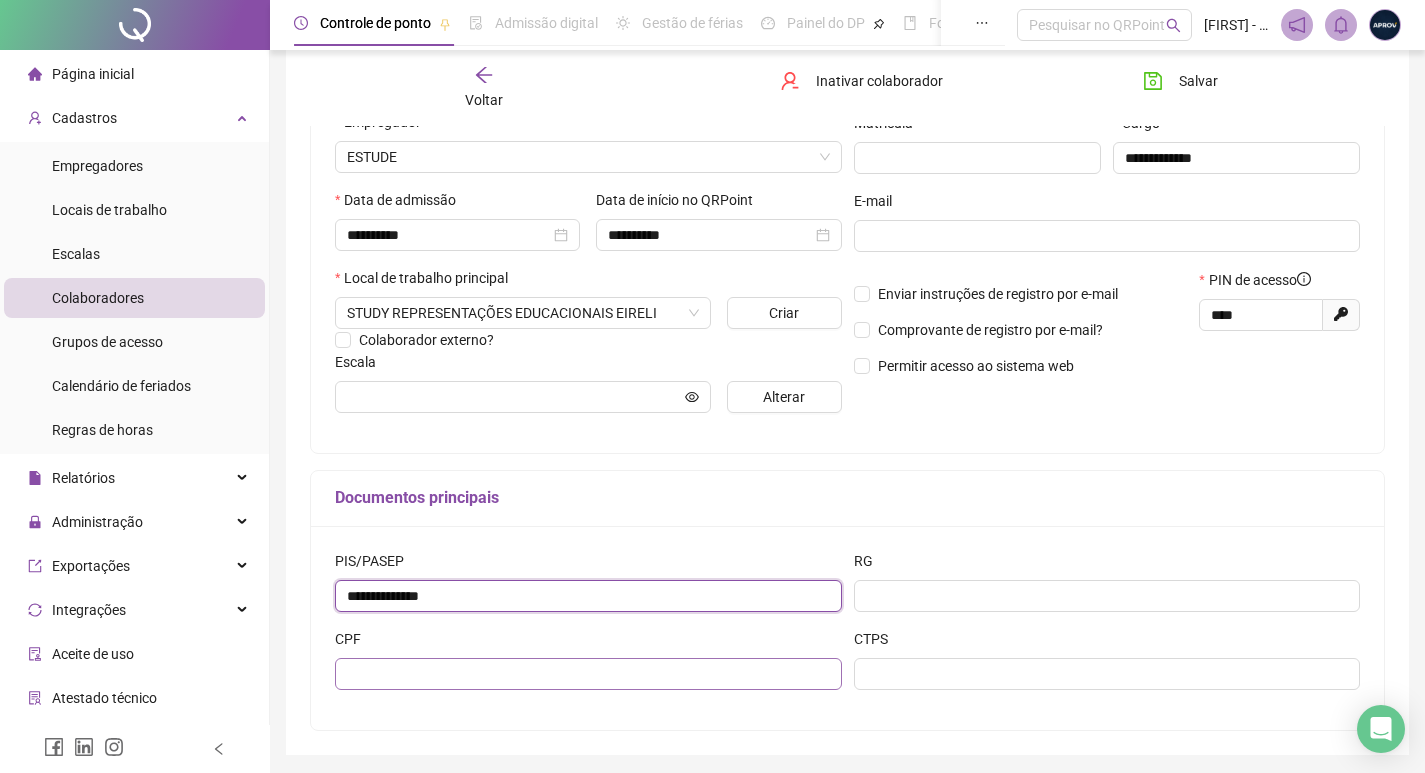 type on "**********" 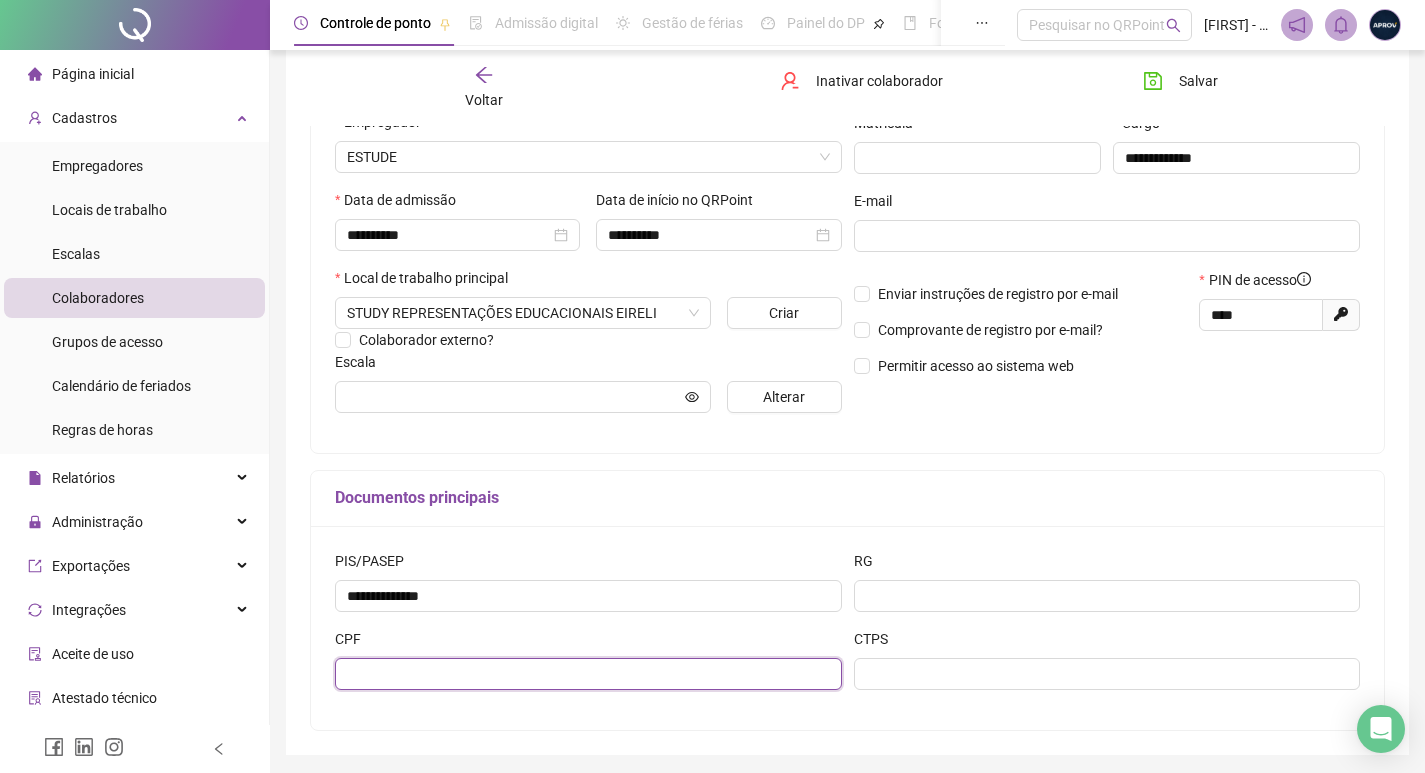 click at bounding box center [588, 674] 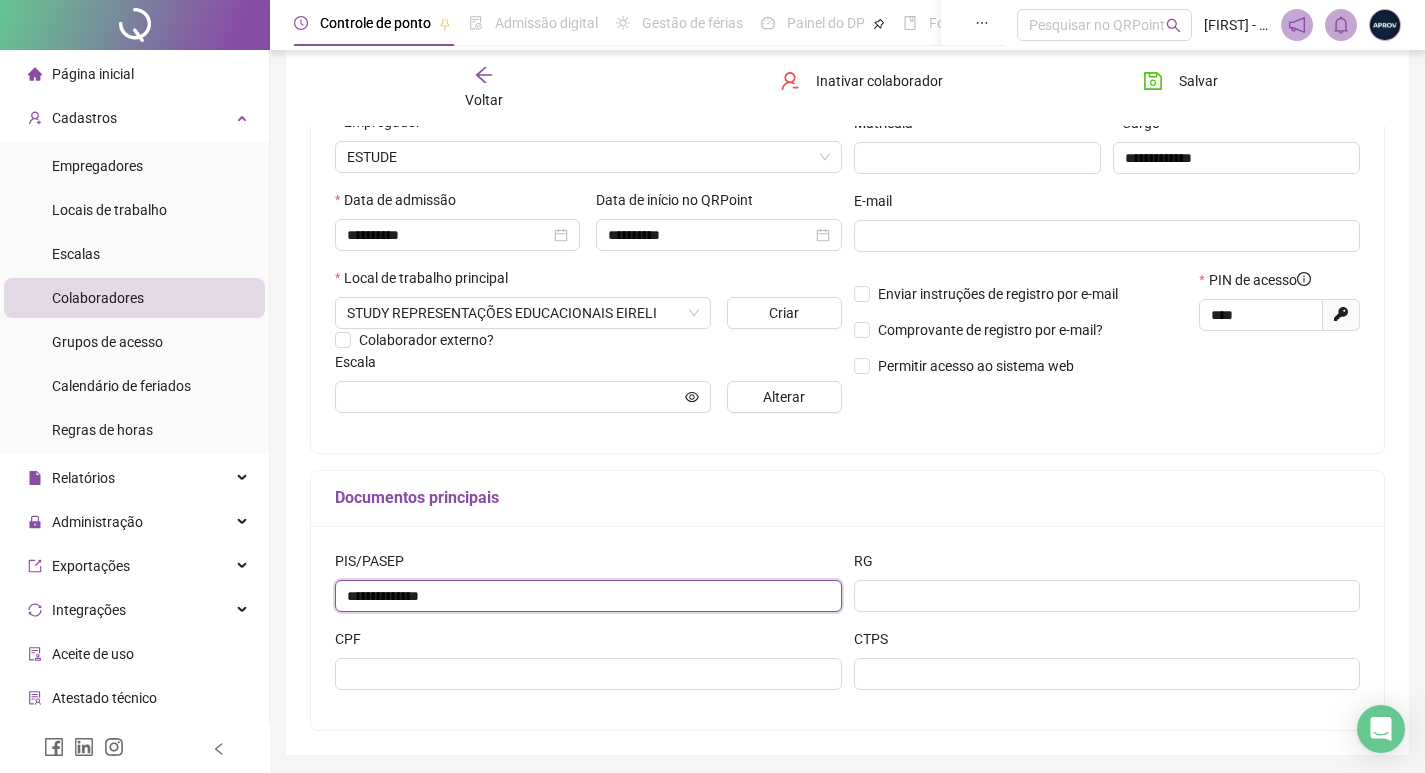 click on "**********" at bounding box center [588, 596] 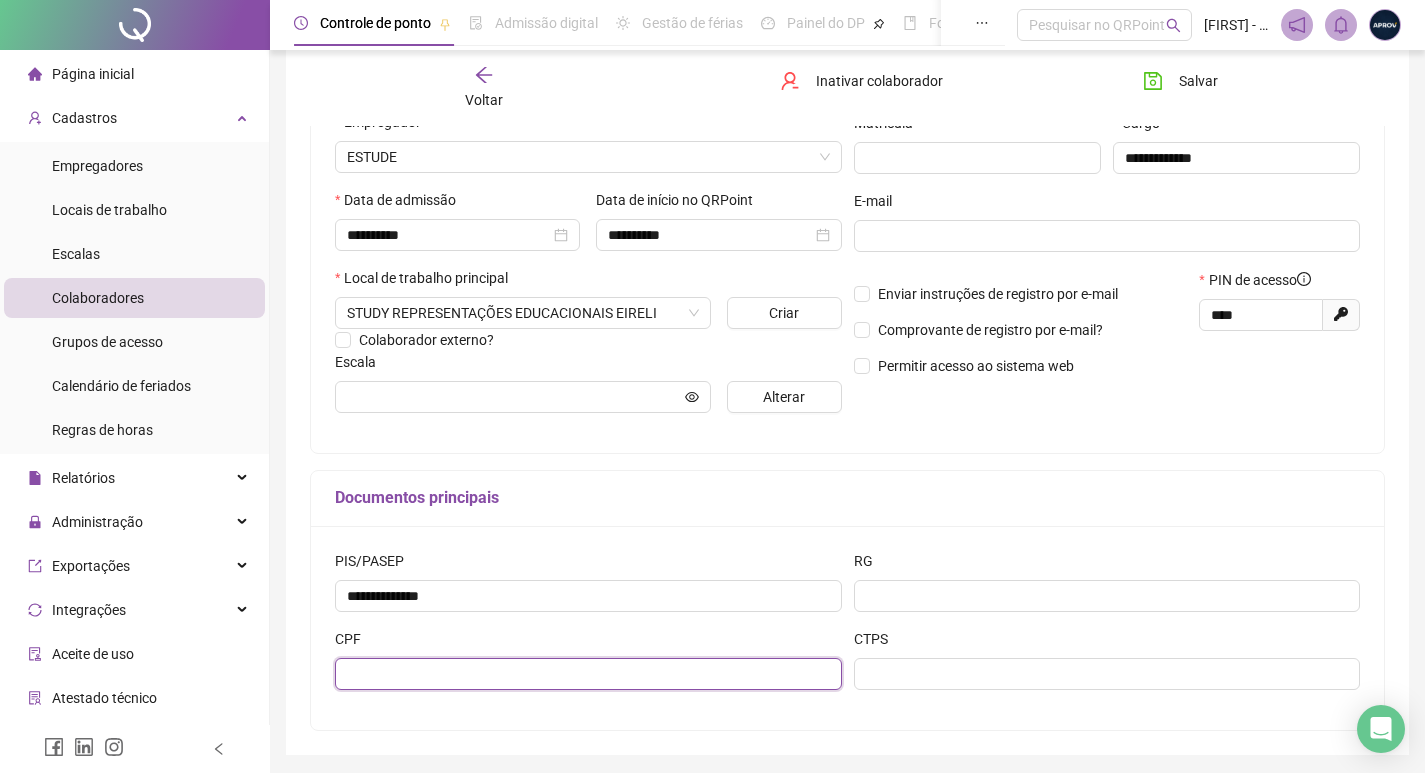 click at bounding box center [588, 674] 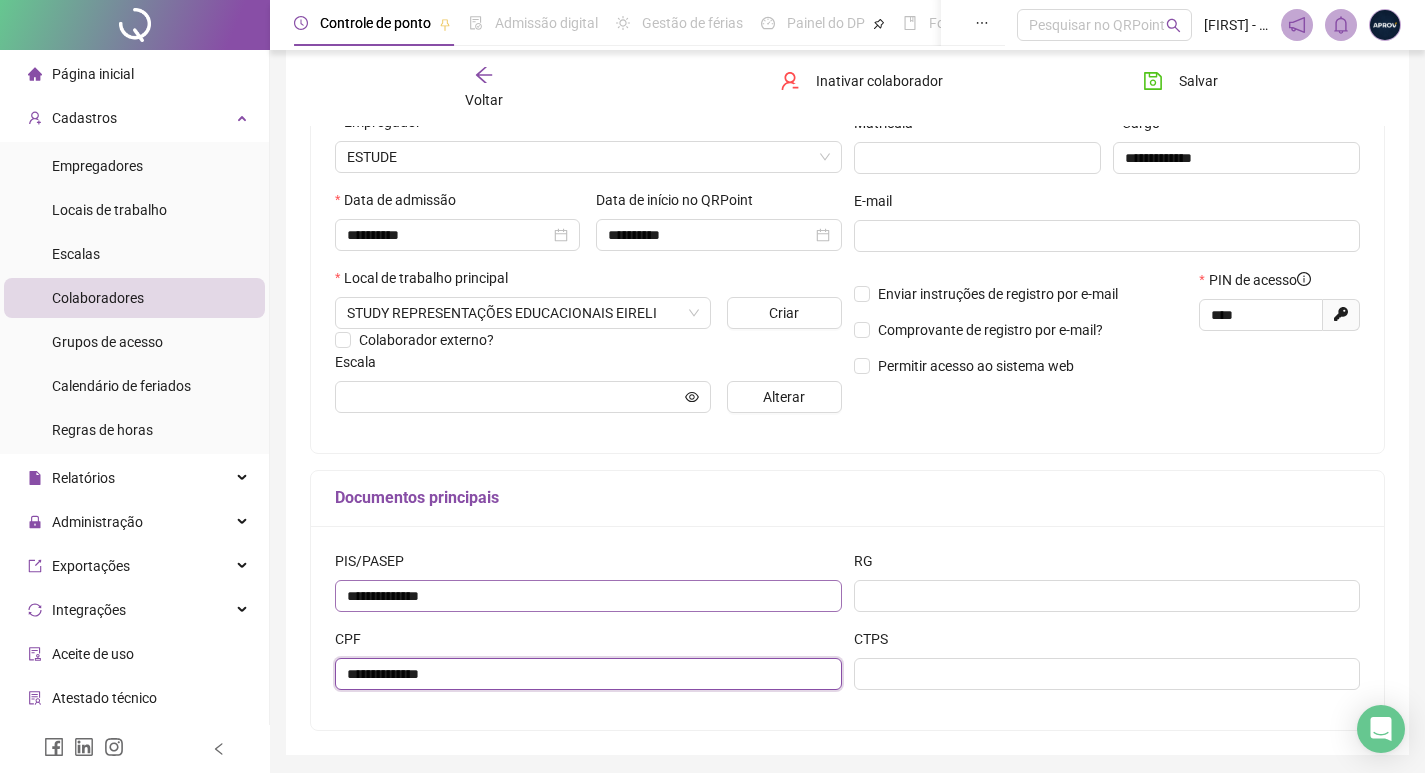 type on "**********" 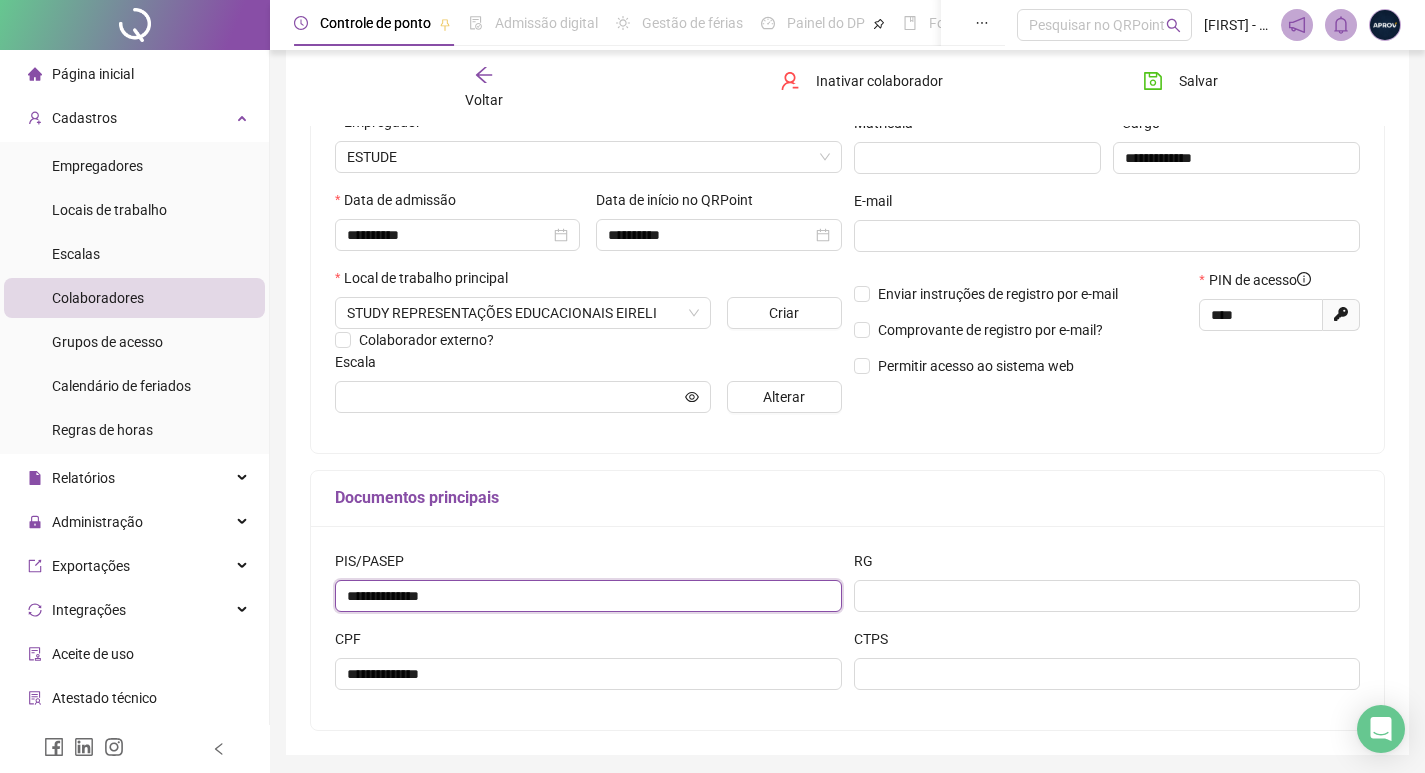 drag, startPoint x: 478, startPoint y: 594, endPoint x: 357, endPoint y: 593, distance: 121.004135 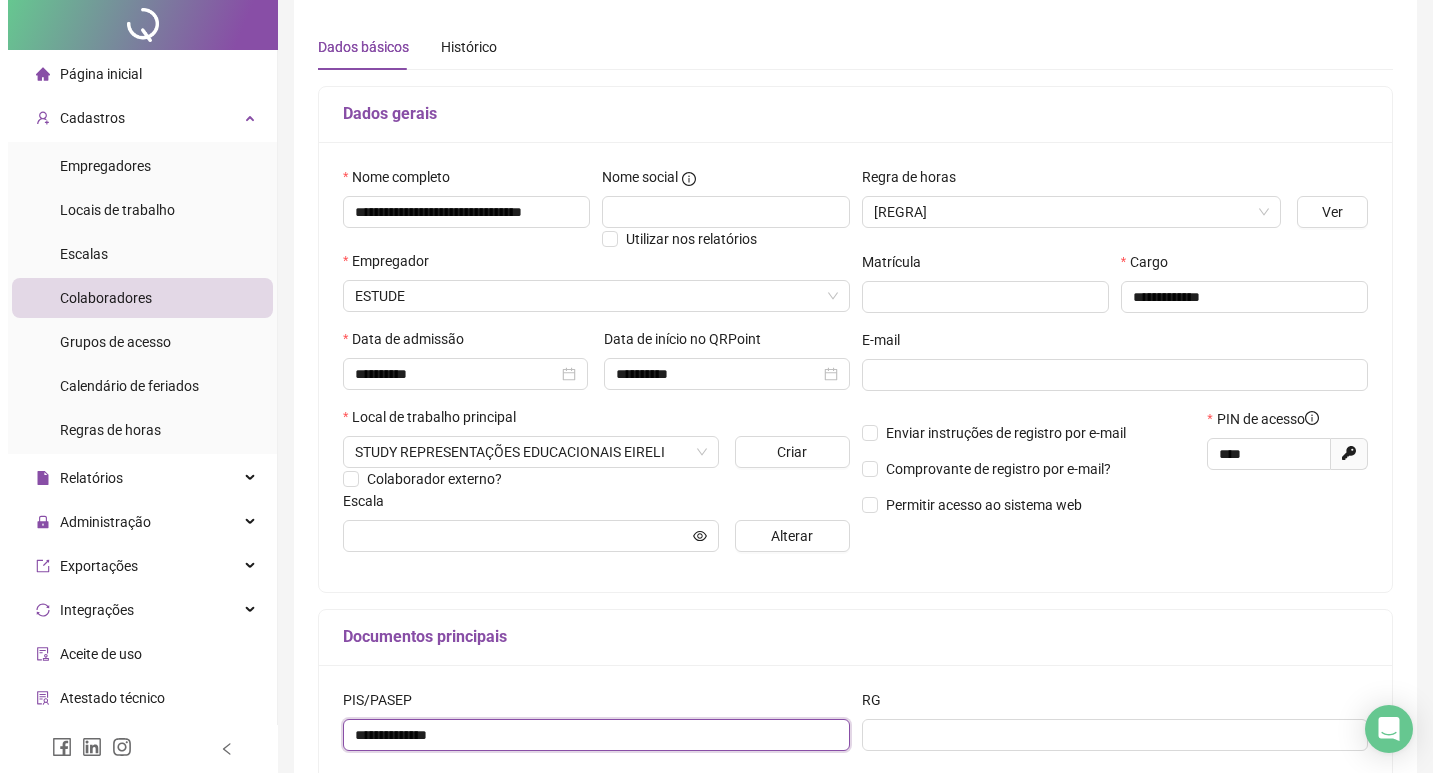 scroll, scrollTop: 0, scrollLeft: 0, axis: both 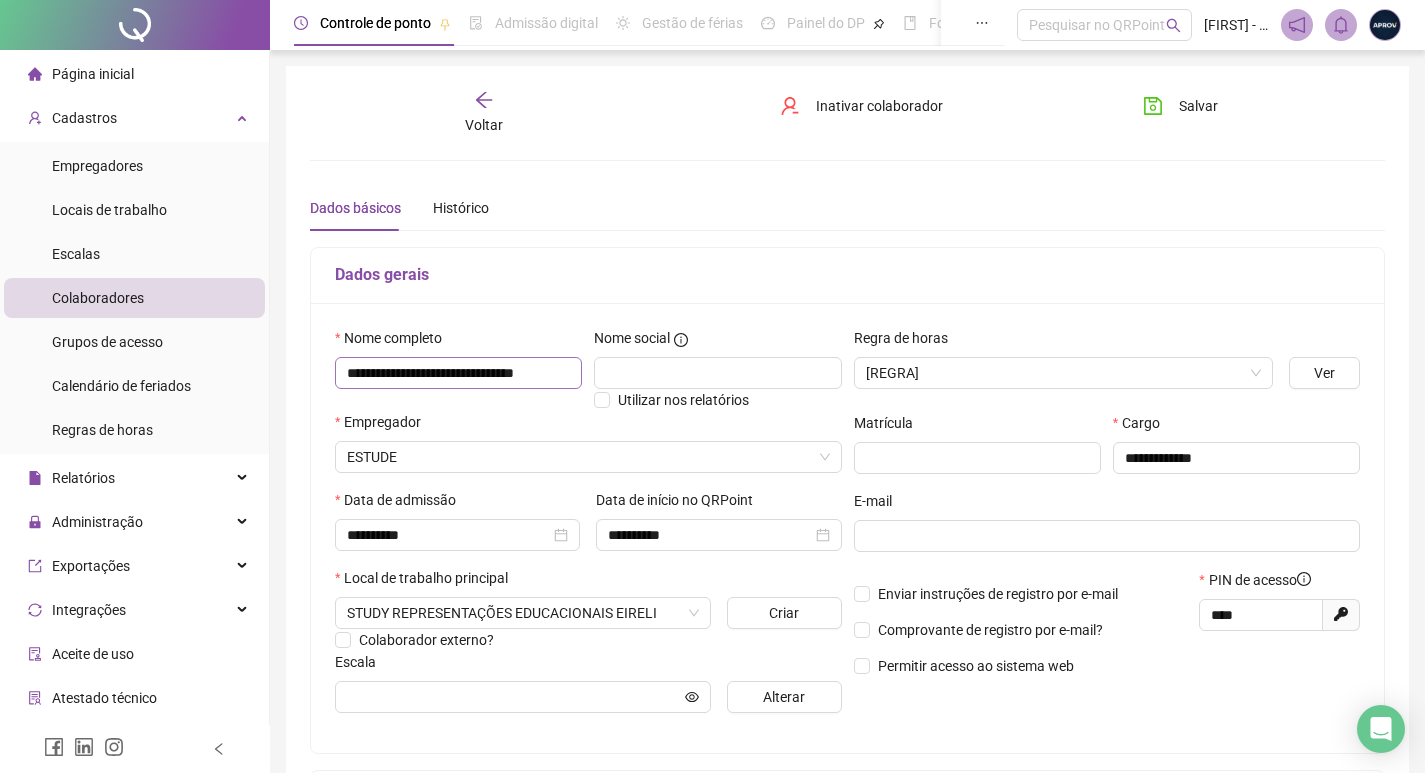 type on "**********" 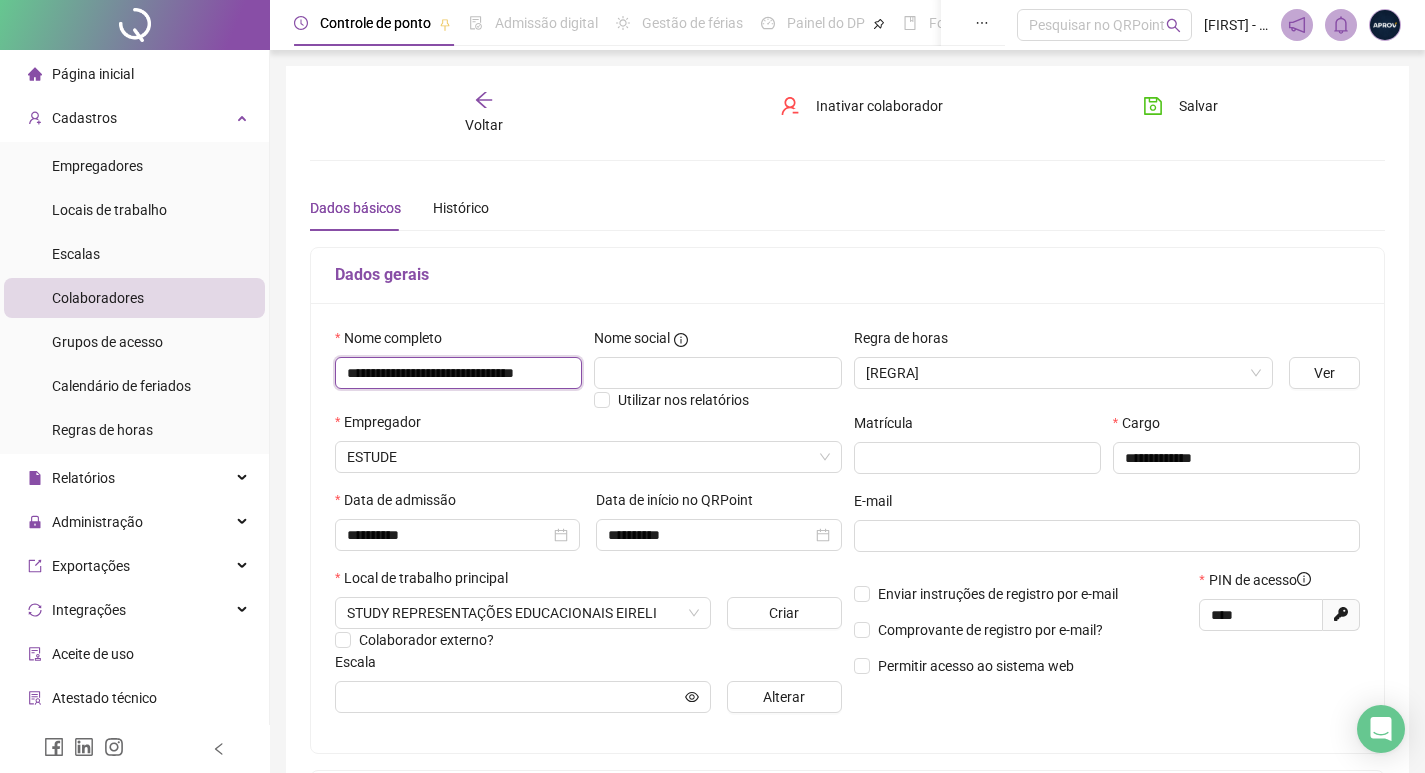 click on "**********" at bounding box center (458, 373) 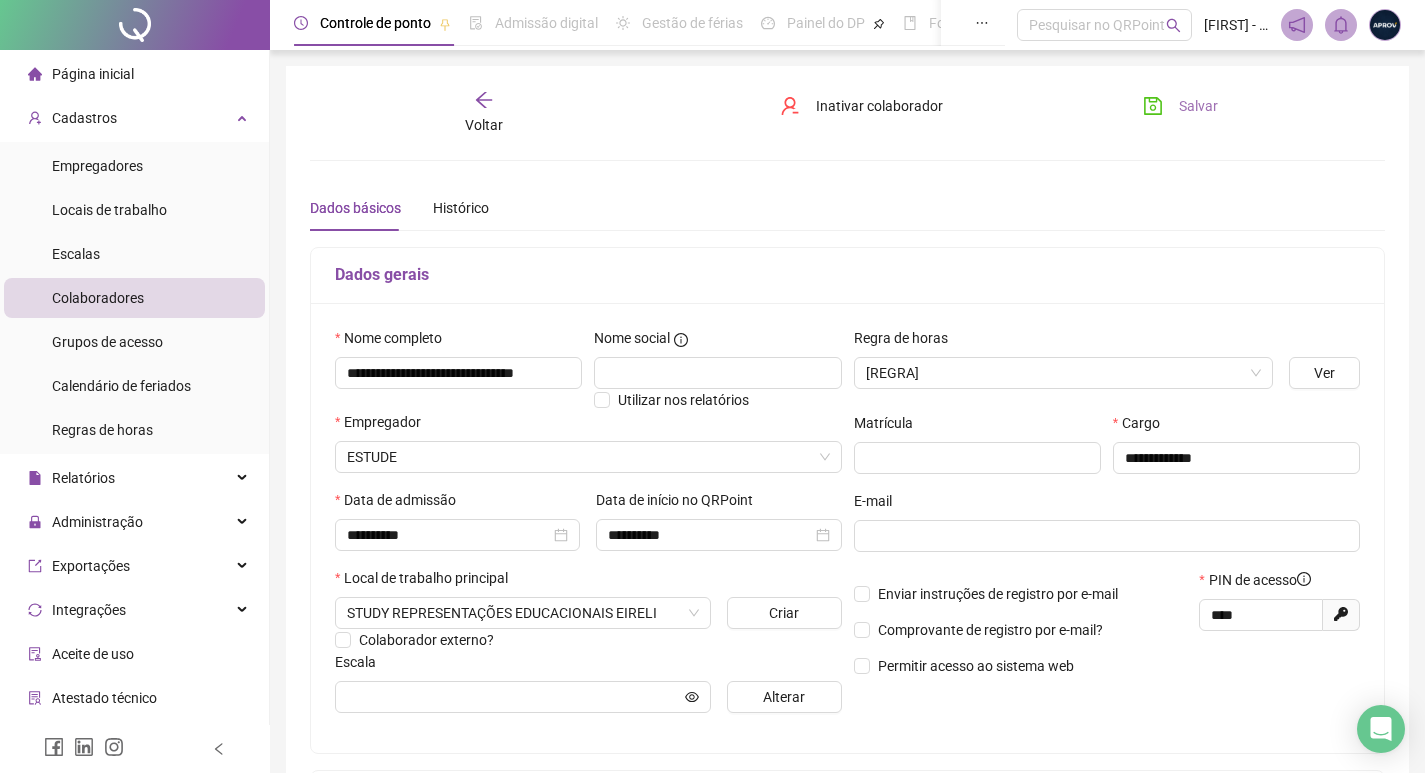 click on "Salvar" at bounding box center (1198, 106) 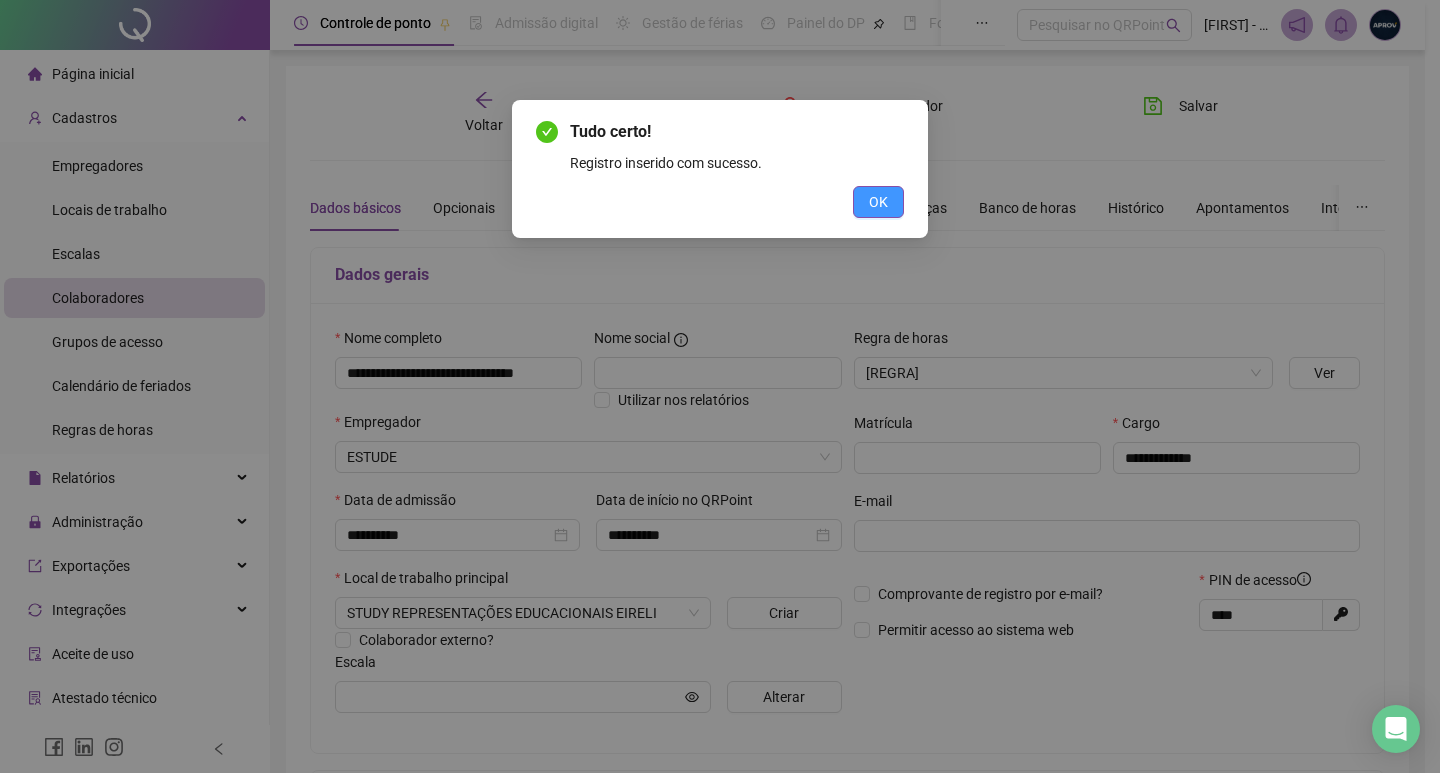 click on "OK" at bounding box center [878, 202] 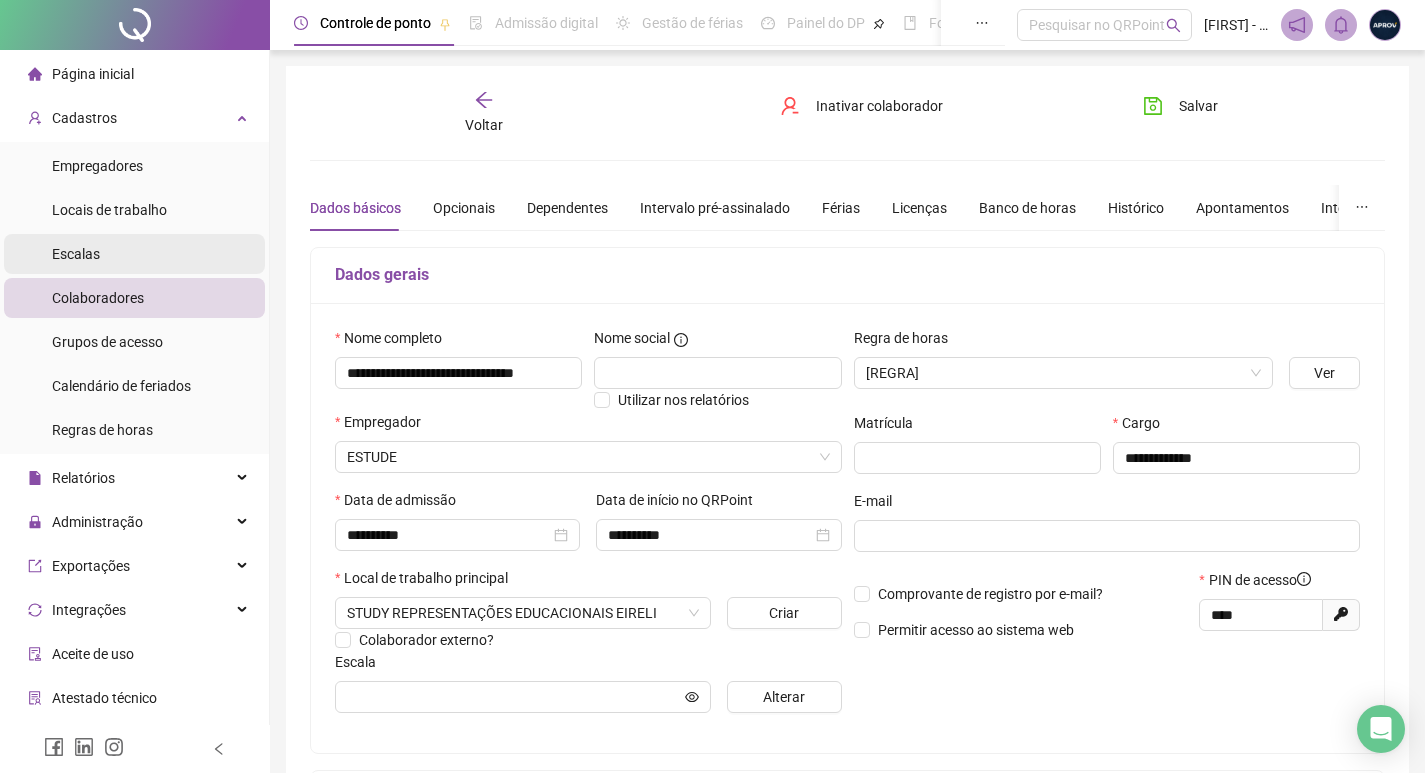 click on "Escalas" at bounding box center [134, 254] 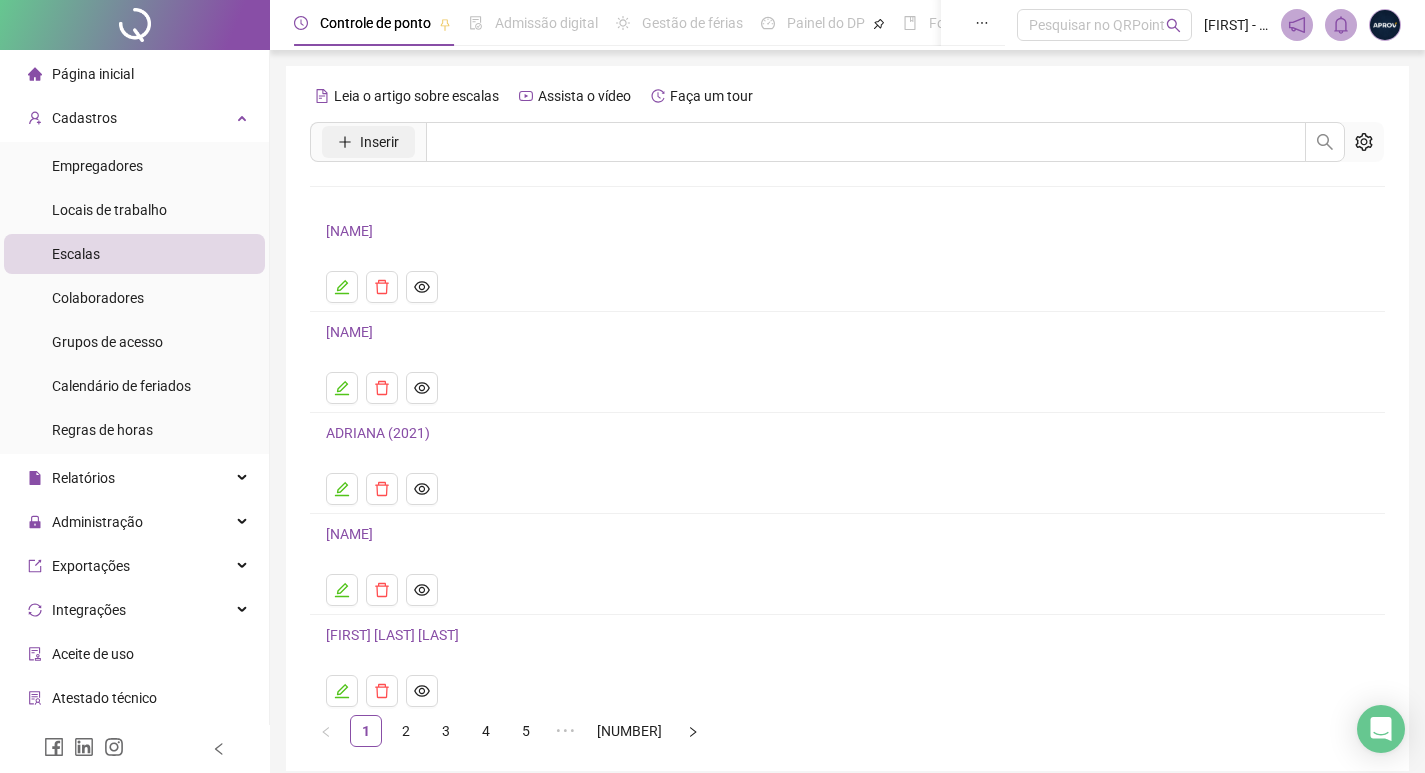 click on "Inserir" at bounding box center [368, 142] 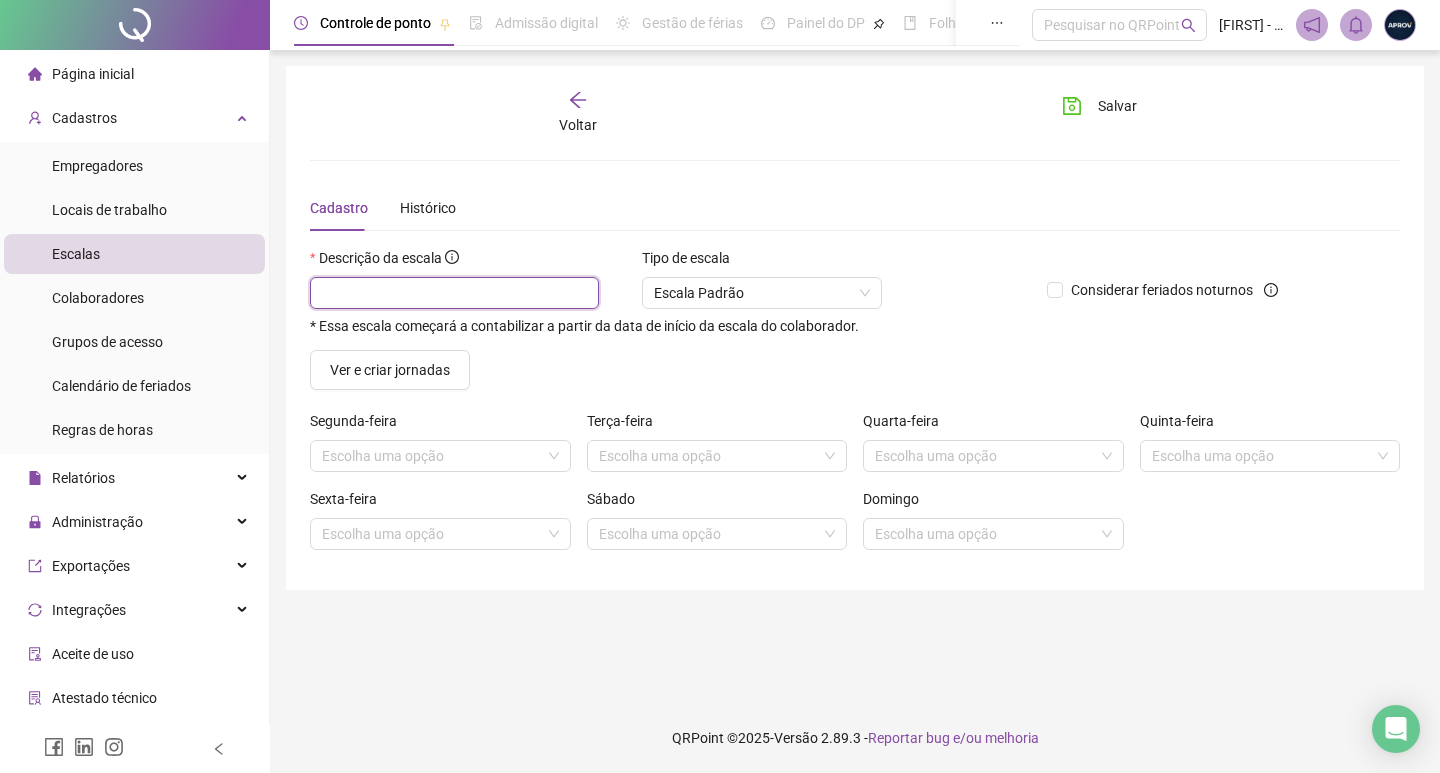 click at bounding box center [454, 293] 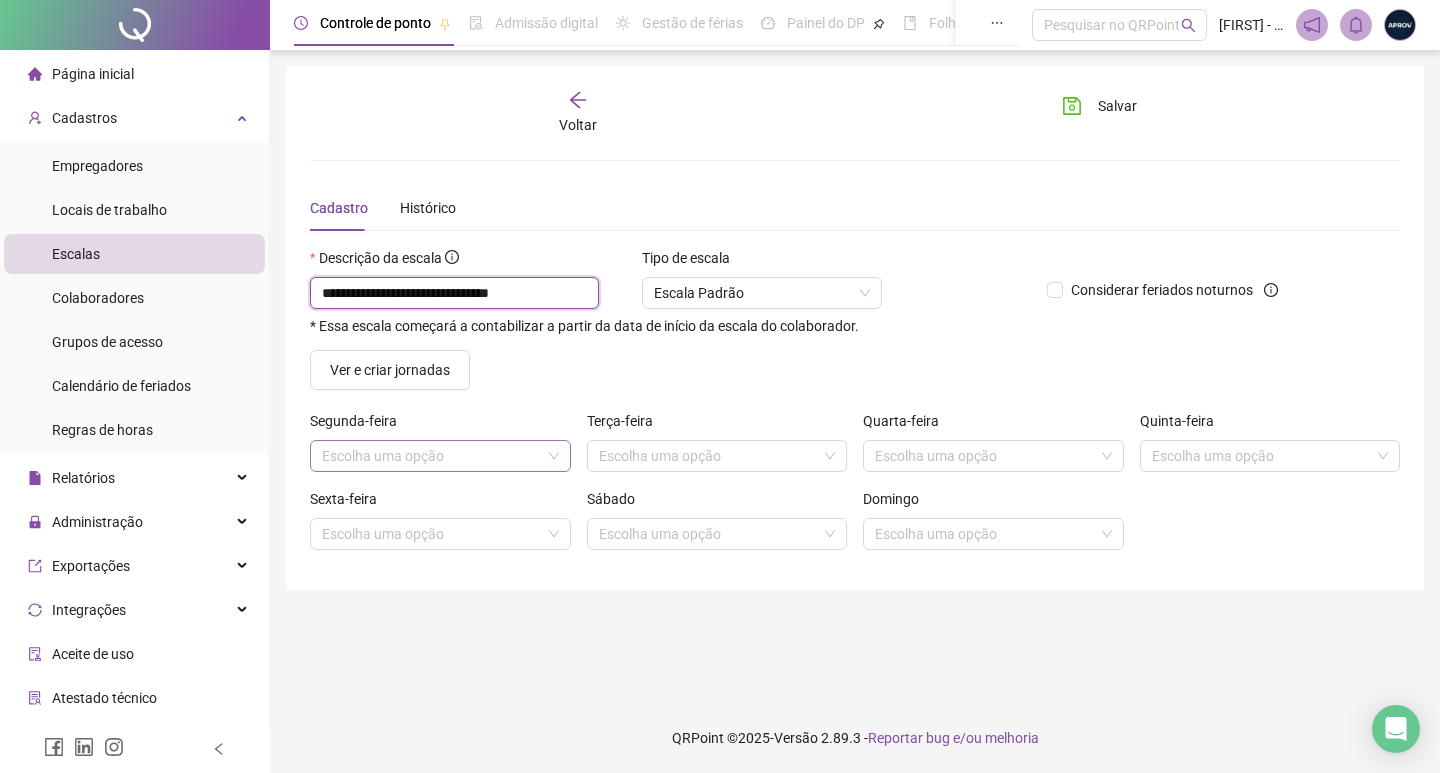 type on "**********" 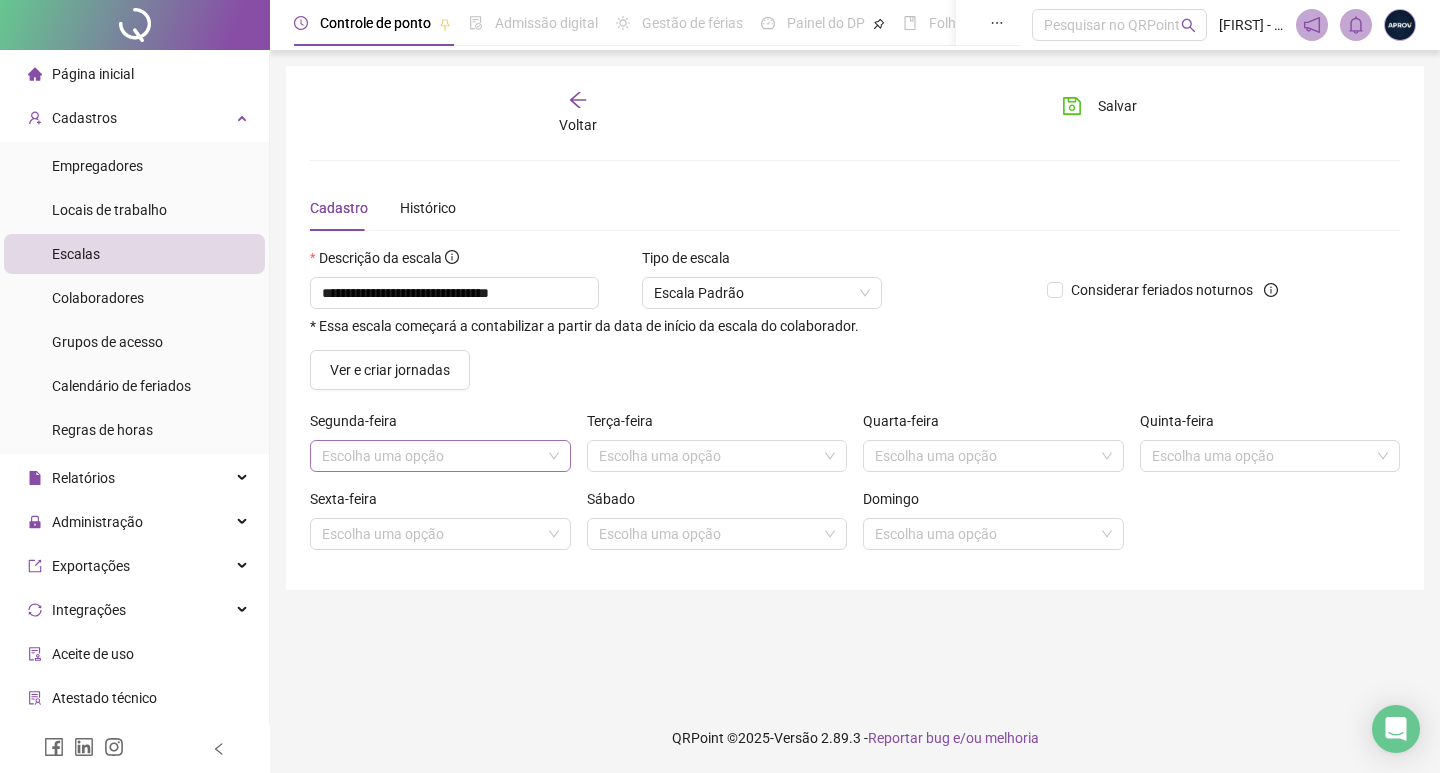 click at bounding box center [431, 456] 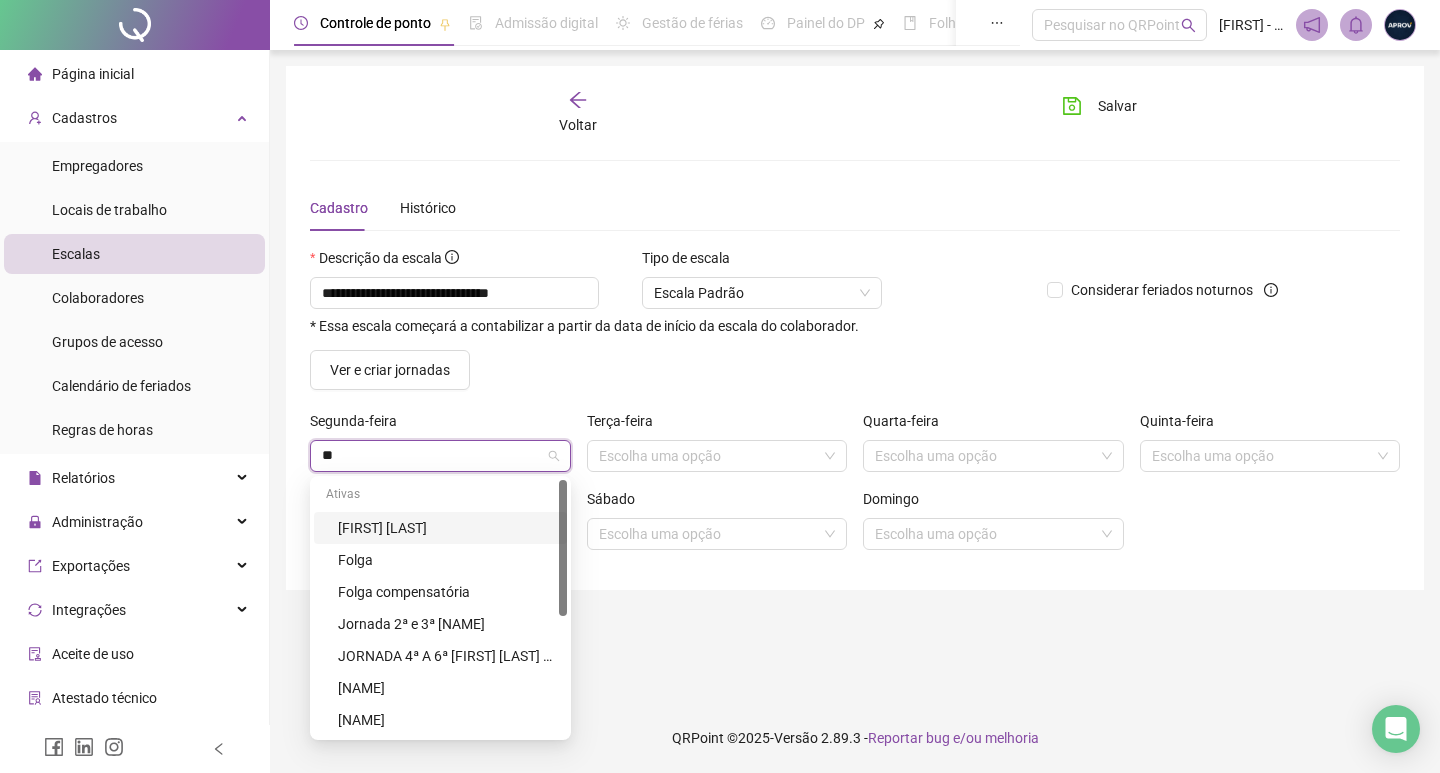 type on "***" 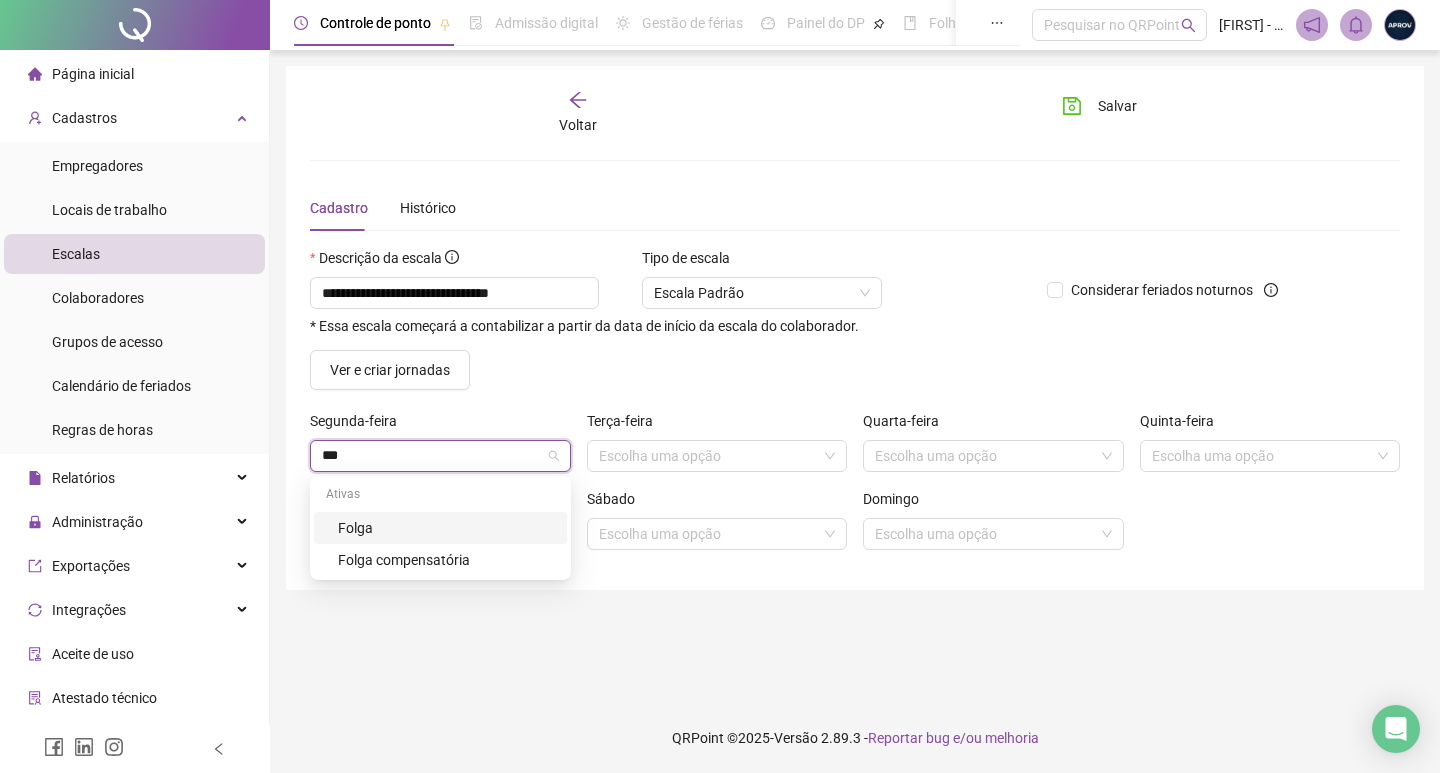 type 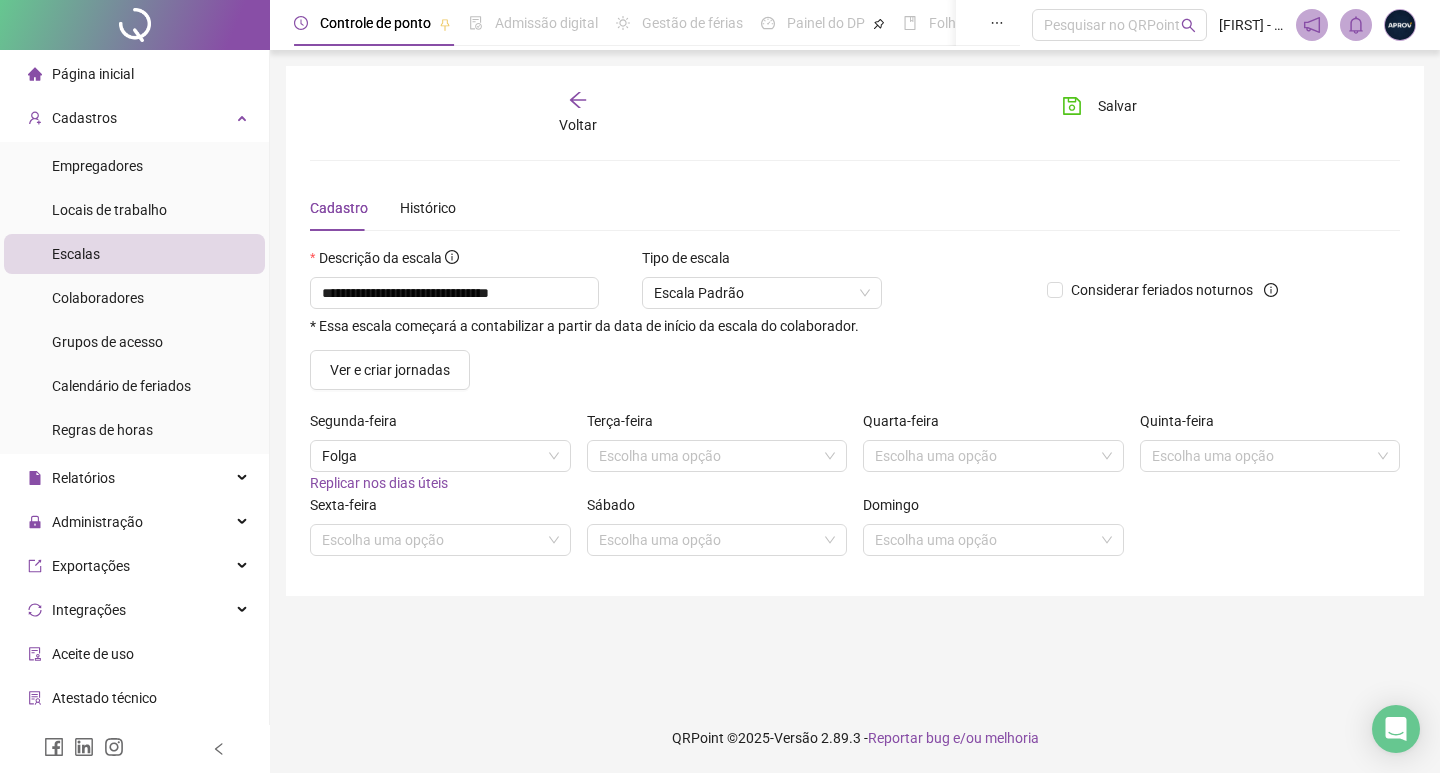 click on "Replicar nos dias úteis" at bounding box center [379, 483] 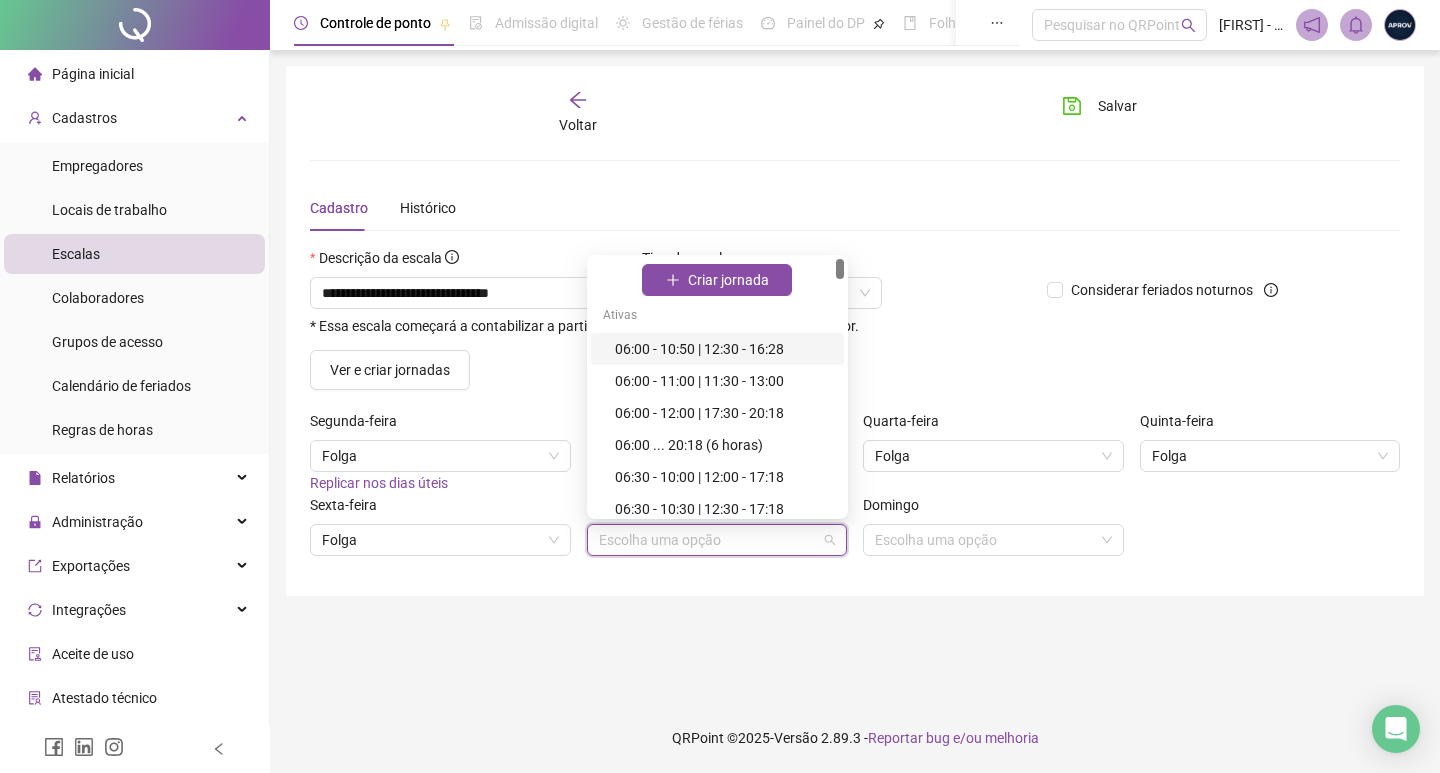click at bounding box center [708, 540] 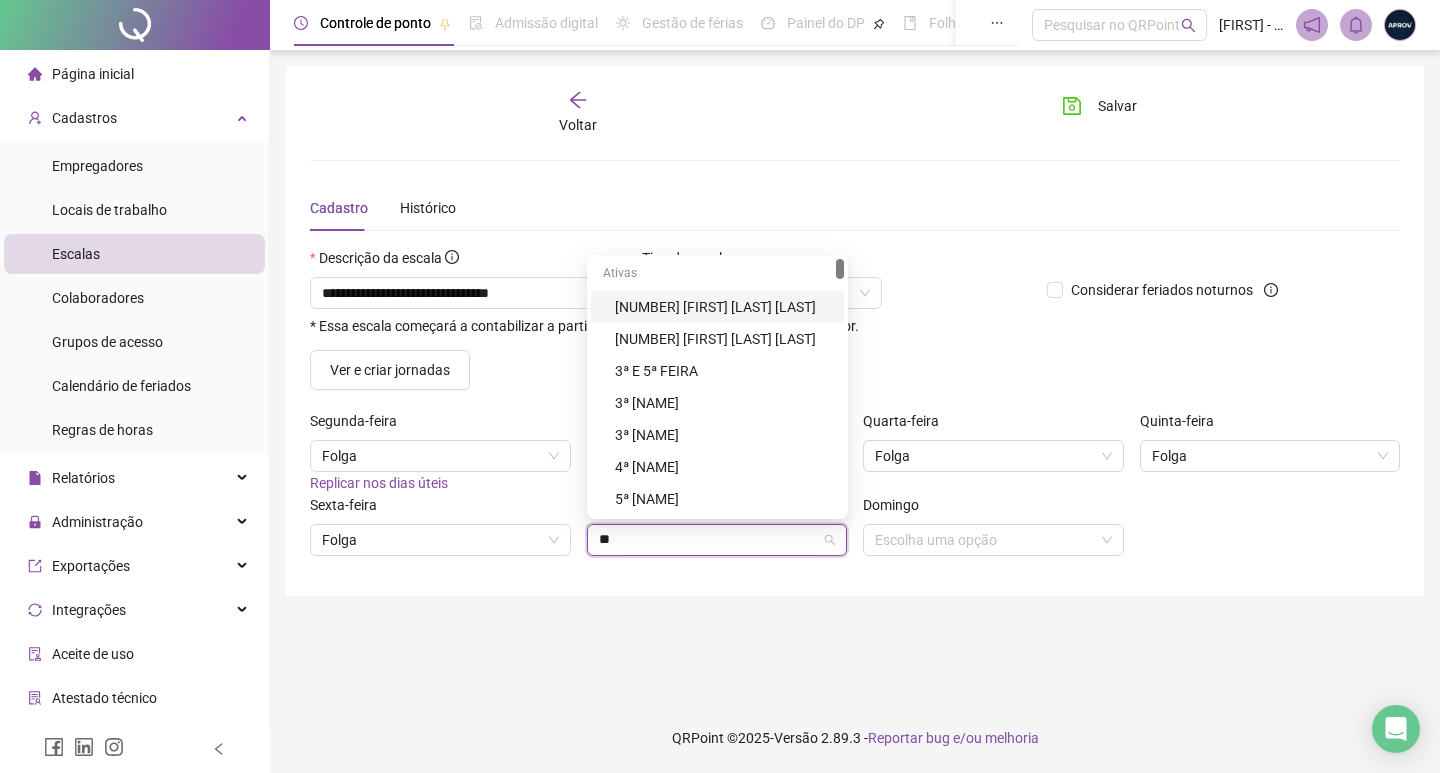 type on "***" 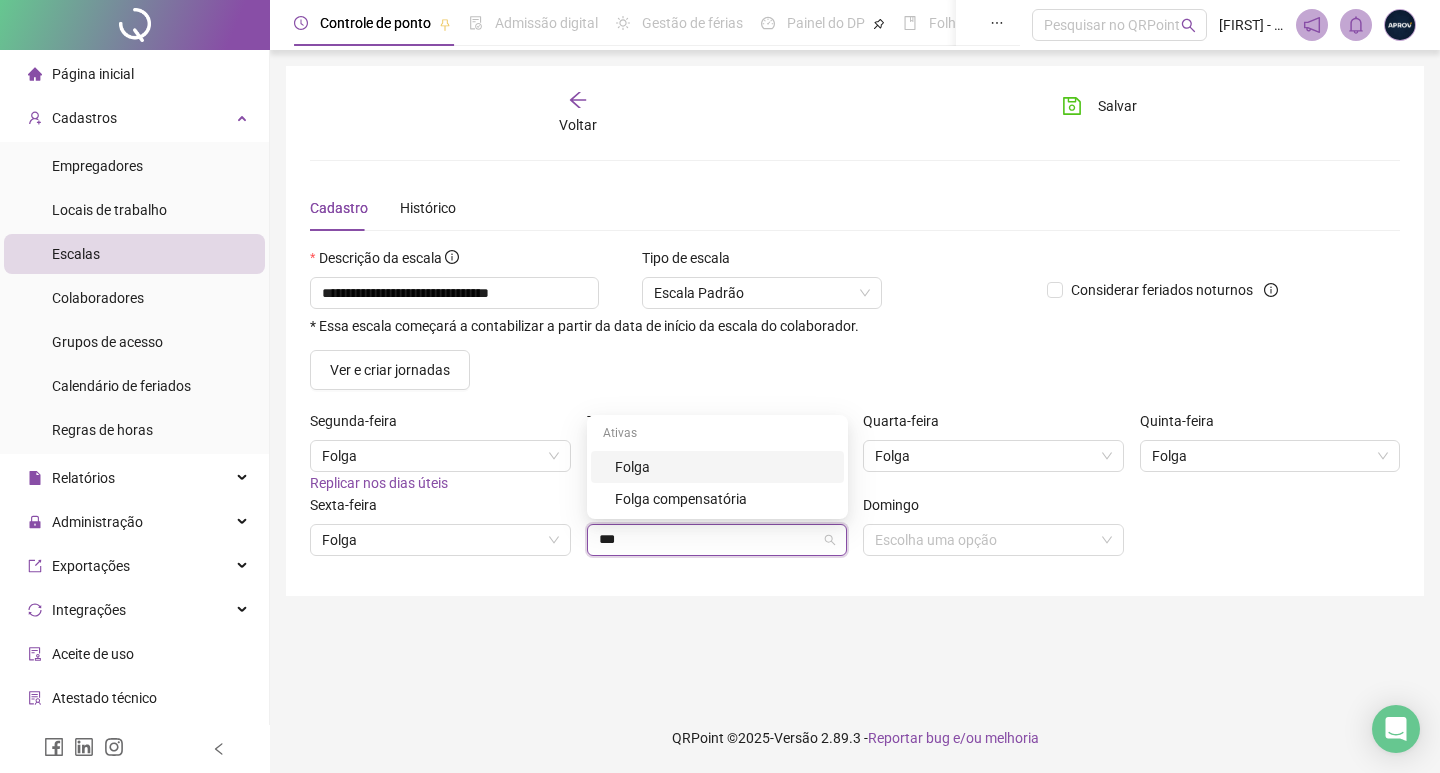 type 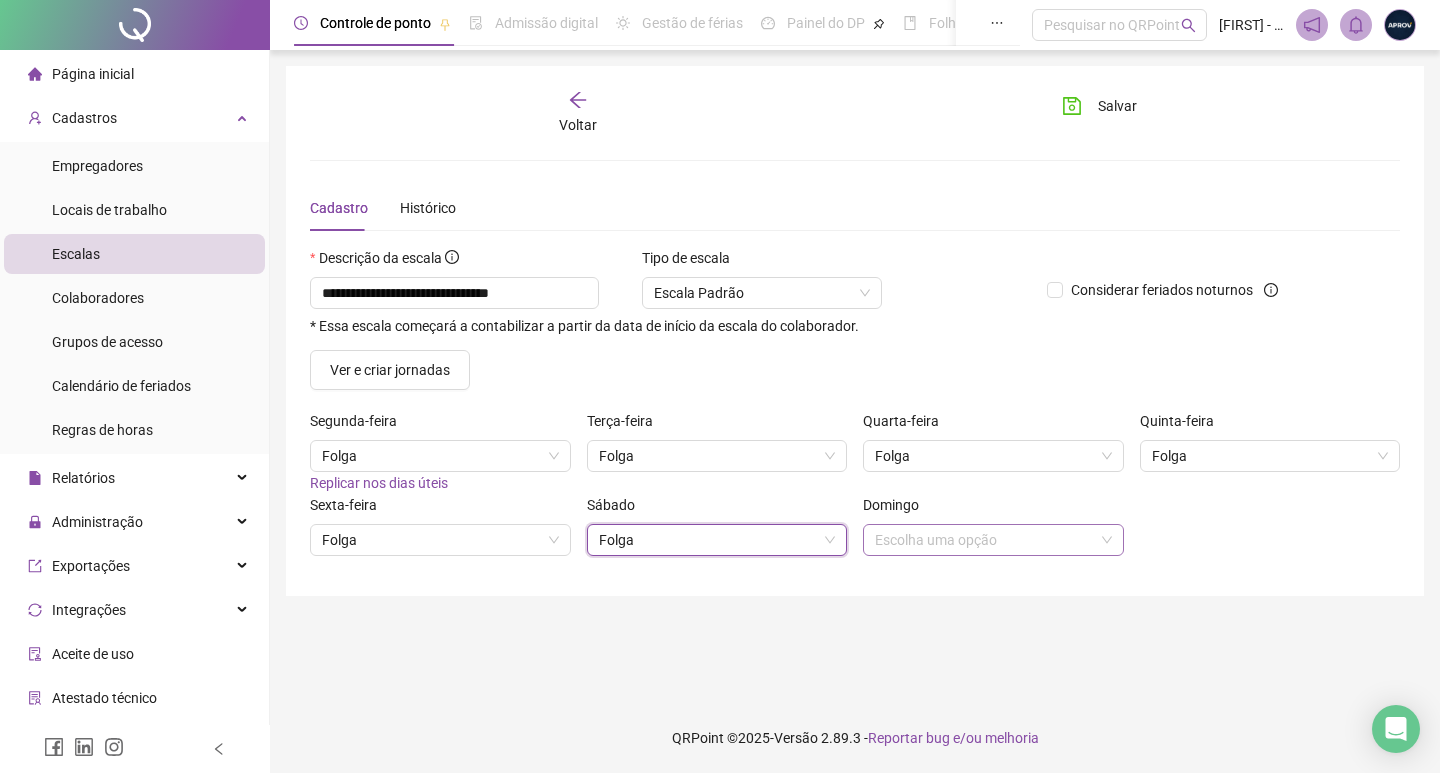 click at bounding box center (984, 540) 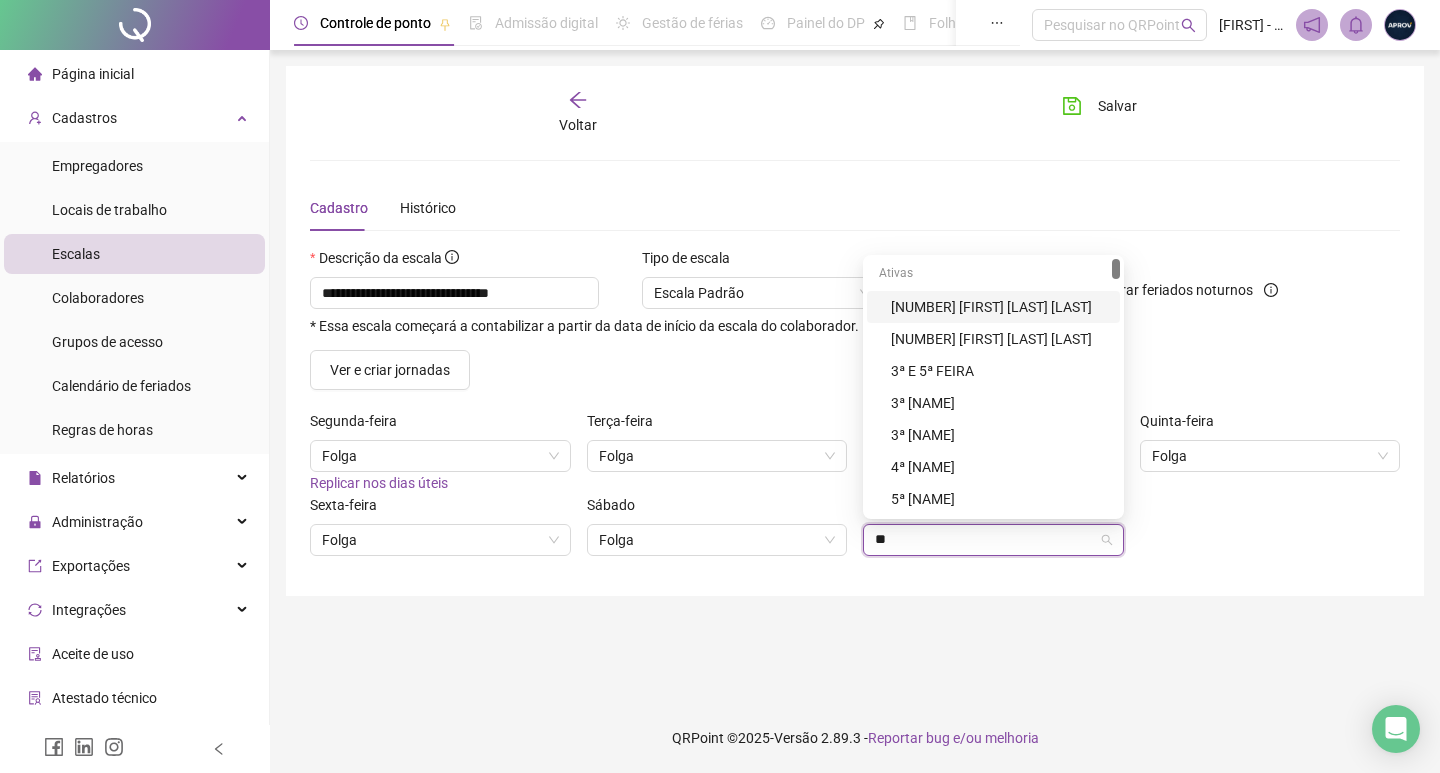 type on "***" 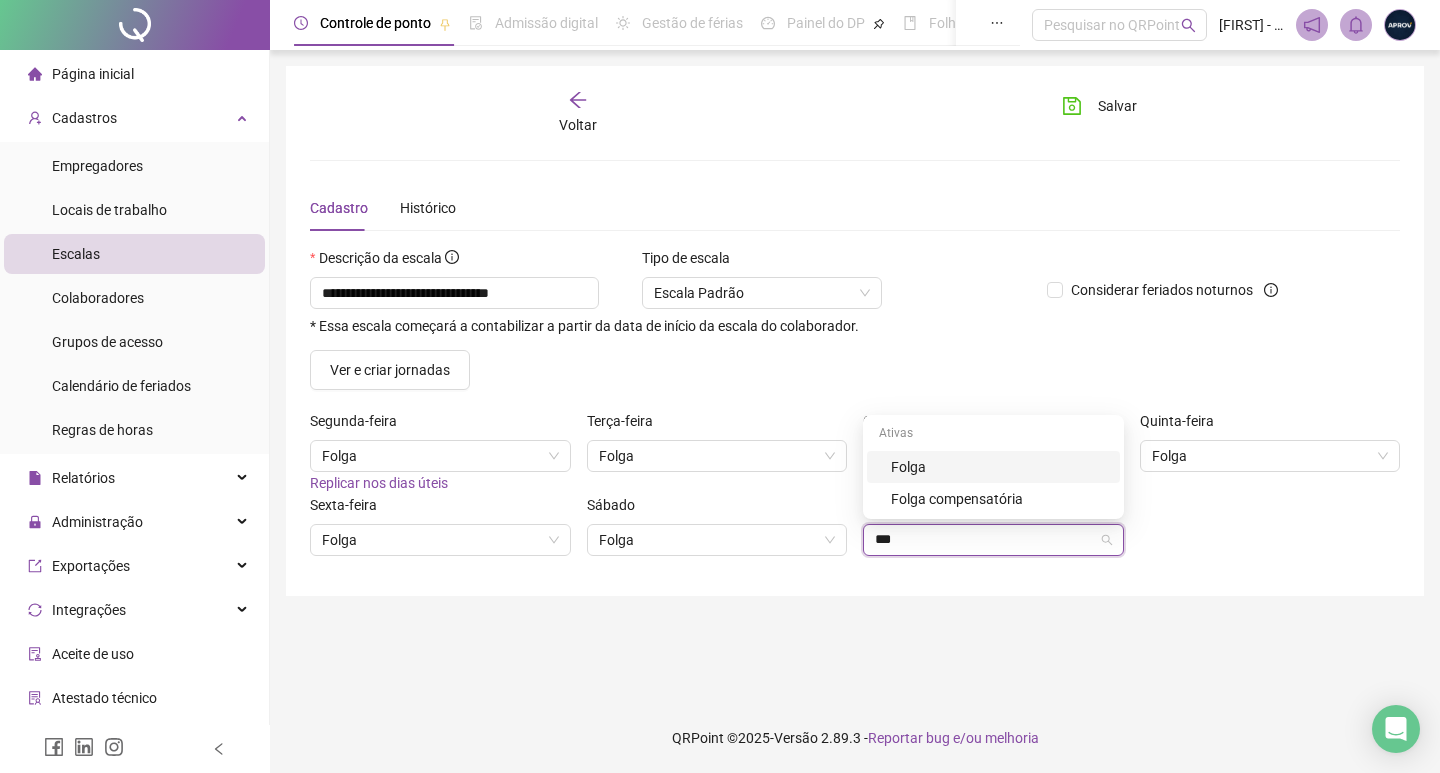 type 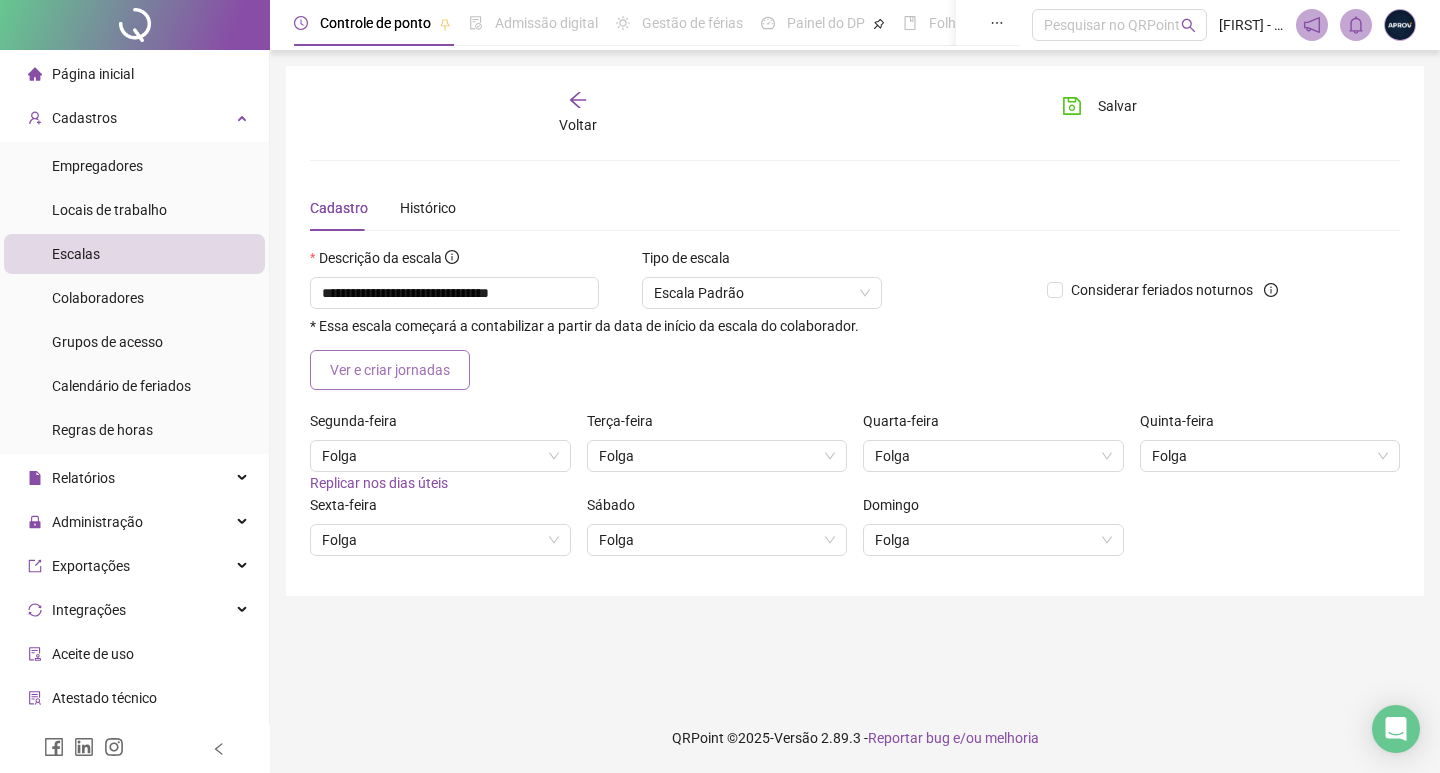 click on "Ver e criar jornadas" at bounding box center (390, 370) 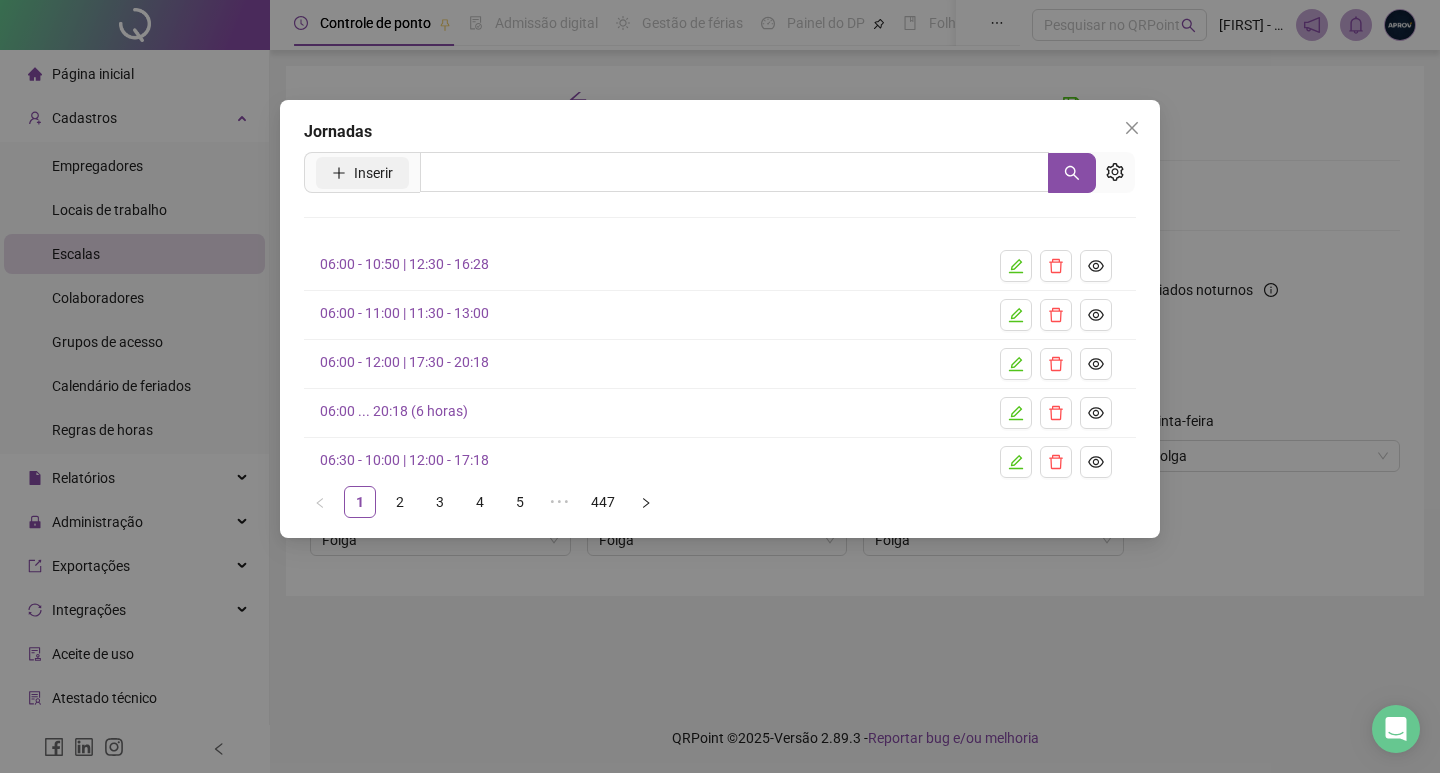 click on "Inserir" at bounding box center [373, 173] 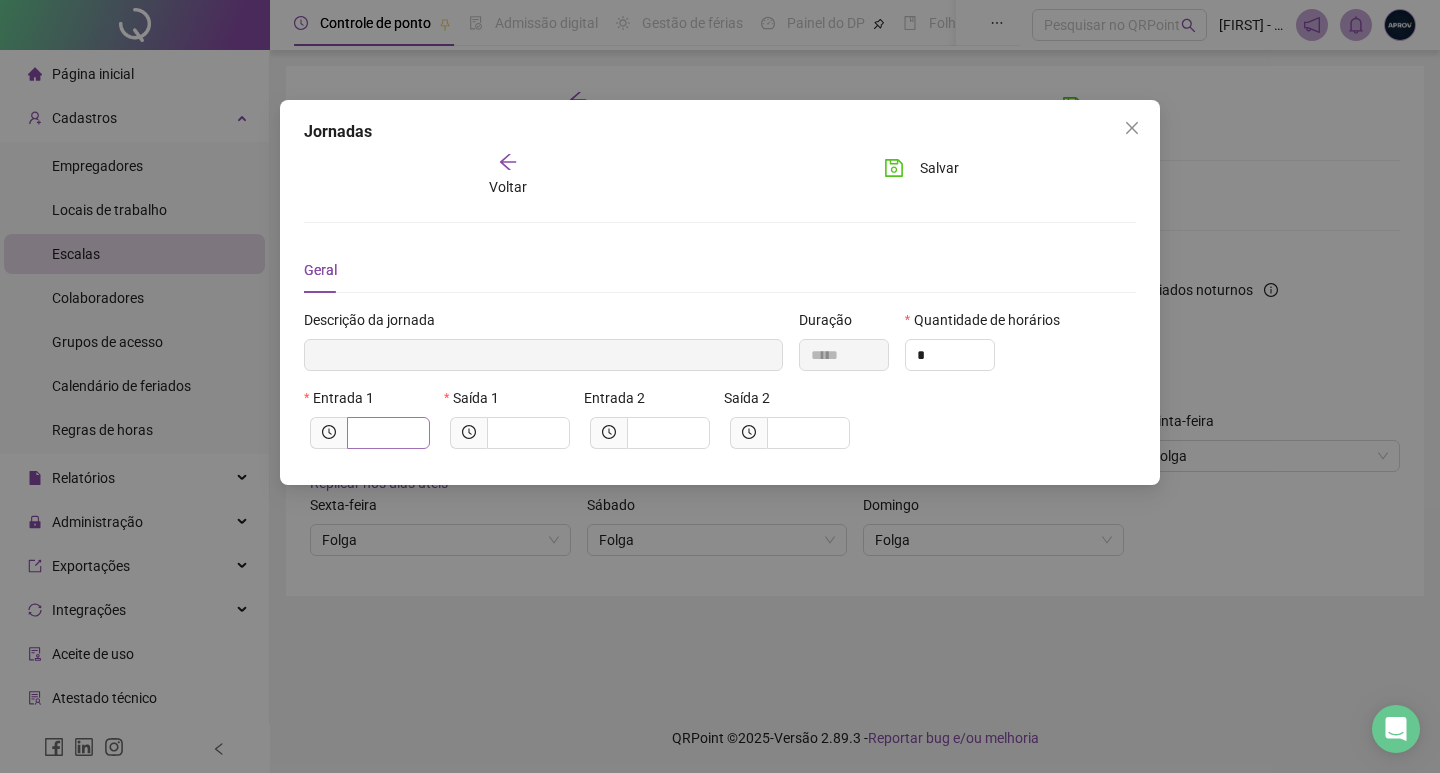 type 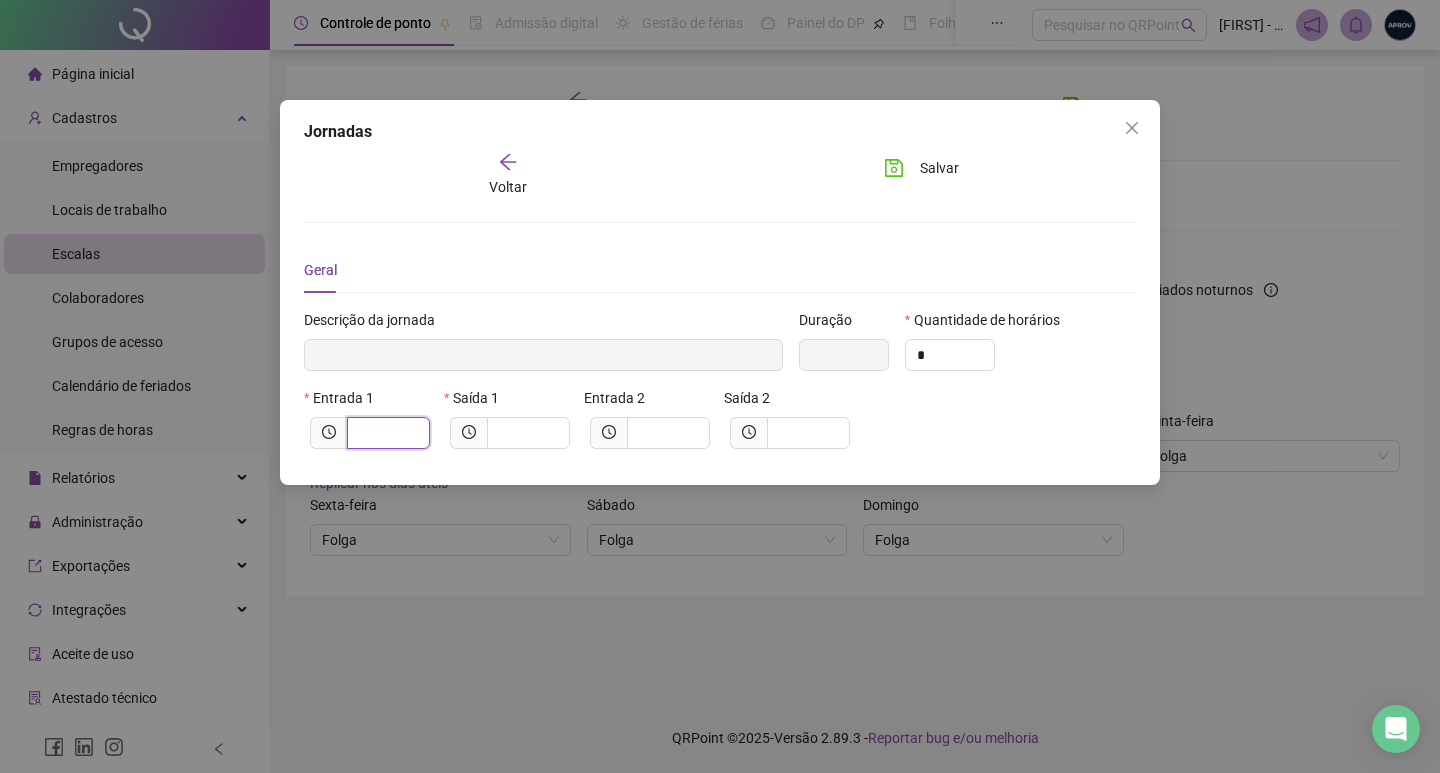 click at bounding box center [386, 433] 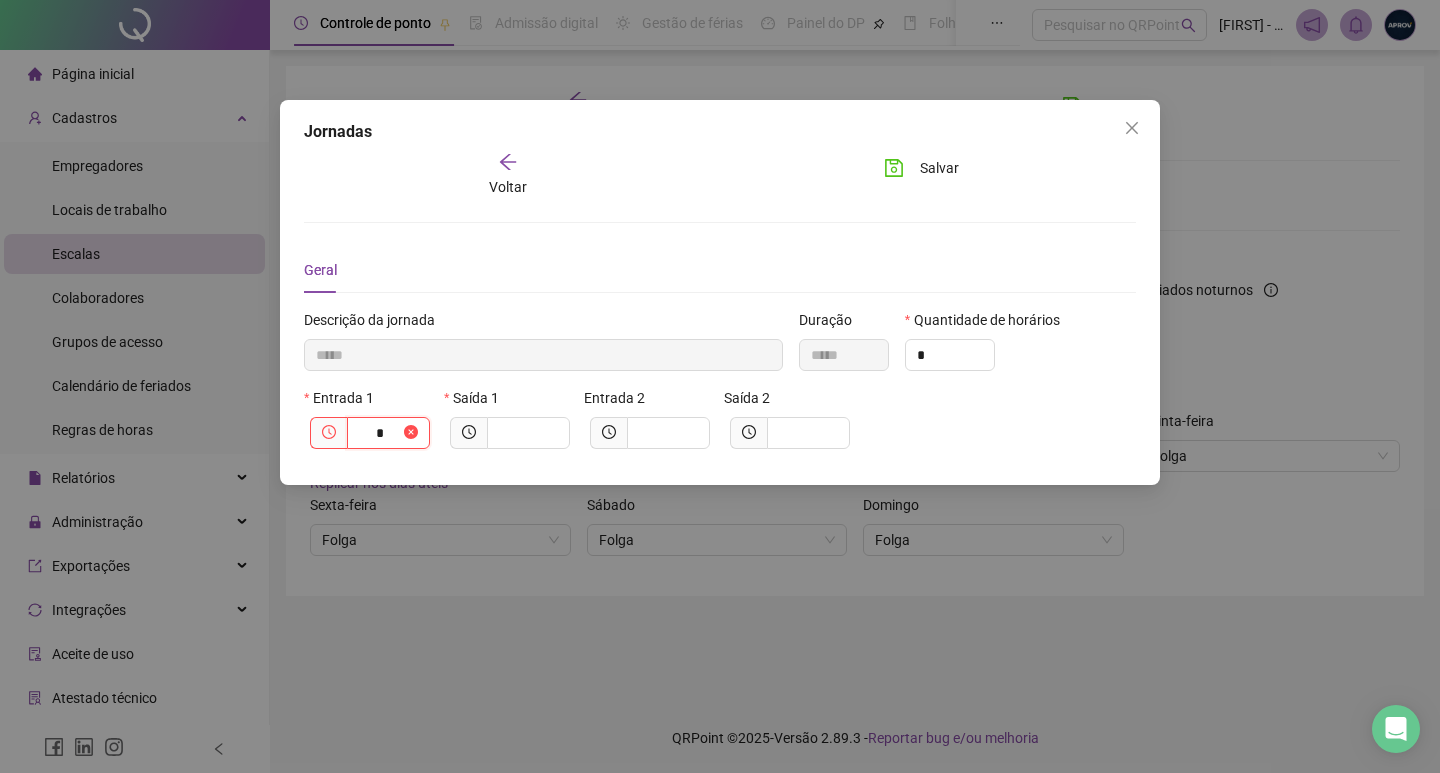 type on "******" 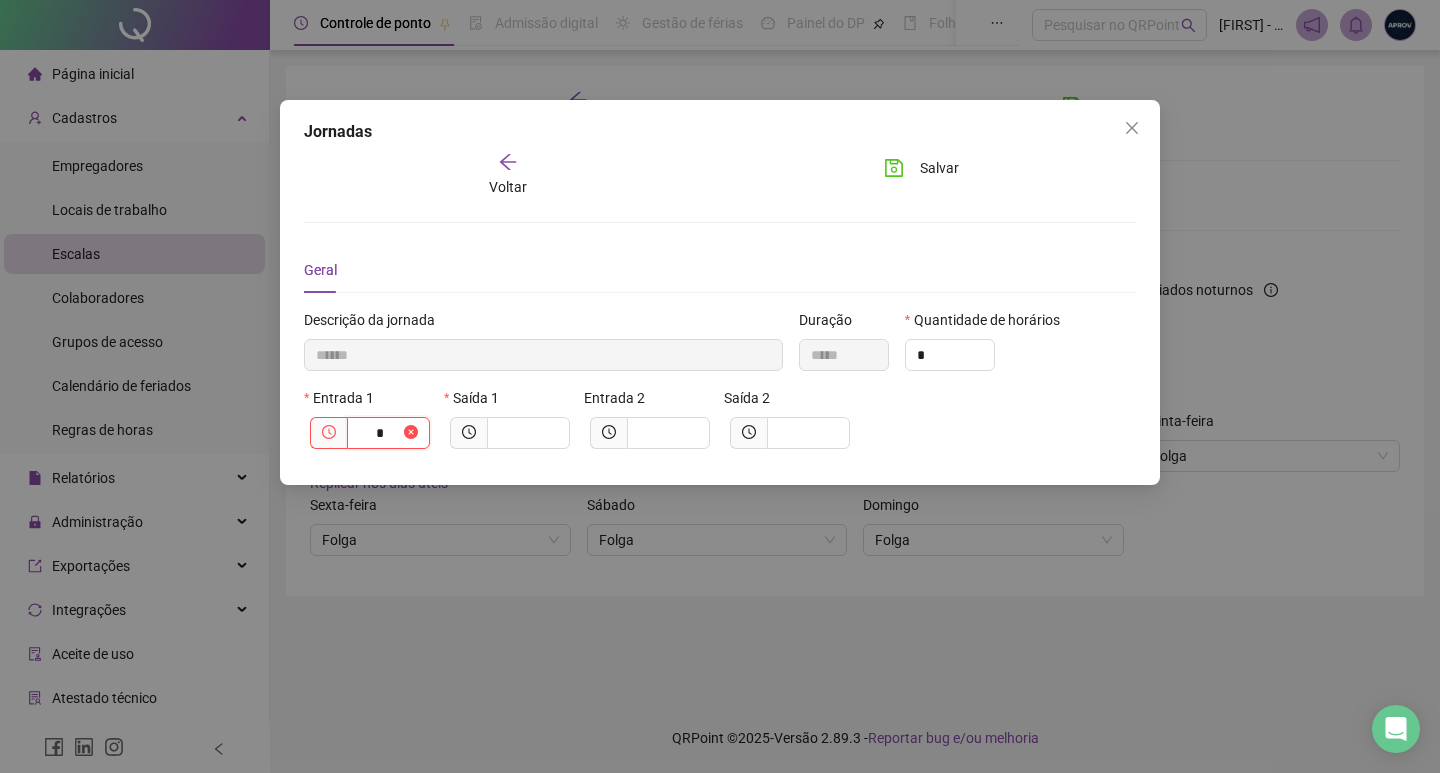 type on "**" 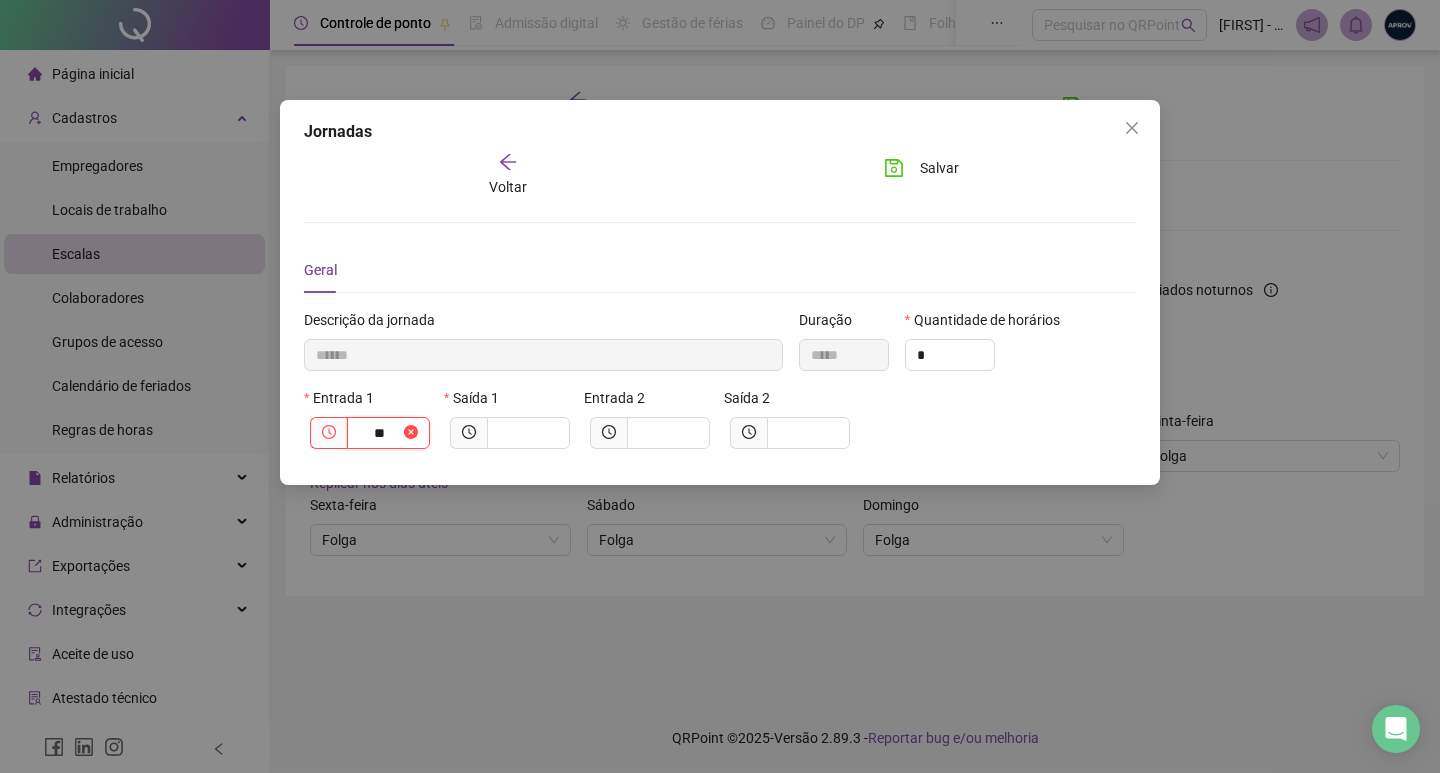 type on "********" 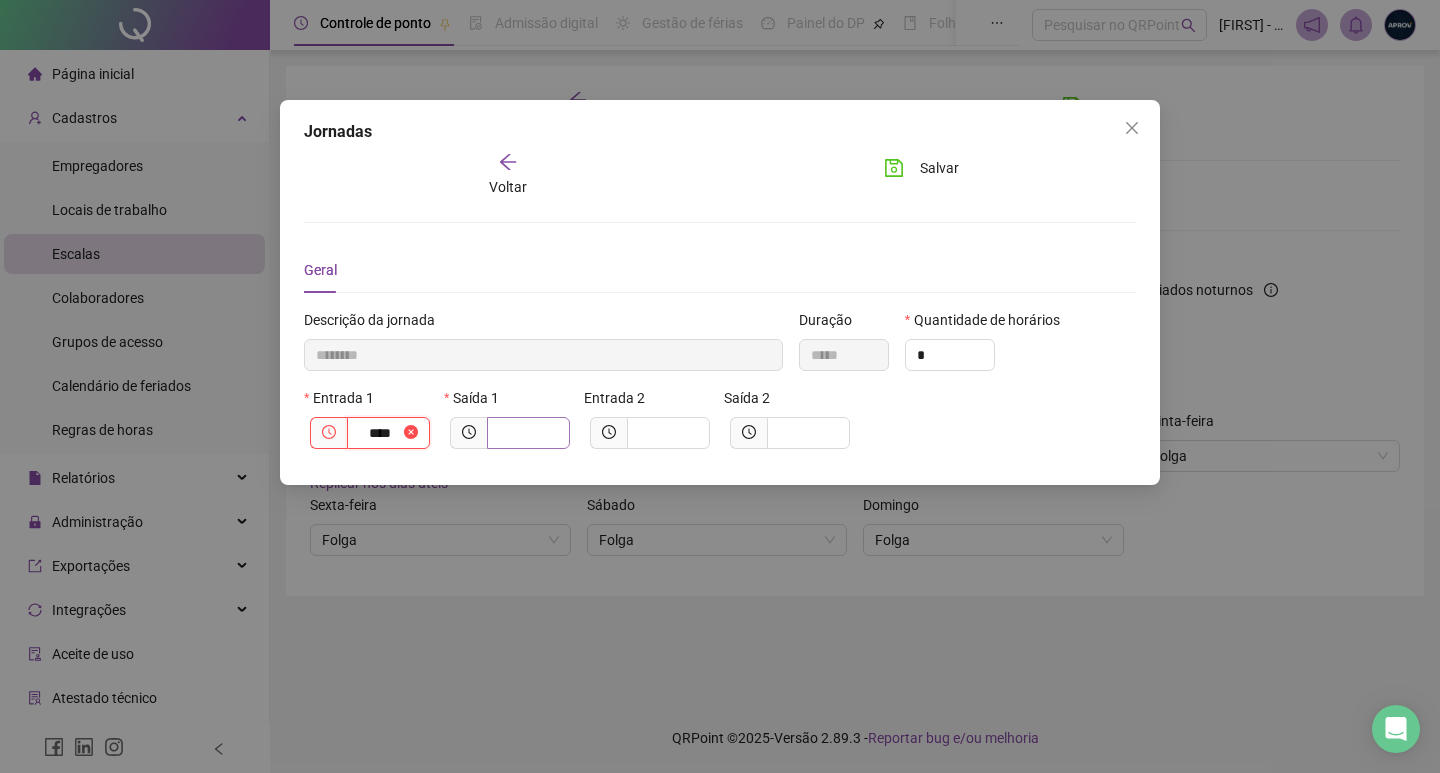 type on "*********" 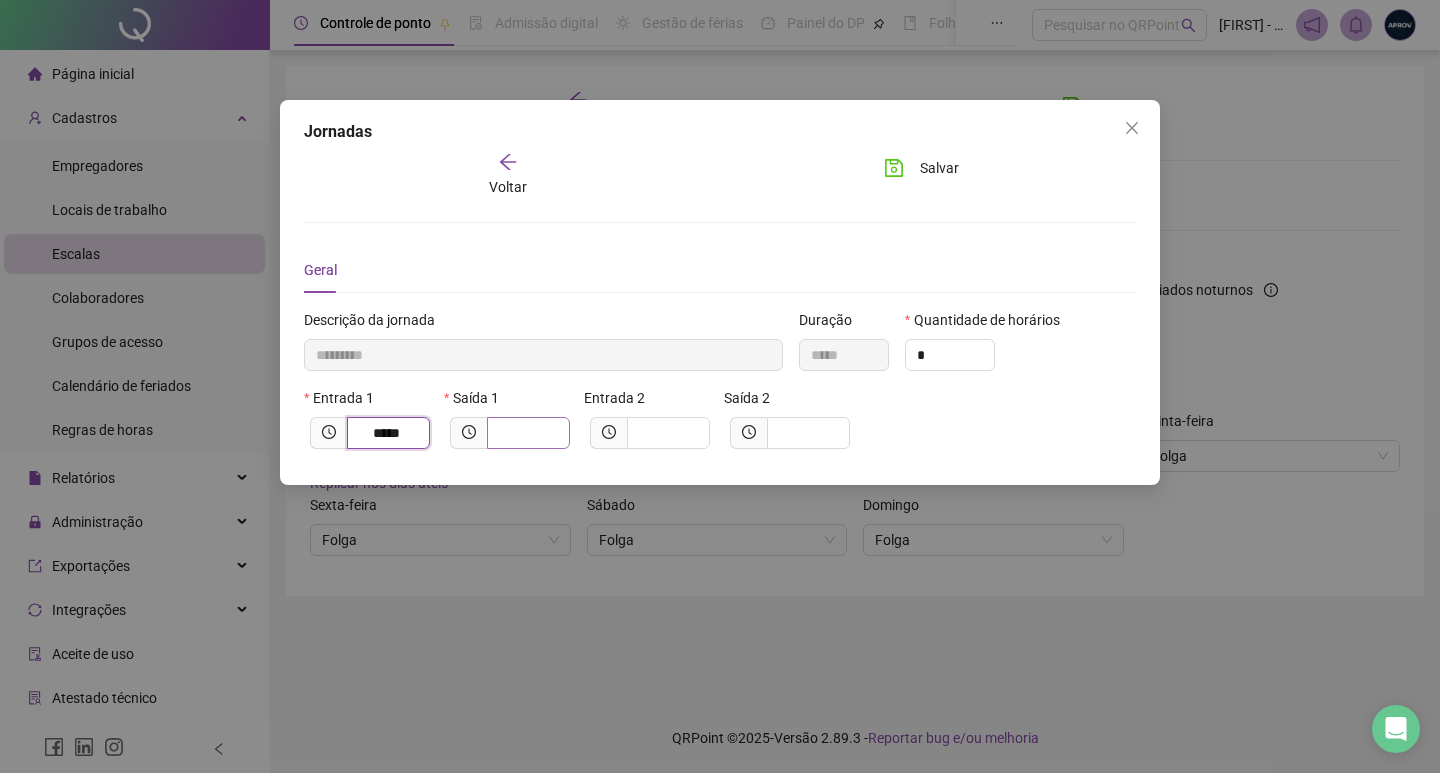 type on "*****" 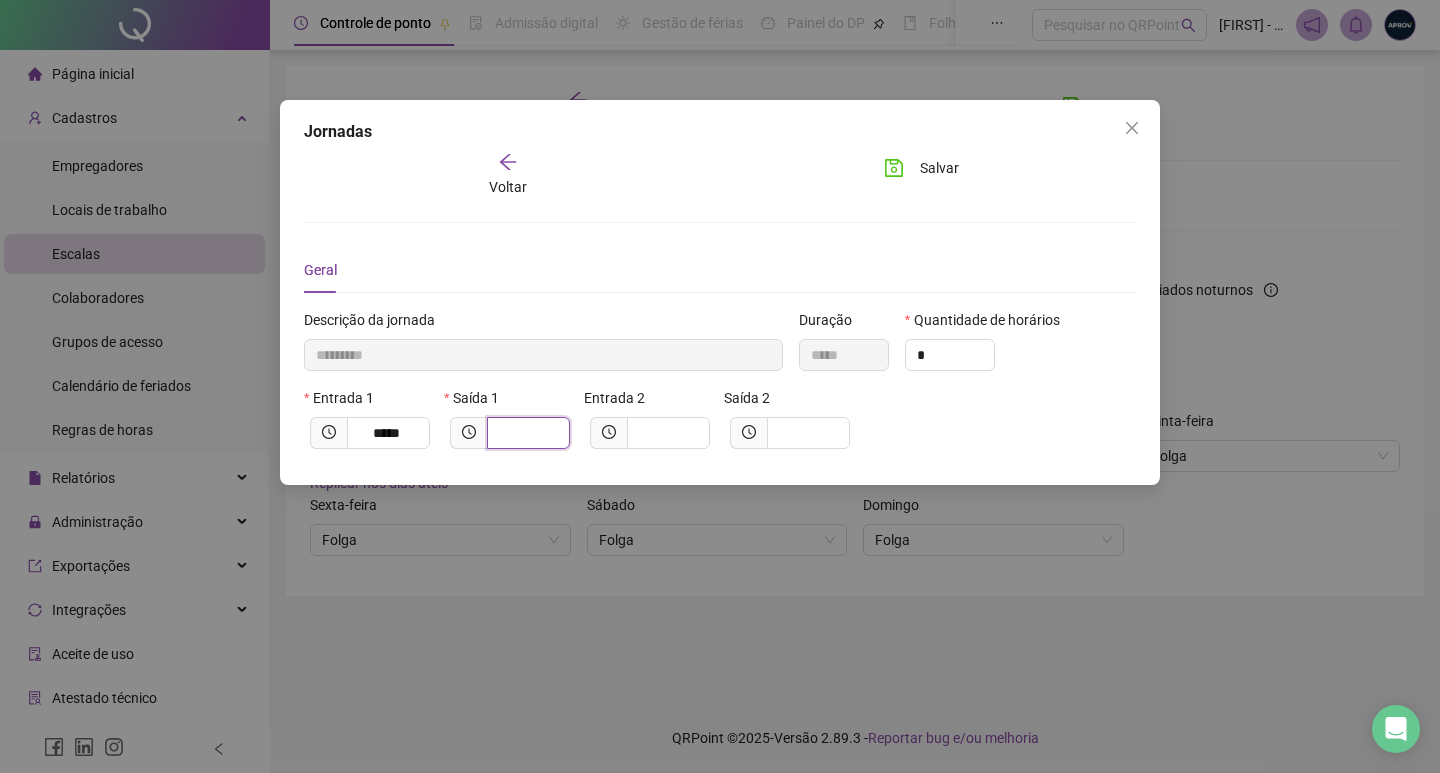 click at bounding box center (526, 433) 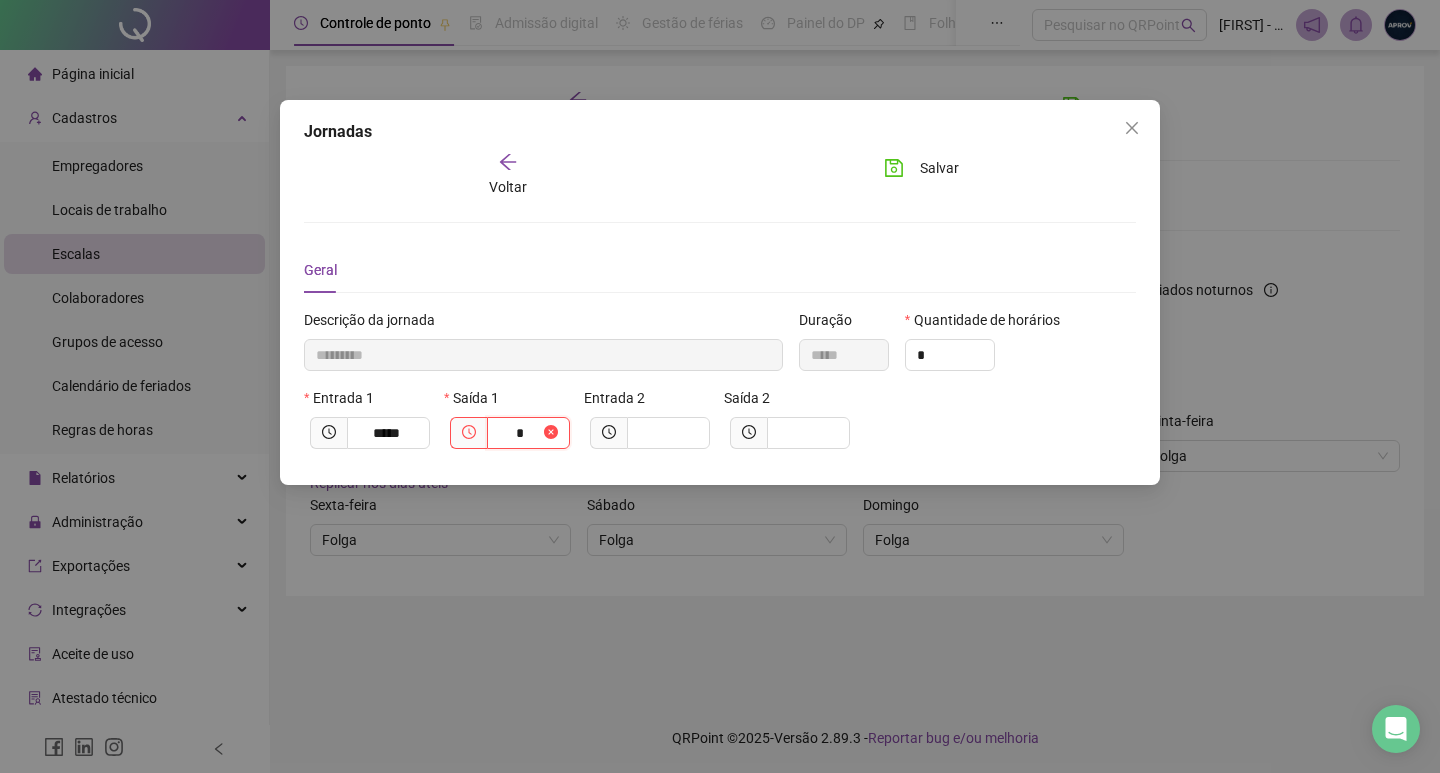 type on "**********" 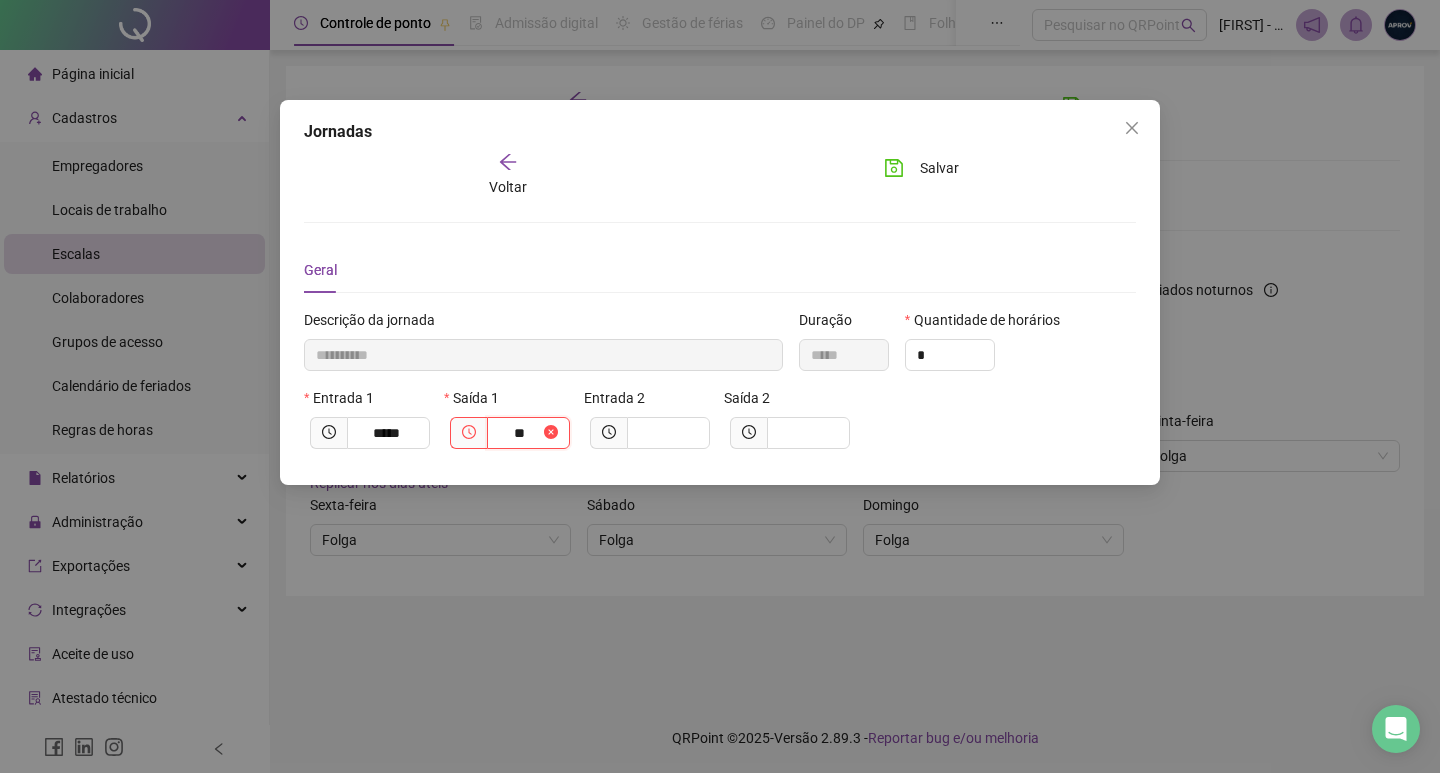 type on "**********" 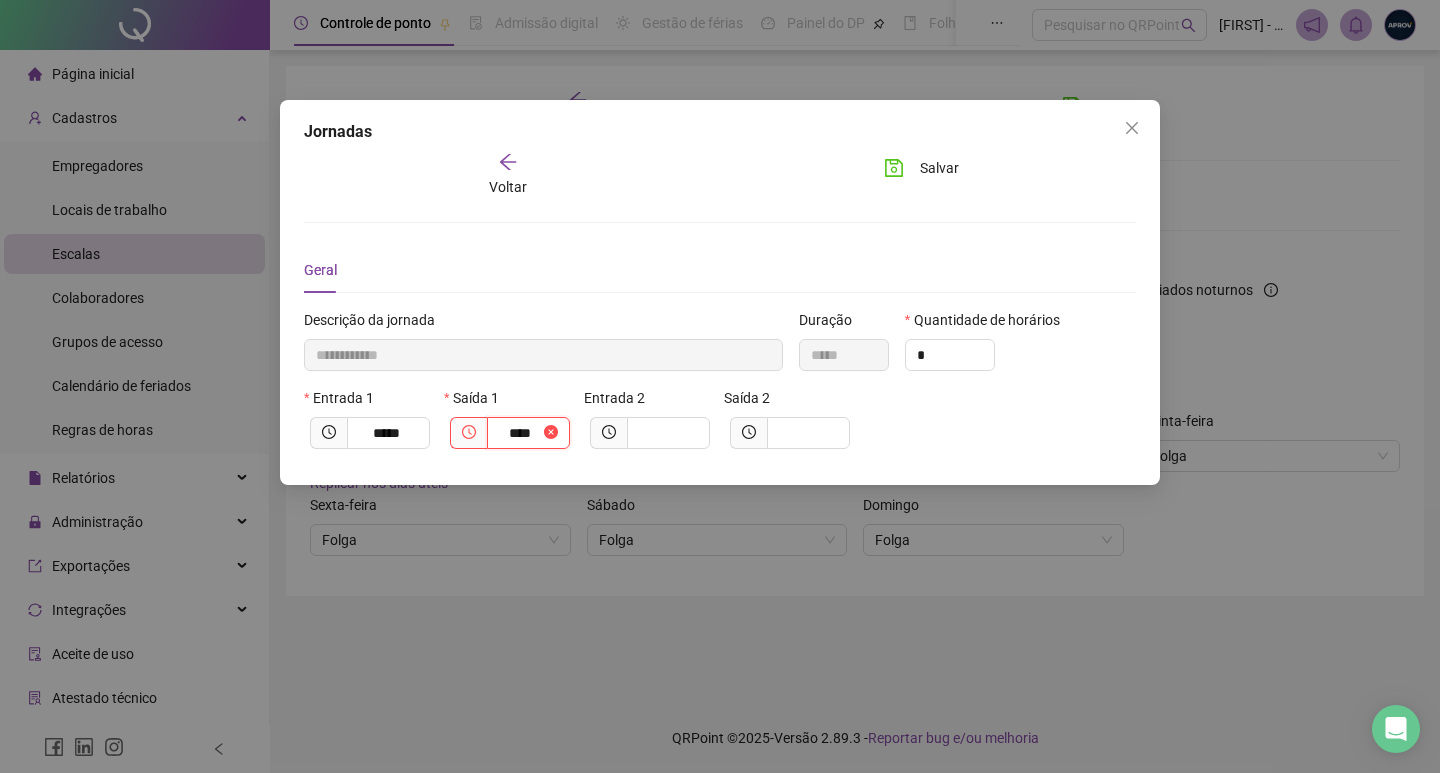 type on "**********" 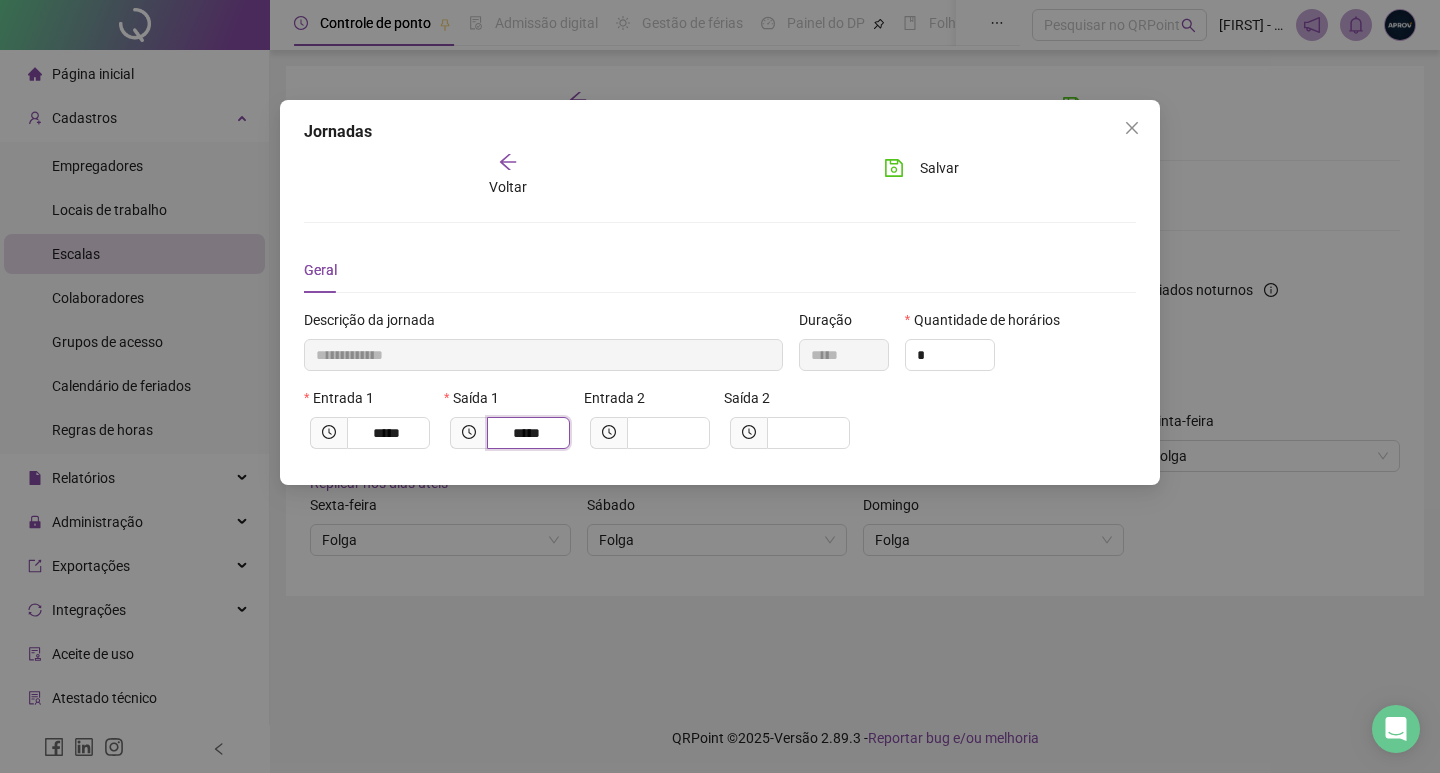 type on "*****" 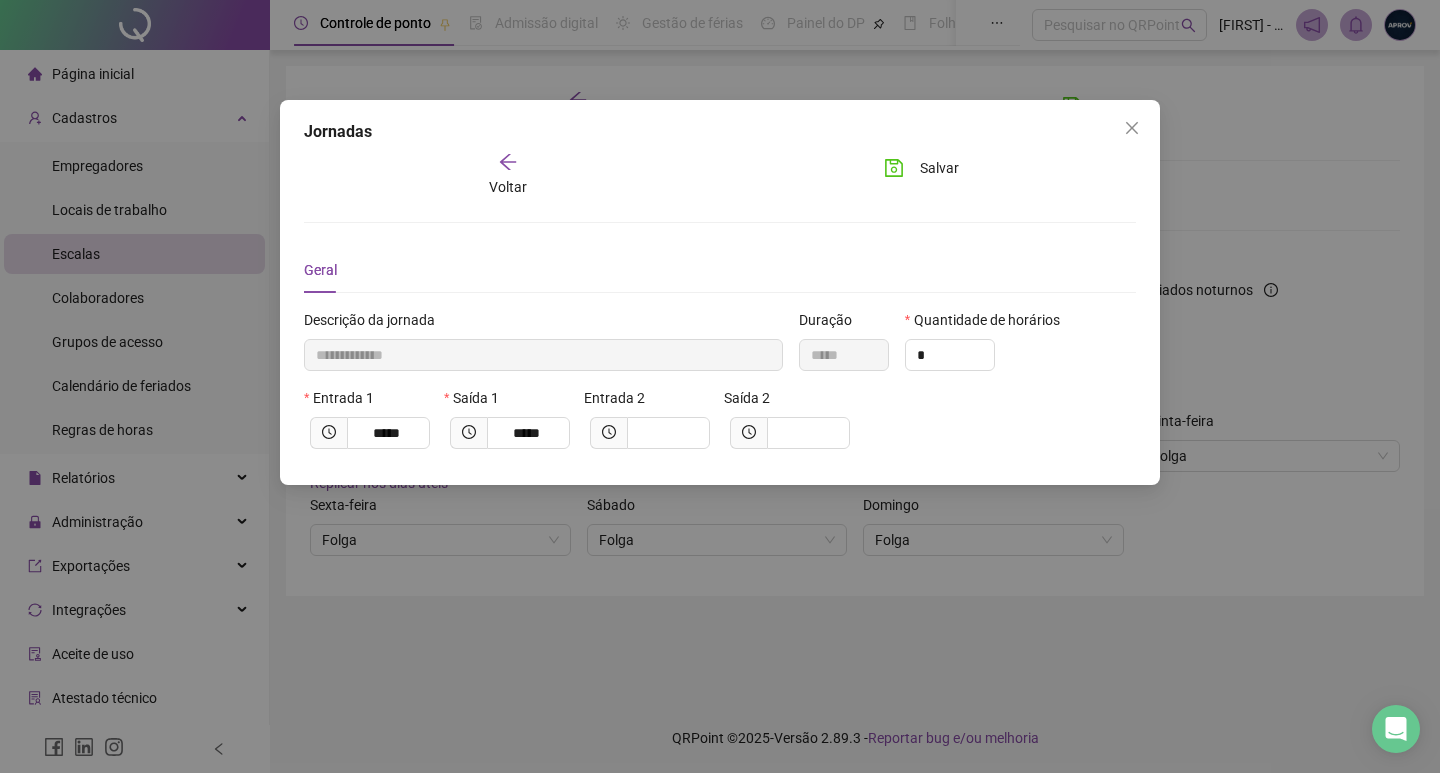 click on "**********" at bounding box center [720, 292] 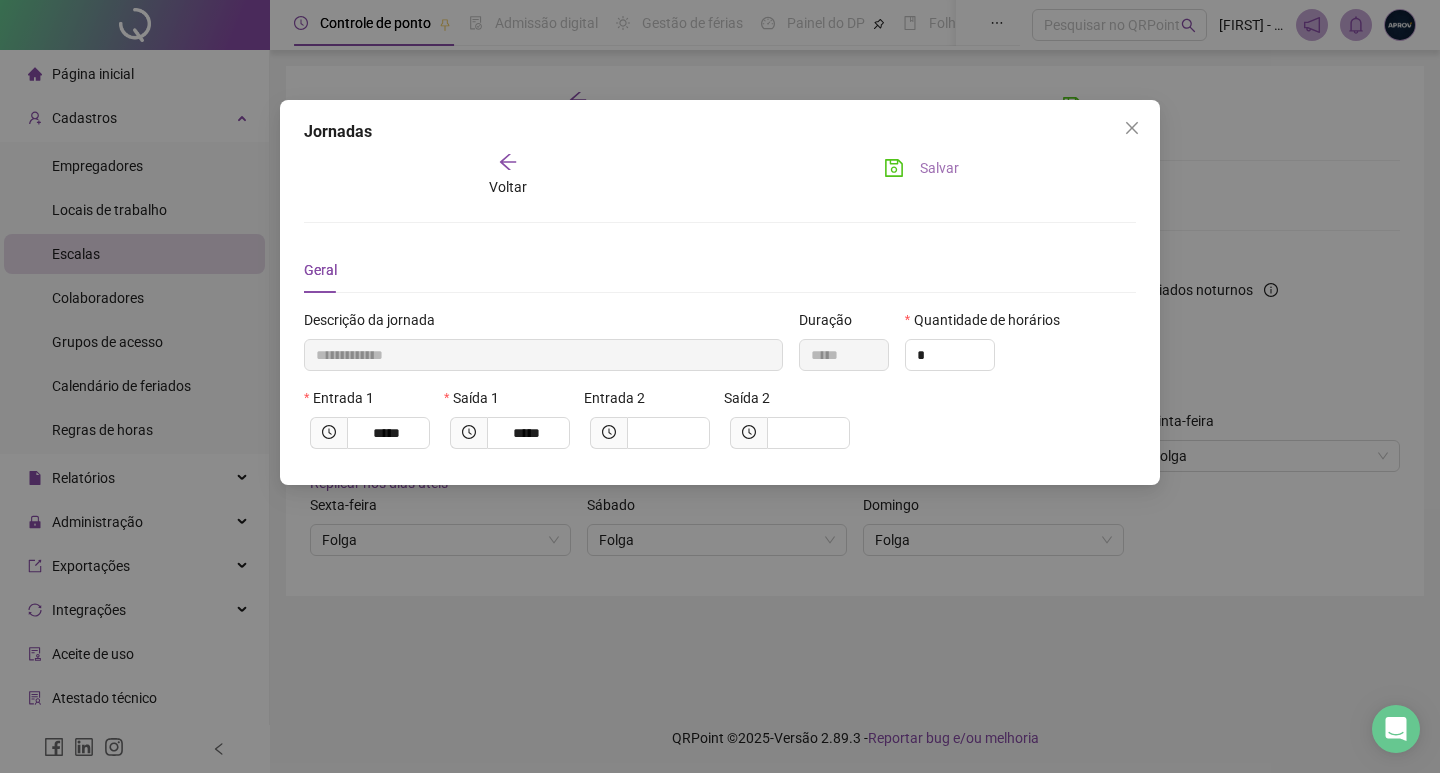 click on "Salvar" at bounding box center (939, 168) 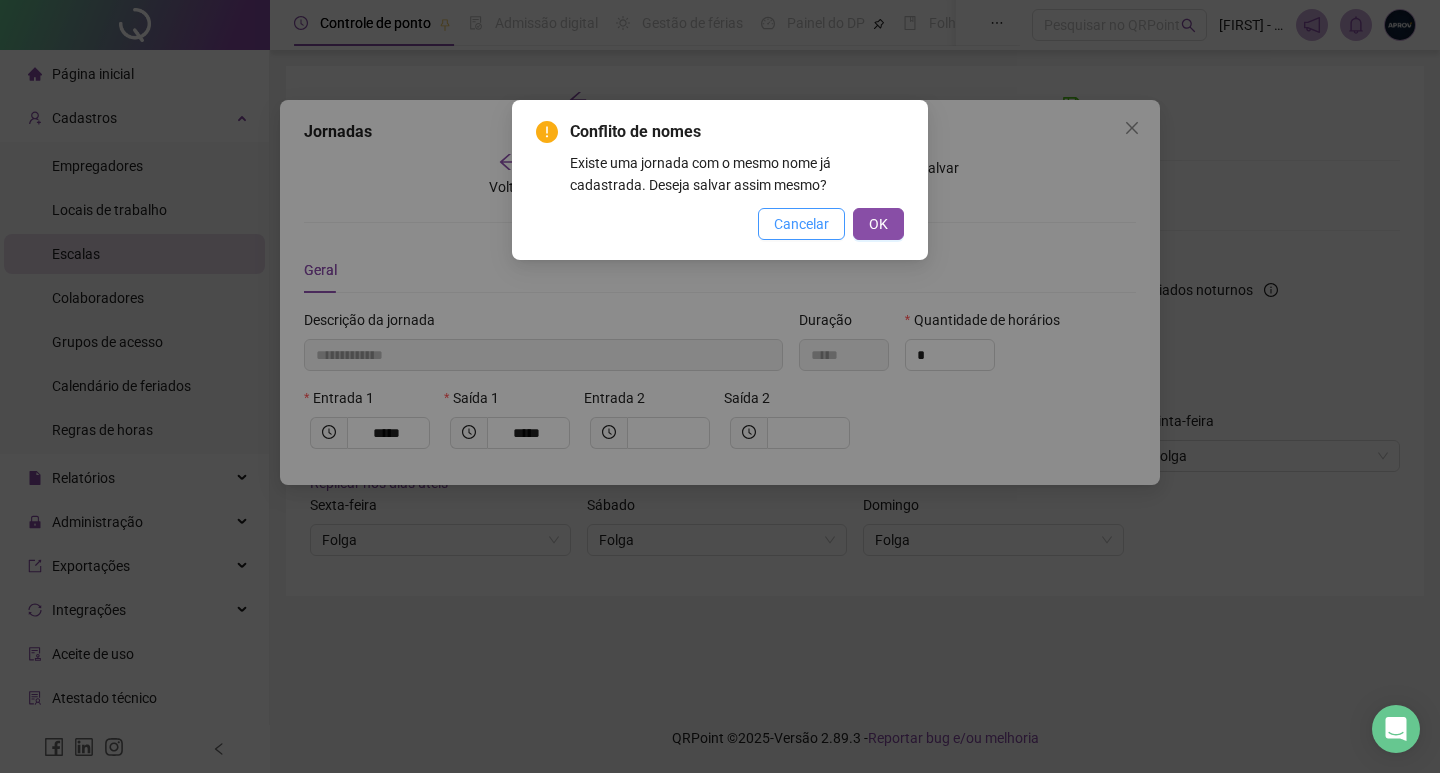 click on "Cancelar" at bounding box center [801, 224] 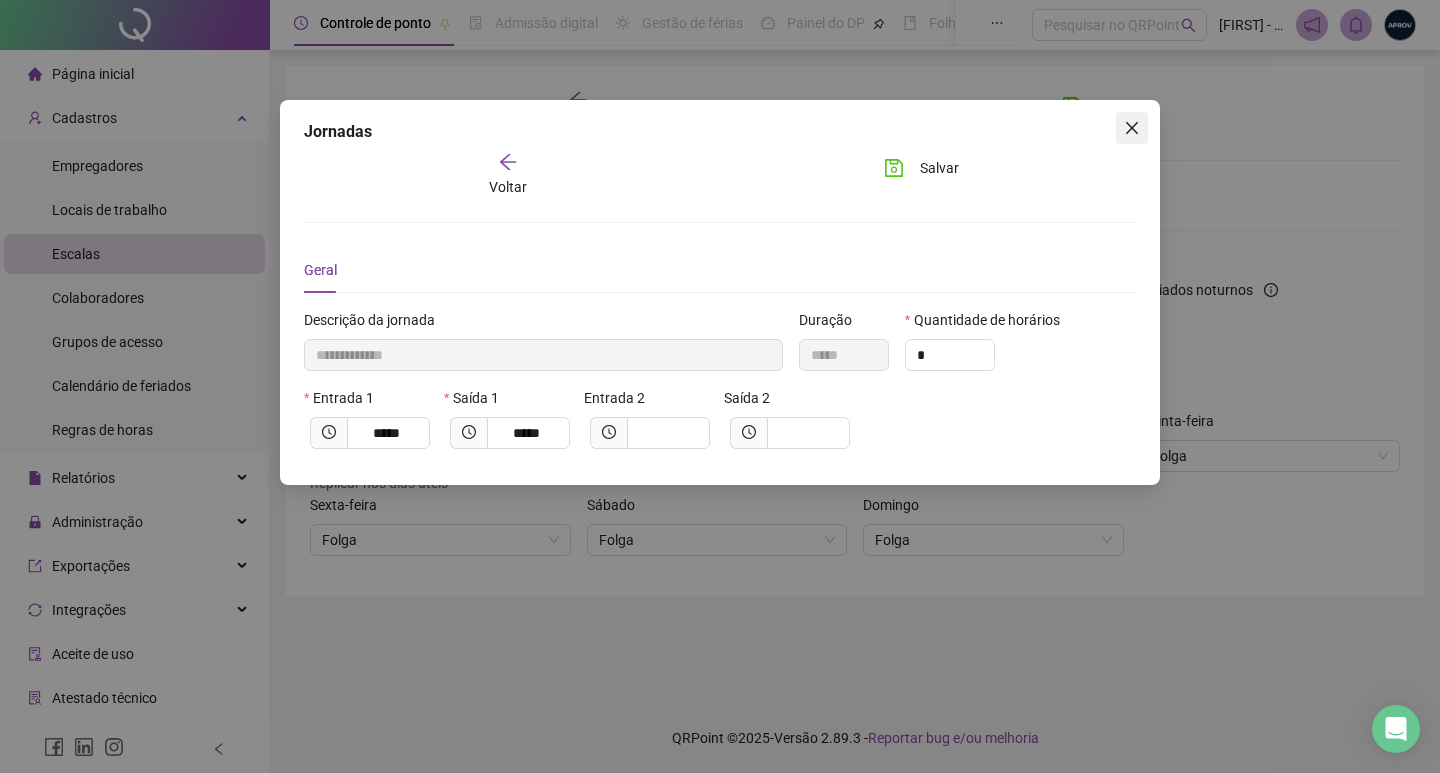 click at bounding box center [1132, 128] 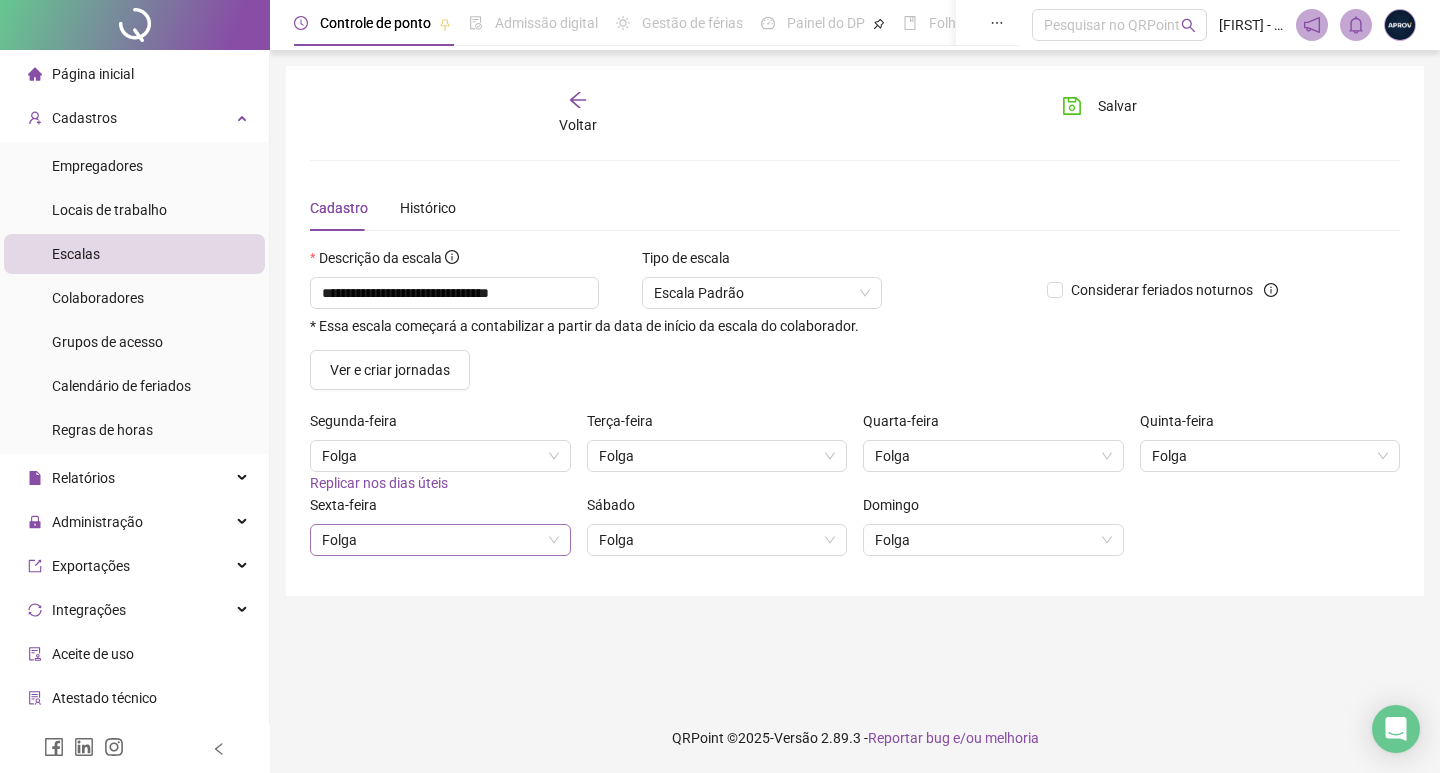 click on "Folga" at bounding box center (440, 540) 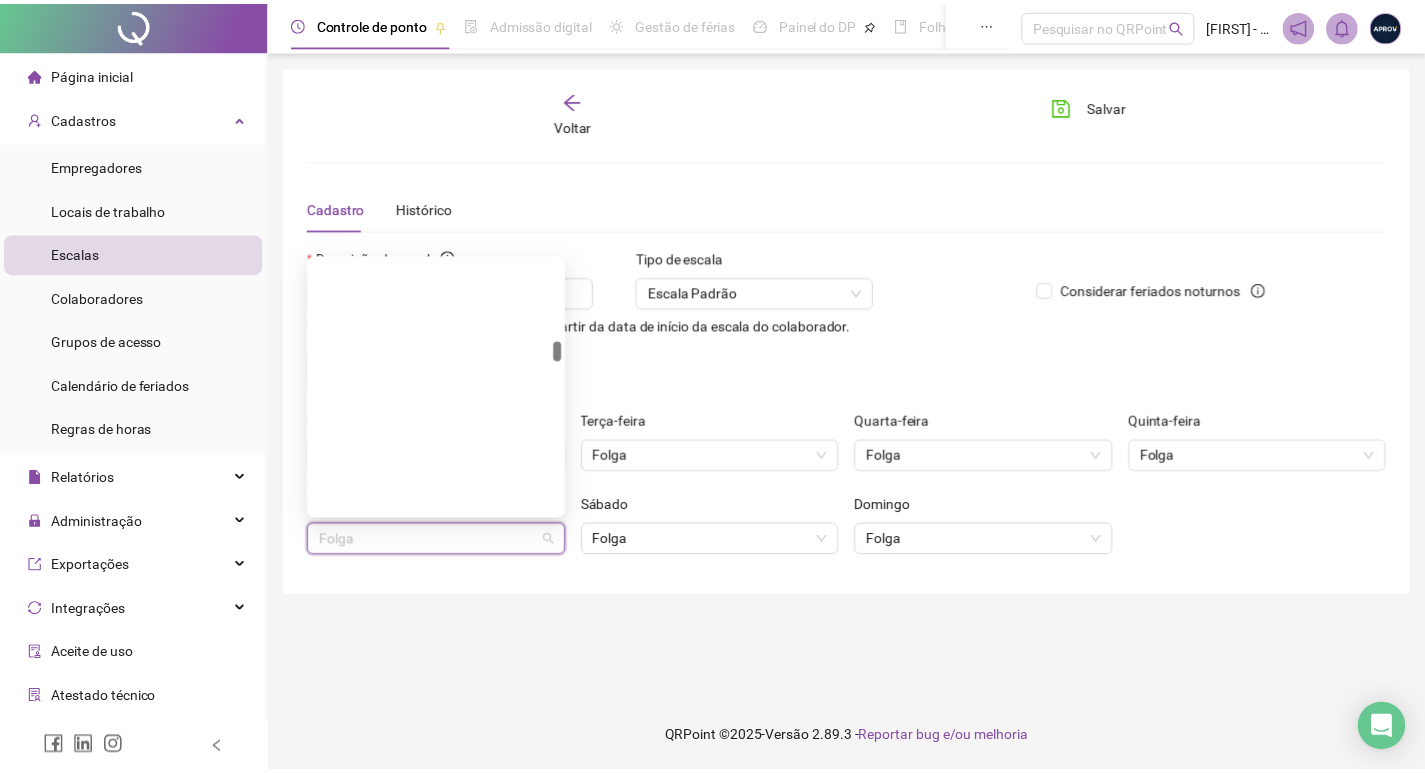 scroll, scrollTop: 0, scrollLeft: 0, axis: both 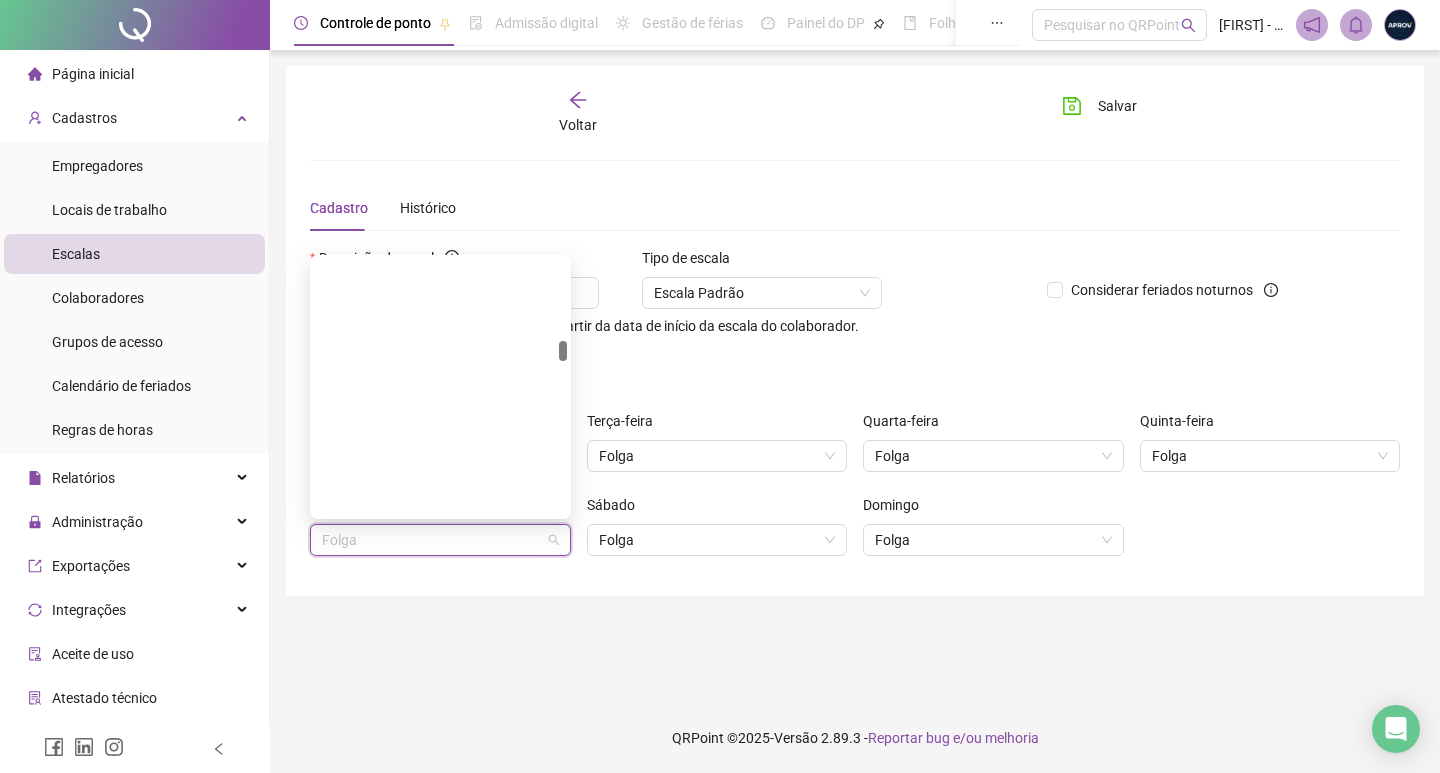paste on "**********" 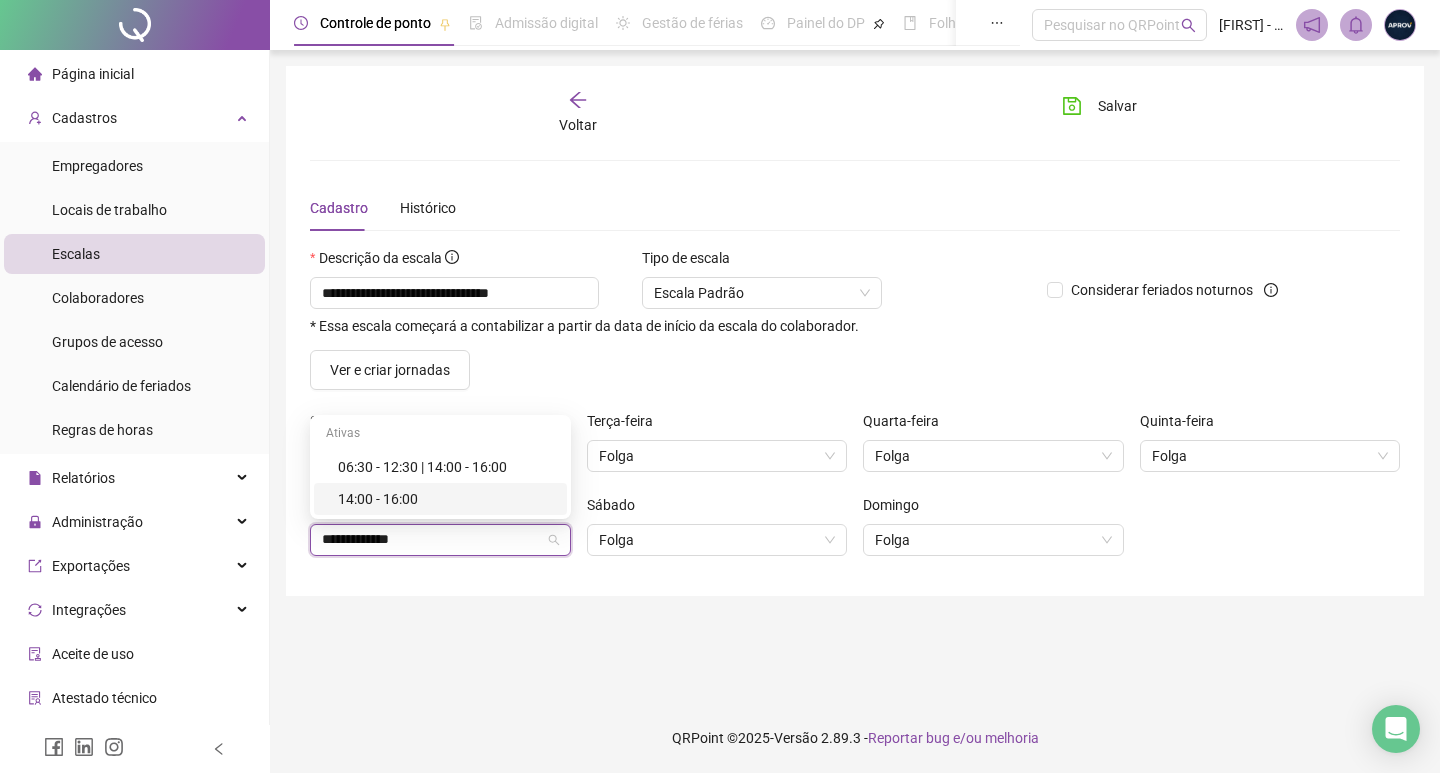 click on "14:00 - 16:00" at bounding box center (446, 499) 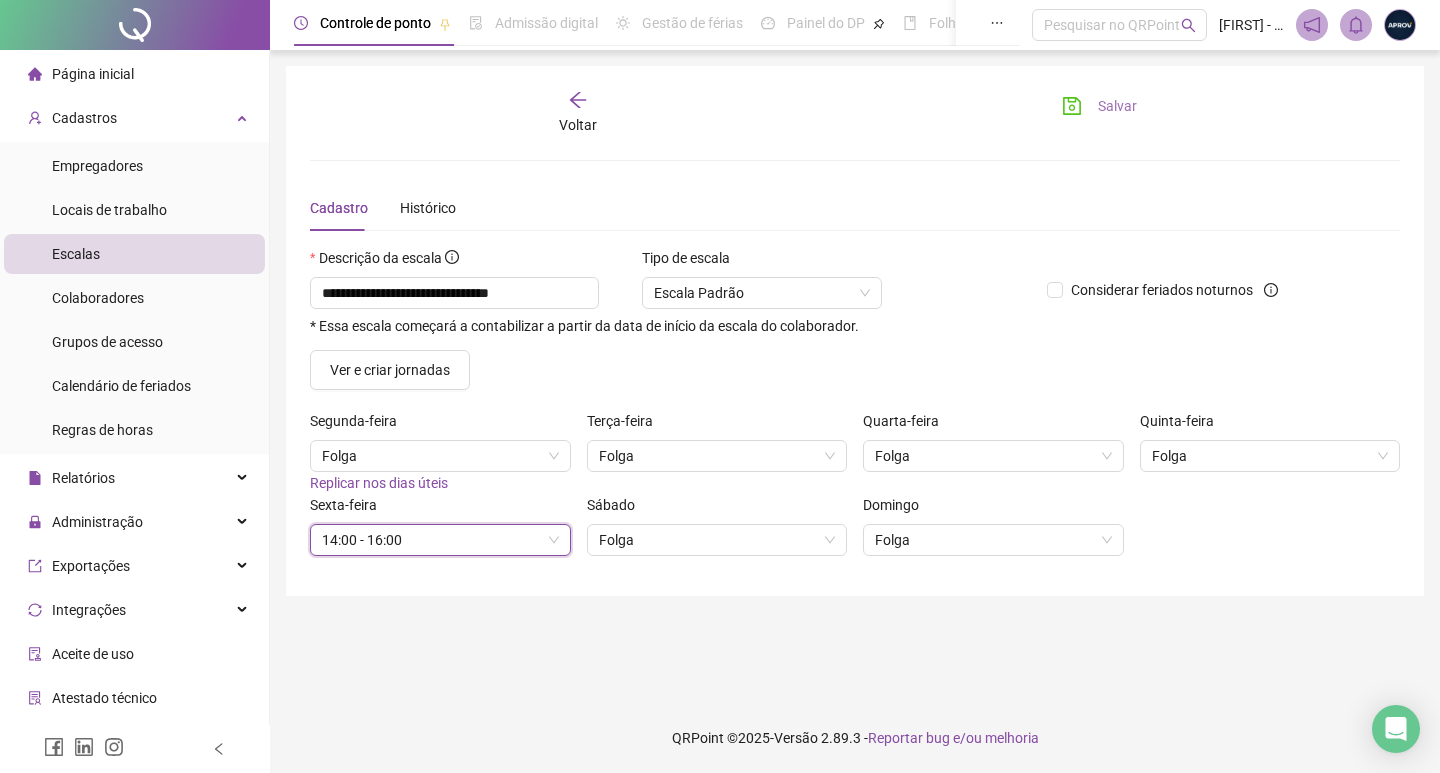 click on "Salvar" at bounding box center (1099, 106) 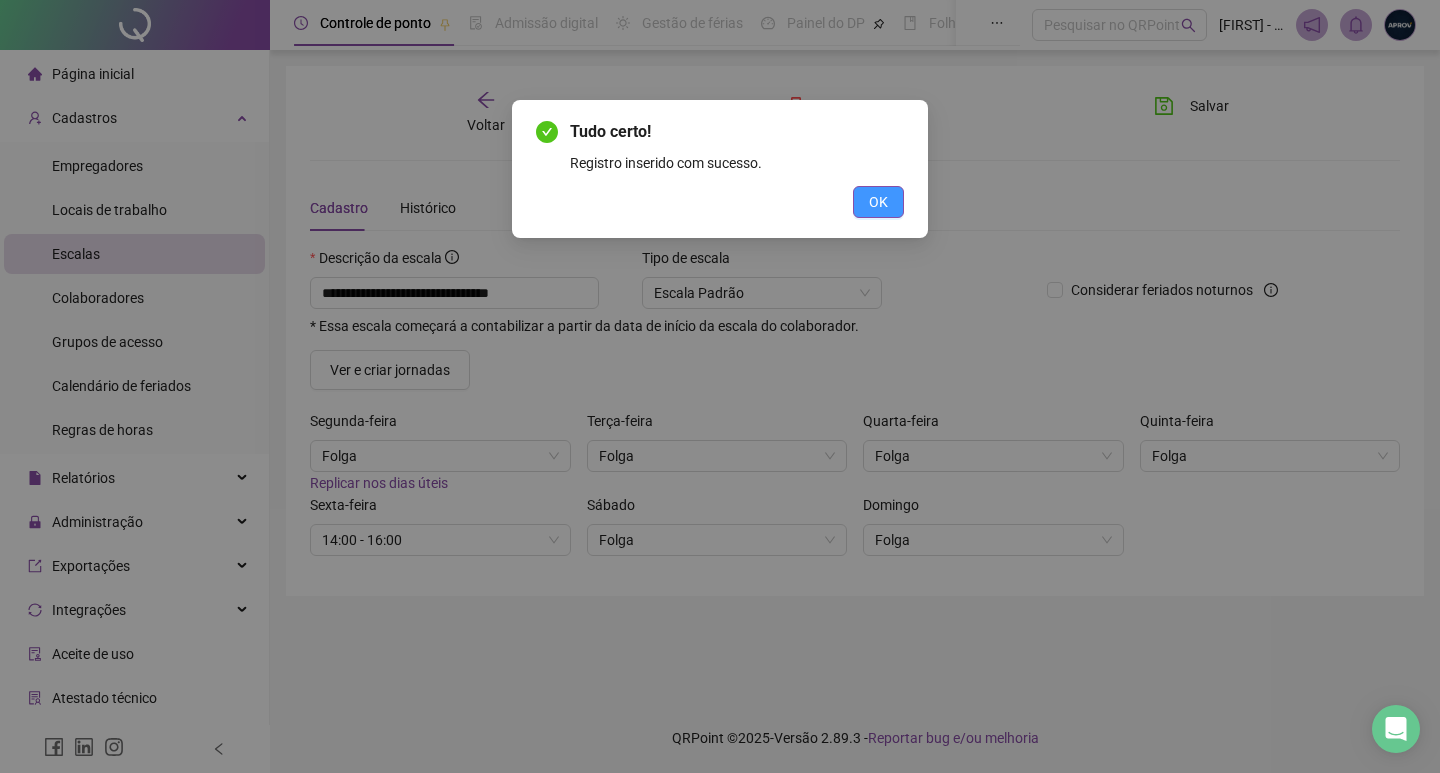 click on "OK" at bounding box center [878, 202] 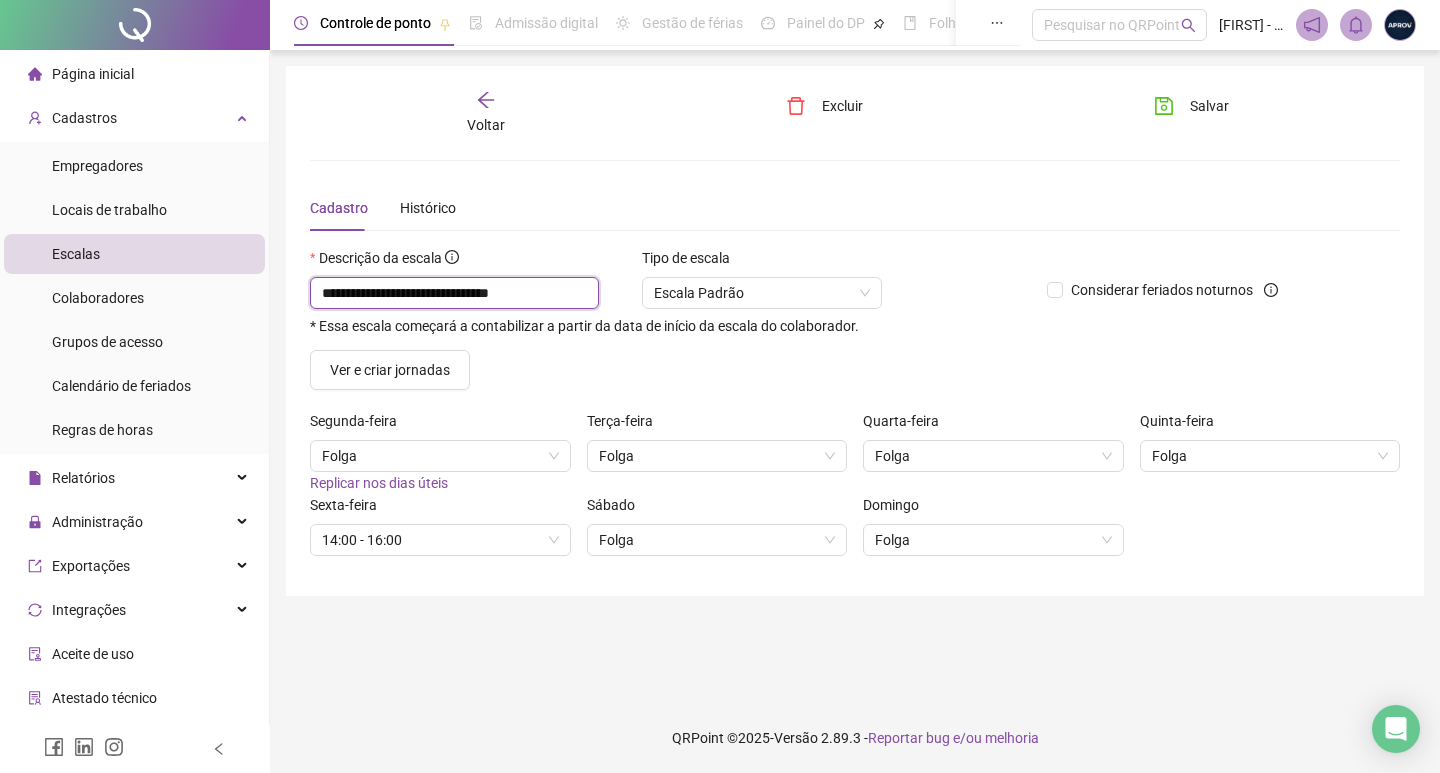 click on "**********" at bounding box center (454, 293) 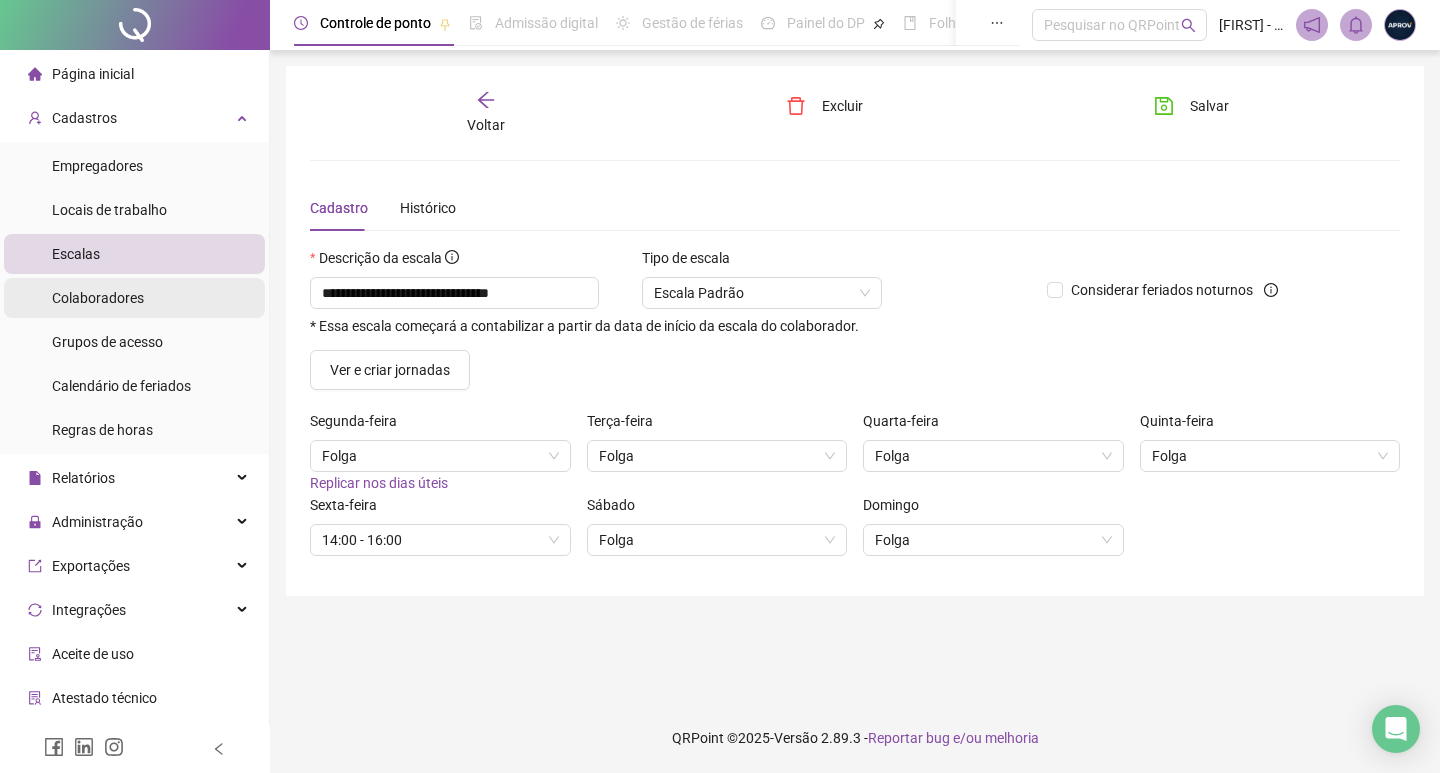 click on "Colaboradores" at bounding box center [98, 298] 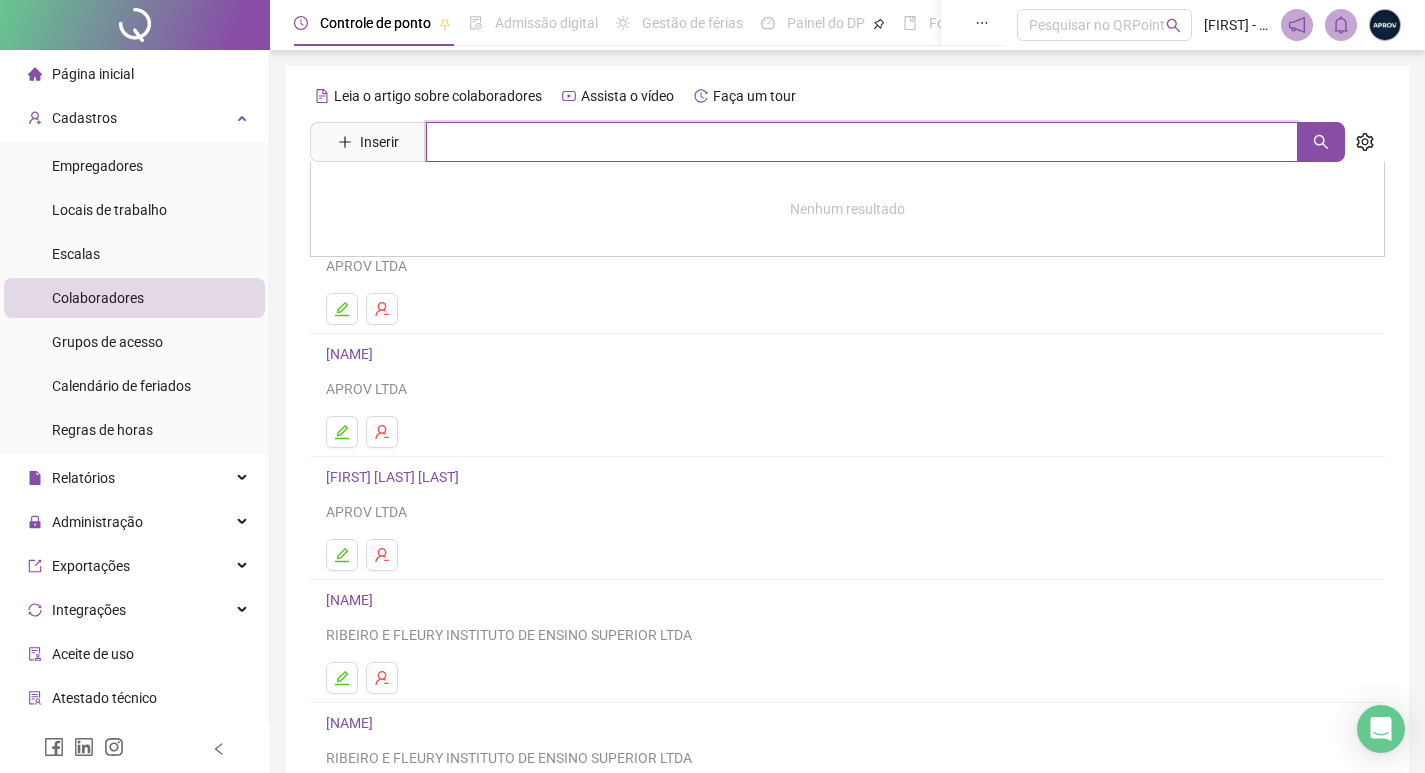 click at bounding box center [862, 142] 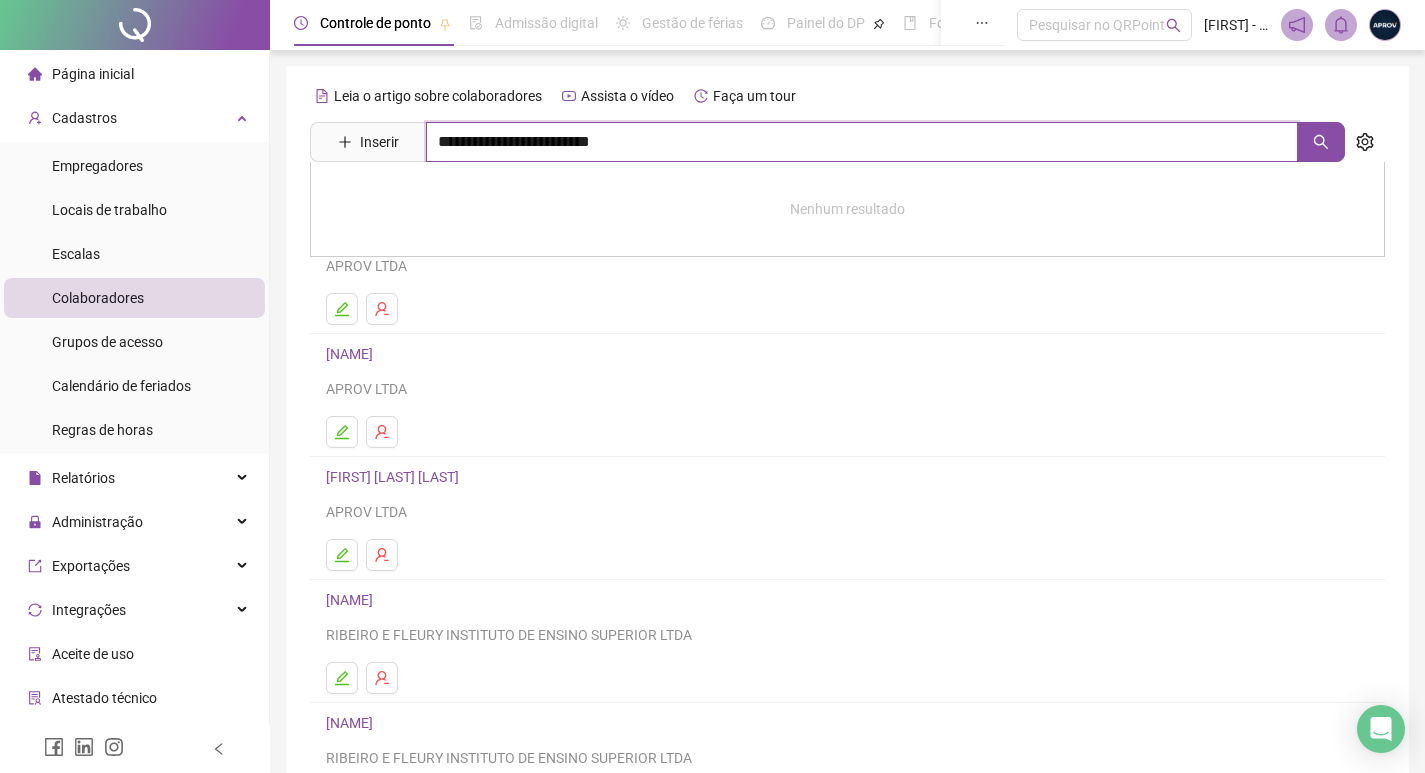 type on "**********" 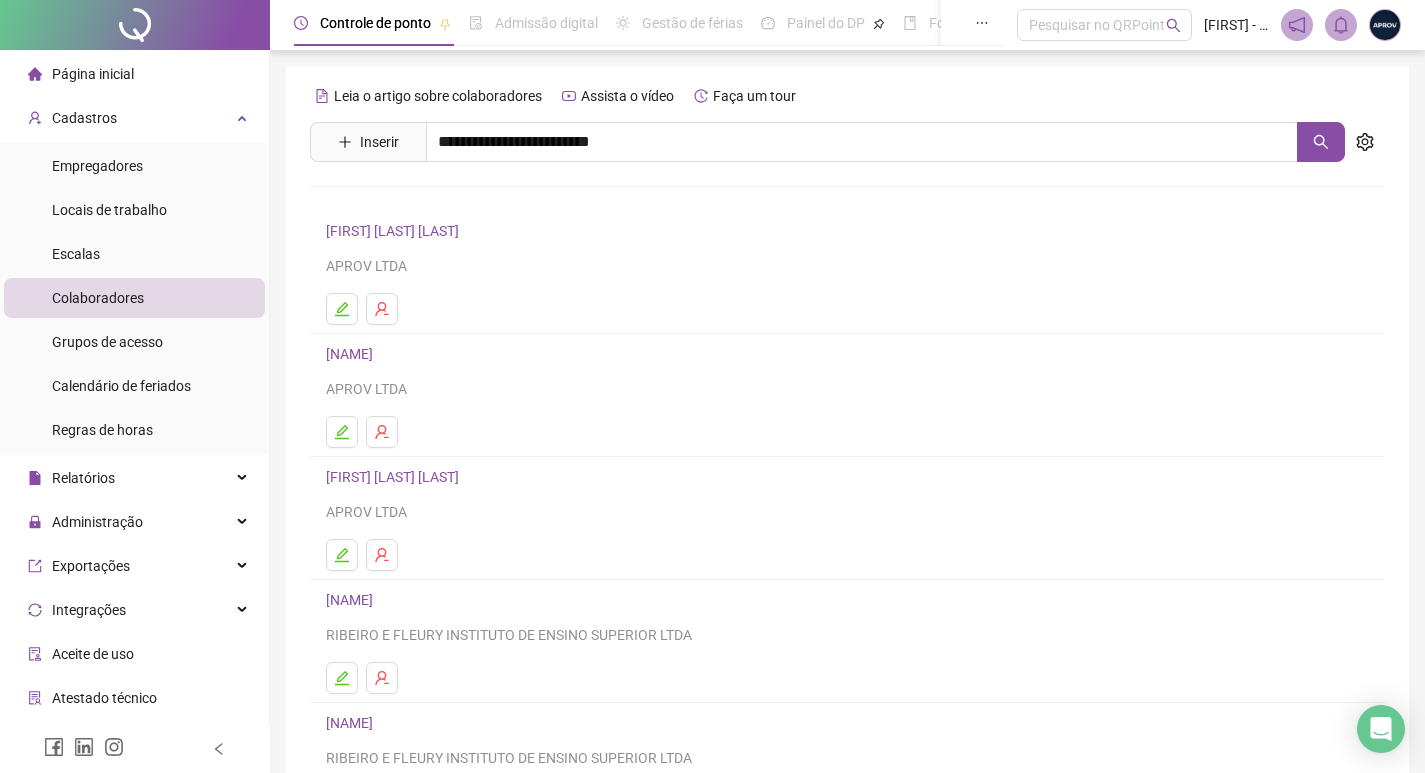 click on "[FIRST] [LAST] [LAST]" at bounding box center [413, 201] 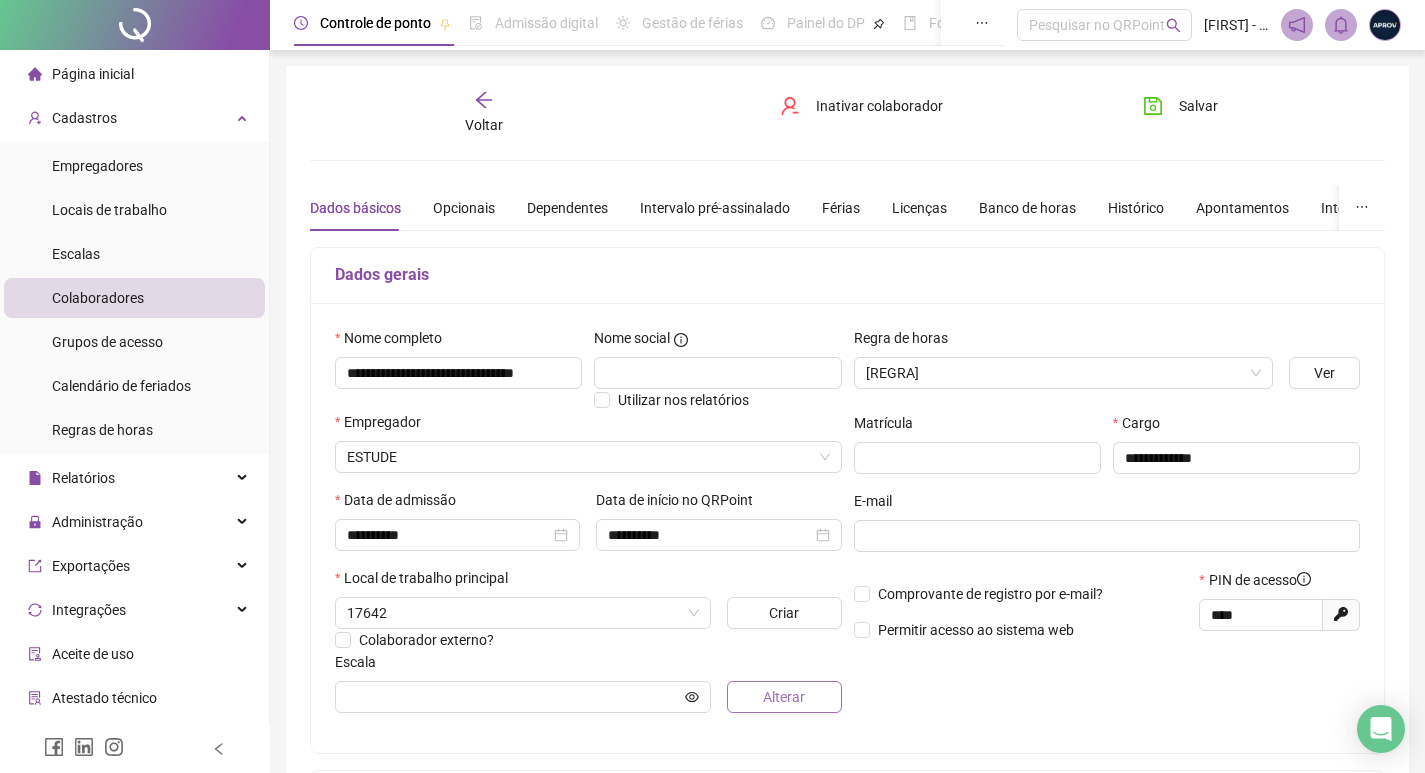 click on "Alterar" at bounding box center [784, 697] 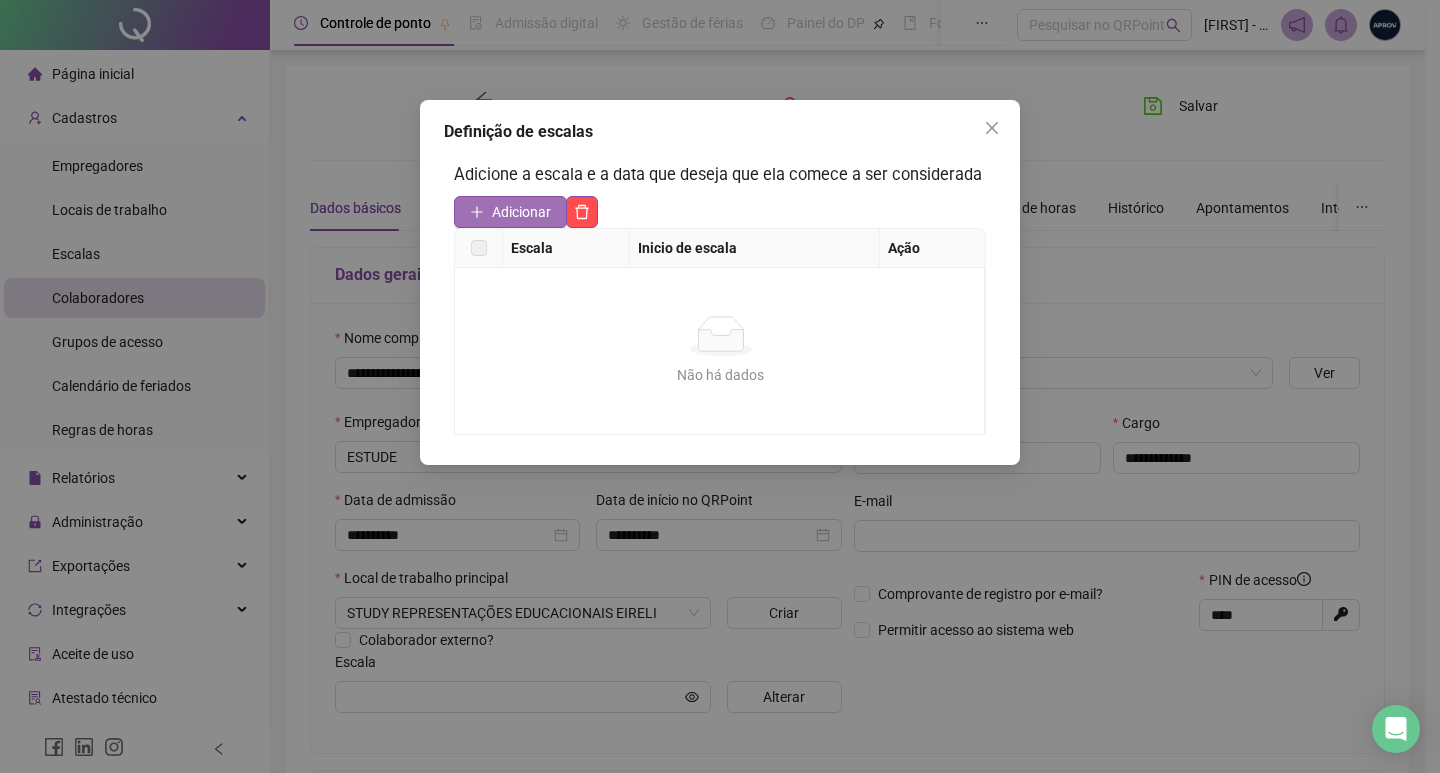 click on "Adicionar" at bounding box center (510, 212) 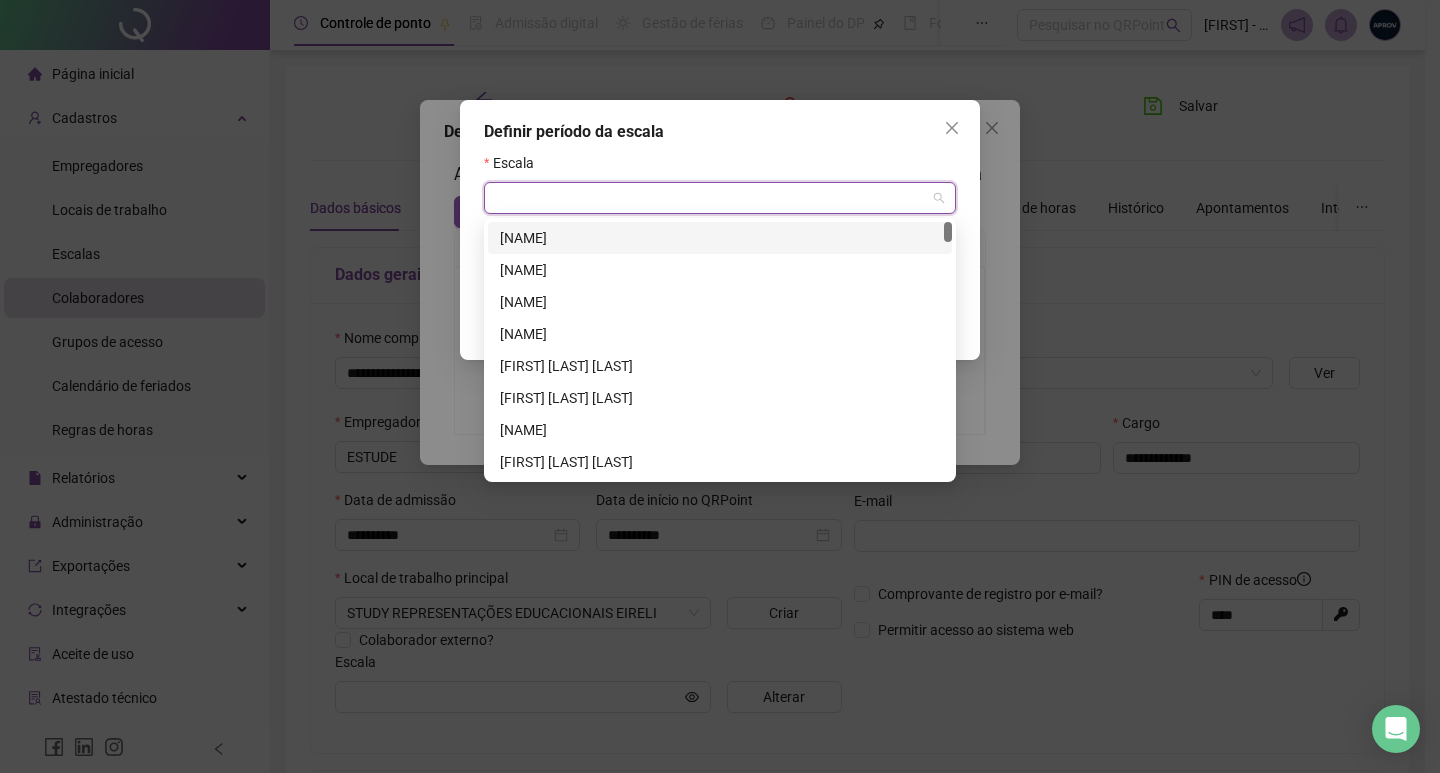 click at bounding box center (711, 198) 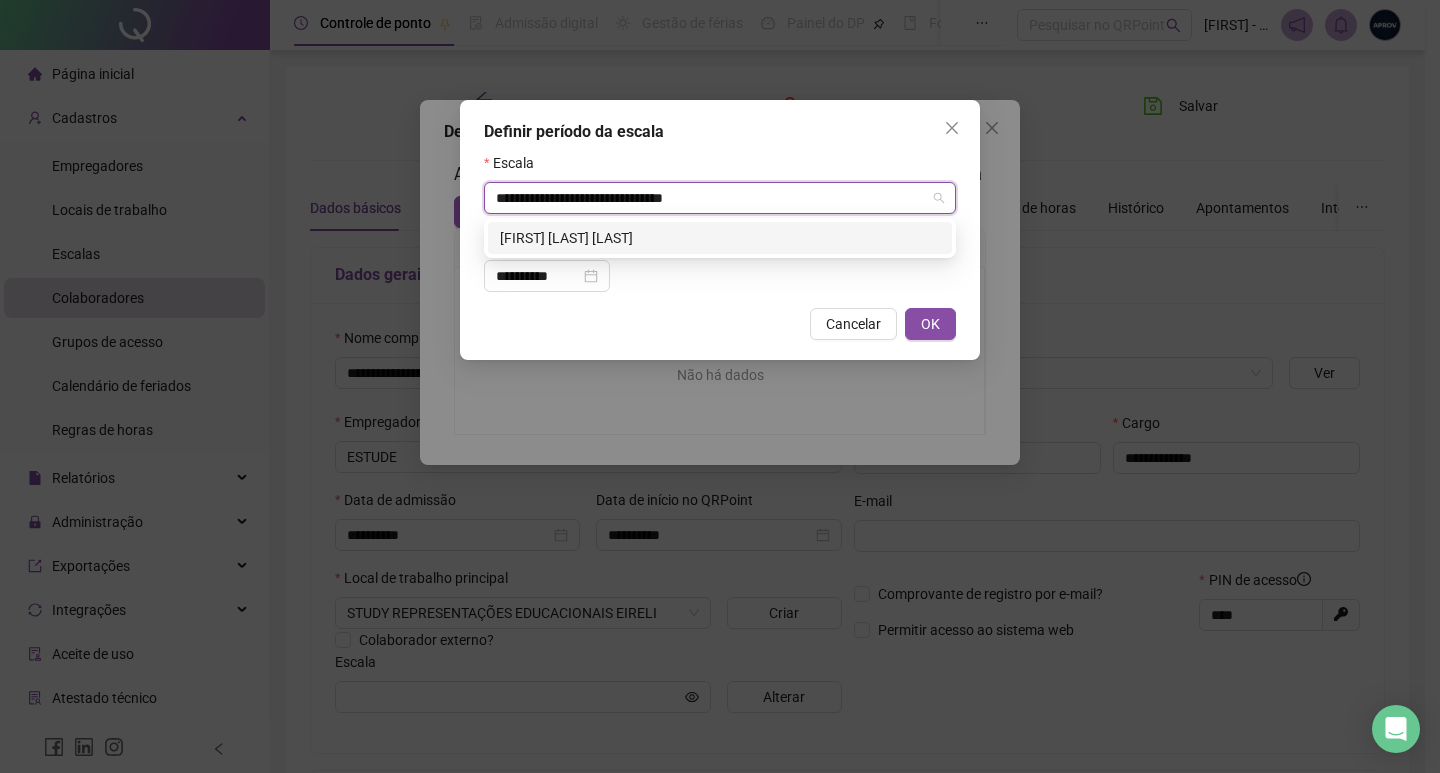 click on "[FIRST] [LAST] [LAST]" at bounding box center [720, 238] 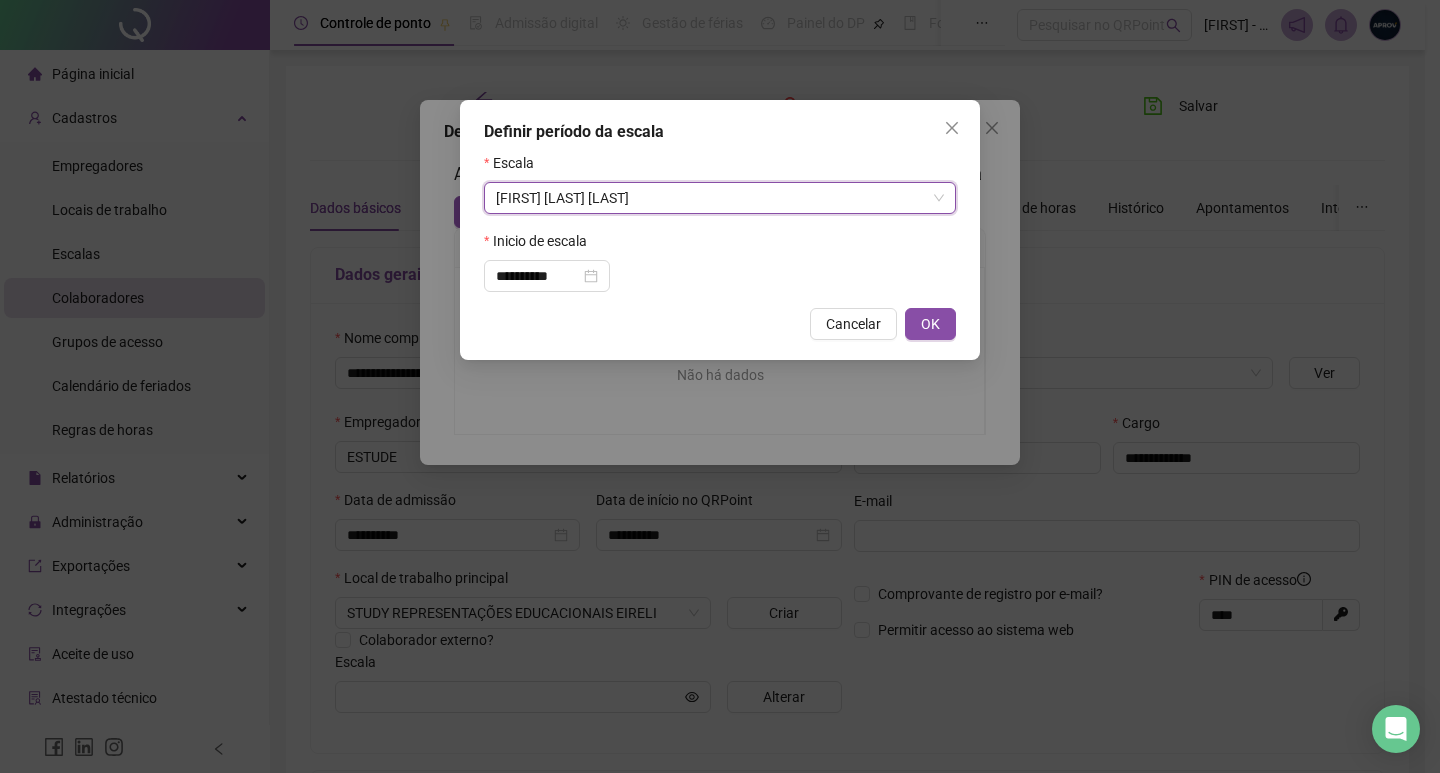 click on "Cancelar OK" at bounding box center [720, 324] 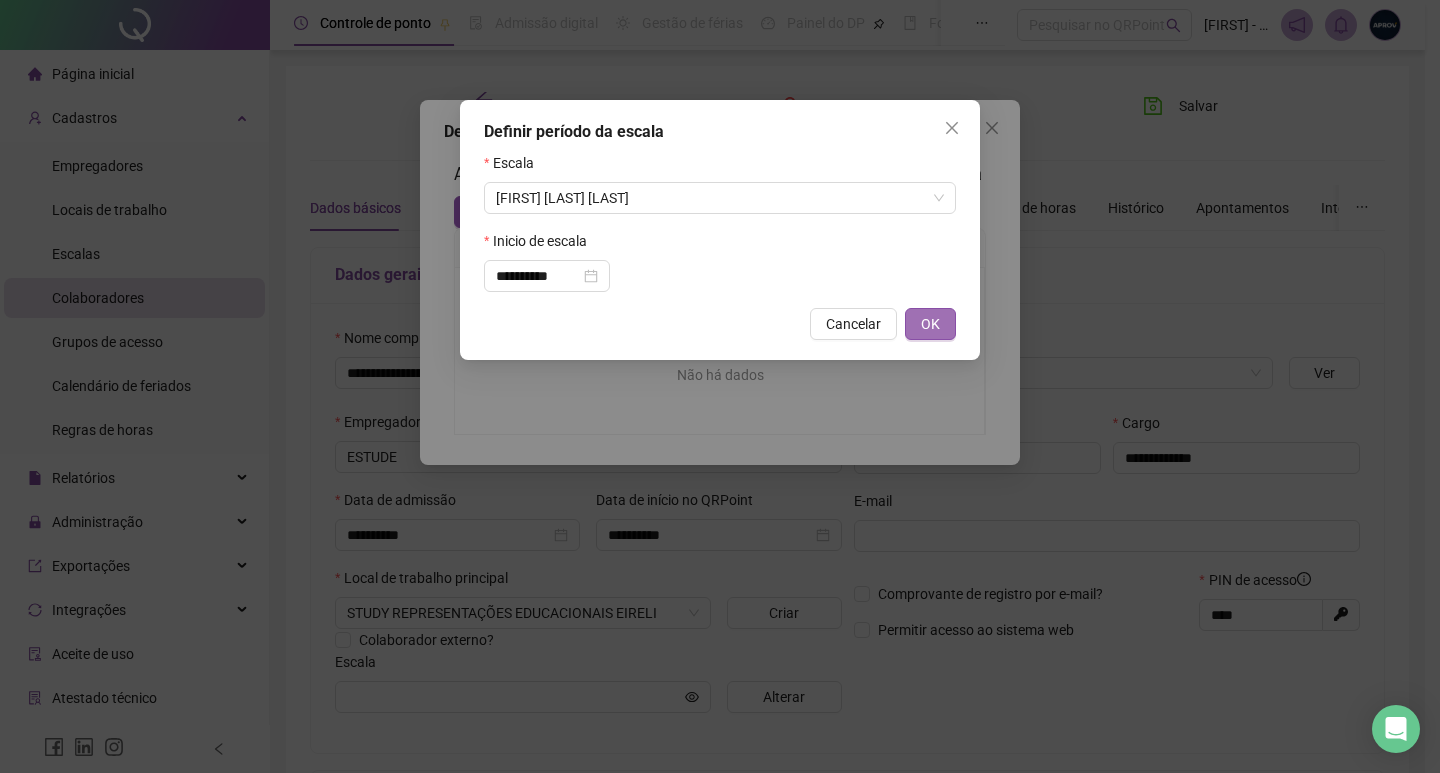 click on "OK" at bounding box center [930, 324] 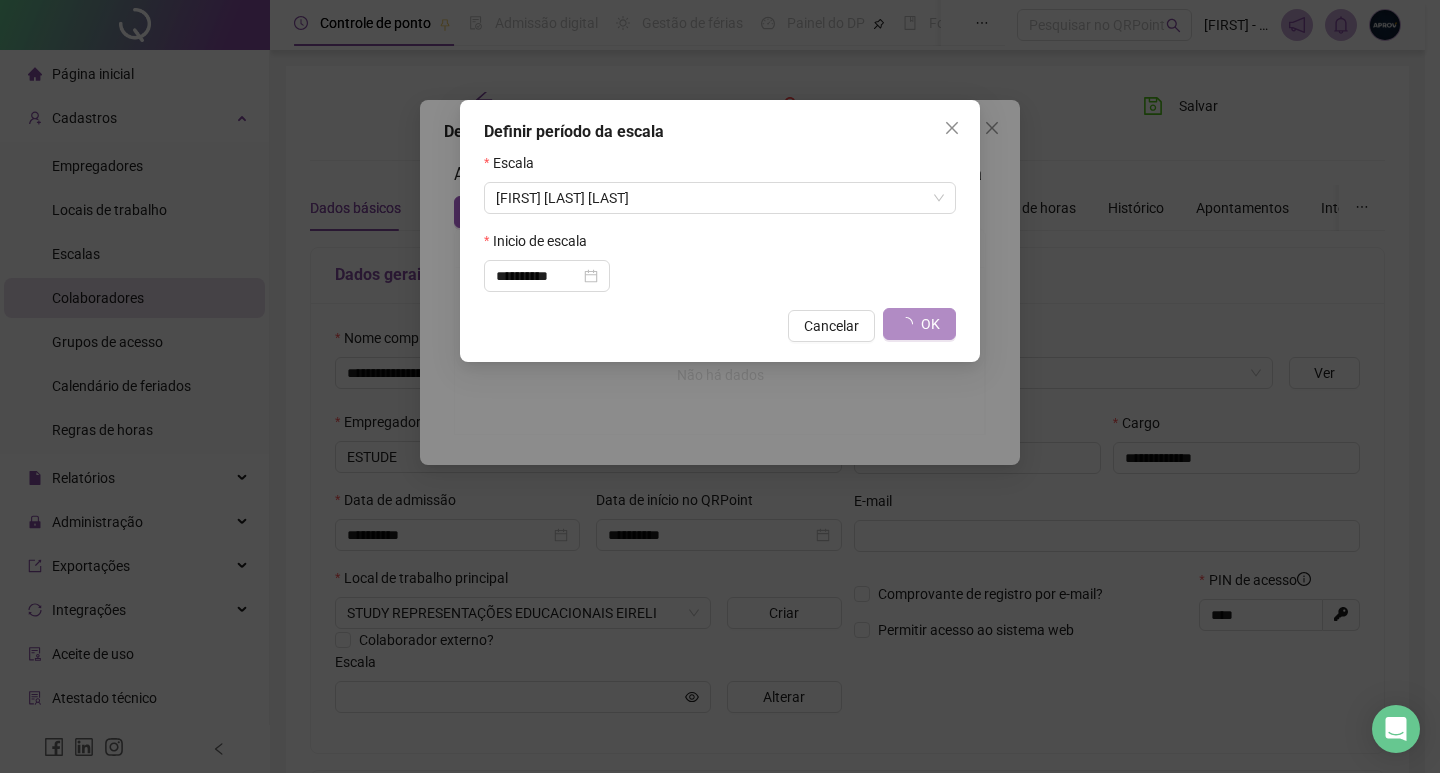type on "**********" 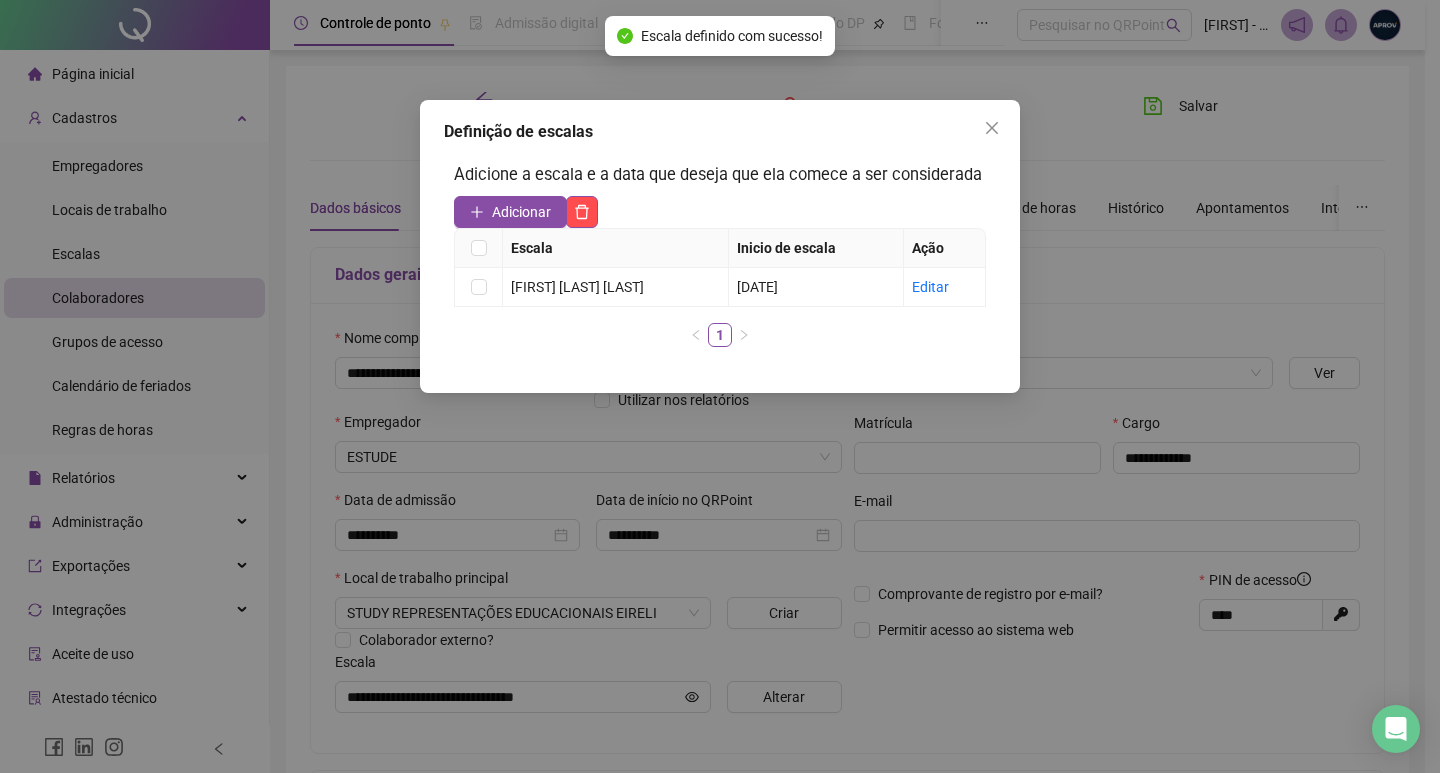 drag, startPoint x: 989, startPoint y: 121, endPoint x: 1016, endPoint y: 126, distance: 27.45906 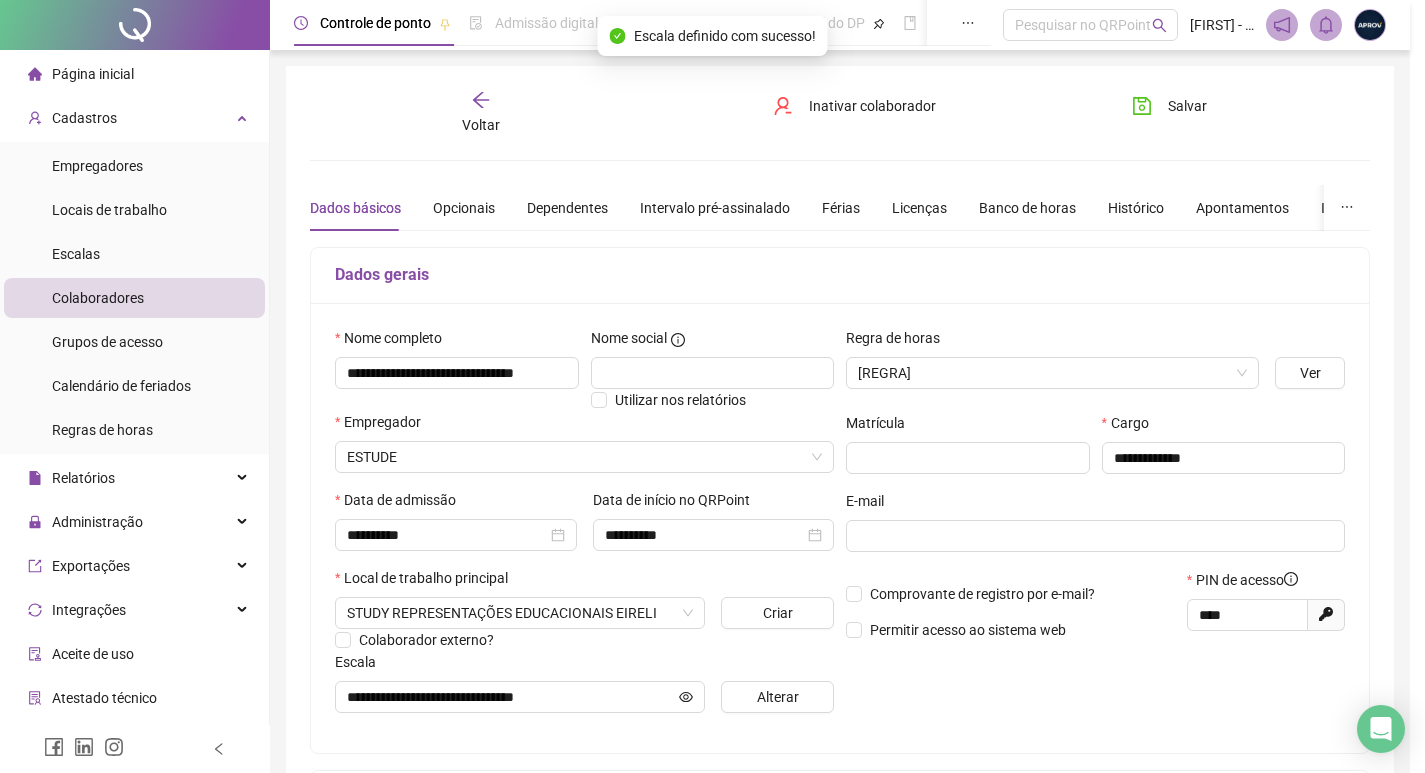 click on "Salvar" at bounding box center (1198, 113) 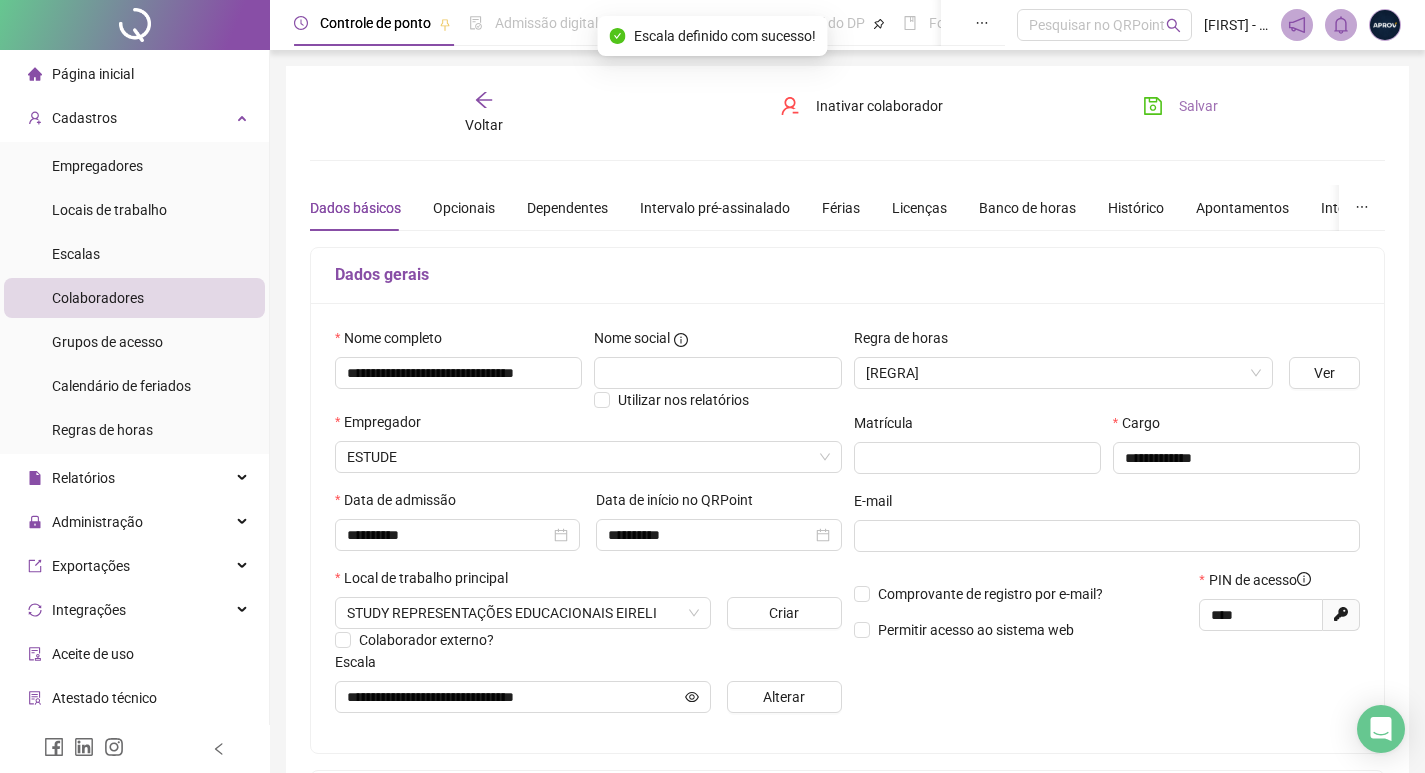 click on "Salvar" at bounding box center [1180, 106] 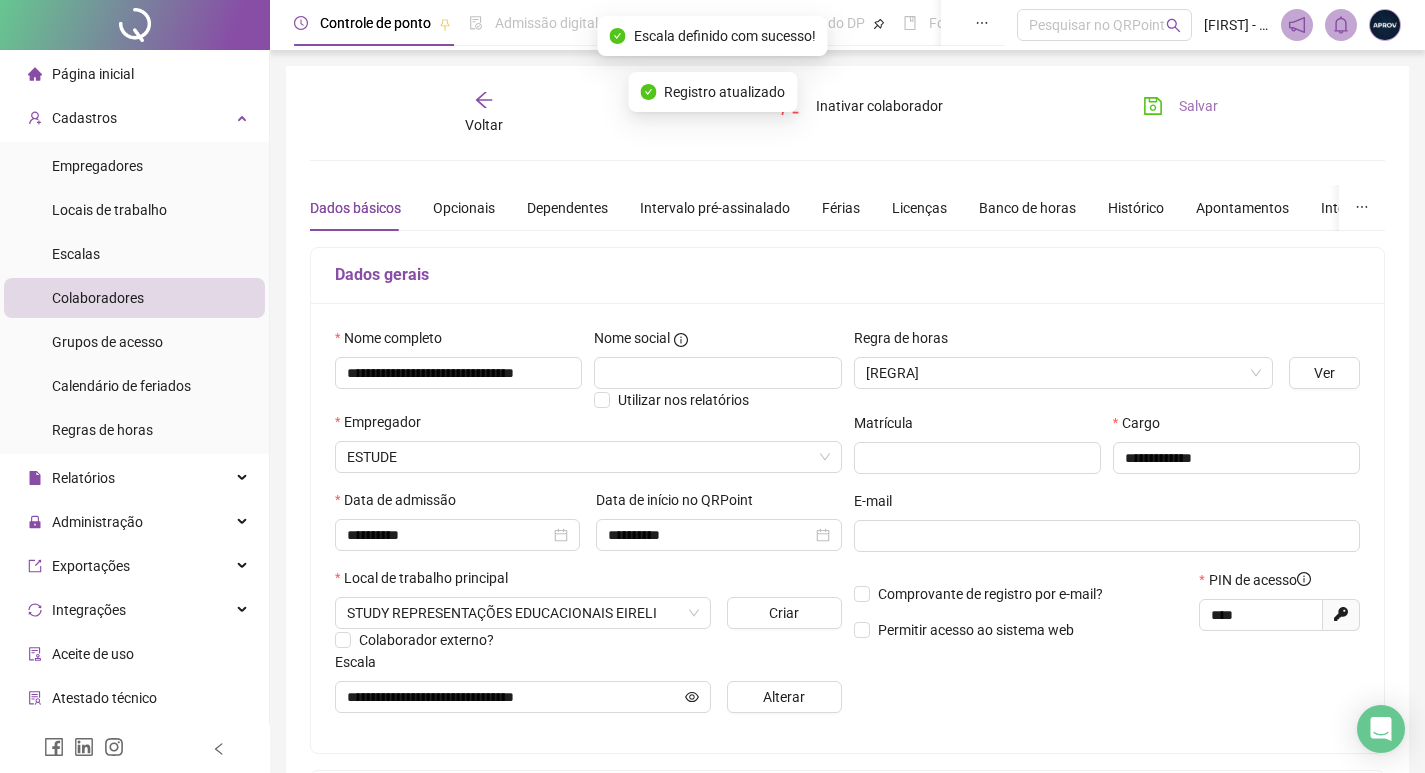 click on "Salvar" at bounding box center [1180, 106] 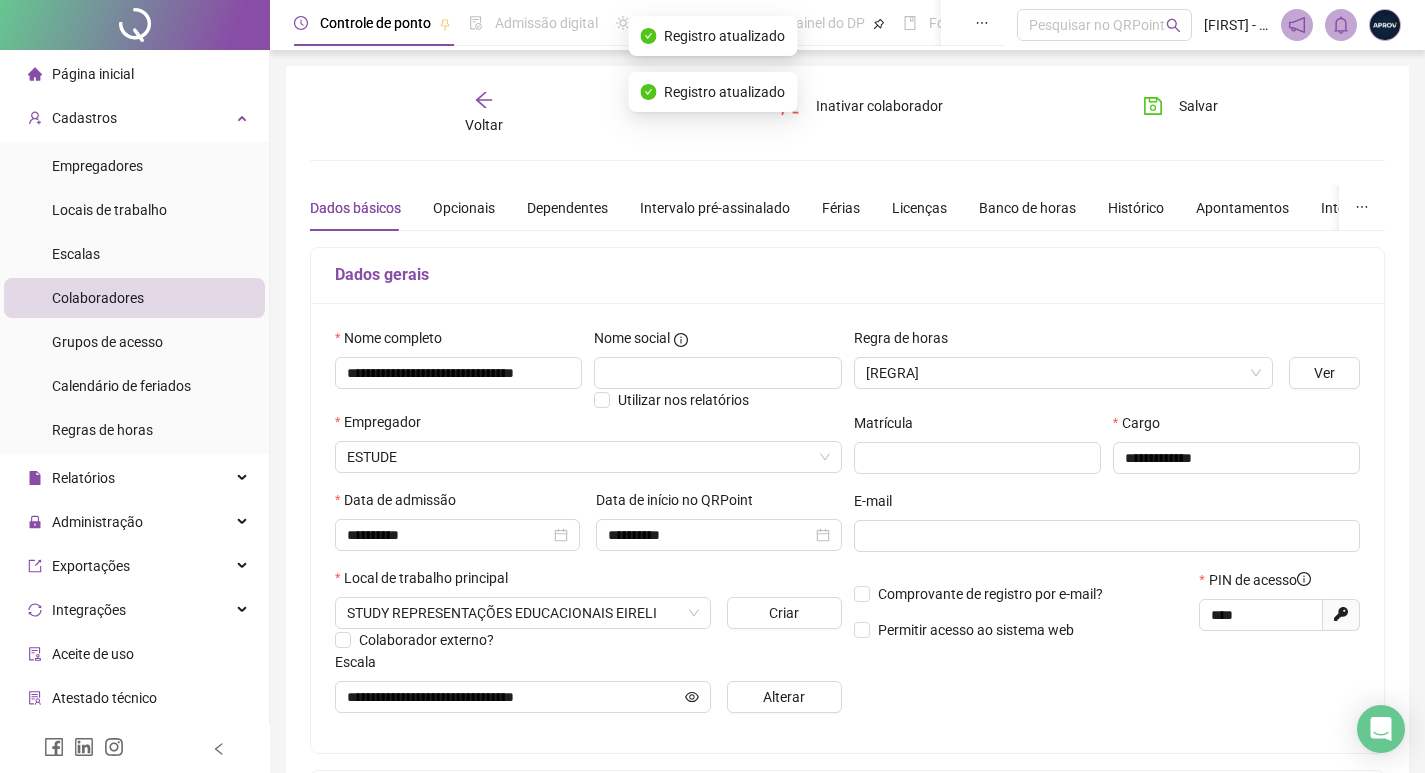drag, startPoint x: 84, startPoint y: 335, endPoint x: 0, endPoint y: 547, distance: 228.03508 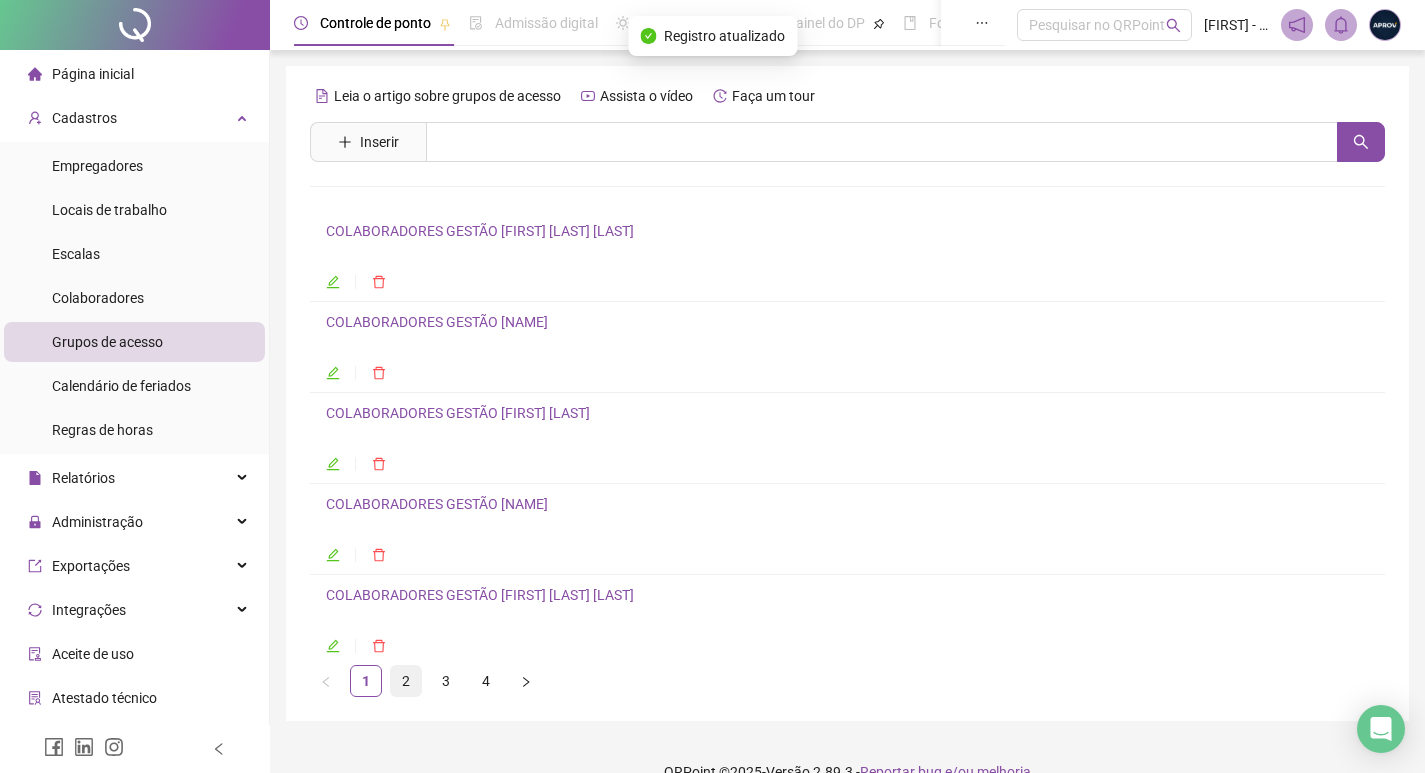 click on "2" at bounding box center [406, 681] 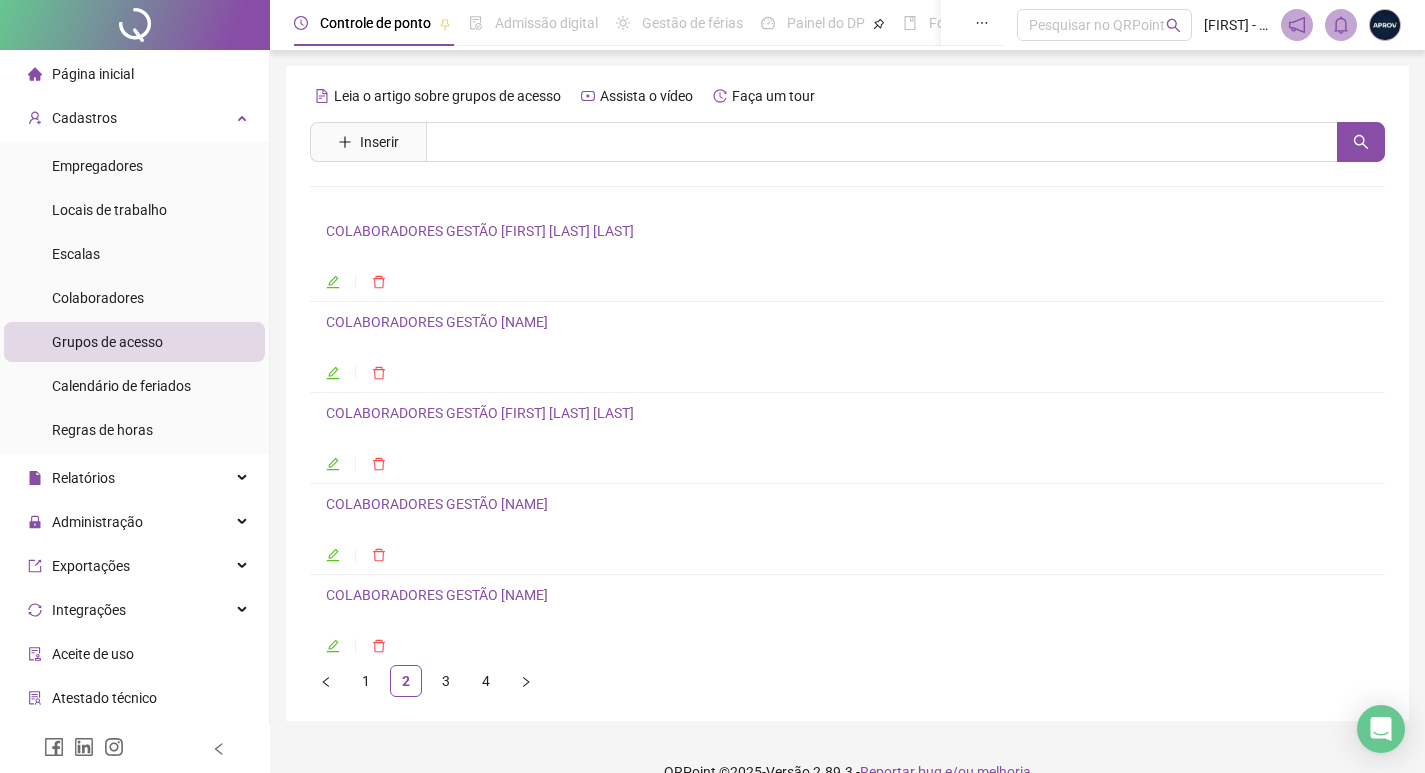 click on "COLABORADORES GESTÃO [NAME]" at bounding box center [437, 595] 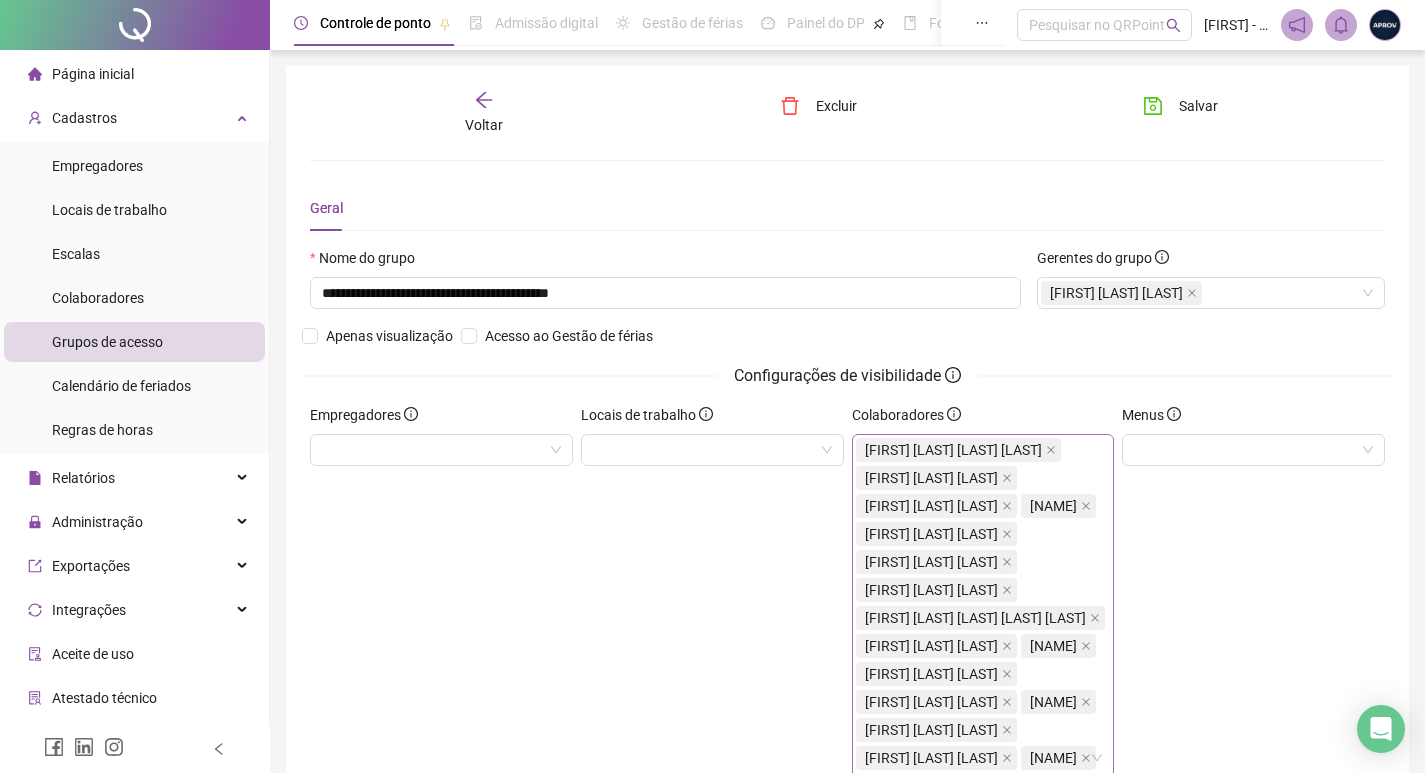 click on "[NAME] [NAME] [NAME] [NAME] [NAME] [NAME] [NAME] [NAME] [NAME] [NAME] [NAME] [NAME] [NAME] [NAME] [NAME] [NAME] [NAME] [NAME] [NAME] [NAME] [NAME] [NAME] [NAME] [NAME] [NAME] [NAME] [NAME] [NAME] [NAME] [NAME]" at bounding box center (982, 758) 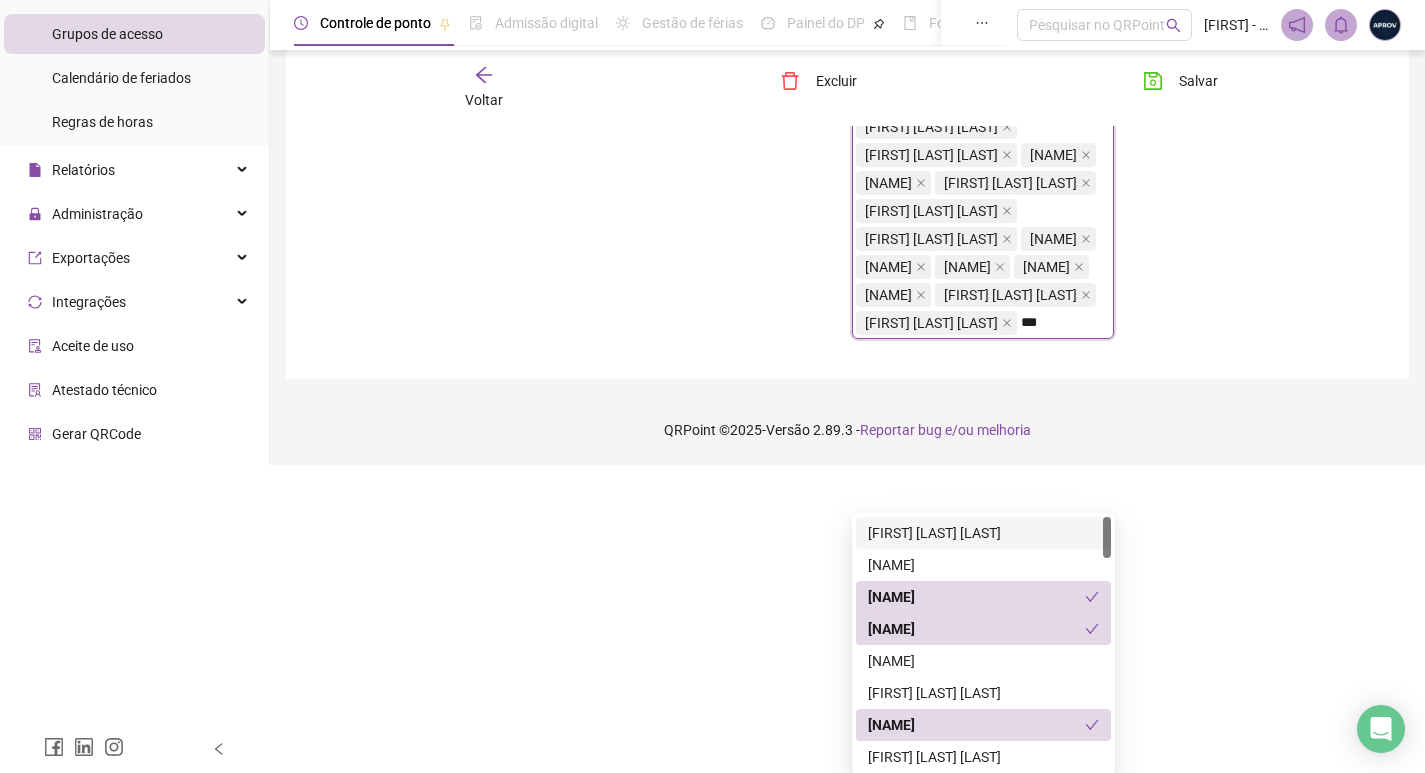 type on "****" 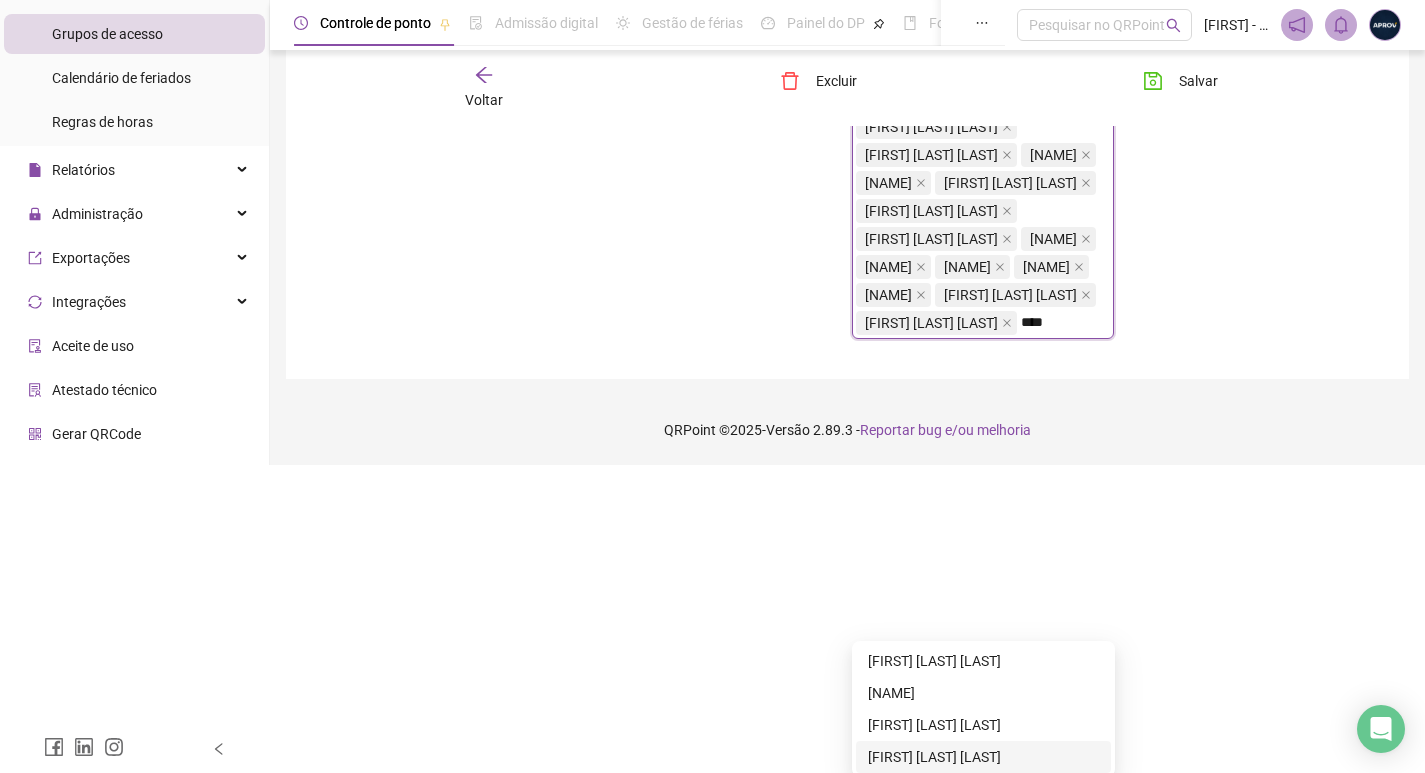 click on "[FIRST] [LAST] [LAST]" at bounding box center [983, 757] 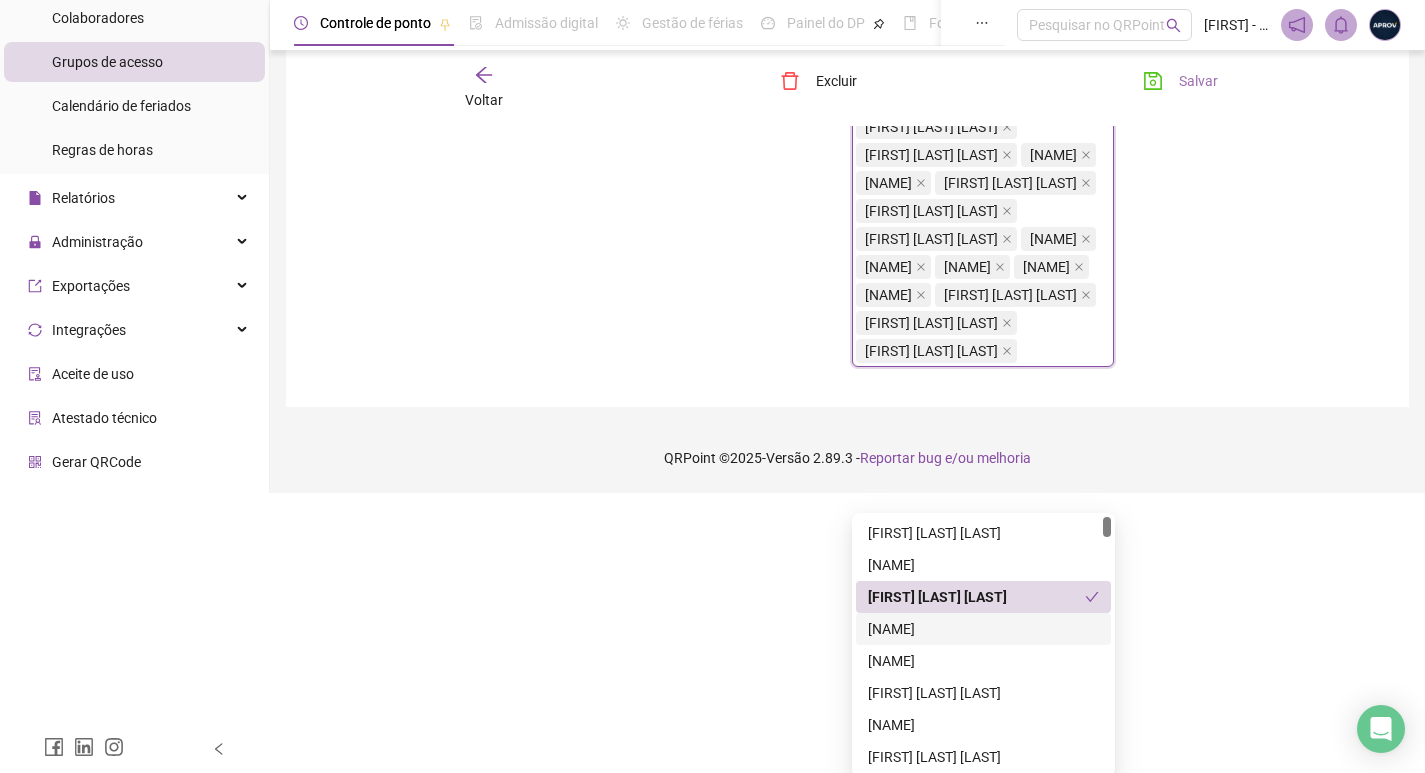 click on "Salvar" at bounding box center (1180, 81) 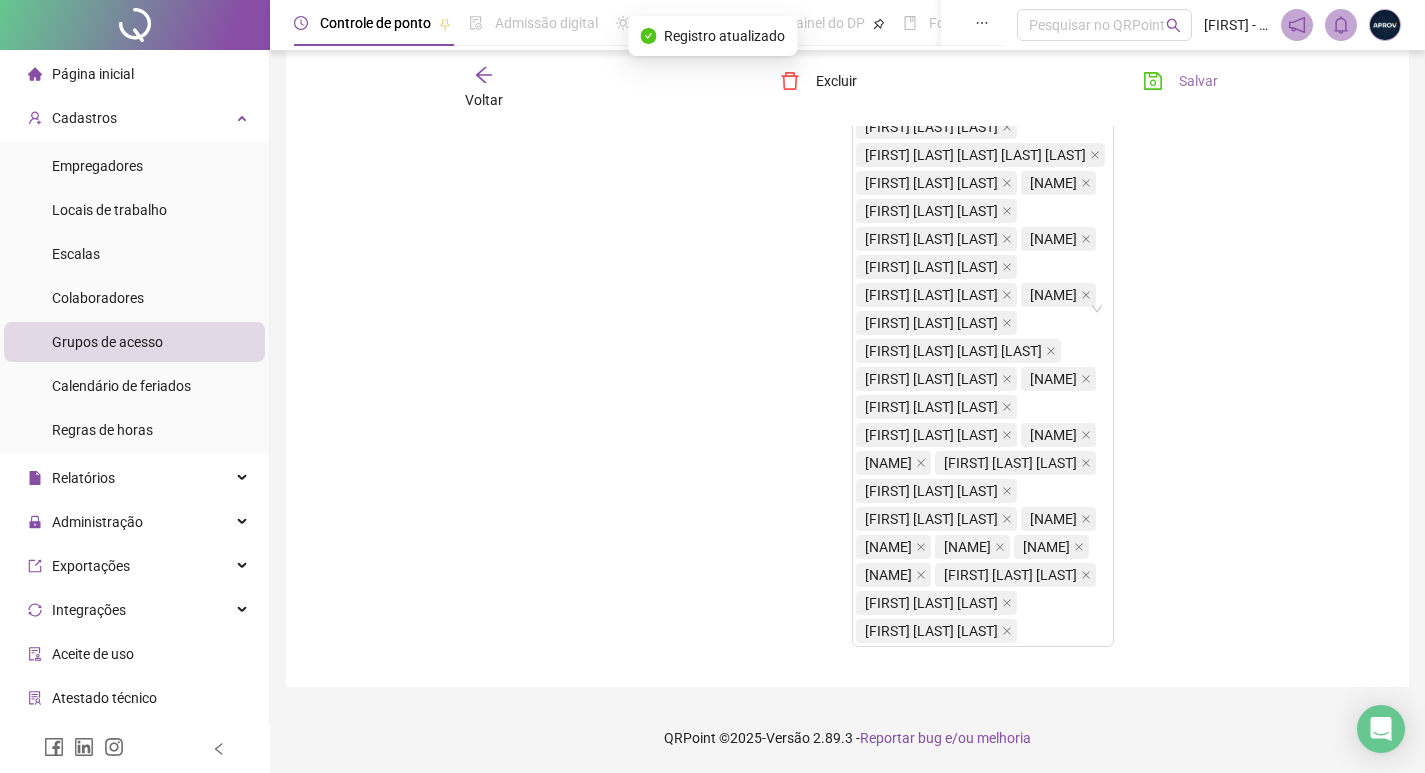 click on "Salvar" at bounding box center (1180, 81) 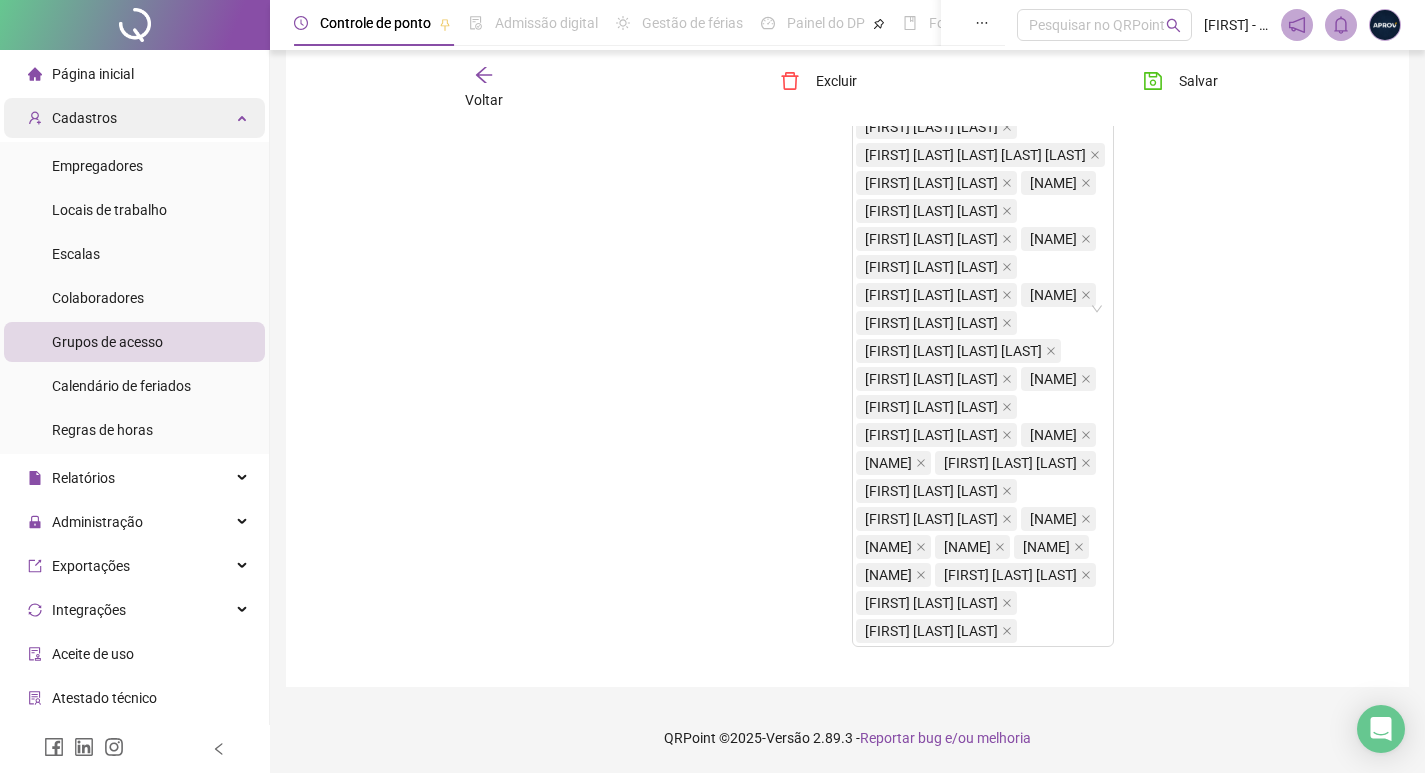click on "Cadastros" at bounding box center [72, 118] 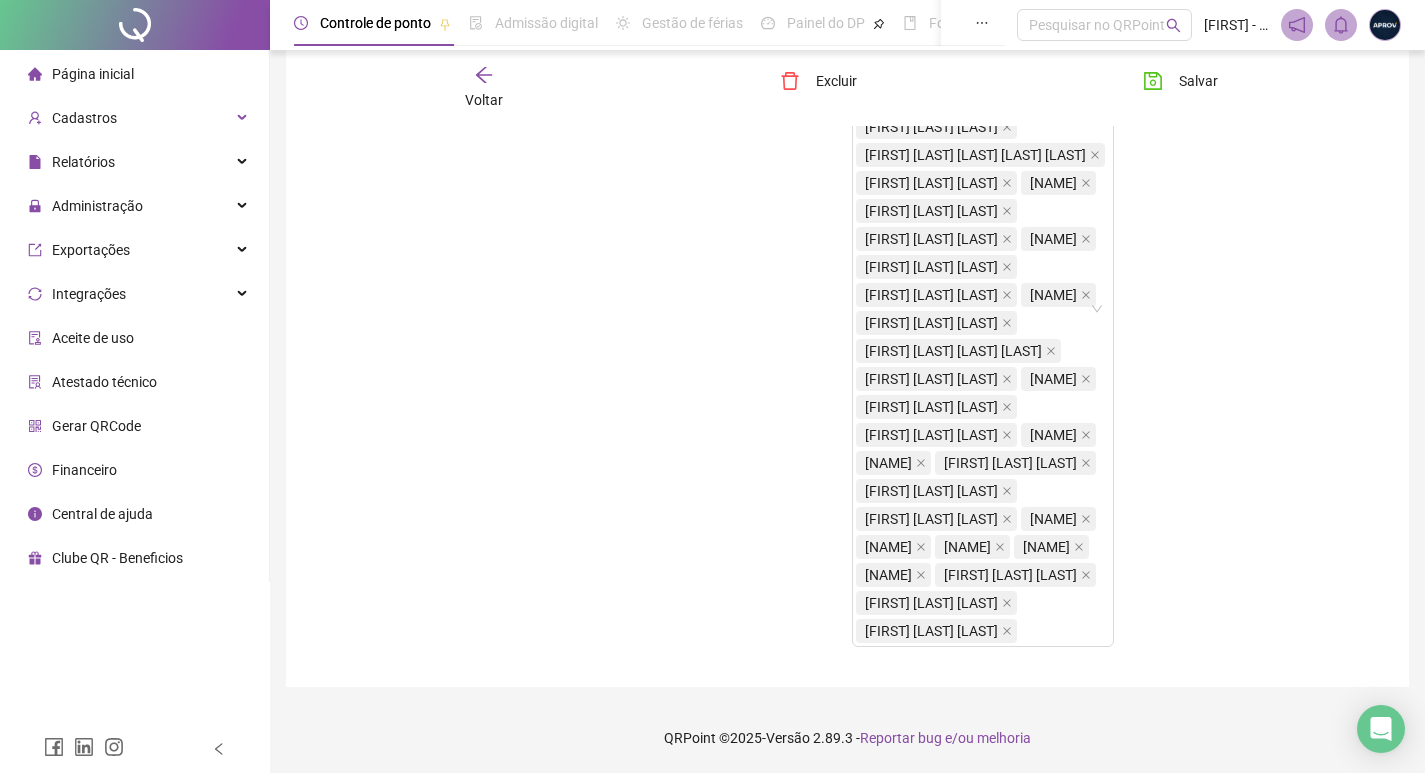 click on "Página inicial" at bounding box center (81, 74) 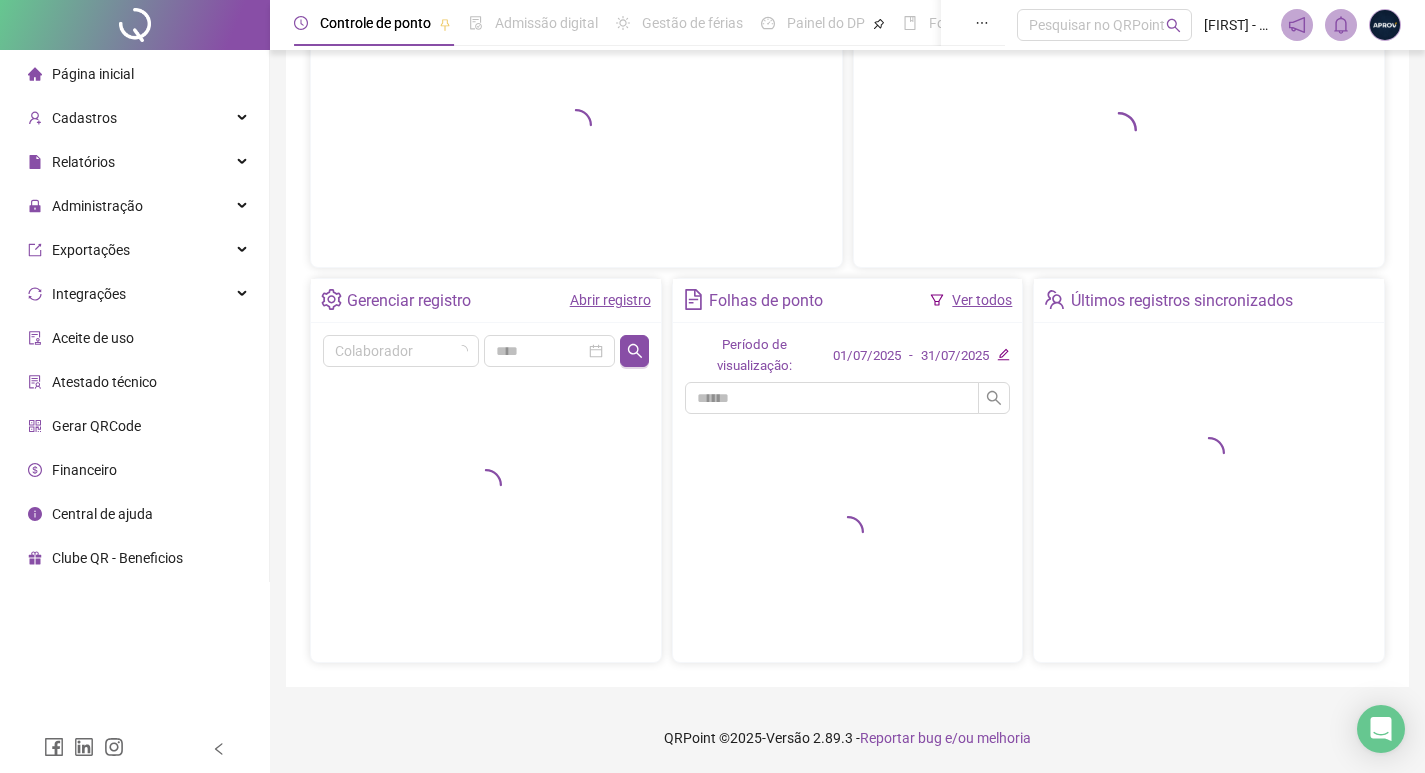 scroll, scrollTop: 210, scrollLeft: 0, axis: vertical 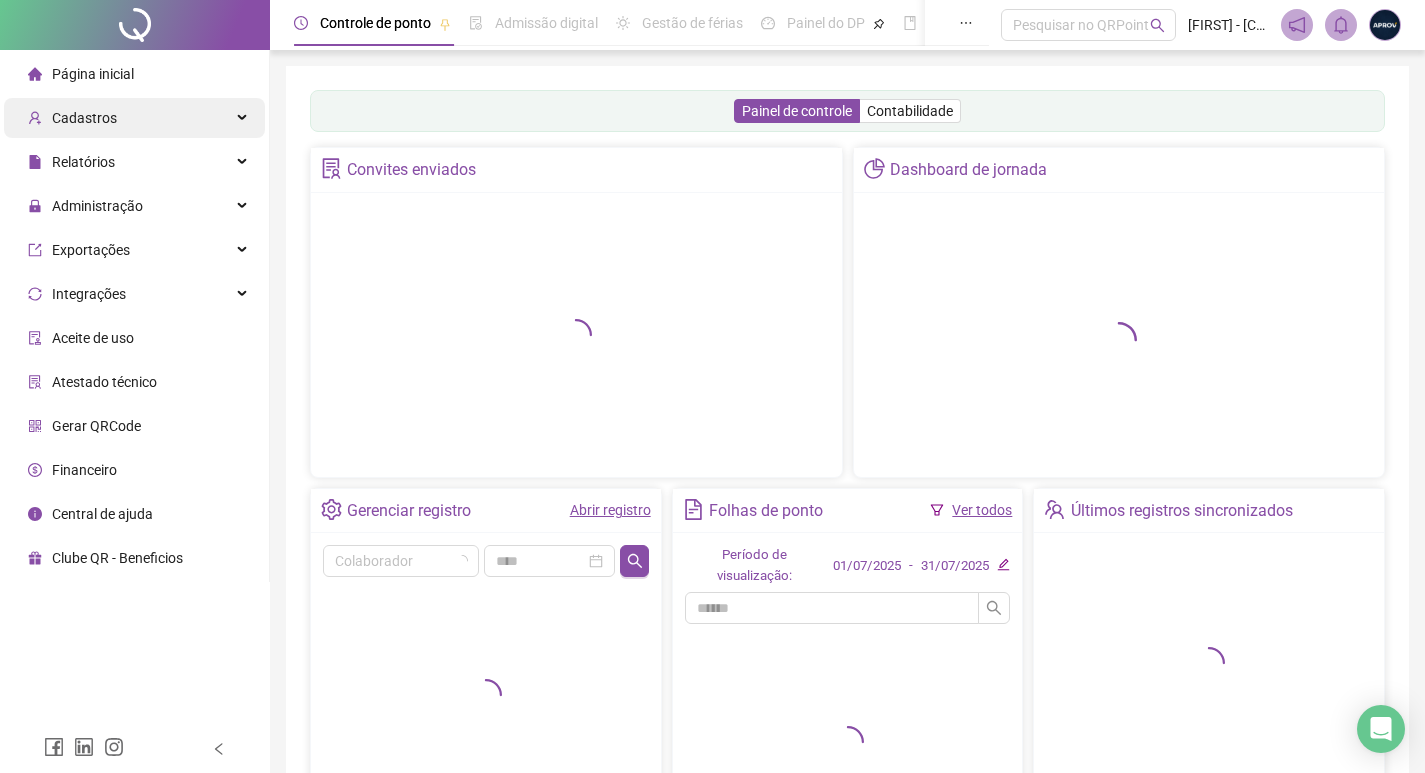 click on "Cadastros" at bounding box center [84, 118] 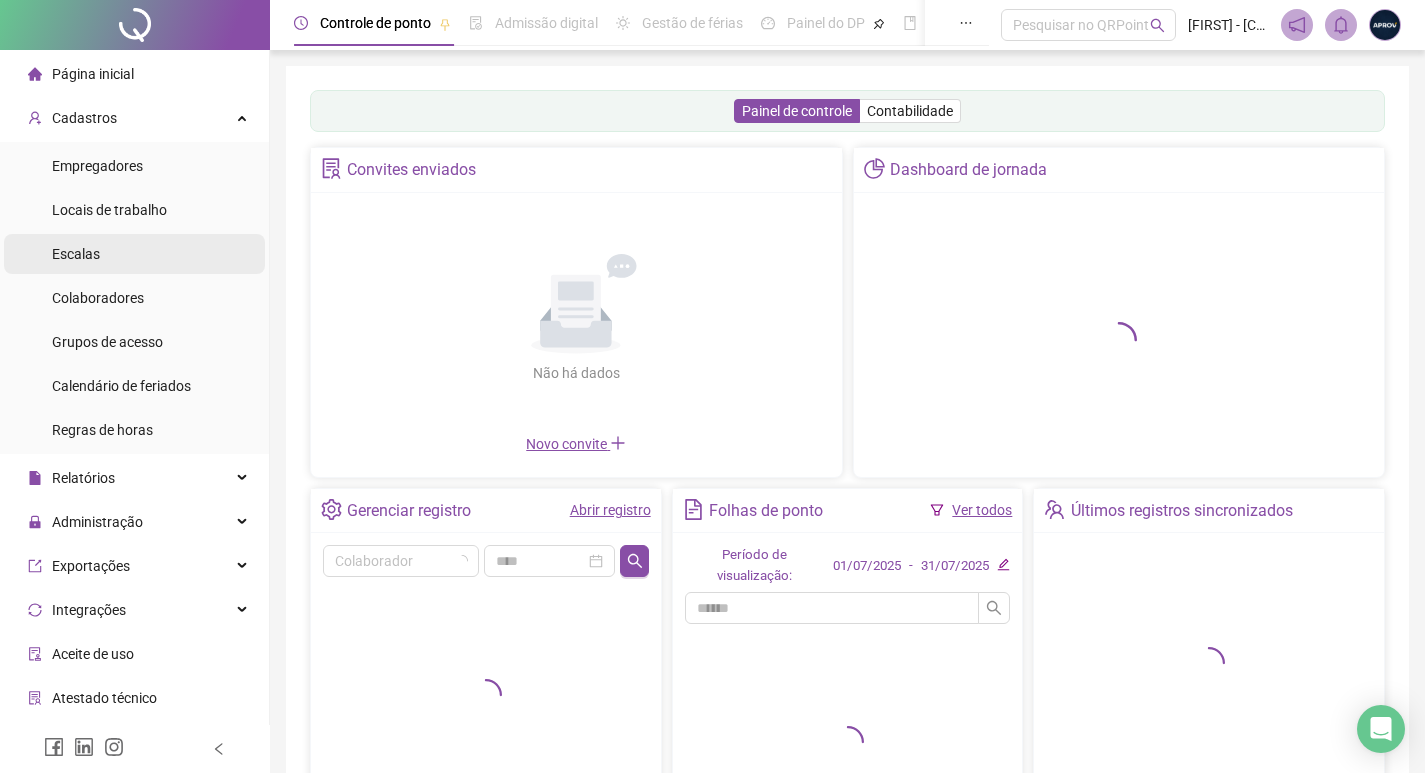 click on "Escalas" at bounding box center [76, 254] 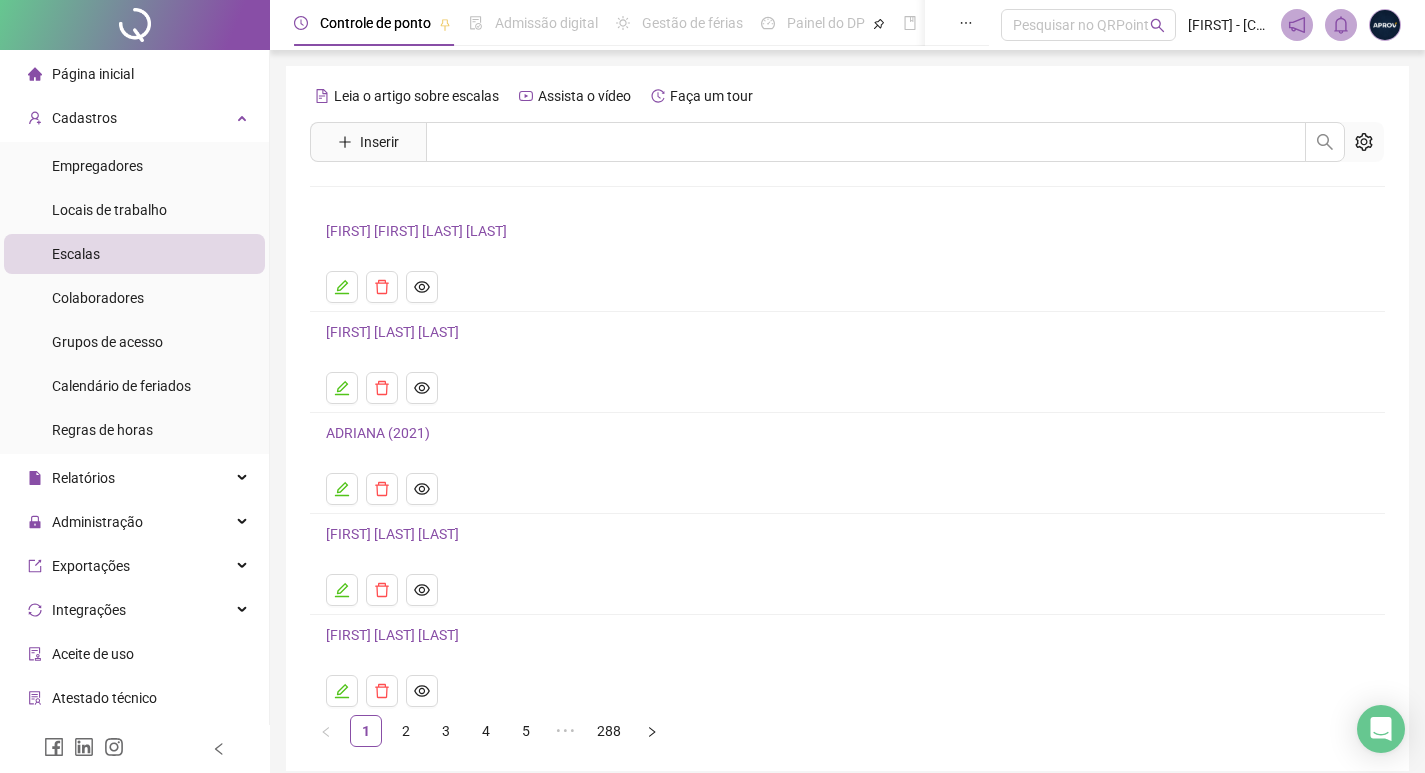 click on "[FIRST] [FIRST] [LAST] [LAST]" at bounding box center (416, 231) 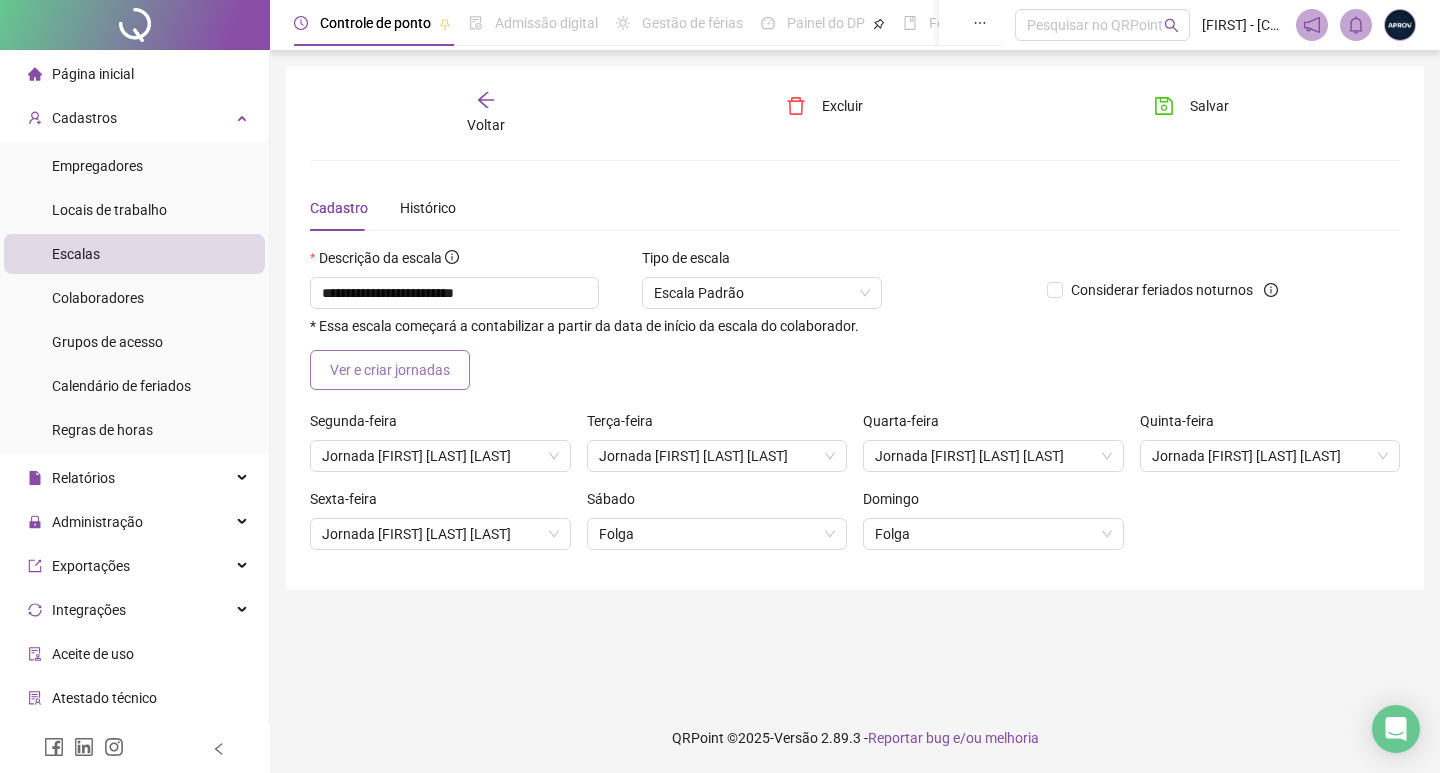 click on "Ver e criar jornadas" at bounding box center (390, 370) 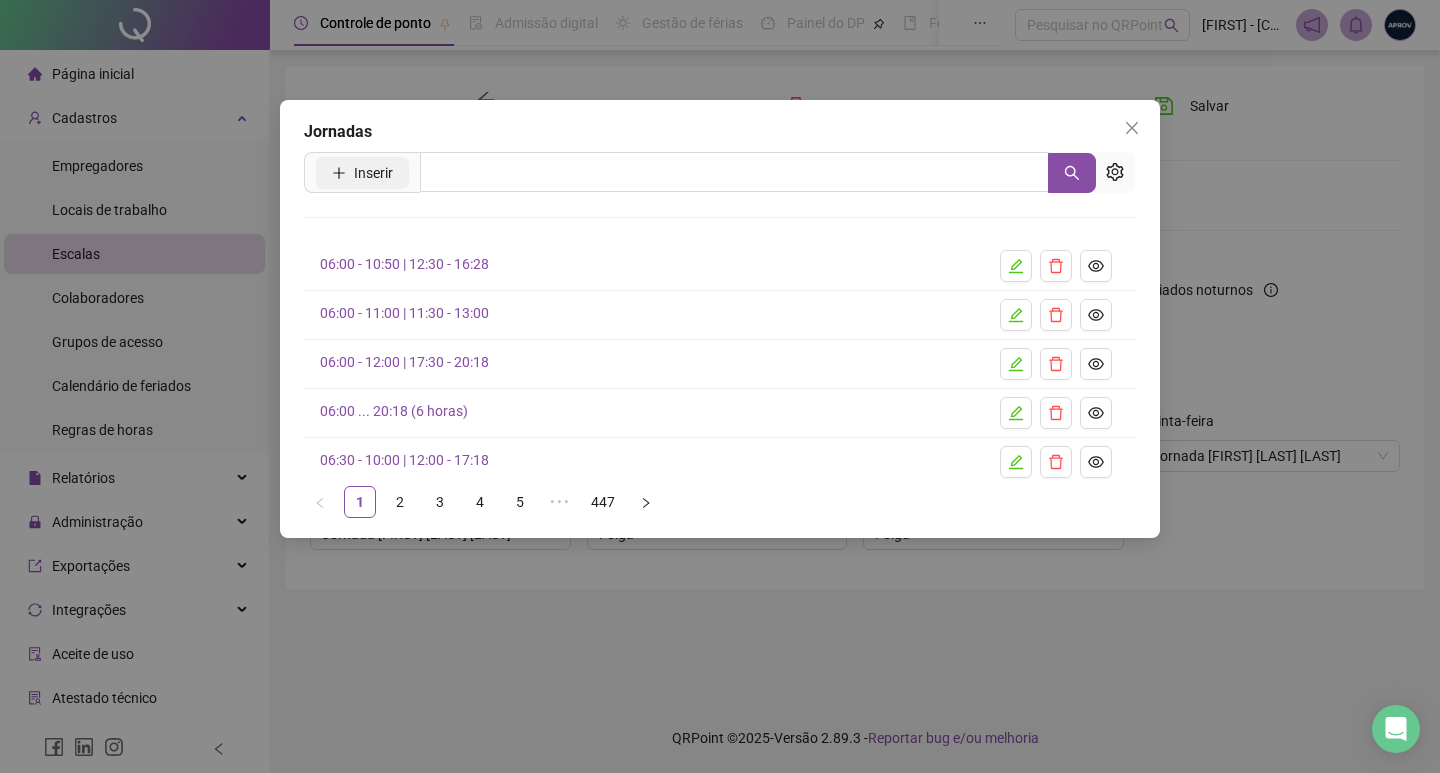 click on "Inserir" at bounding box center [373, 173] 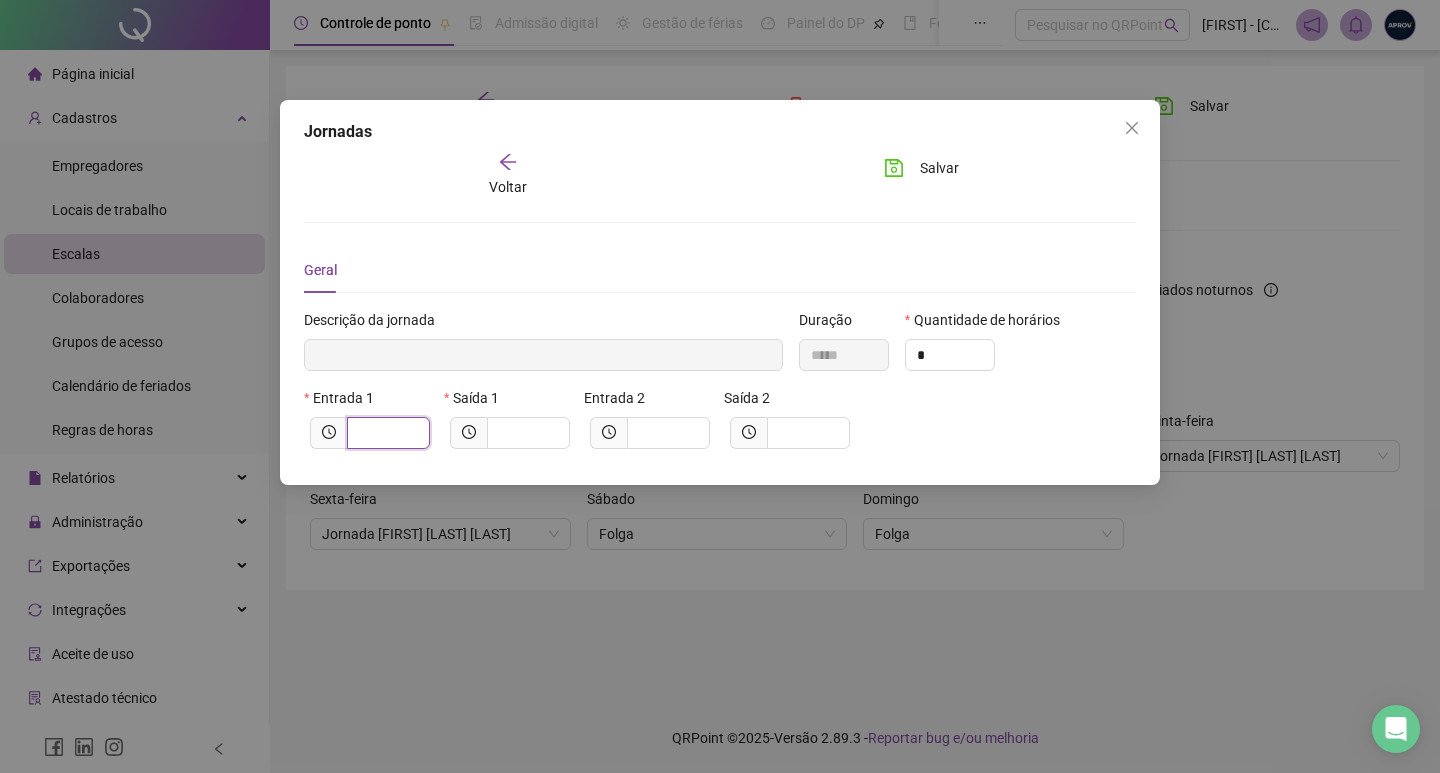 click at bounding box center (386, 433) 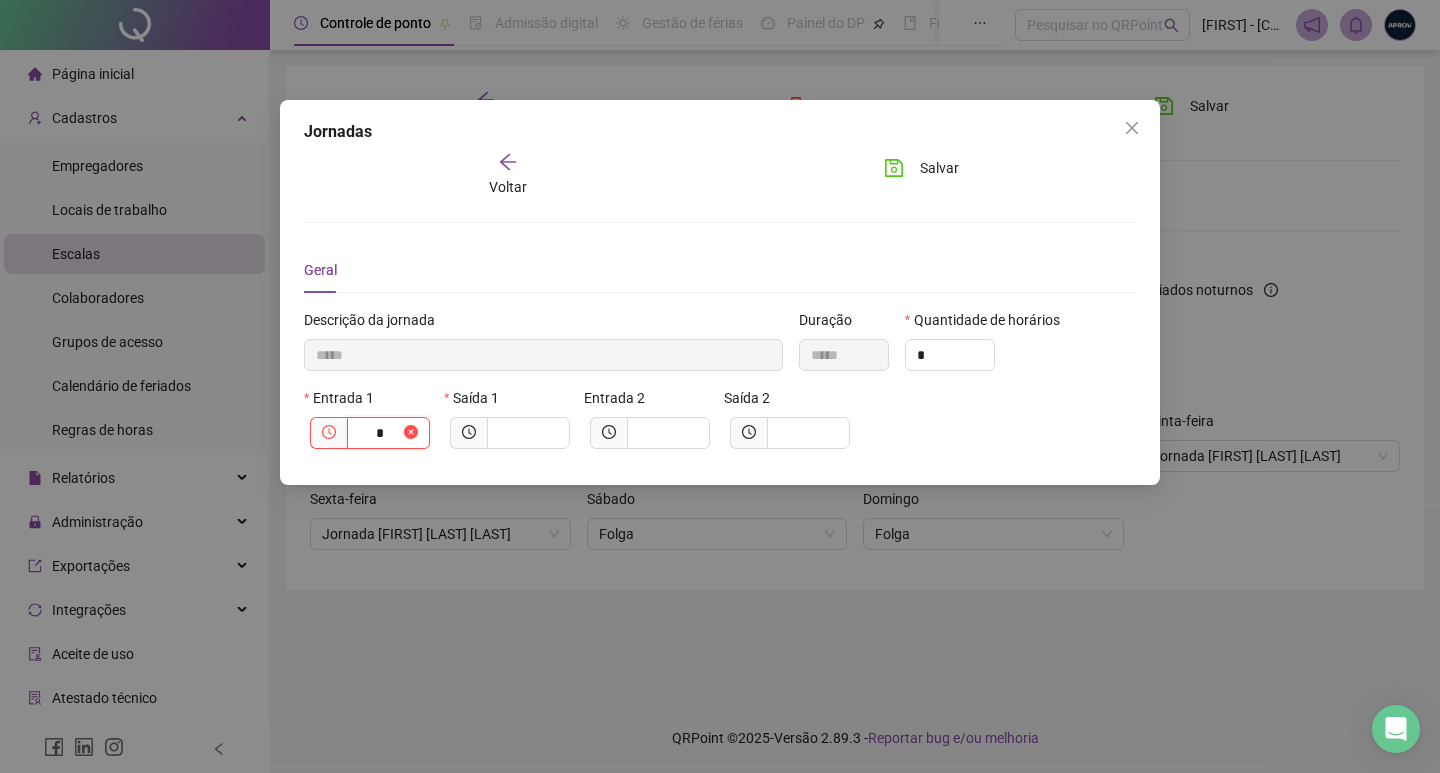 type on "******" 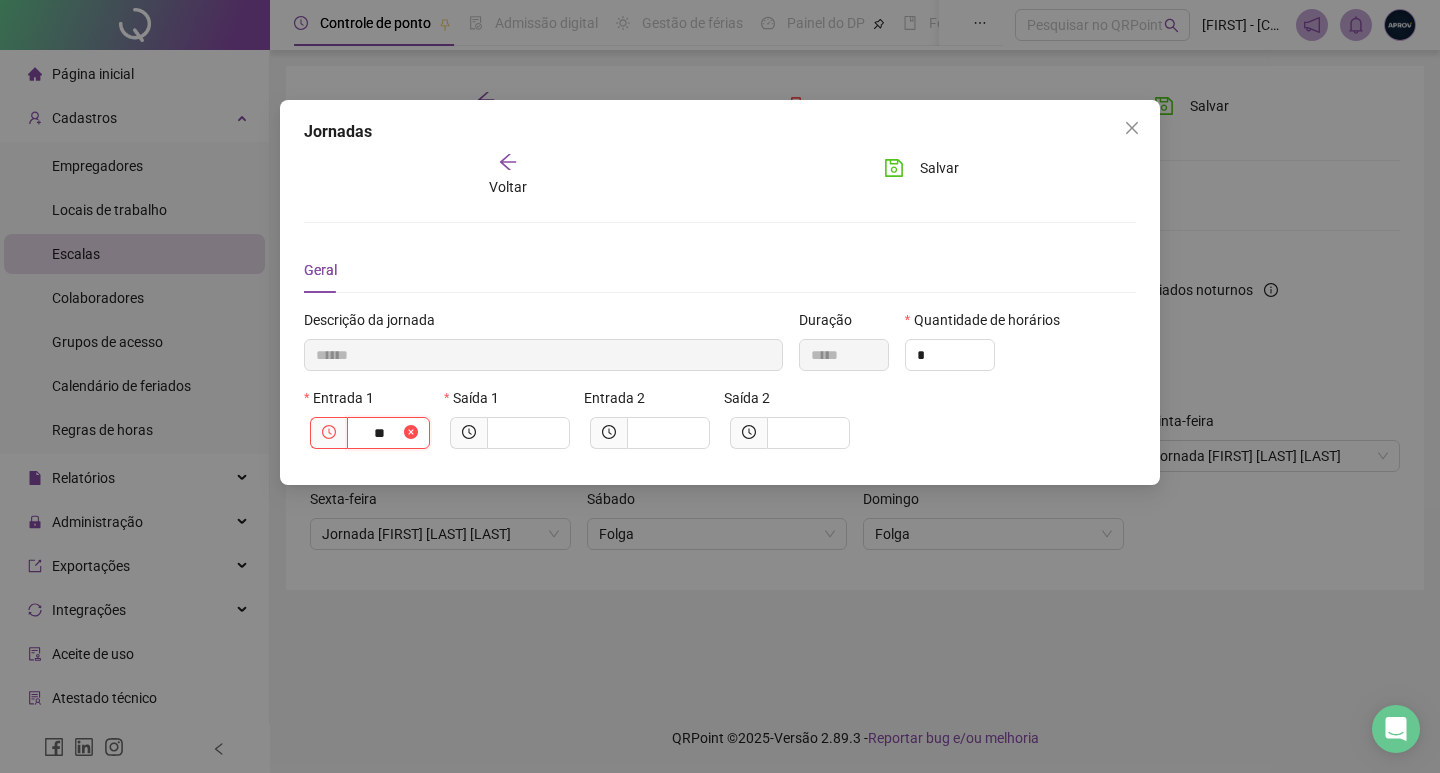 type on "********" 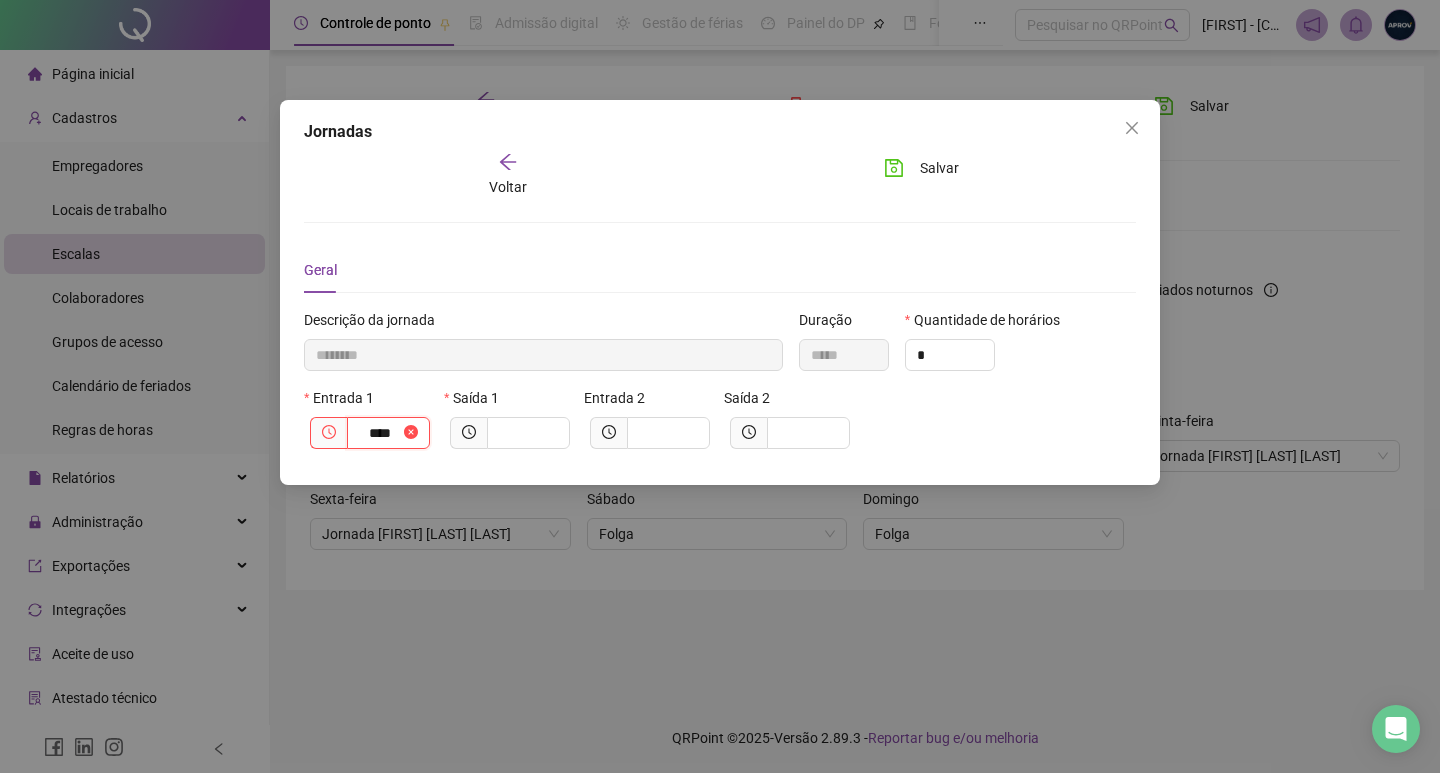 type on "*********" 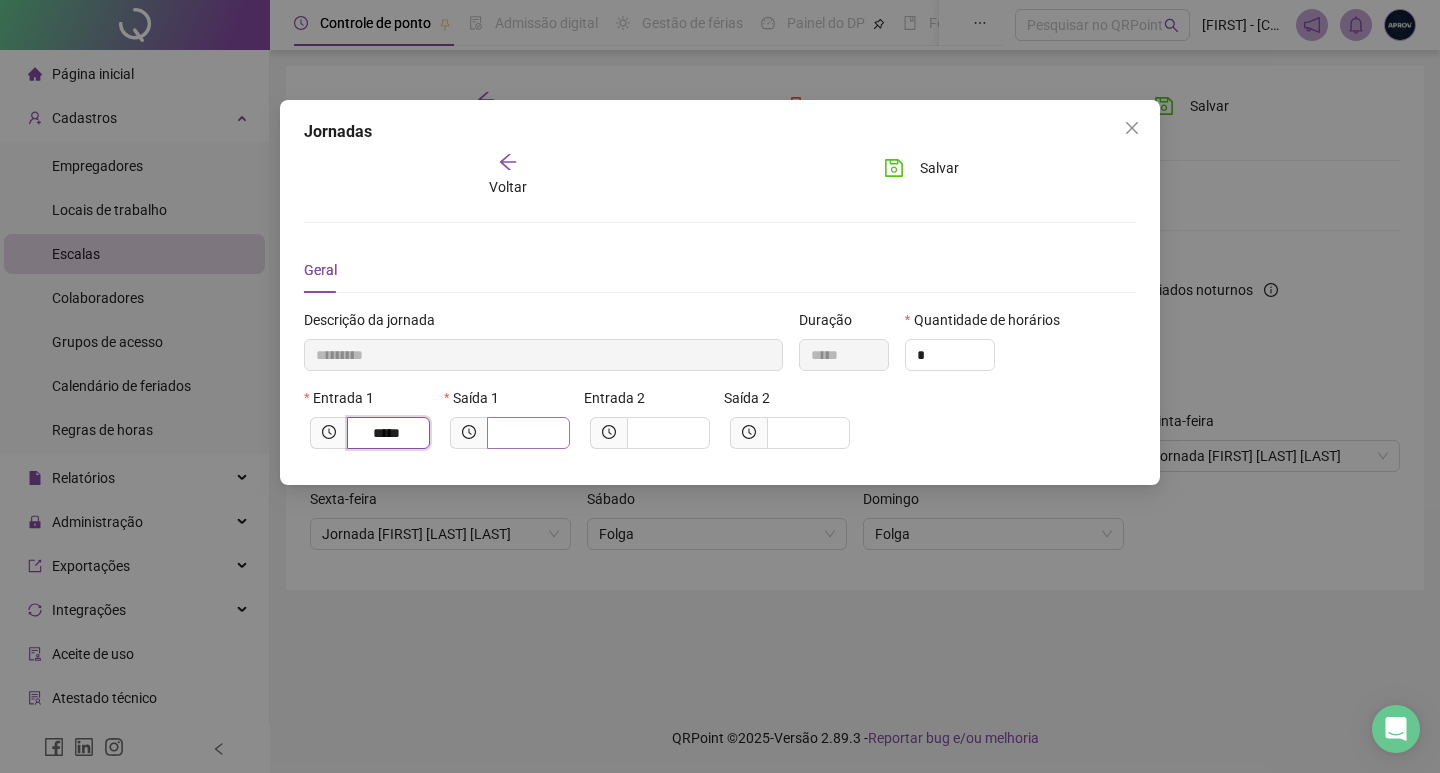 type on "*****" 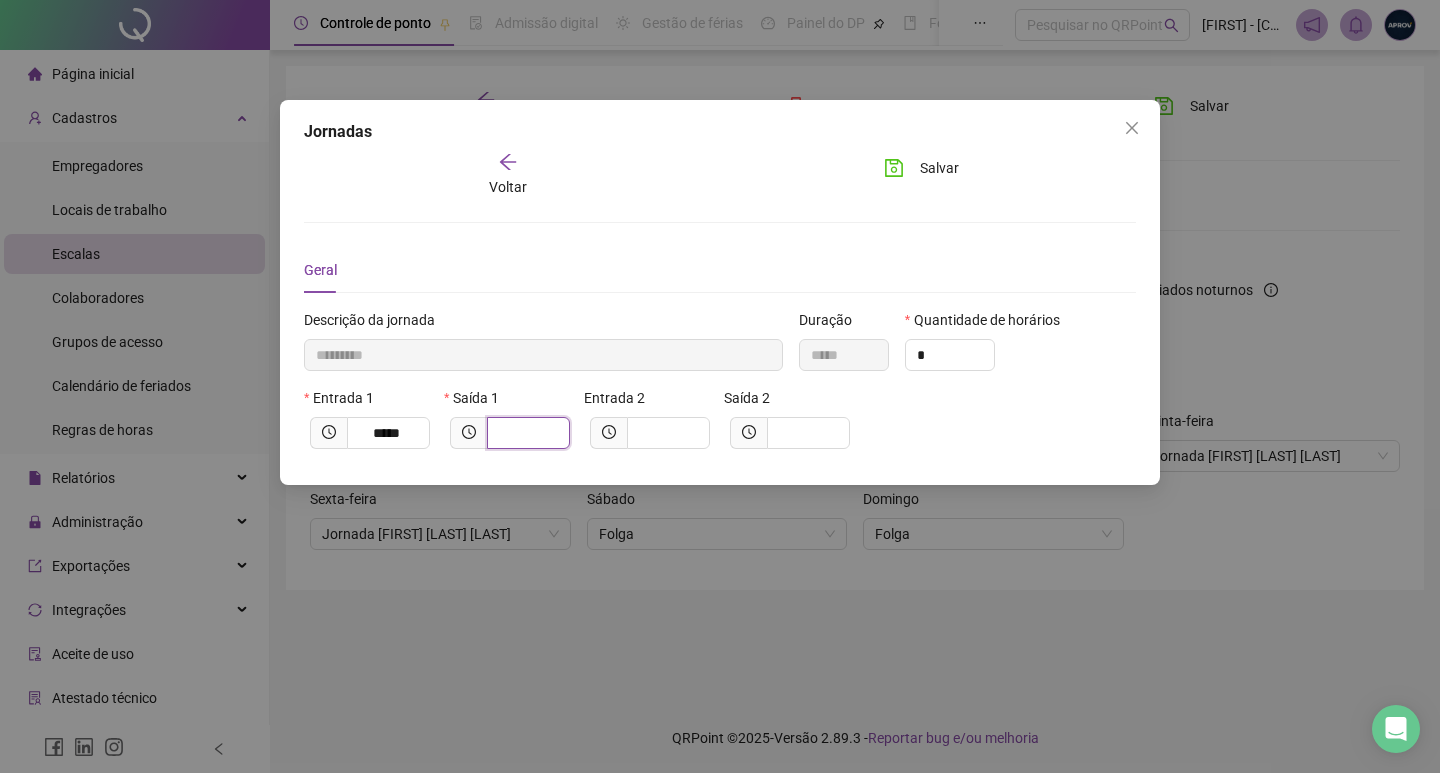 click at bounding box center [526, 433] 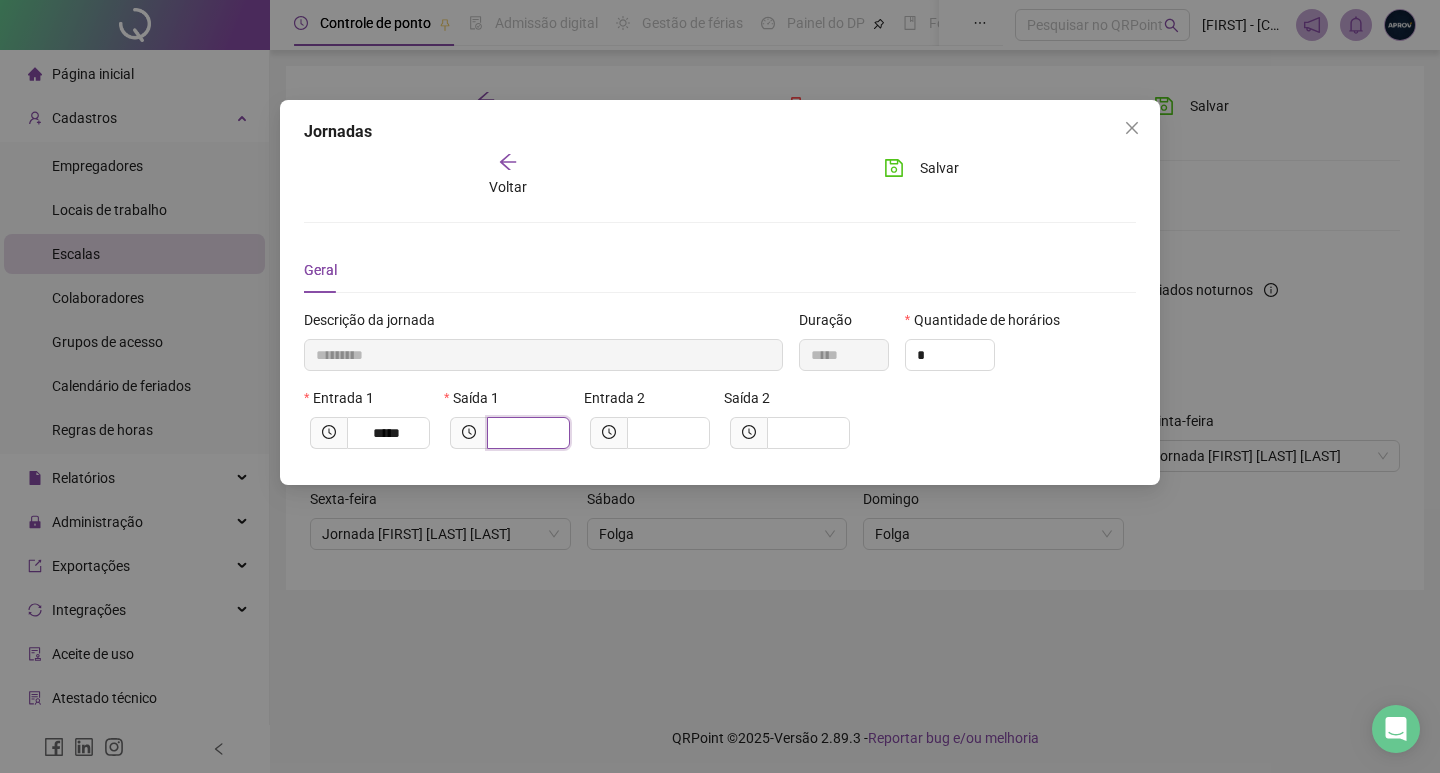 type on "*********" 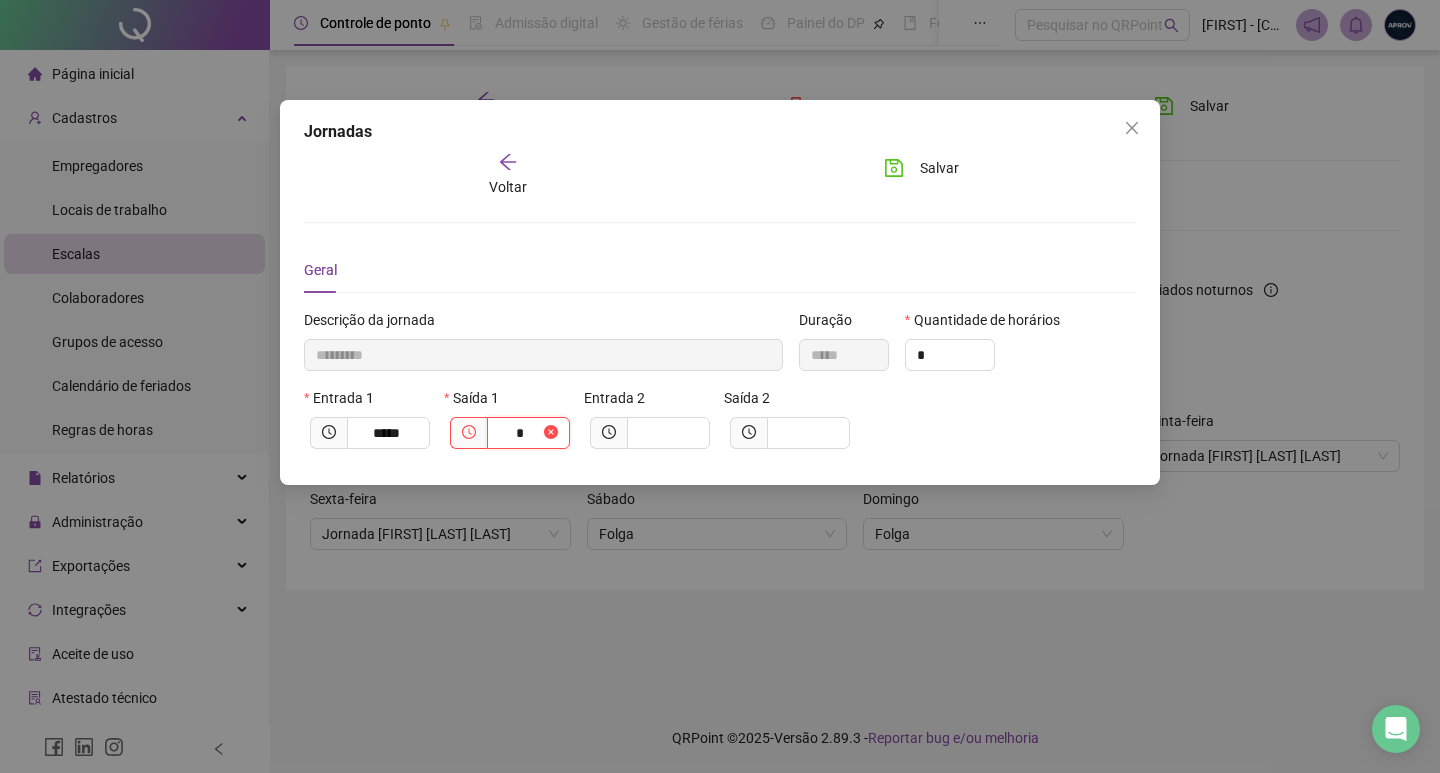 type on "**********" 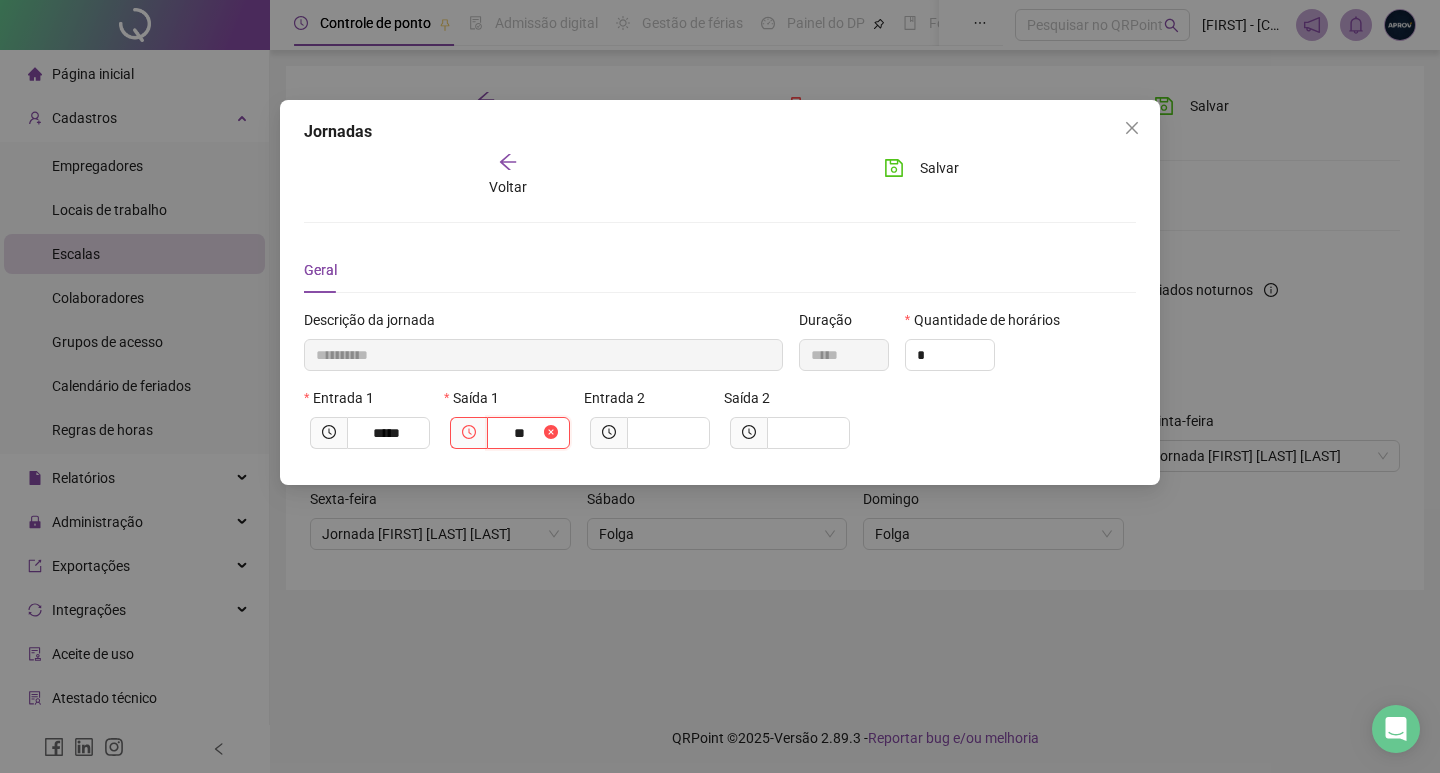 type on "**********" 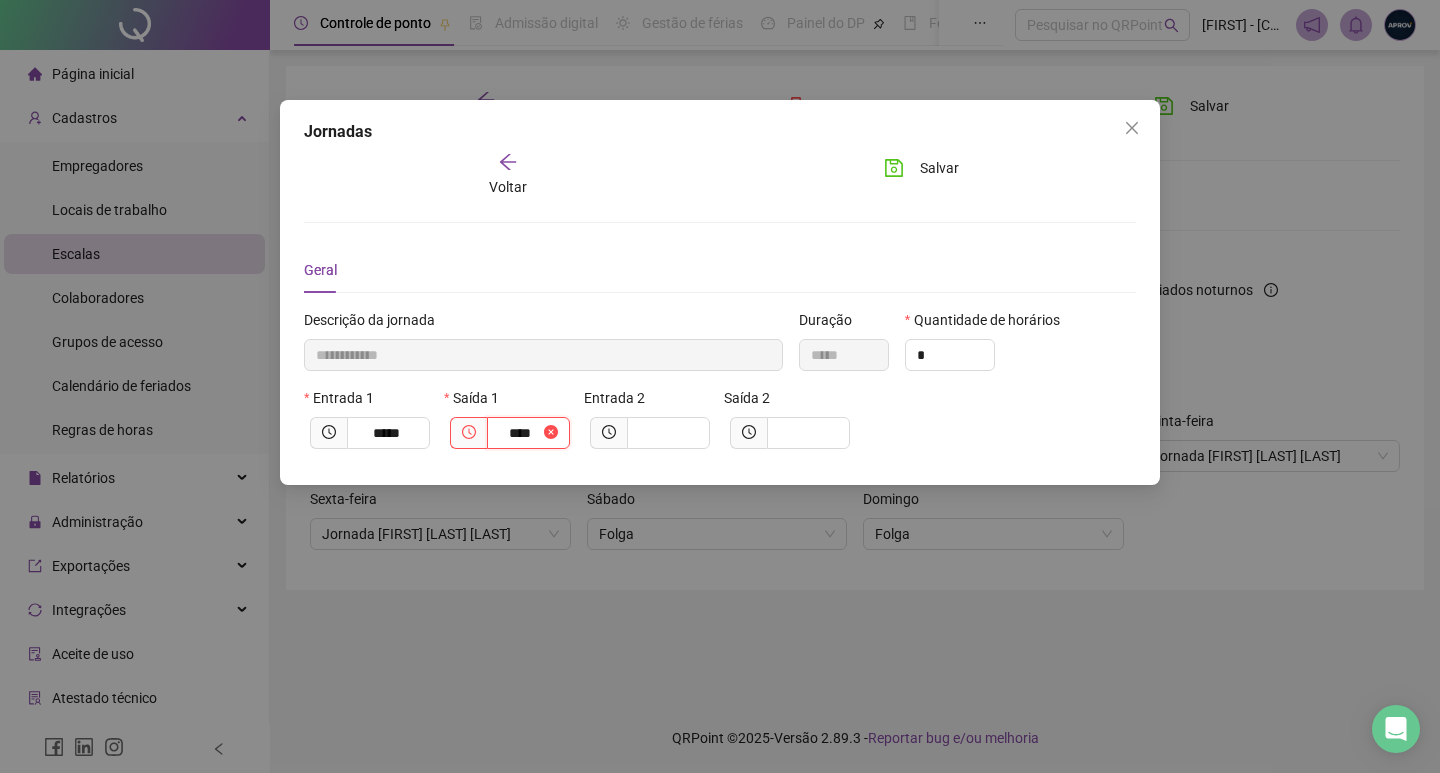 type on "**********" 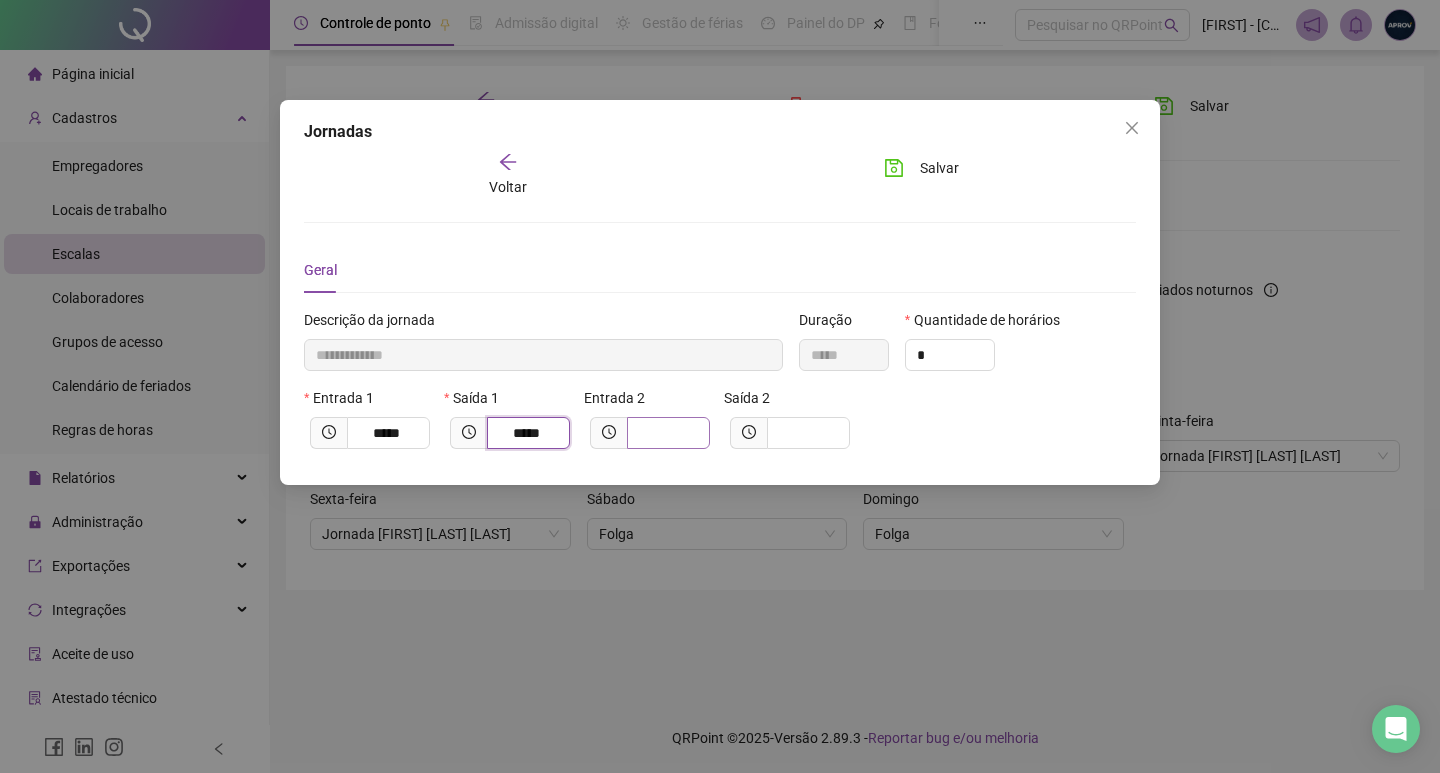 type on "*****" 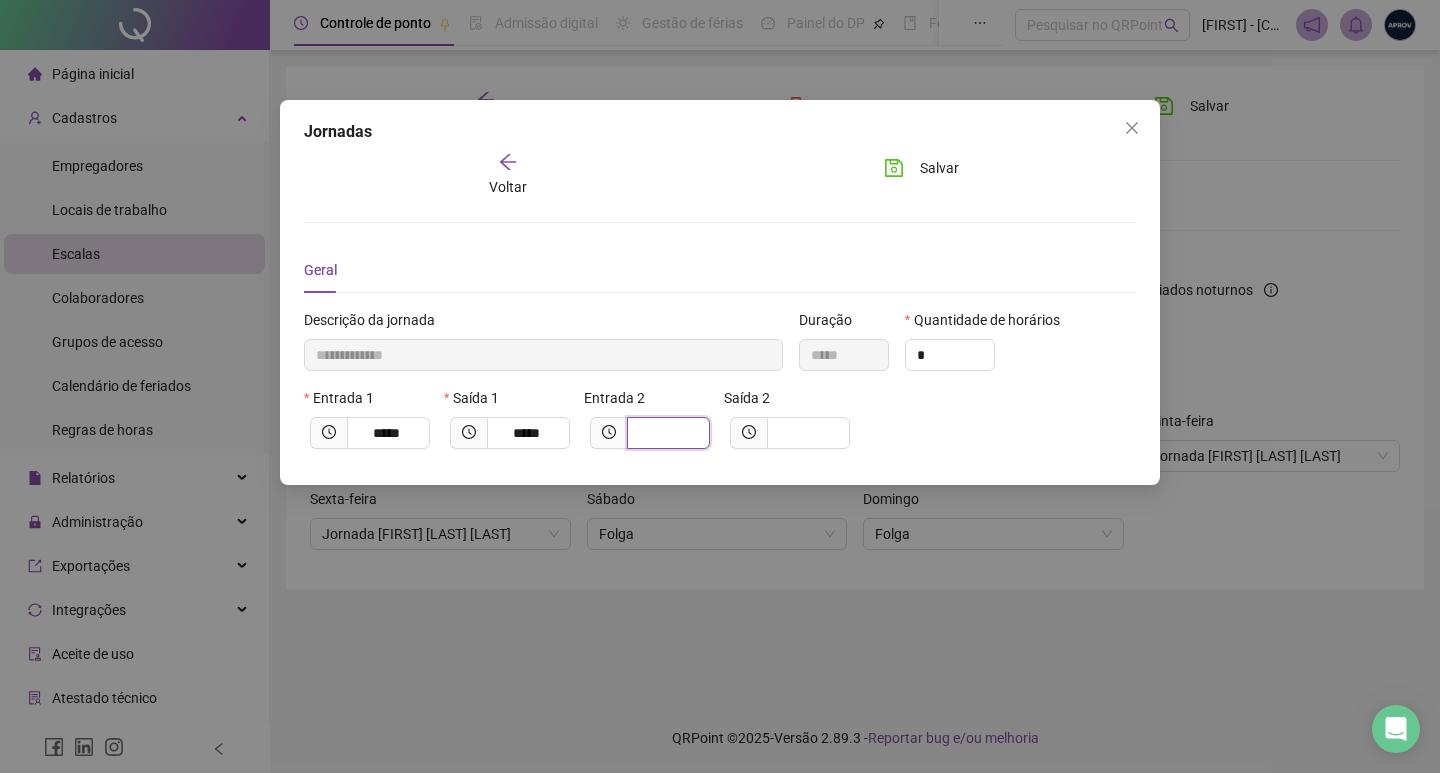 click at bounding box center [666, 433] 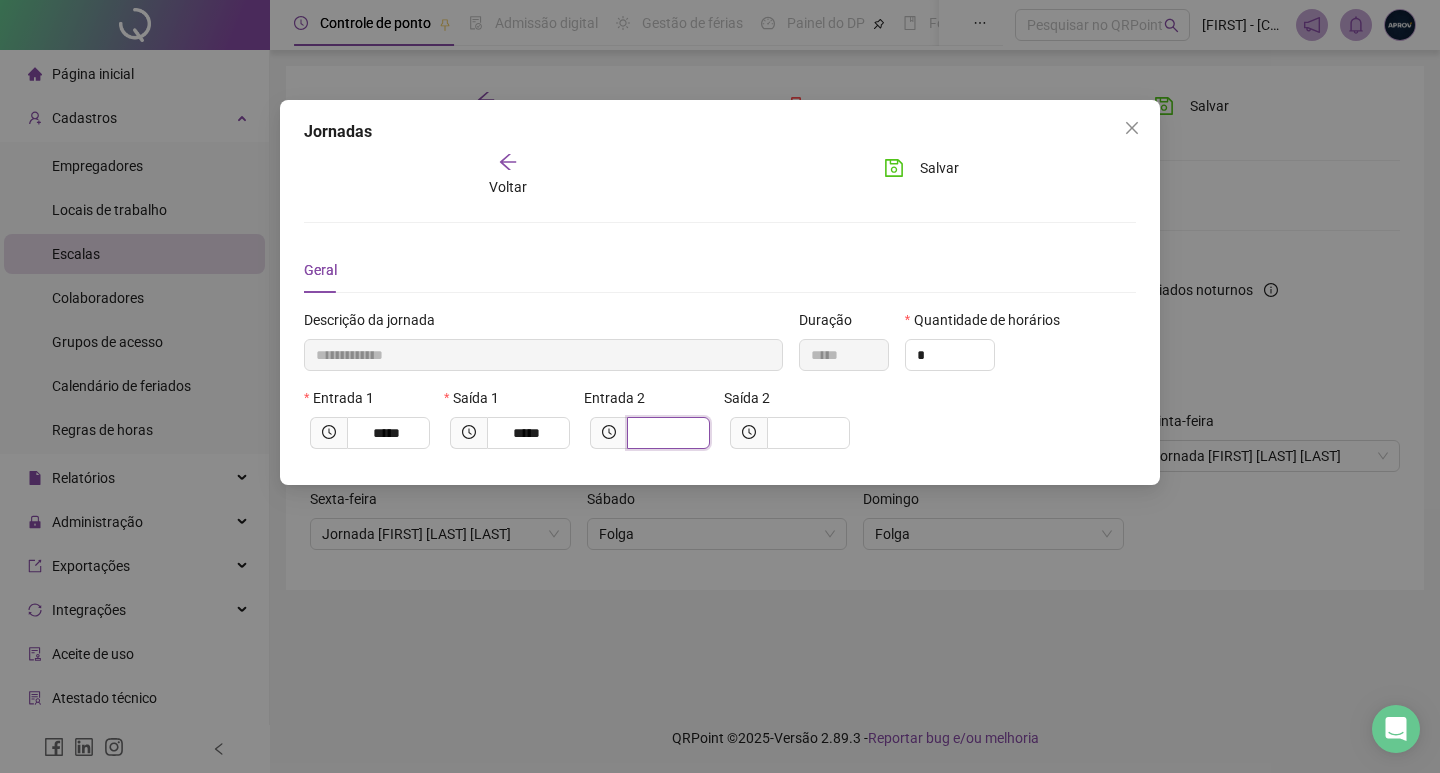 type on "**********" 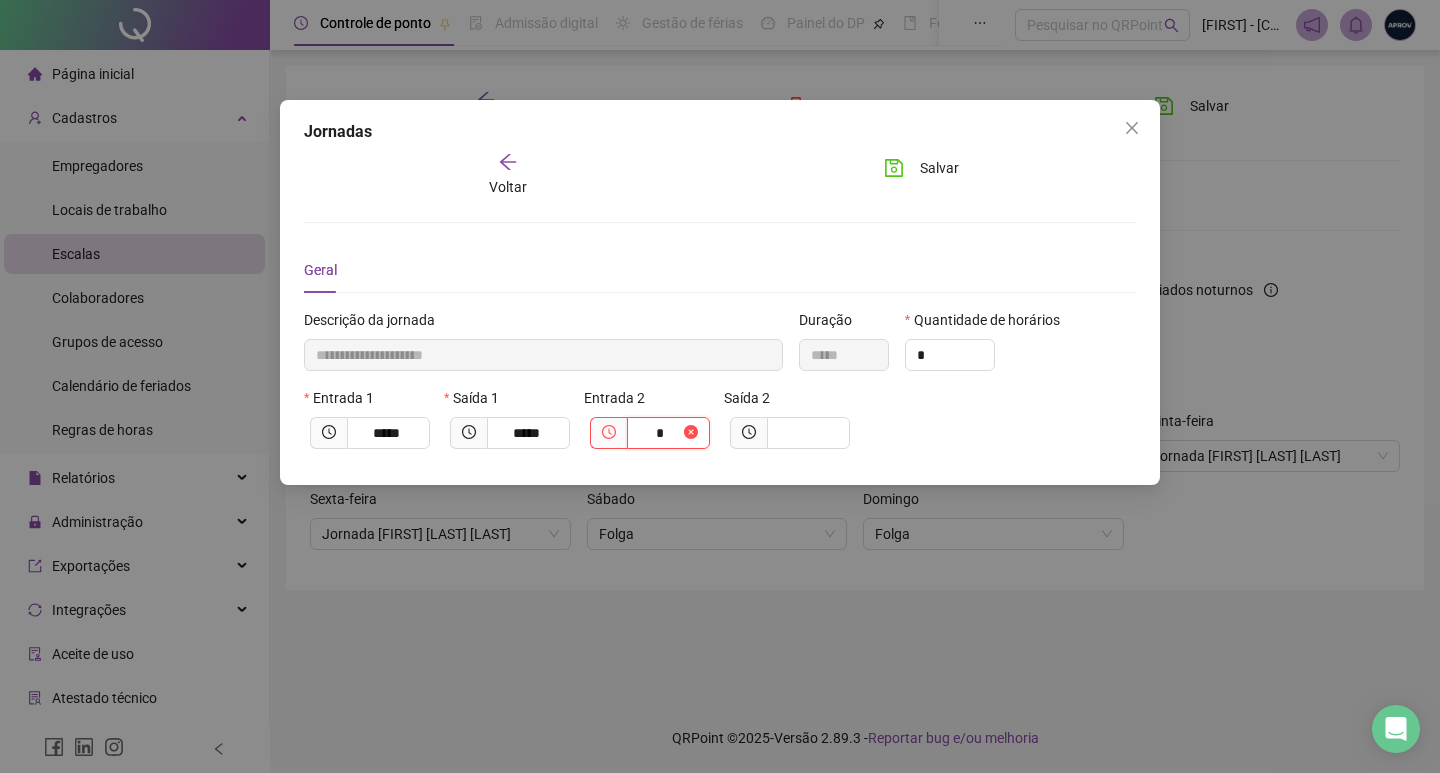 type on "**********" 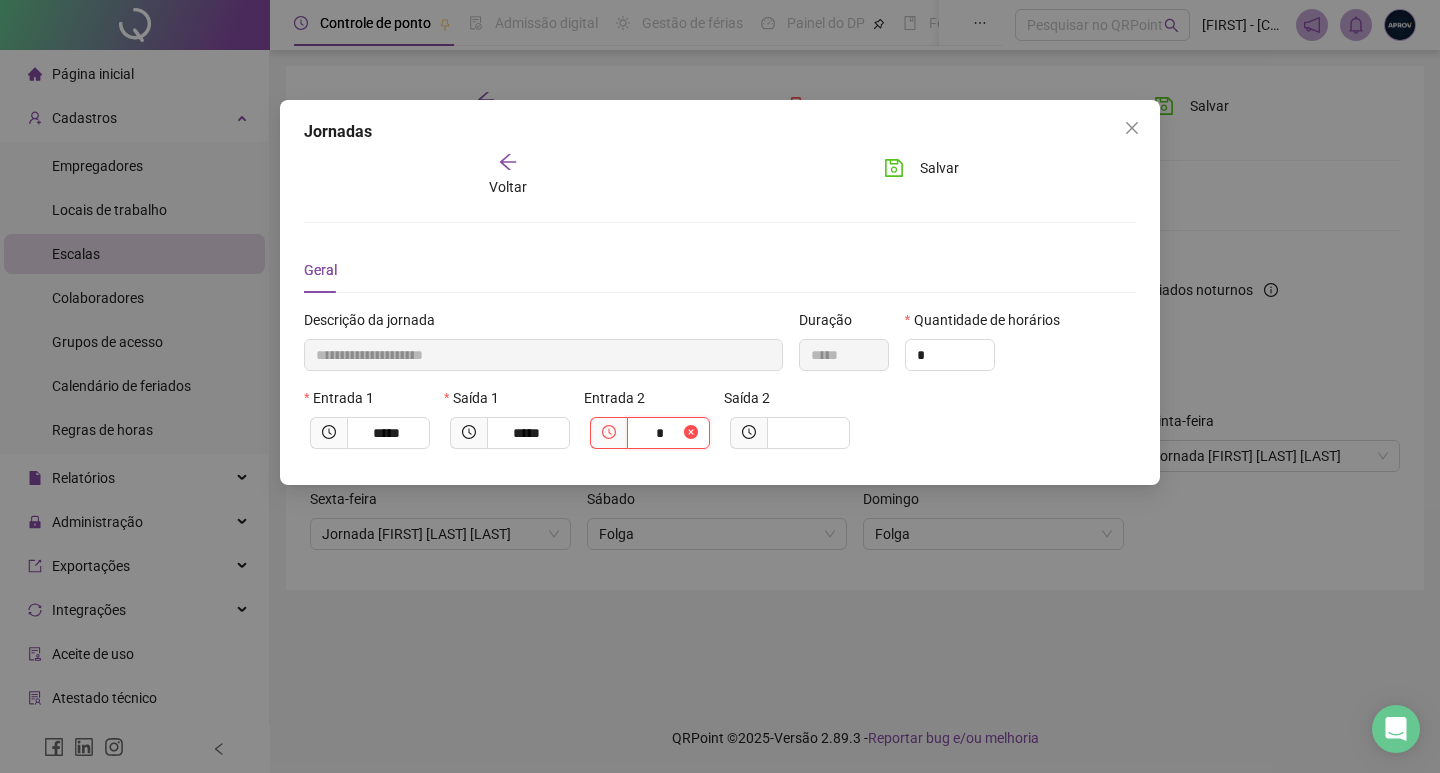 type on "**" 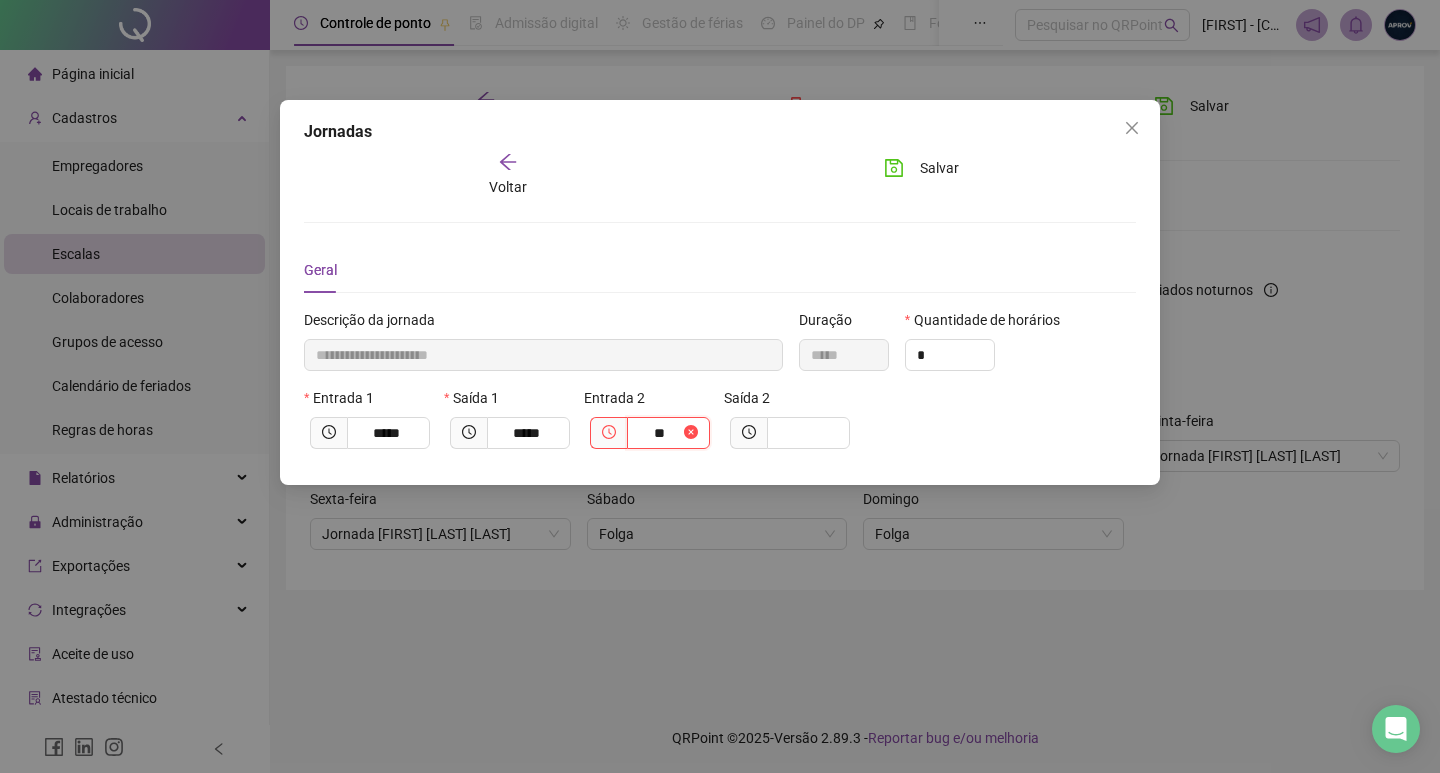 type on "**********" 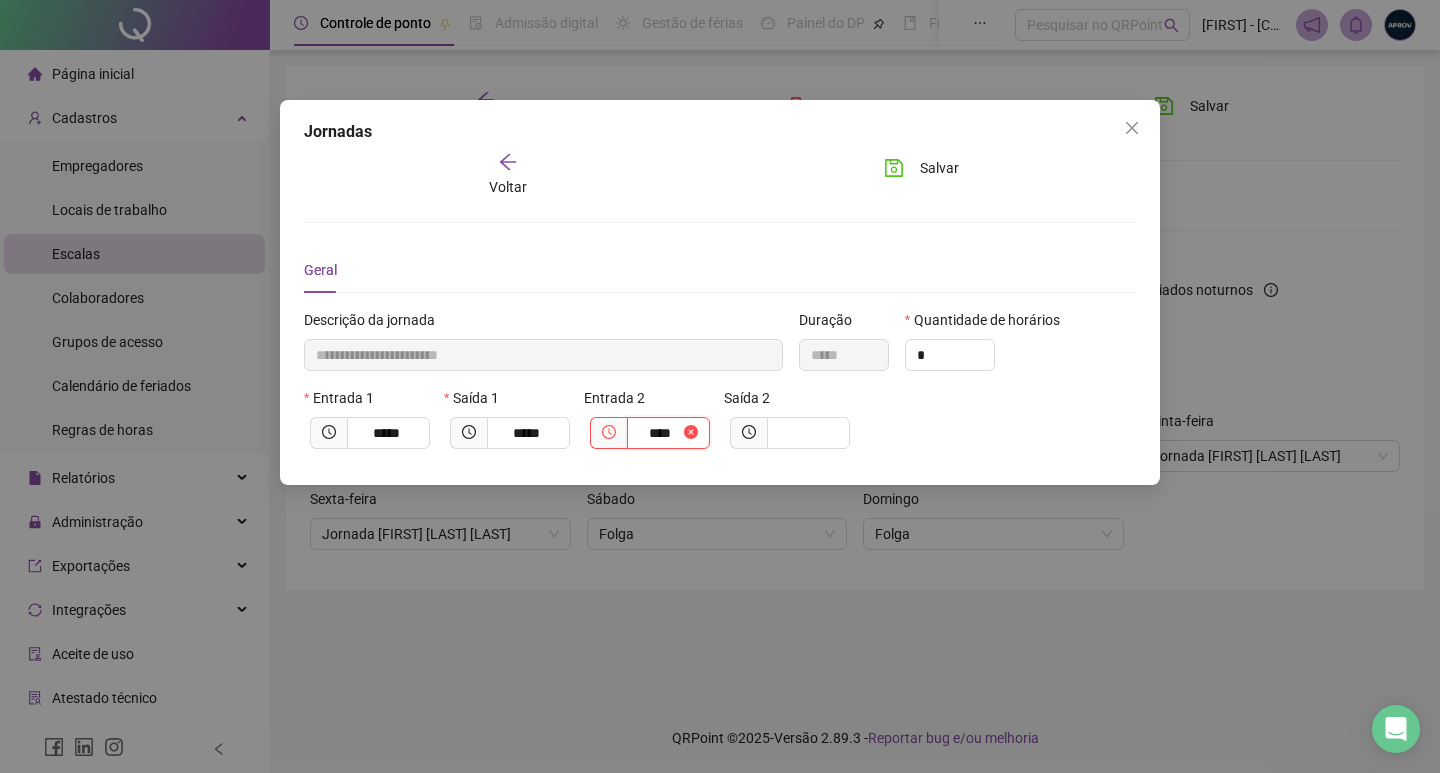 type on "**********" 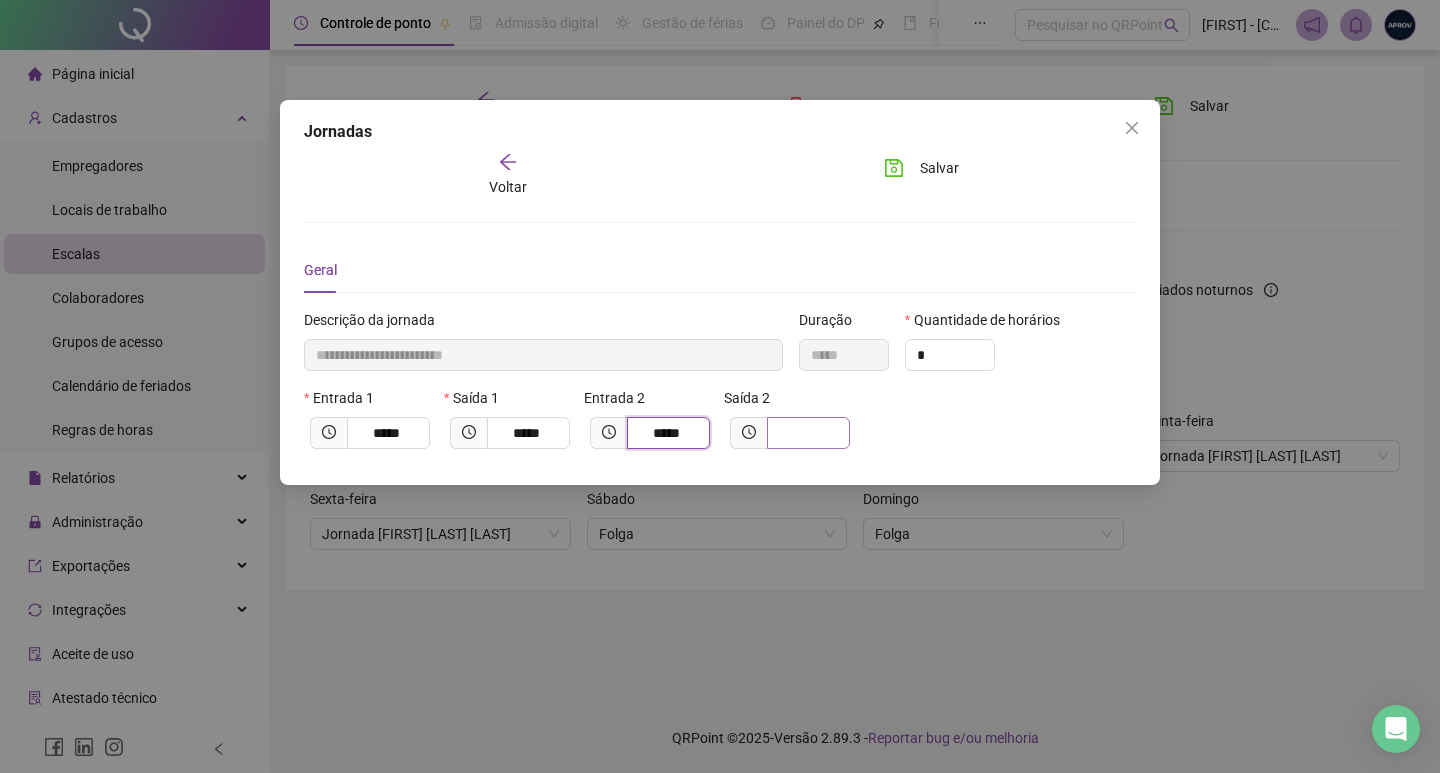 type on "*****" 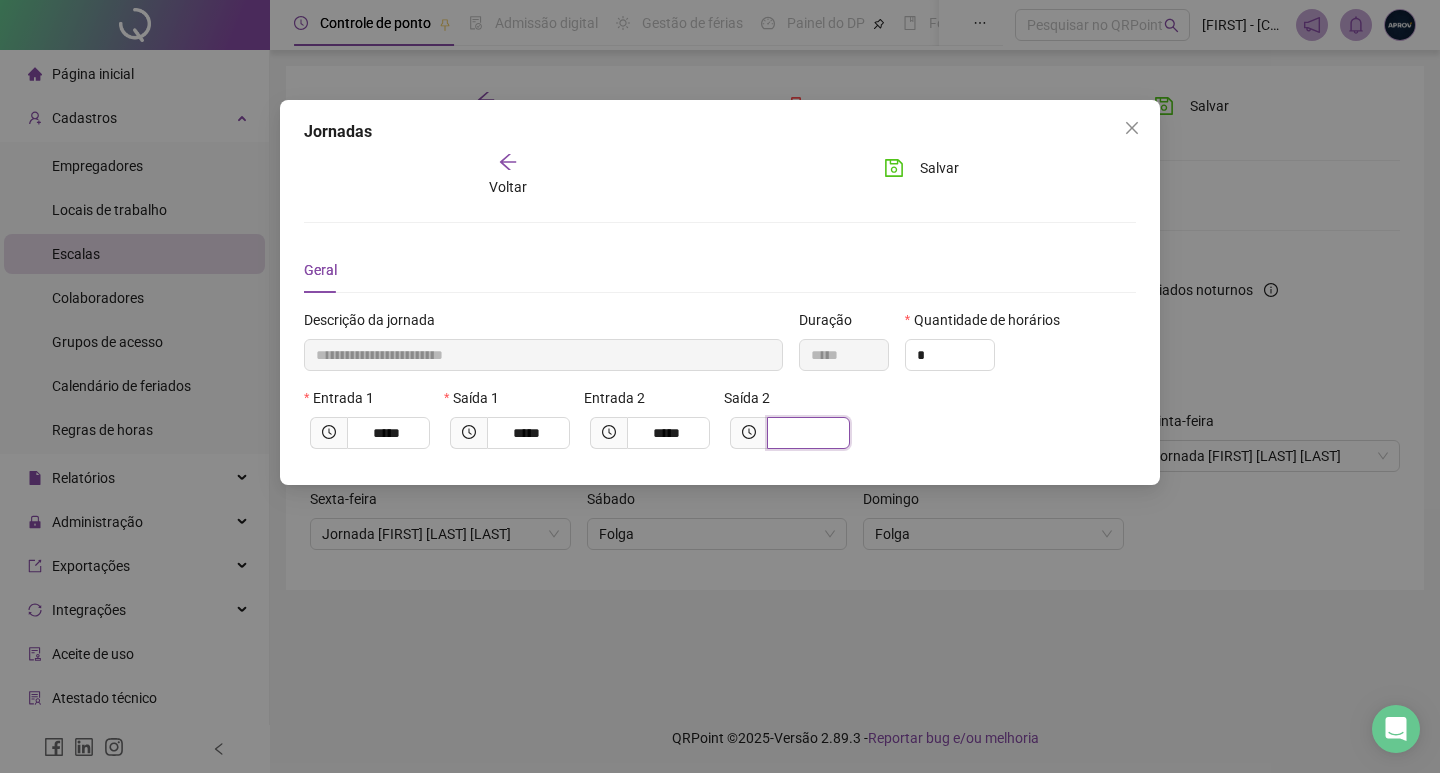 click at bounding box center [806, 433] 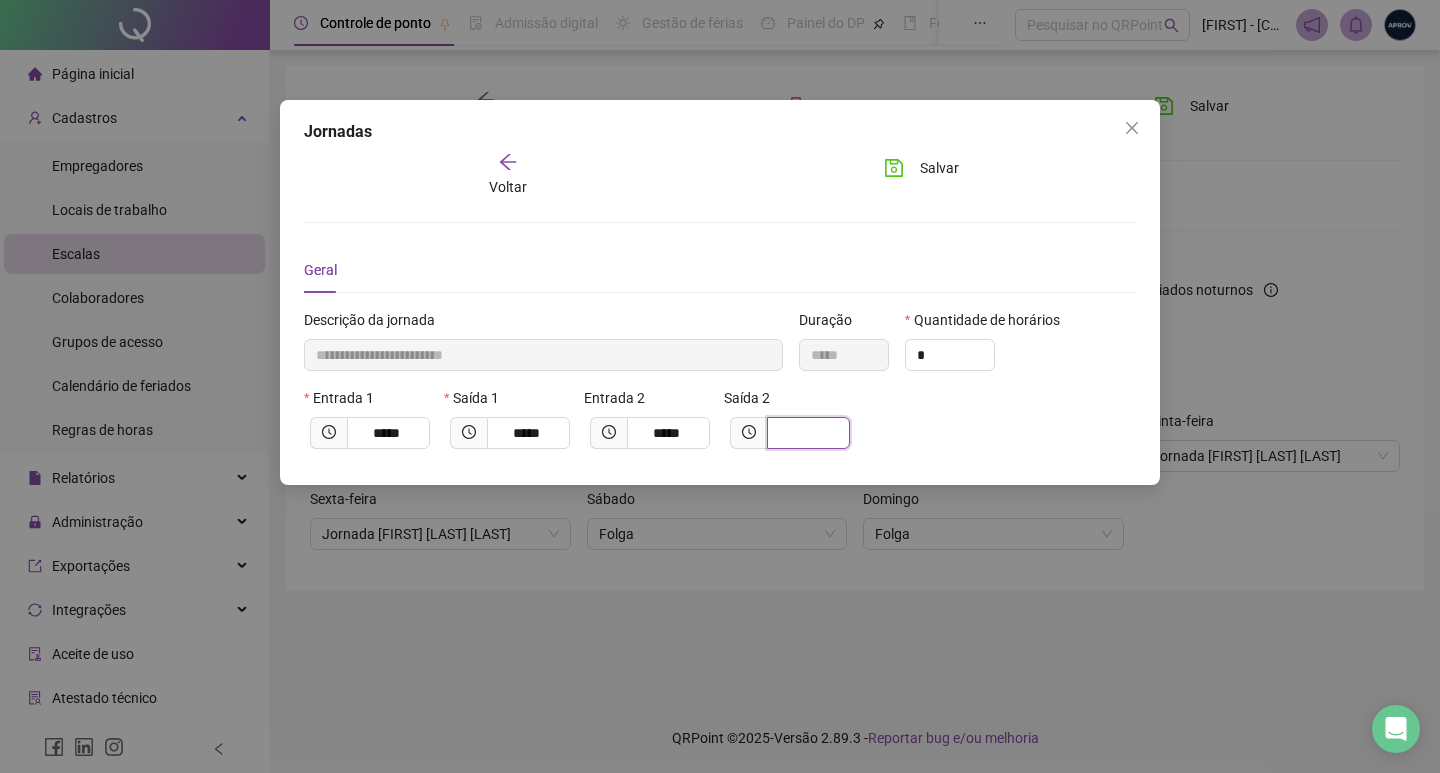 type on "**********" 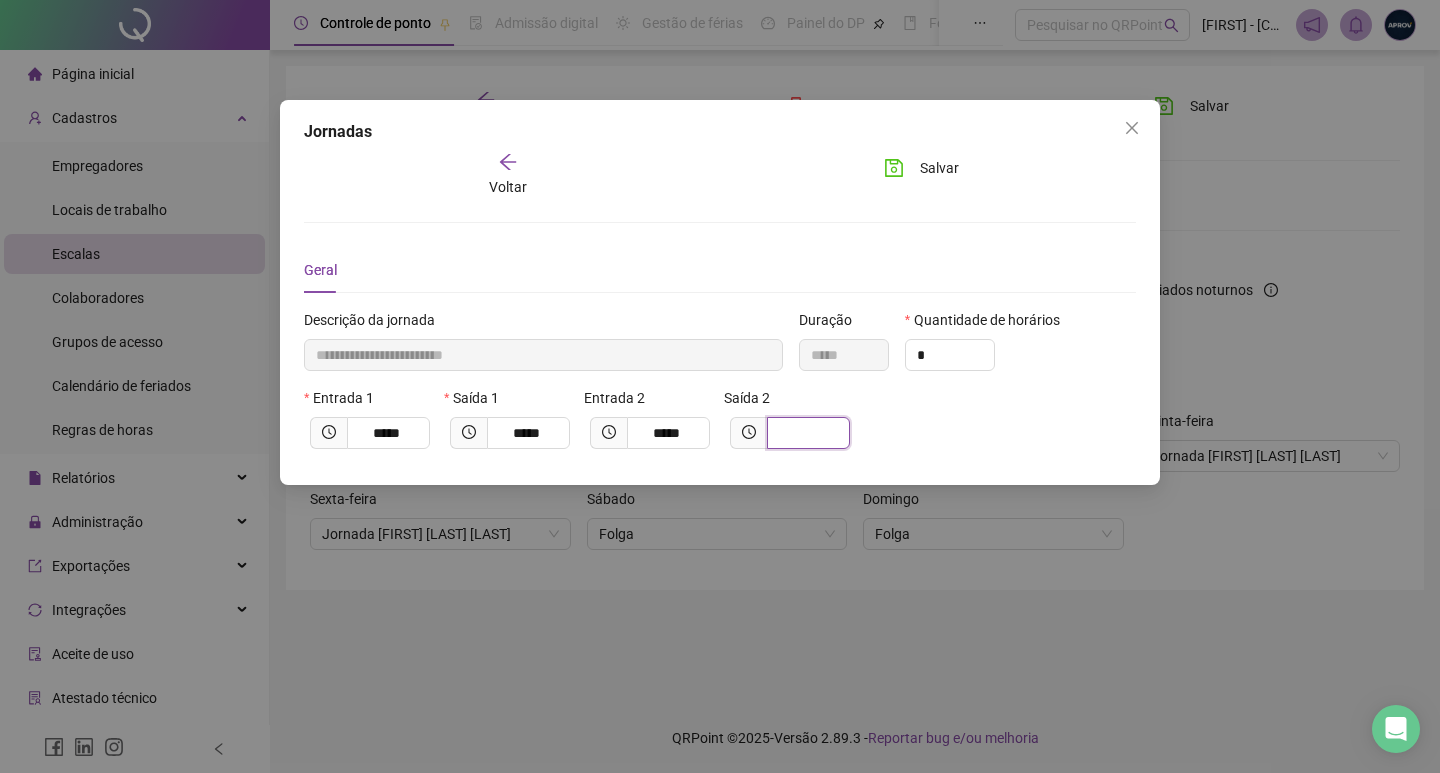 type on "*" 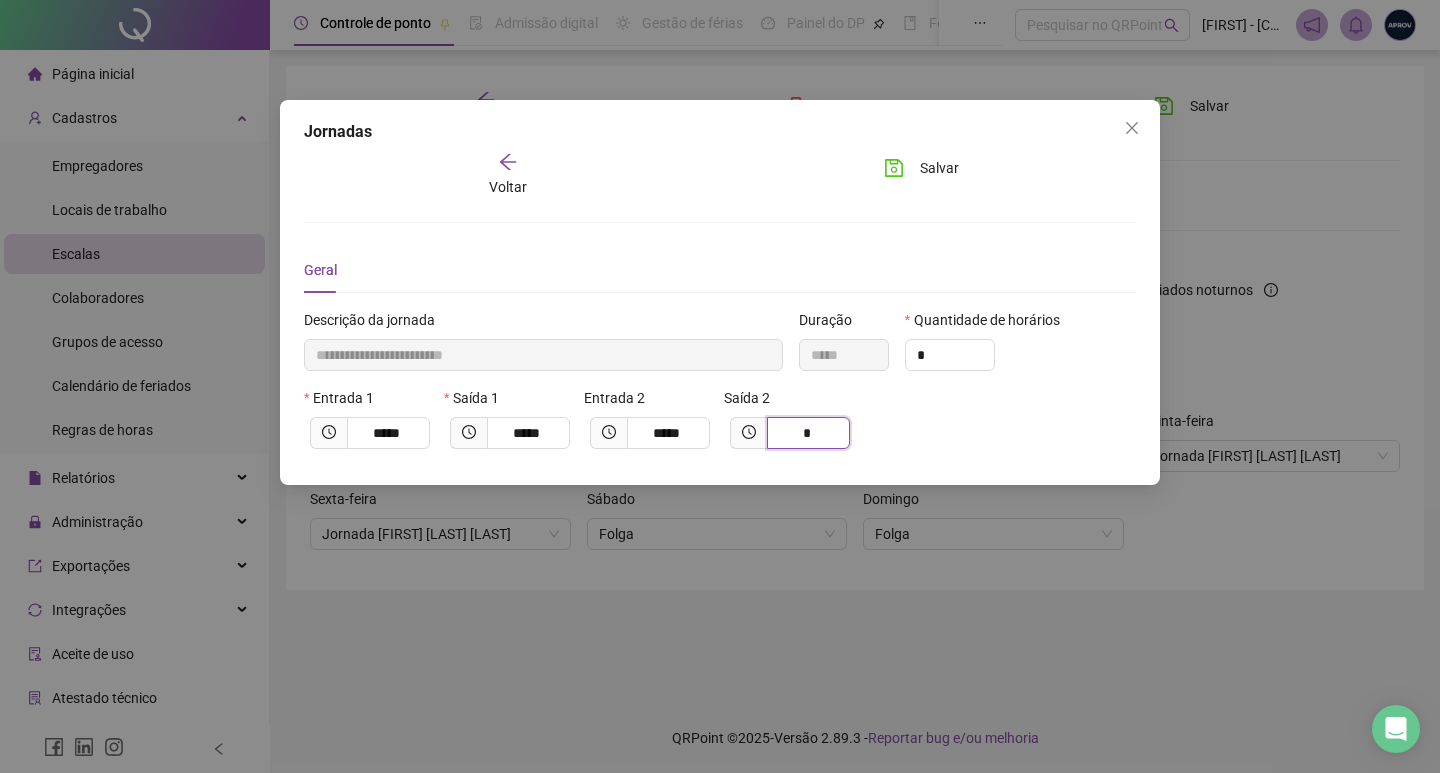 type on "**********" 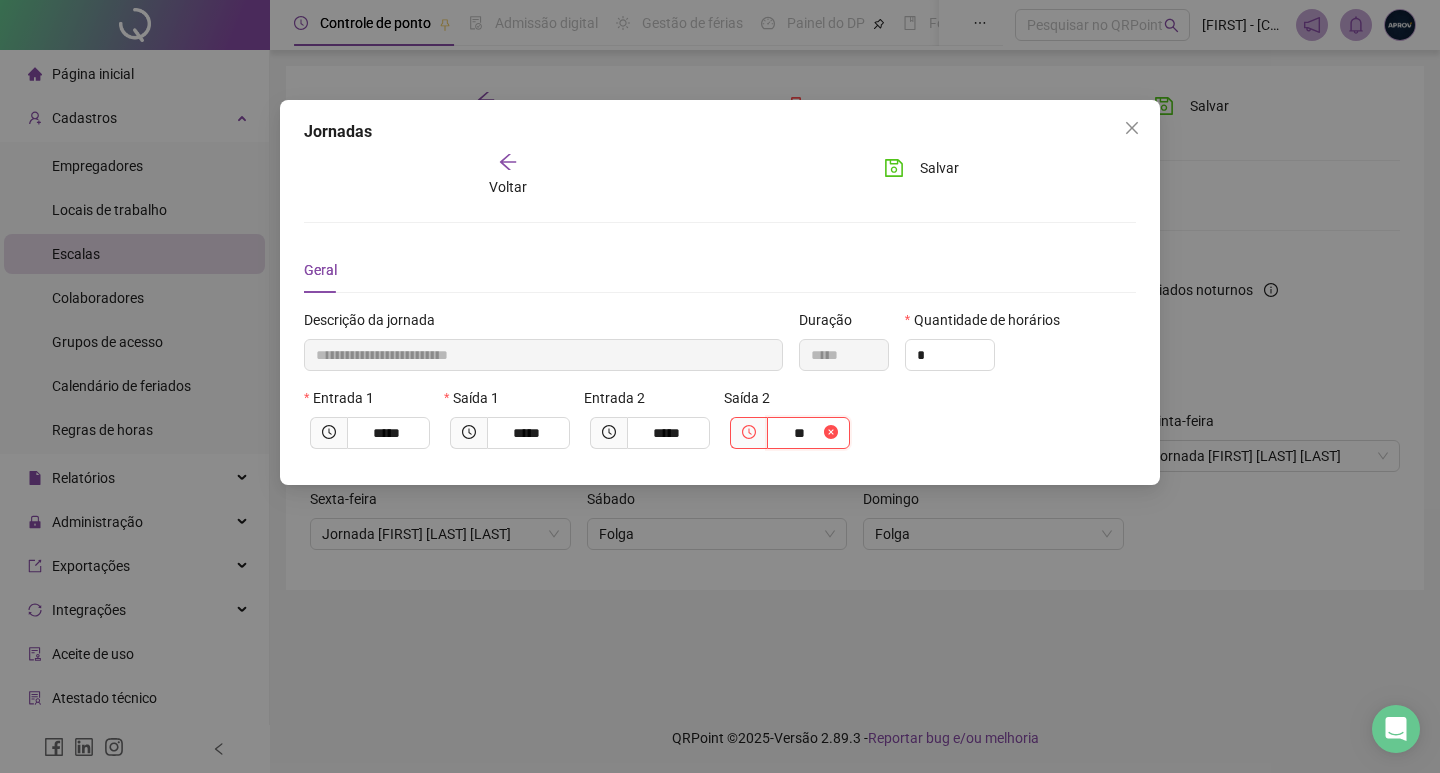 type on "**********" 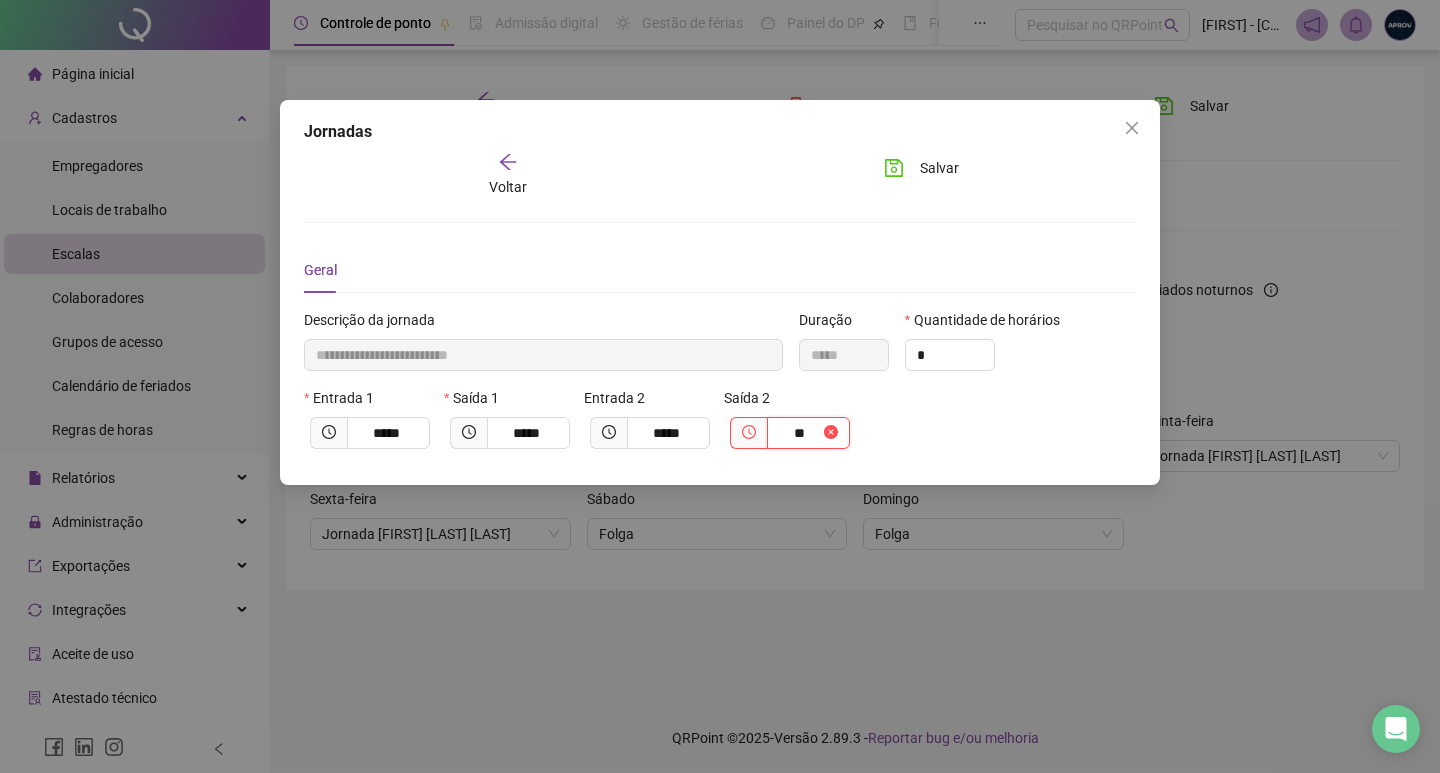 type on "*****" 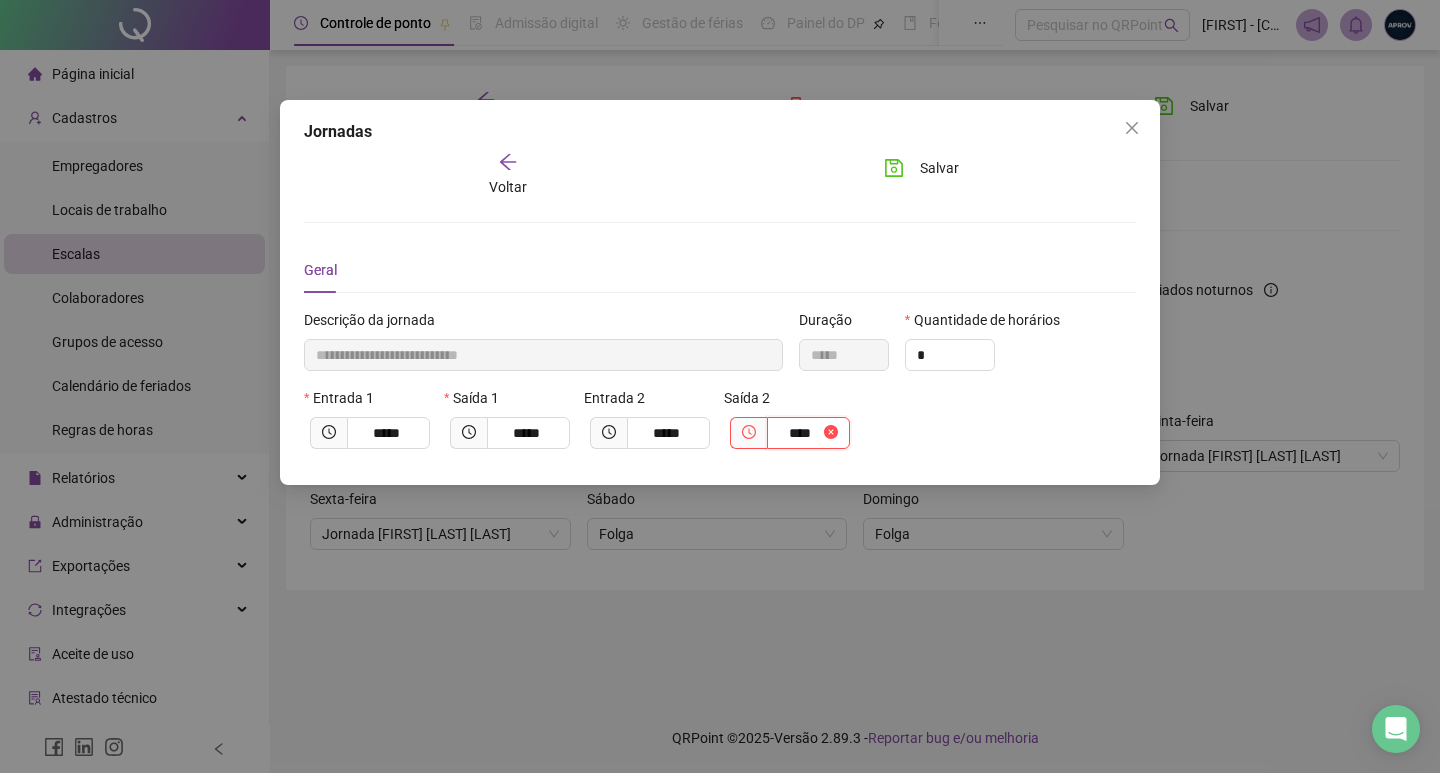 type on "**********" 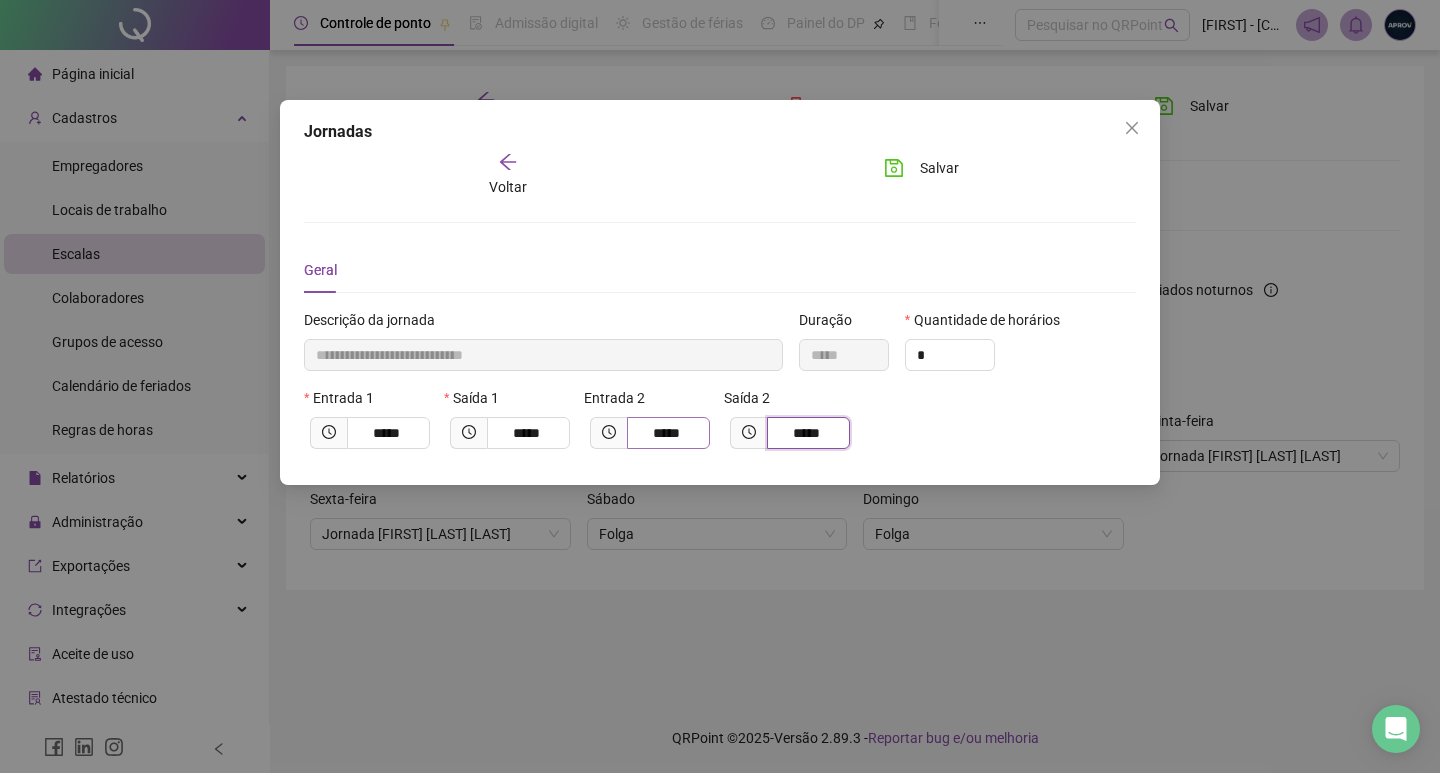 type on "*****" 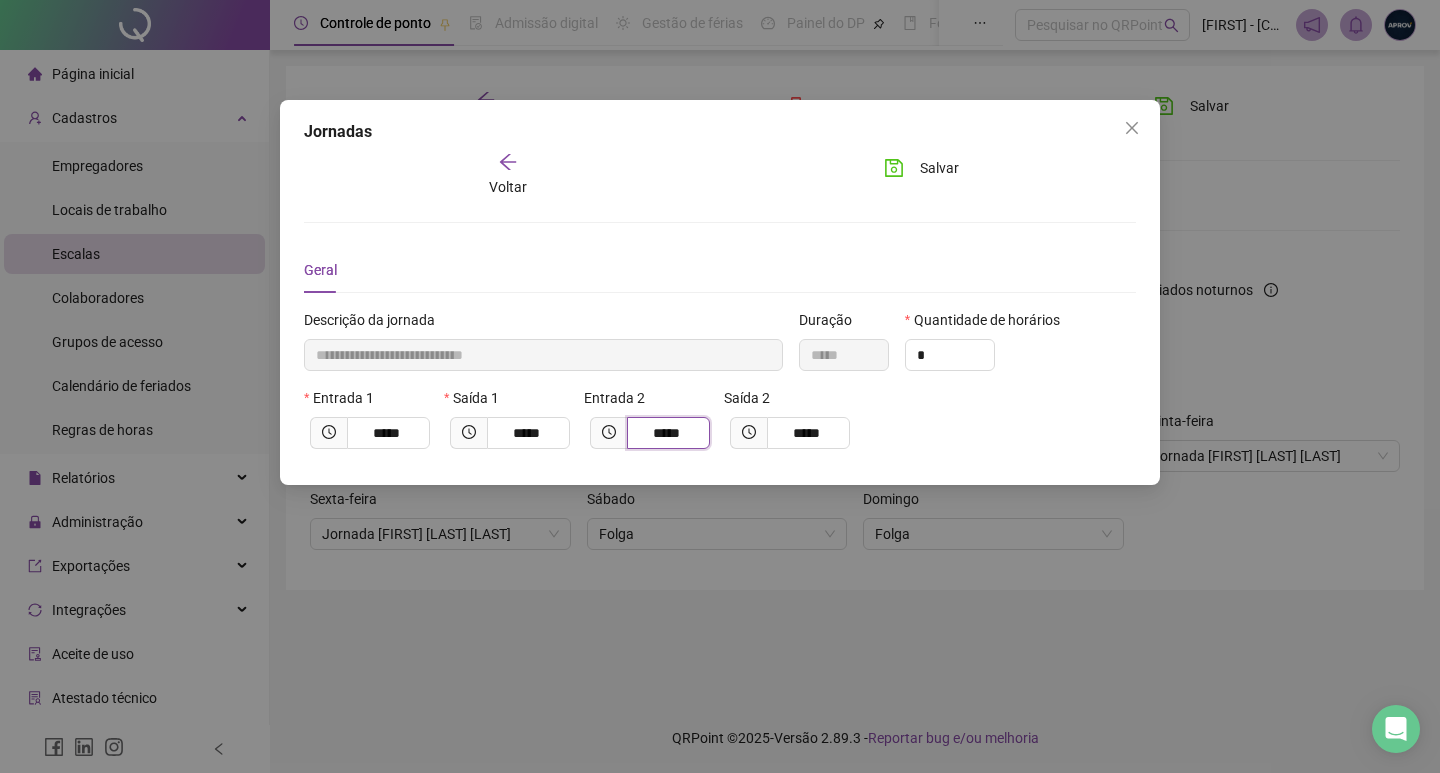 drag, startPoint x: 647, startPoint y: 431, endPoint x: 719, endPoint y: 429, distance: 72.02777 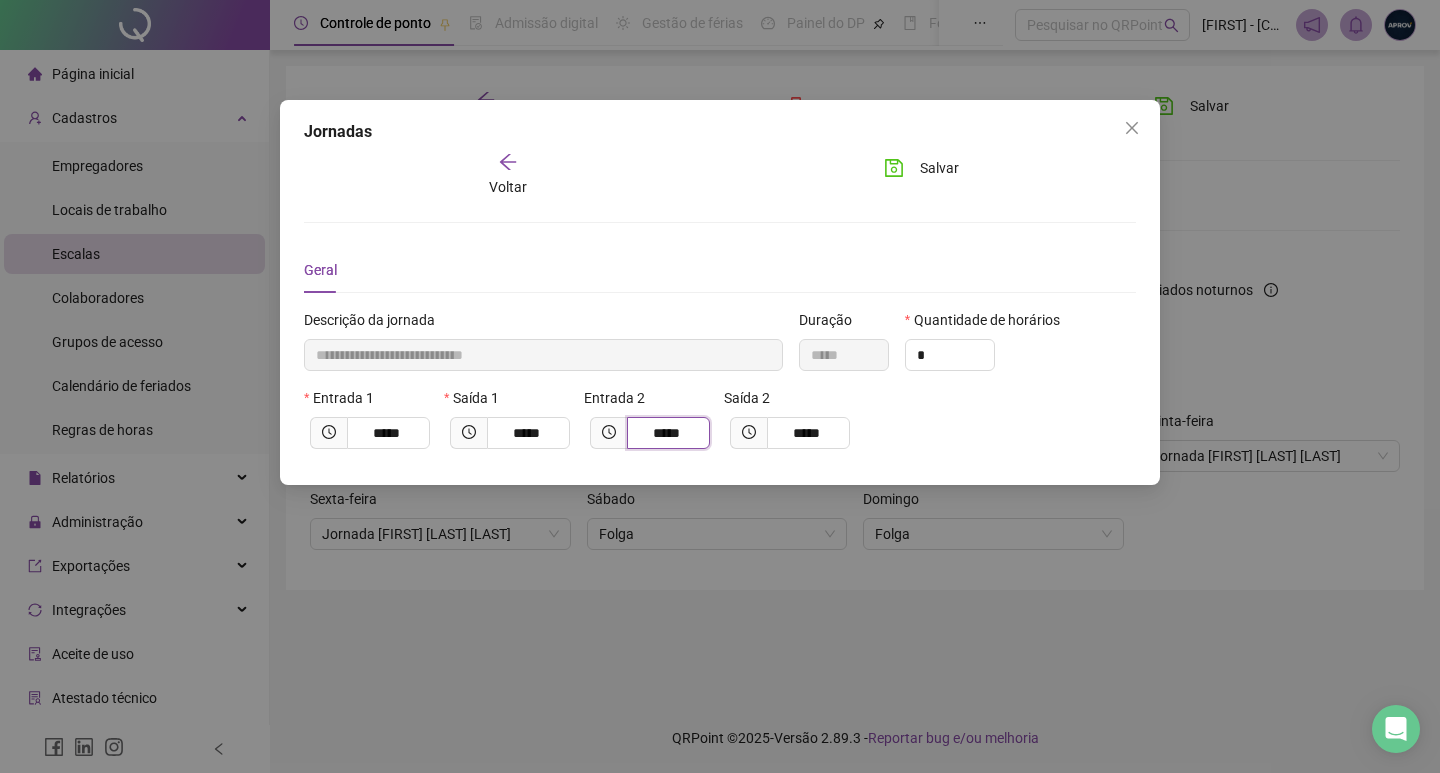 click on "Entrada 1 ***** Saída 1 ***** Entrada 2 ***** Saída 2 *****" at bounding box center (720, 426) 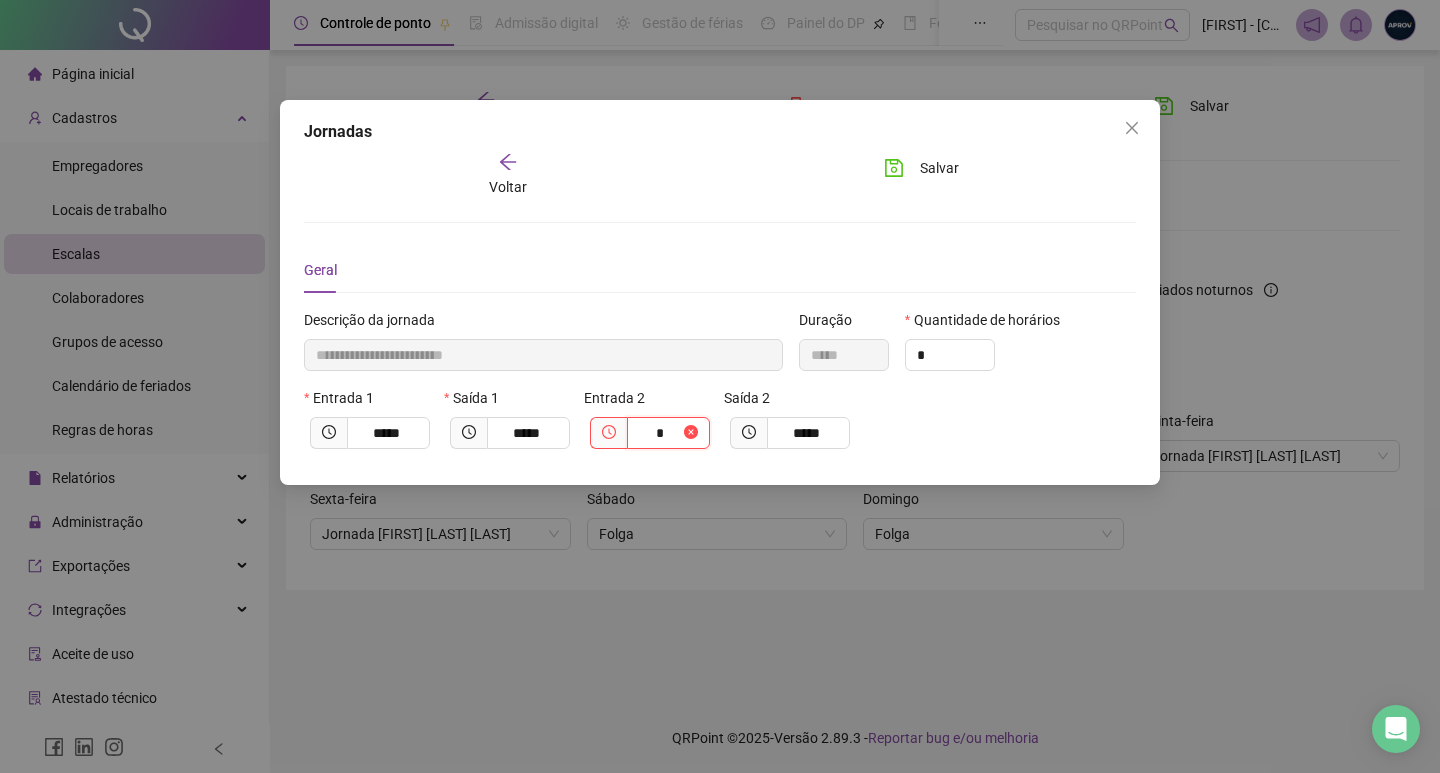 type on "**********" 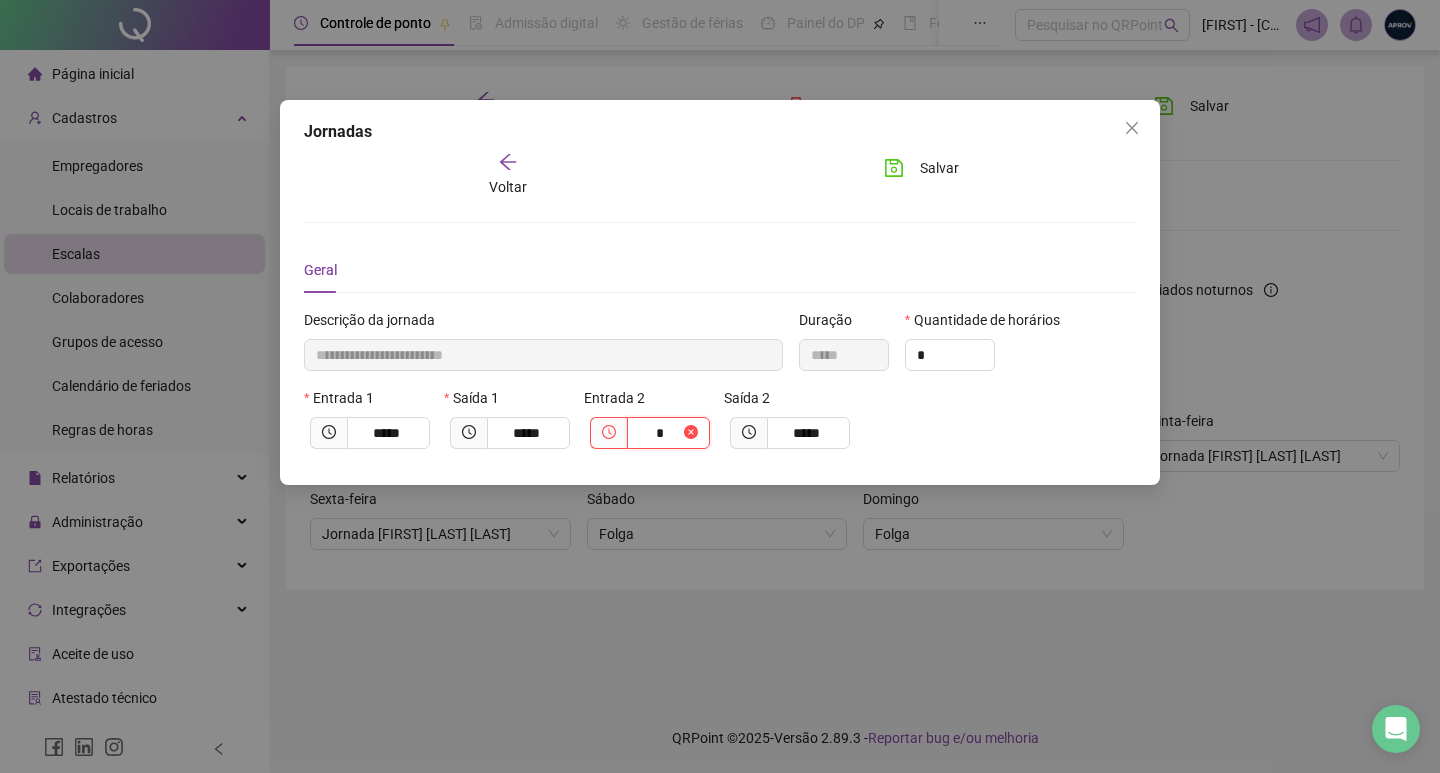 type on "**" 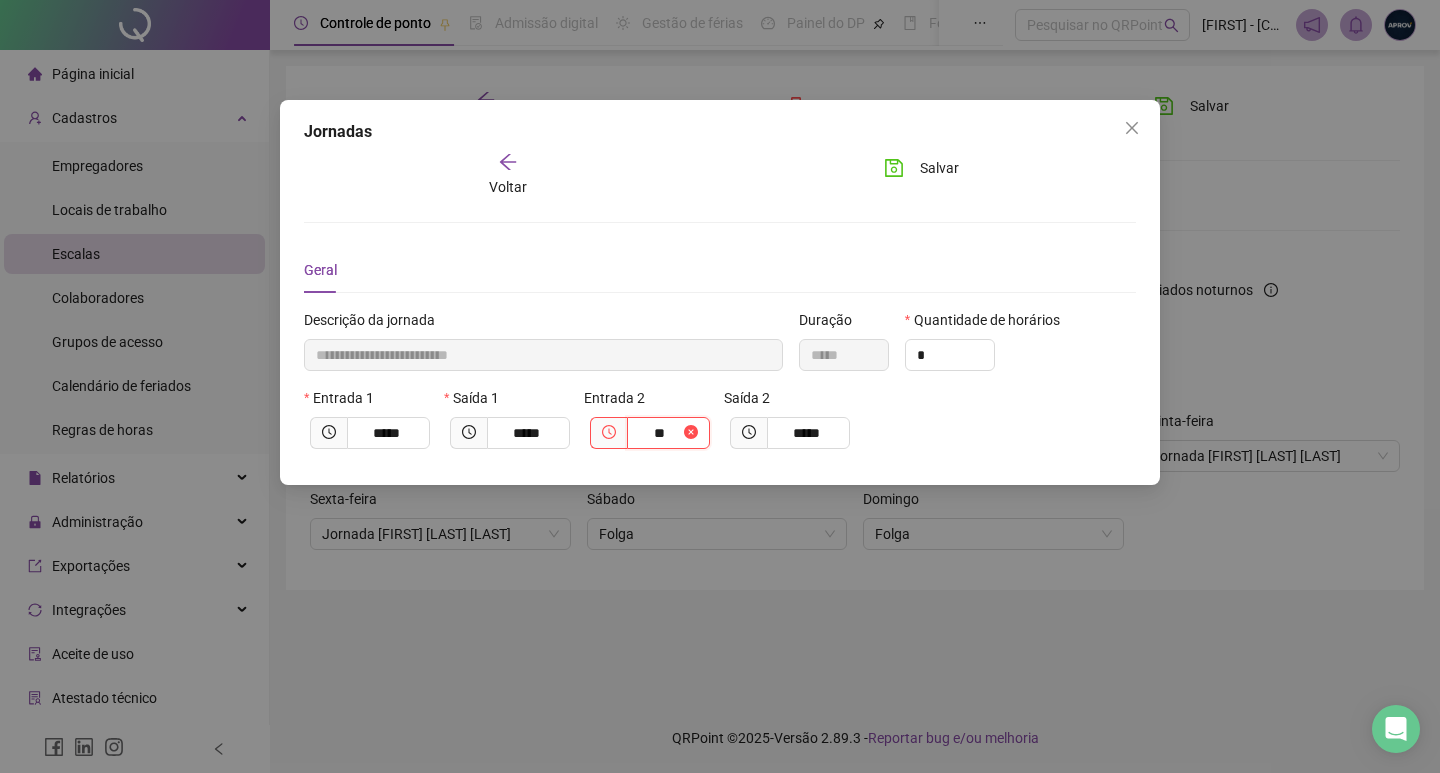type on "**********" 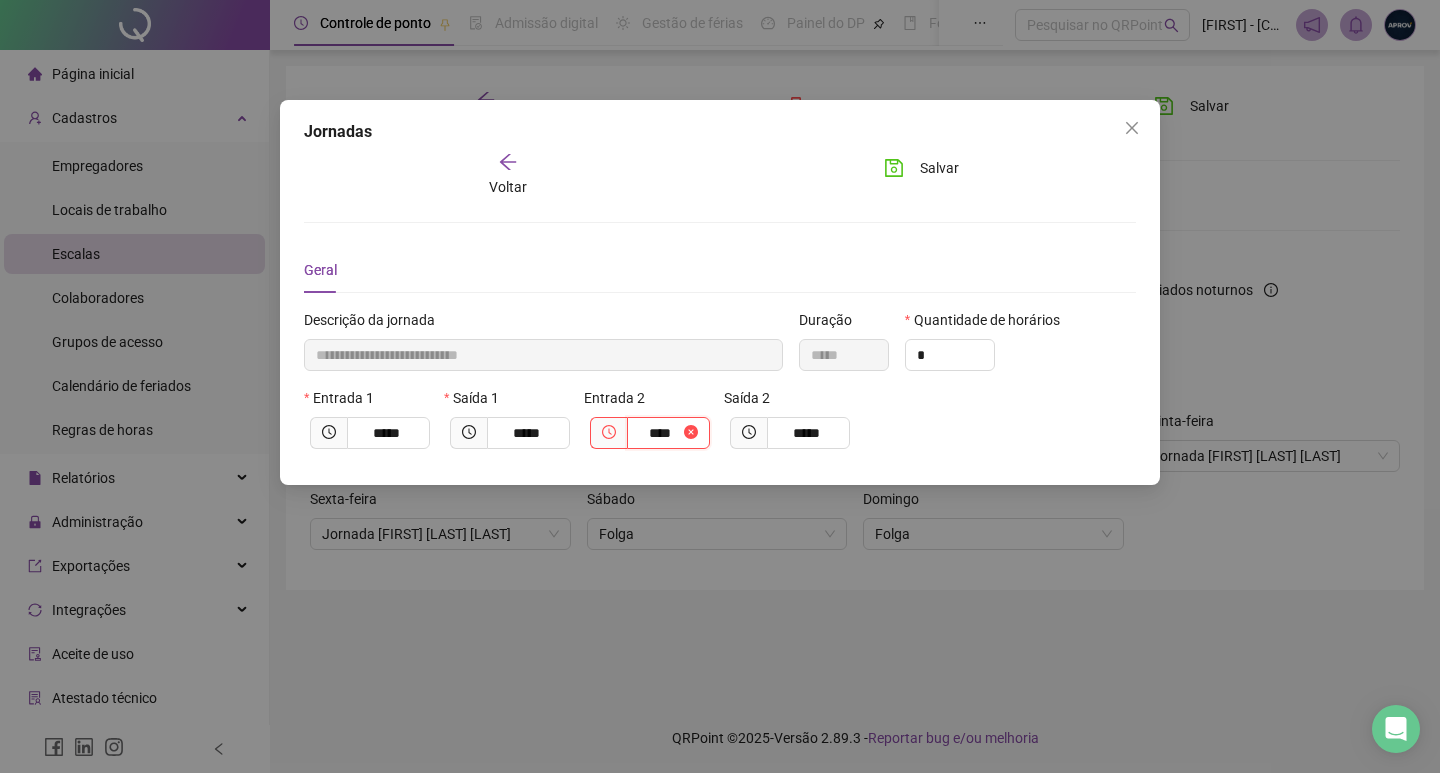 type on "**********" 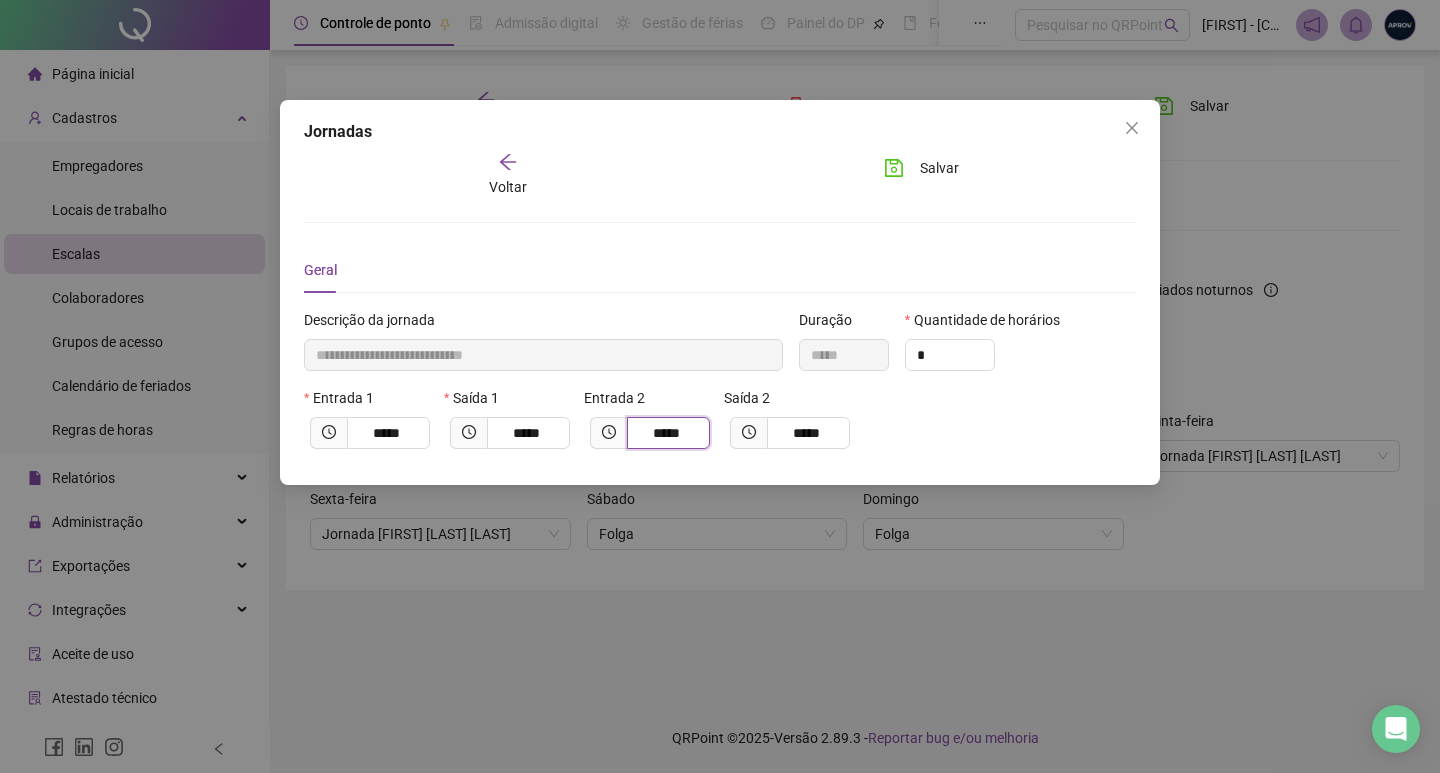 type on "*****" 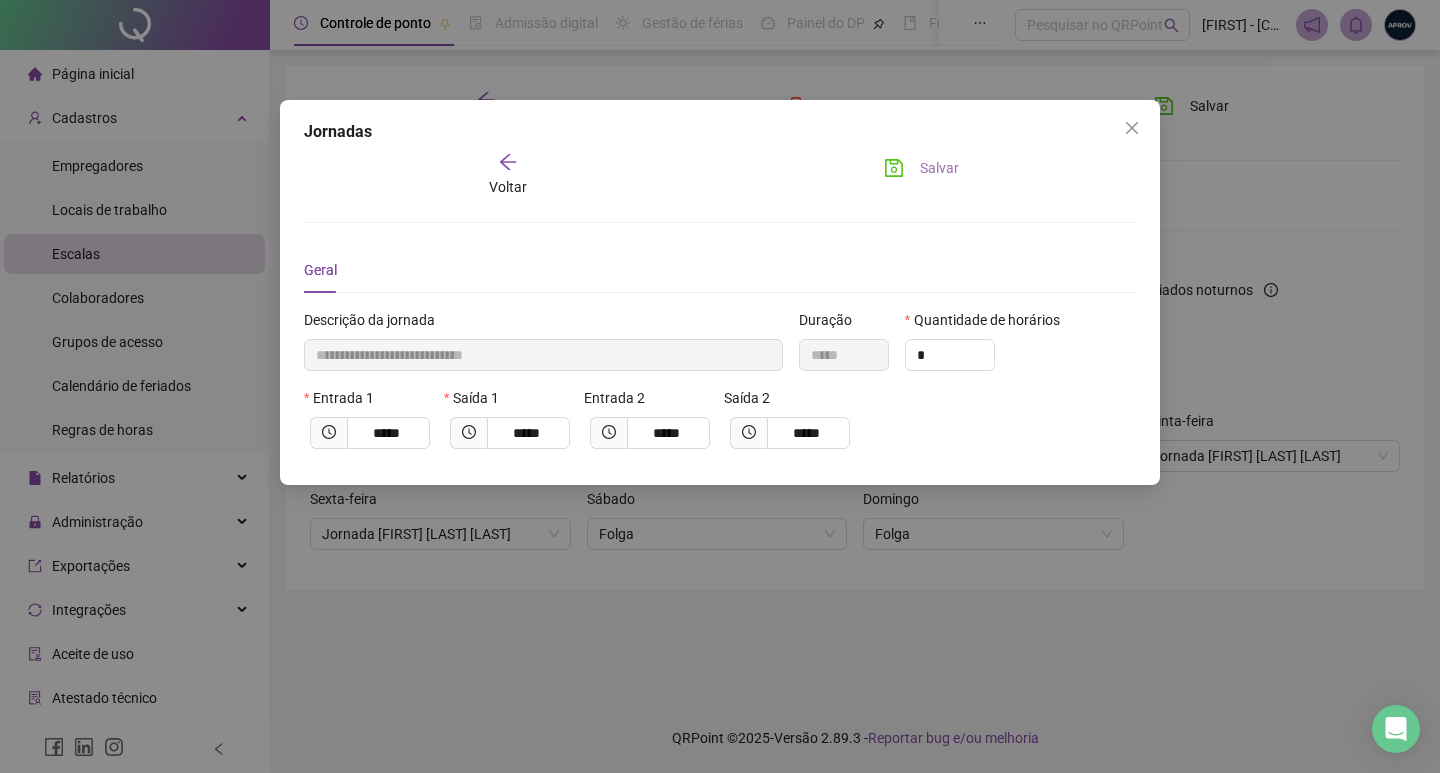 click on "Salvar" at bounding box center [939, 168] 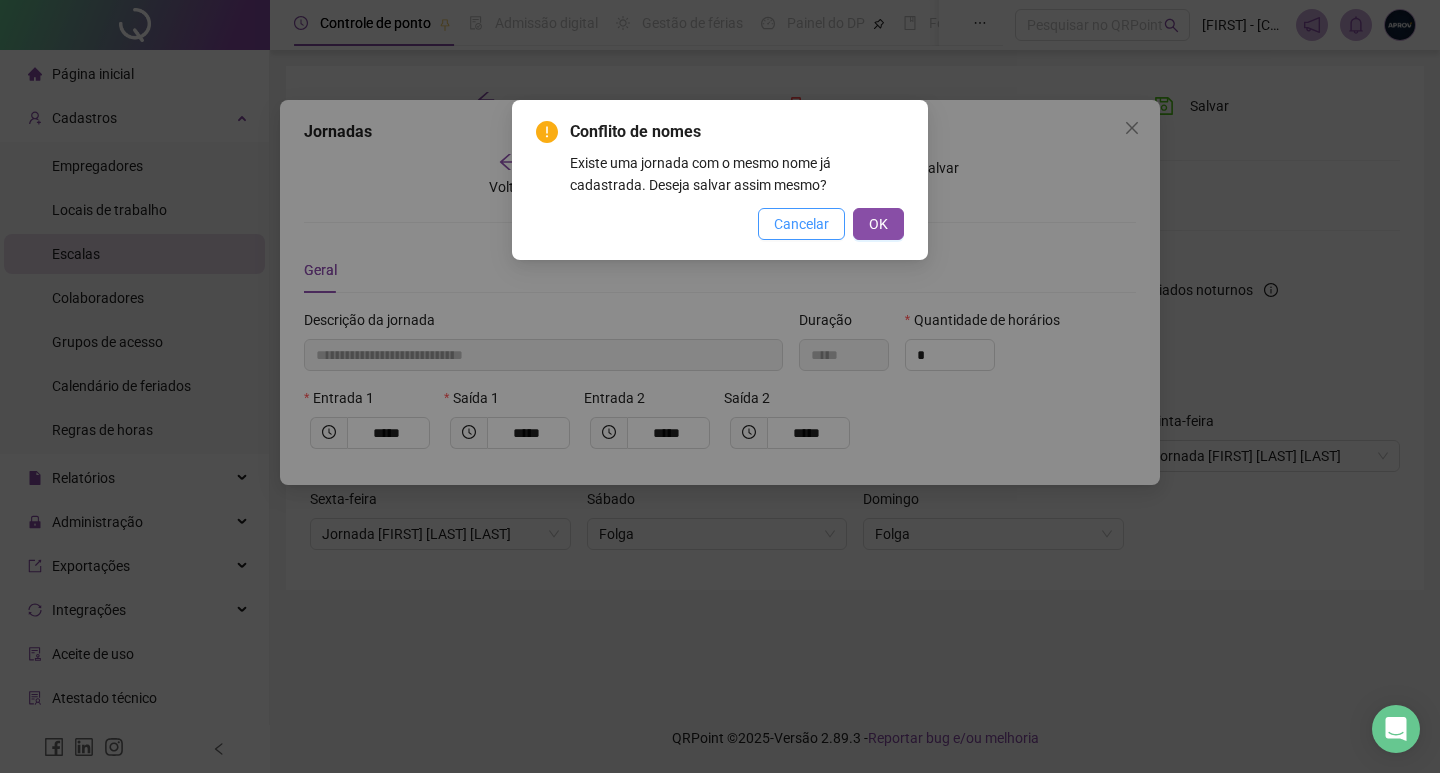 click on "Cancelar" at bounding box center [801, 224] 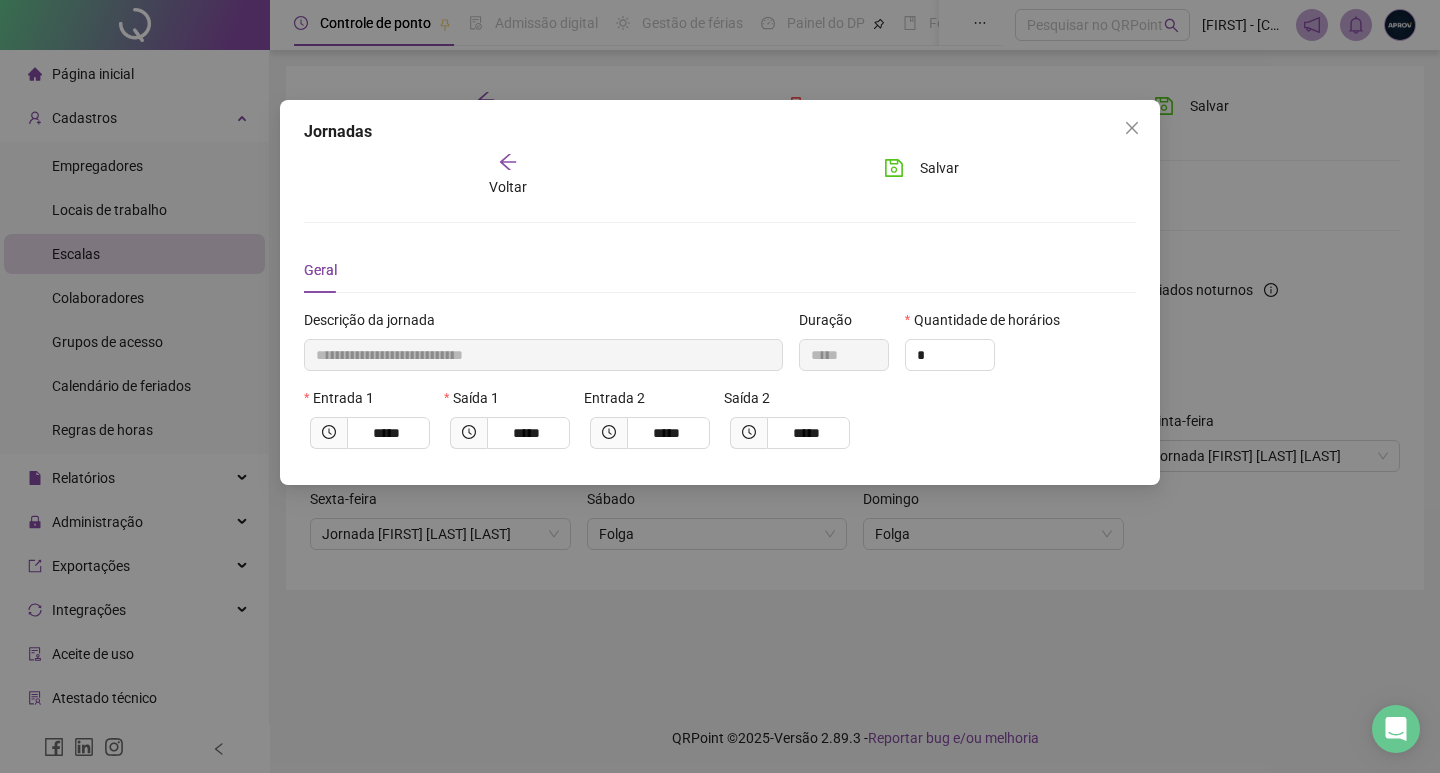 click on "**********" at bounding box center (720, 292) 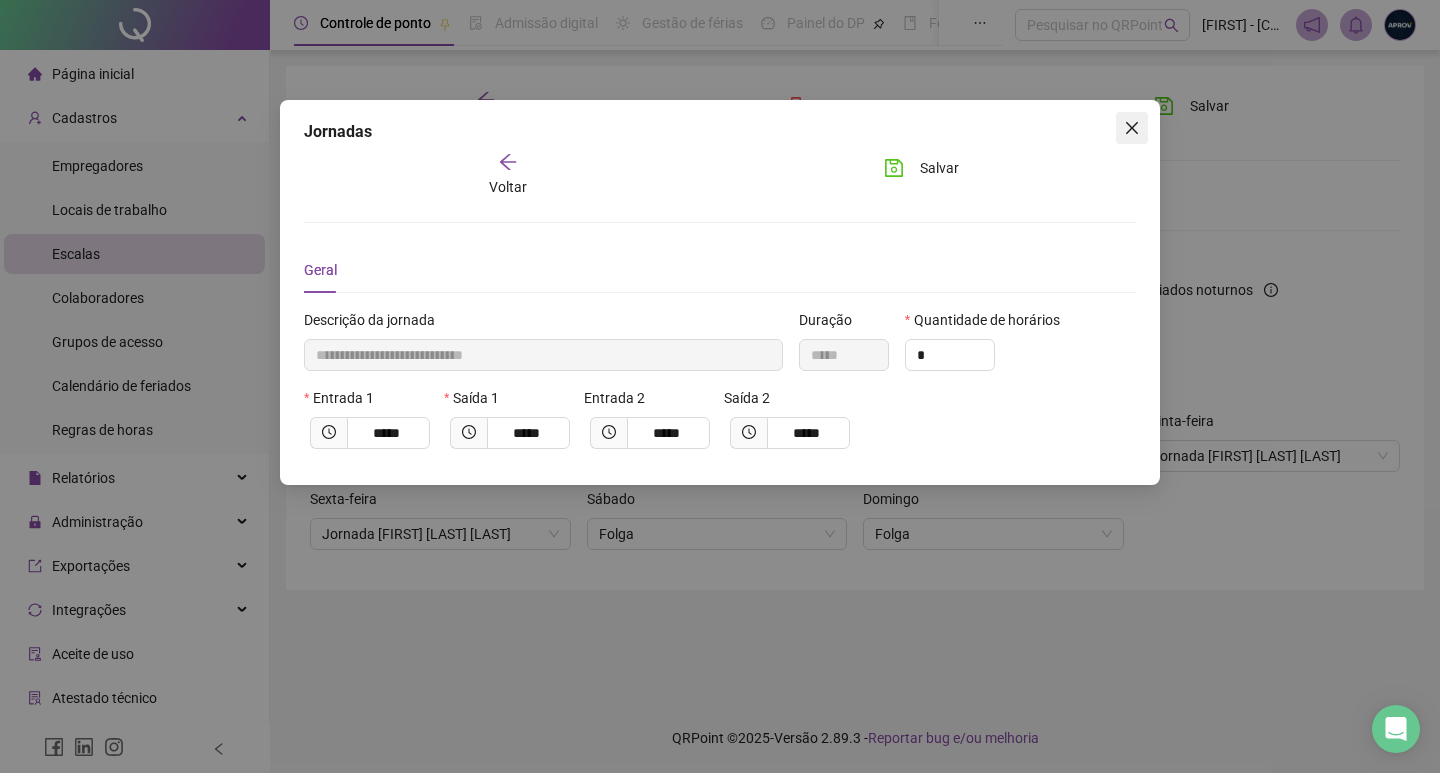 drag, startPoint x: 1141, startPoint y: 122, endPoint x: 925, endPoint y: 163, distance: 219.85677 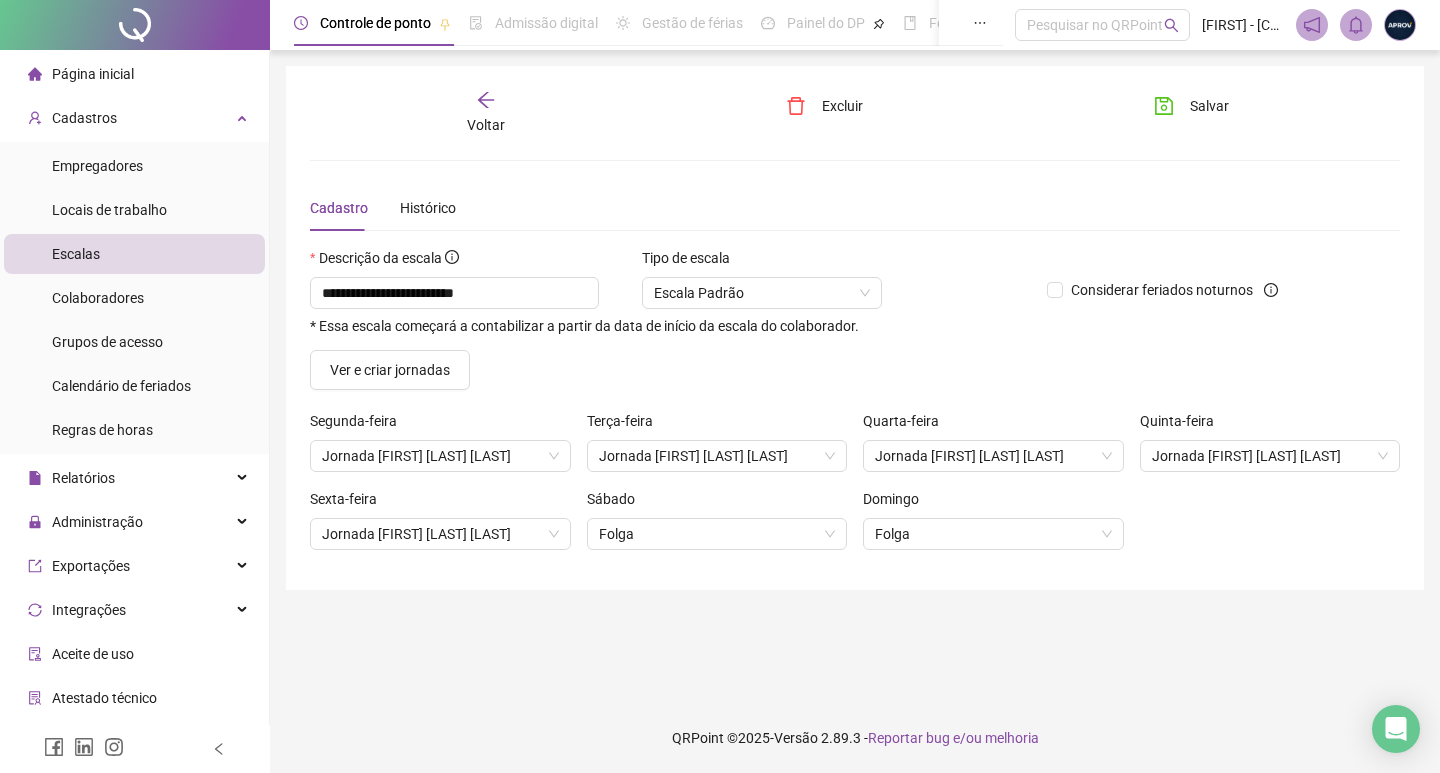 click 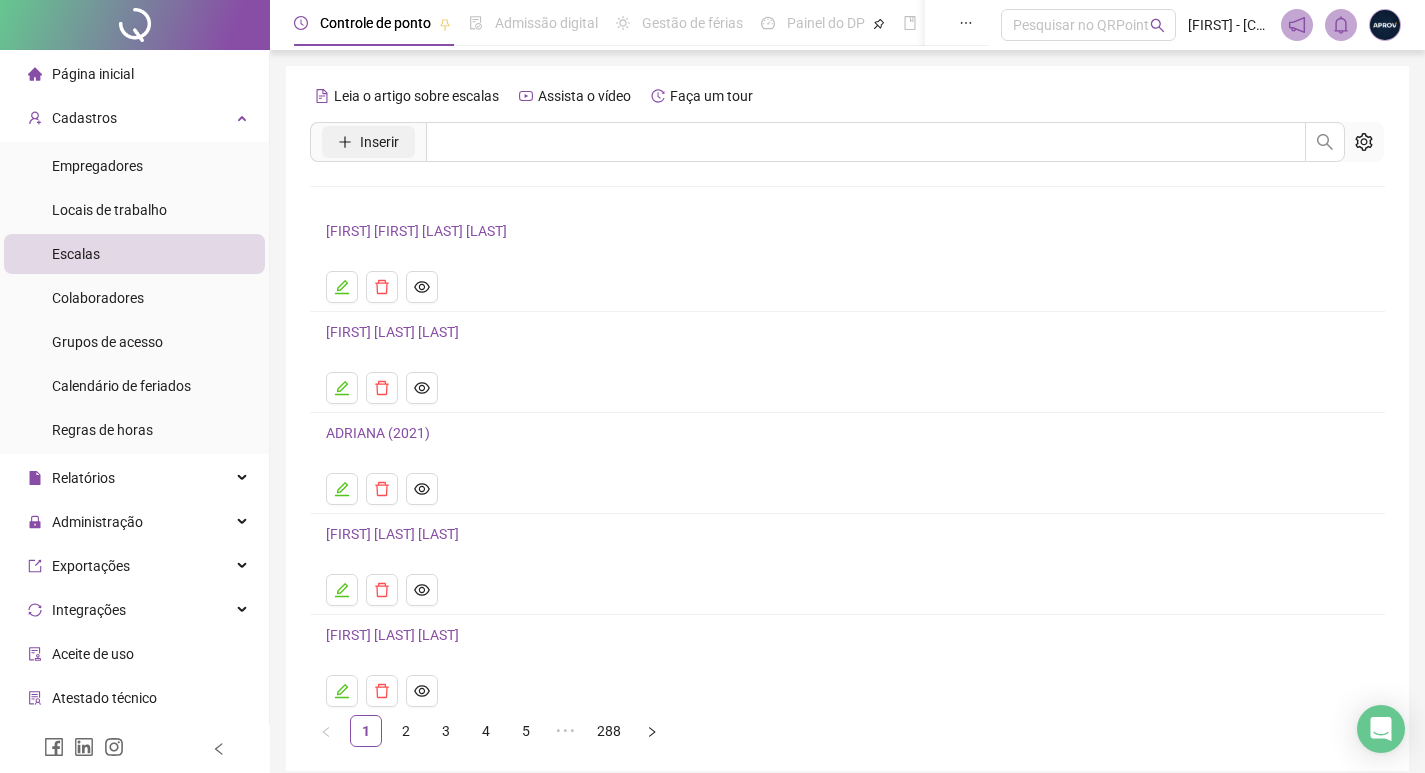 click on "Inserir" at bounding box center (379, 142) 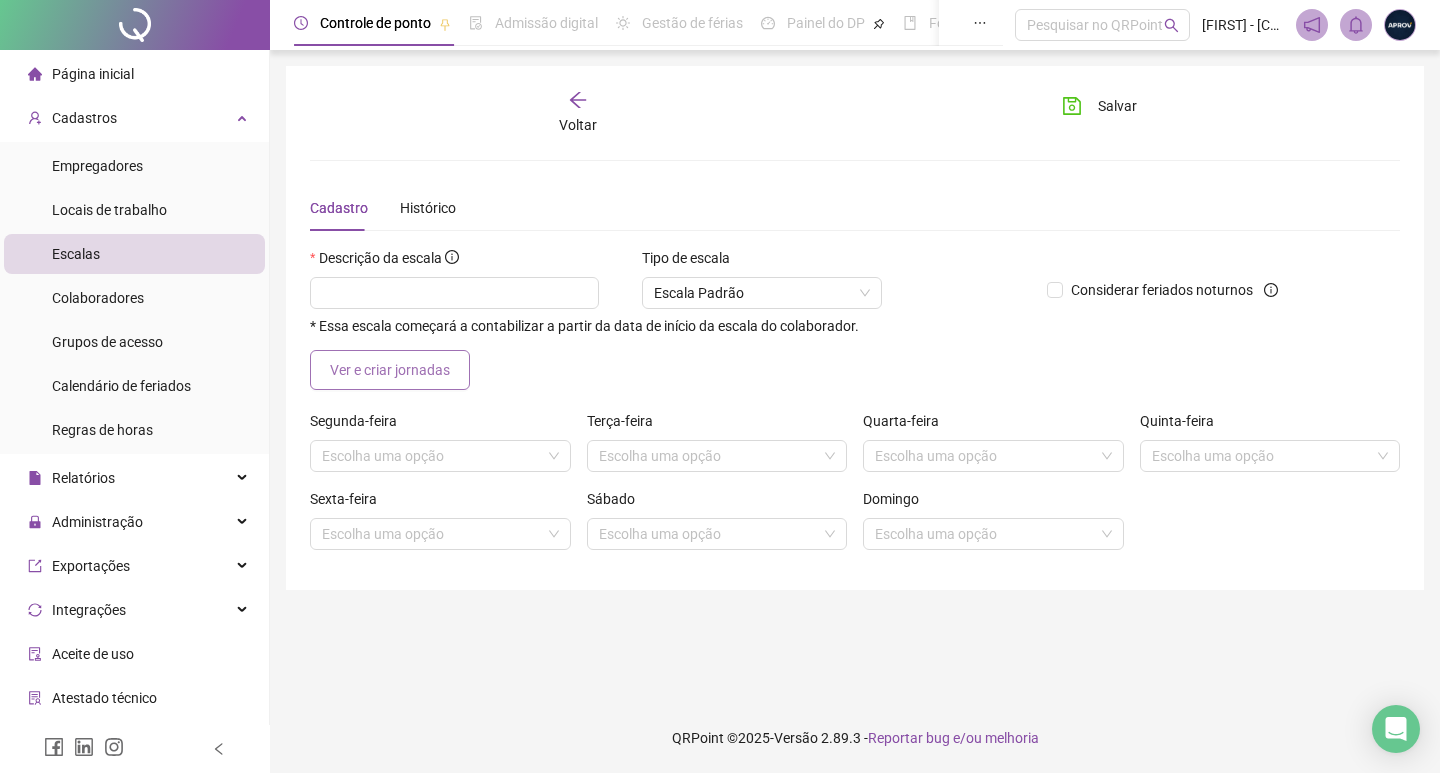 click on "Ver e criar jornadas" at bounding box center [390, 370] 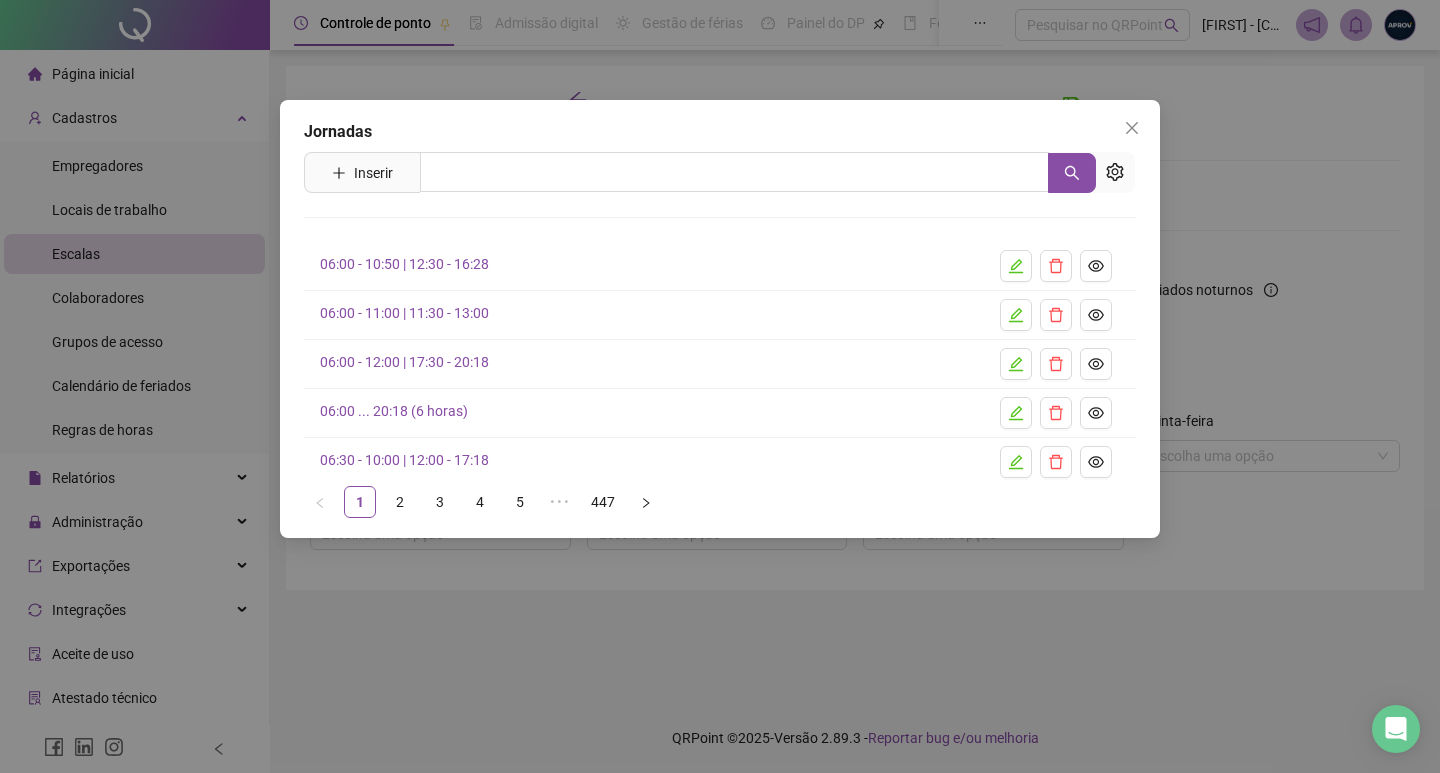 drag, startPoint x: 1139, startPoint y: 117, endPoint x: 737, endPoint y: 388, distance: 484.8144 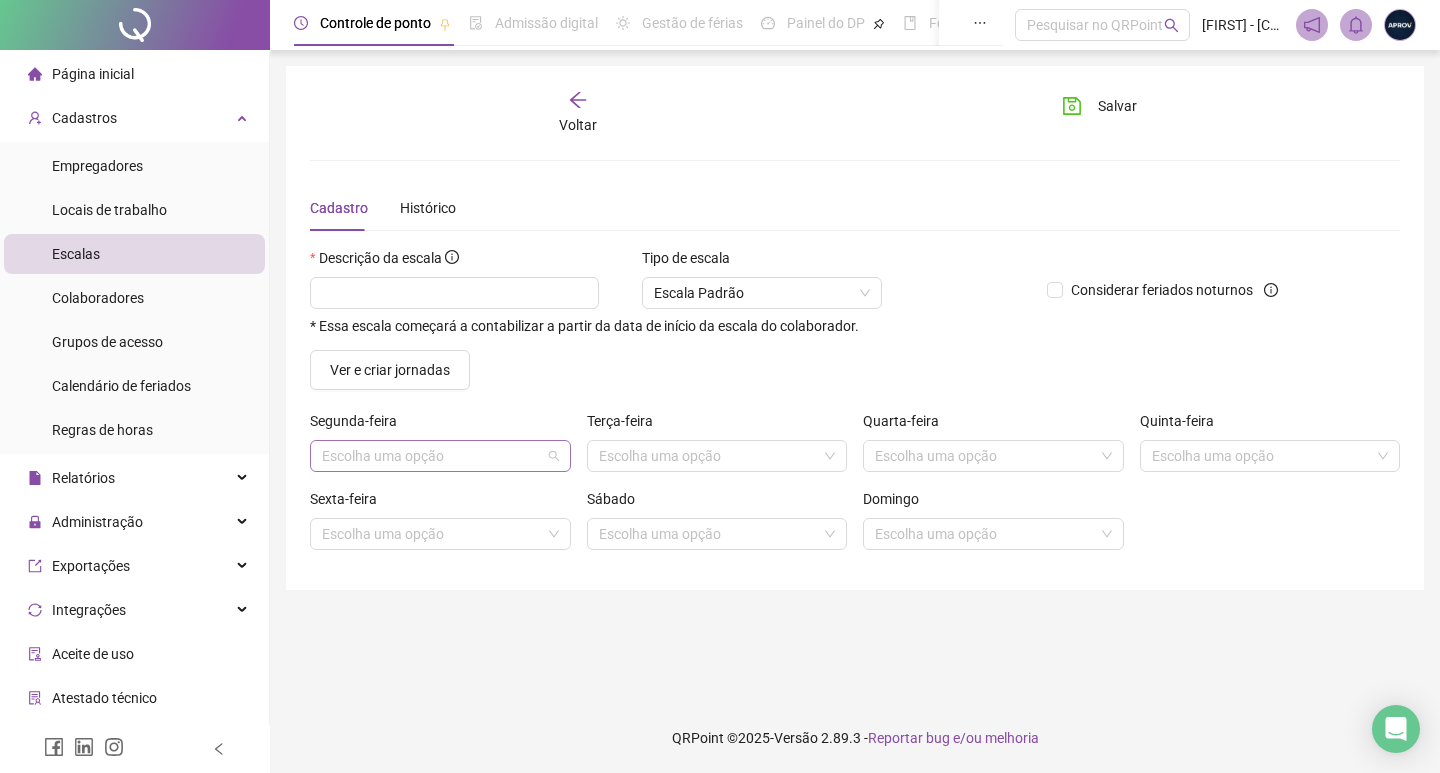 click at bounding box center [431, 456] 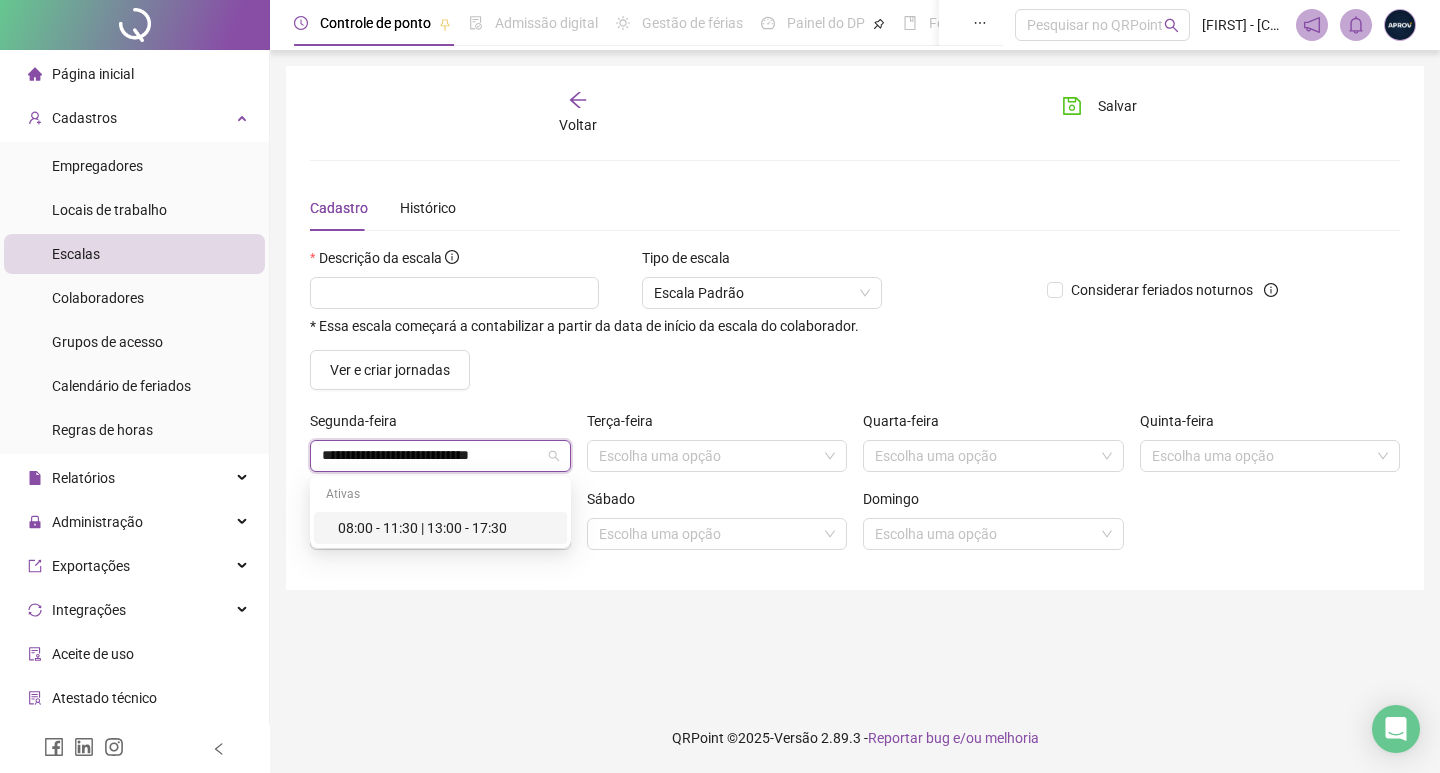 drag, startPoint x: 485, startPoint y: 529, endPoint x: 373, endPoint y: 503, distance: 114.97826 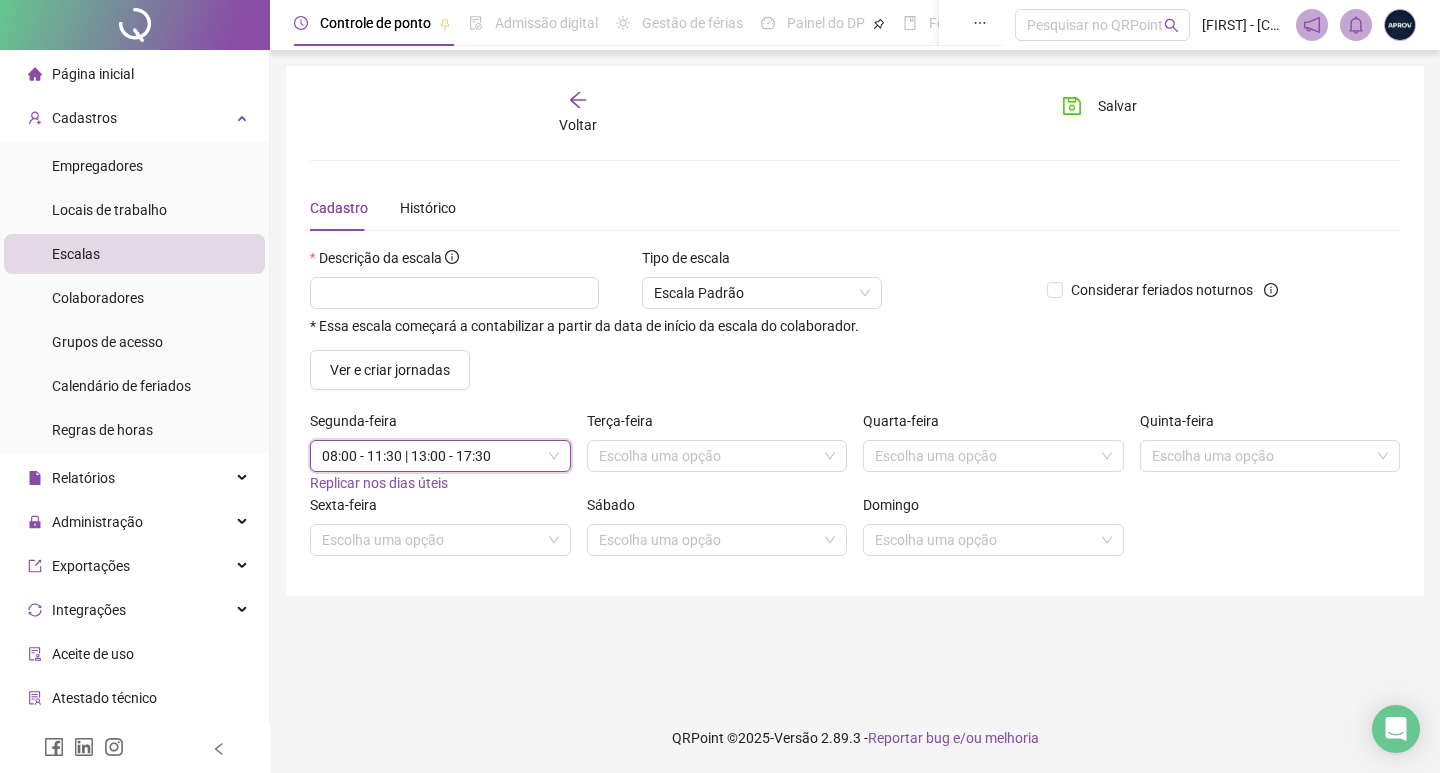 click on "Sexta-feira" at bounding box center [350, 505] 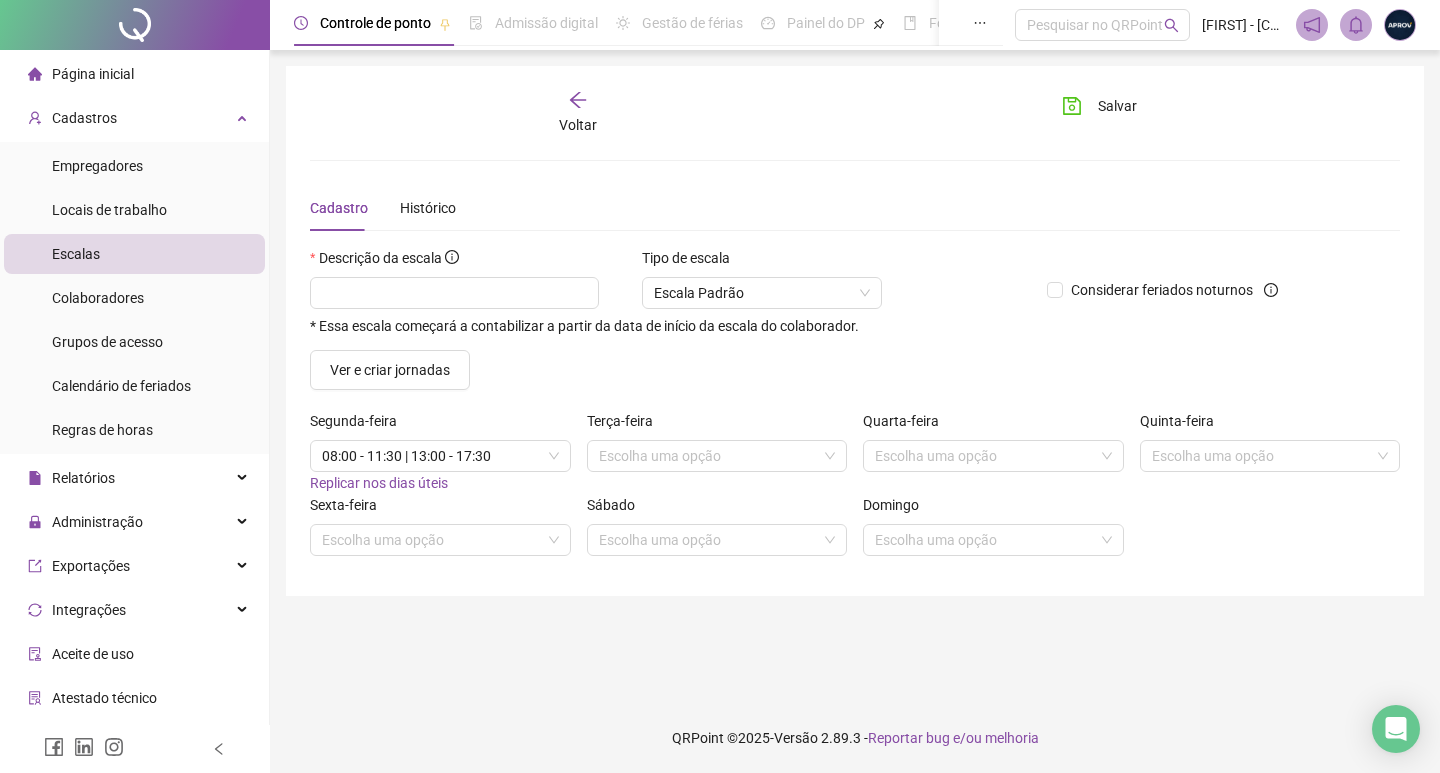 click on "Replicar nos dias úteis" at bounding box center [379, 483] 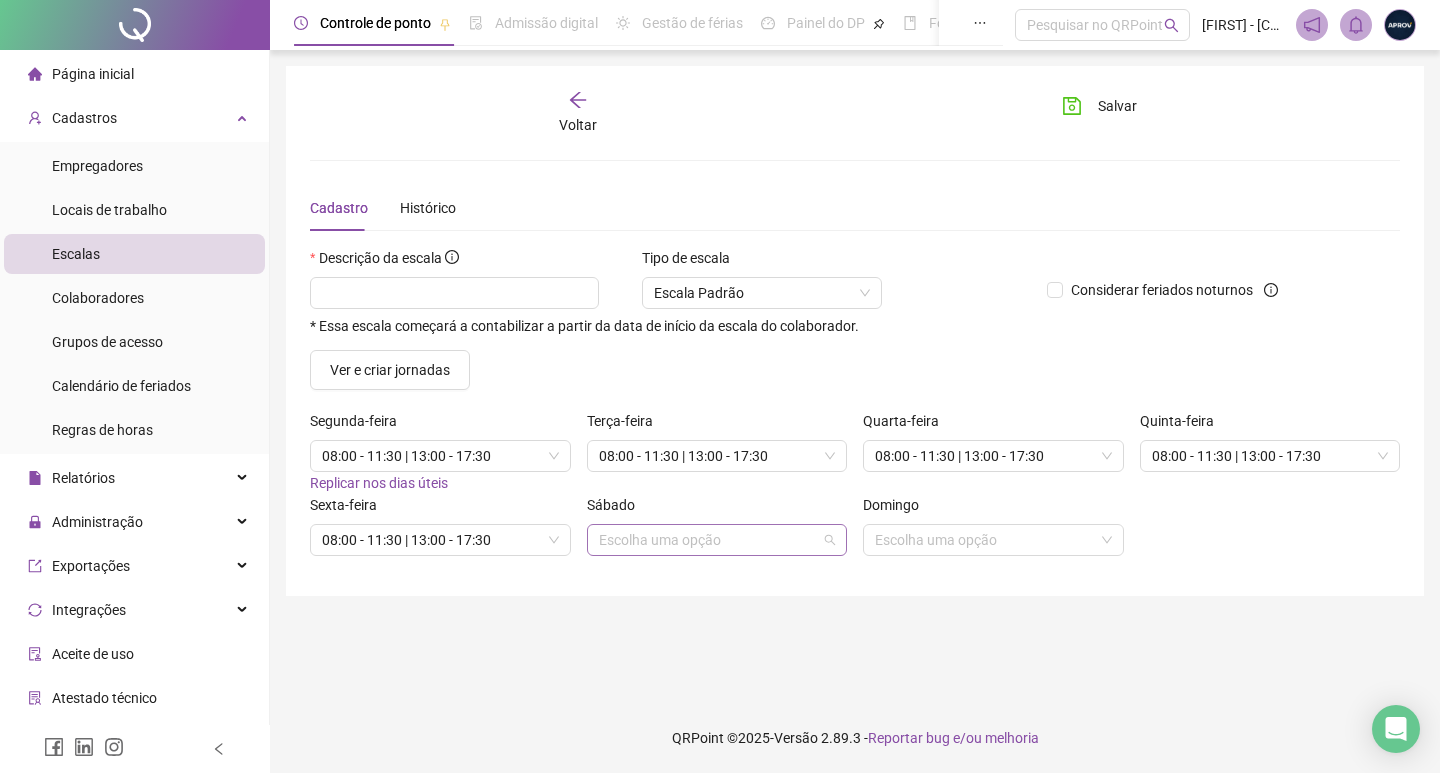 click at bounding box center (708, 540) 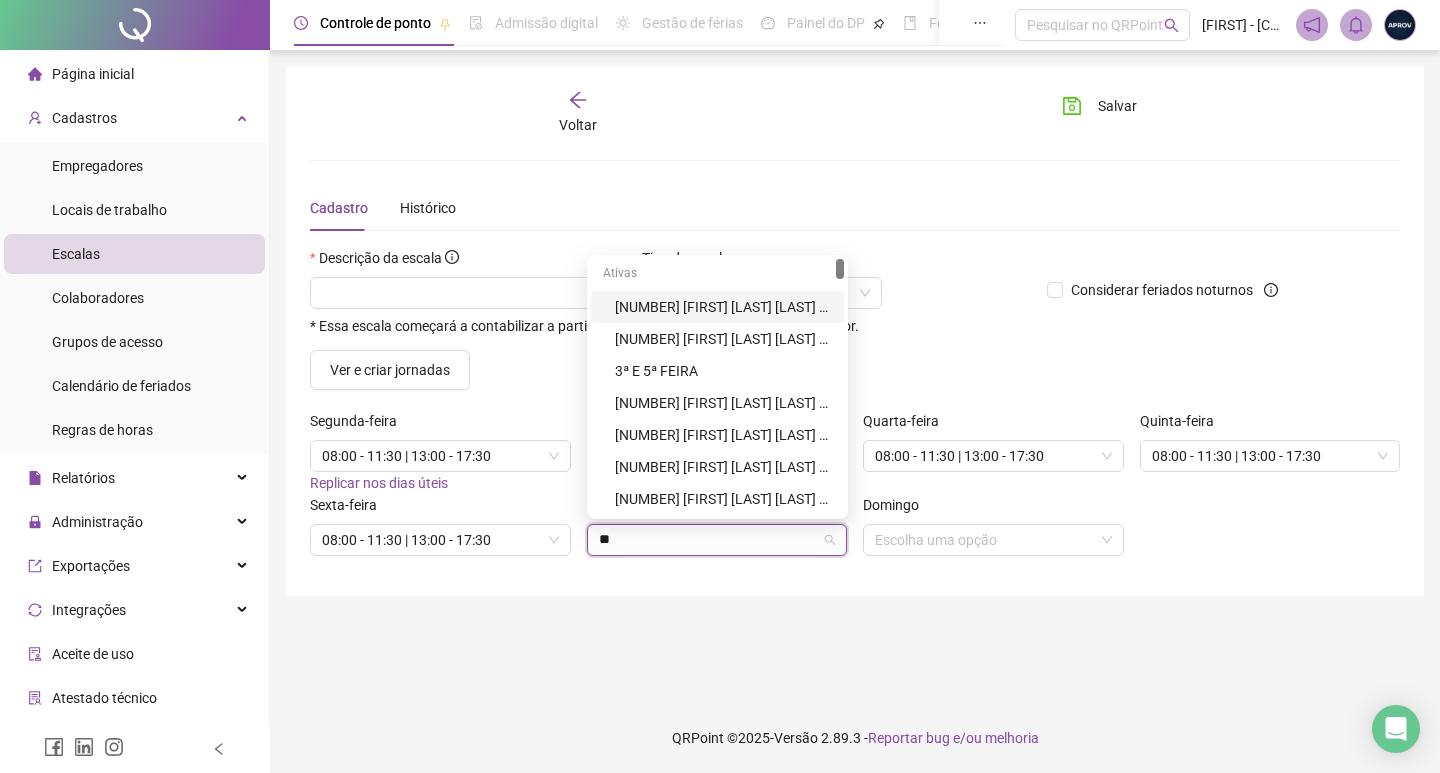type on "***" 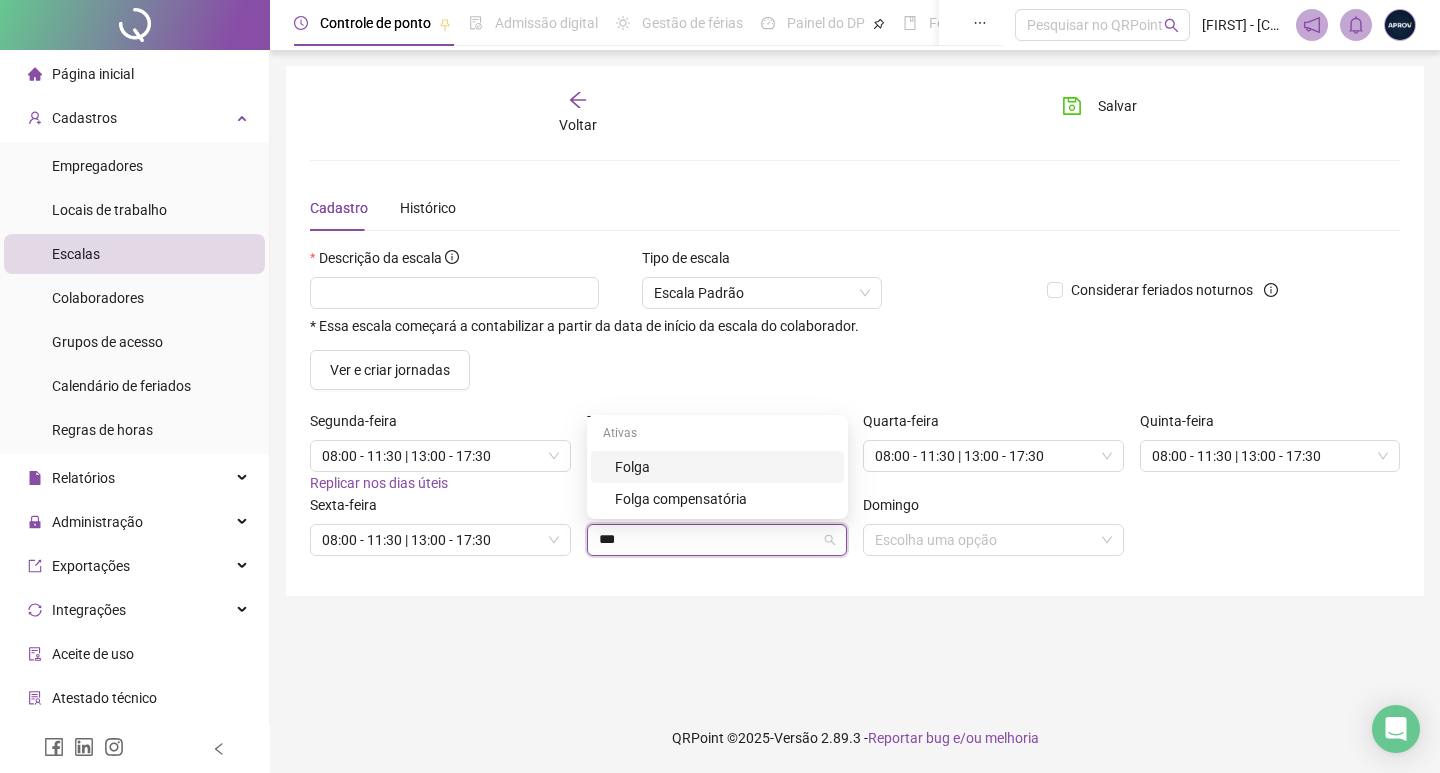 type 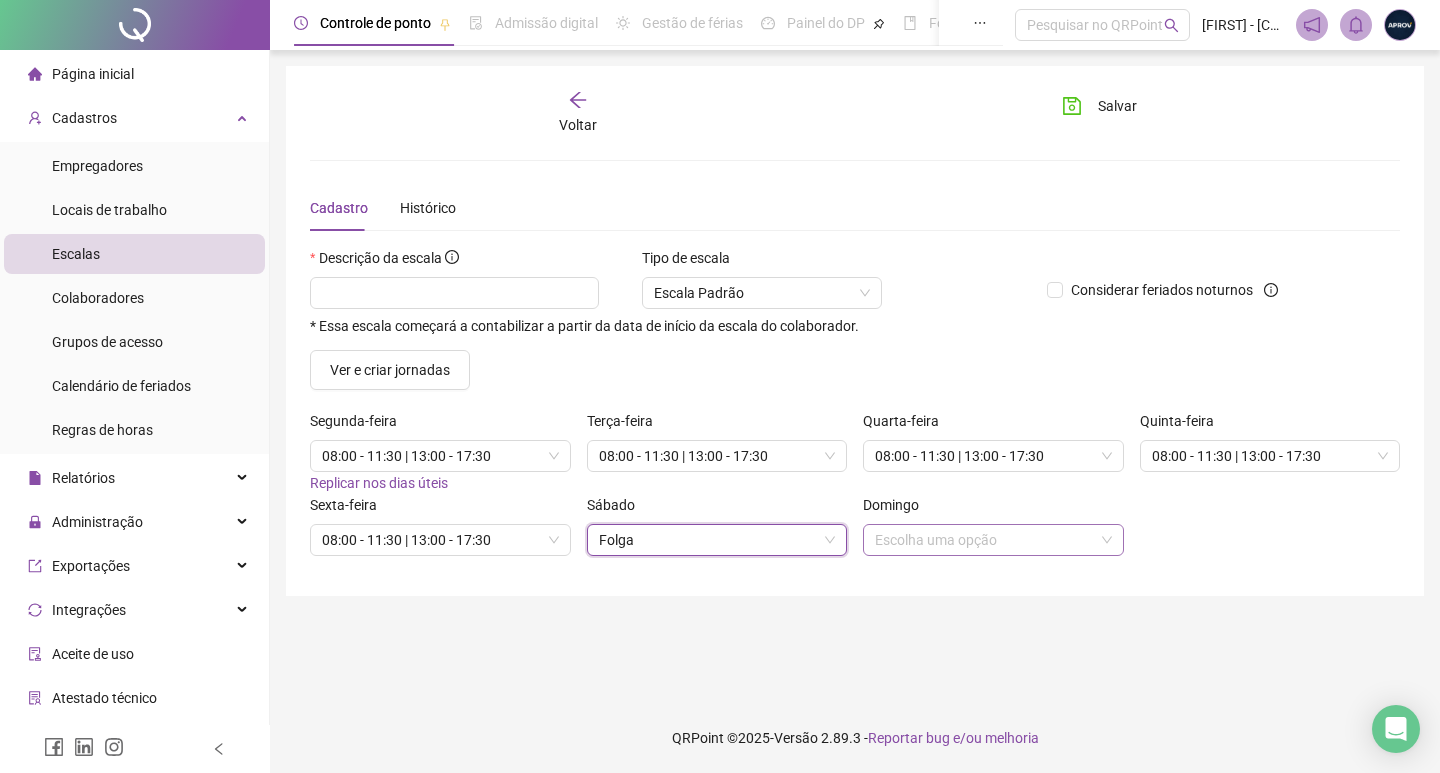 drag, startPoint x: 921, startPoint y: 523, endPoint x: 925, endPoint y: 535, distance: 12.649111 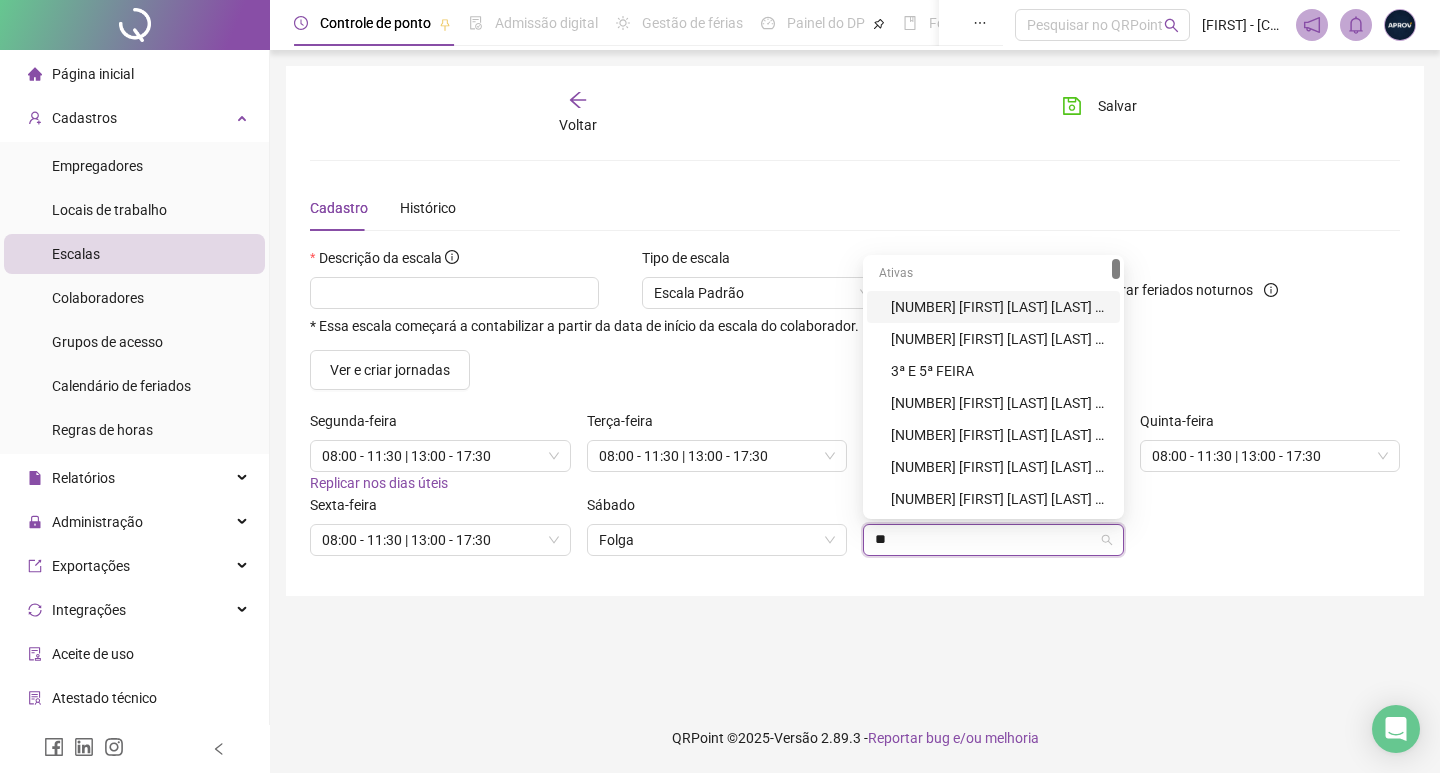 type on "***" 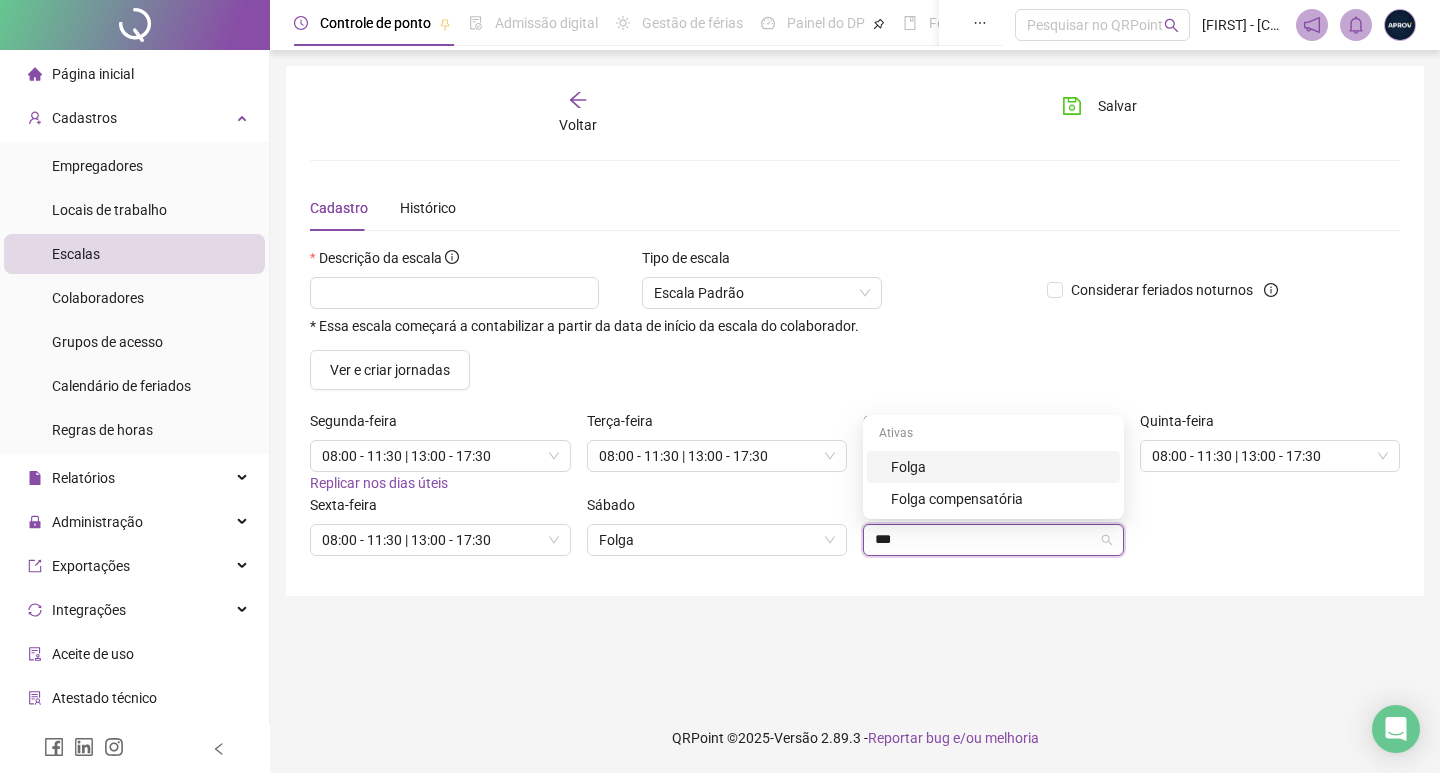 type 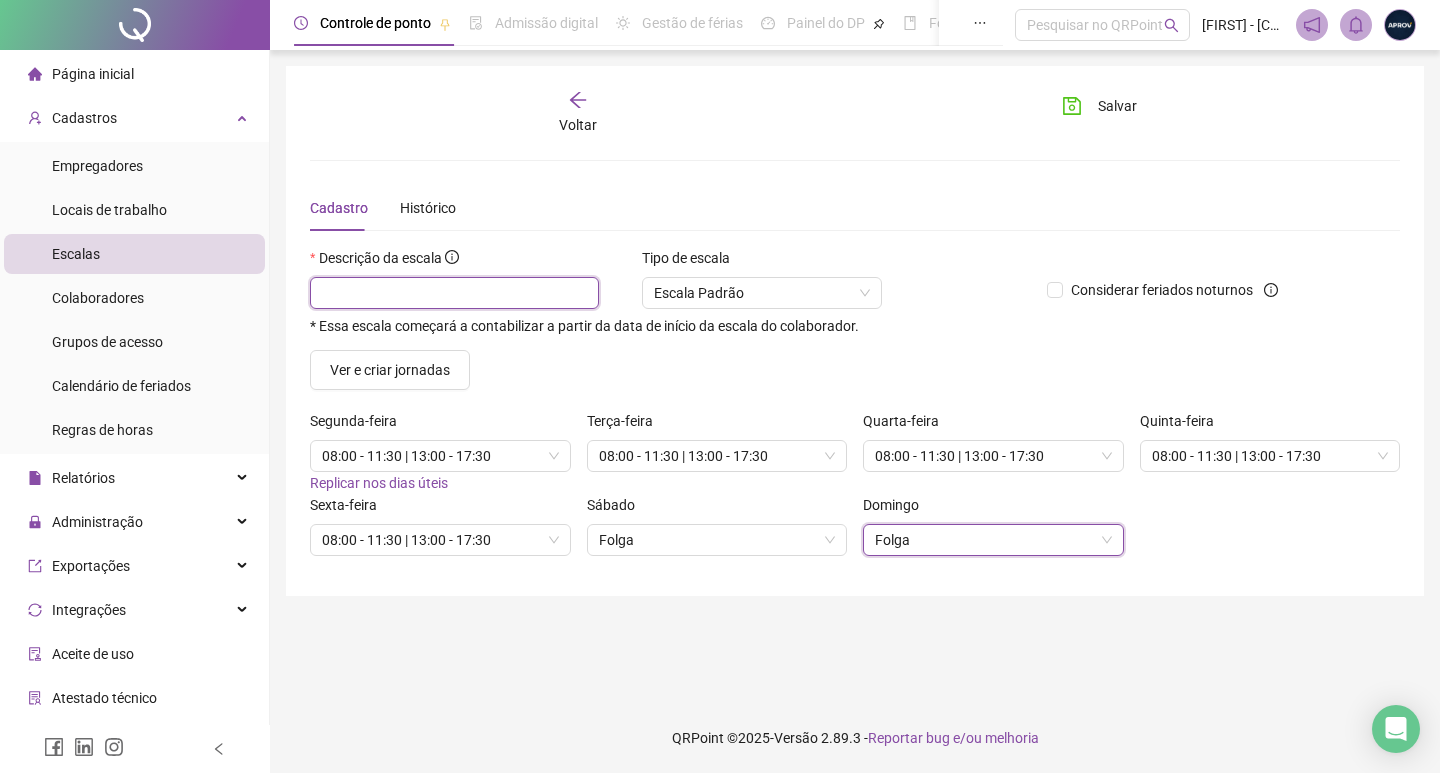 click at bounding box center (454, 293) 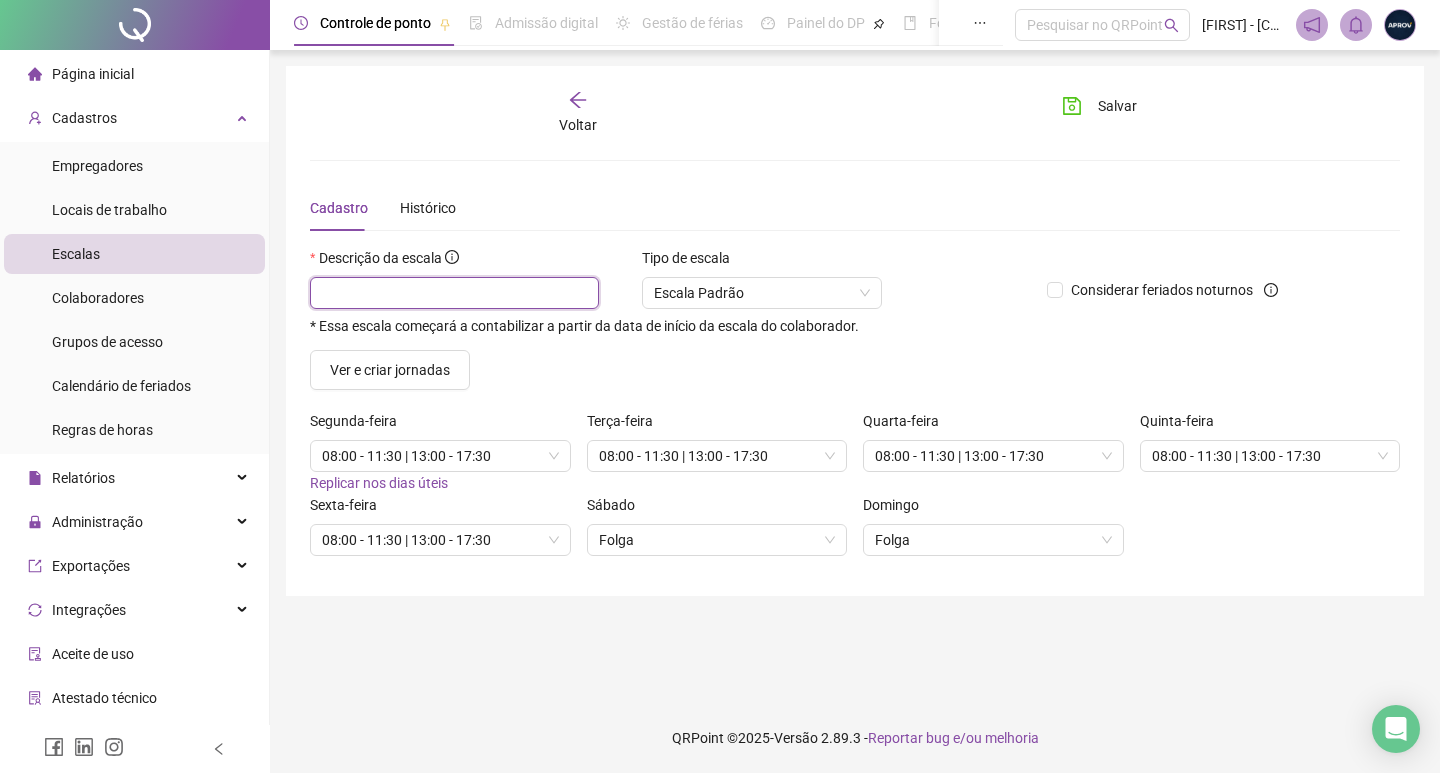paste on "**********" 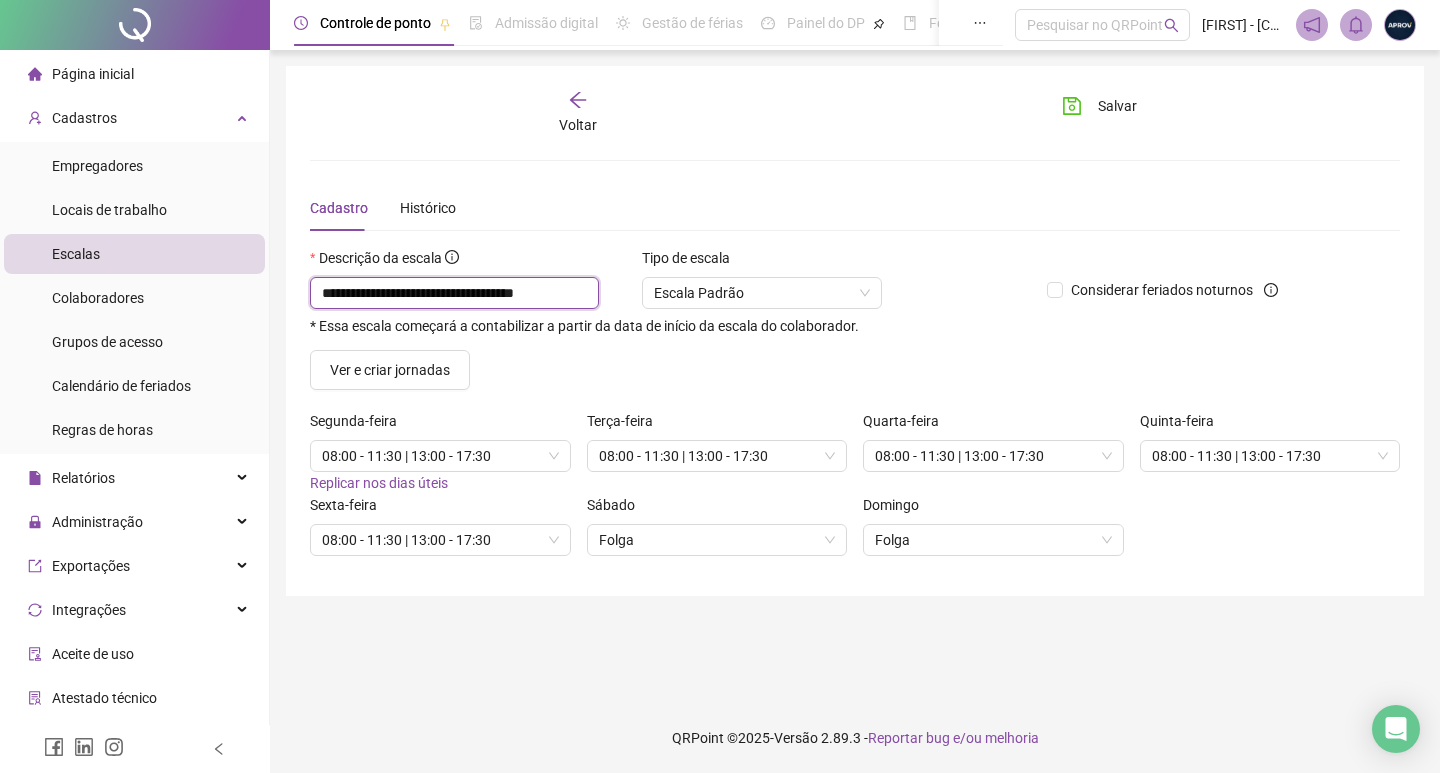 click on "**********" at bounding box center (454, 293) 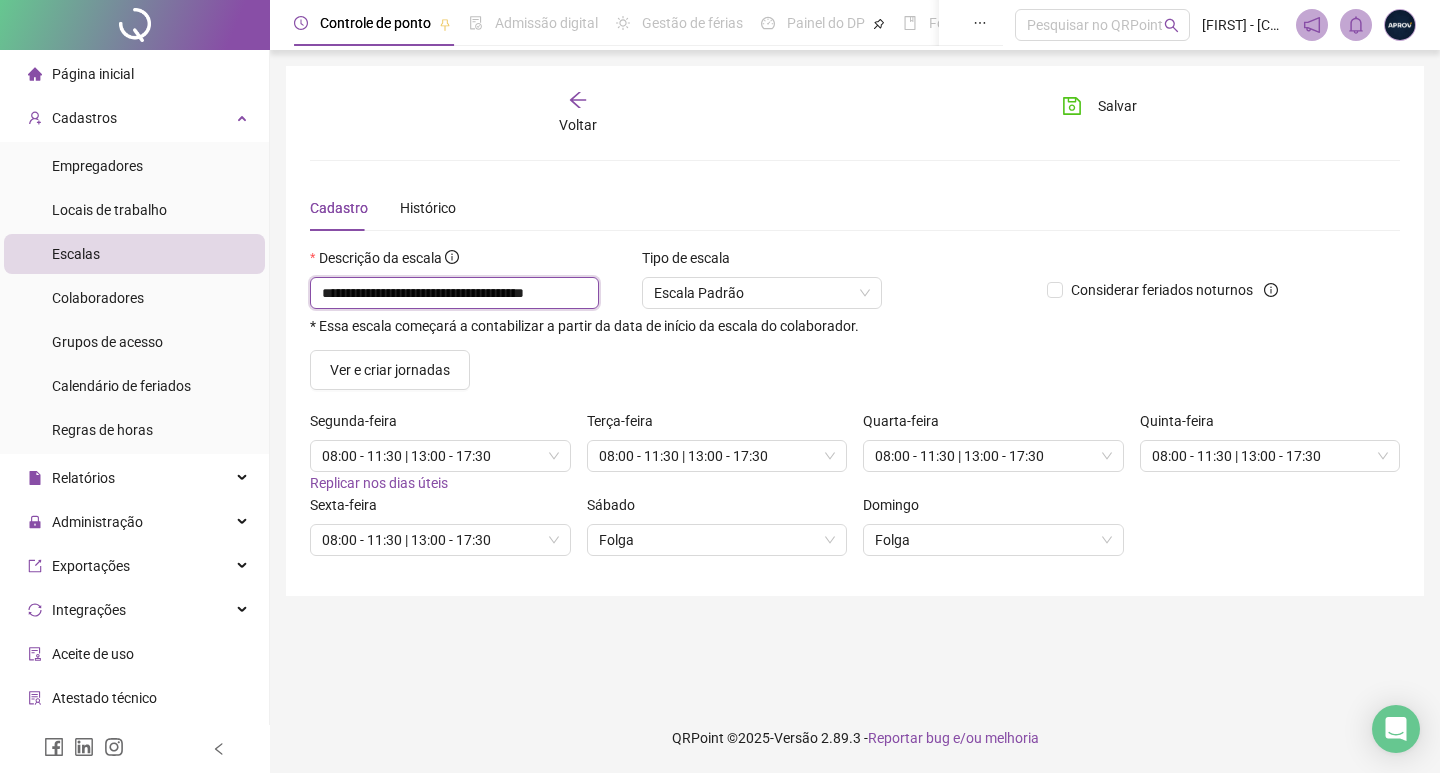 scroll, scrollTop: 0, scrollLeft: 7, axis: horizontal 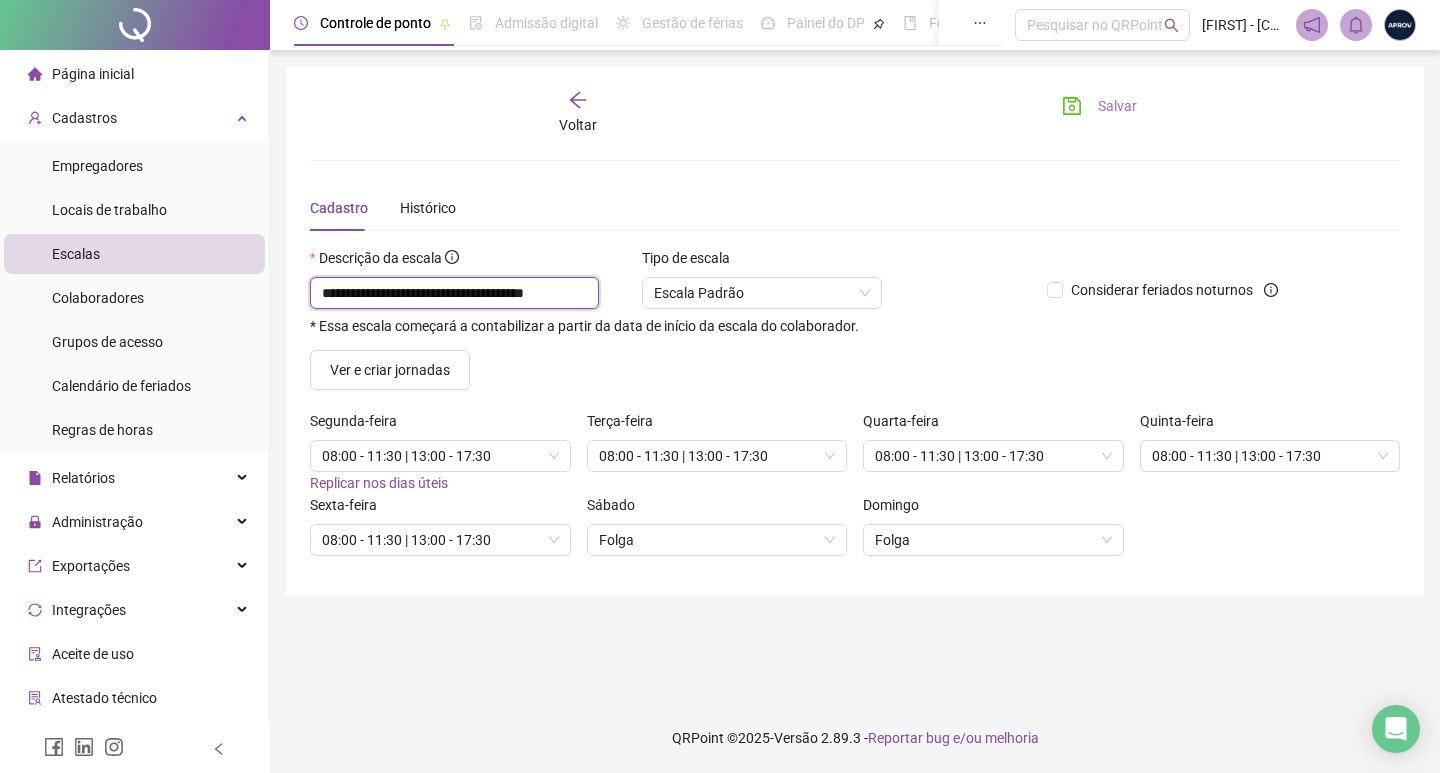 type on "**********" 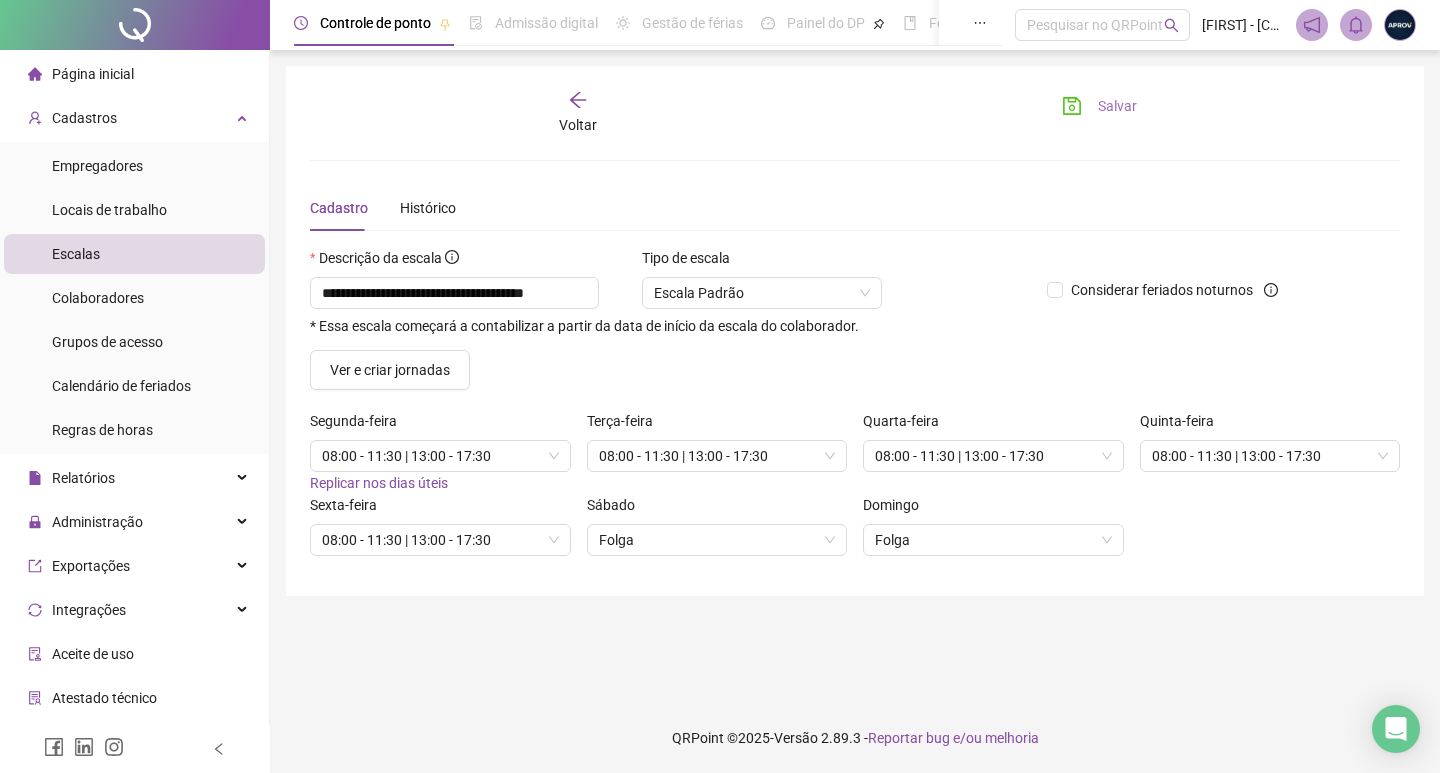 scroll, scrollTop: 0, scrollLeft: 0, axis: both 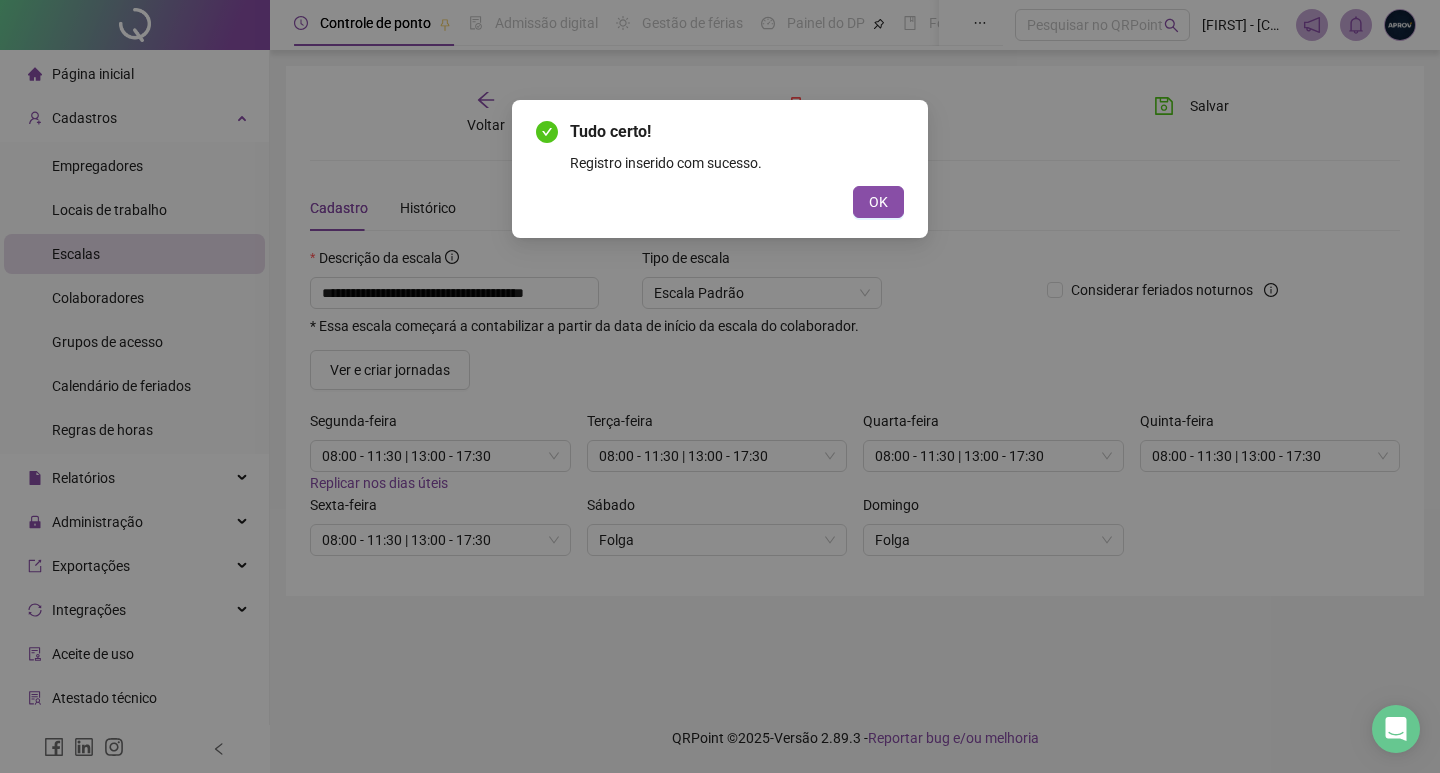 click on "OK" at bounding box center (878, 202) 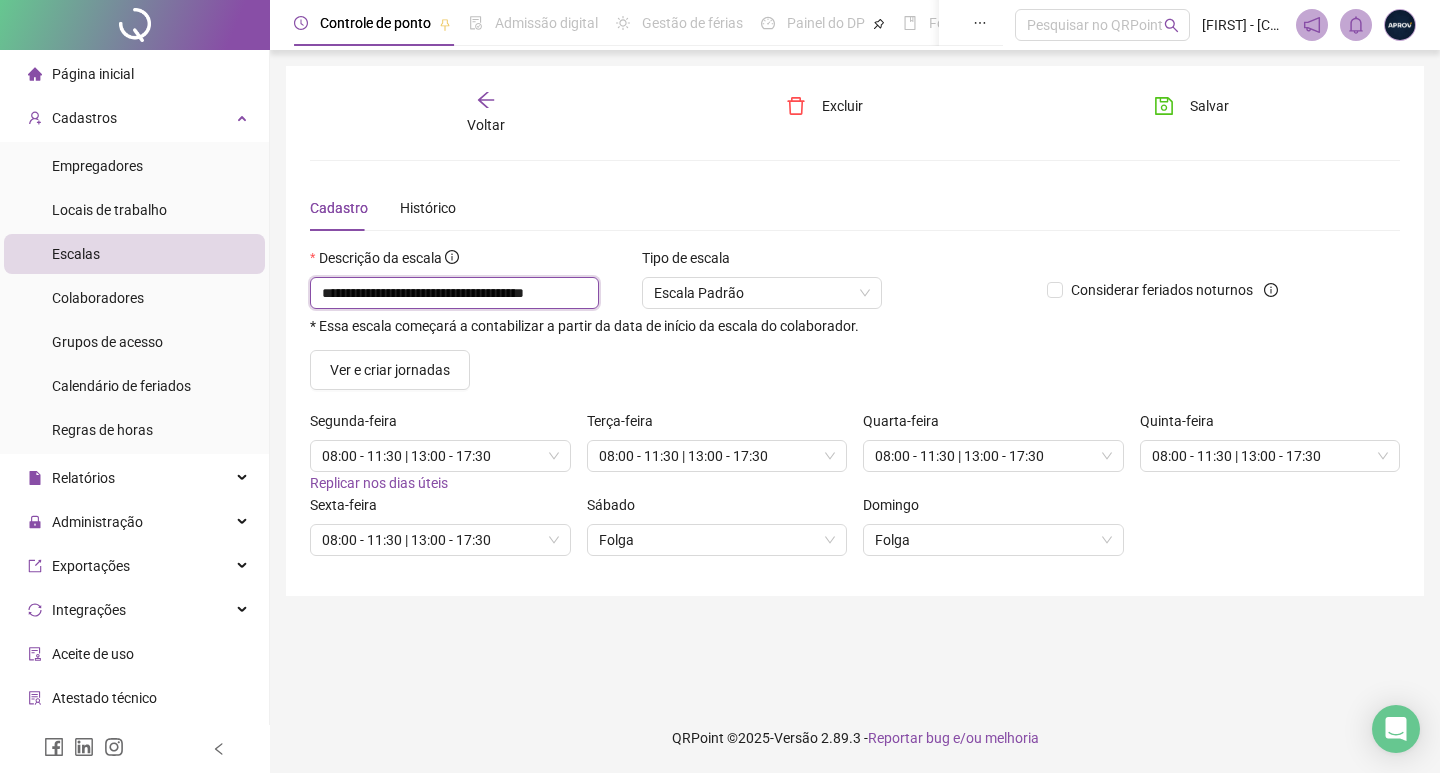 click on "**********" at bounding box center [454, 293] 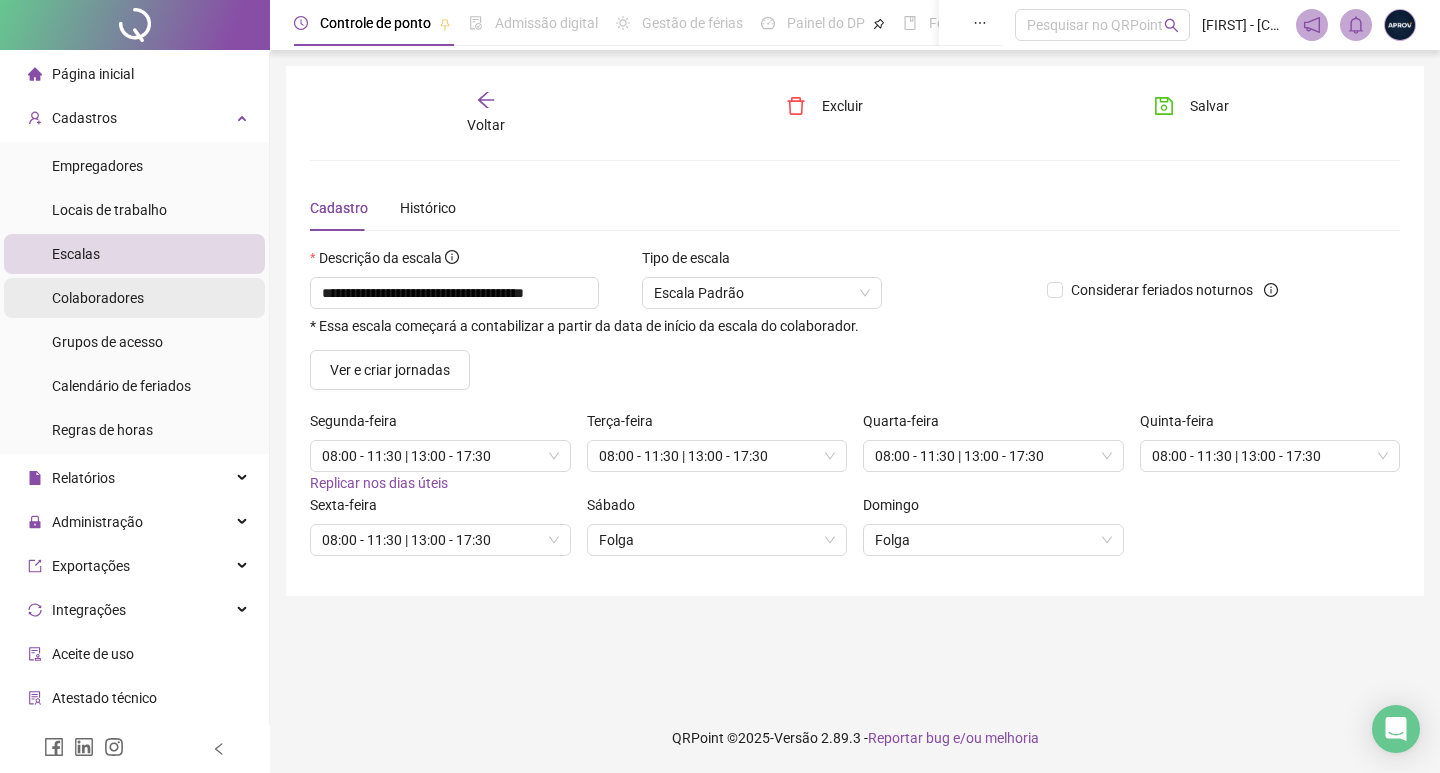 click on "Colaboradores" at bounding box center (98, 298) 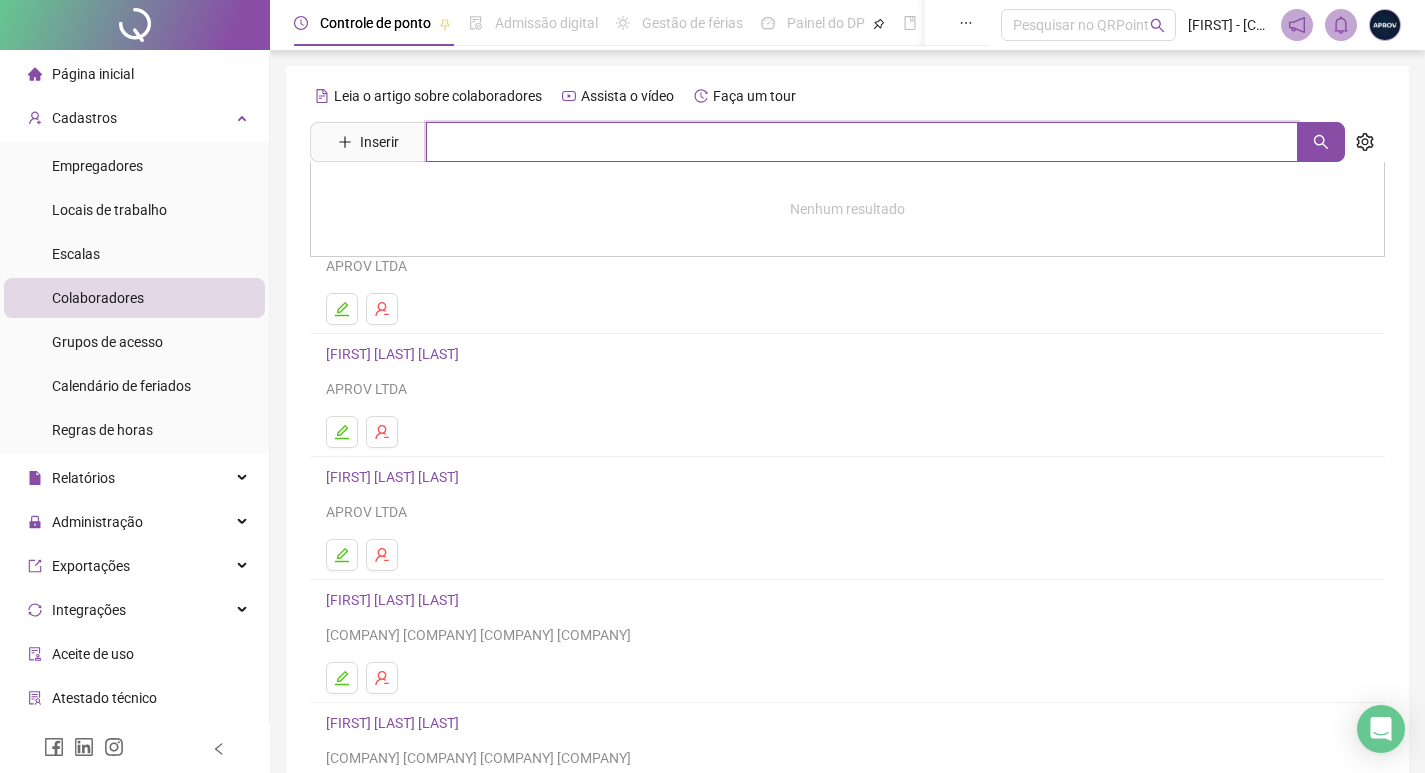 click at bounding box center [862, 142] 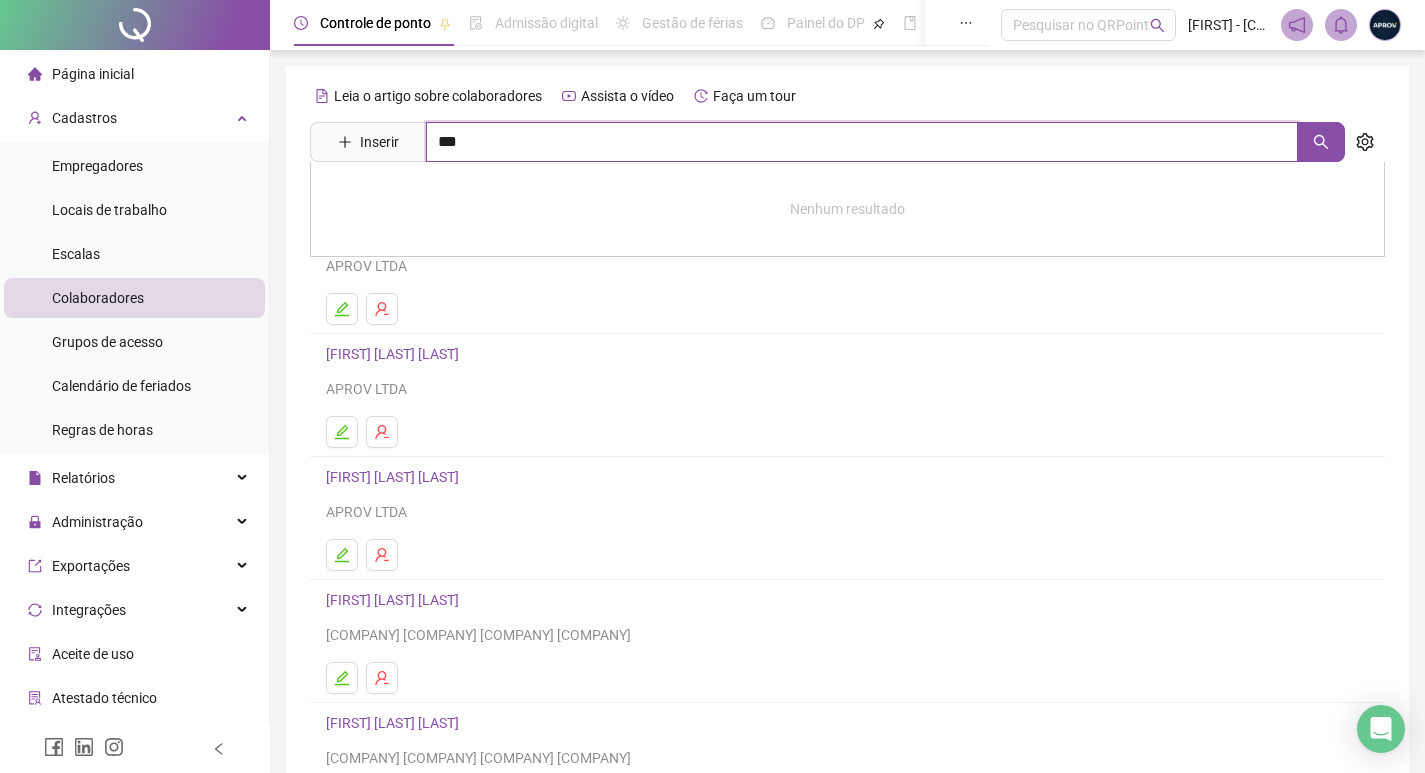 type on "***" 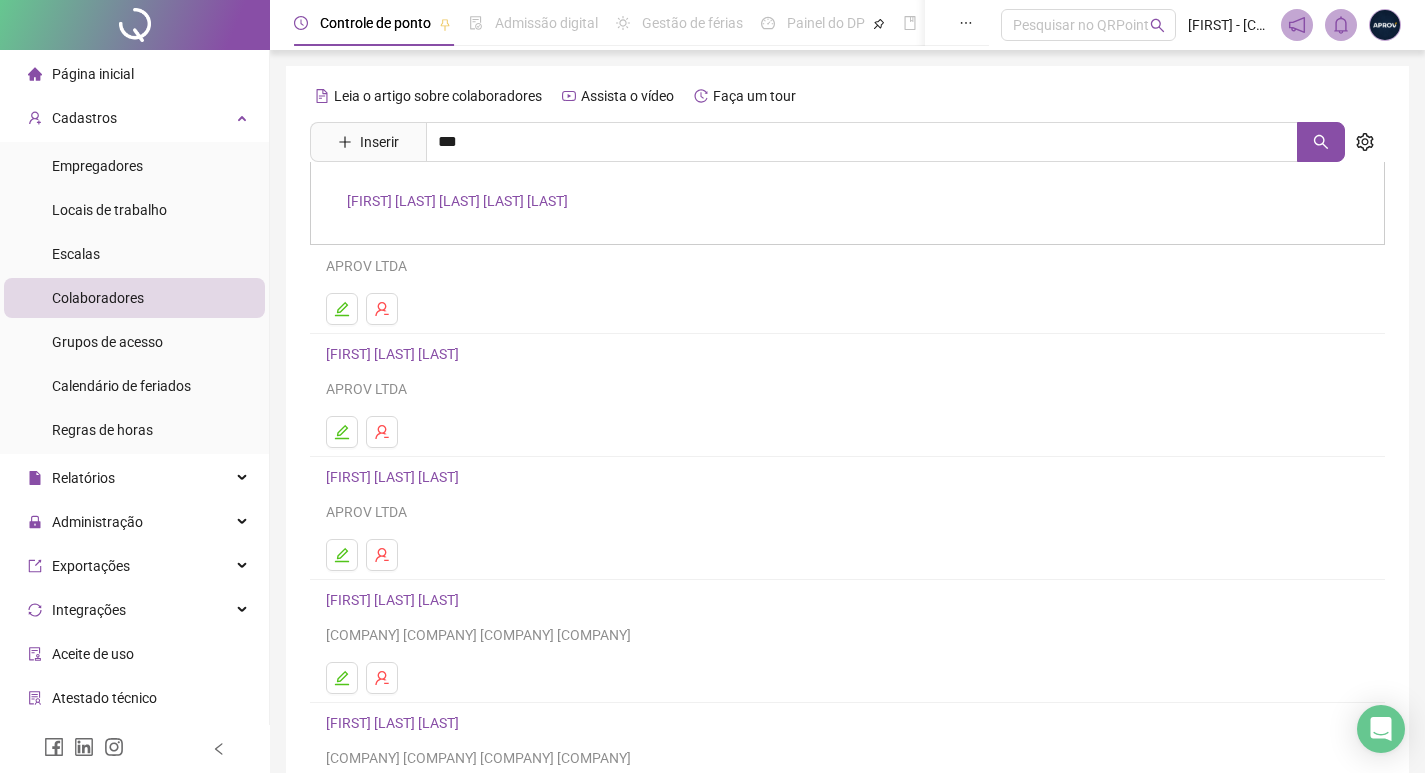 click on "[NAME]" at bounding box center [457, 201] 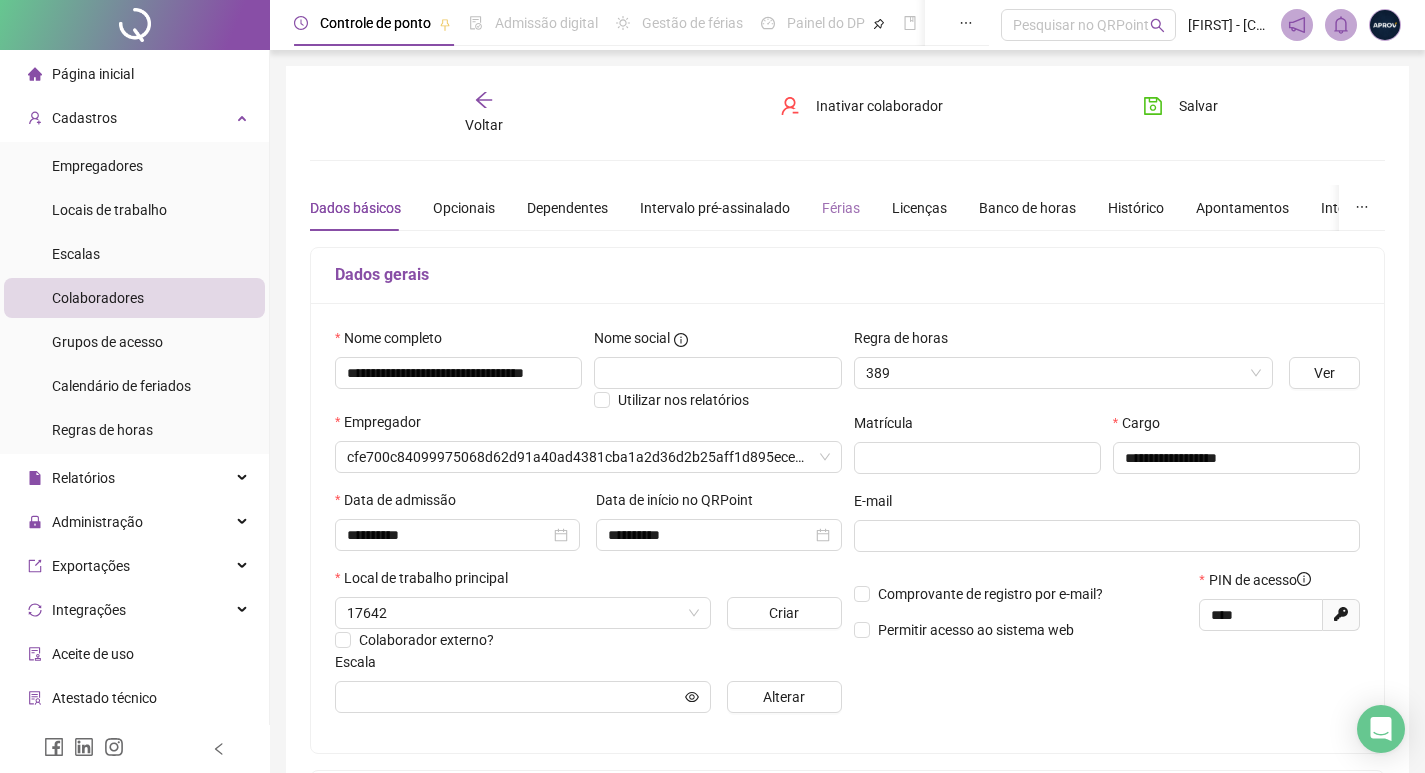 type on "**********" 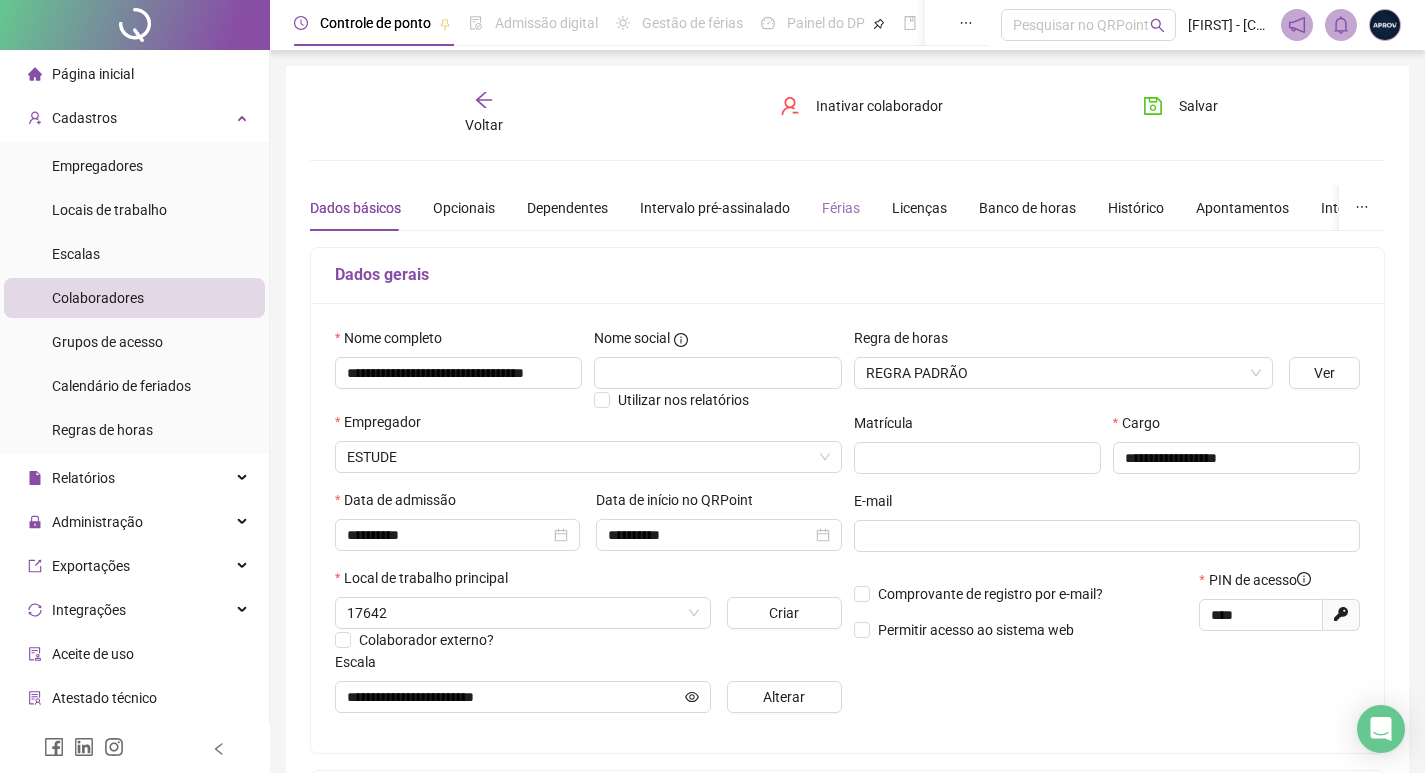 drag, startPoint x: 856, startPoint y: 209, endPoint x: 837, endPoint y: 205, distance: 19.416489 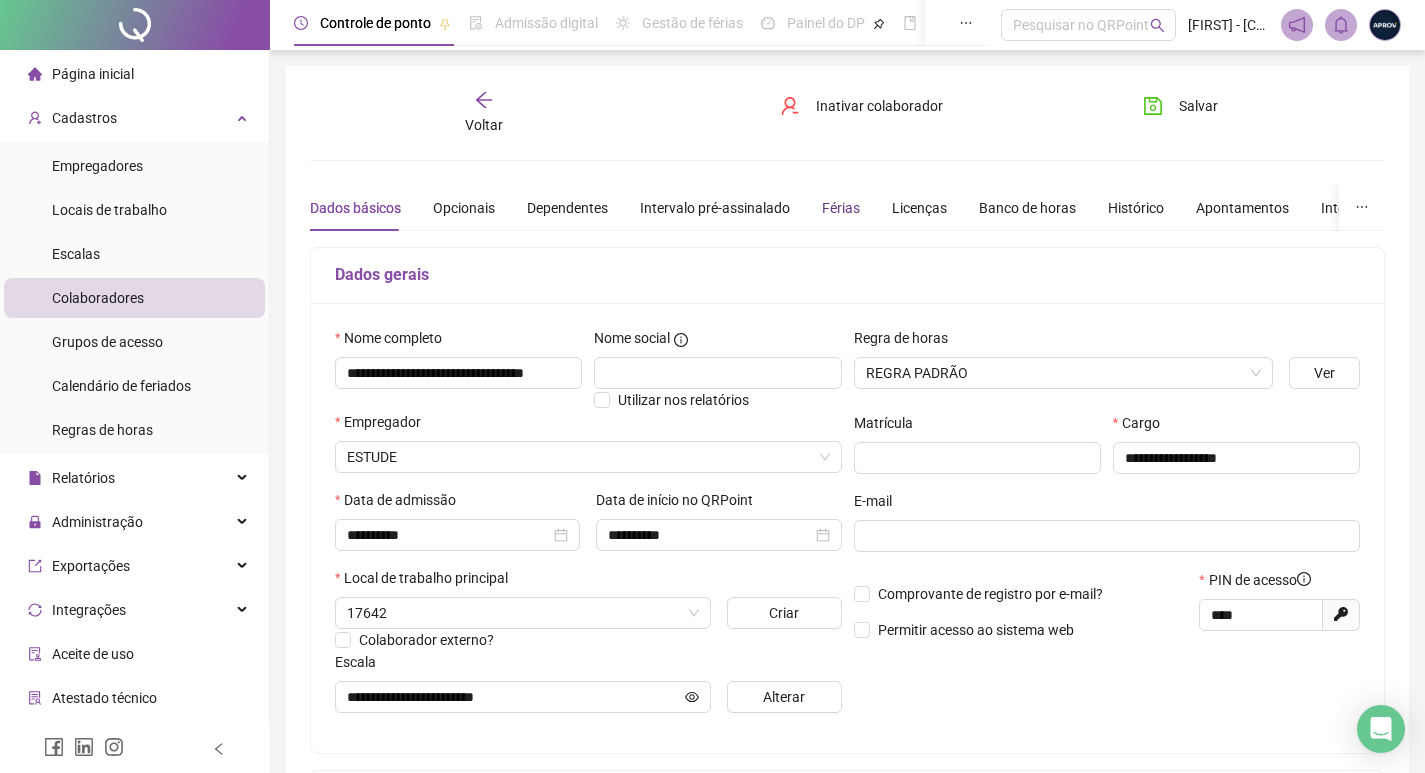 click on "Férias" at bounding box center [841, 208] 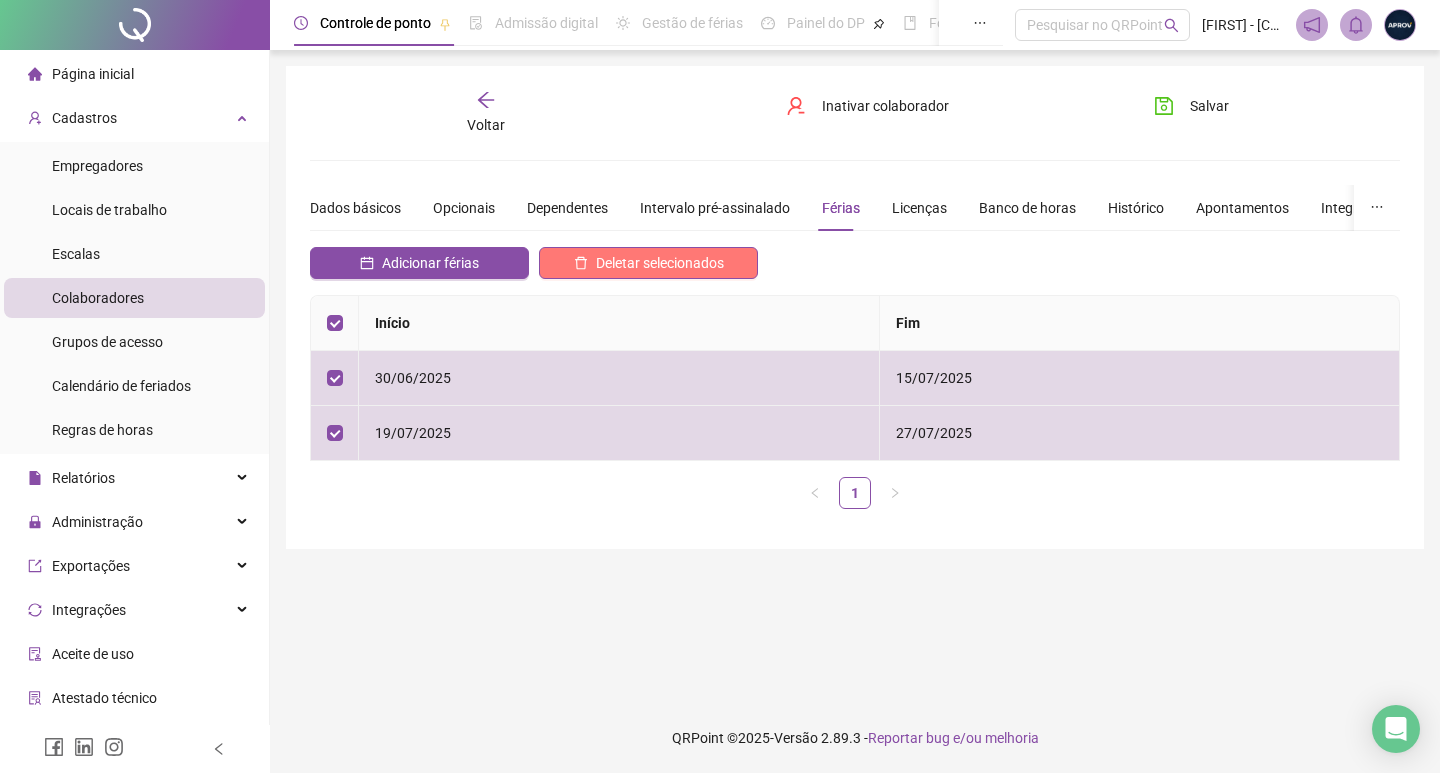 click on "Deletar selecionados" at bounding box center (660, 263) 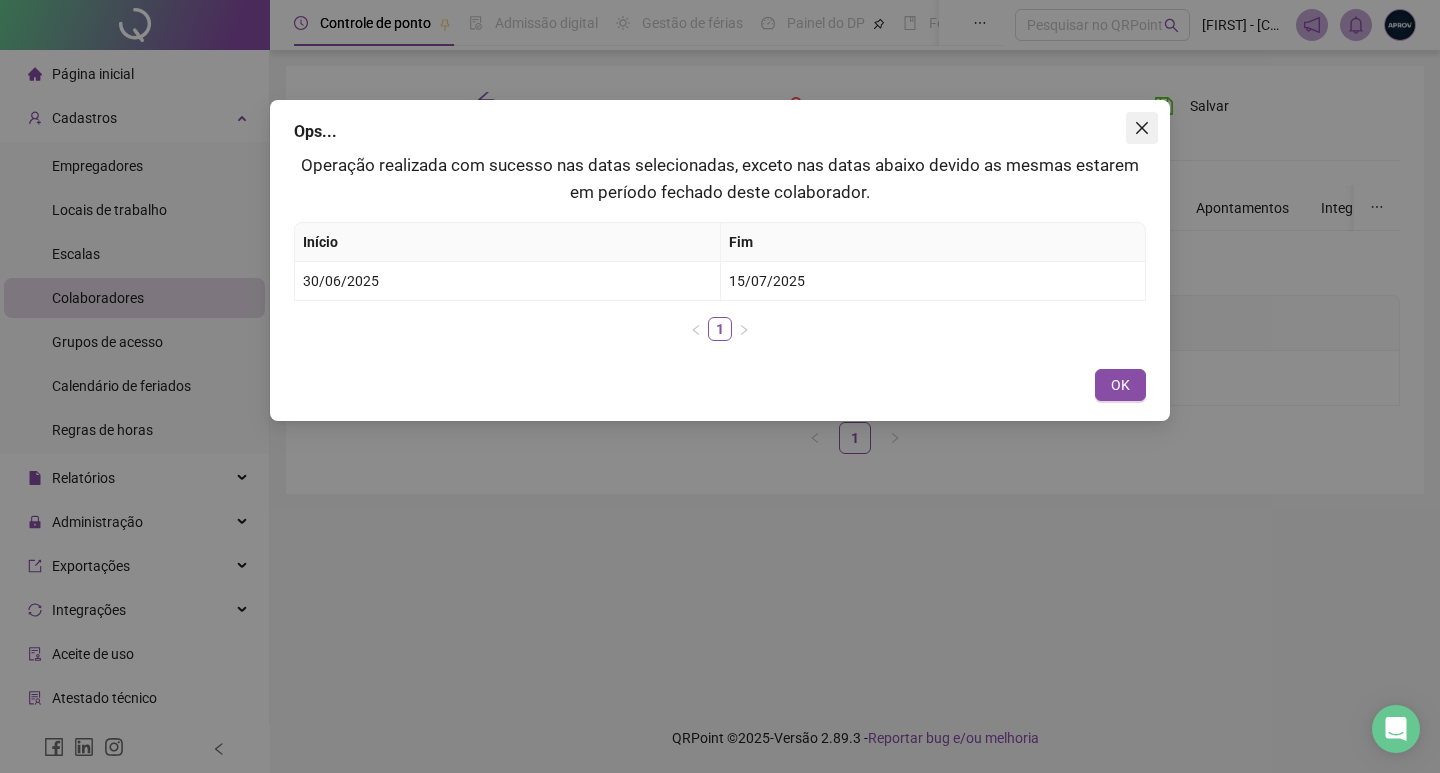 click 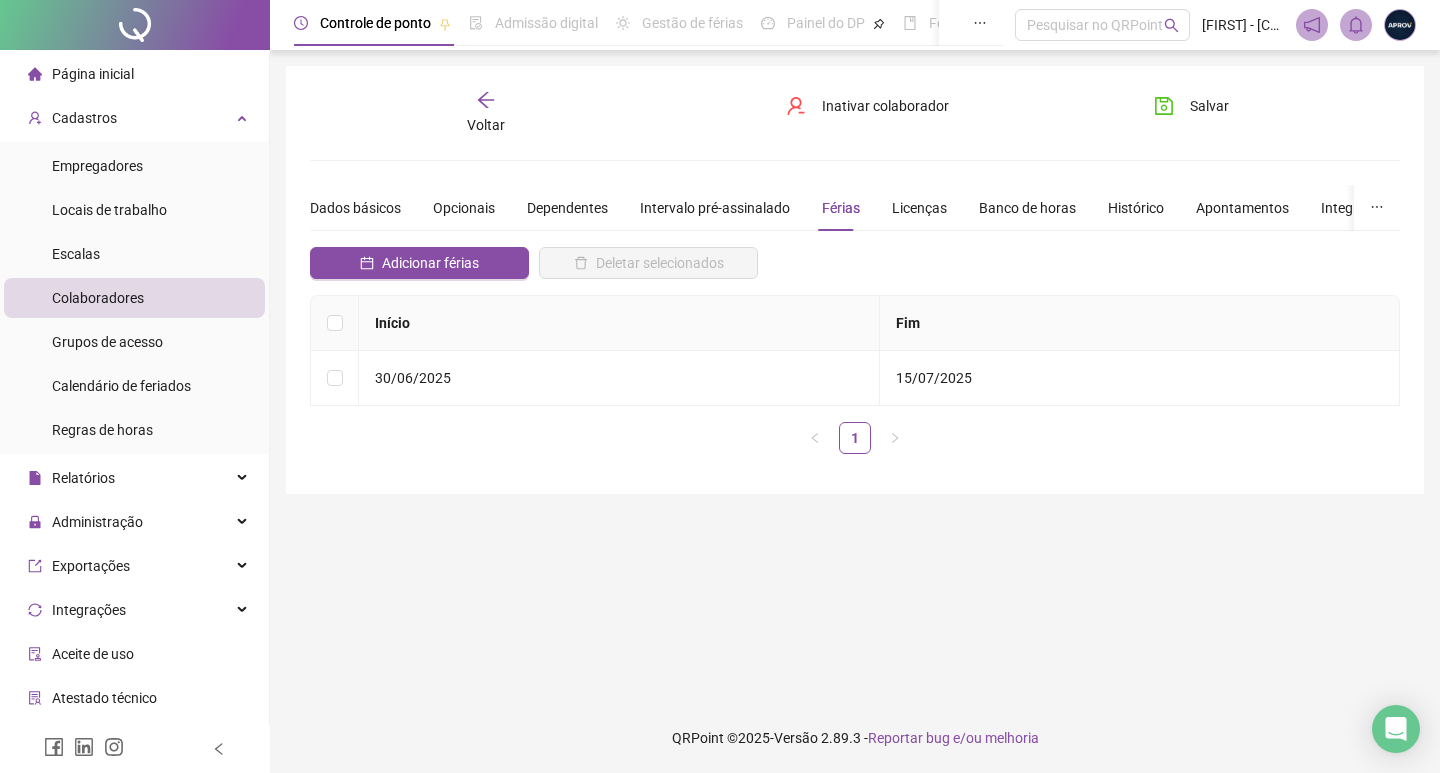 click on "Página inicial" at bounding box center (93, 74) 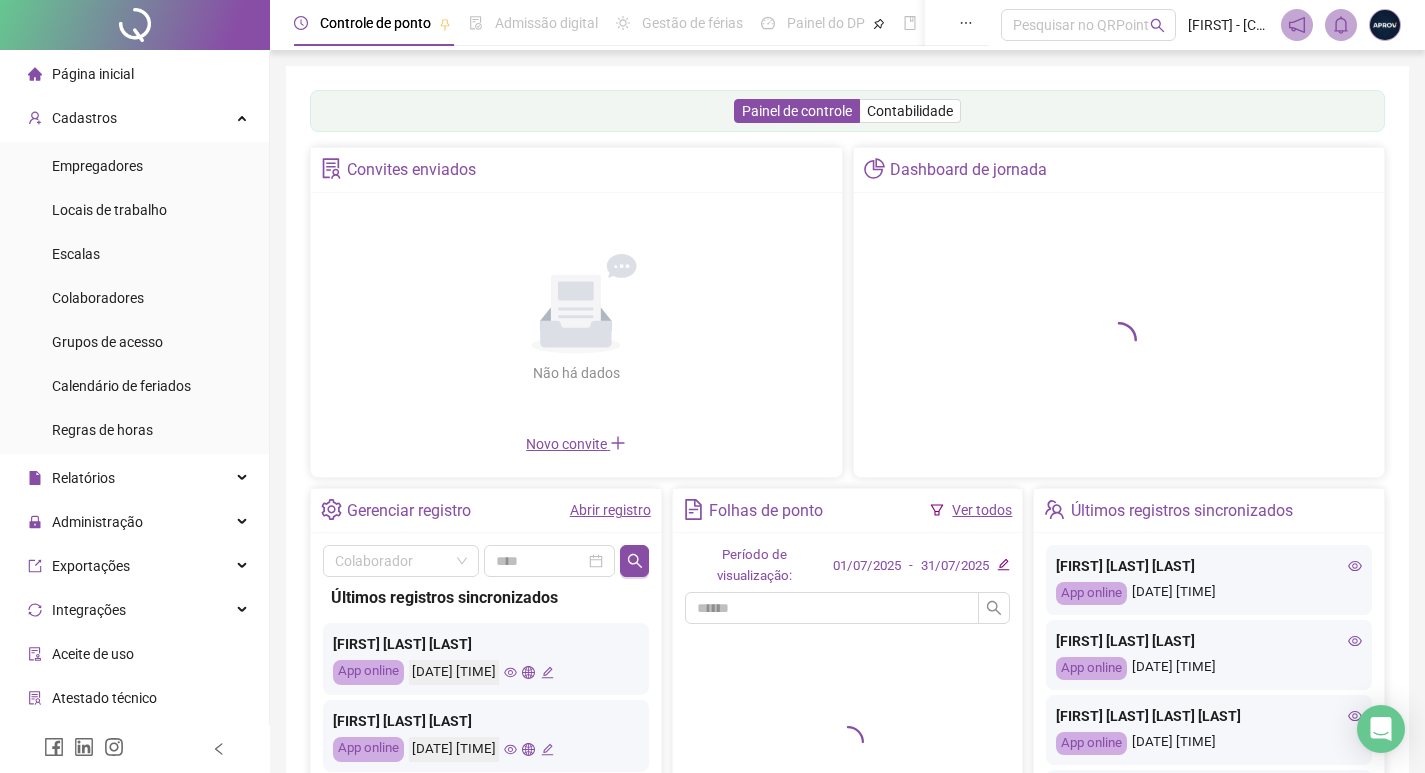 click on "Ver todos" at bounding box center [982, 510] 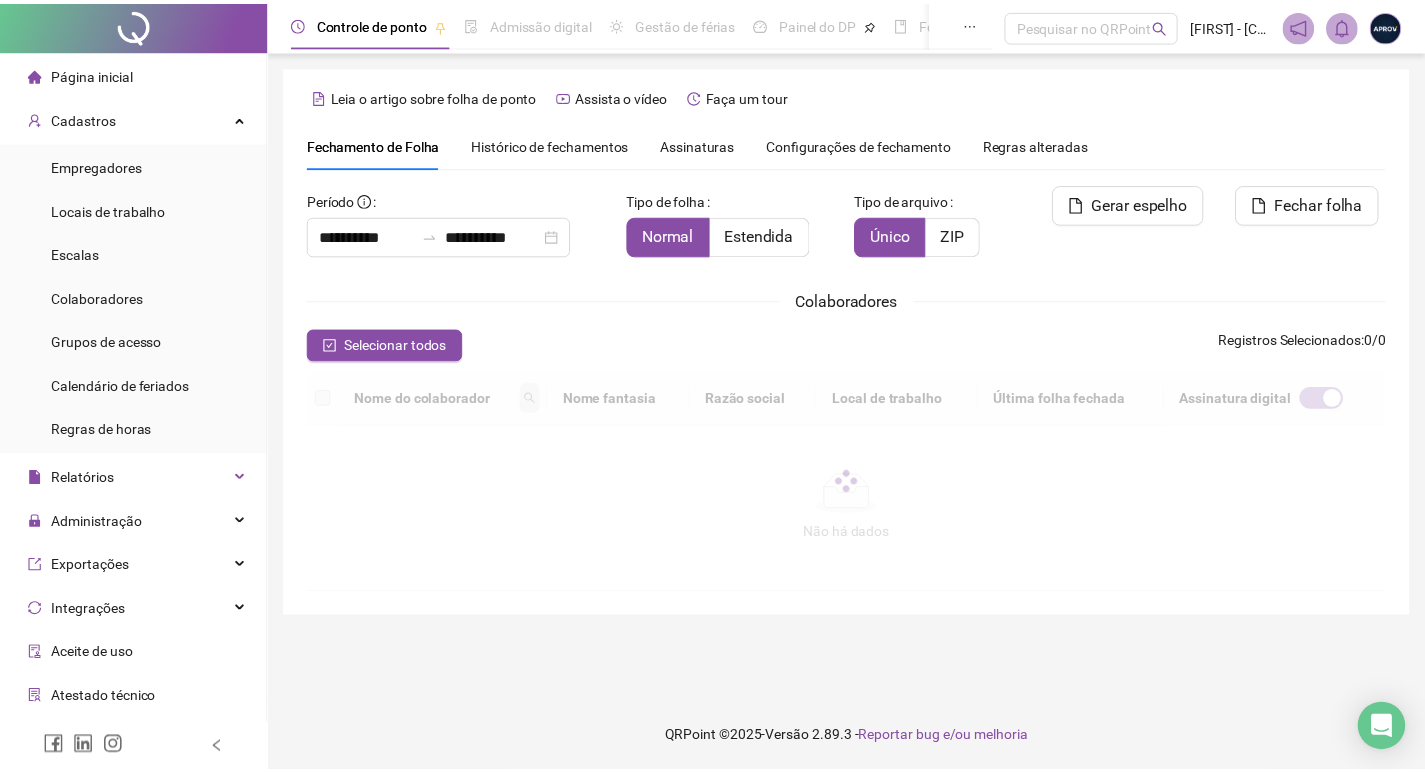 scroll, scrollTop: 23, scrollLeft: 0, axis: vertical 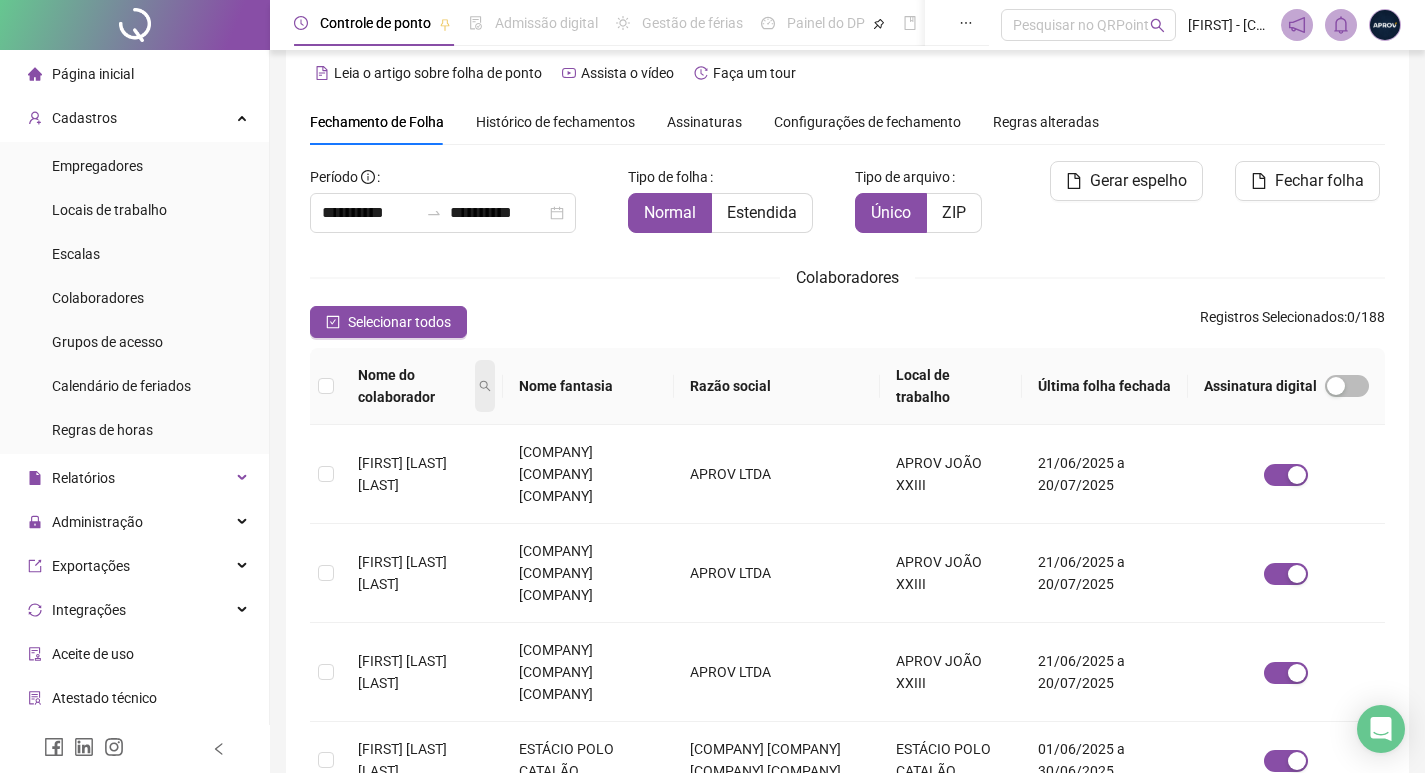 click 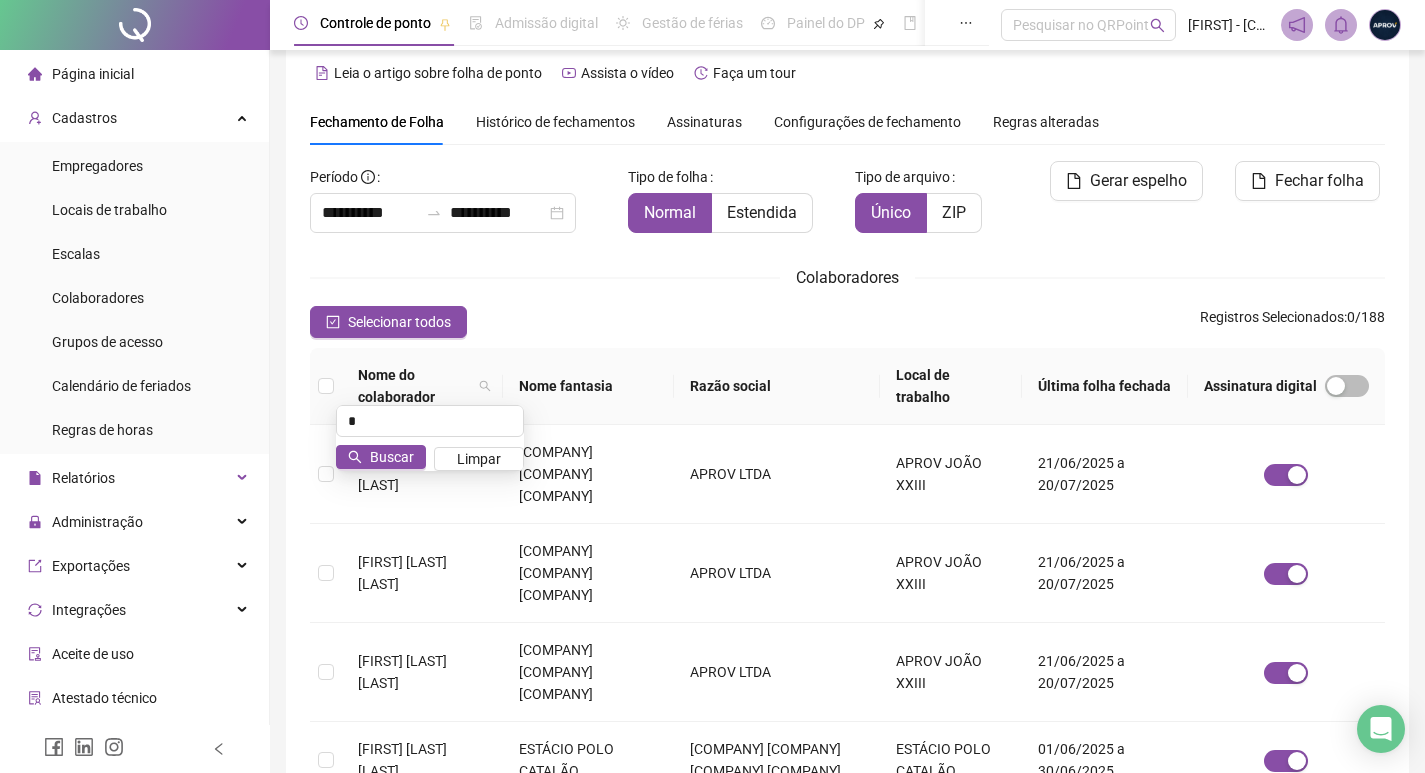 type on "*" 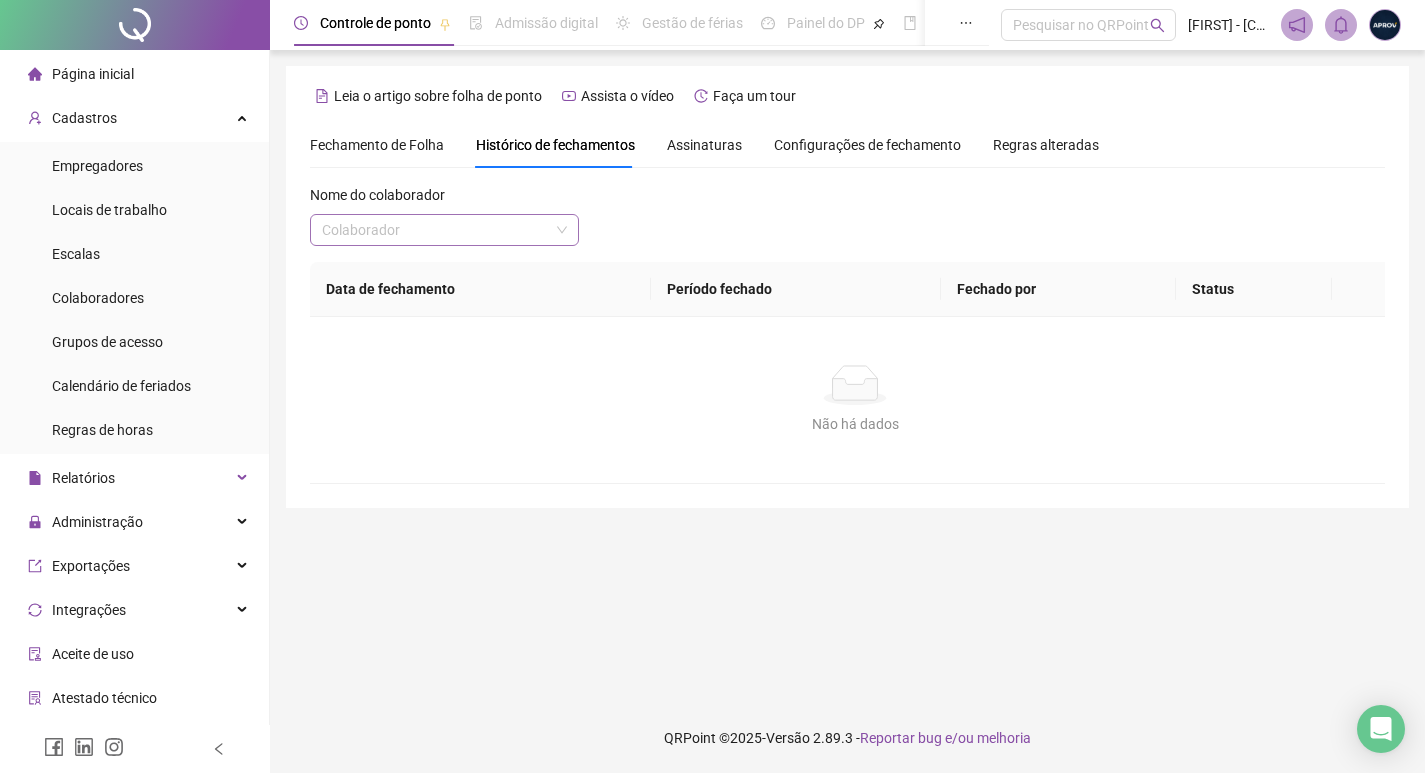 click at bounding box center (435, 230) 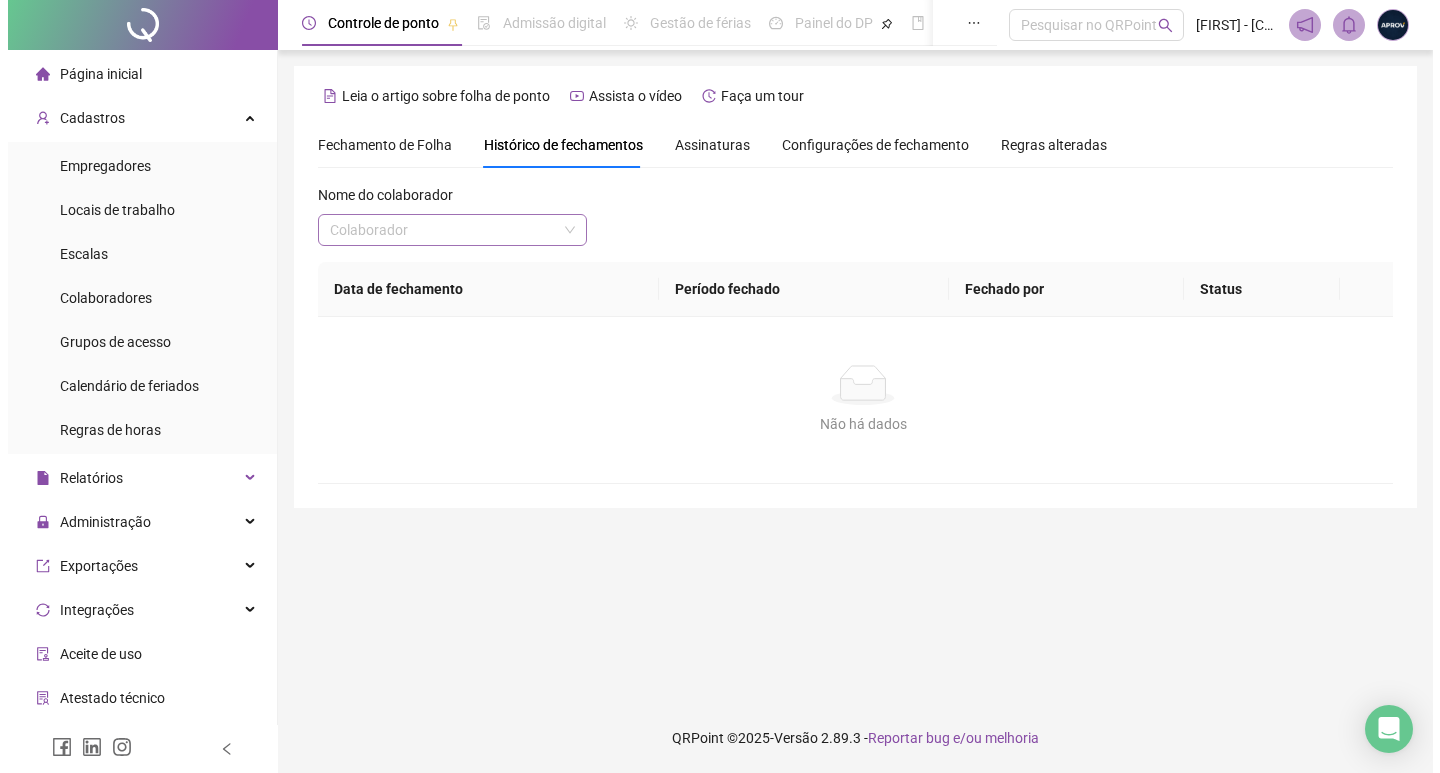scroll, scrollTop: 0, scrollLeft: 0, axis: both 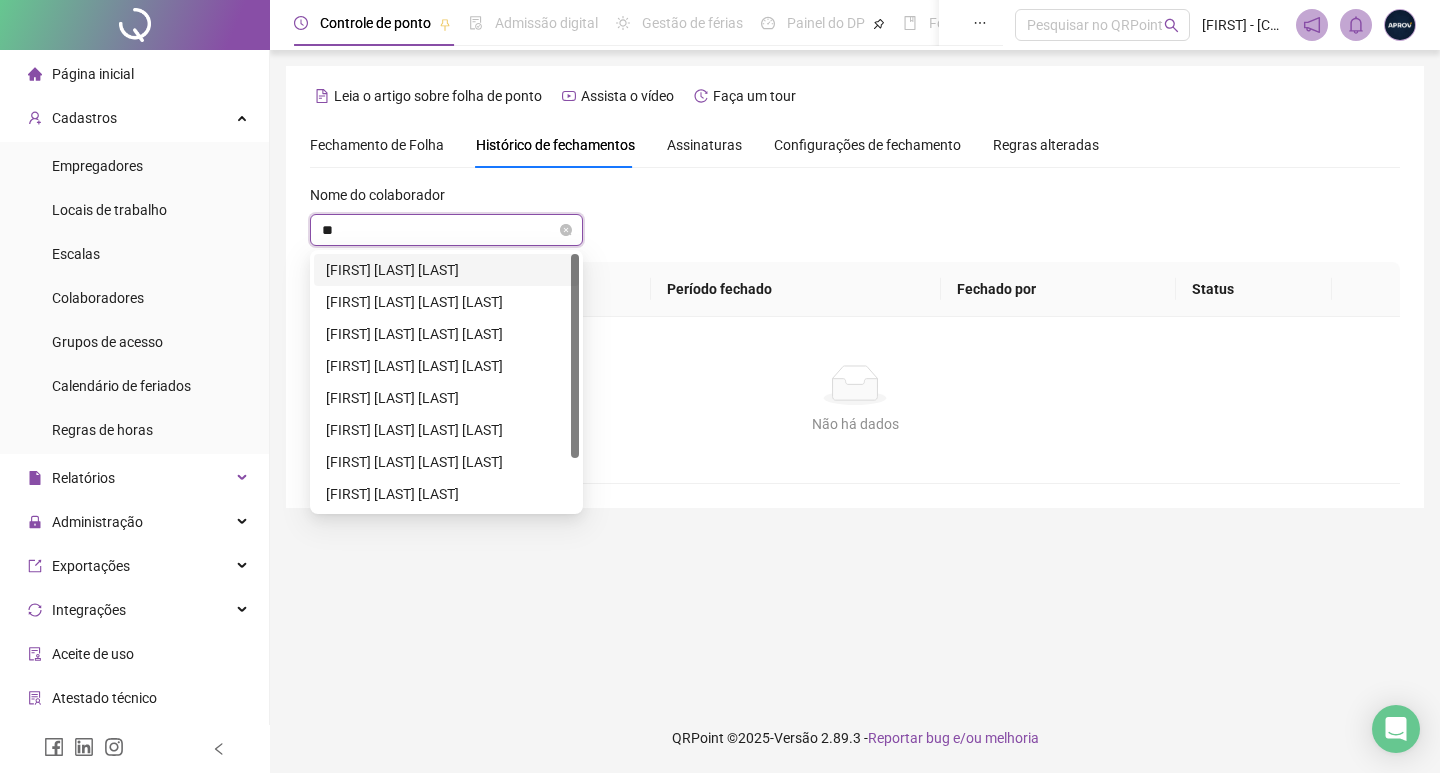 type on "***" 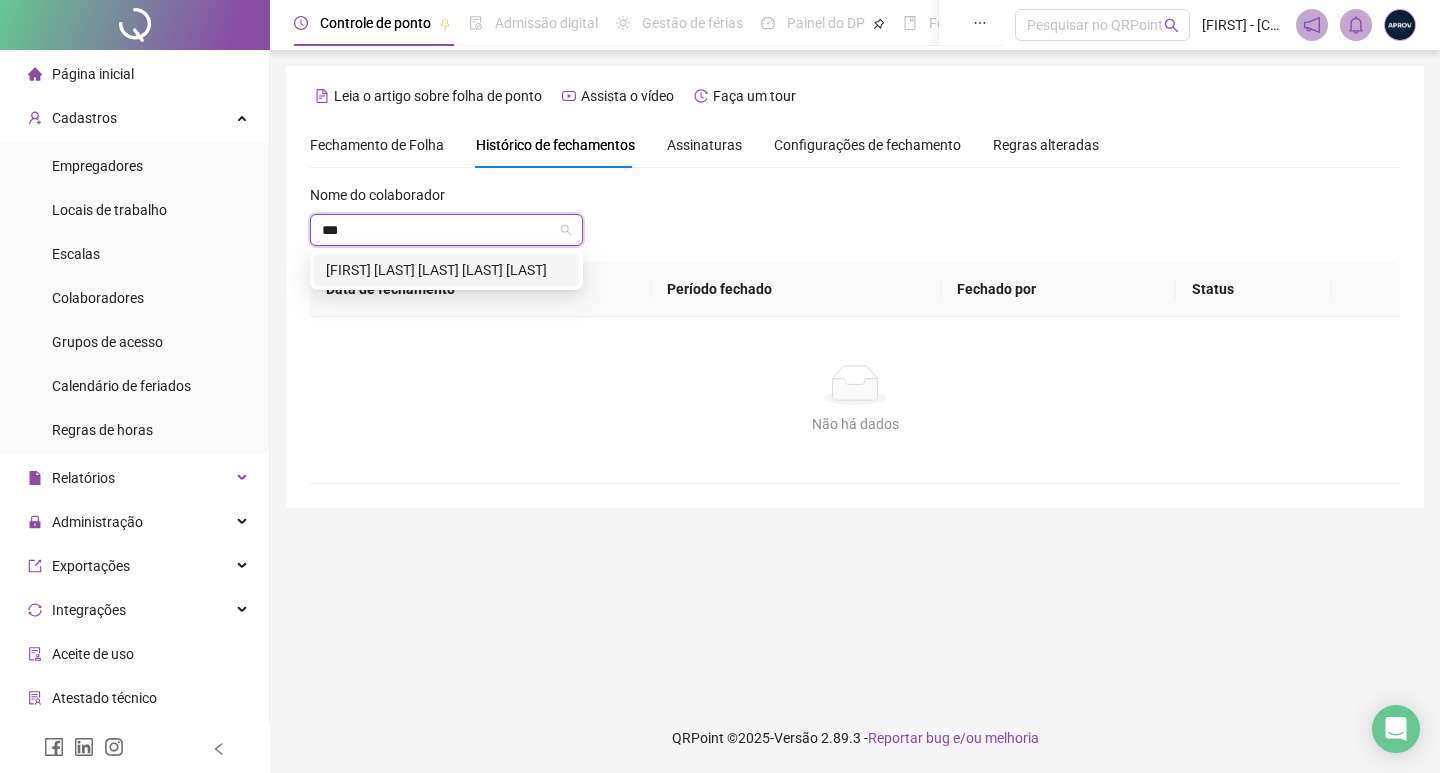 click on "[NAME]" at bounding box center [446, 270] 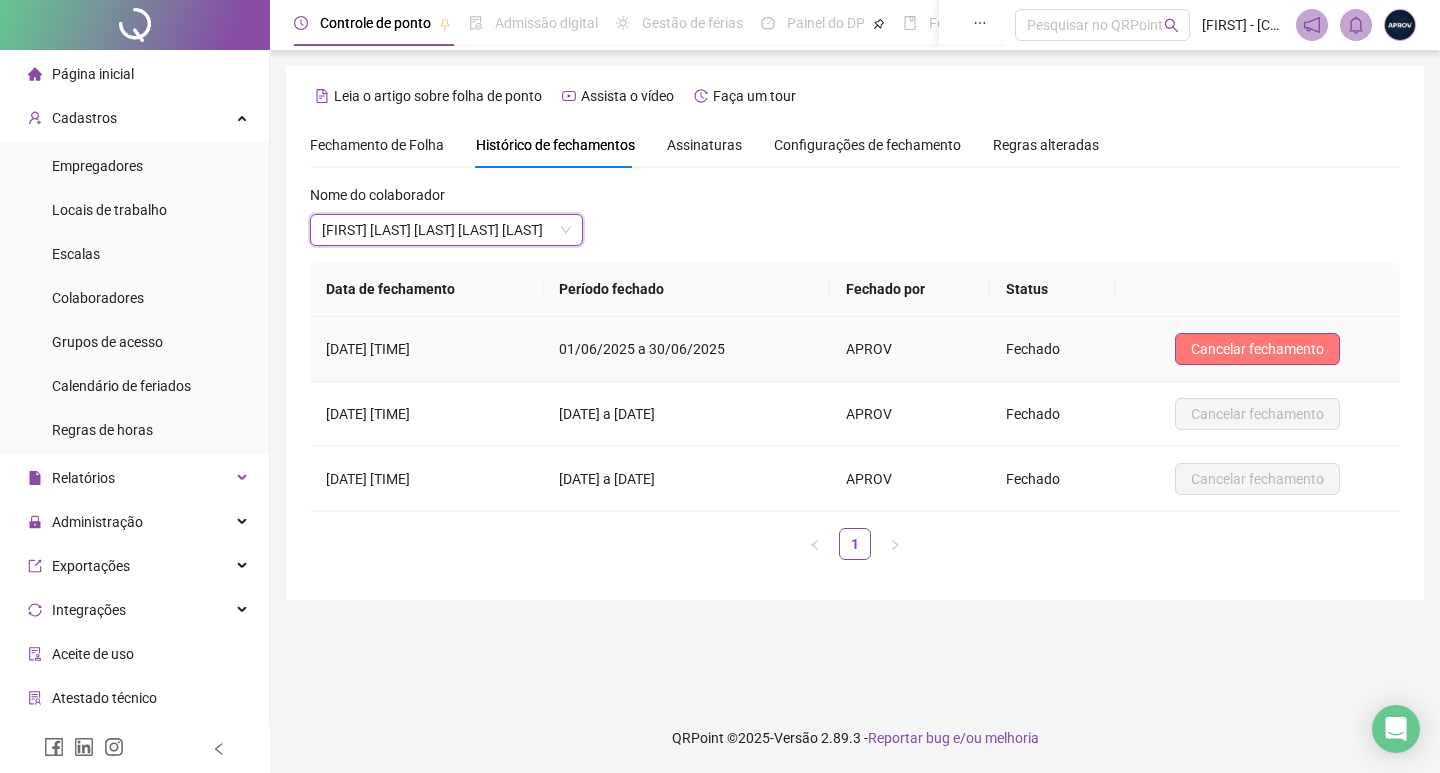 click on "Cancelar fechamento" at bounding box center (1257, 349) 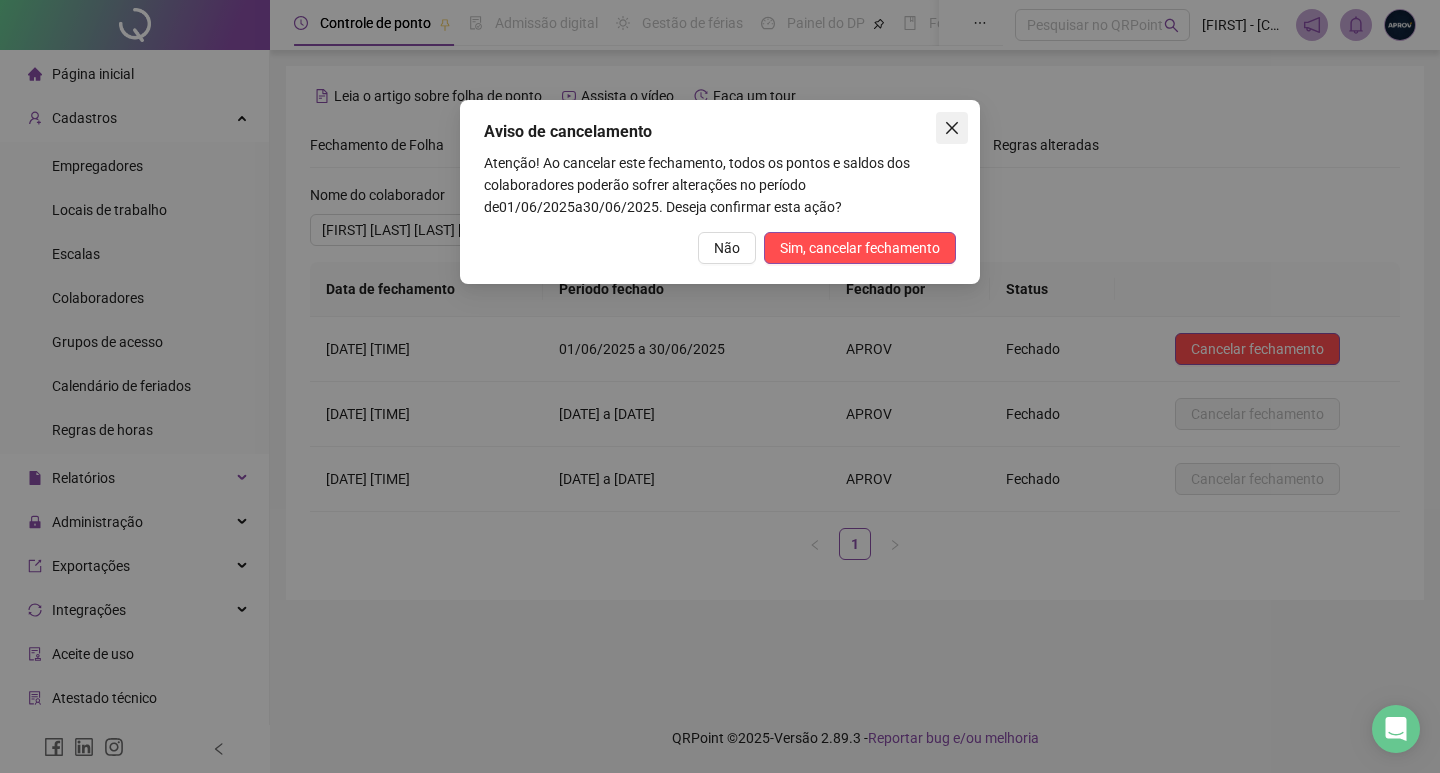 click 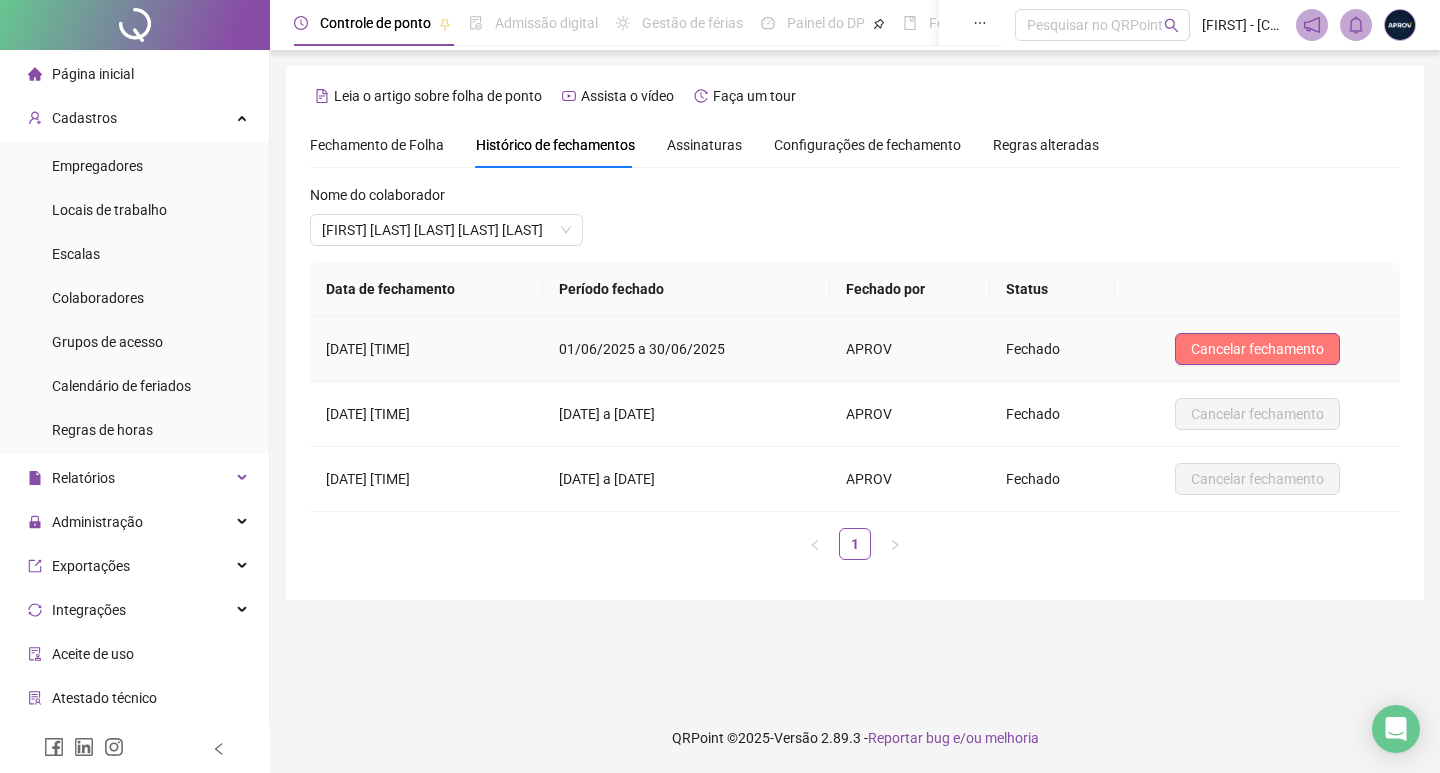 click on "Cancelar fechamento" at bounding box center [1257, 349] 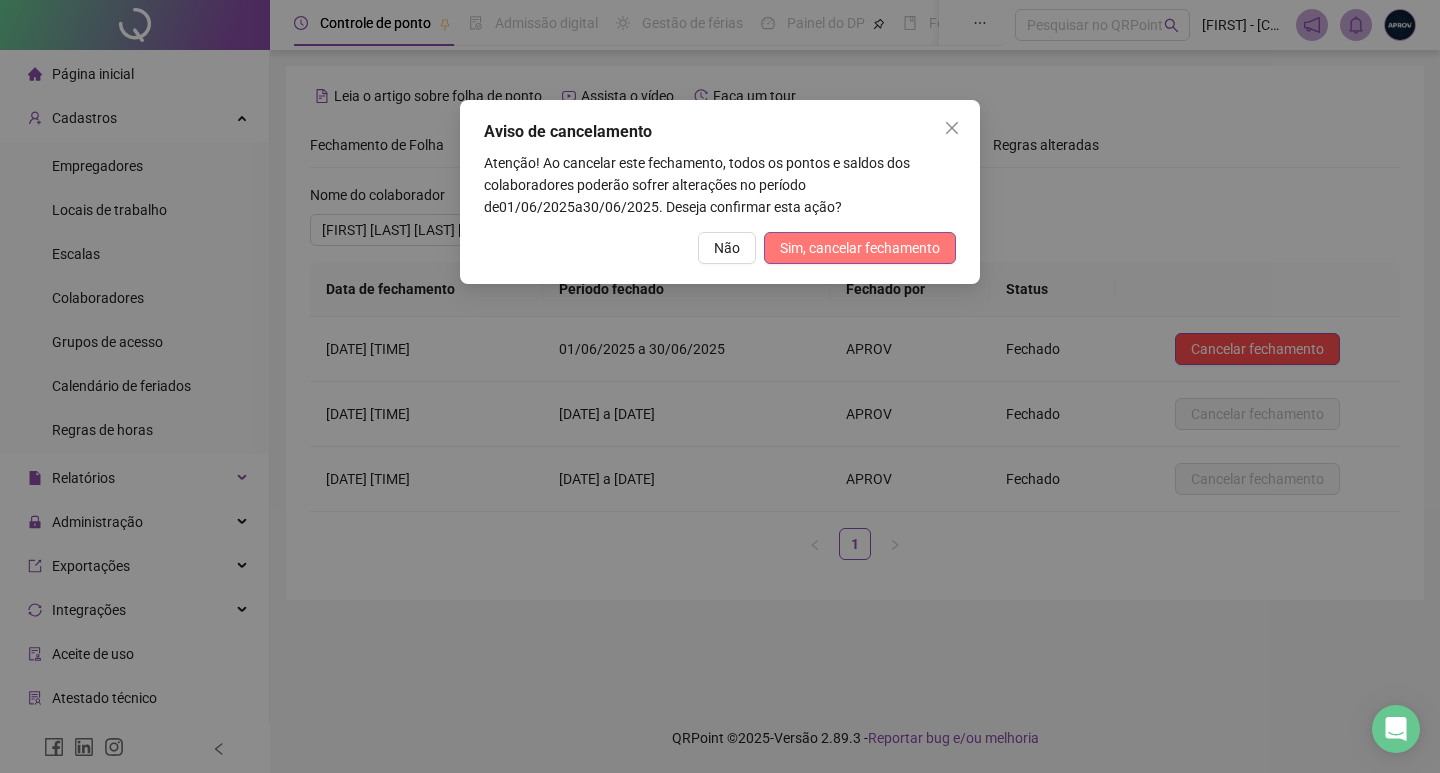 click on "Sim, cancelar fechamento" at bounding box center (860, 248) 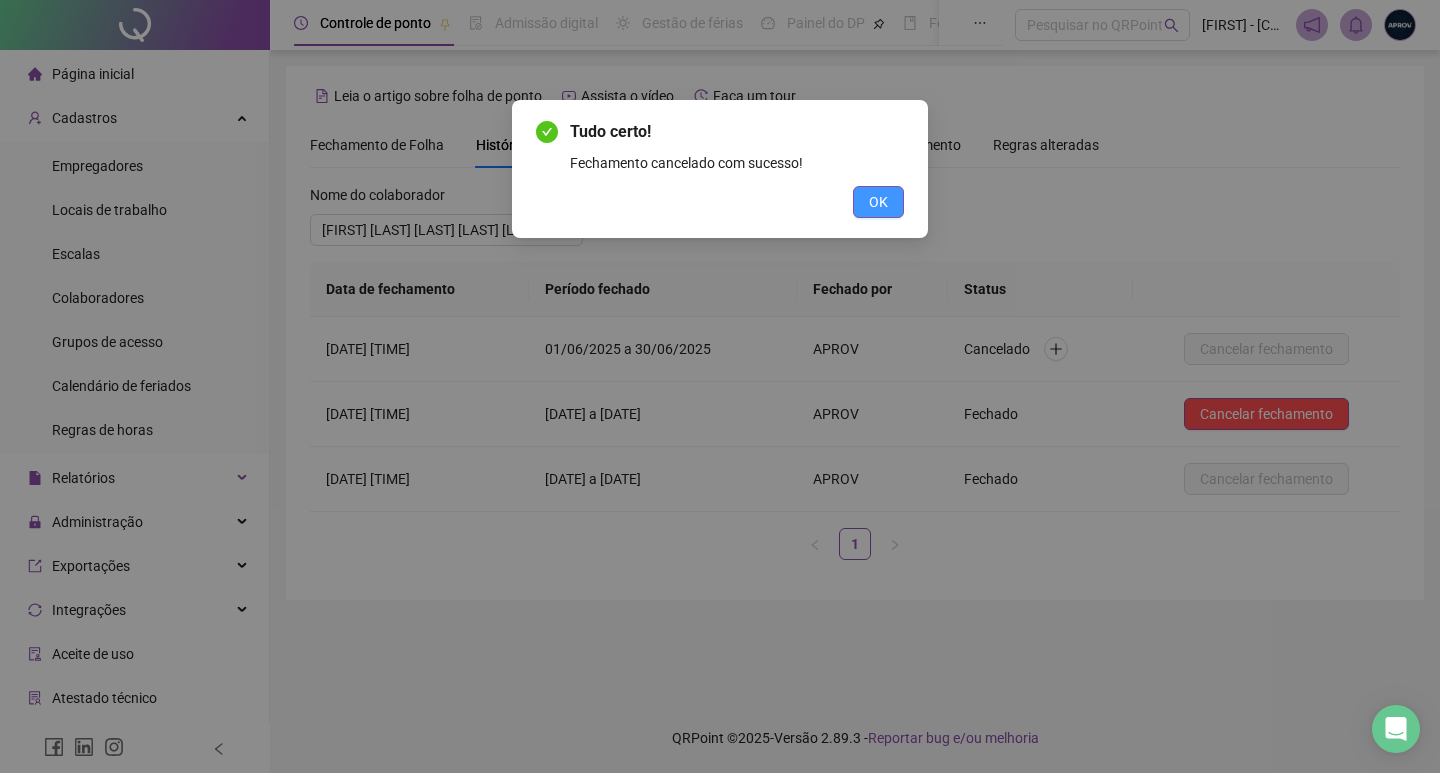 click on "OK" at bounding box center (878, 202) 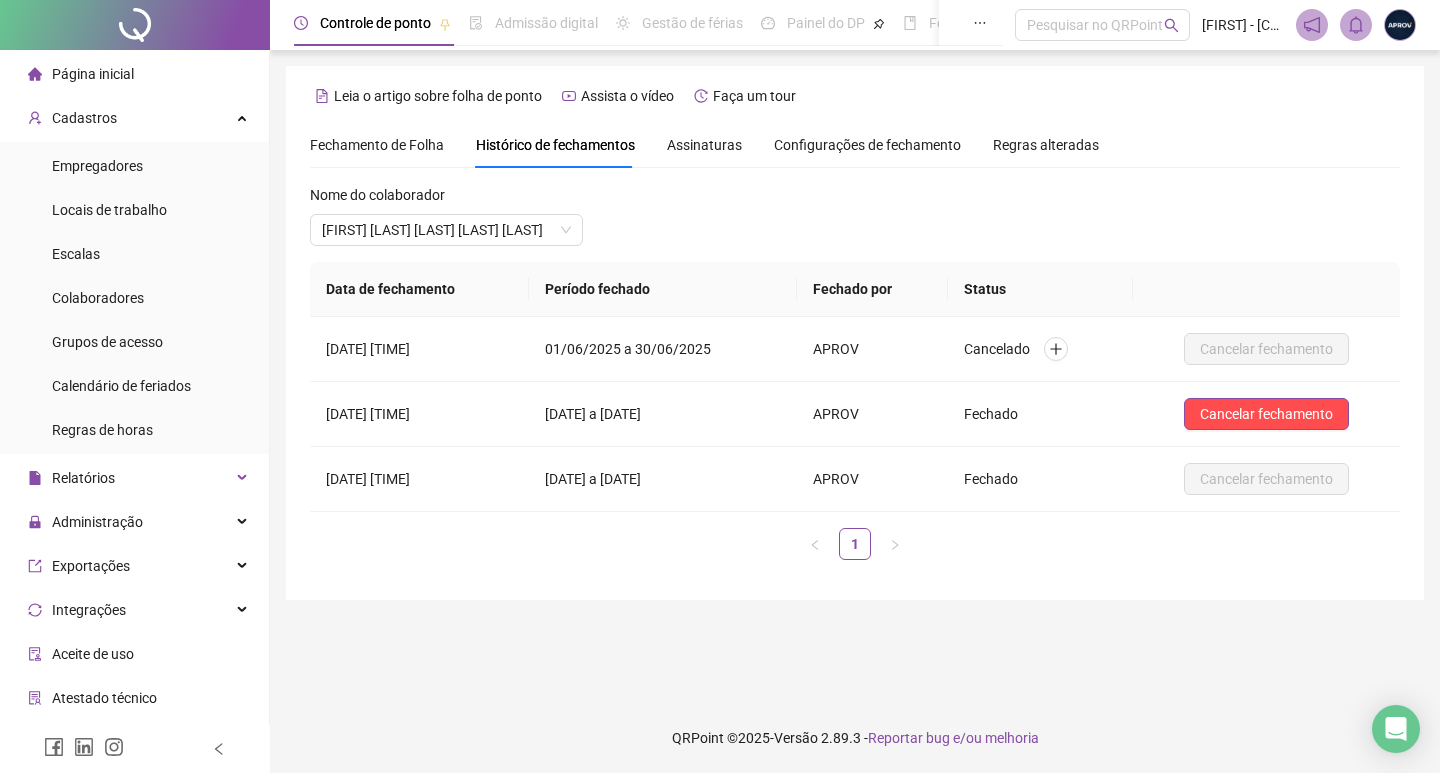 click on "Página inicial" at bounding box center [93, 74] 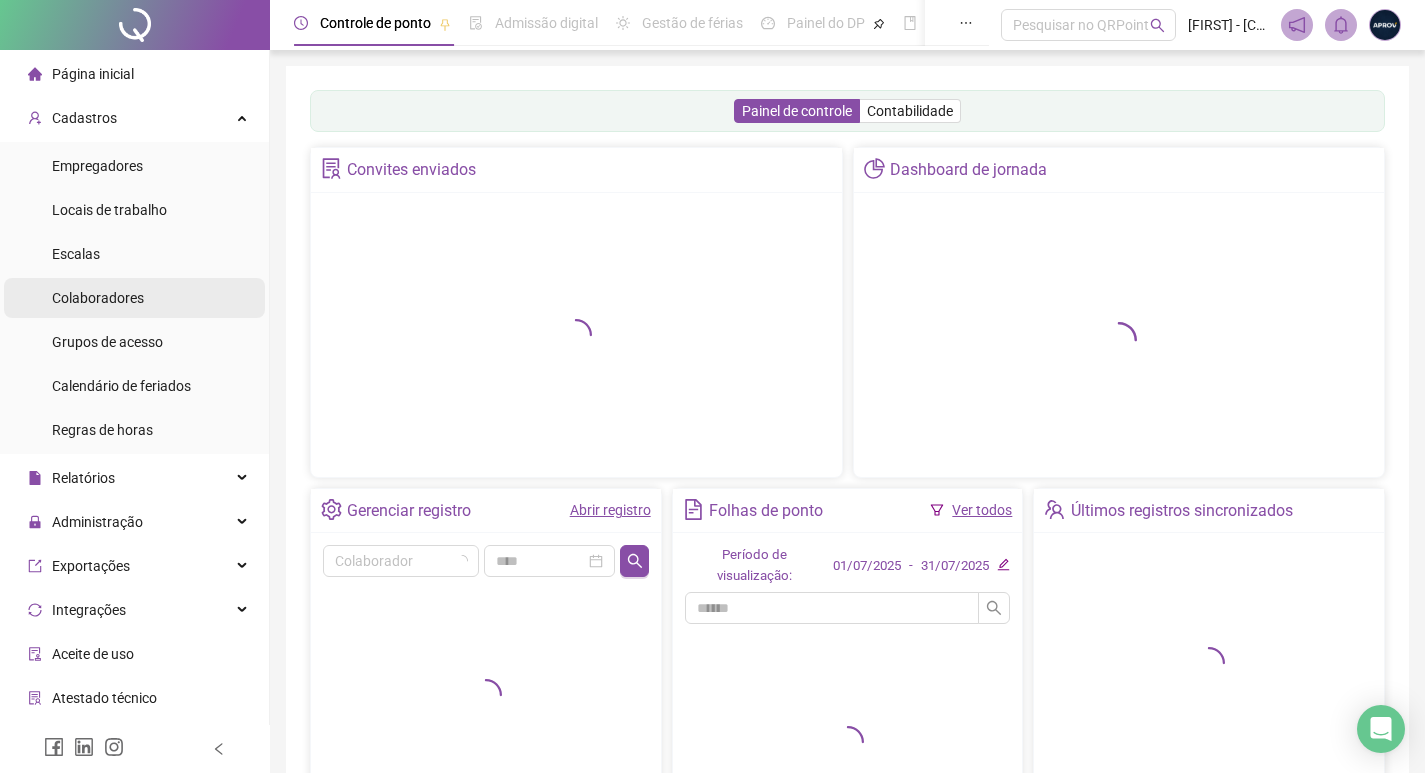 click on "Colaboradores" at bounding box center (98, 298) 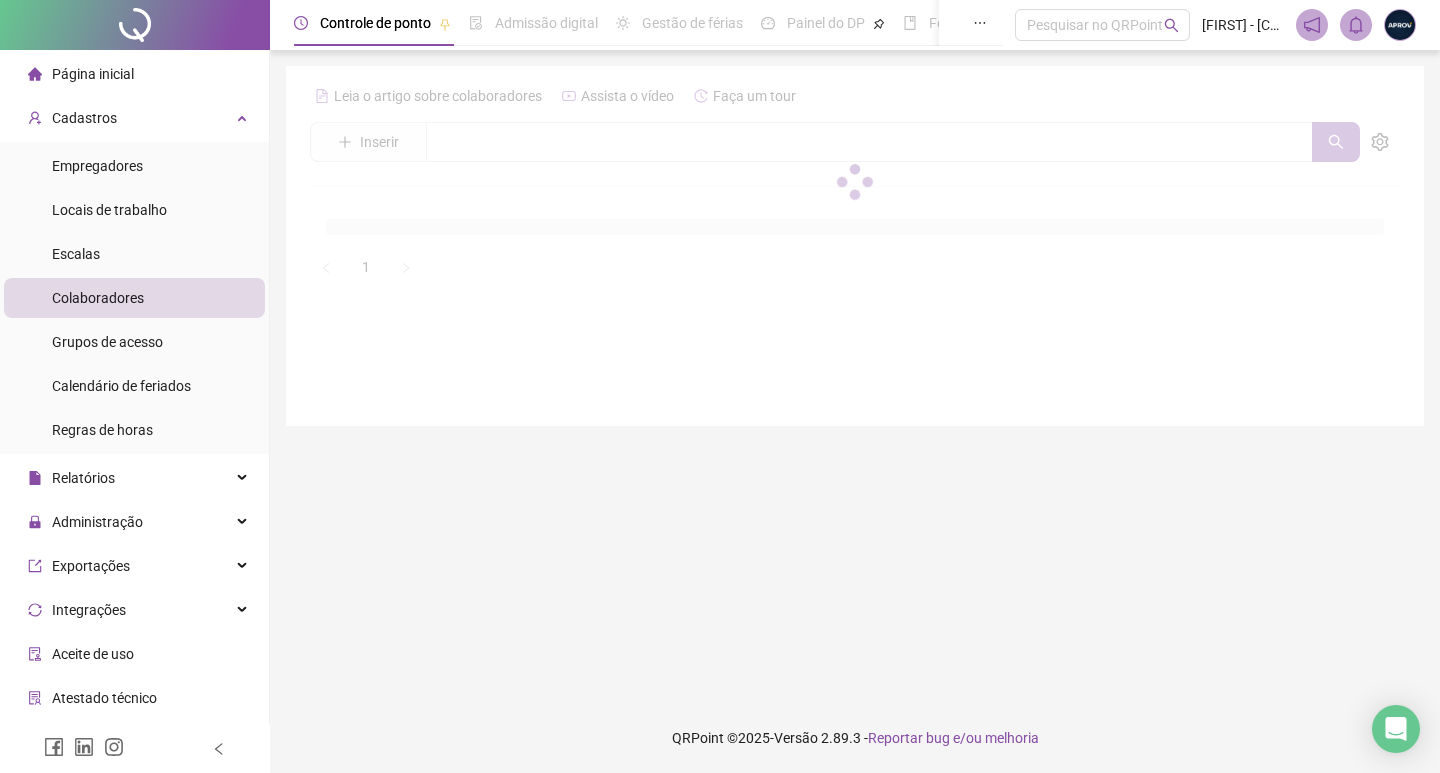 click at bounding box center [855, 181] 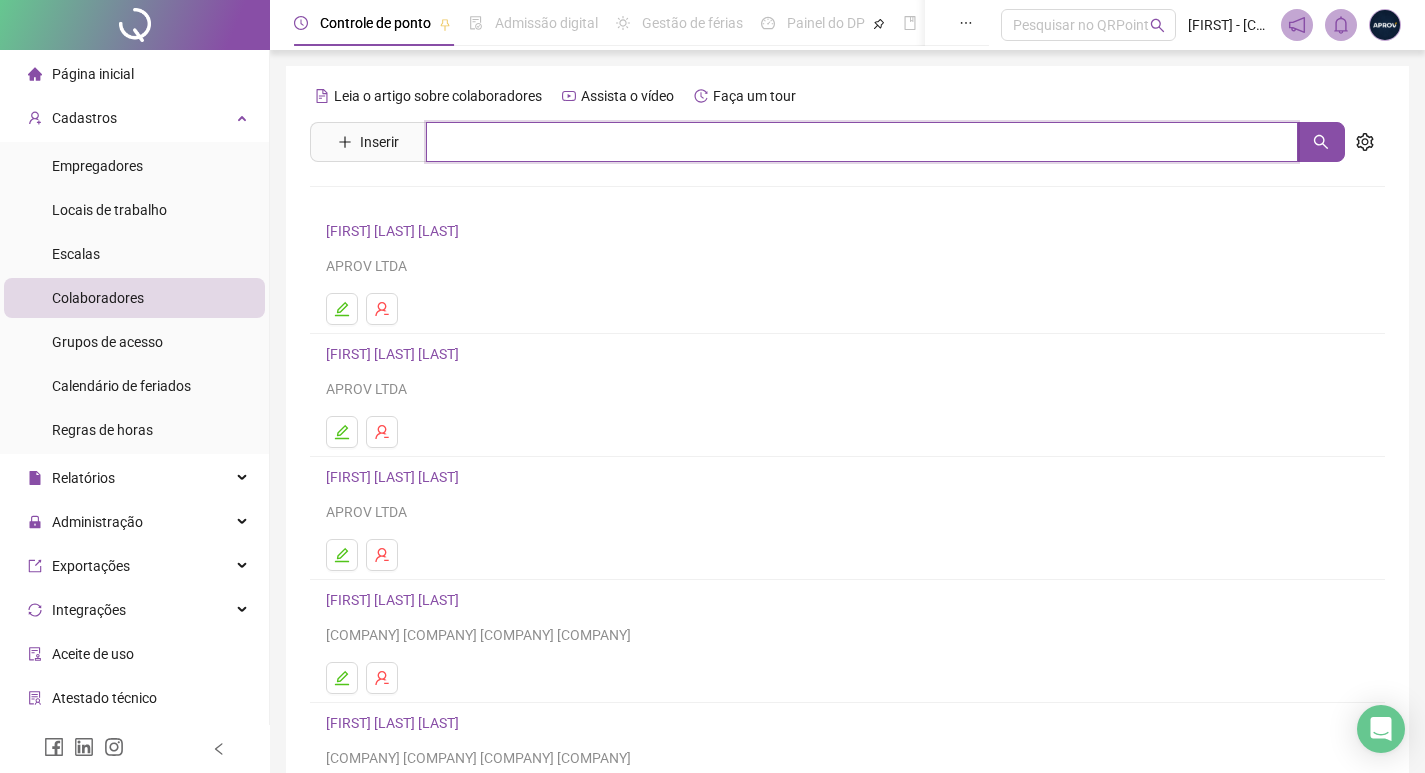 click at bounding box center [862, 142] 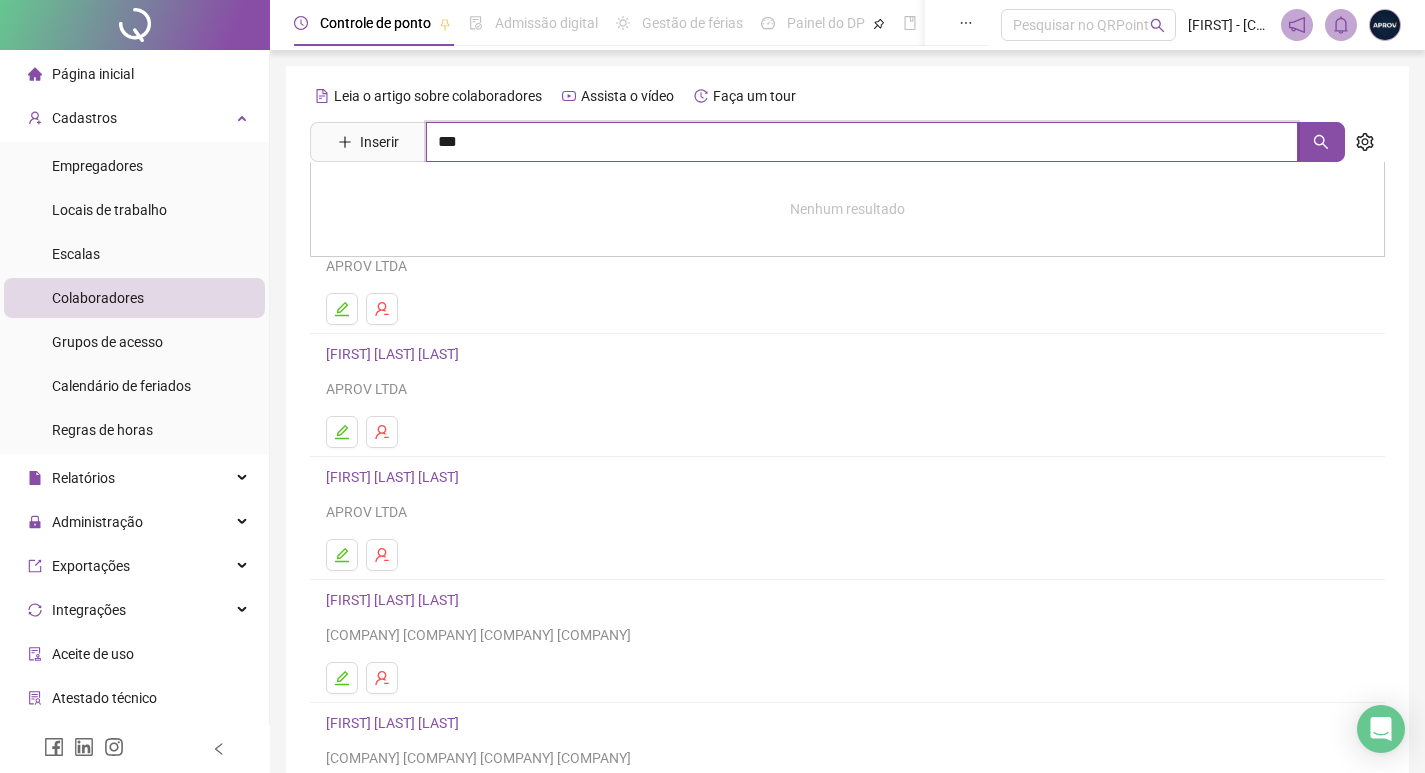 type on "***" 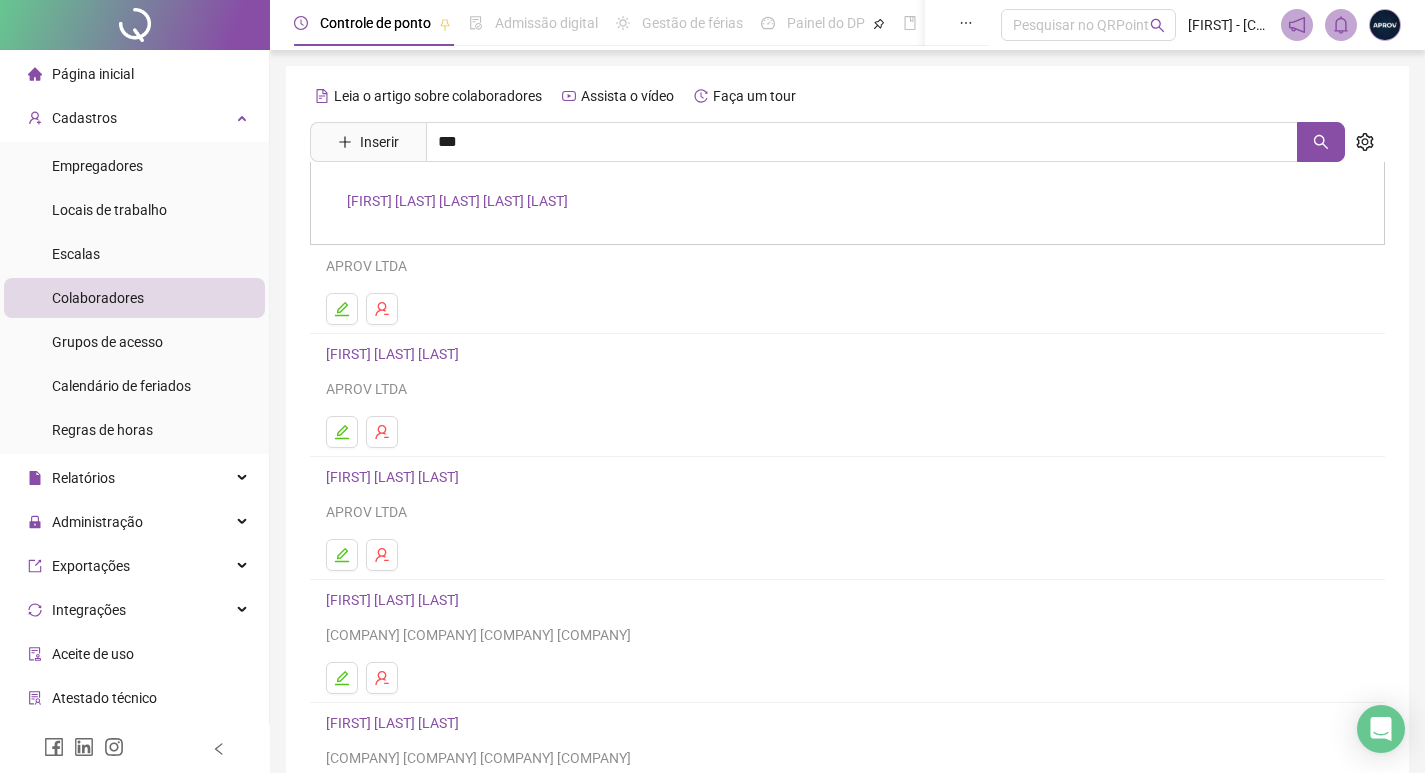 click on "[NAME]" at bounding box center [457, 201] 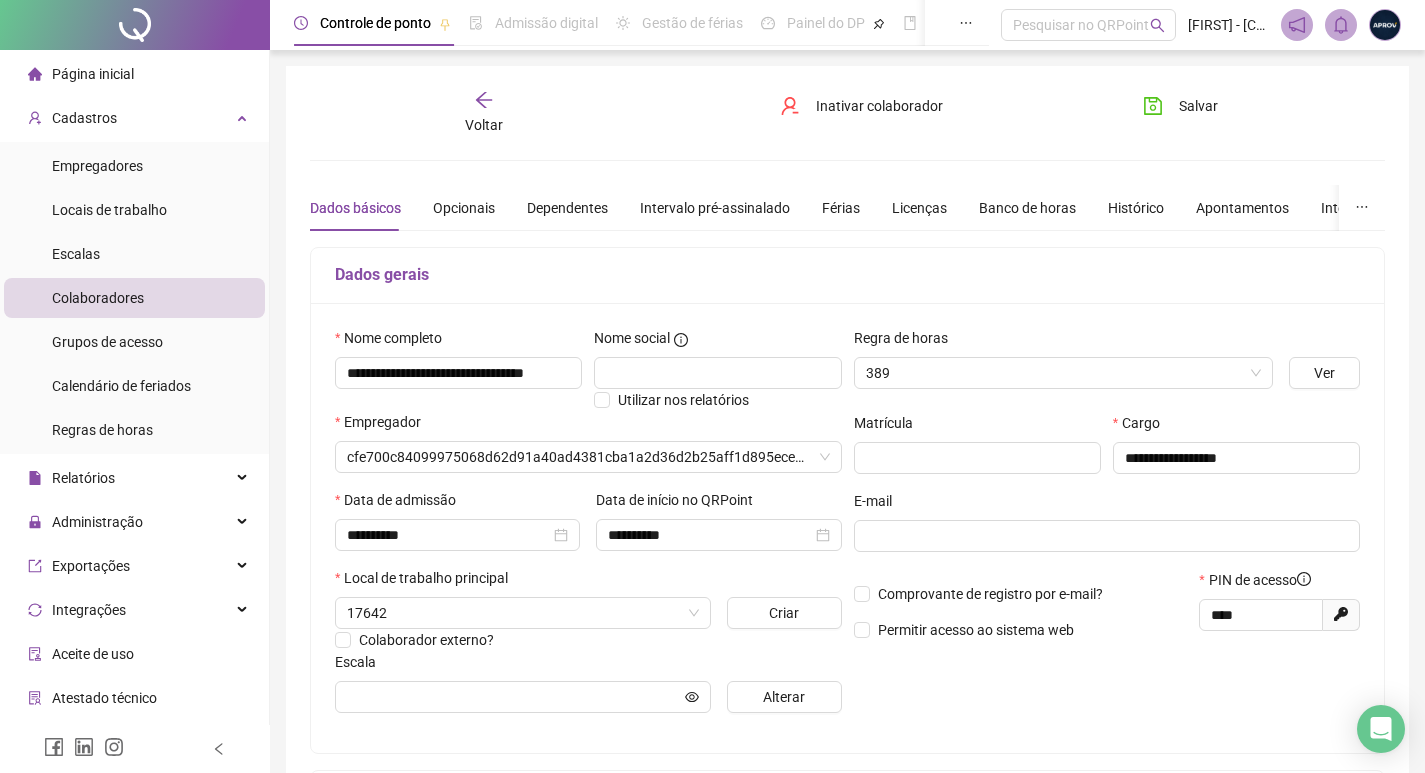 type on "**********" 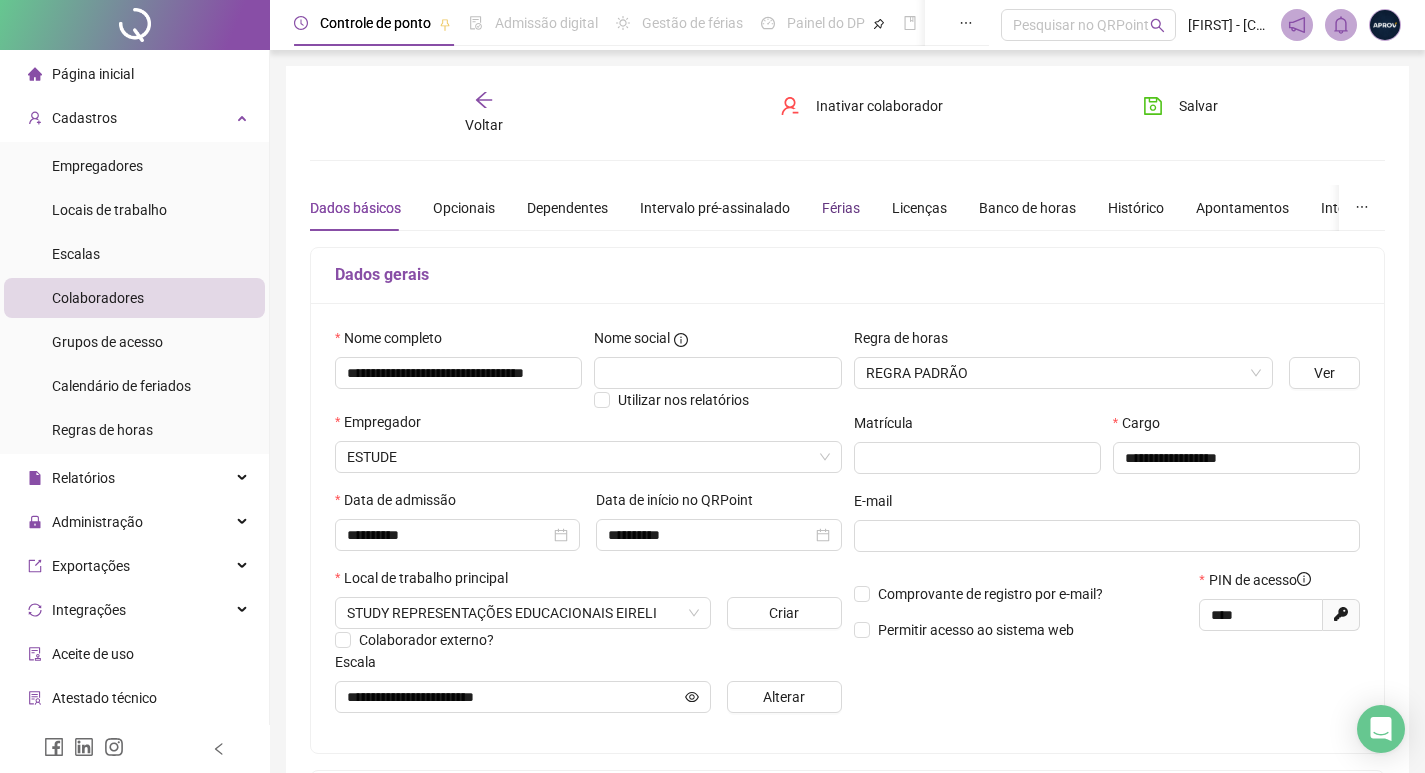 click on "Férias" at bounding box center (841, 208) 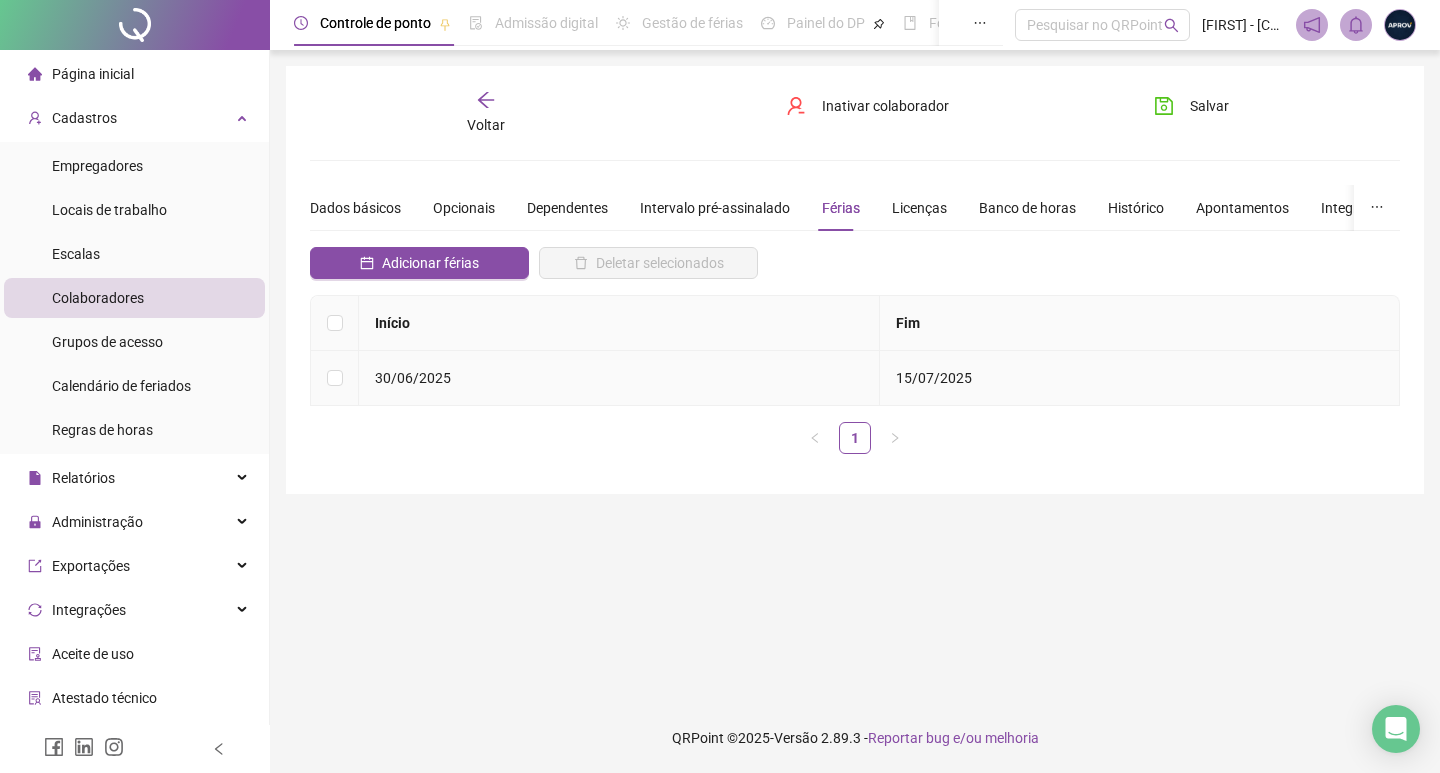 click at bounding box center (335, 378) 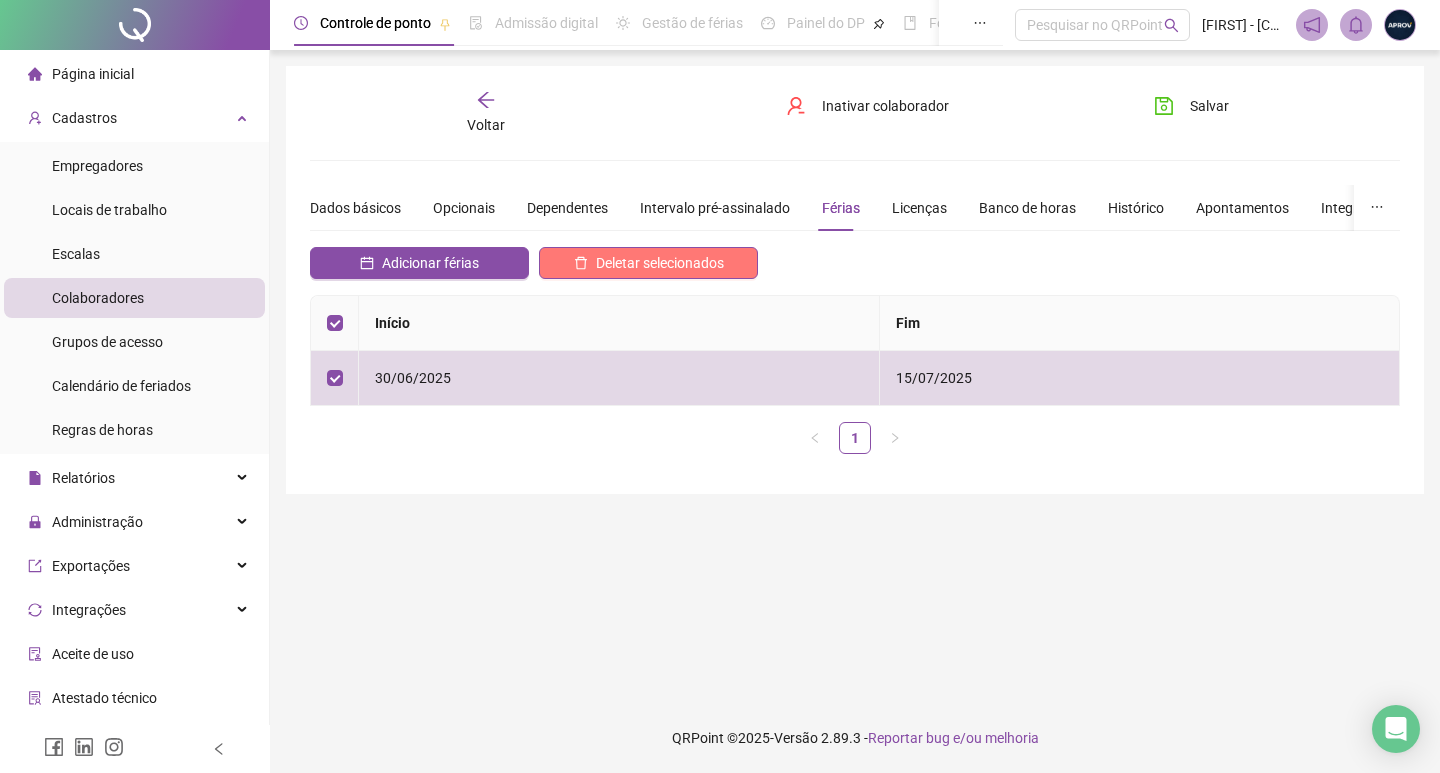 click on "Deletar selecionados" at bounding box center [660, 263] 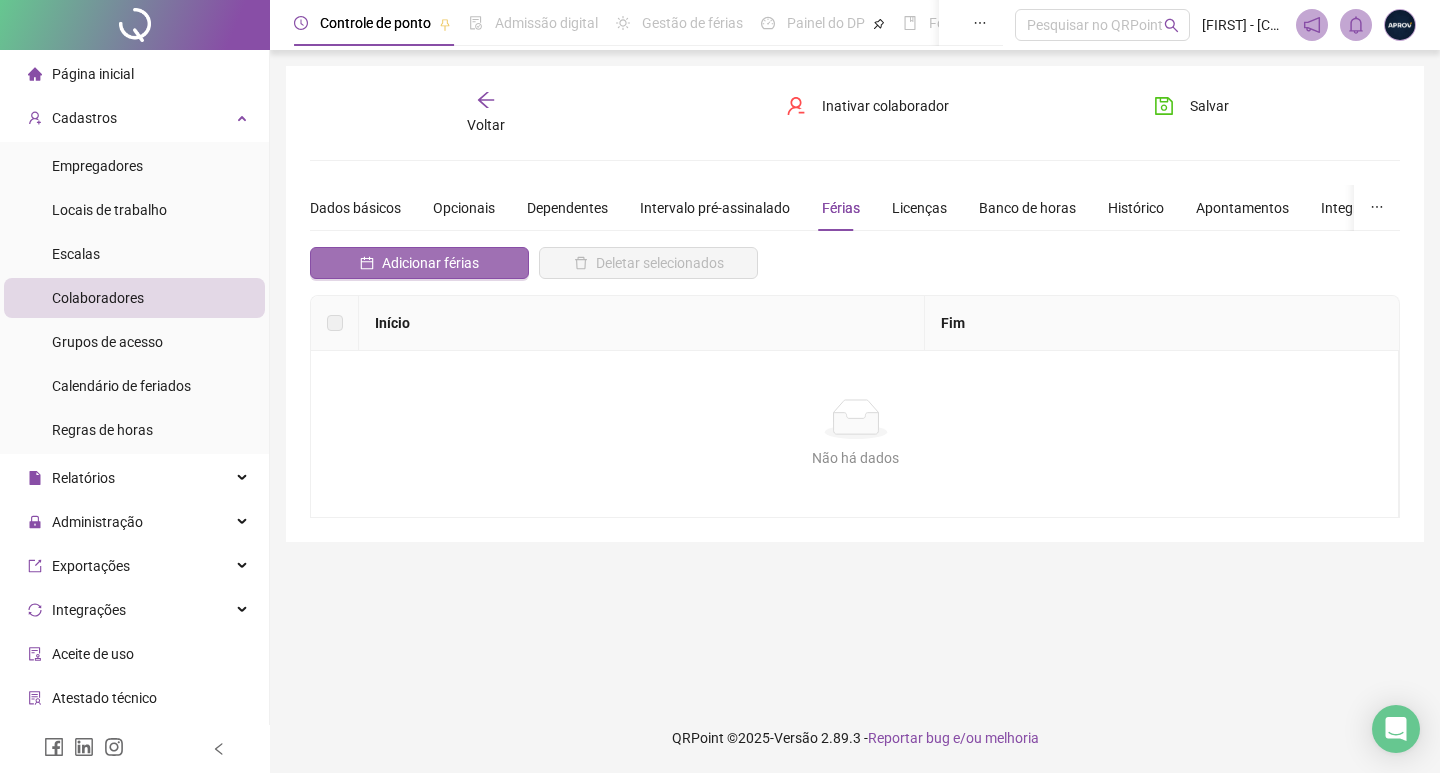 click on "Adicionar férias" at bounding box center [419, 263] 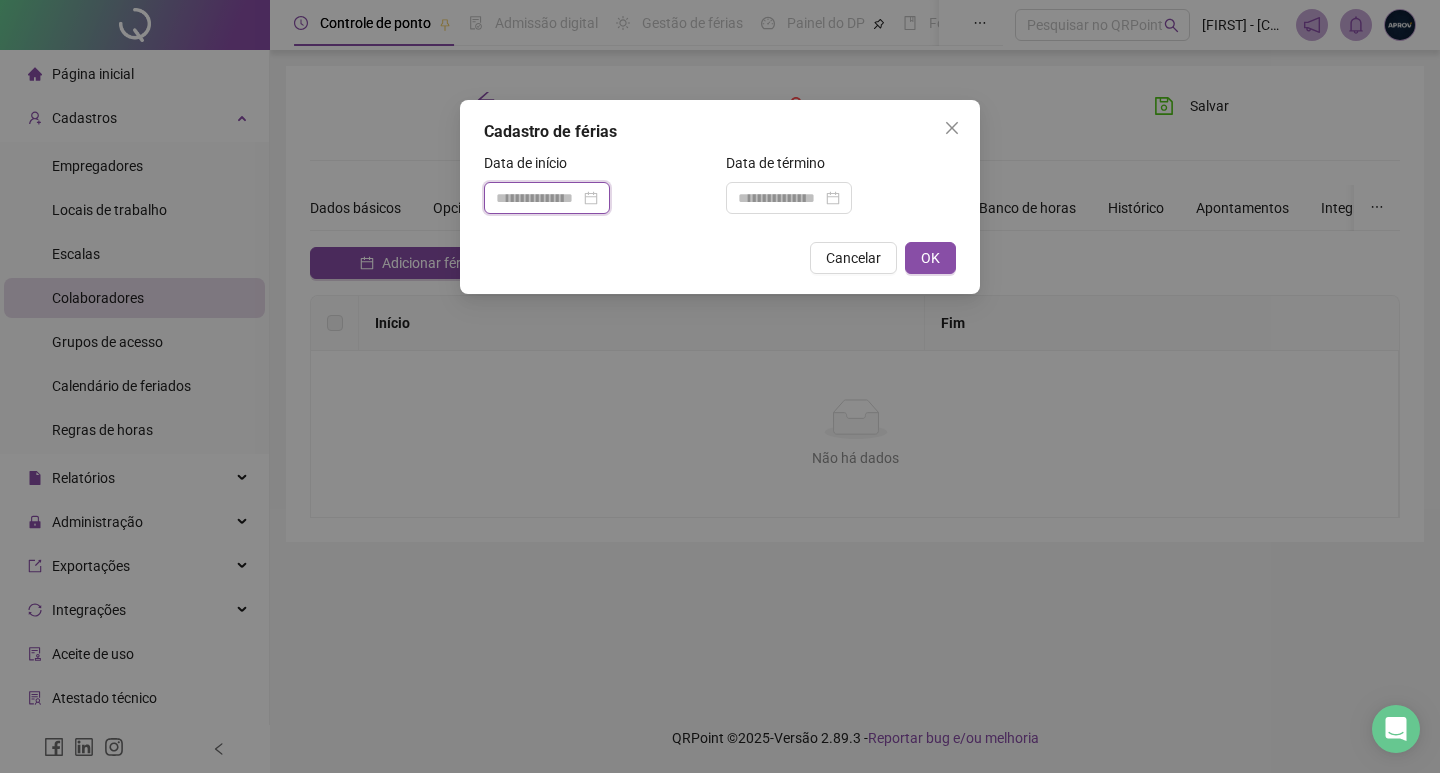 click at bounding box center [538, 198] 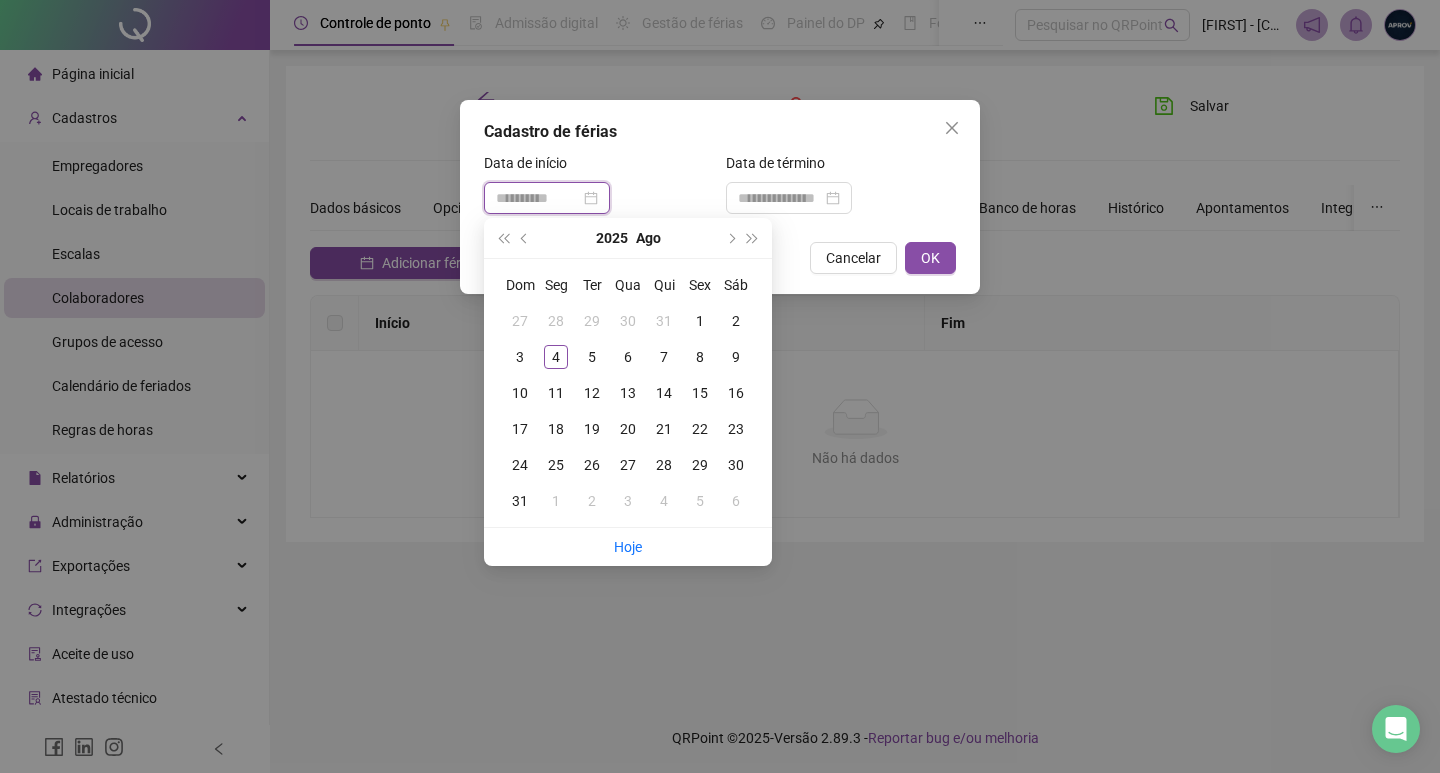 type on "**********" 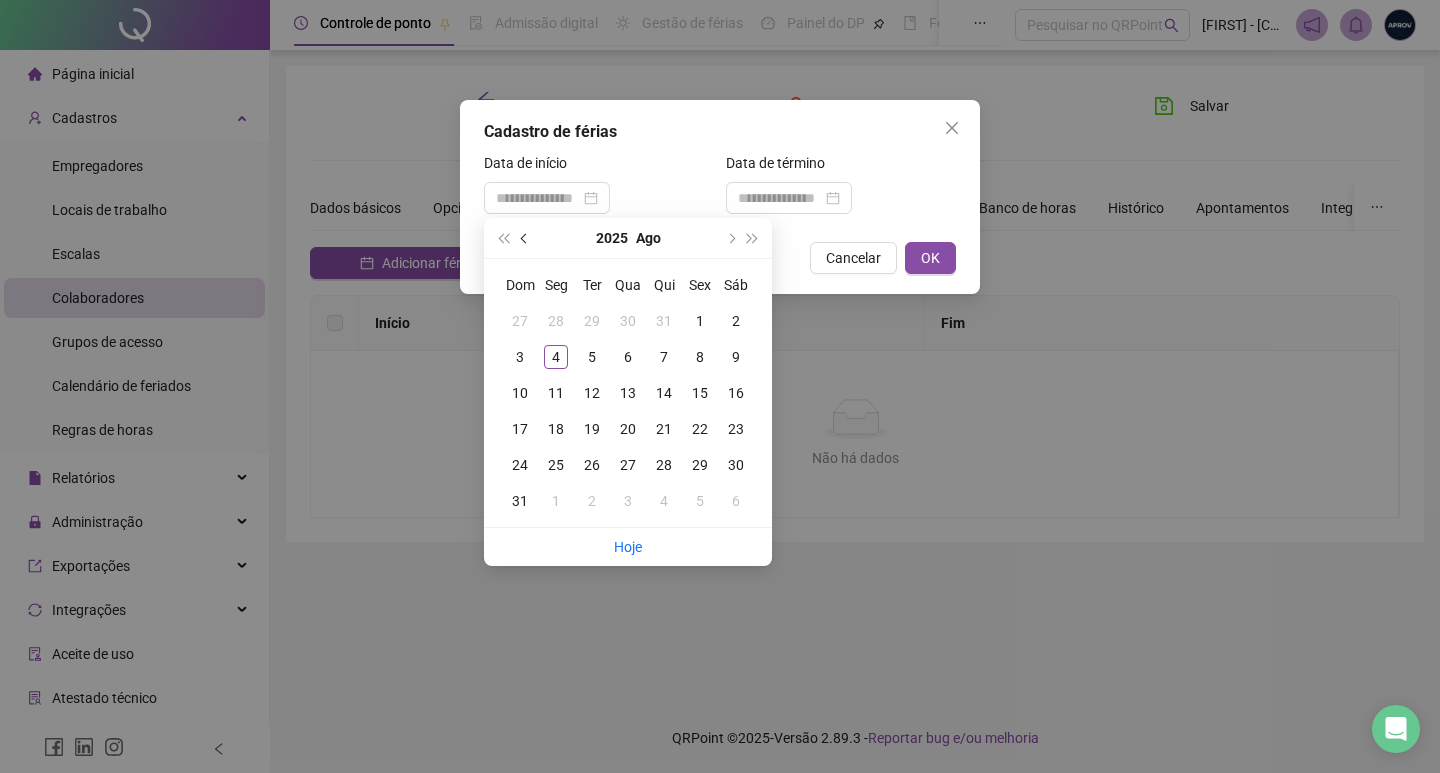 click at bounding box center (526, 238) 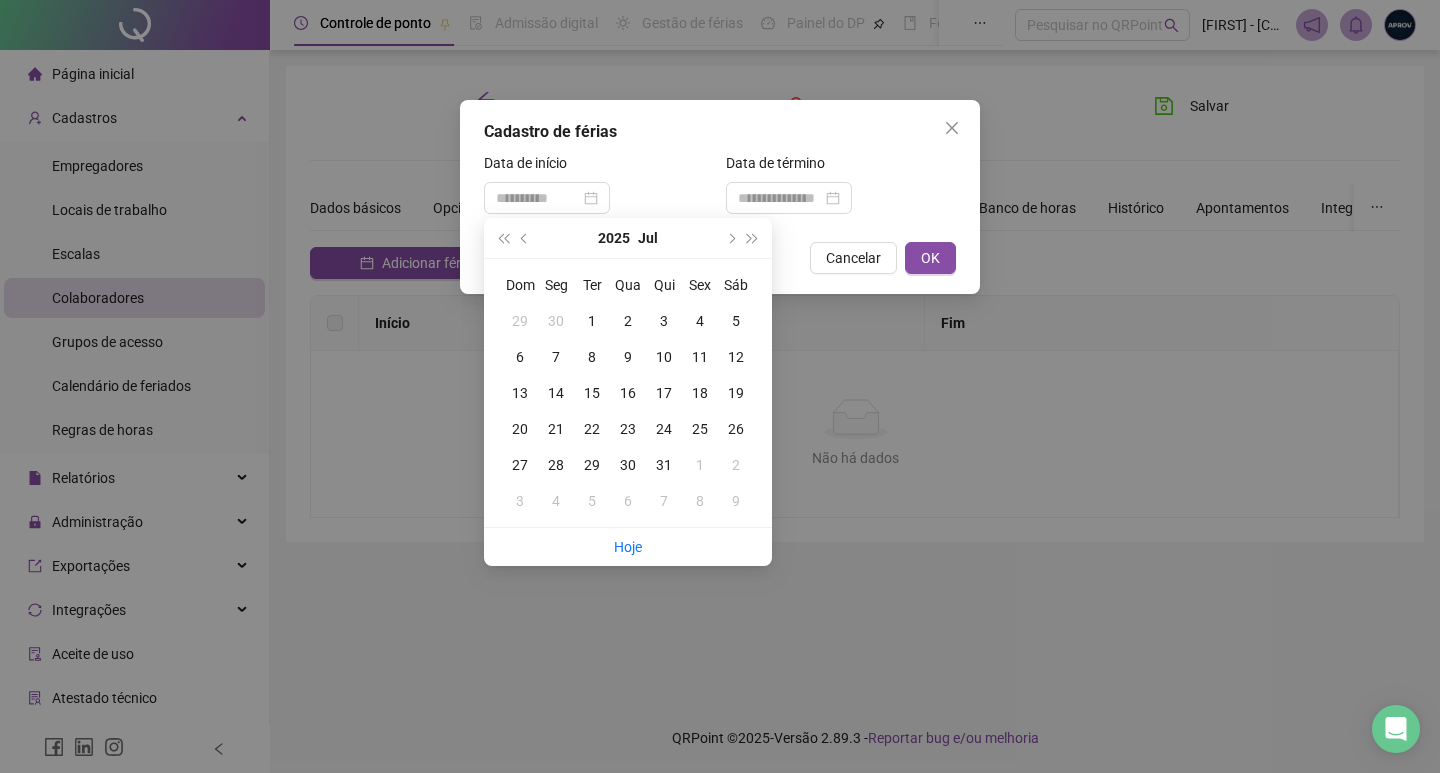 type on "**********" 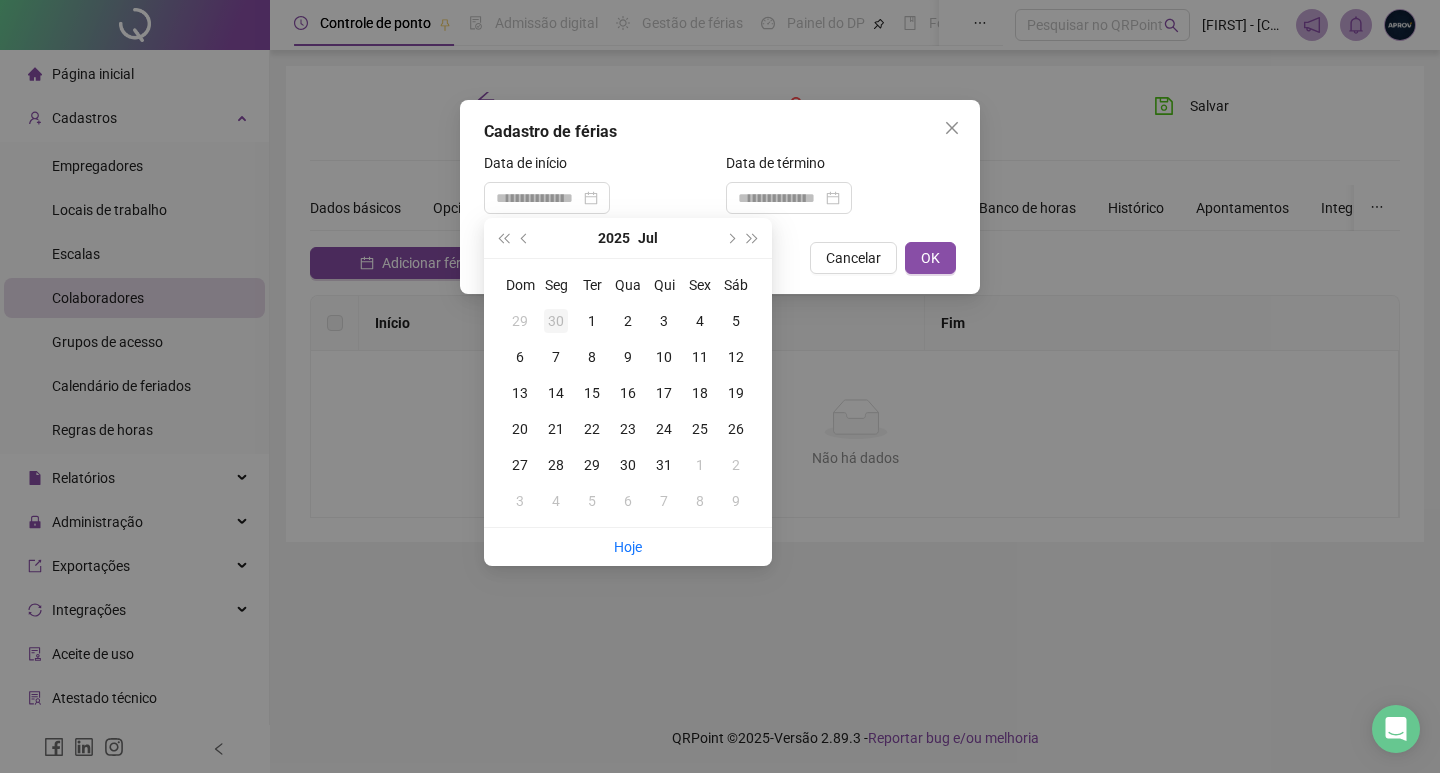 type on "**********" 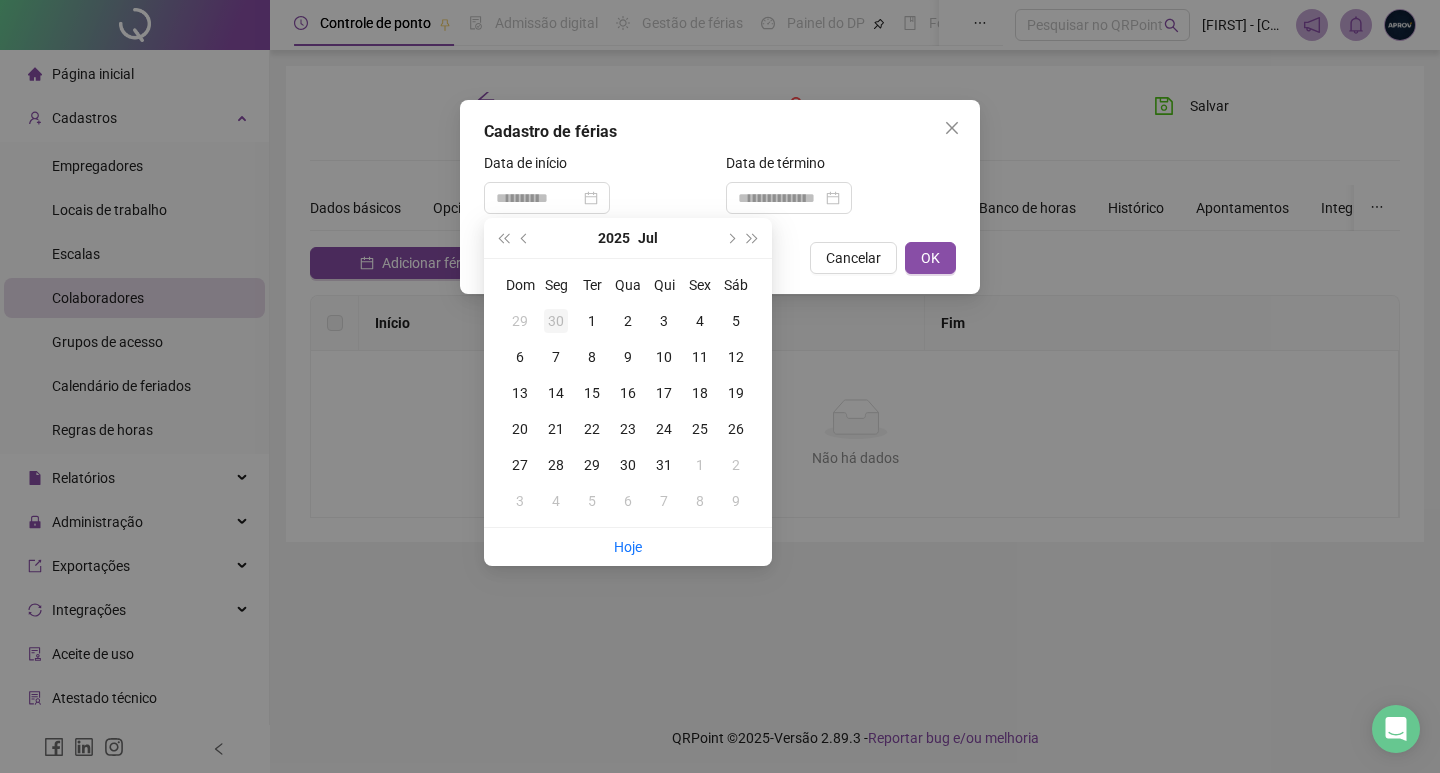 click on "30" at bounding box center [556, 321] 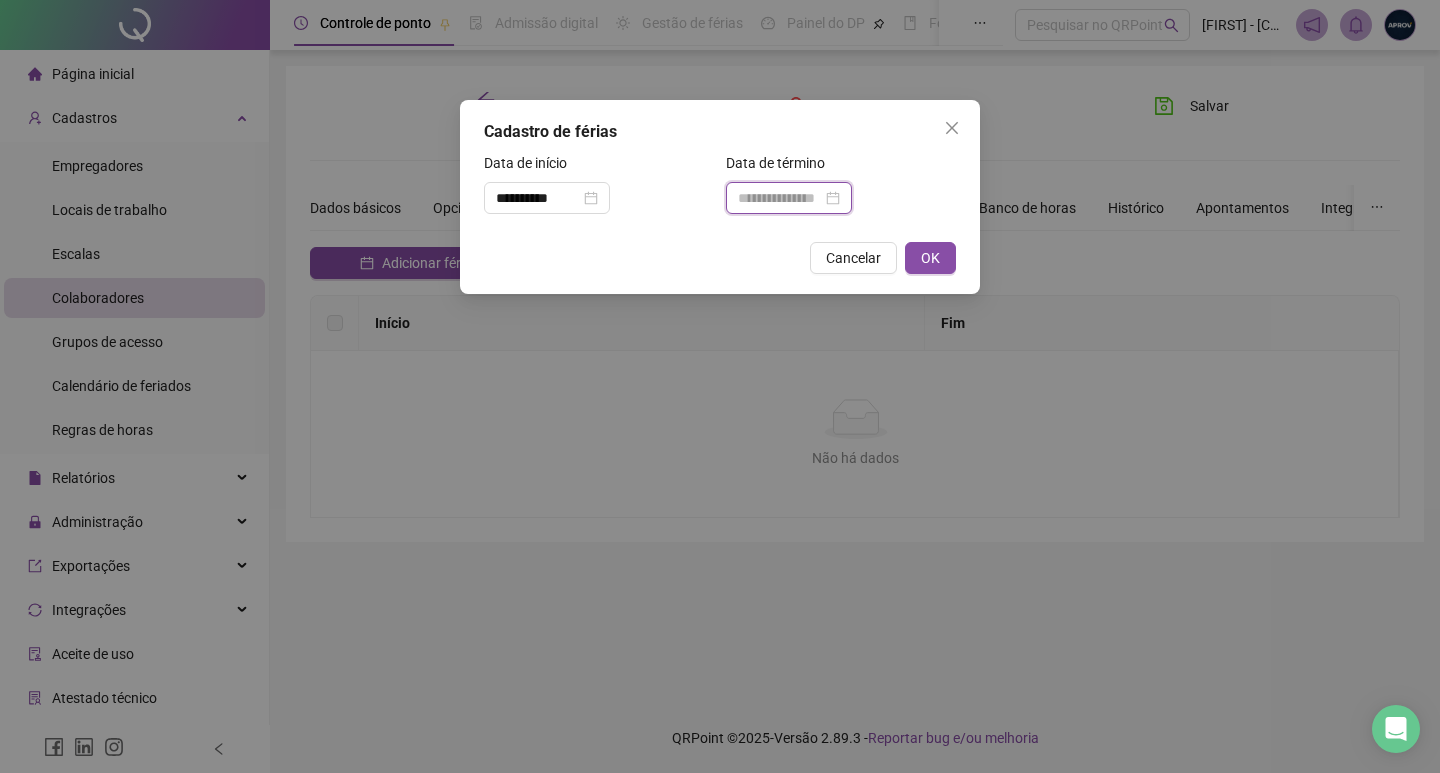 click at bounding box center [780, 198] 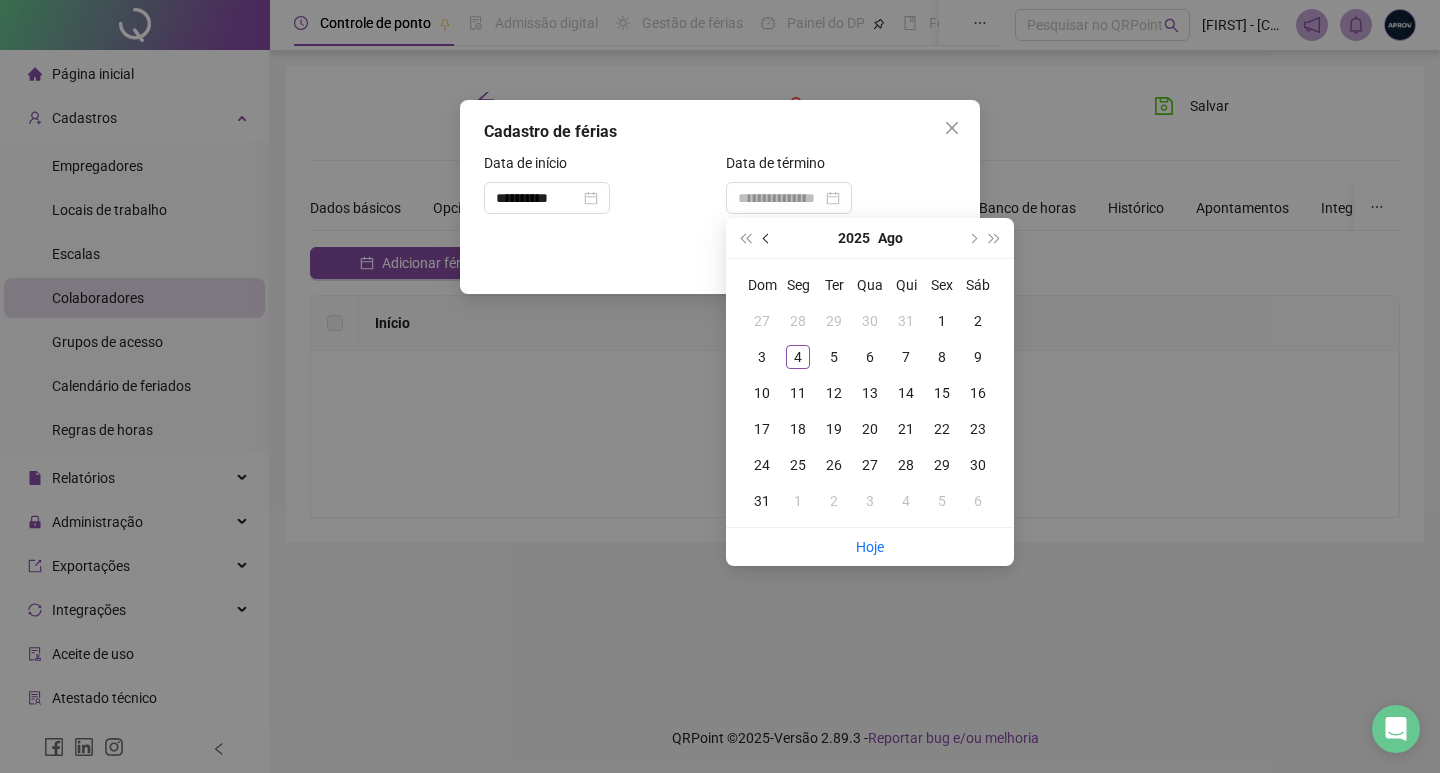 click at bounding box center (767, 238) 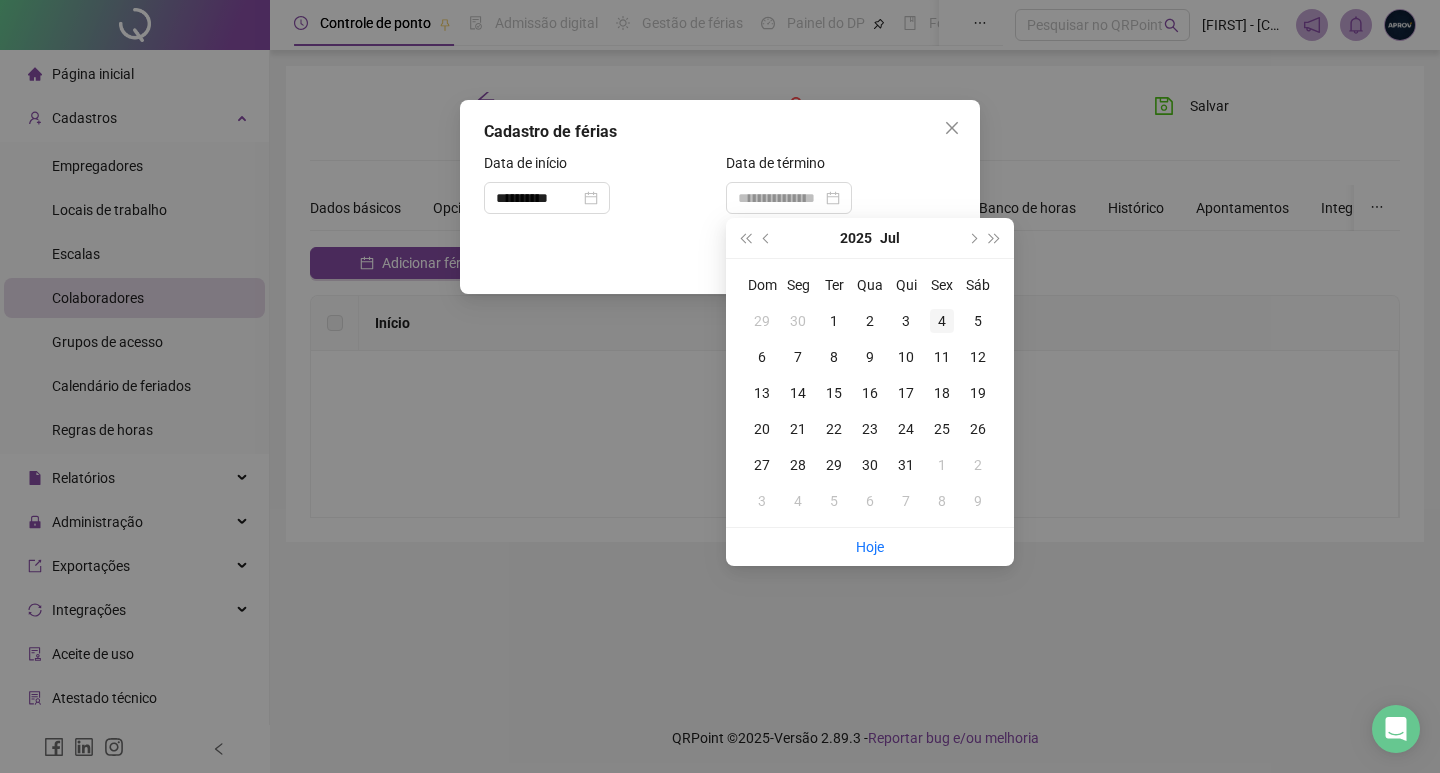type on "**********" 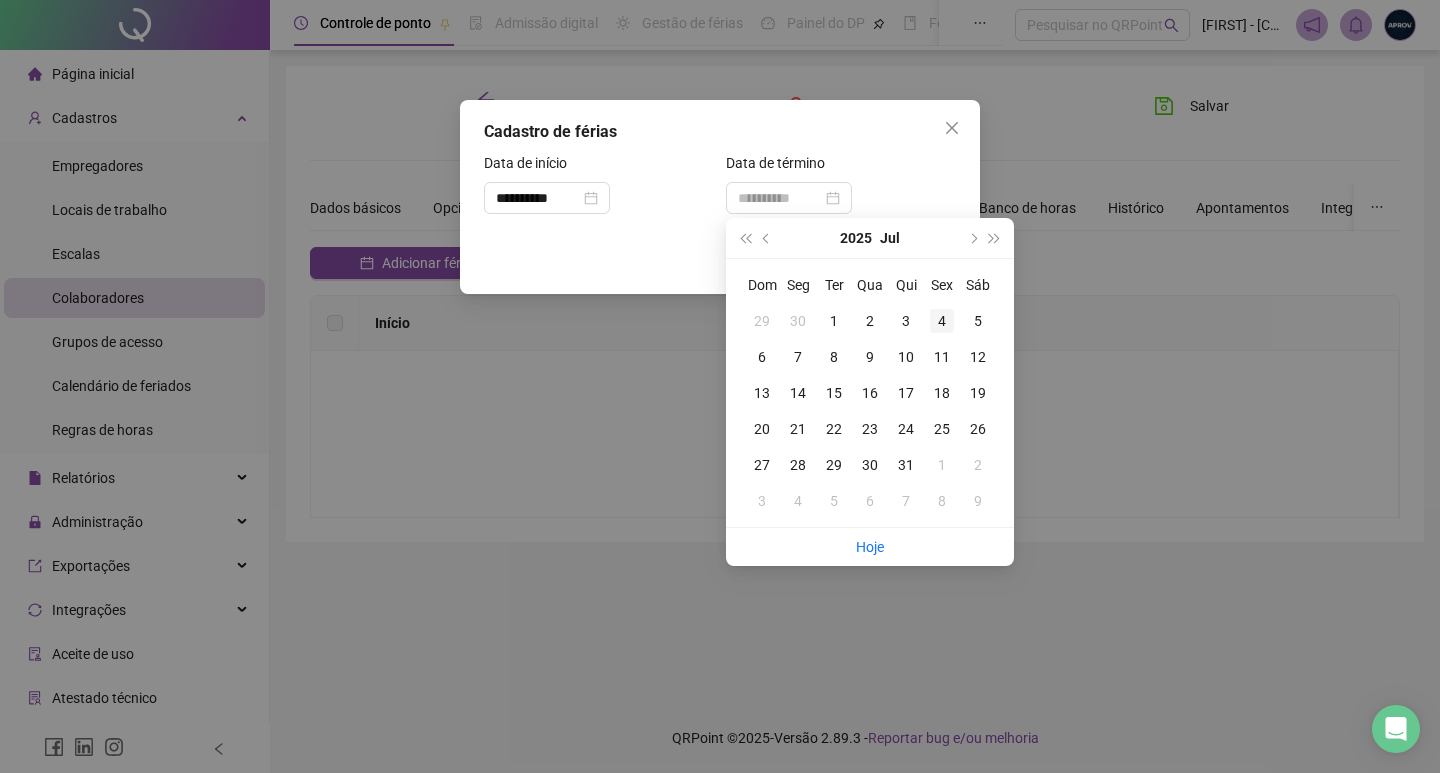 click on "4" at bounding box center (942, 321) 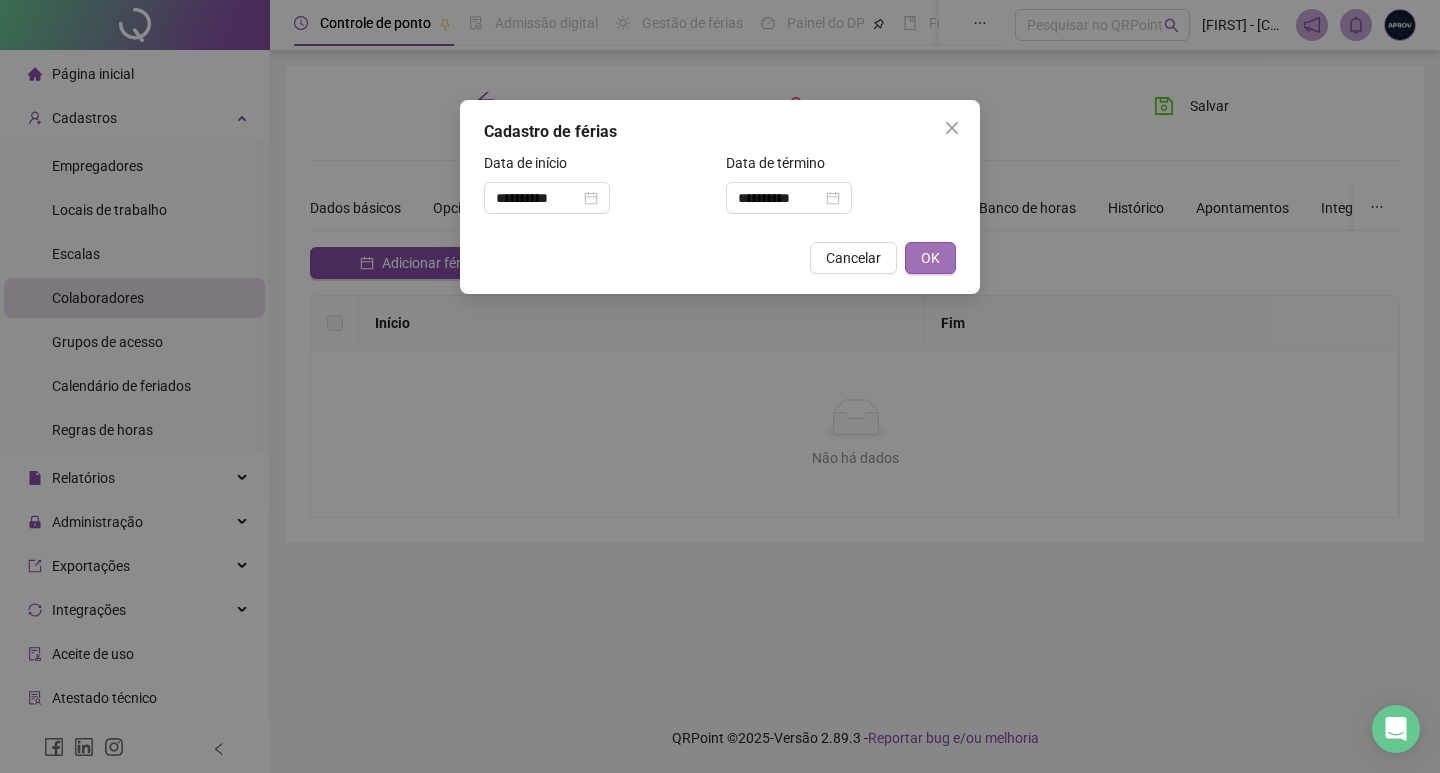 click on "OK" at bounding box center (930, 258) 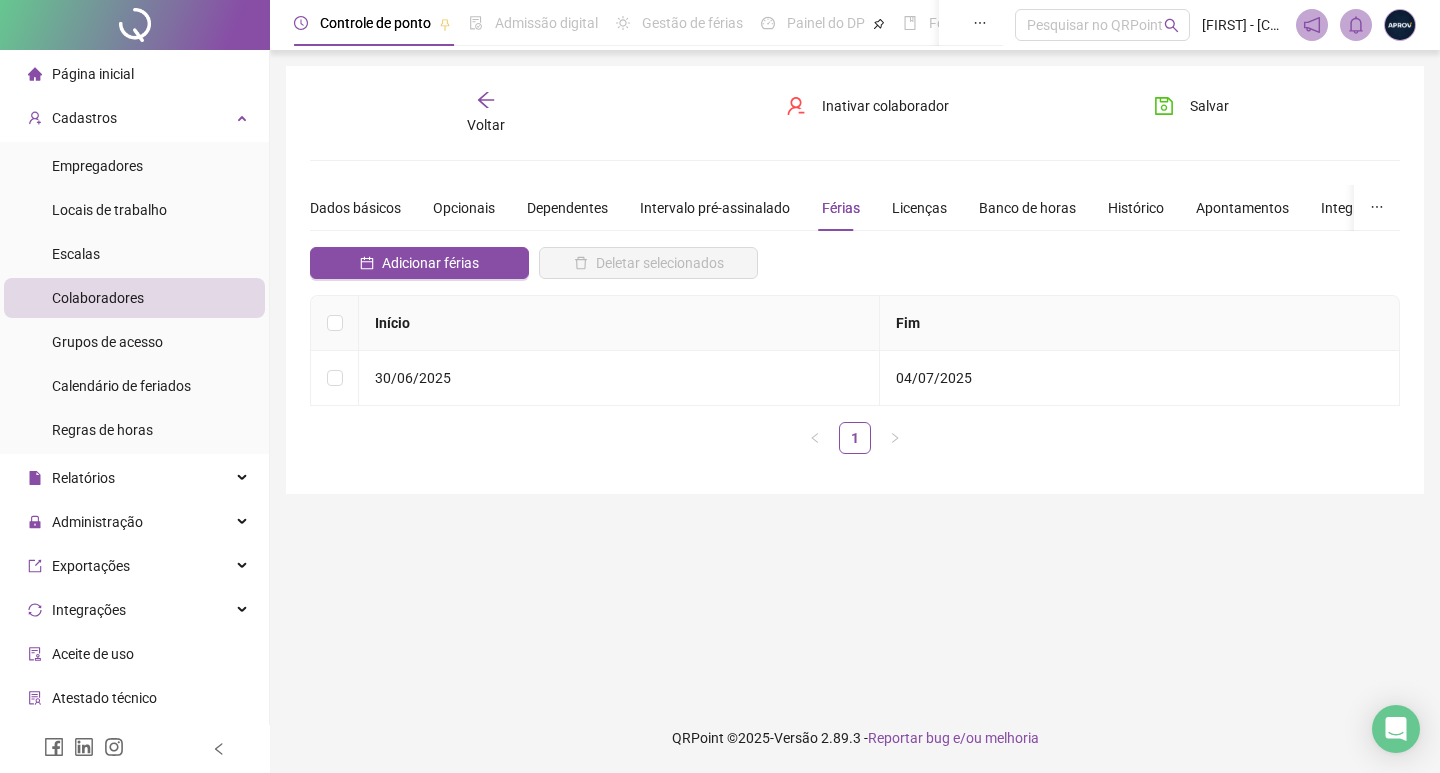 click on "Página inicial" at bounding box center (93, 74) 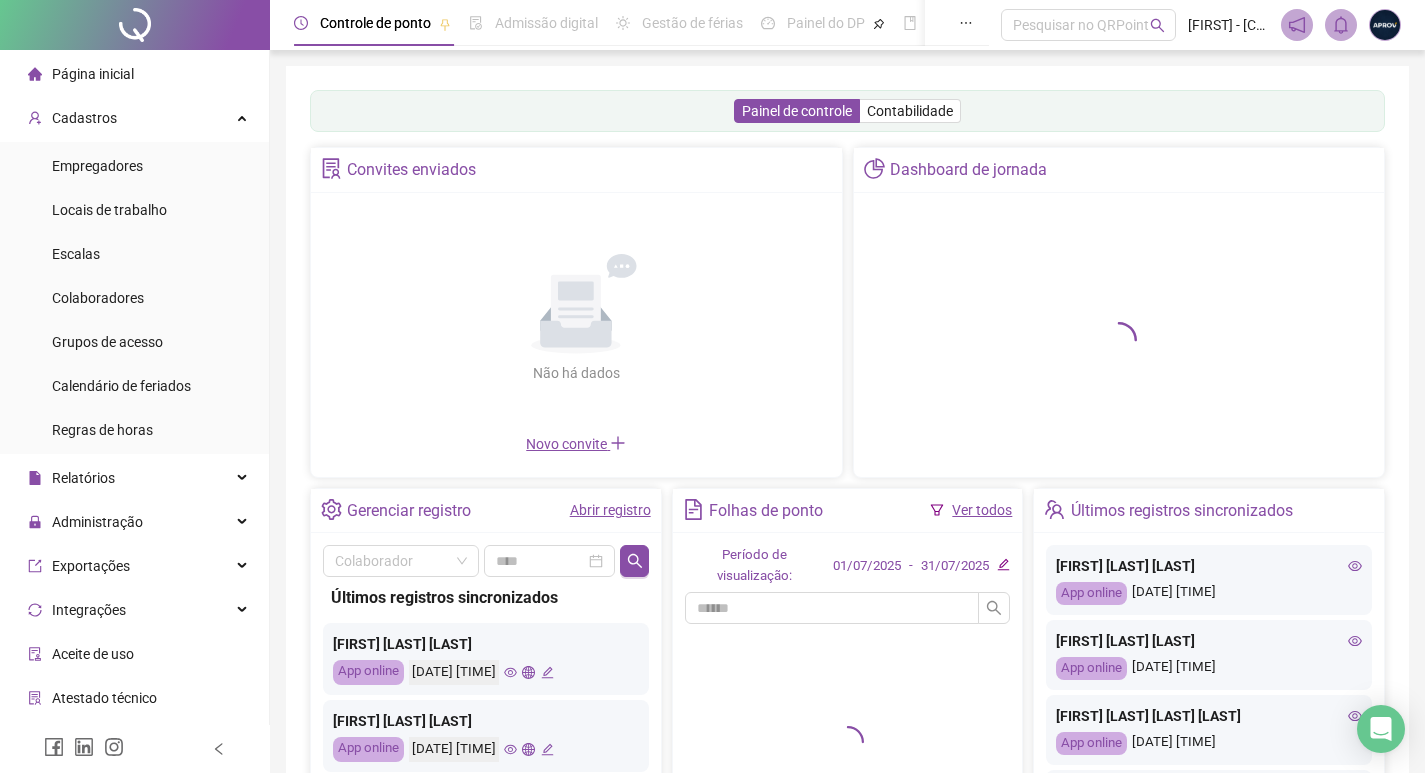 click on "Ver todos" at bounding box center (982, 510) 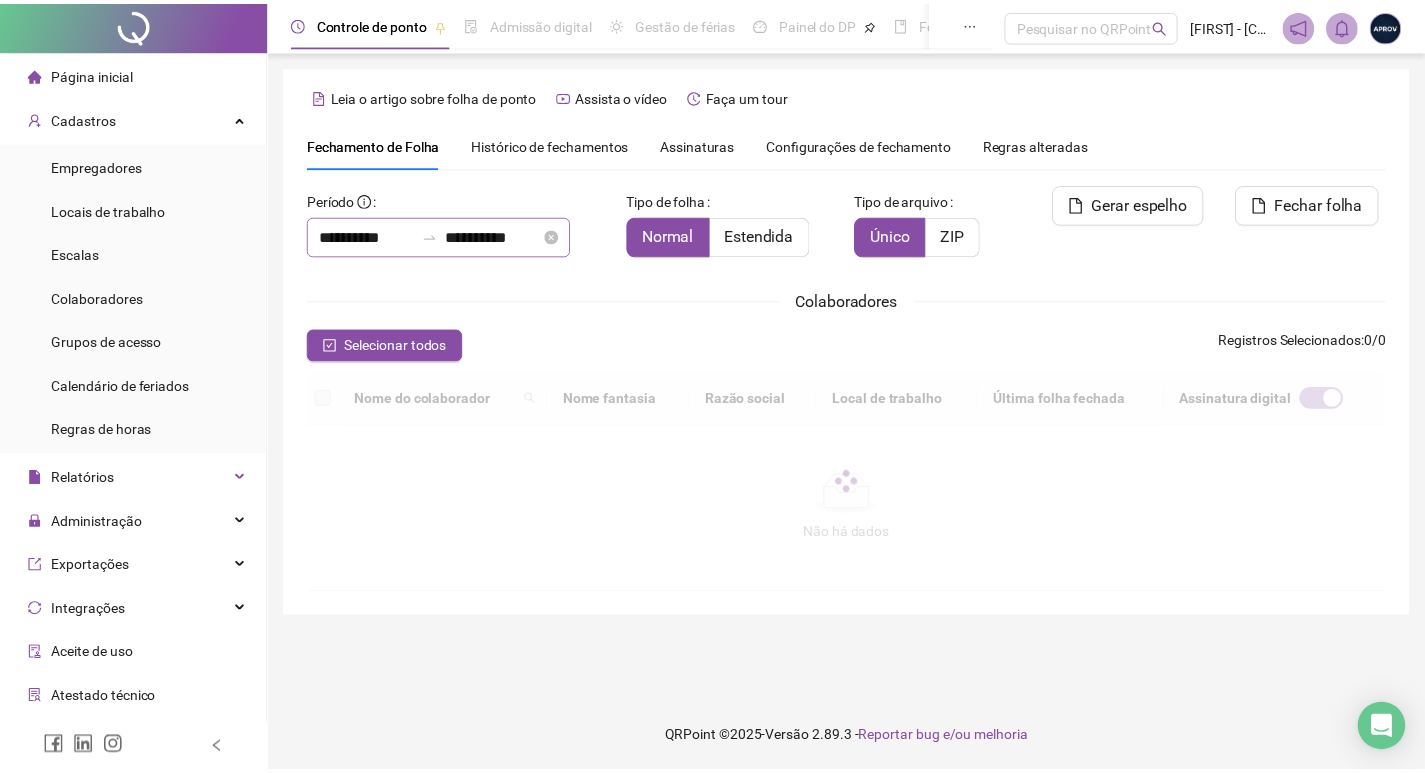 scroll, scrollTop: 23, scrollLeft: 0, axis: vertical 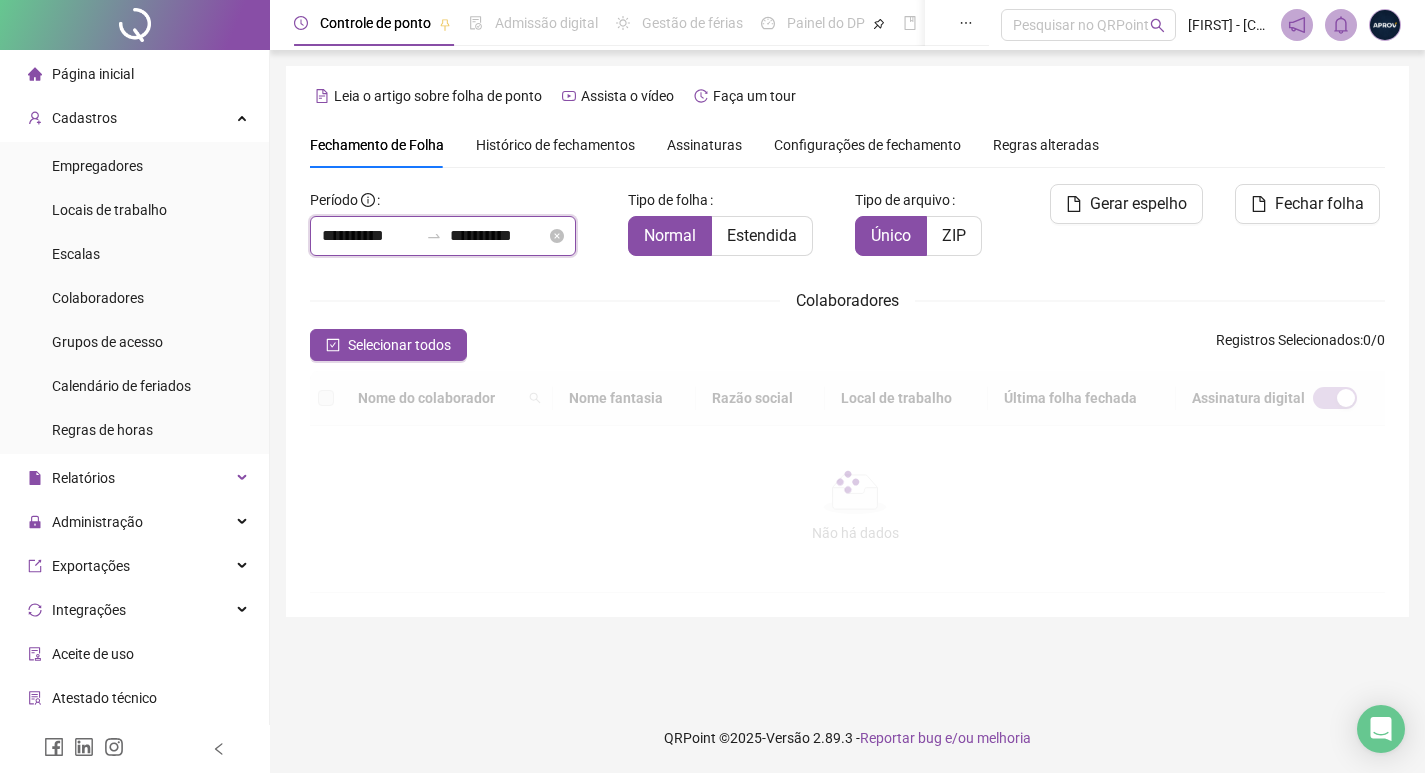 click on "**********" at bounding box center [370, 236] 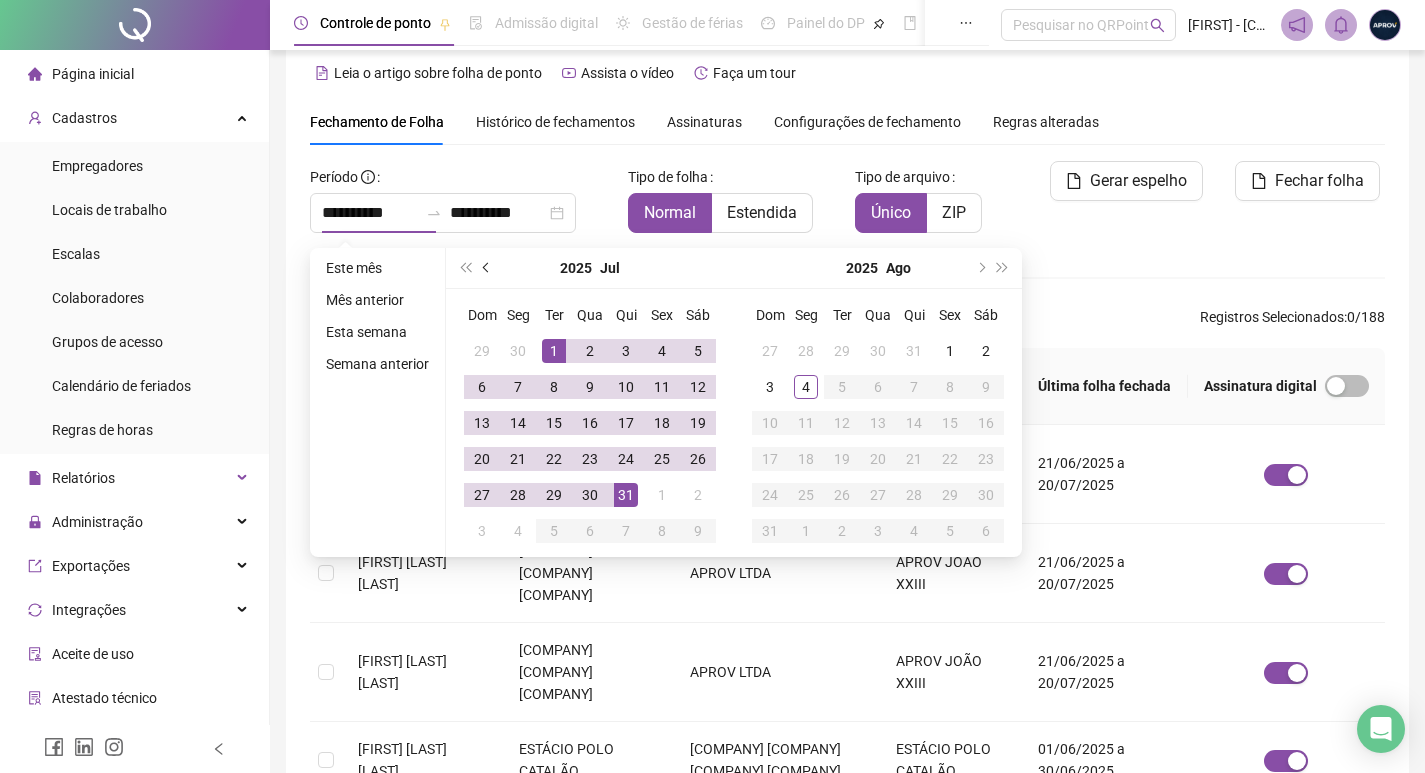 click at bounding box center (487, 268) 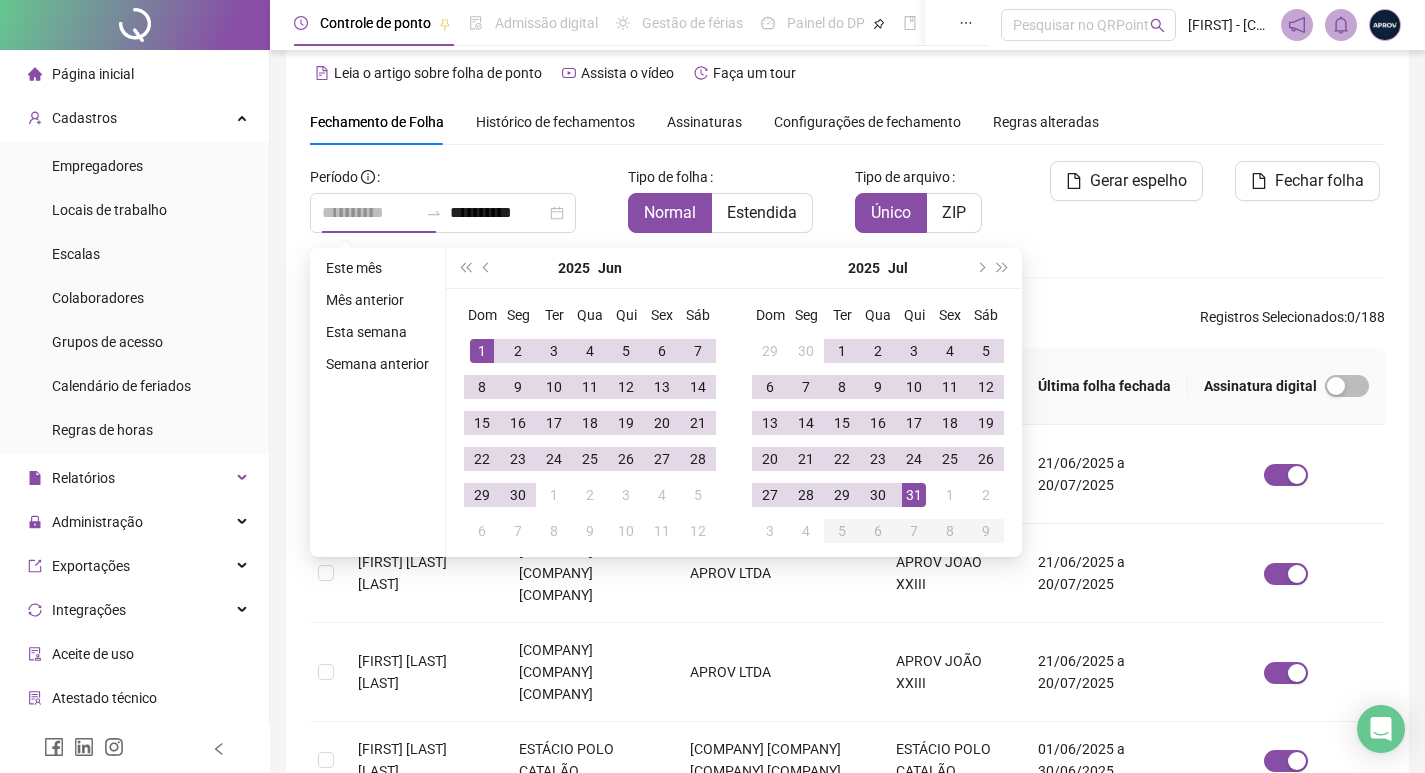 type on "**********" 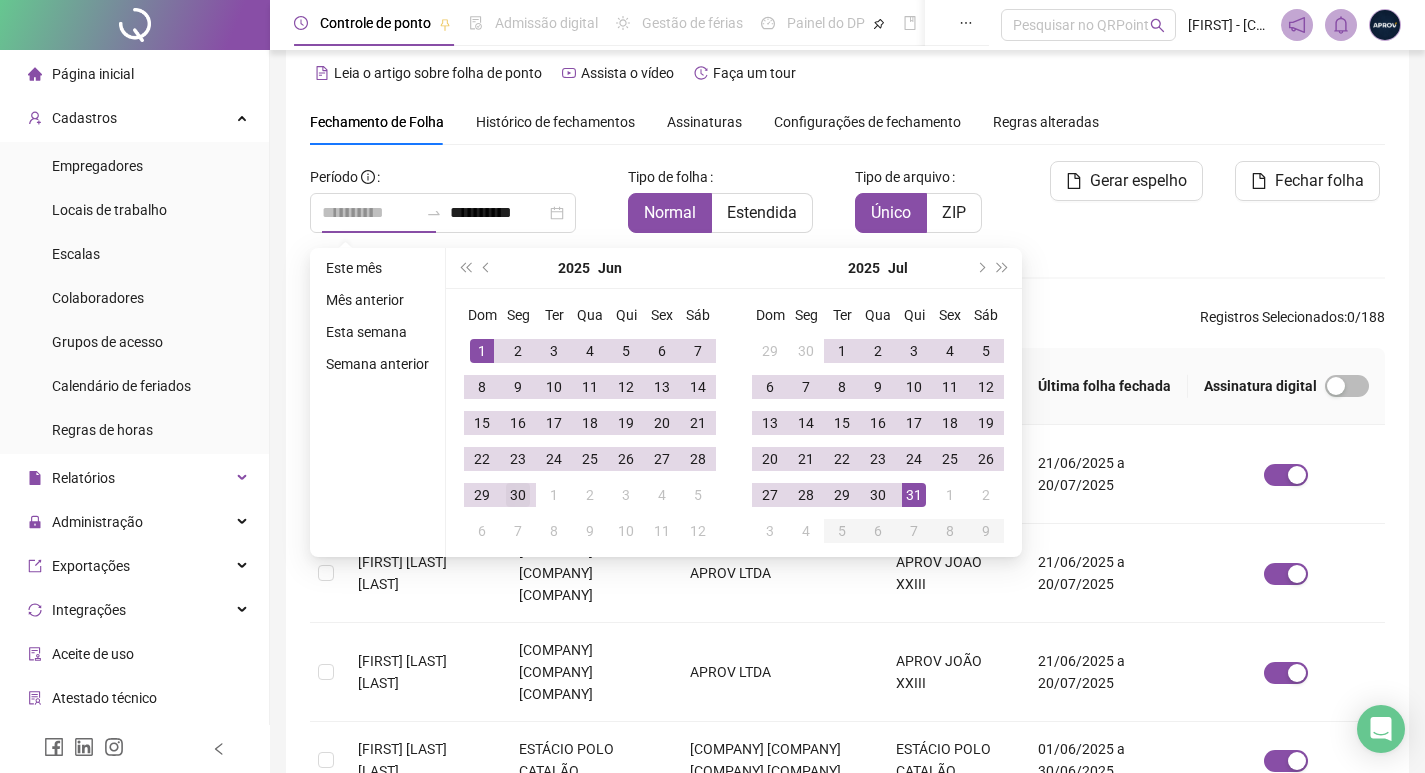 click on "1" at bounding box center [482, 351] 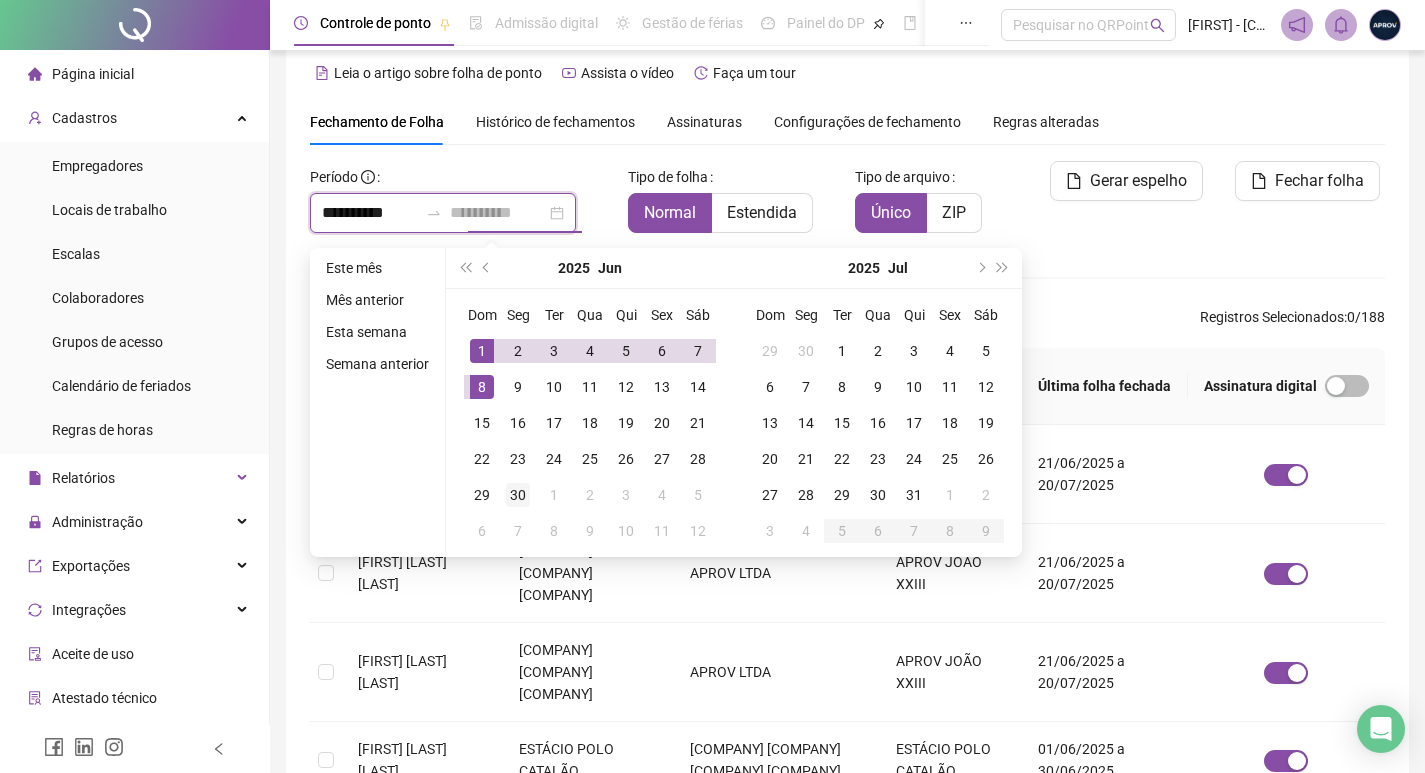type on "**********" 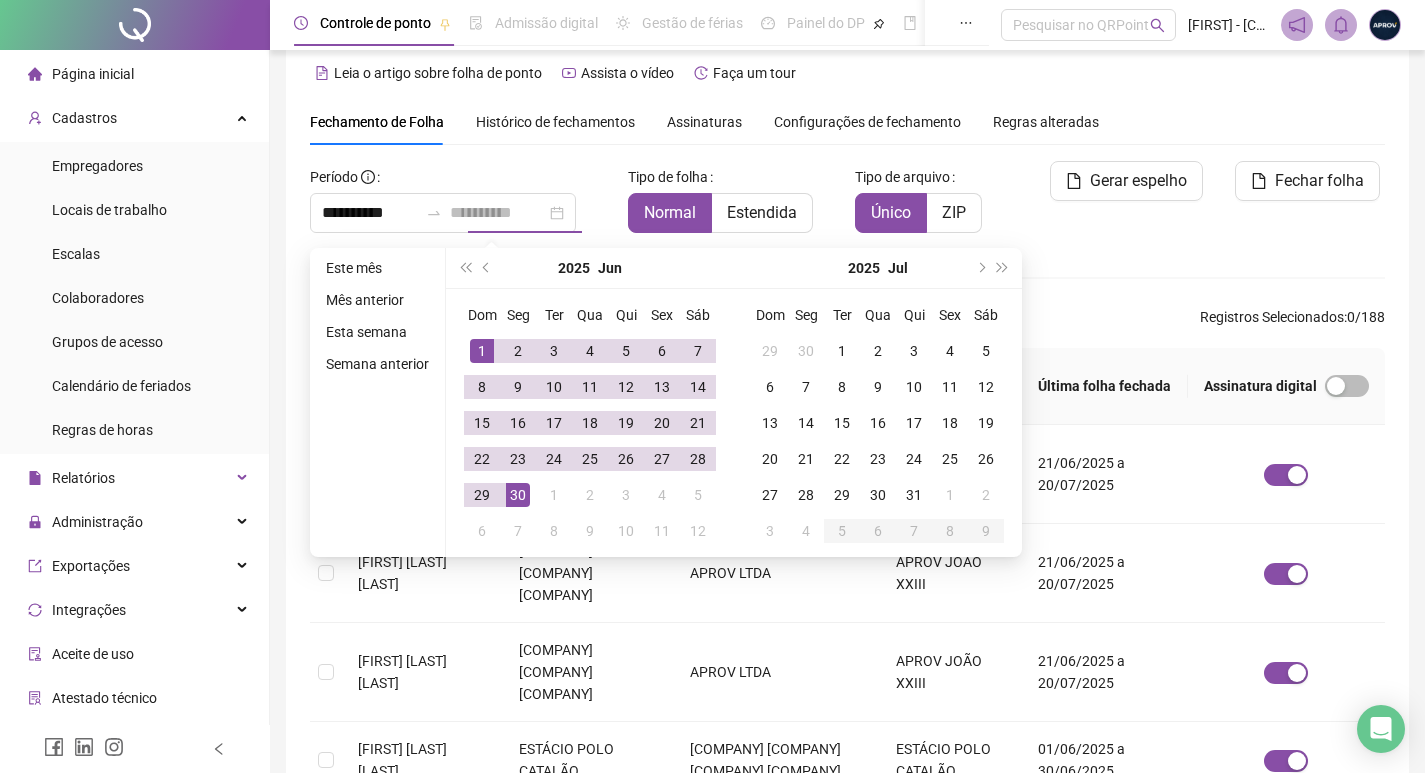 click on "30" at bounding box center (518, 495) 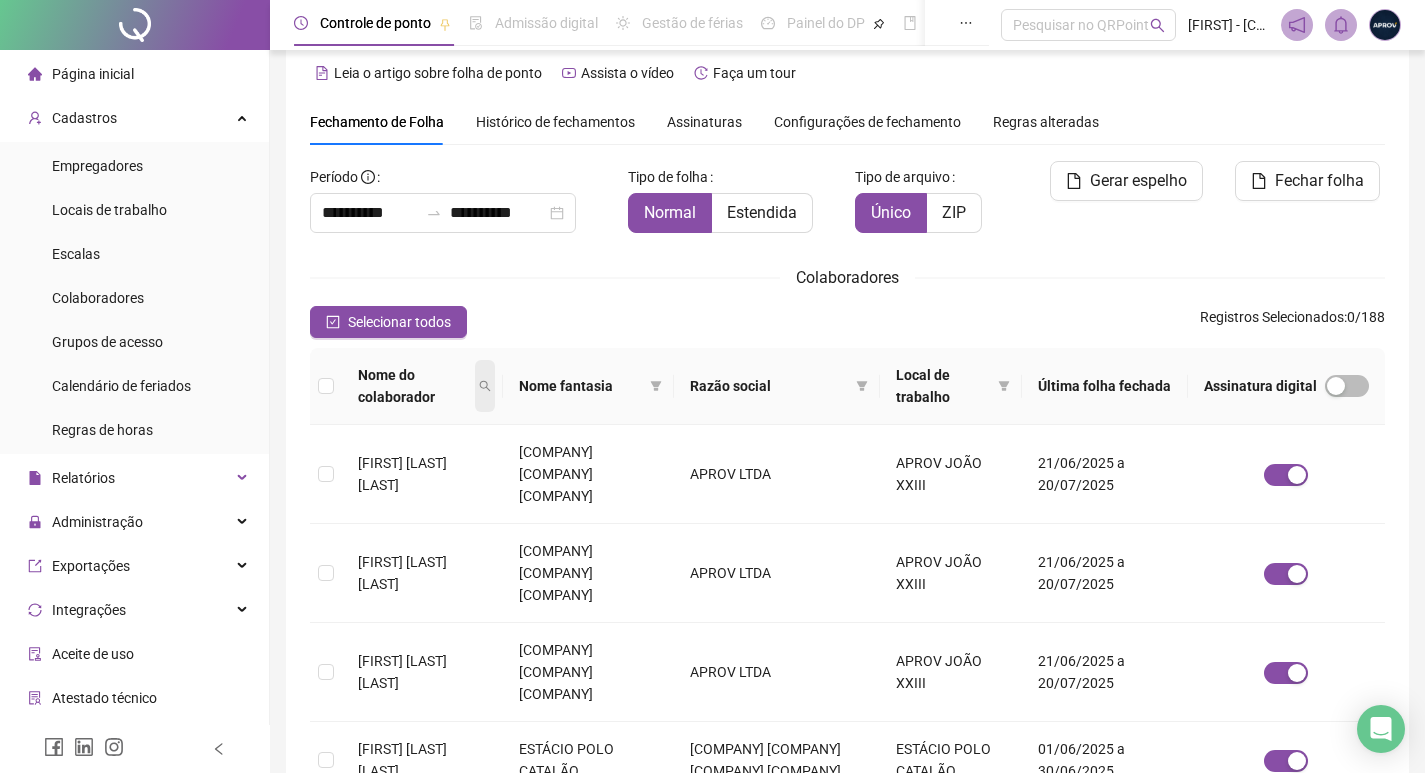 click 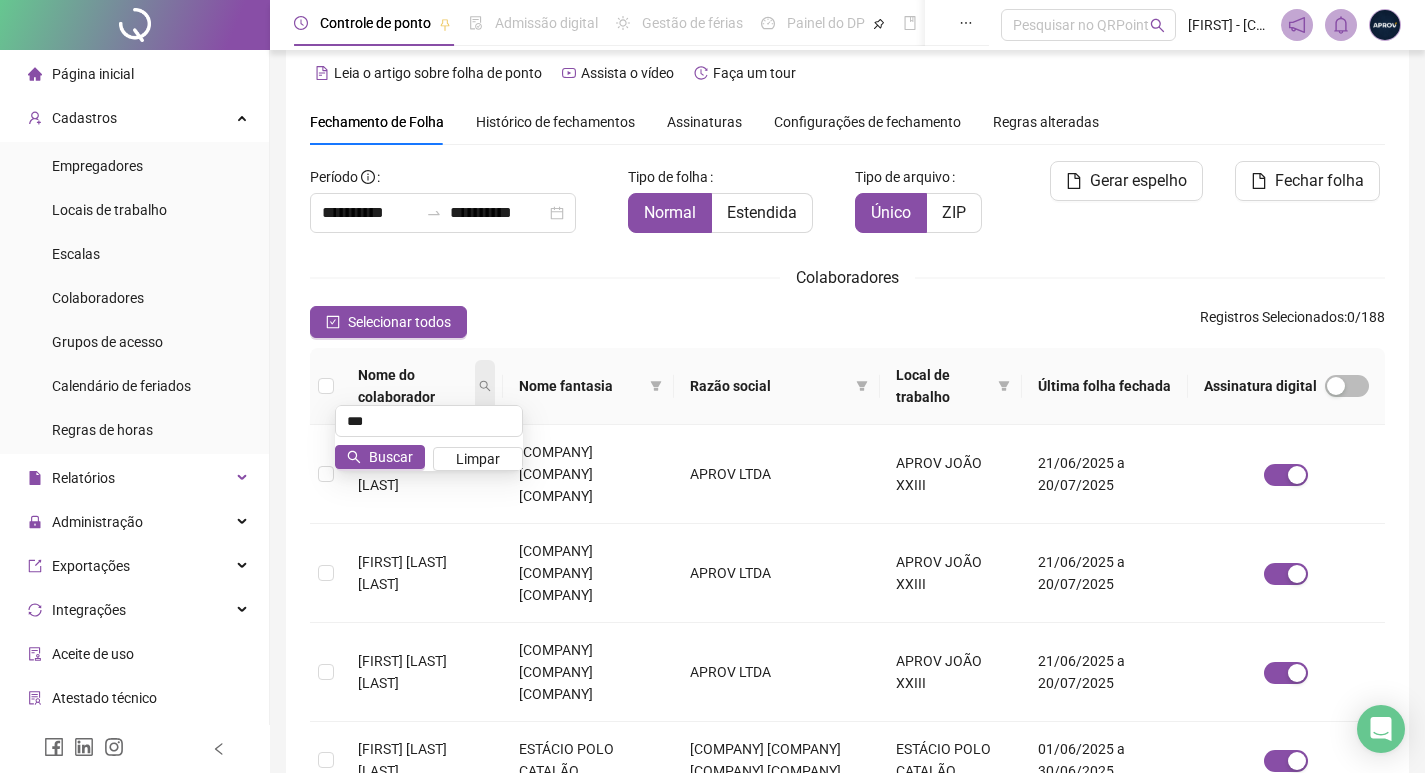 type on "***" 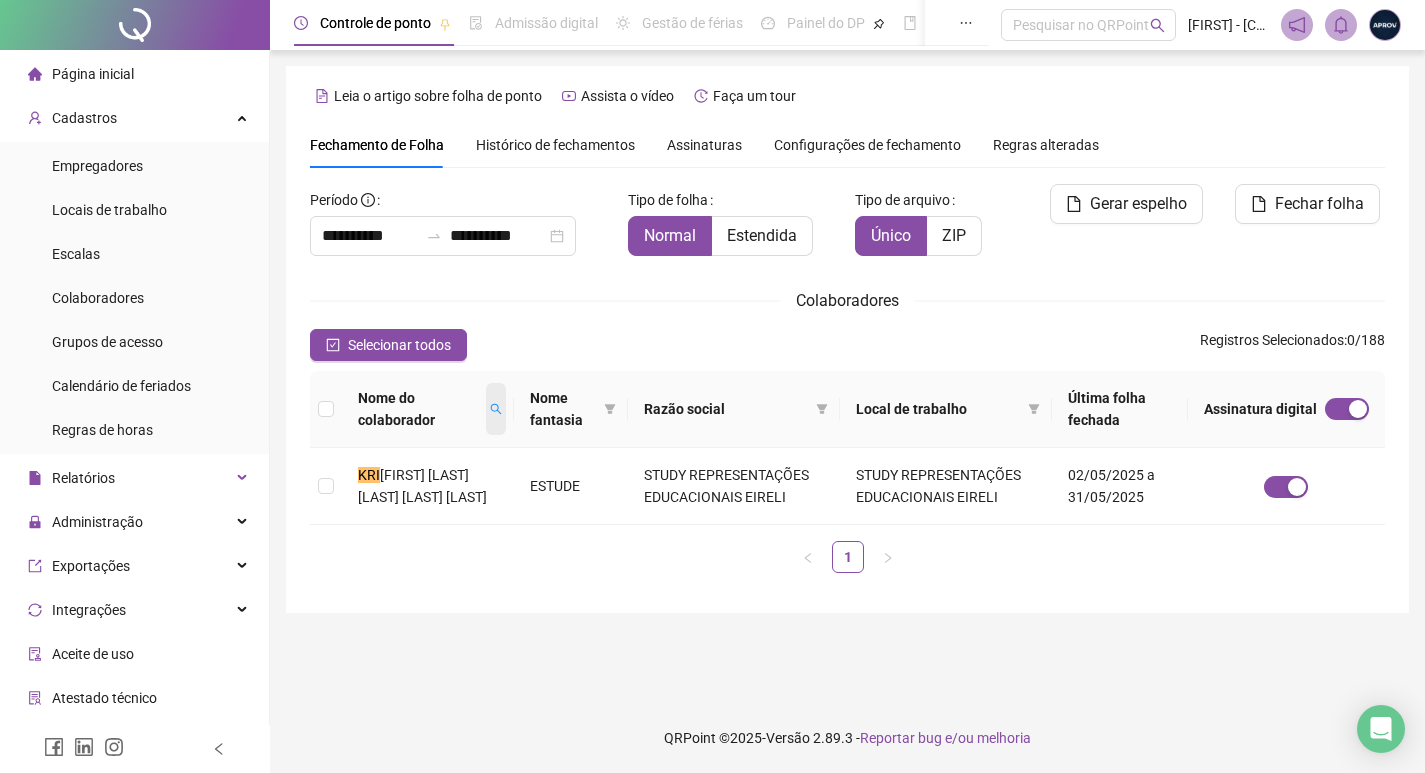 scroll, scrollTop: 0, scrollLeft: 0, axis: both 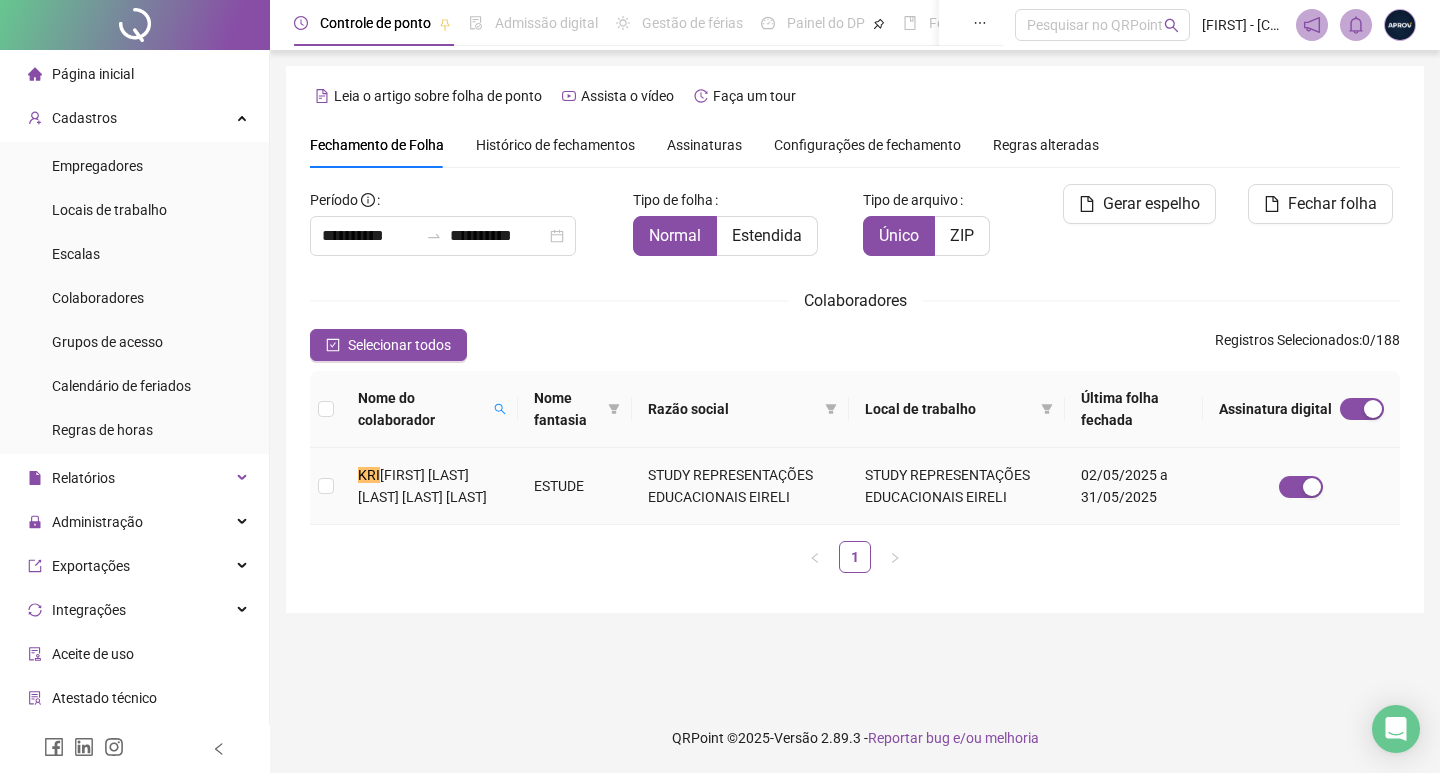 click on "KRI STYNA BARBARA FELICIO DE REZENDE" at bounding box center (430, 486) 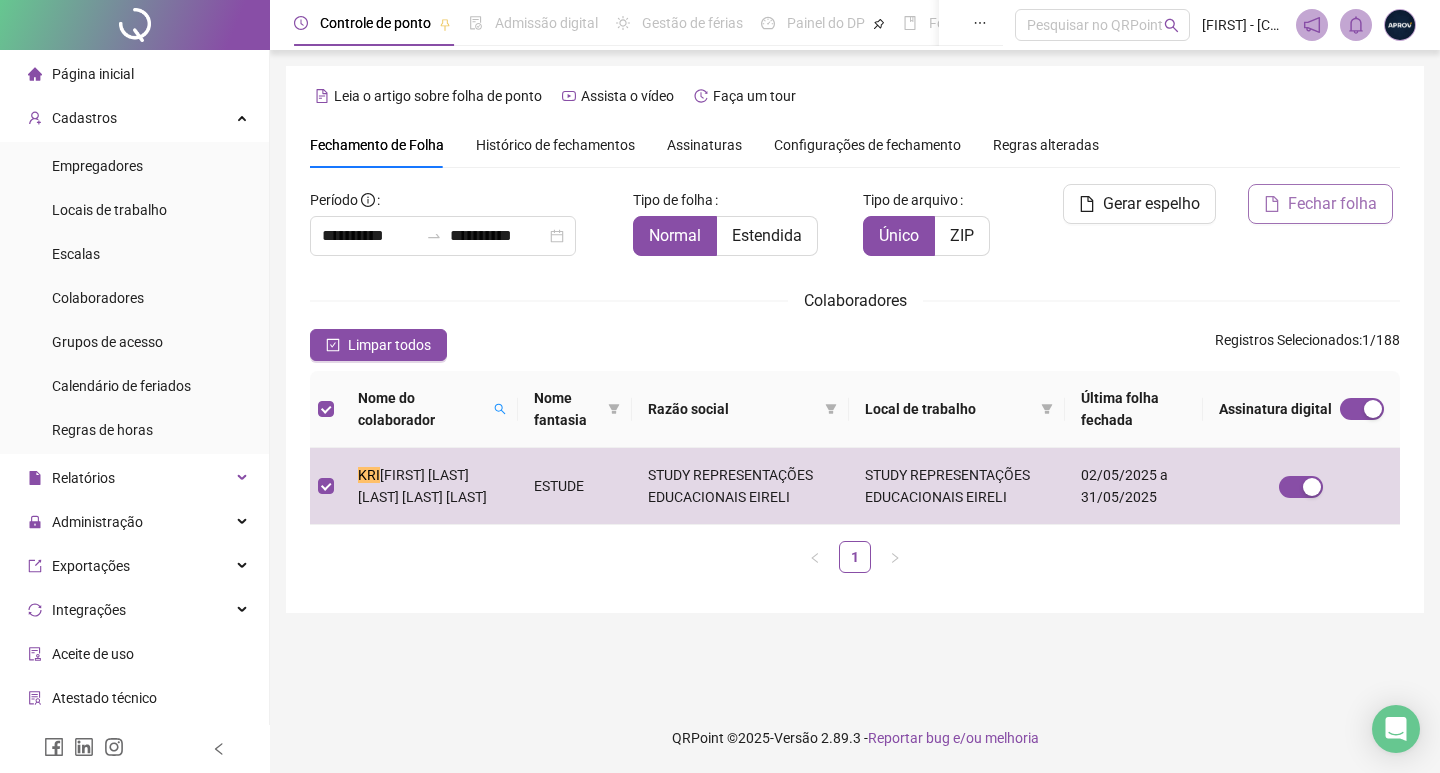 click on "Fechar folha" at bounding box center [1332, 204] 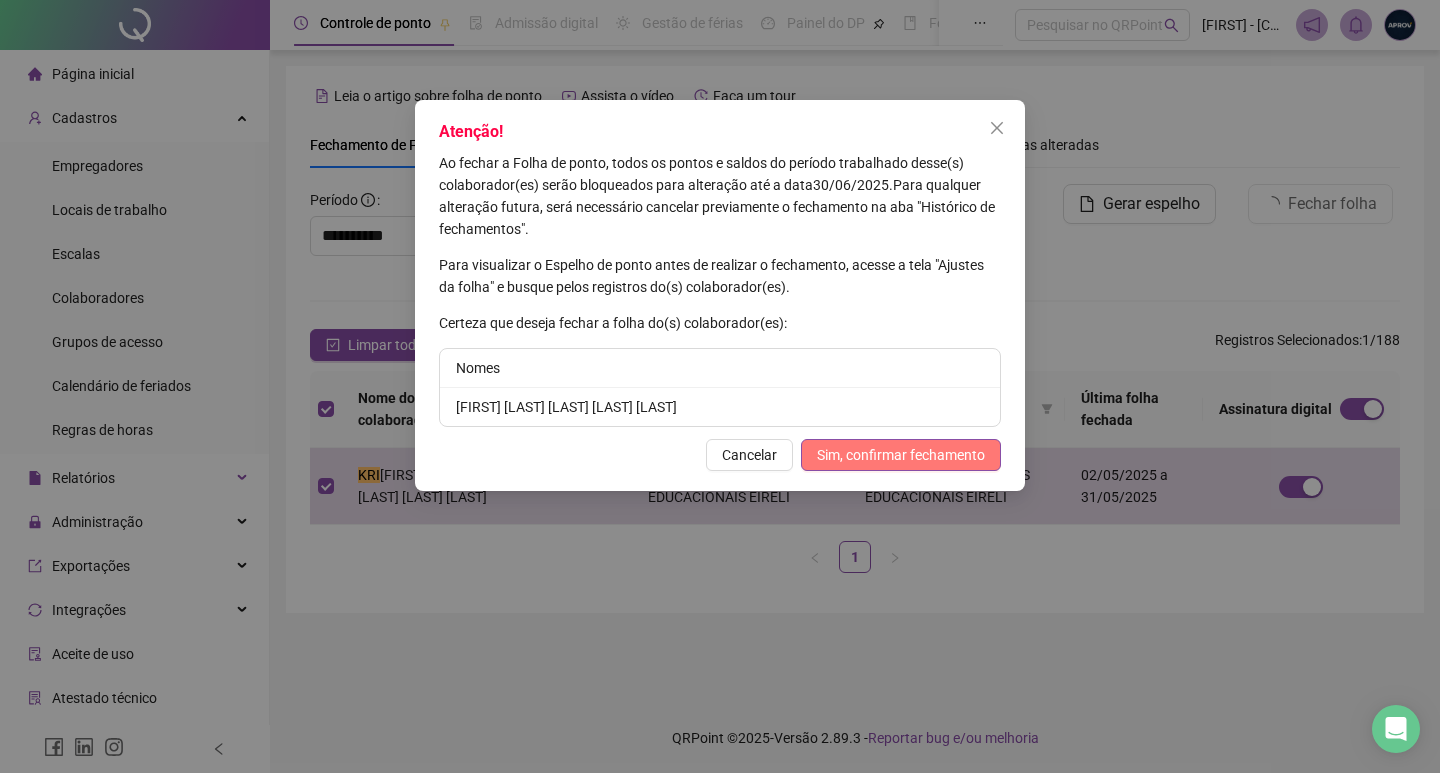 click on "Sim, confirmar fechamento" at bounding box center (901, 455) 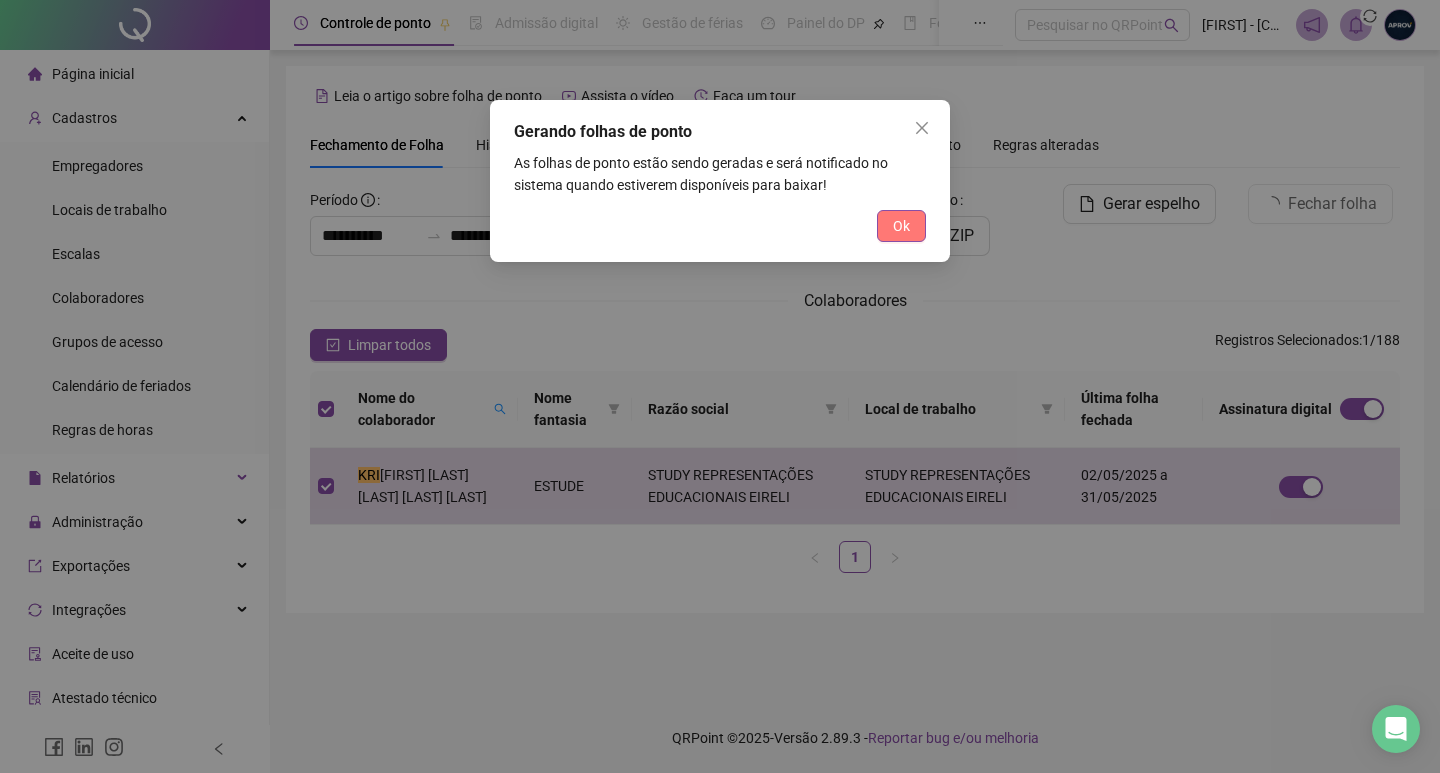 click on "Ok" at bounding box center [901, 226] 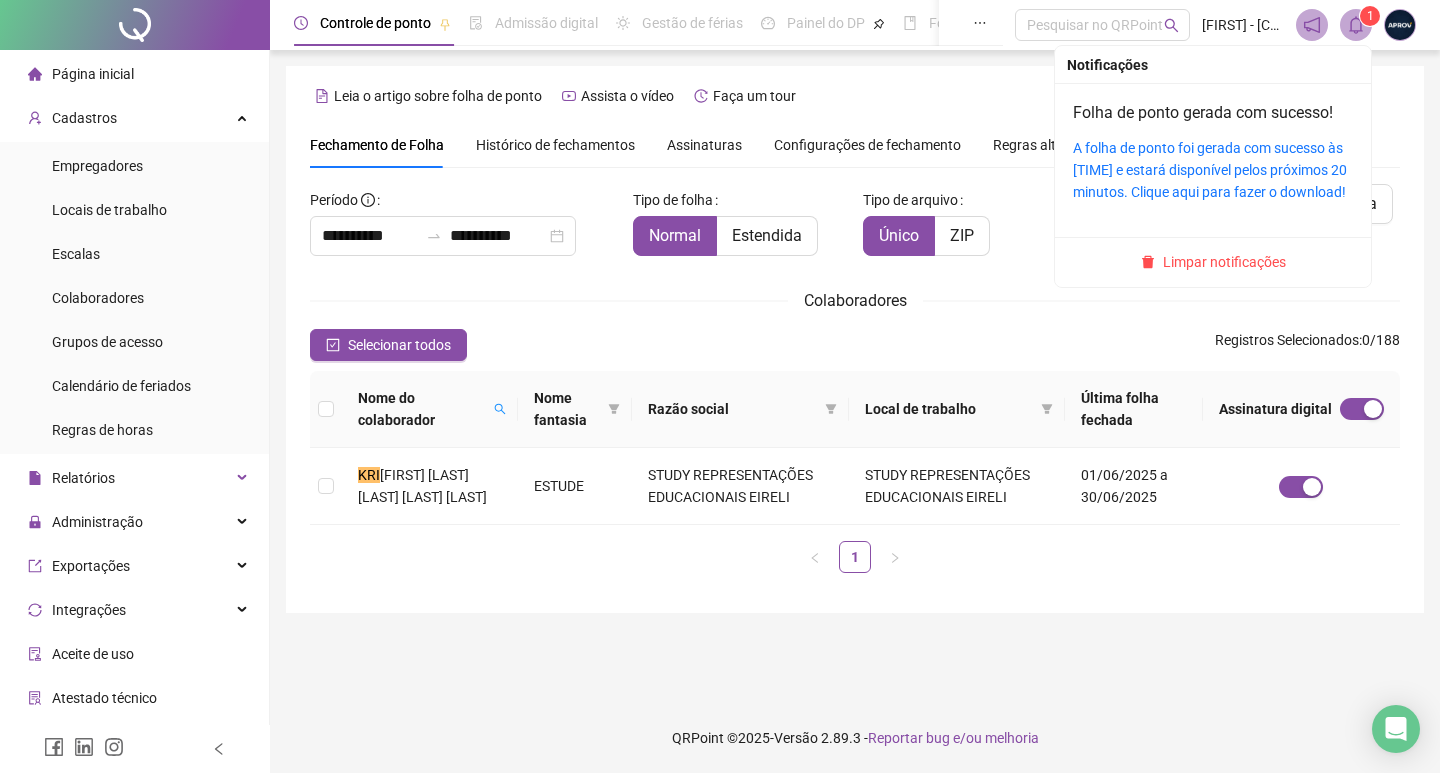 click 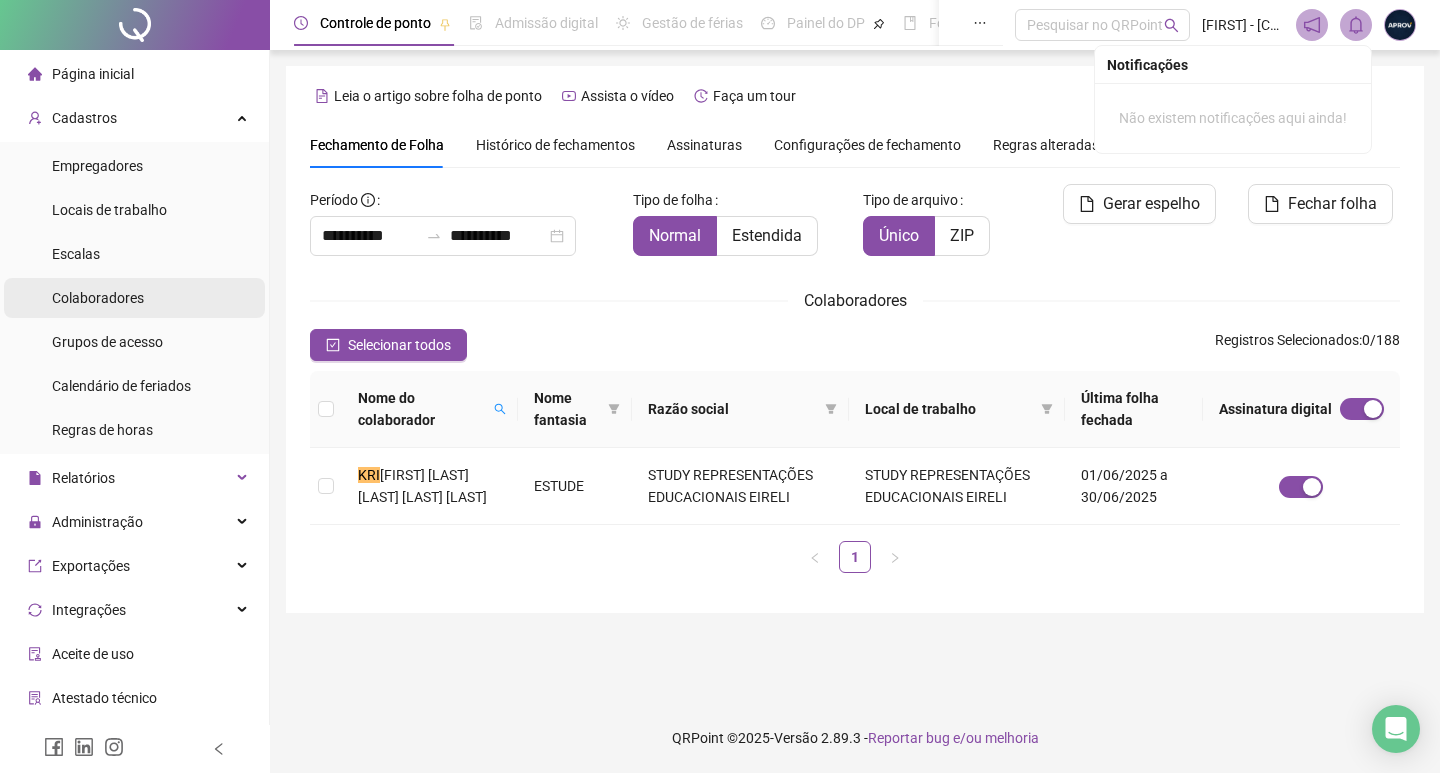 click on "Colaboradores" at bounding box center (98, 298) 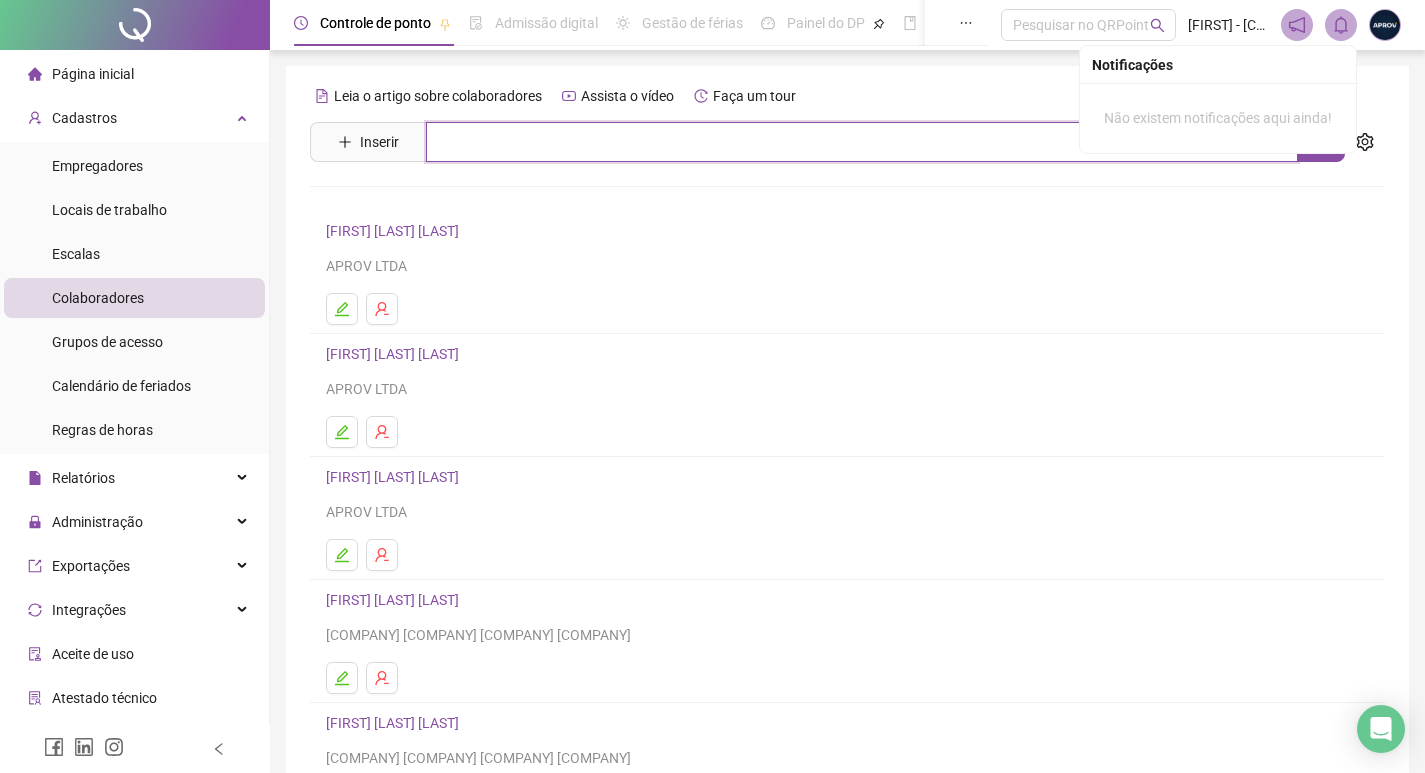 click at bounding box center [862, 142] 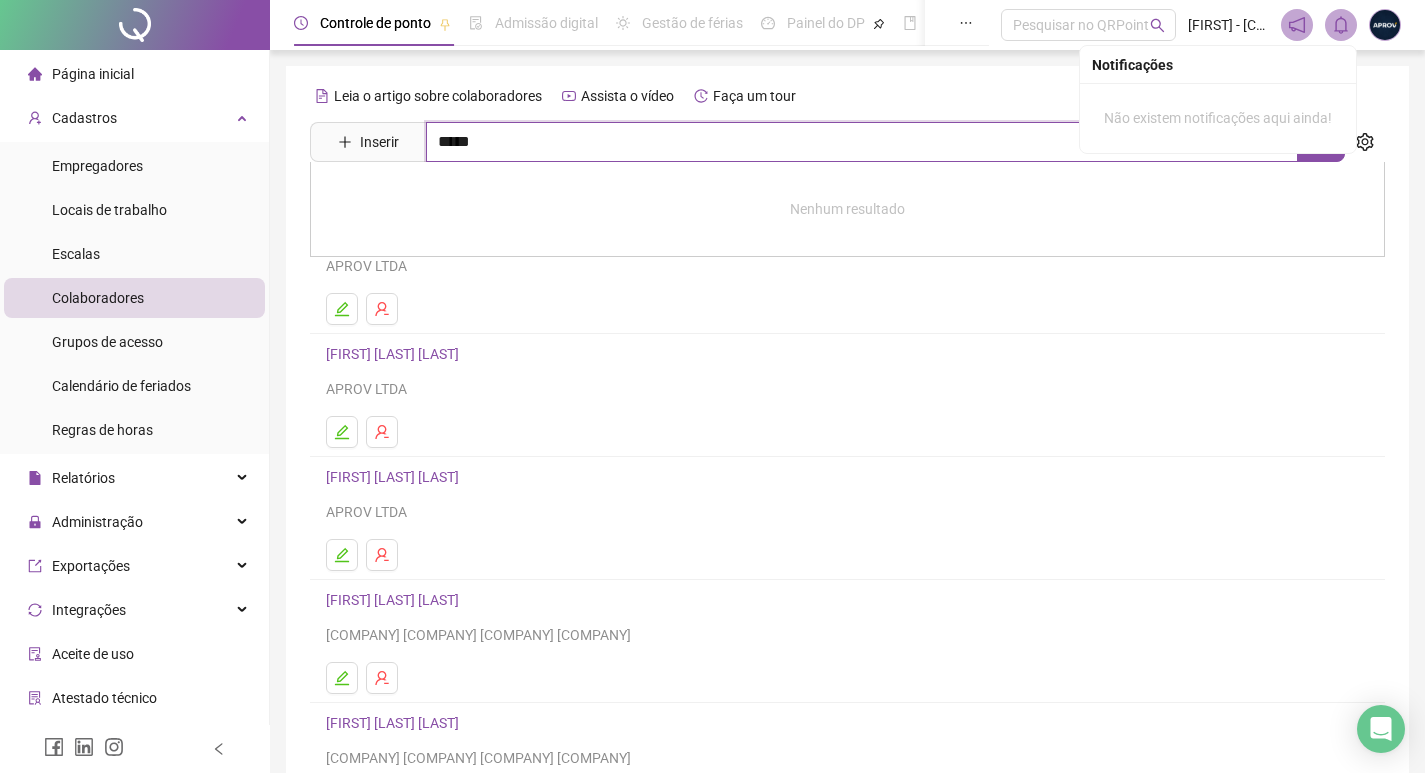 type on "*****" 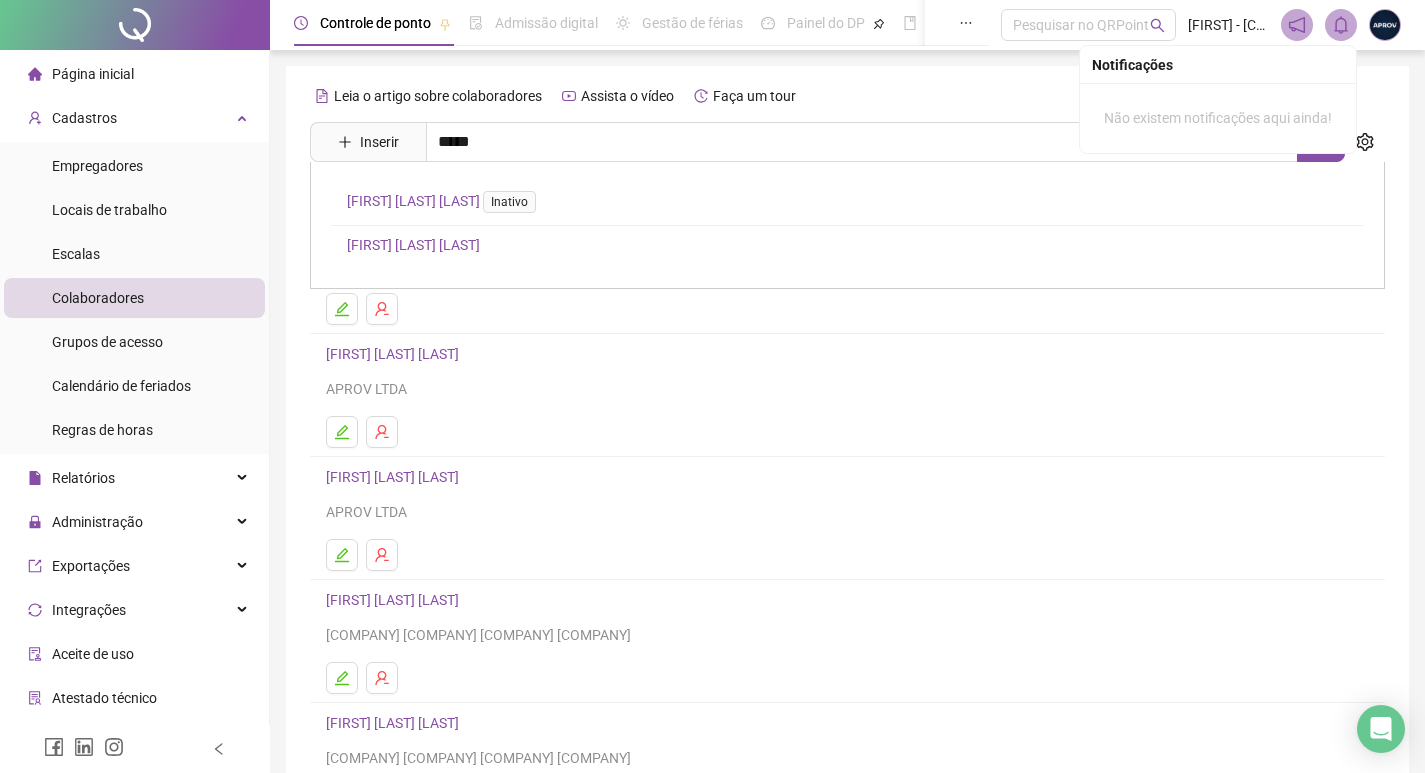 click on "RAYLA MARCIANO BORGES" at bounding box center [413, 245] 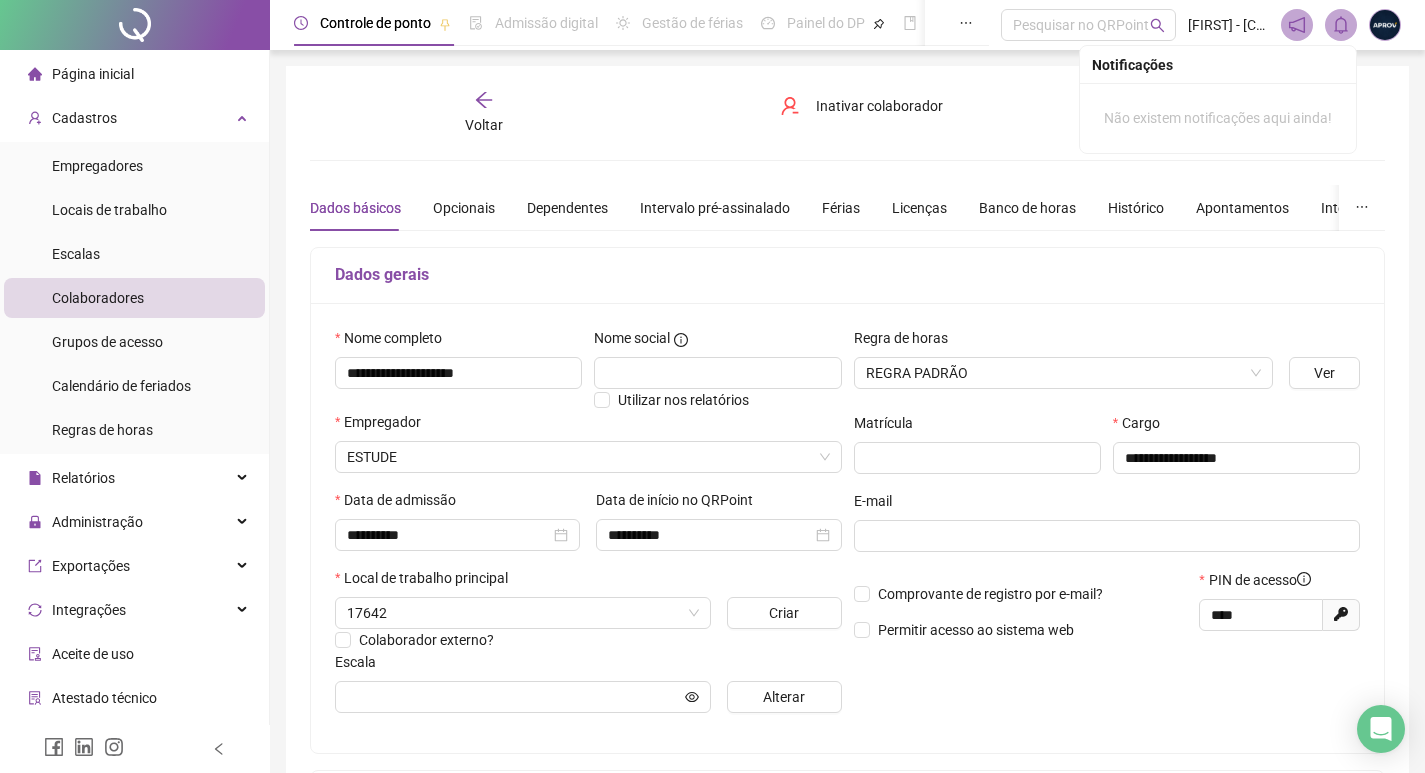 type on "**********" 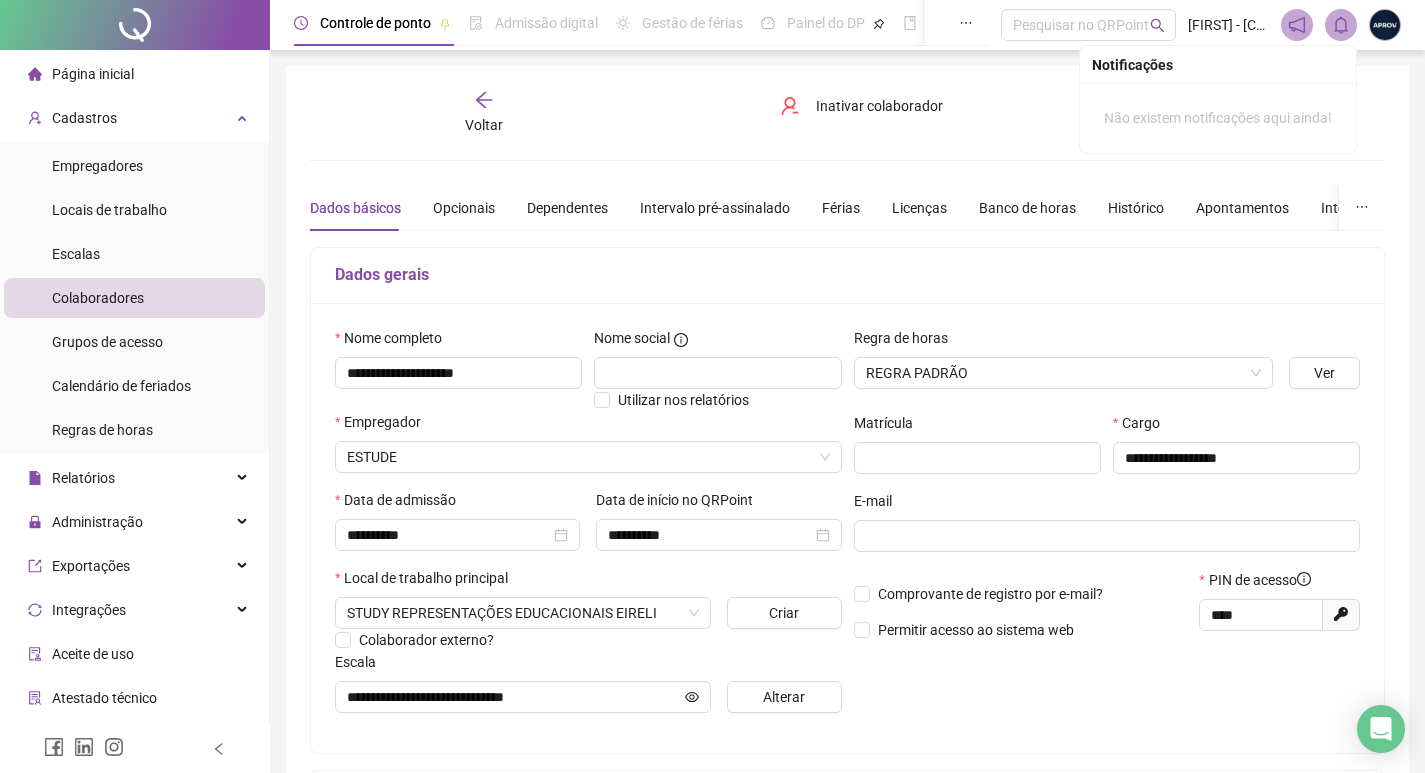 click on "Voltar" at bounding box center [484, 125] 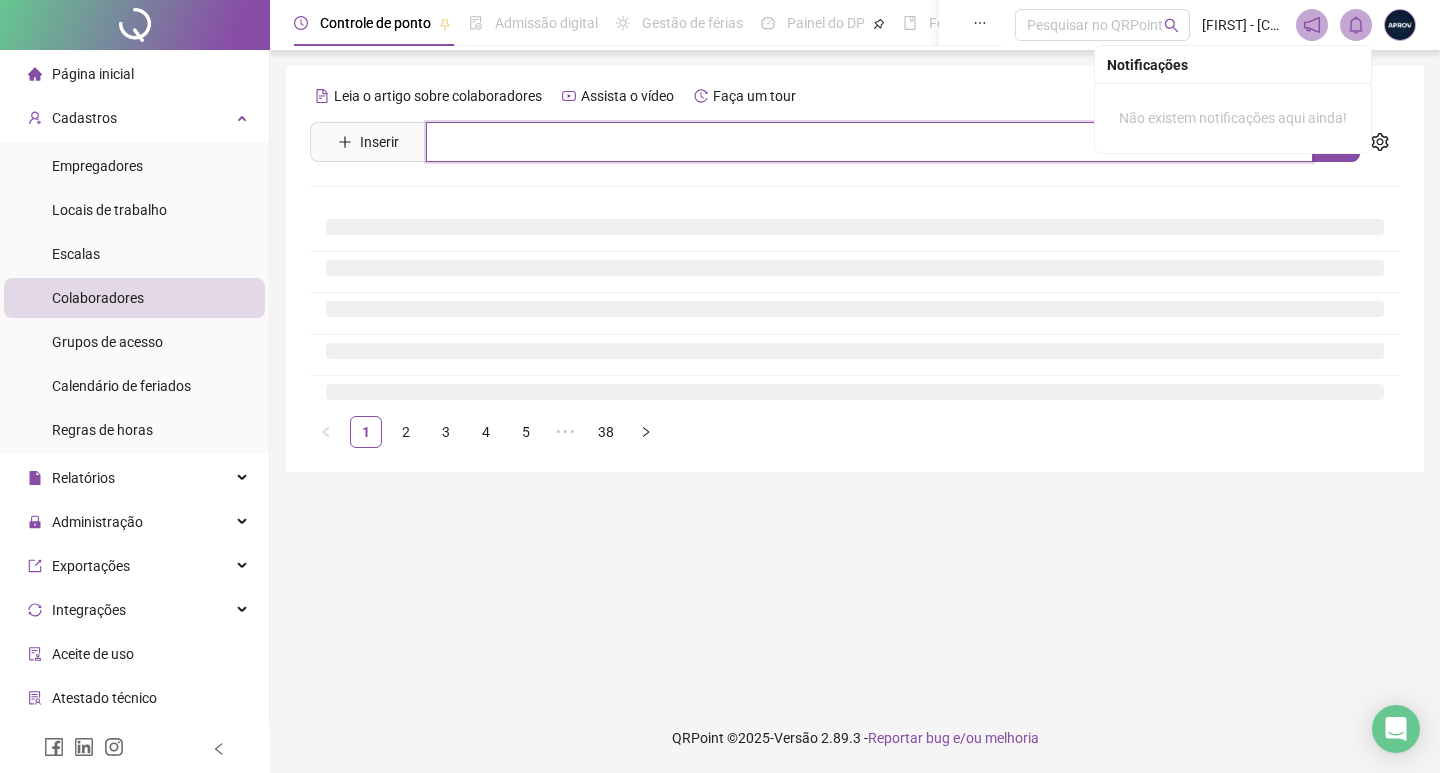 click at bounding box center (869, 142) 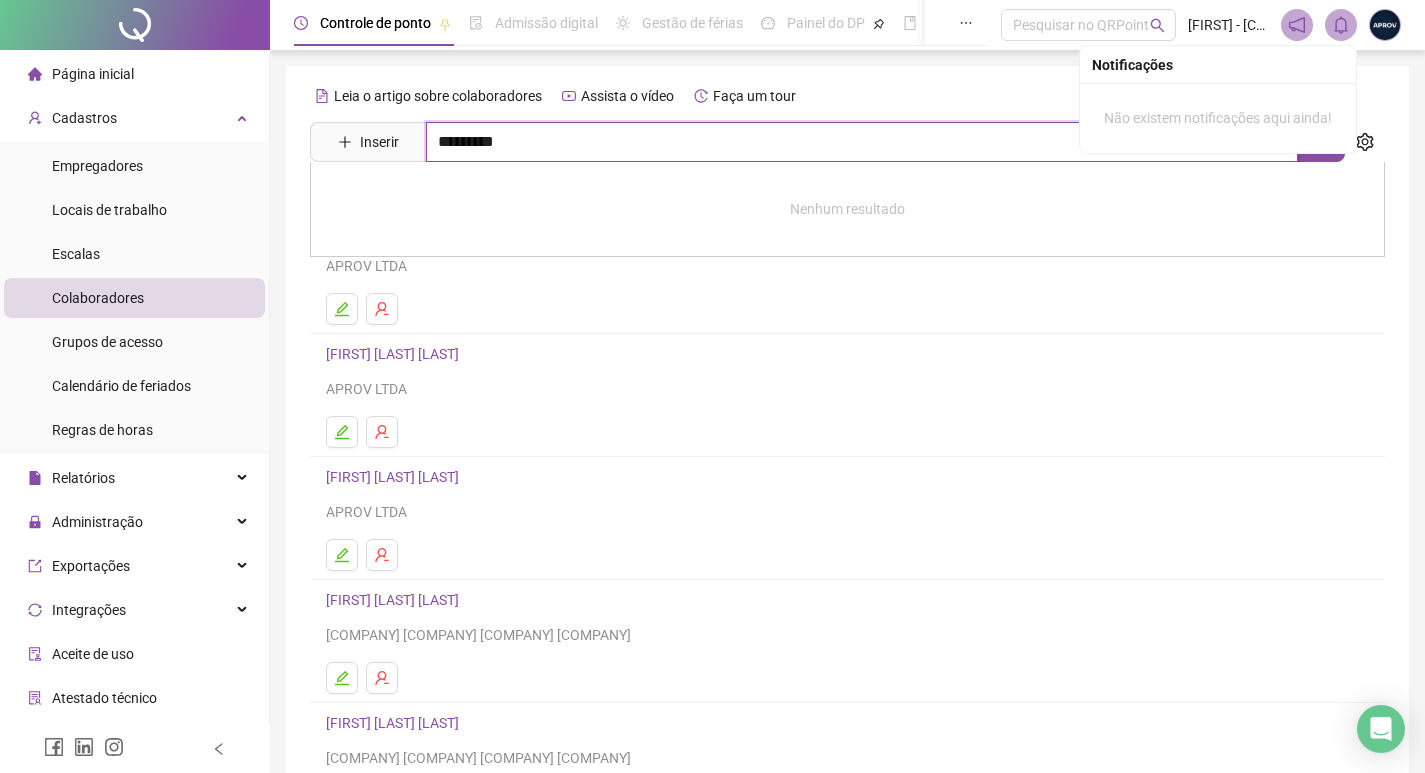 type on "*********" 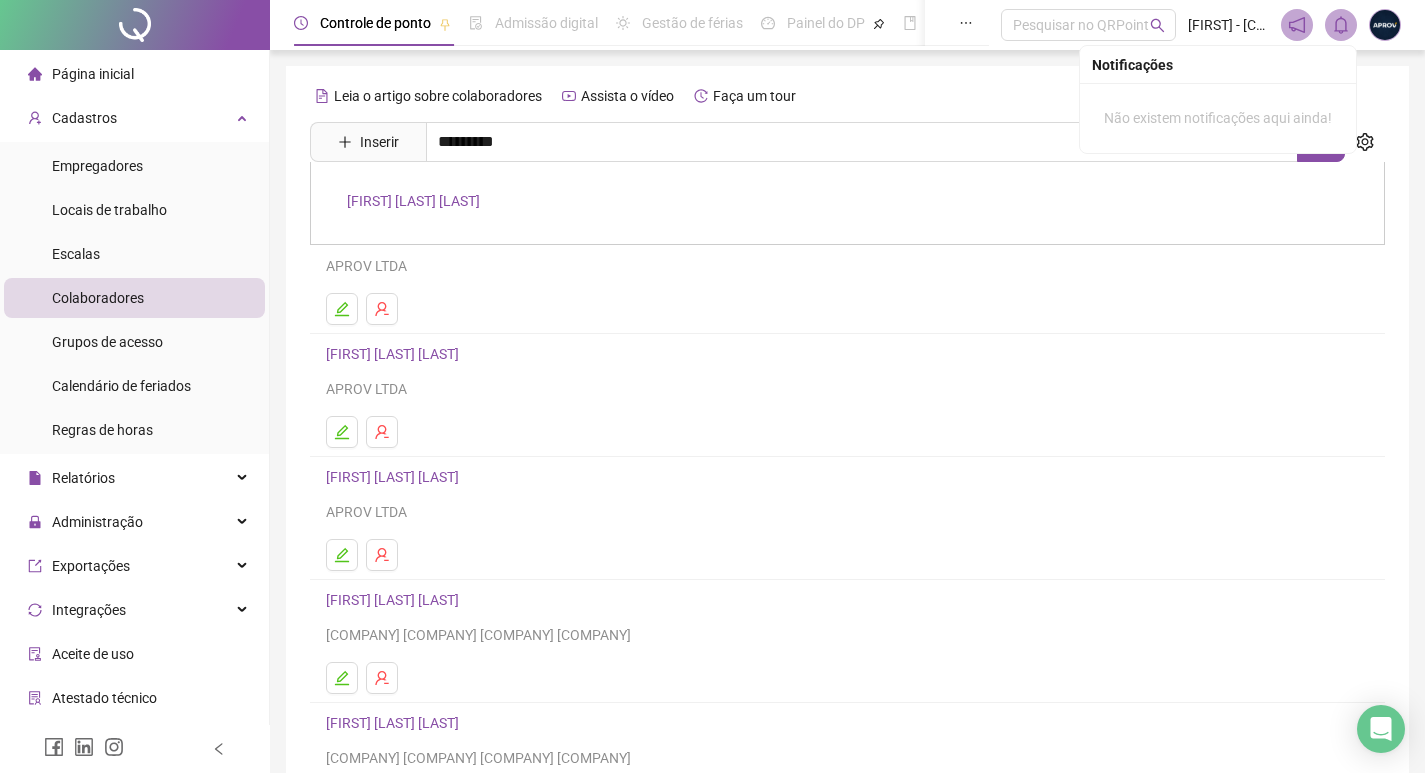 click on "[FIRST] [LAST] [LAST]" at bounding box center (413, 201) 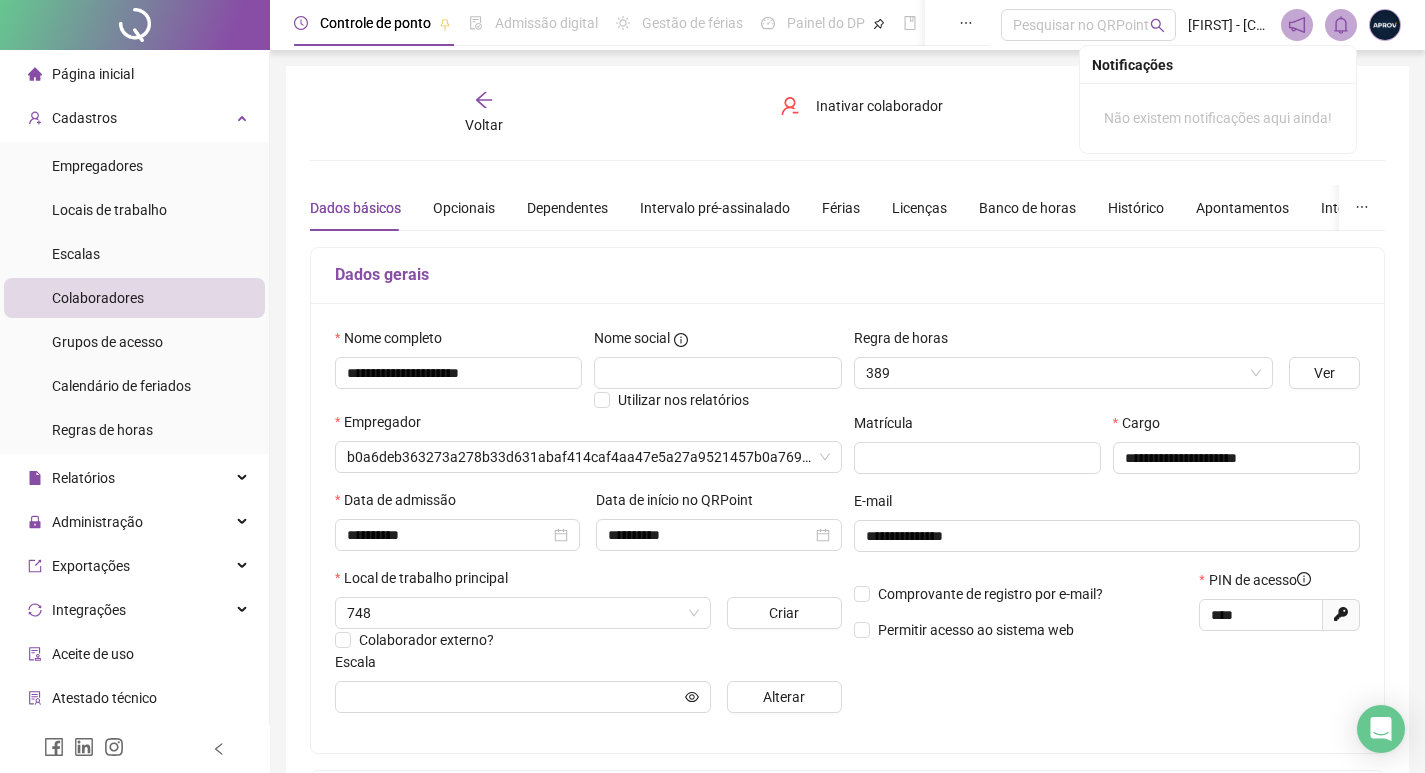 type on "**********" 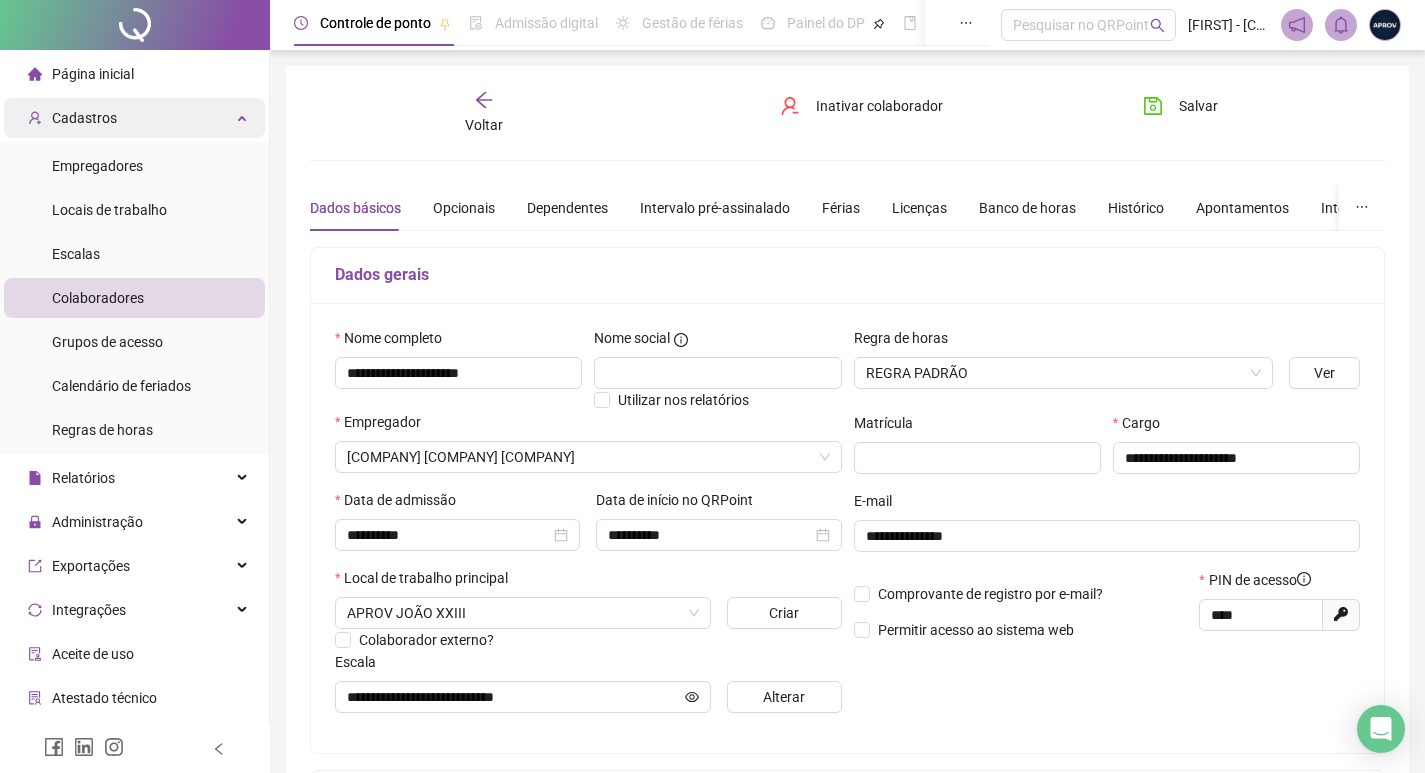 click on "Cadastros" at bounding box center (134, 118) 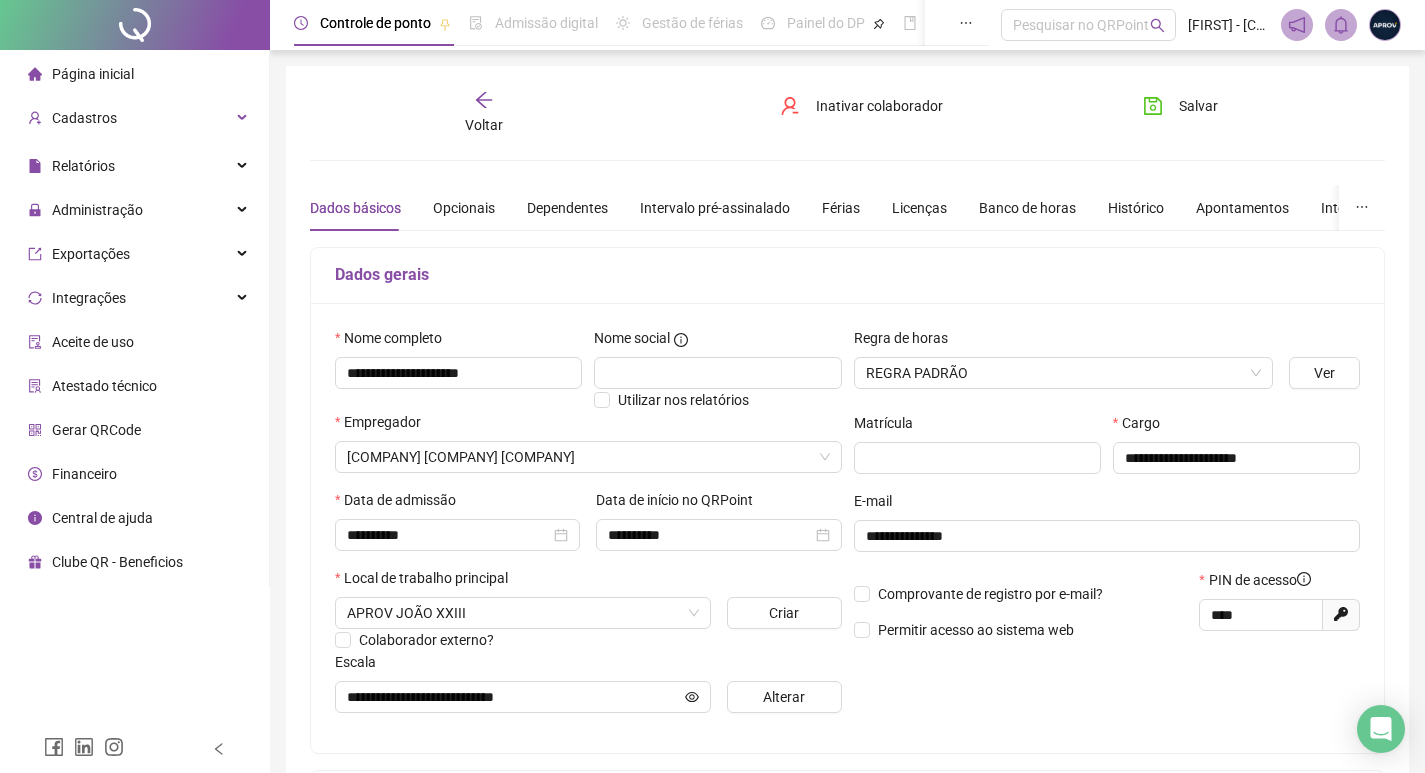 click on "Página inicial" at bounding box center (134, 74) 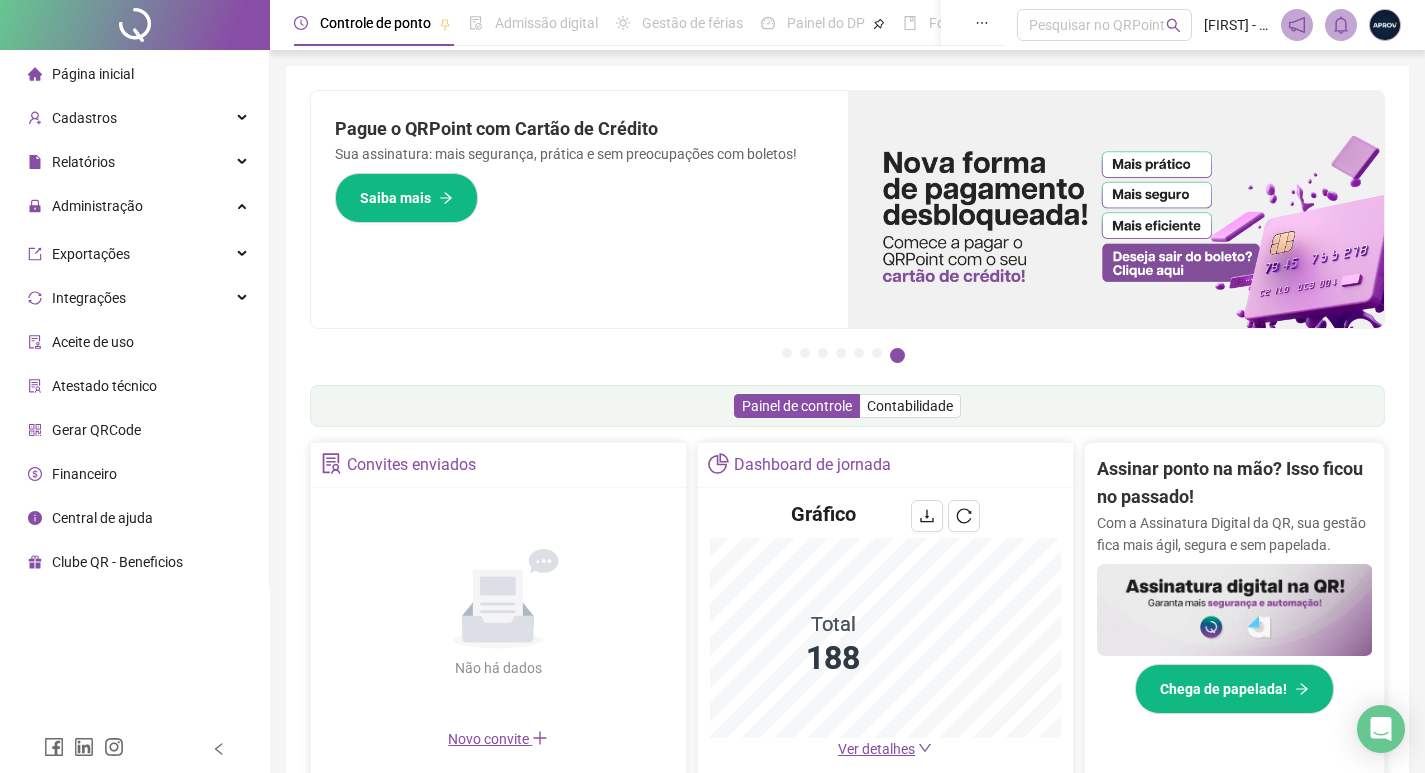 click on "Página inicial Cadastros Empregadores Locais de trabalho Escalas Colaboradores Grupos de acesso Calendário de feriados Regras de horas Relatórios Administração Ajustes da folha Ajustes rápidos Análise de inconsistências Controle de registros de ponto Gestão de solicitações Ocorrências Validar protocolo Link para Registro Rápido Exportações Integrações Aceite de uso Atestado técnico Gerar QRCode Financeiro Central de ajuda Clube QR - Beneficios" at bounding box center [135, 318] 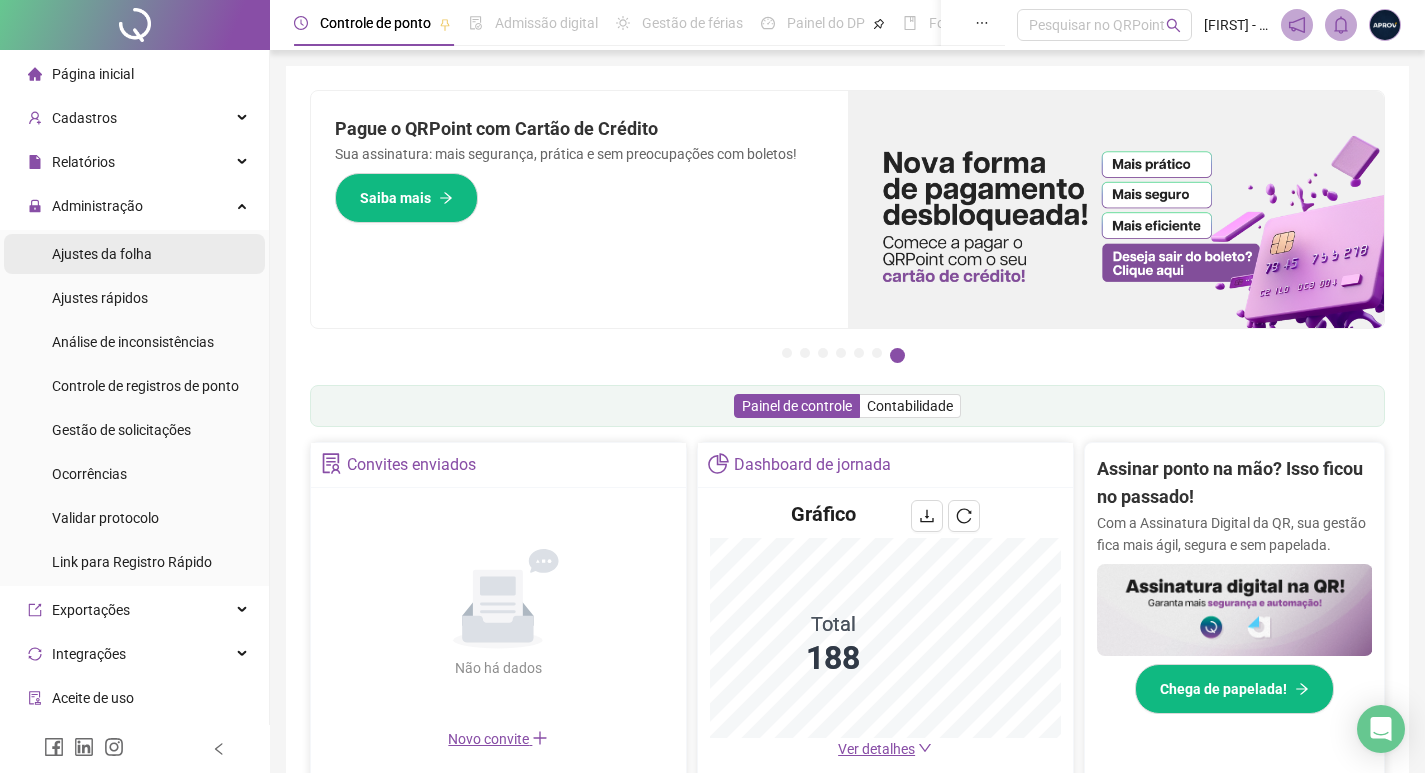 click on "Ajustes da folha" at bounding box center (102, 254) 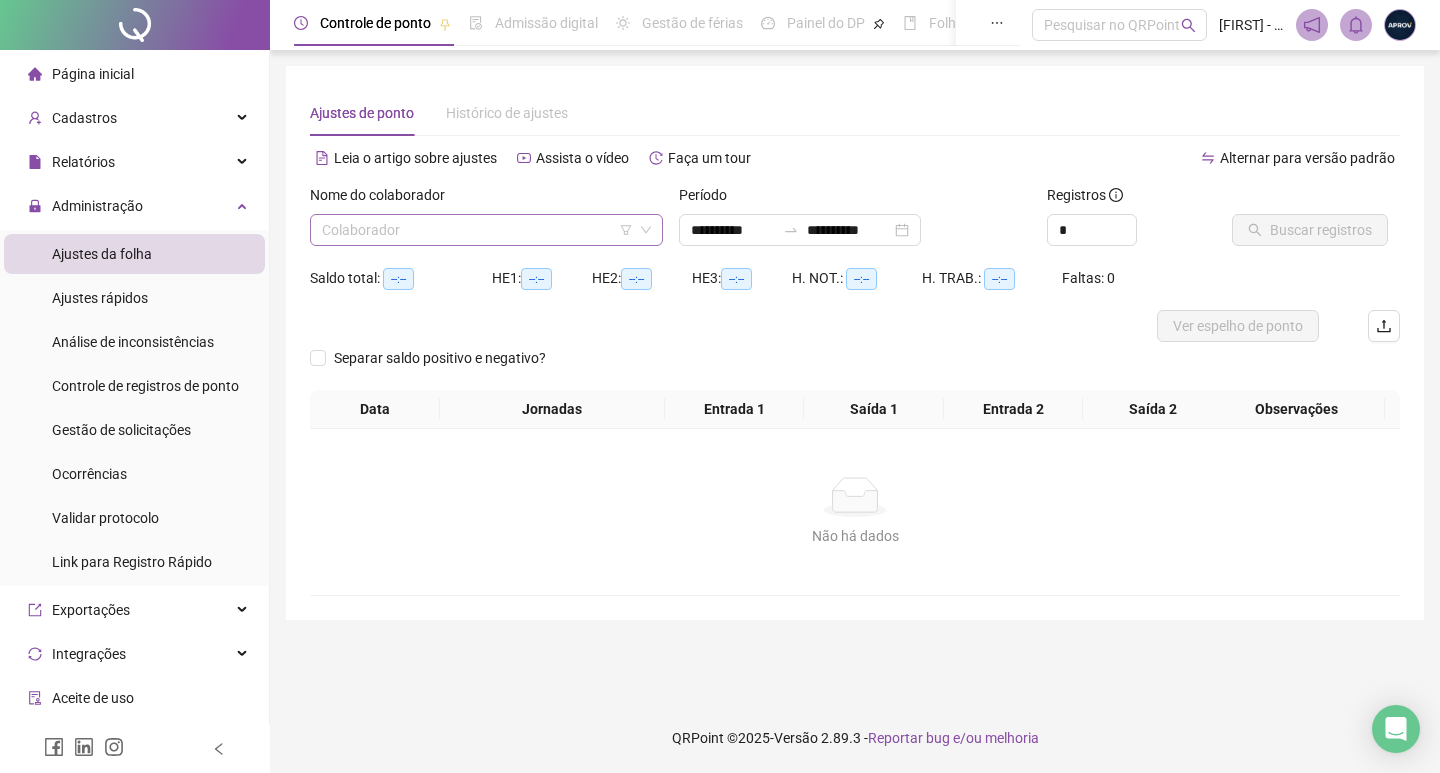click at bounding box center [477, 230] 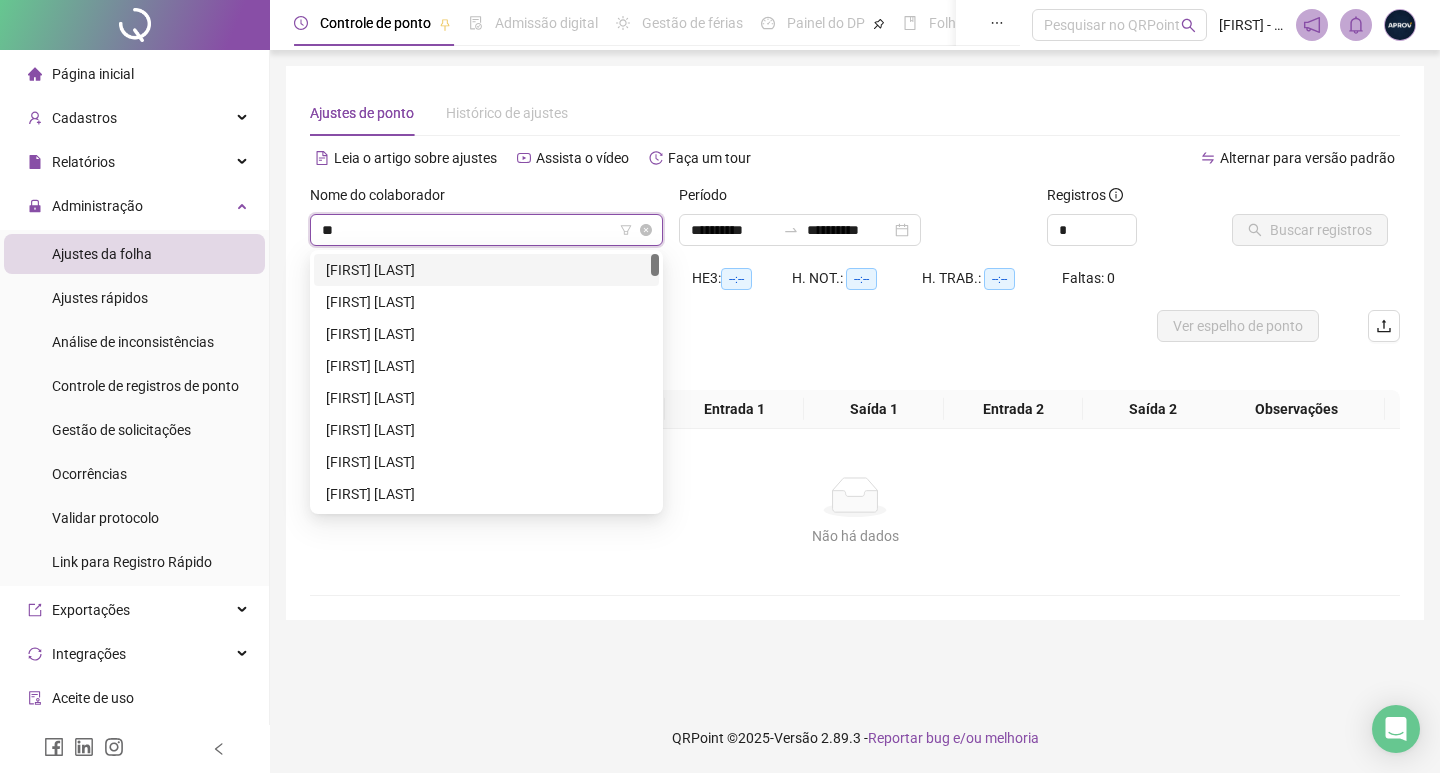 type on "***" 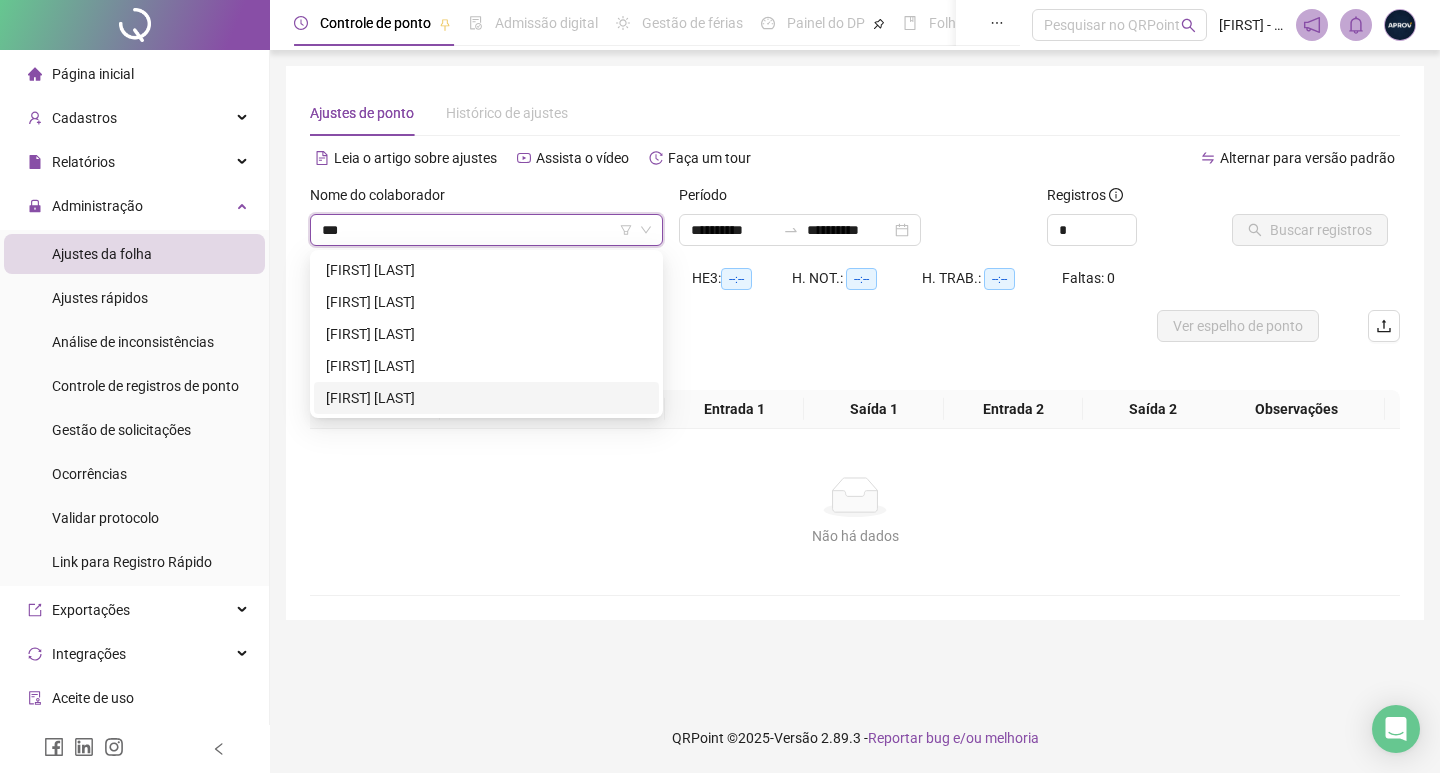 click on "[FIRST] [LAST] [LAST]" at bounding box center (486, 398) 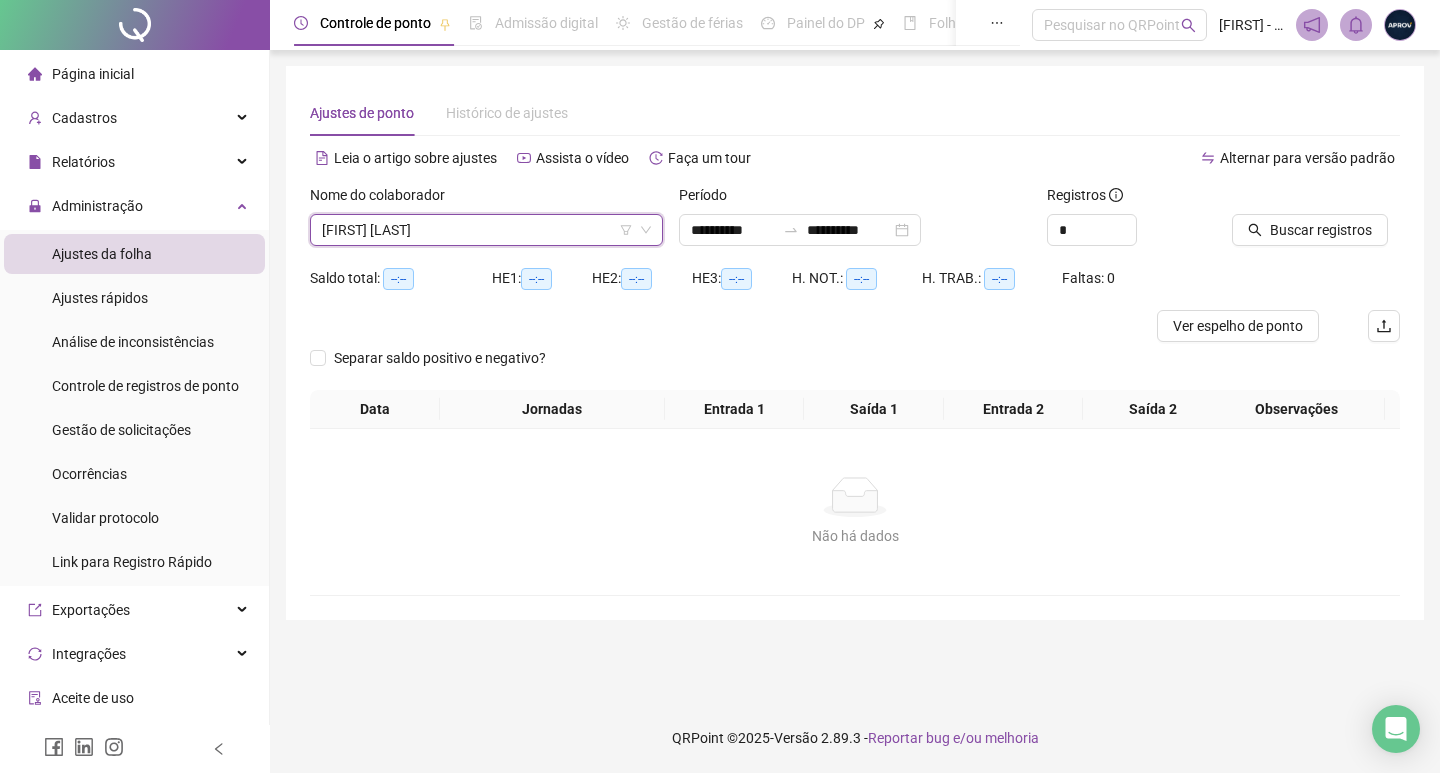 click on "Período" at bounding box center (855, 199) 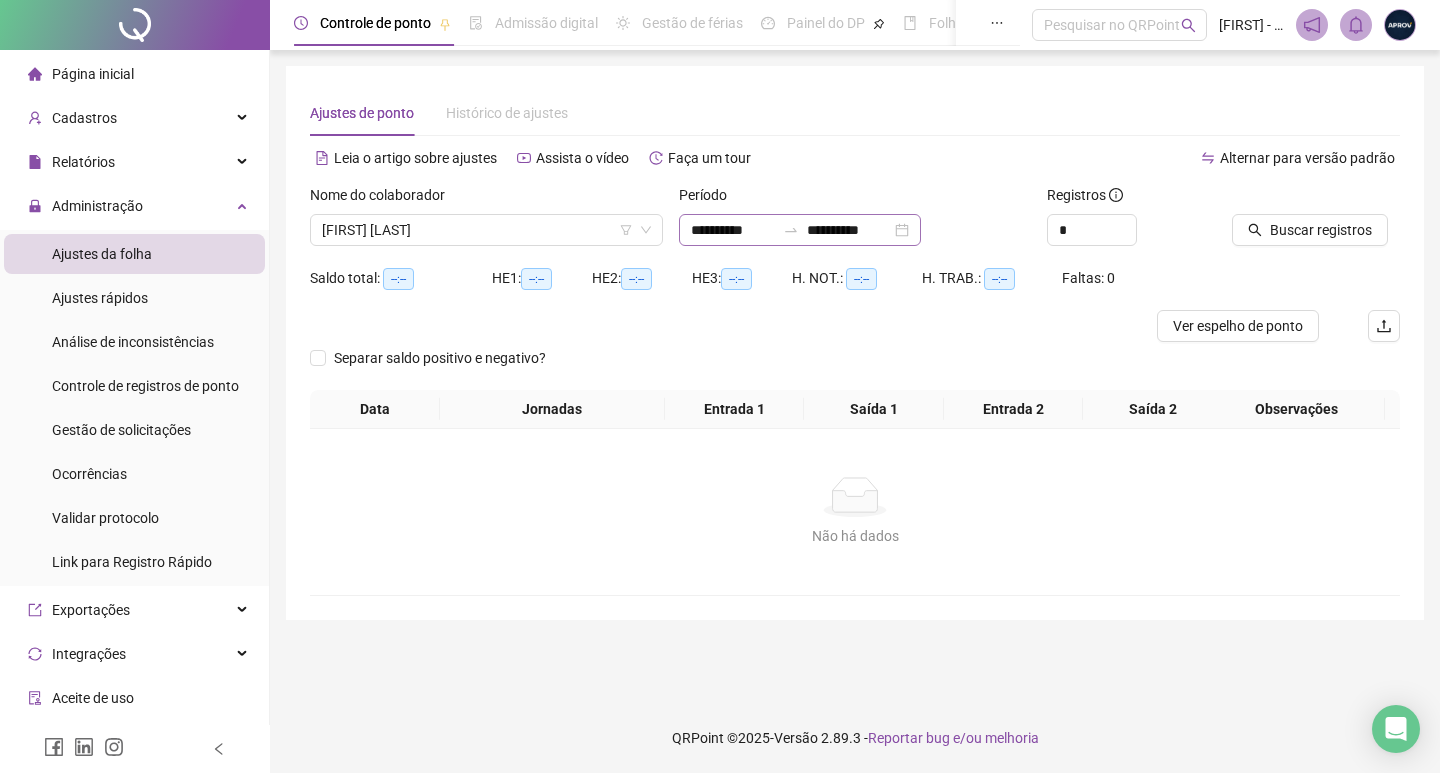click on "**********" at bounding box center [800, 230] 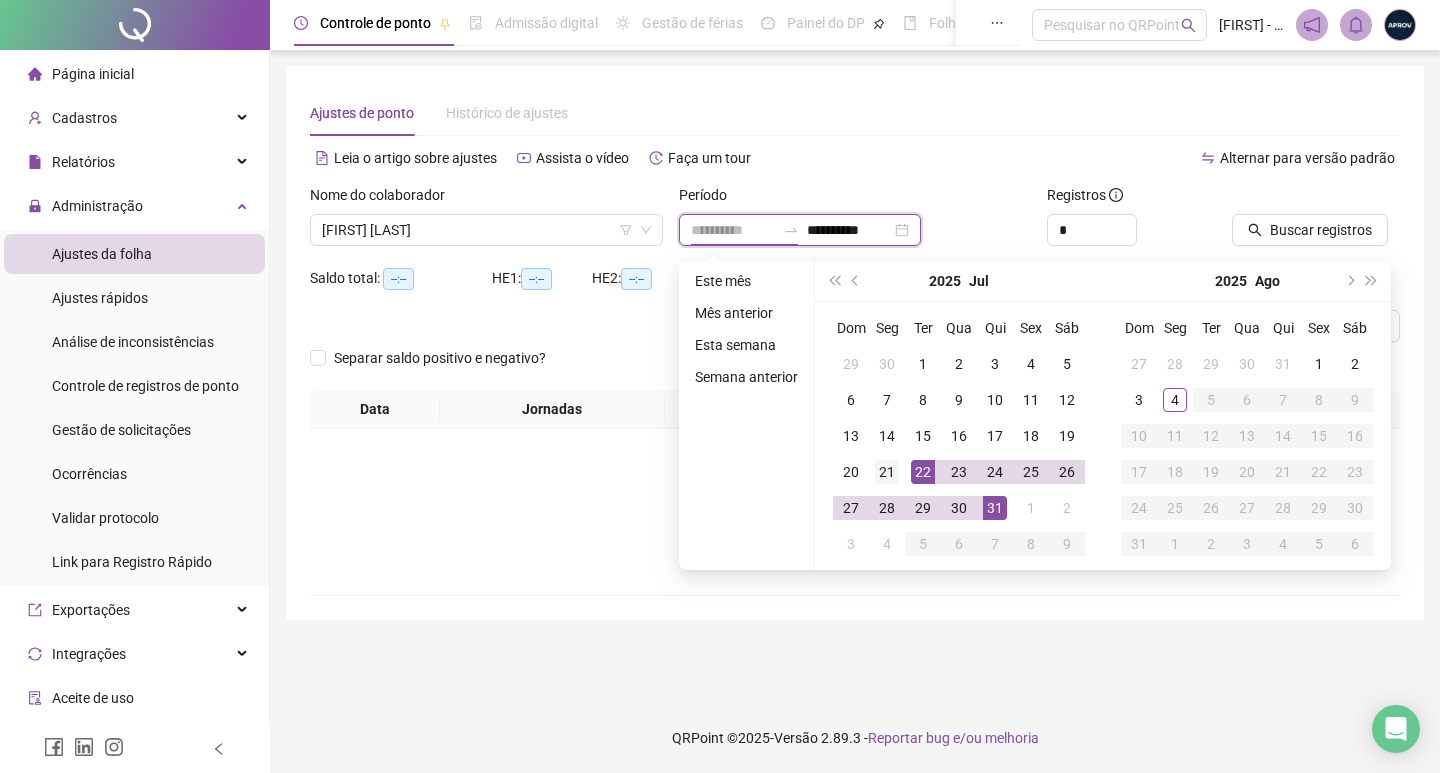 type on "**********" 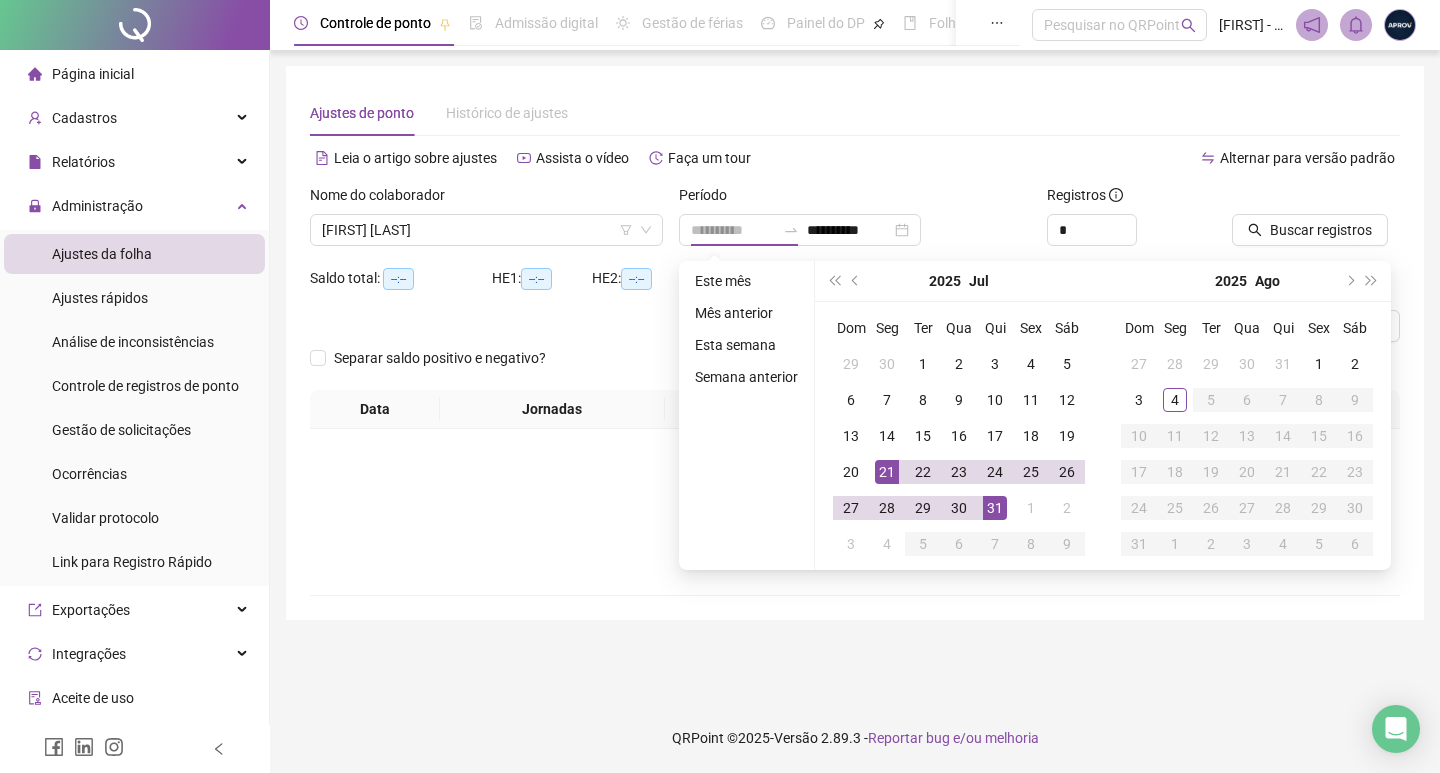 click on "21" at bounding box center (887, 472) 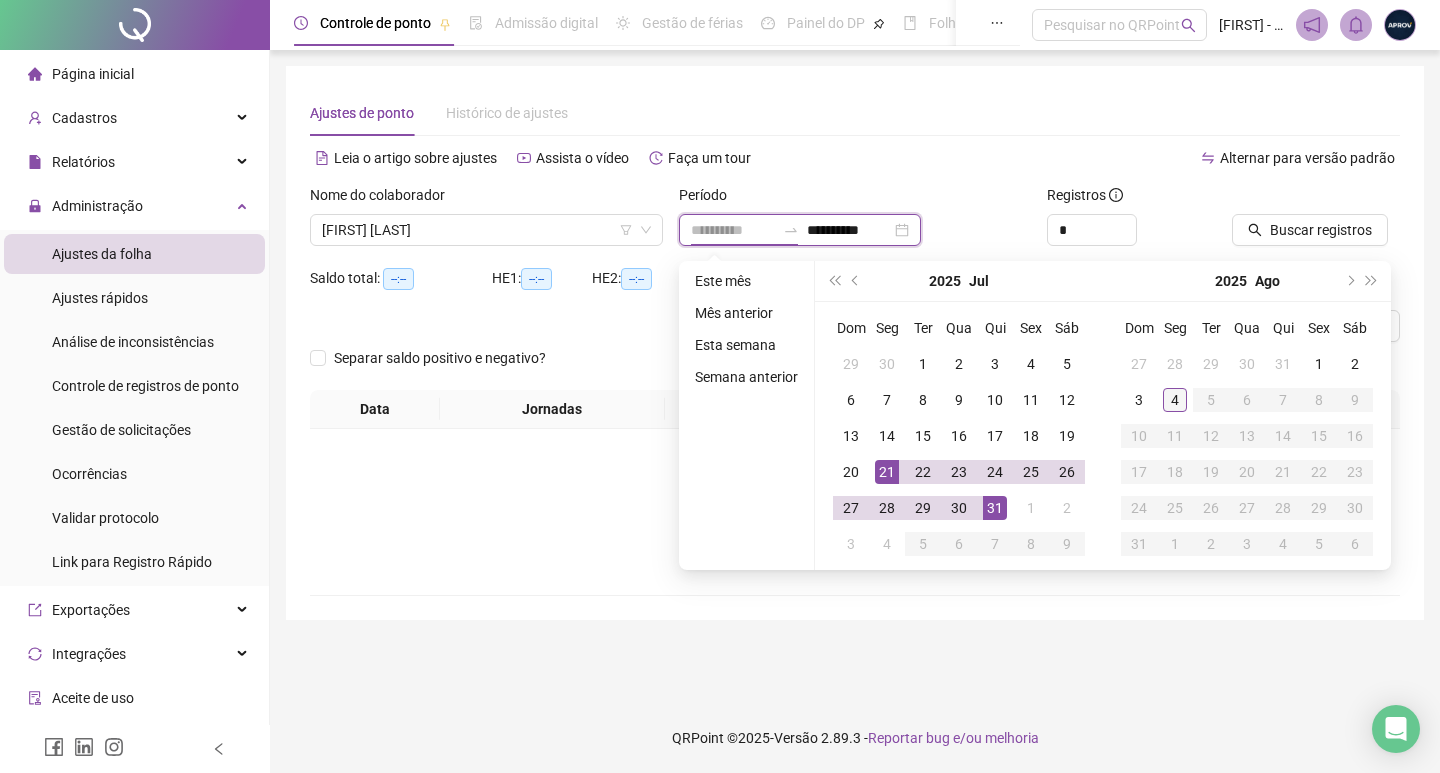 type on "**********" 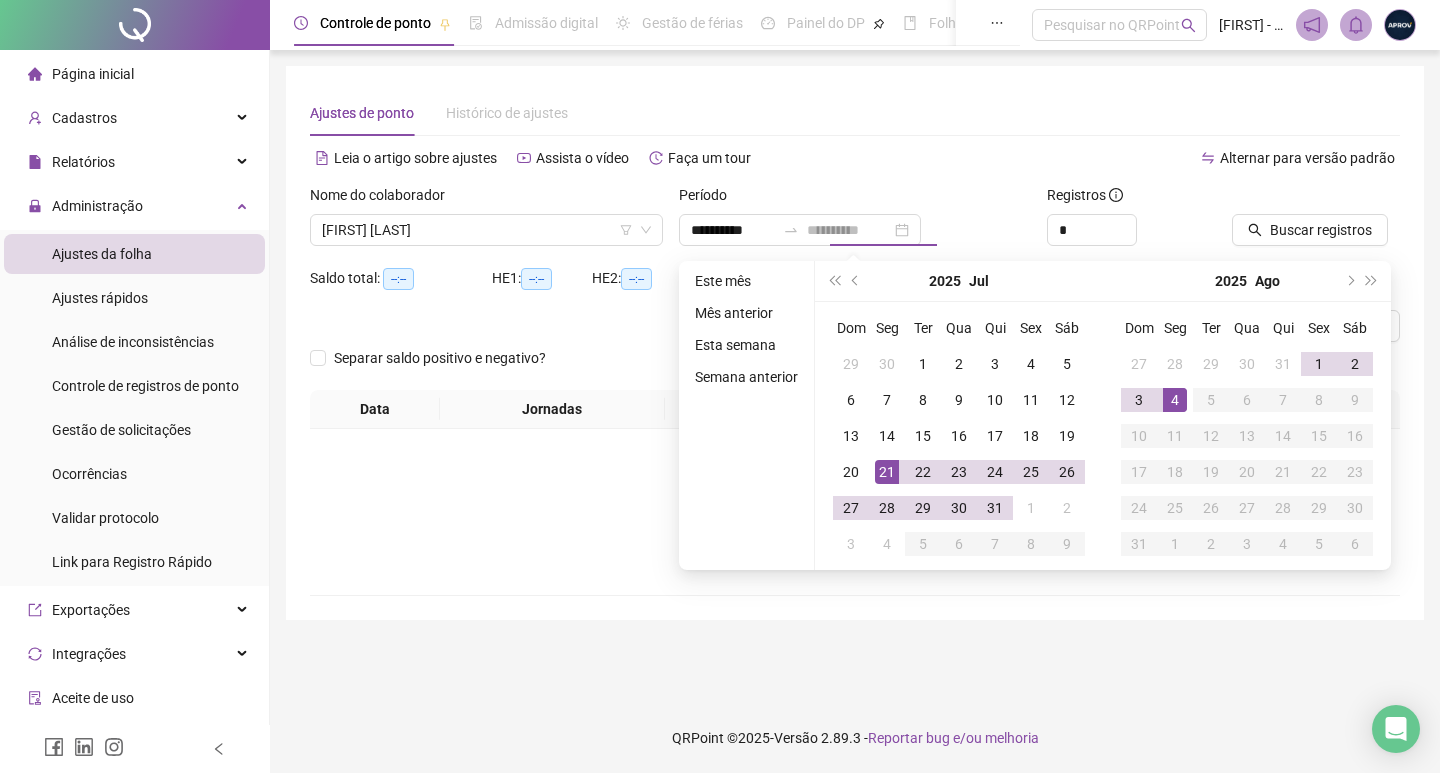 click on "4" at bounding box center [1175, 400] 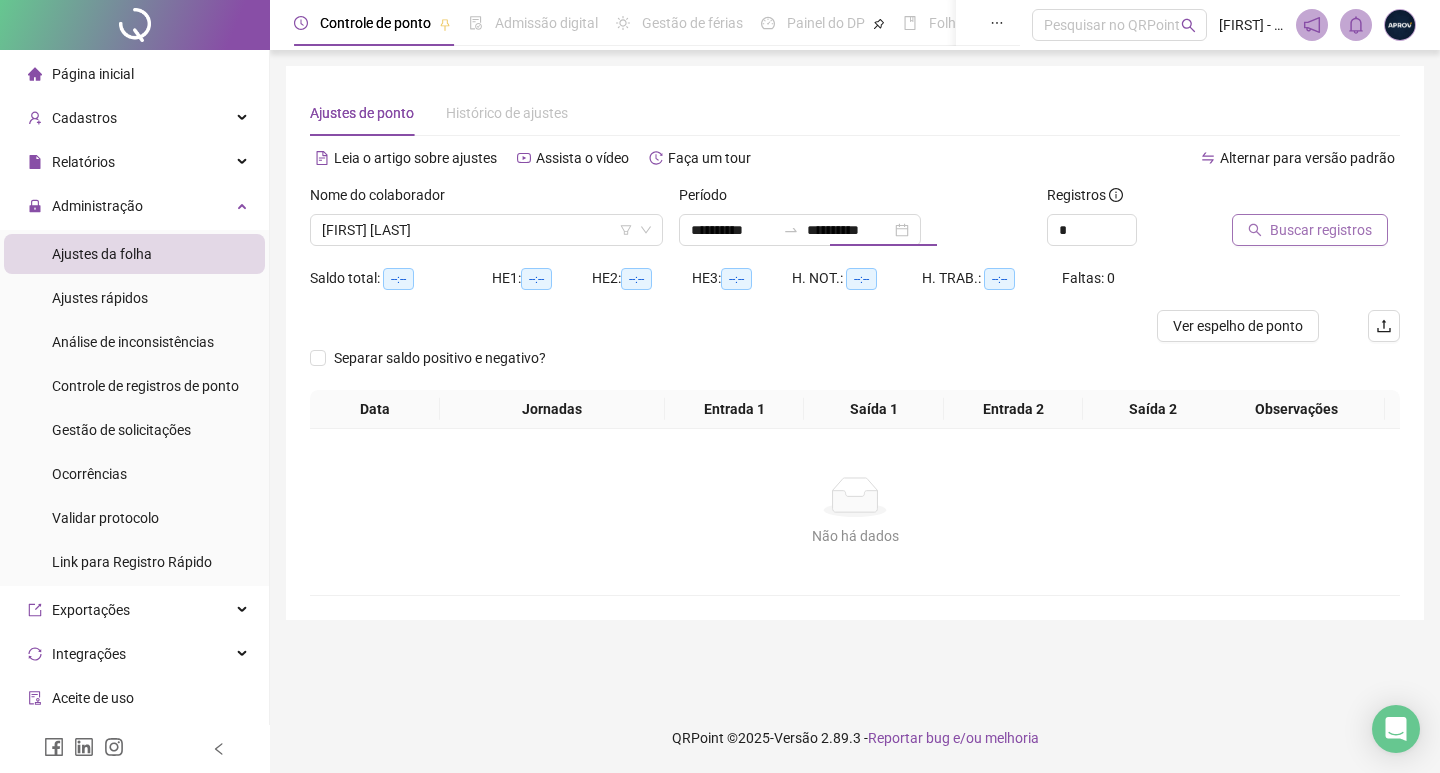 click on "Buscar registros" at bounding box center (1321, 230) 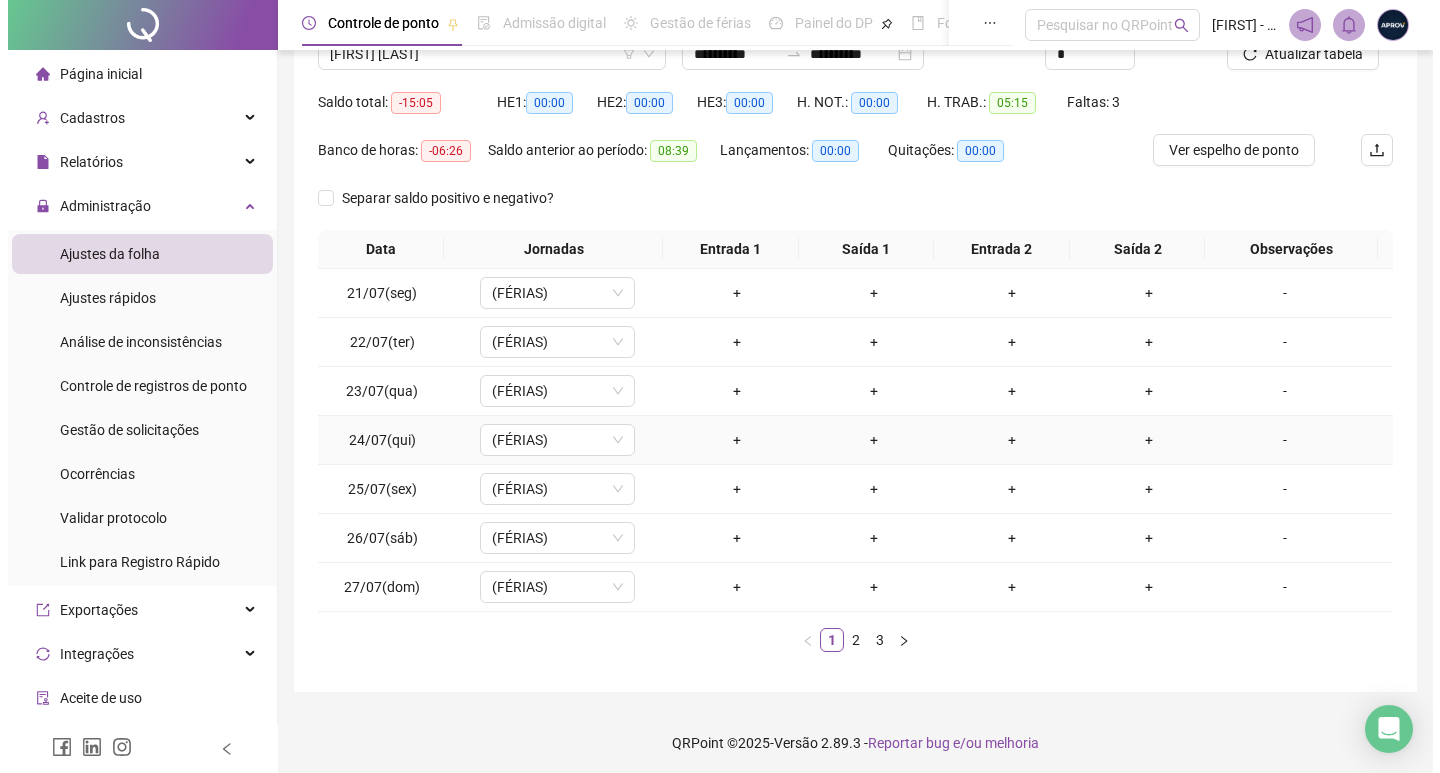 scroll, scrollTop: 181, scrollLeft: 0, axis: vertical 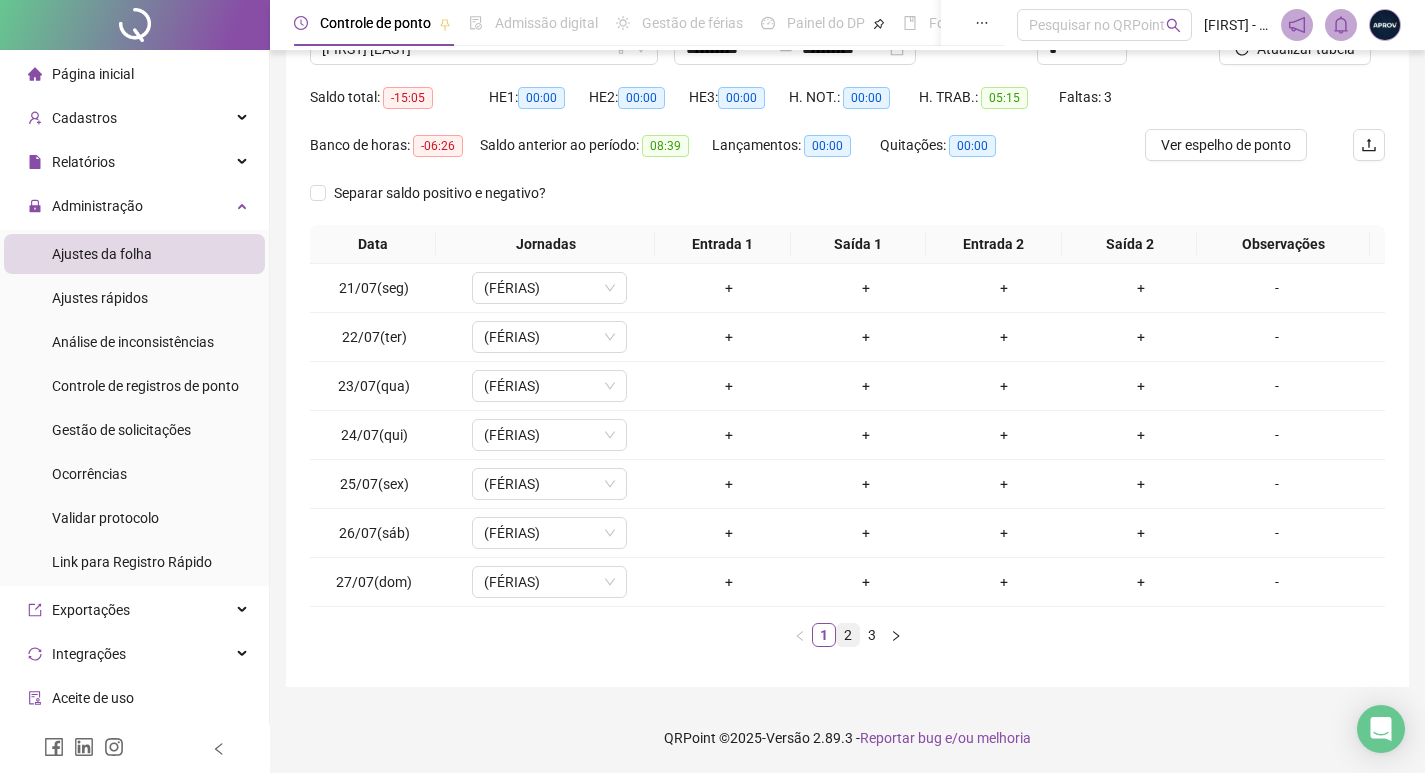 click on "2" at bounding box center (848, 635) 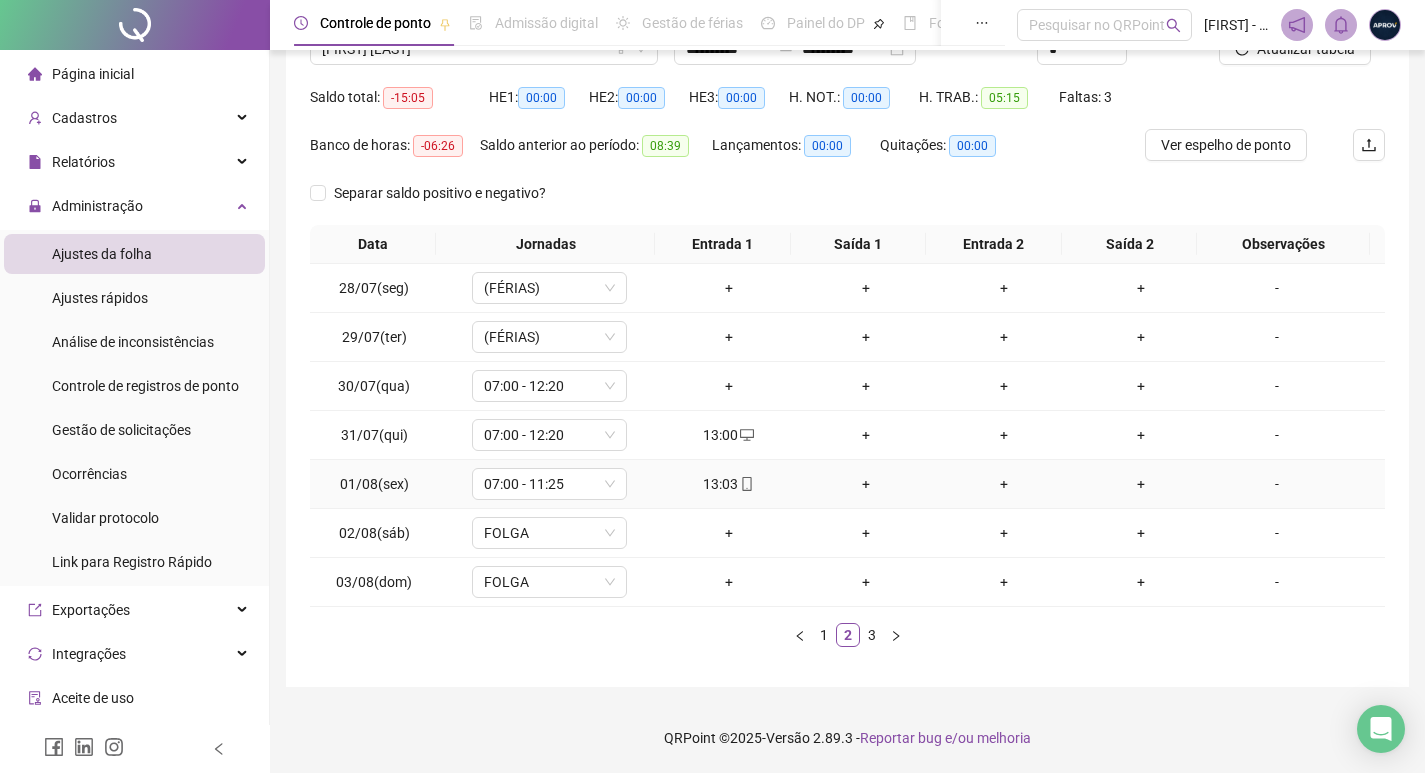 click on "13:03" at bounding box center (729, 484) 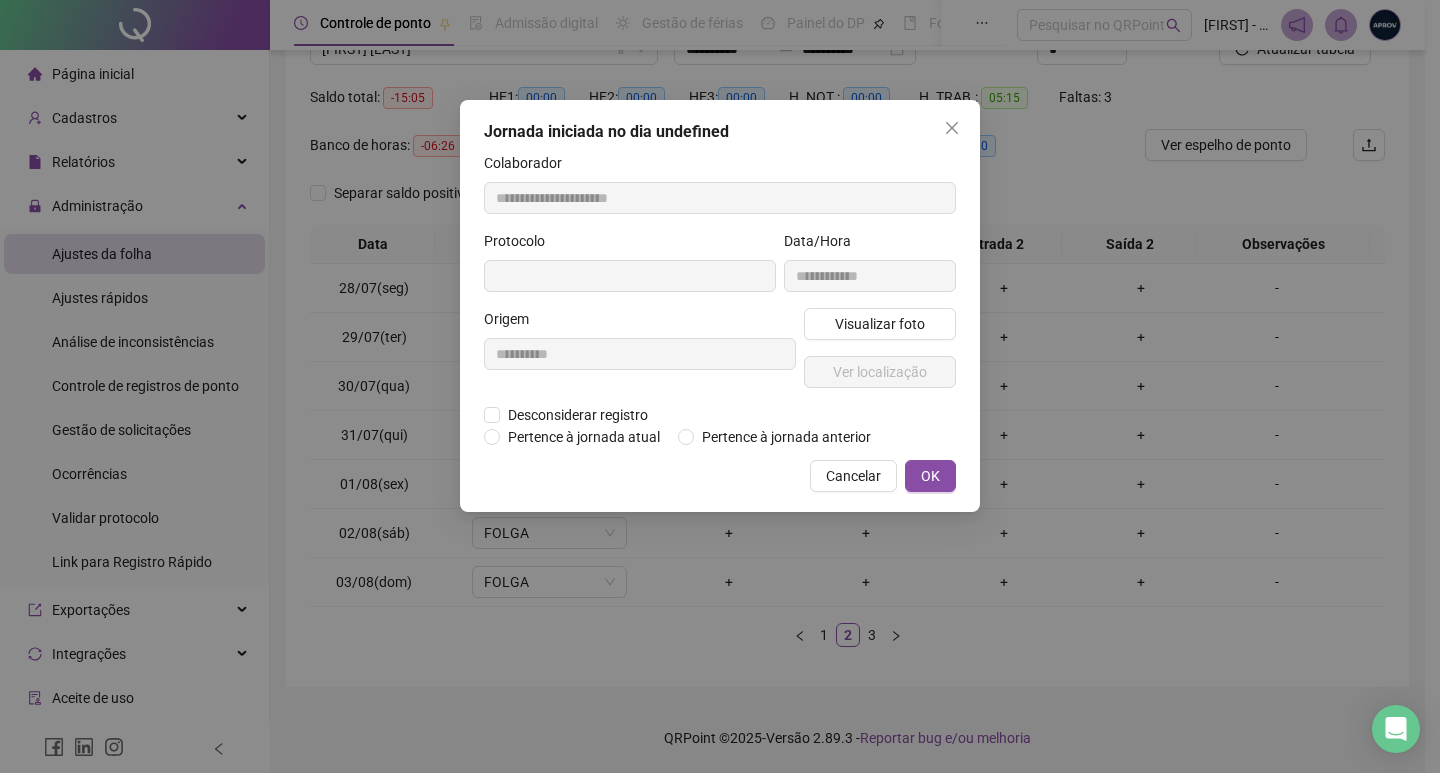 type on "**********" 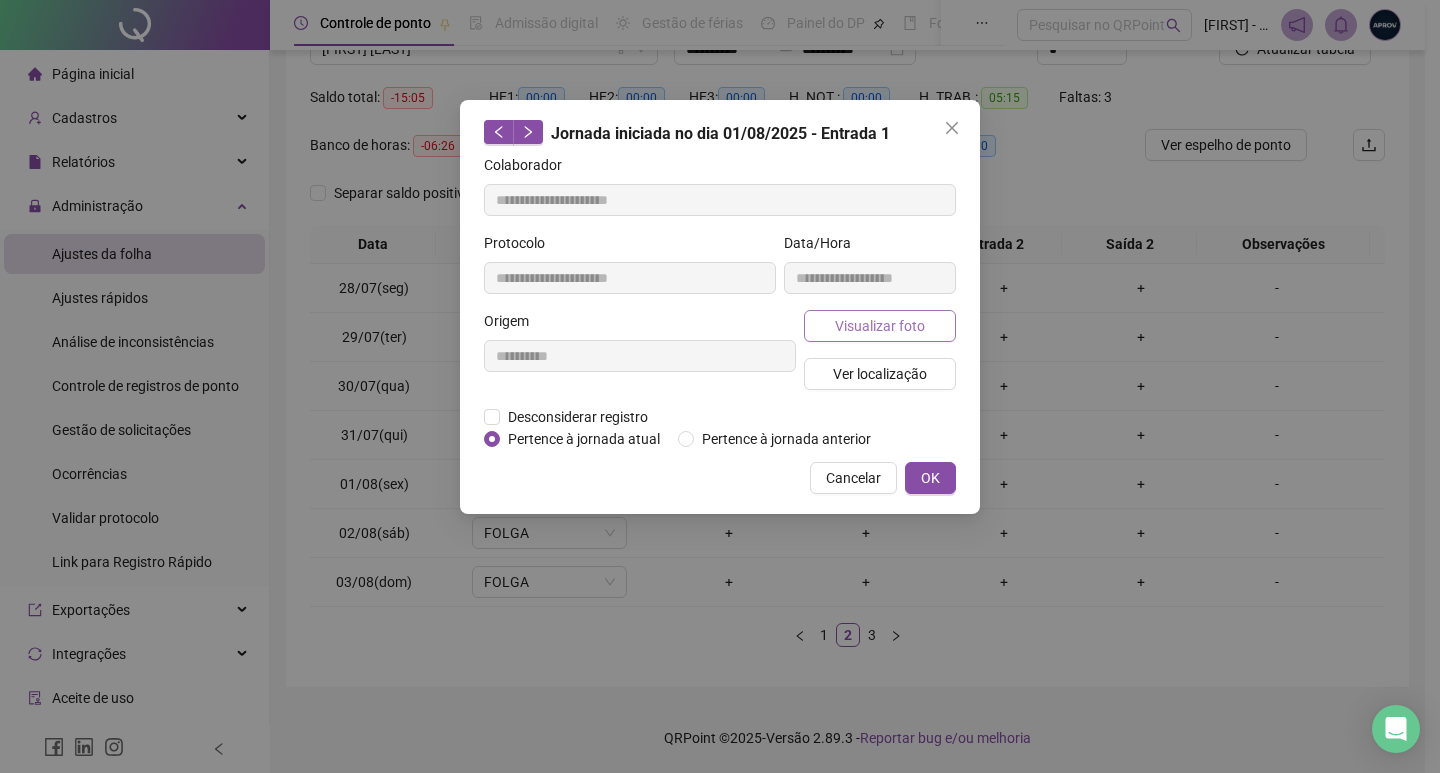 click on "Visualizar foto" at bounding box center (880, 326) 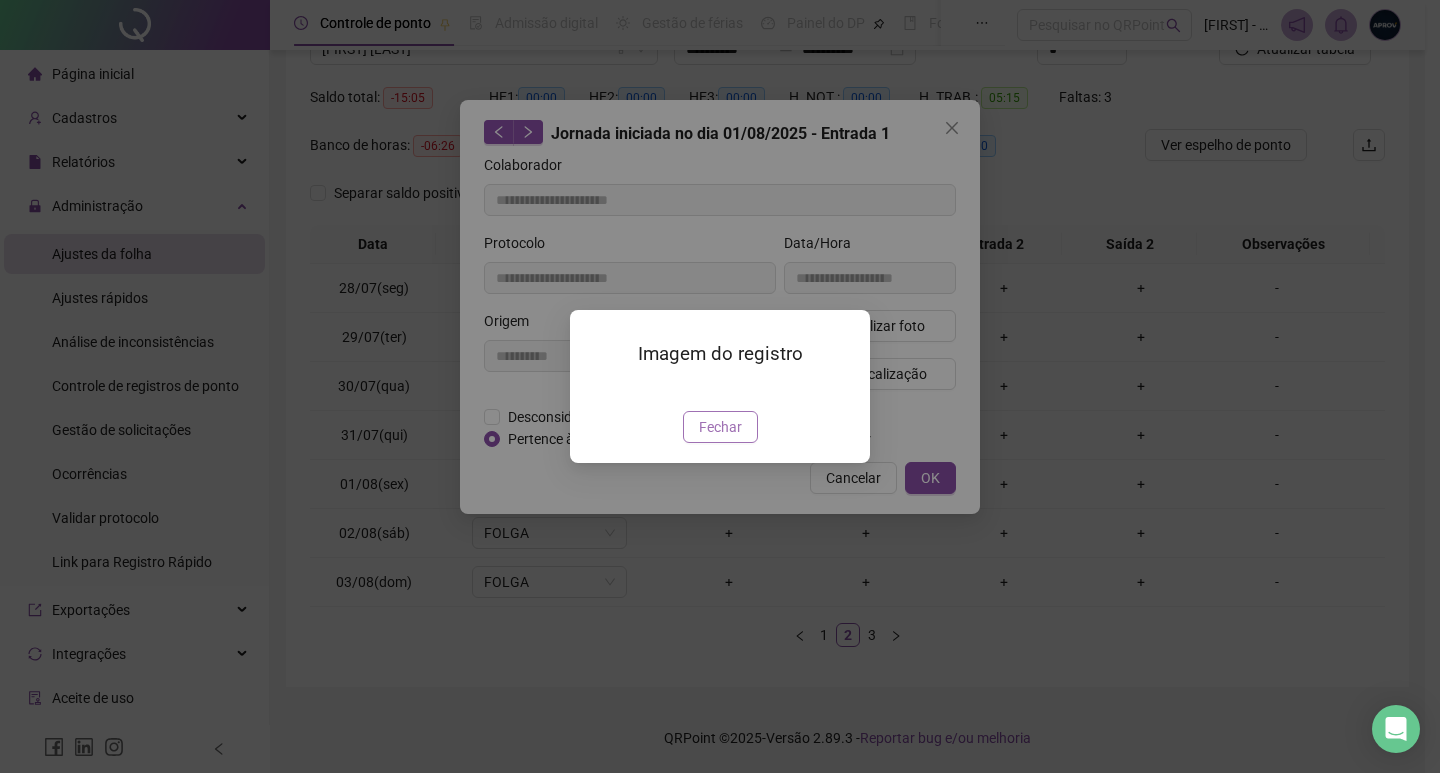 click on "Fechar" at bounding box center (720, 427) 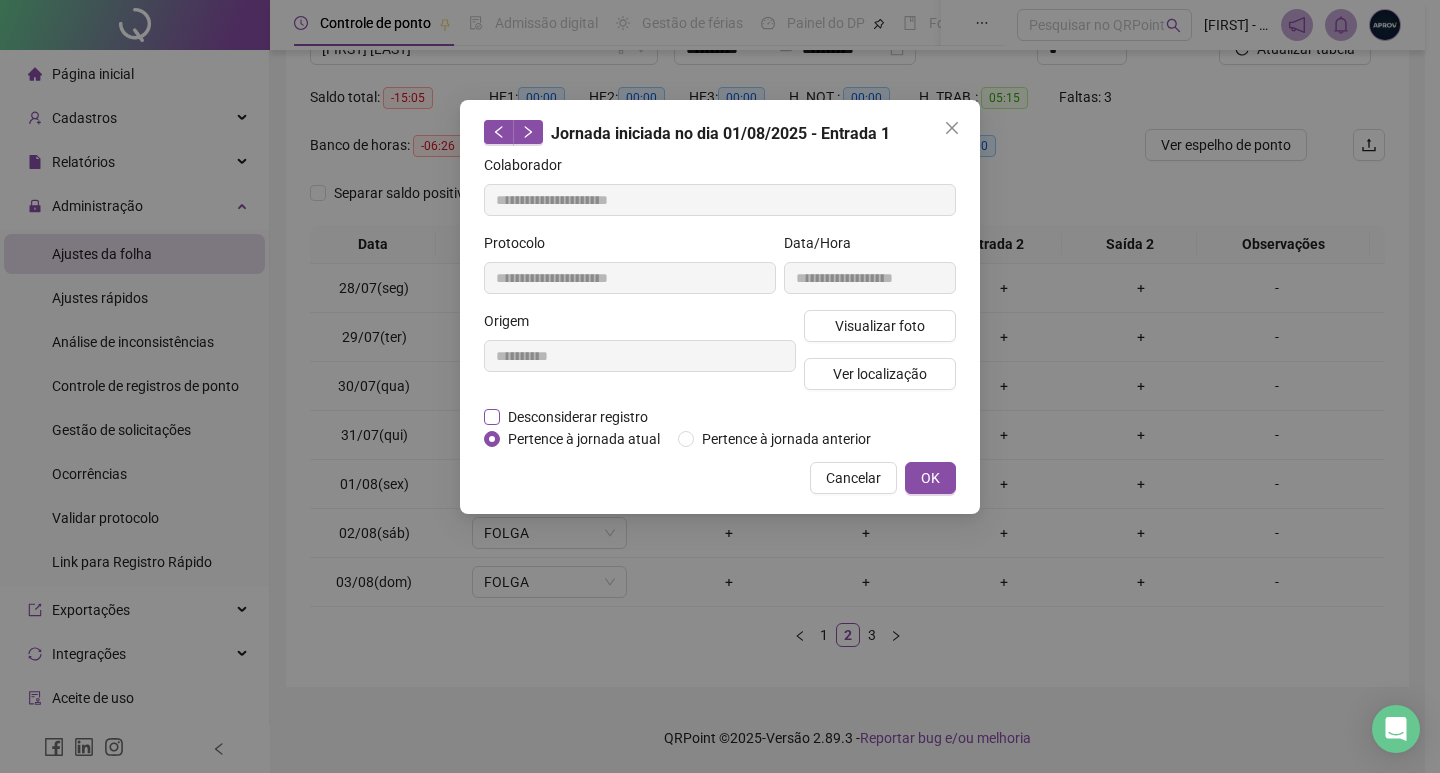 click on "Desconsiderar registro" at bounding box center (578, 417) 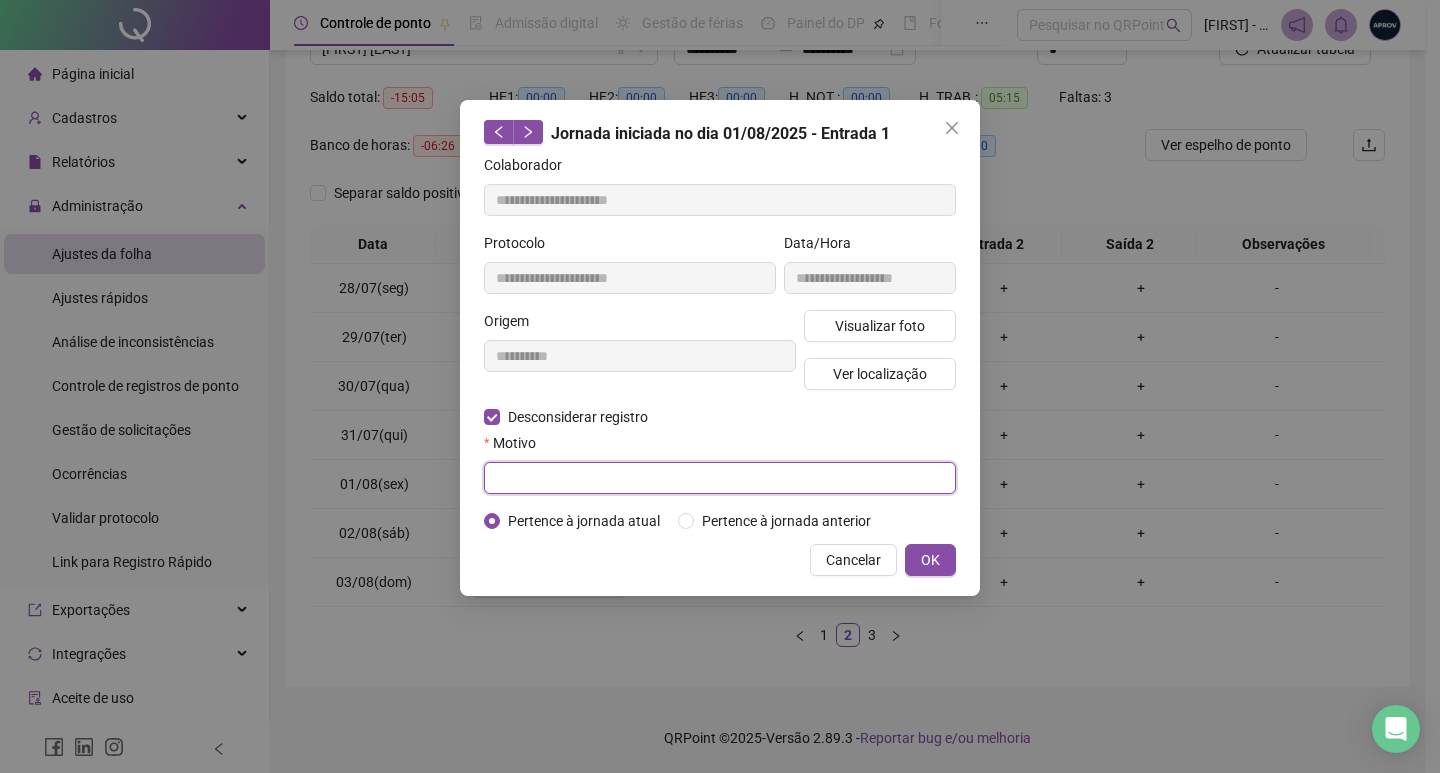 click at bounding box center [720, 478] 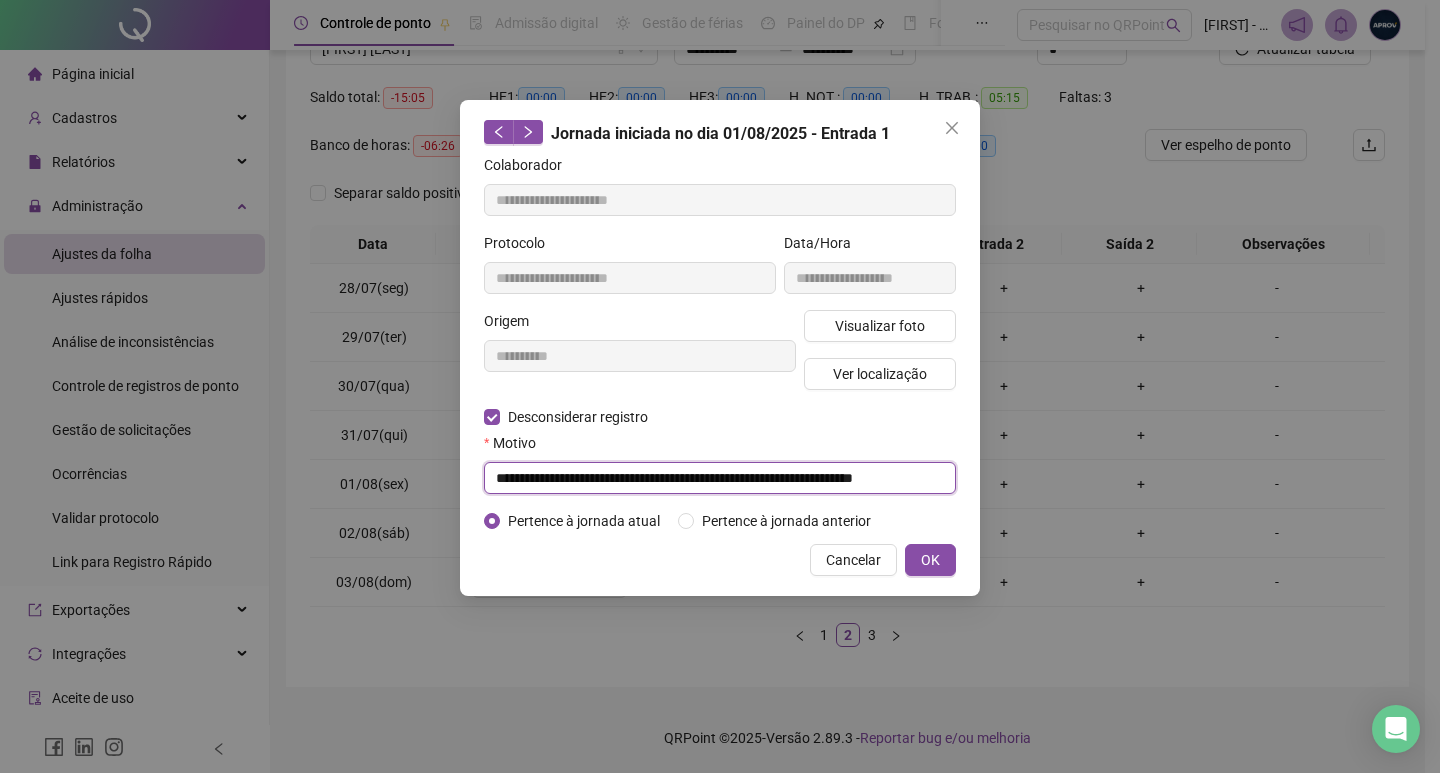 scroll, scrollTop: 0, scrollLeft: 1, axis: horizontal 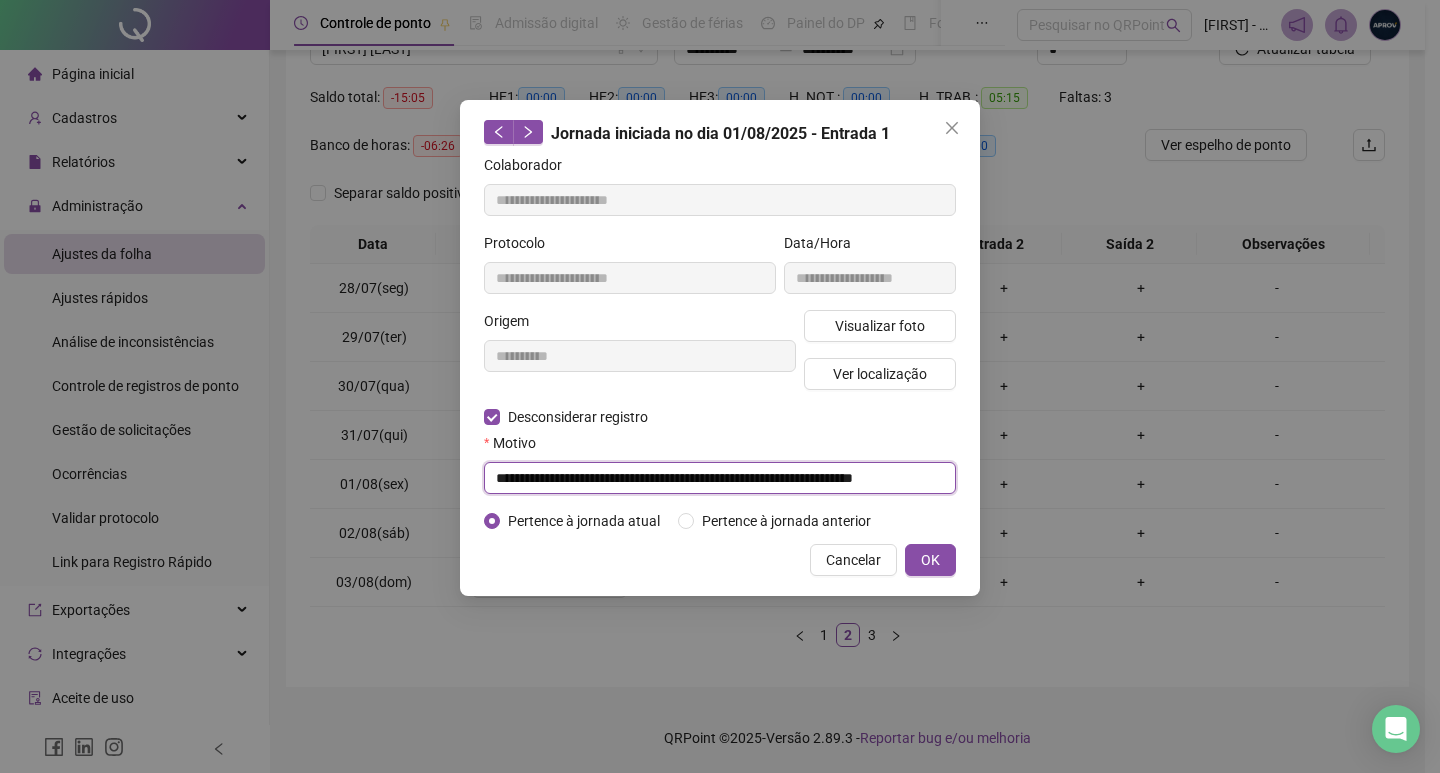 click on "**********" at bounding box center [720, 478] 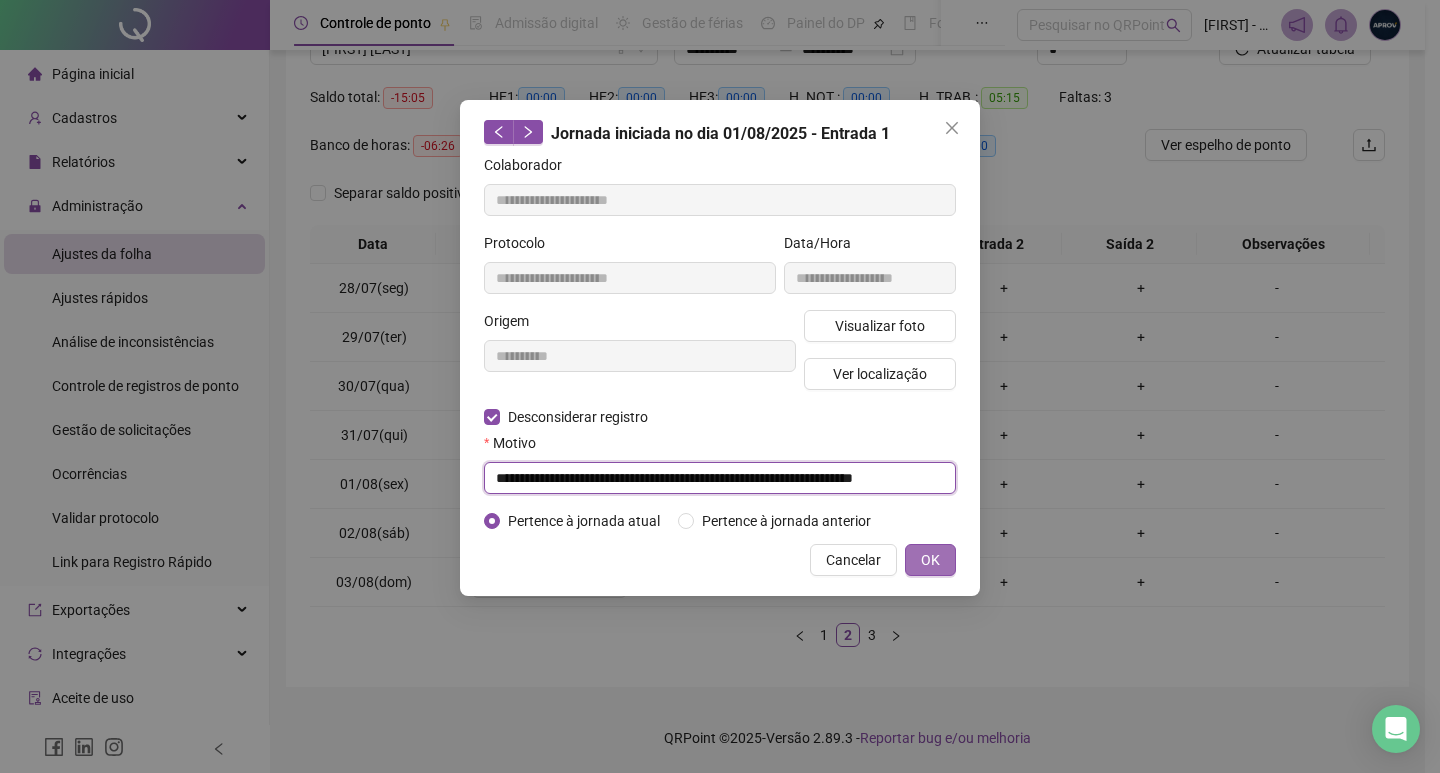 type on "**********" 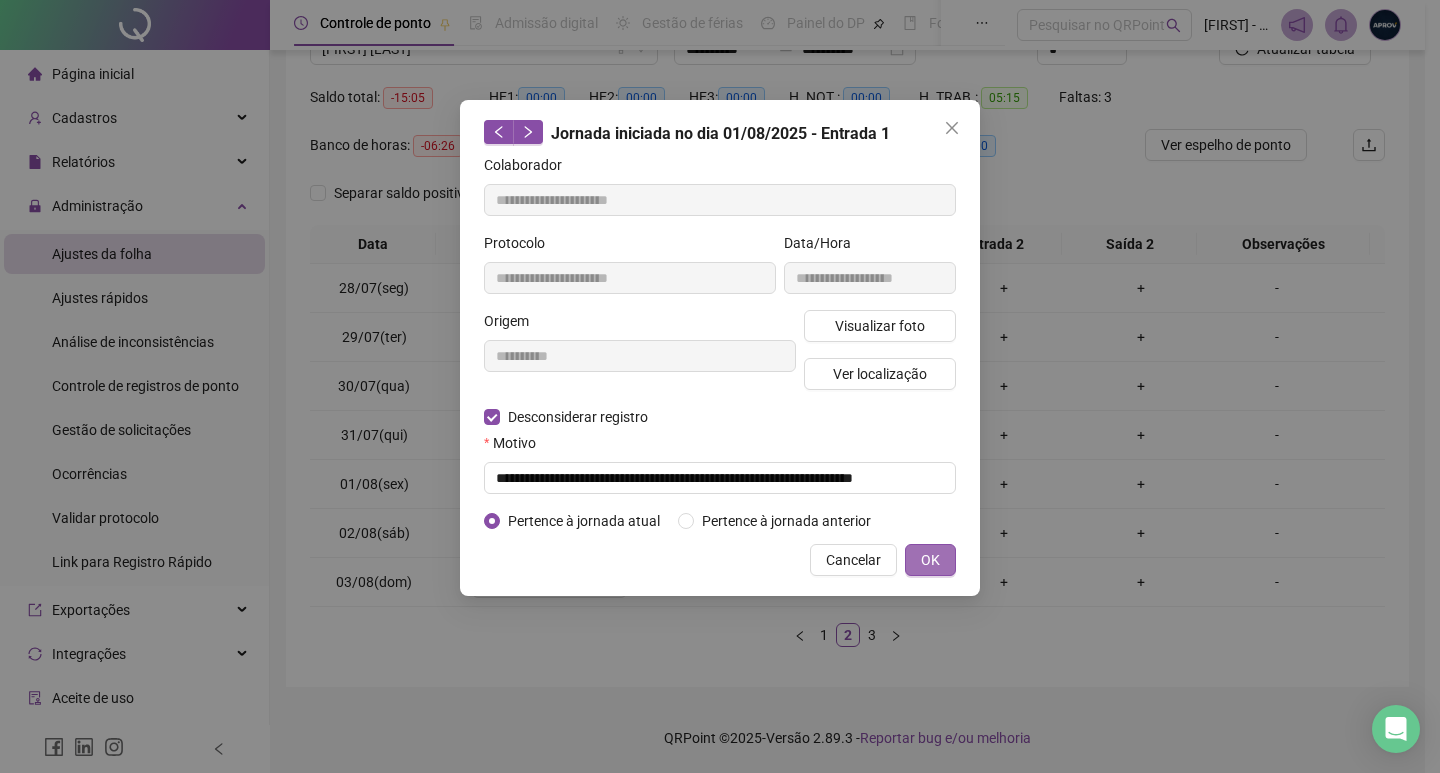 scroll, scrollTop: 0, scrollLeft: 0, axis: both 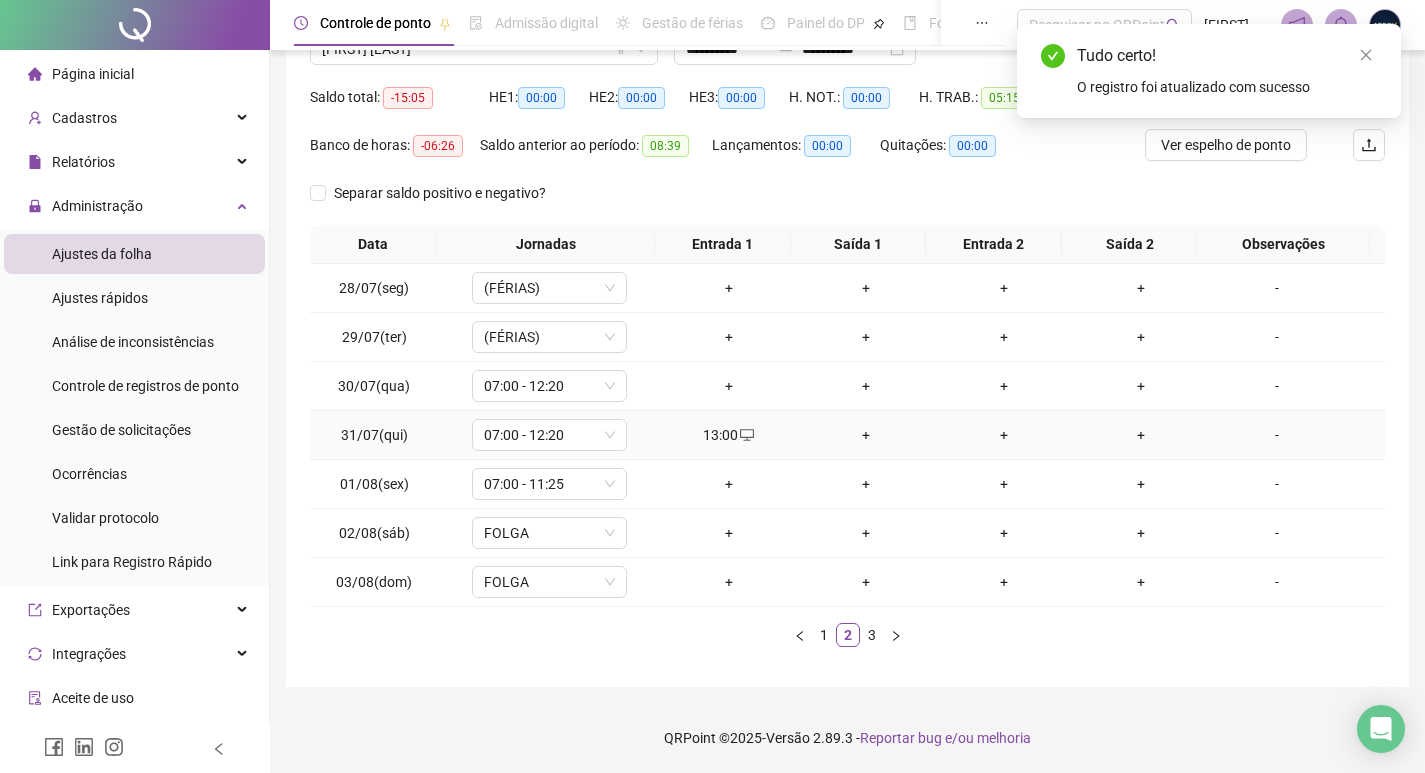 click on "13:00" at bounding box center (729, 435) 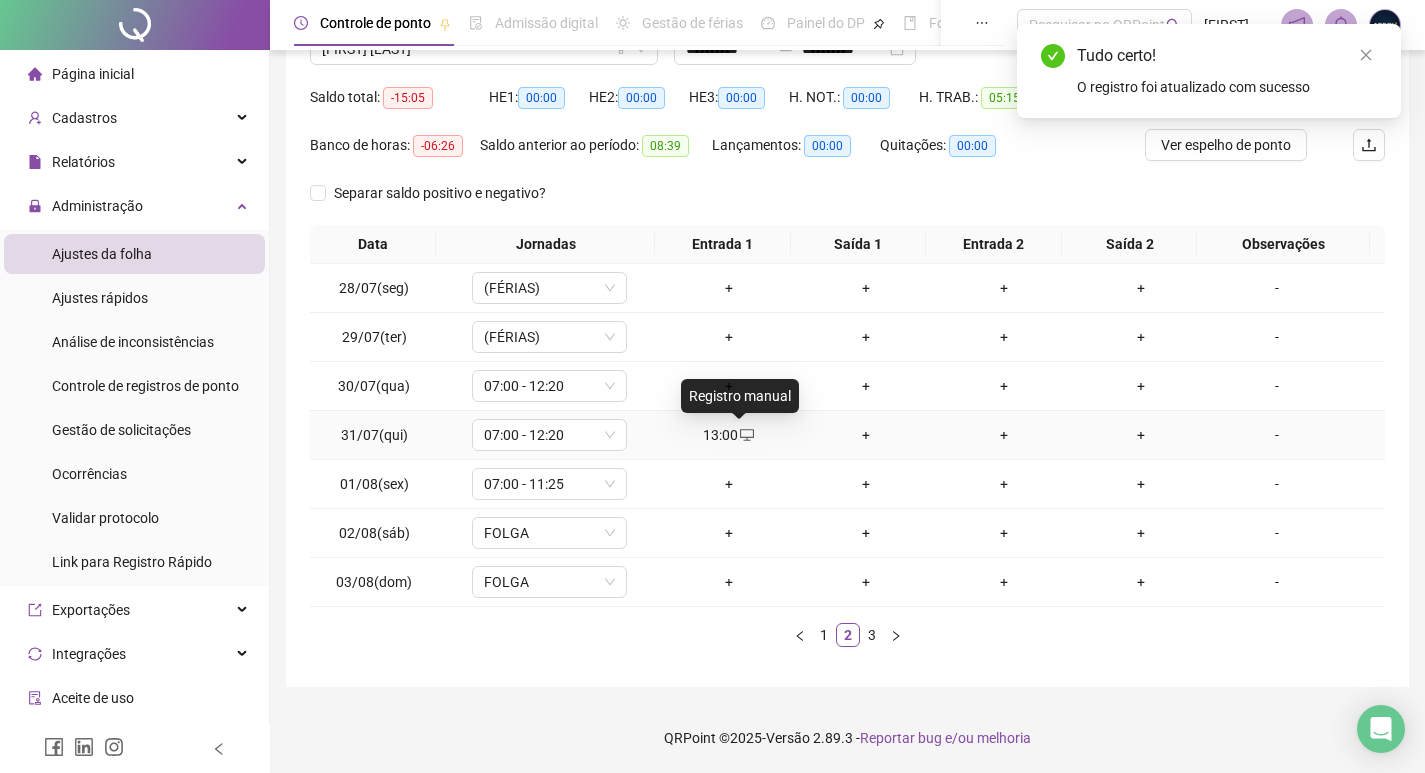 click 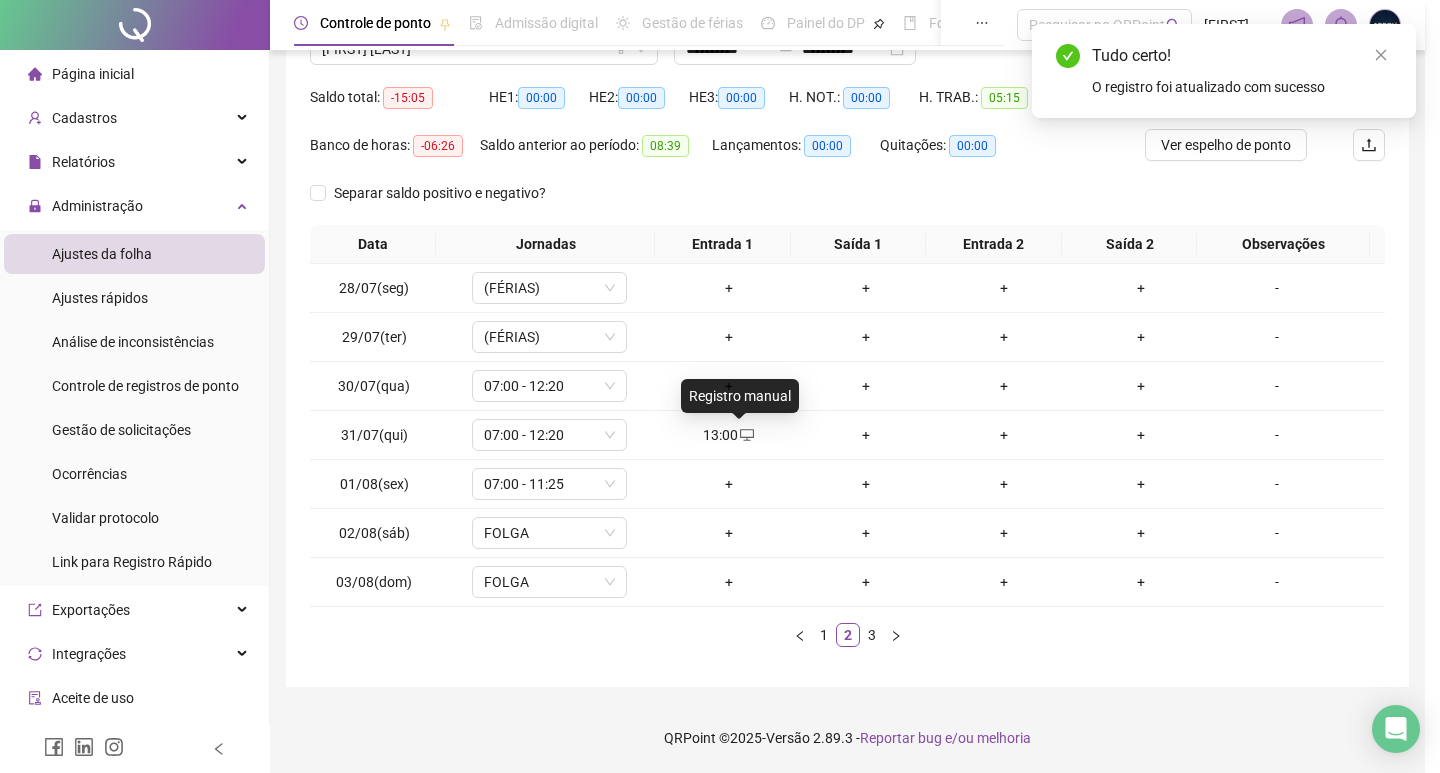 type on "**********" 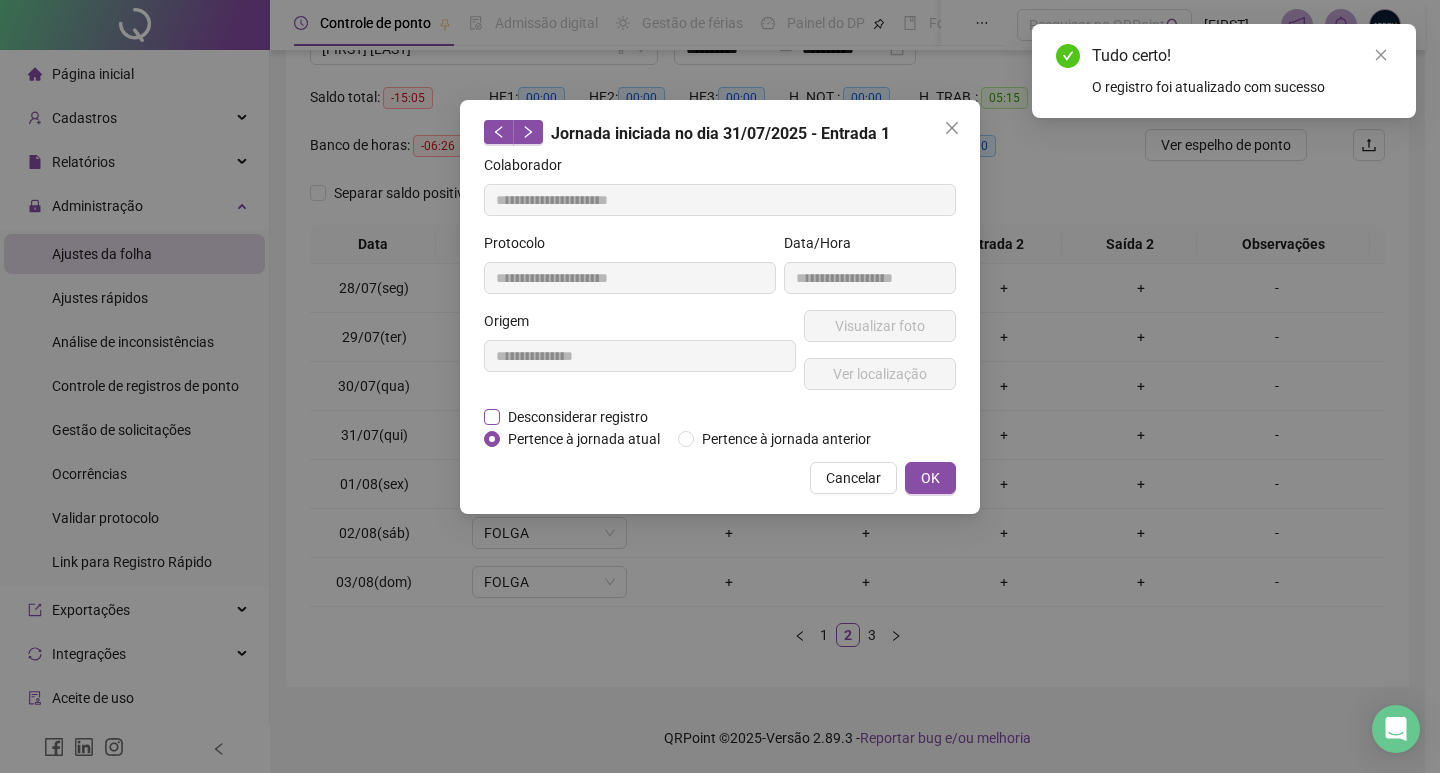 click on "Desconsiderar registro" at bounding box center (578, 417) 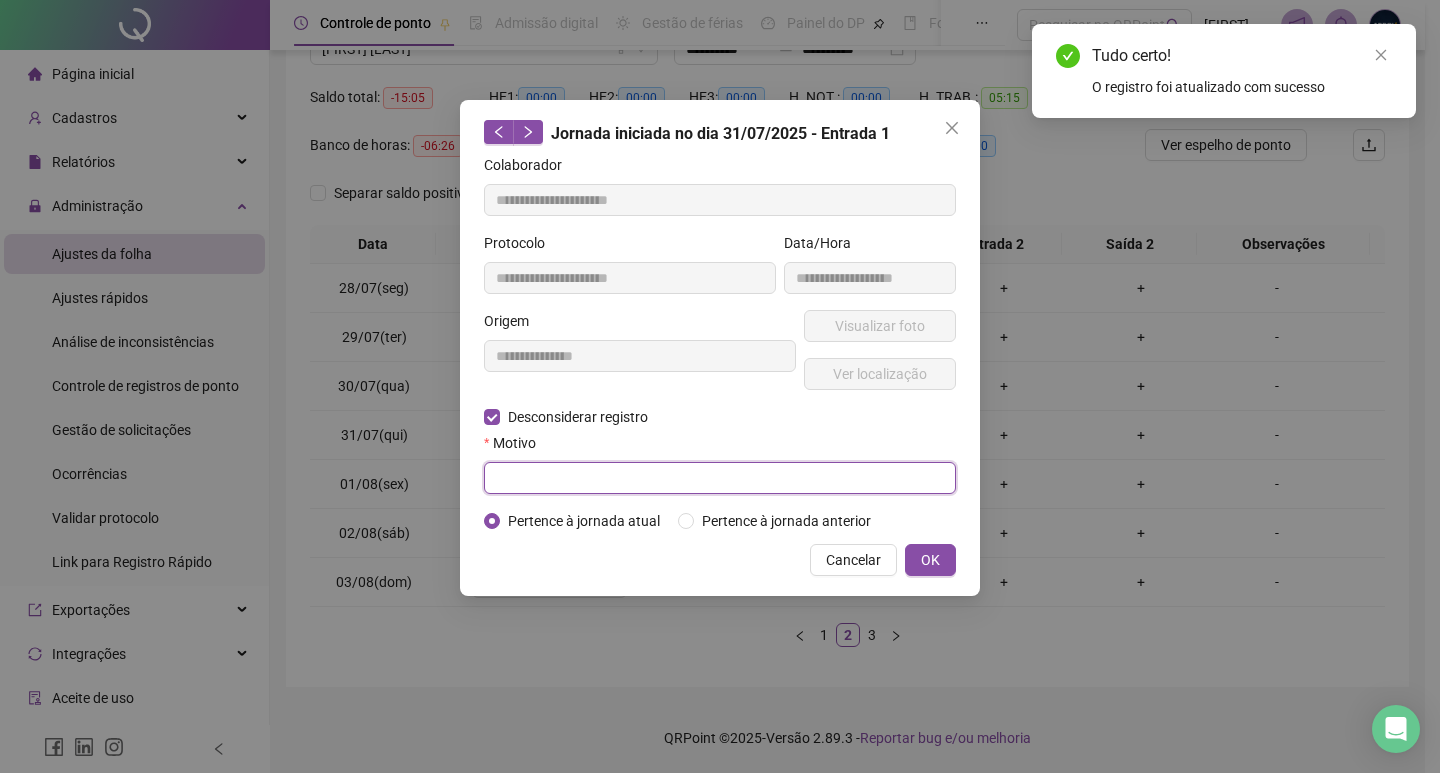 click at bounding box center [720, 478] 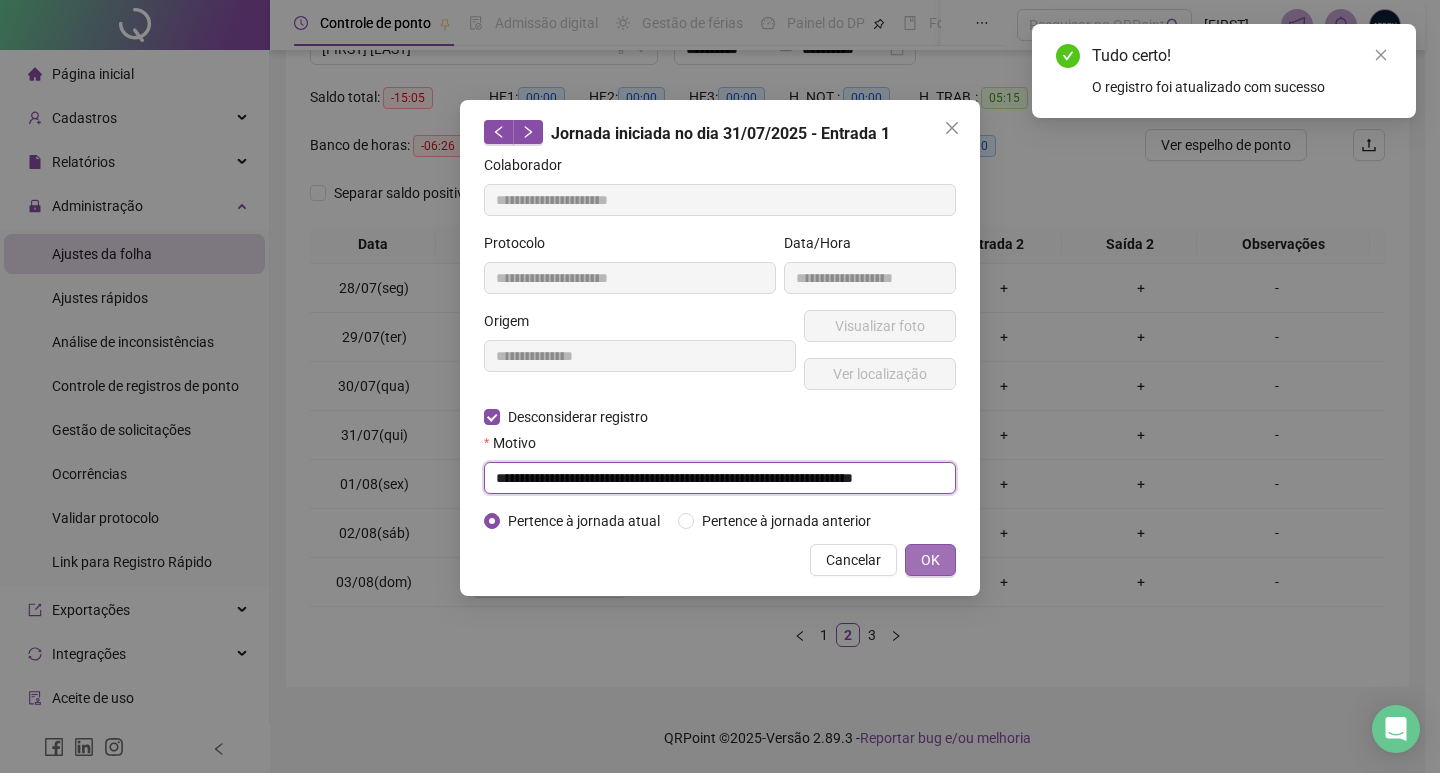 scroll, scrollTop: 0, scrollLeft: 1, axis: horizontal 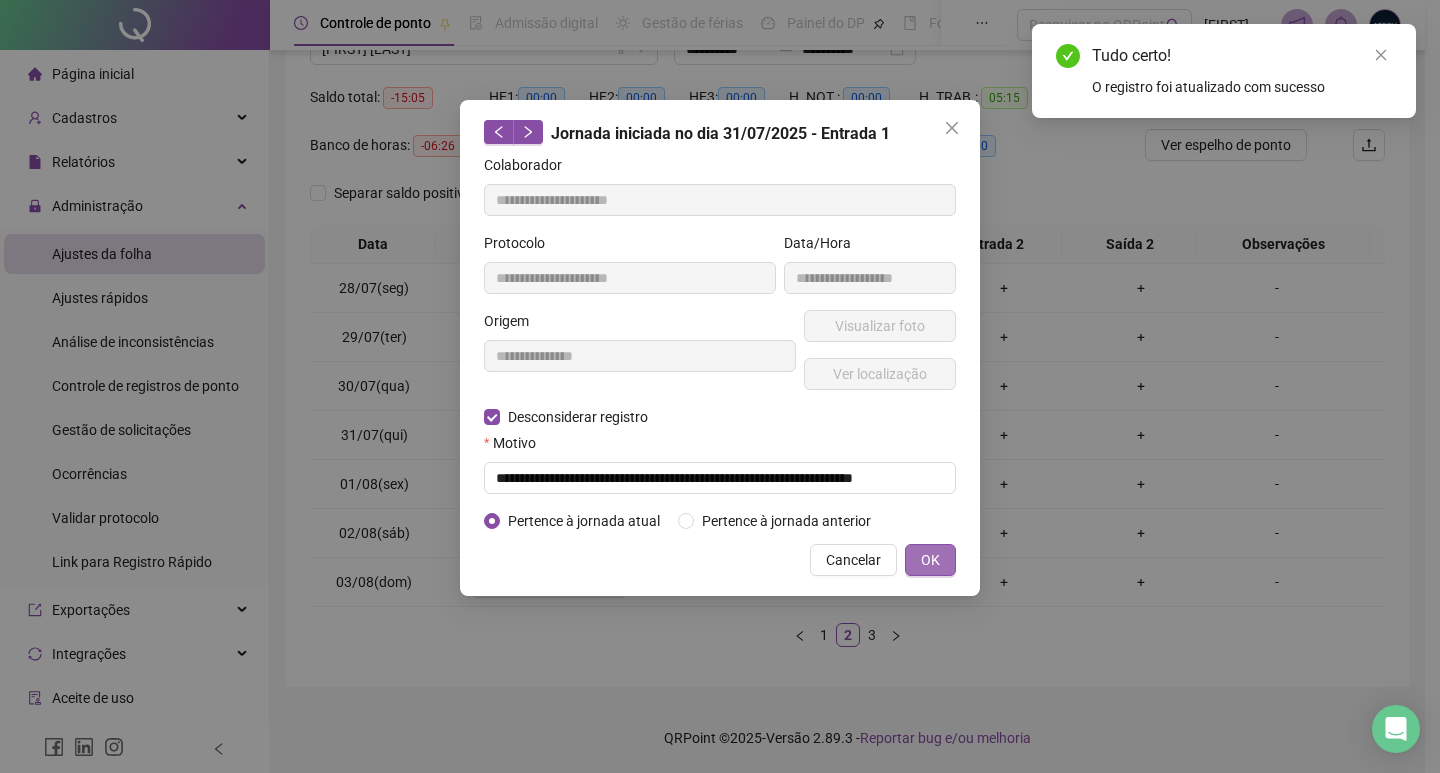 click on "OK" at bounding box center [930, 560] 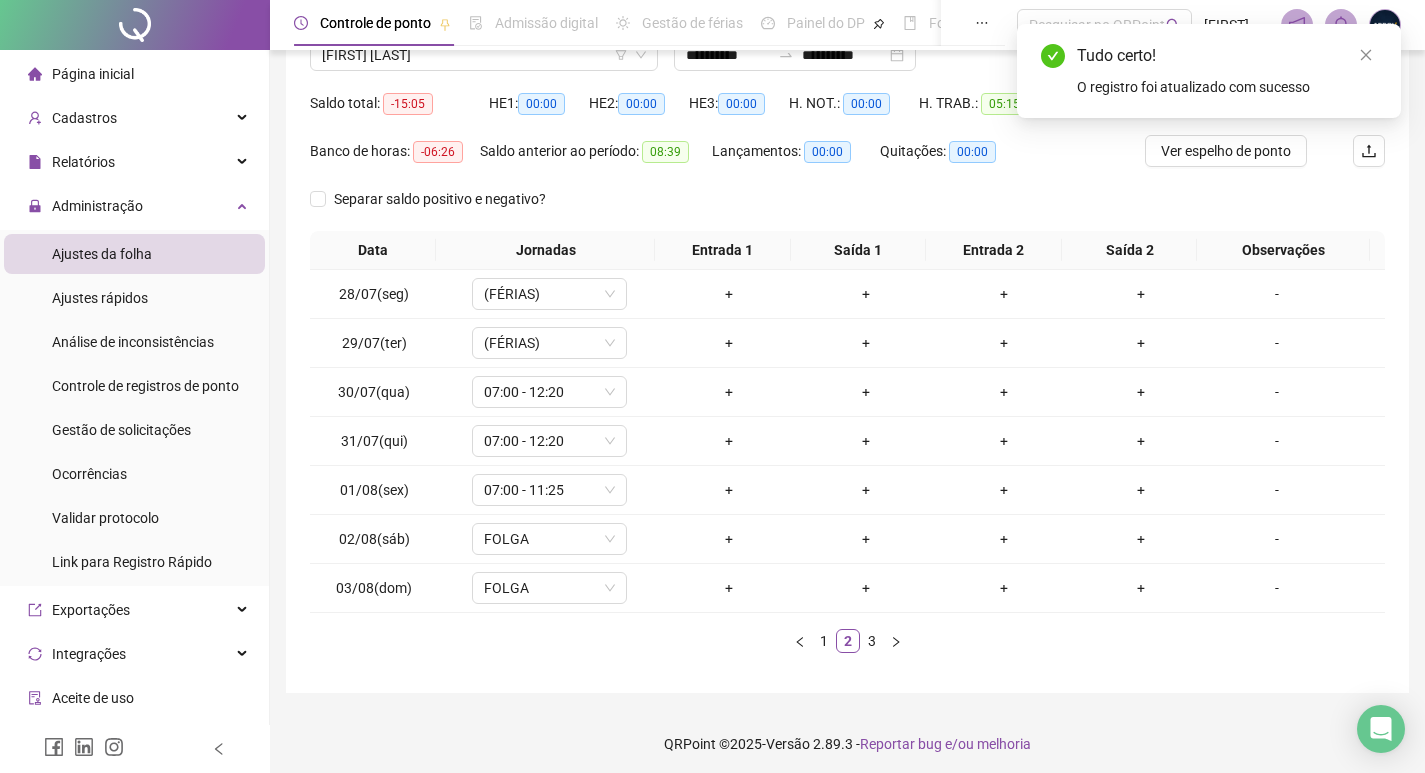 scroll, scrollTop: 0, scrollLeft: 0, axis: both 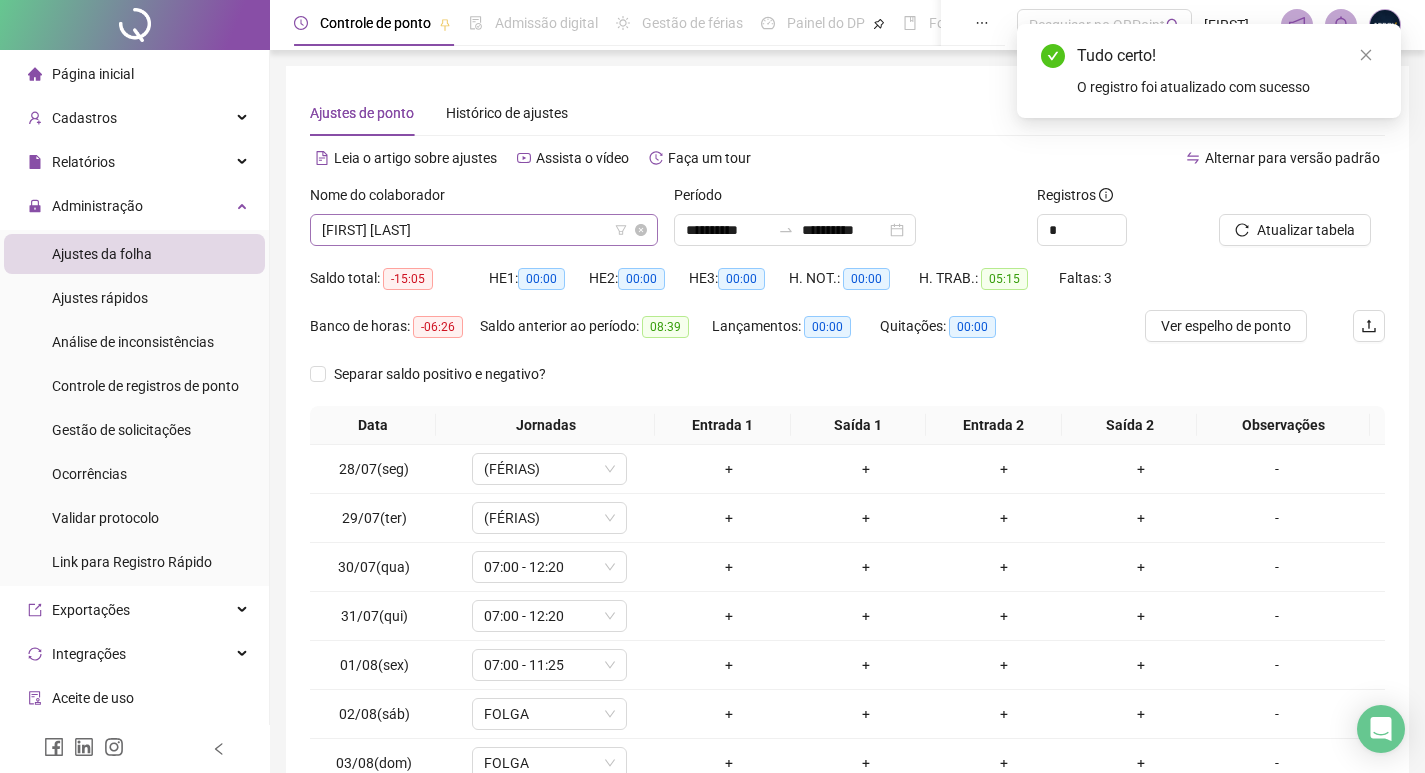 click on "[FIRST] [LAST] [LAST]" at bounding box center (484, 230) 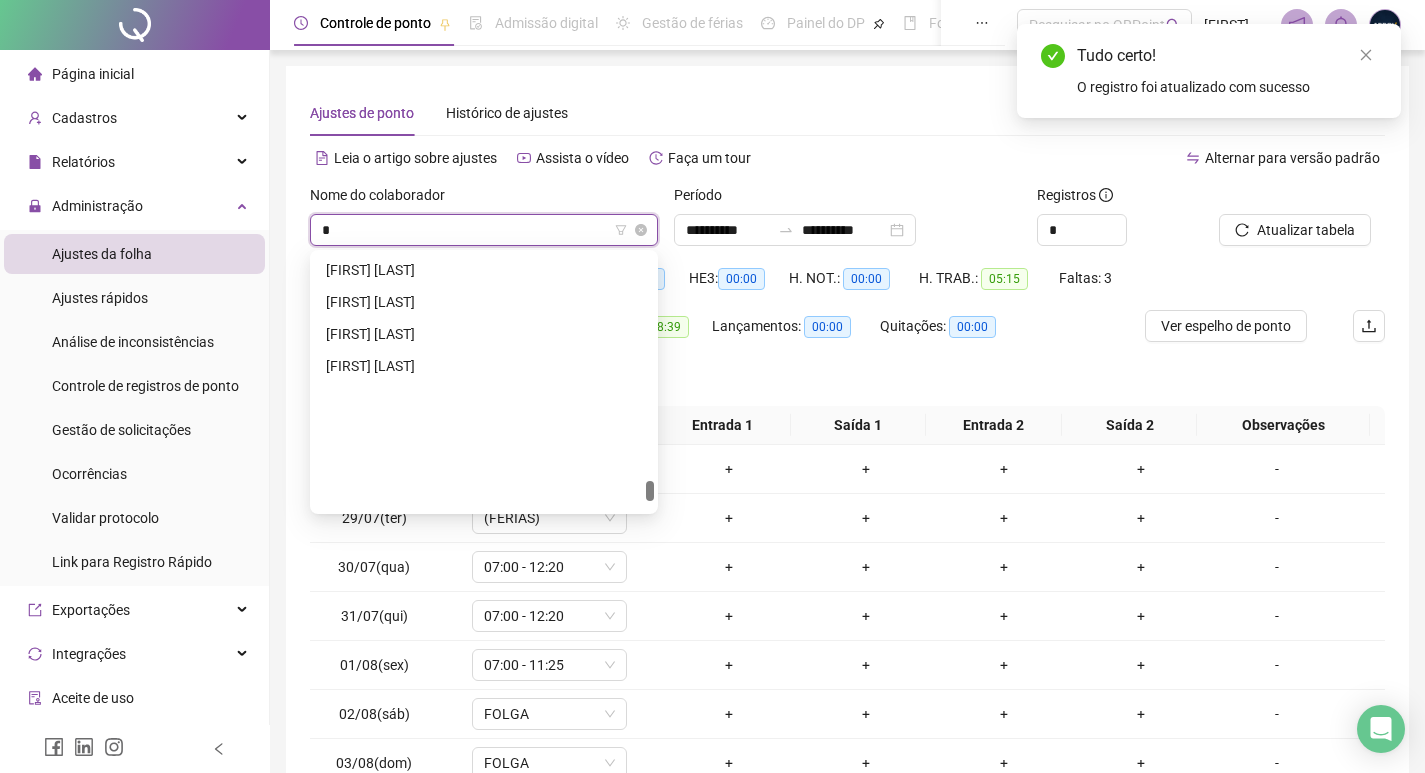 scroll, scrollTop: 2304, scrollLeft: 0, axis: vertical 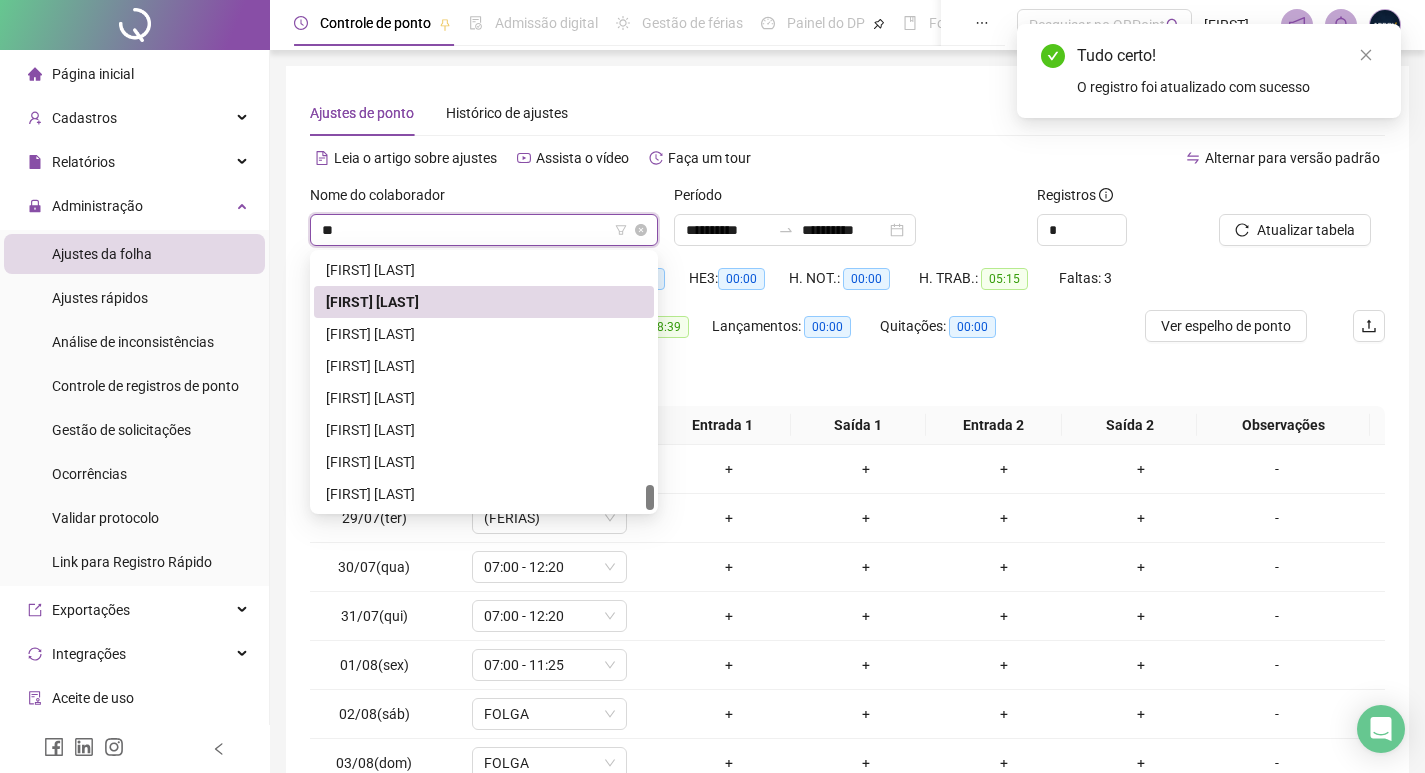 type on "***" 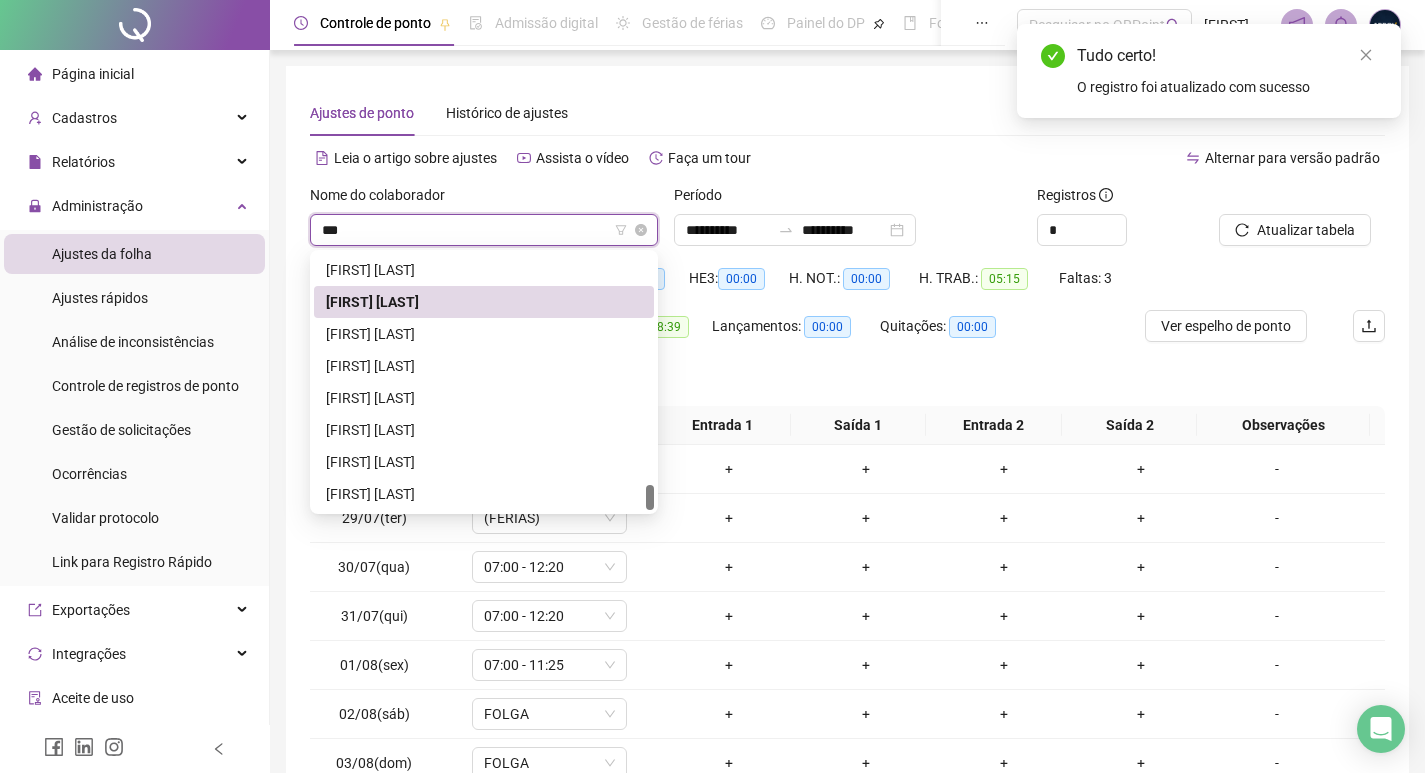 scroll, scrollTop: 0, scrollLeft: 0, axis: both 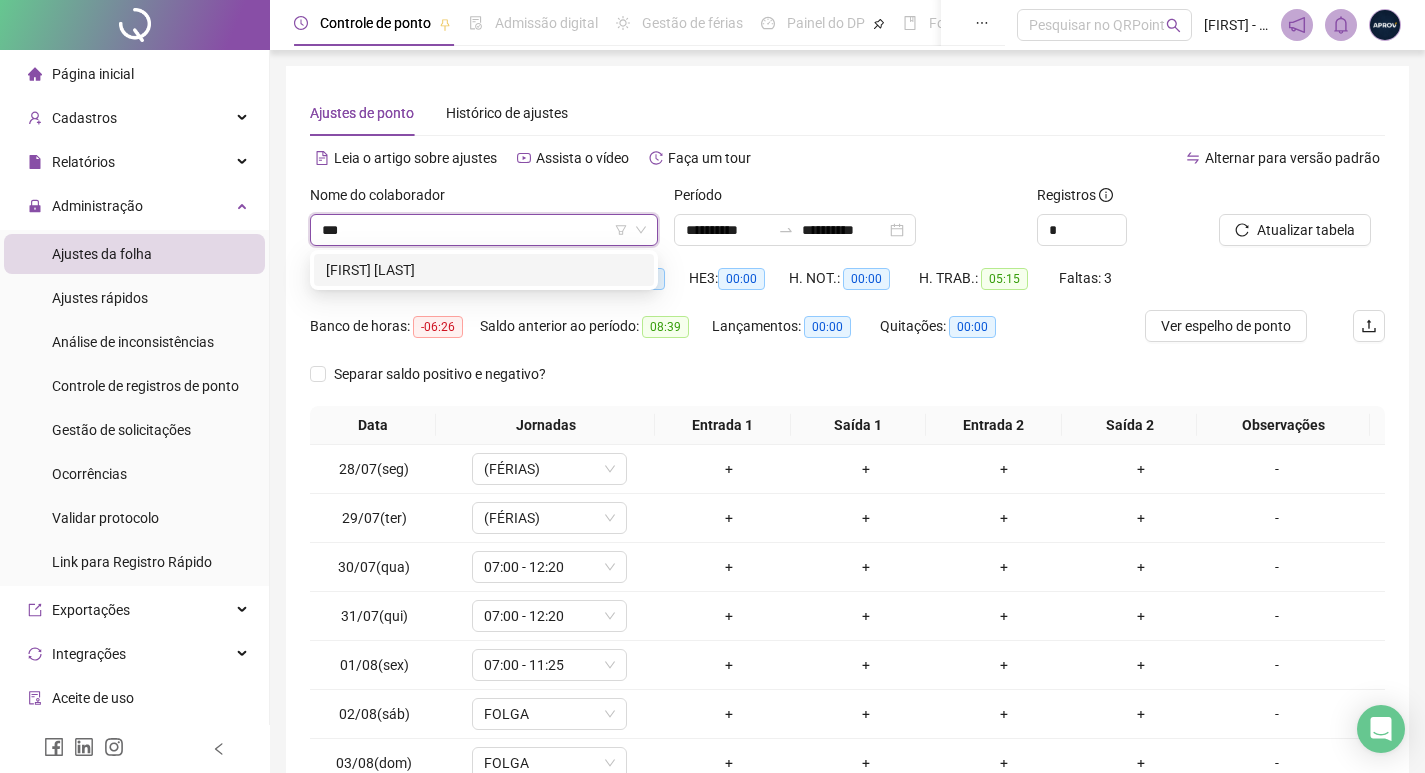 click on "RAYLA MARCIANO BORGES" at bounding box center [484, 270] 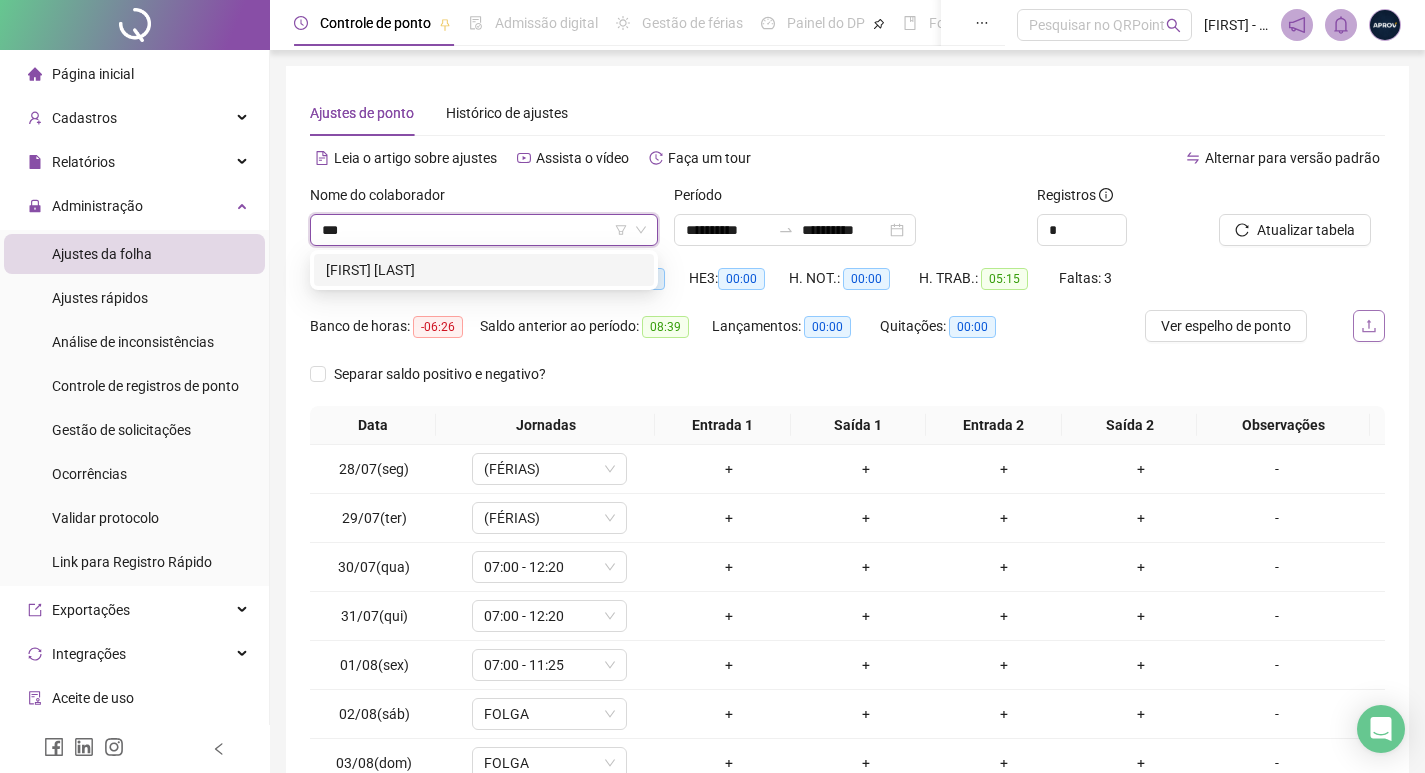 type 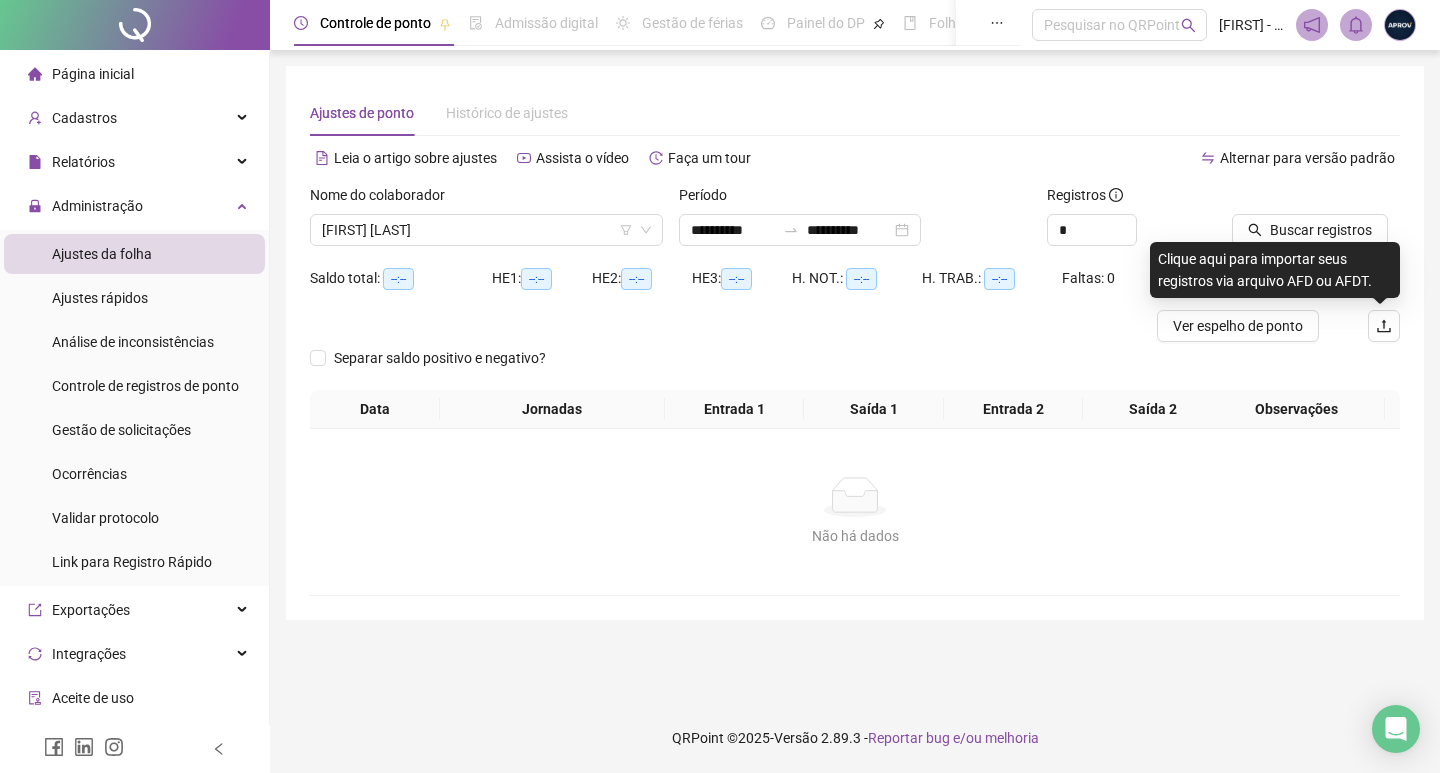 click on "Clique aqui para importar seus registros via arquivo AFD ou AFDT." at bounding box center [1275, 270] 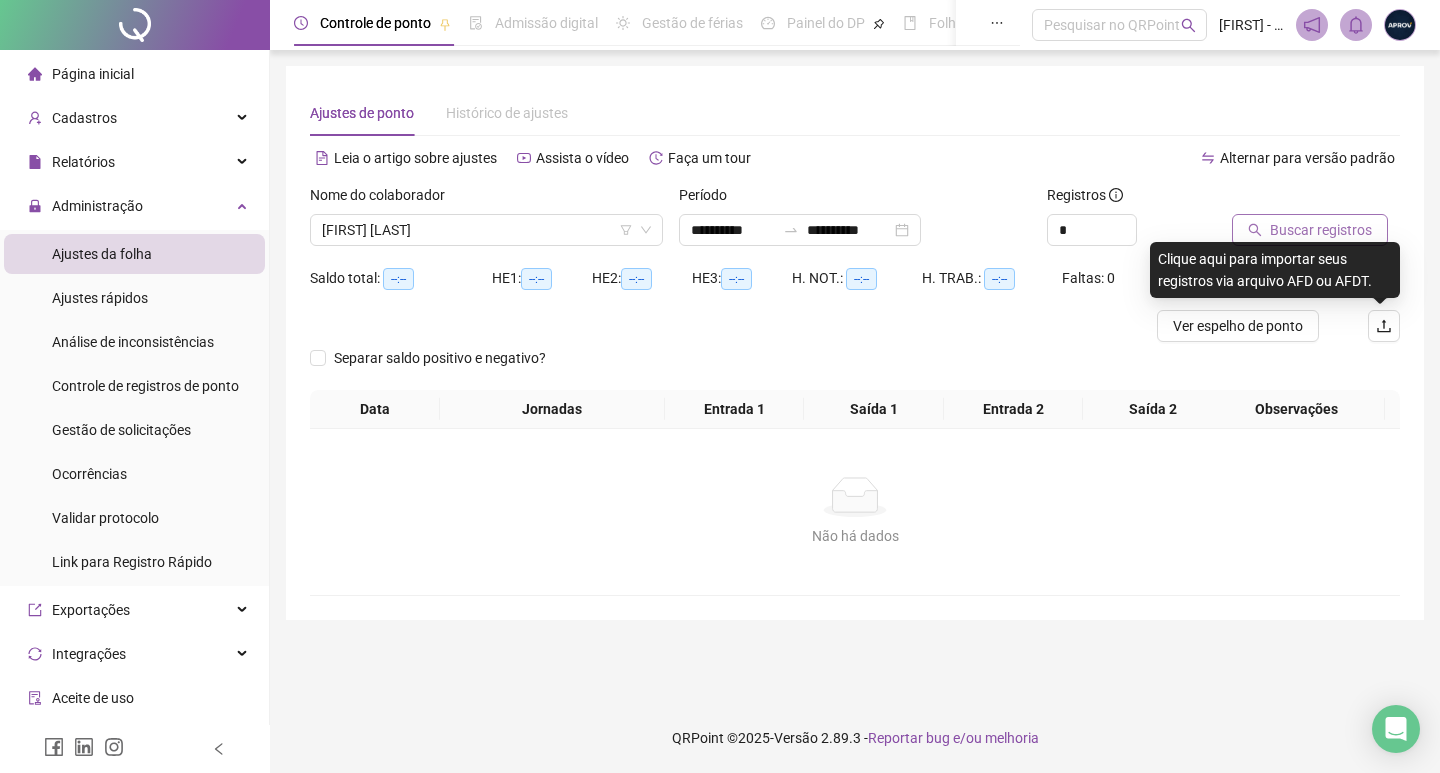 click on "Buscar registros" at bounding box center (1321, 230) 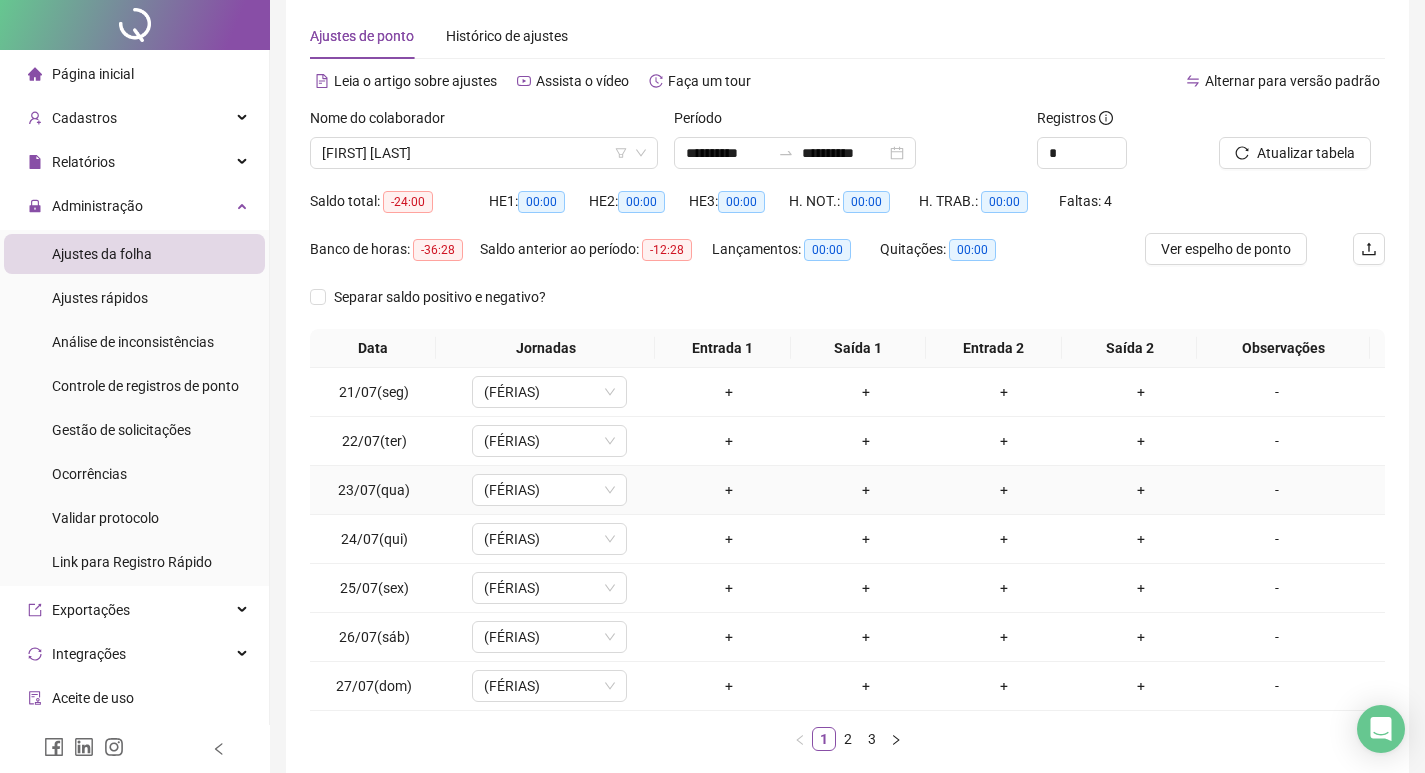 scroll, scrollTop: 181, scrollLeft: 0, axis: vertical 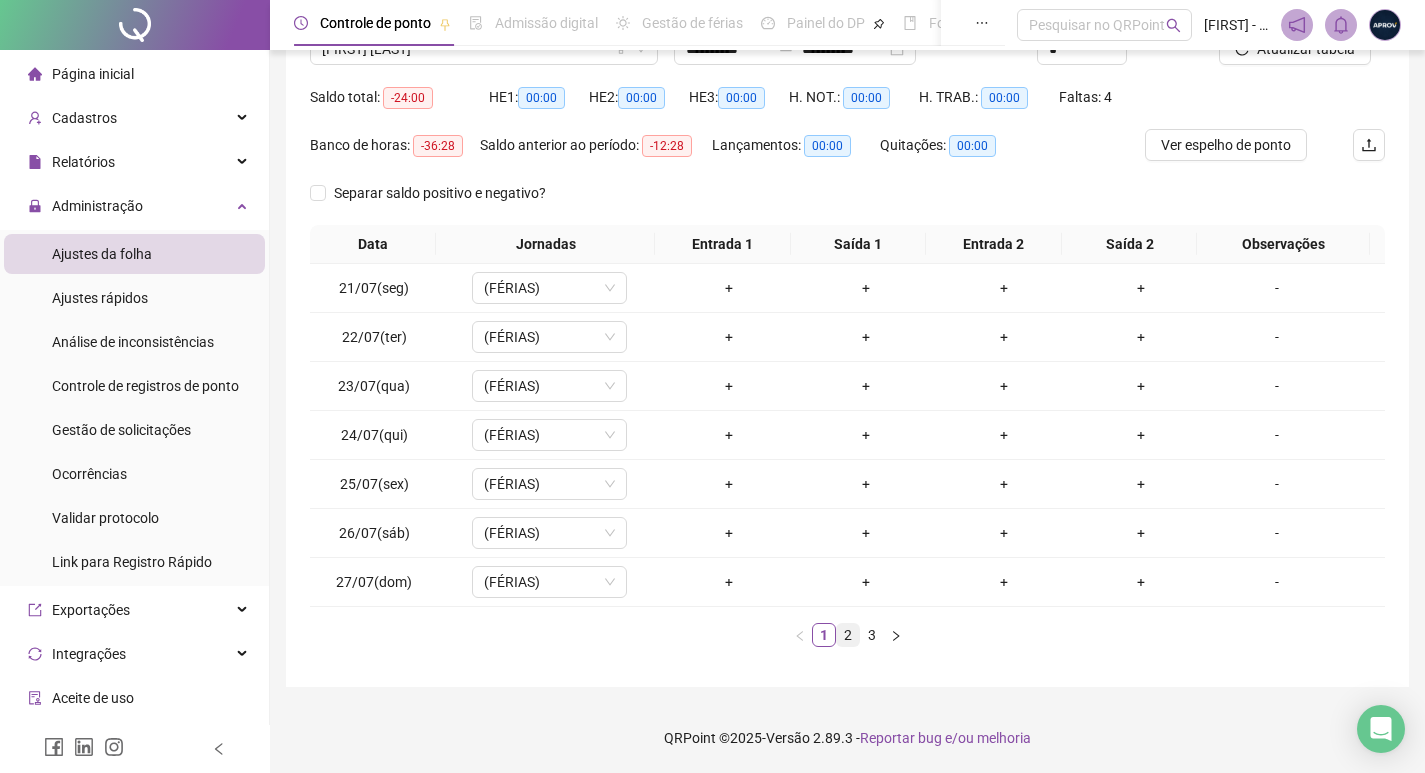 click on "2" at bounding box center (848, 635) 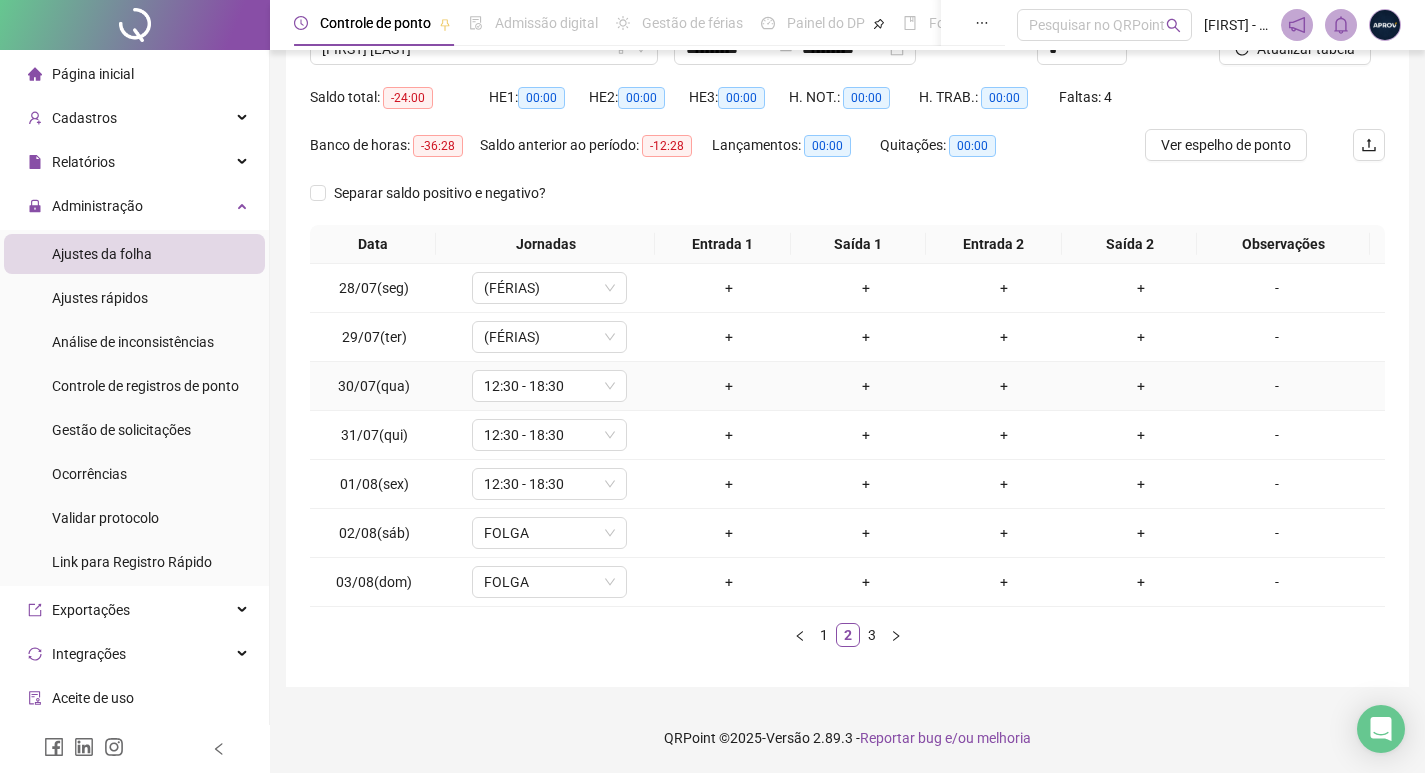 click on "-" at bounding box center (1277, 386) 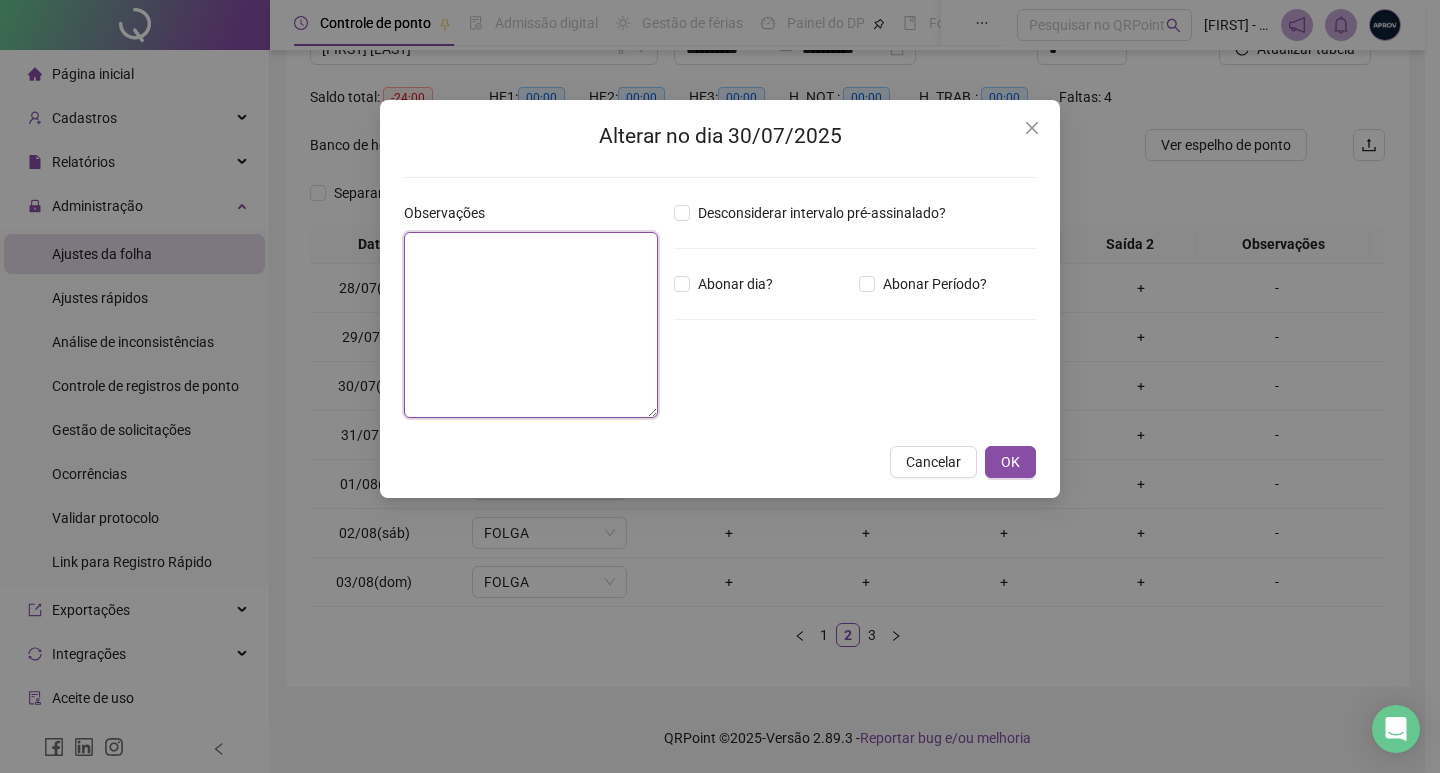 click at bounding box center (531, 325) 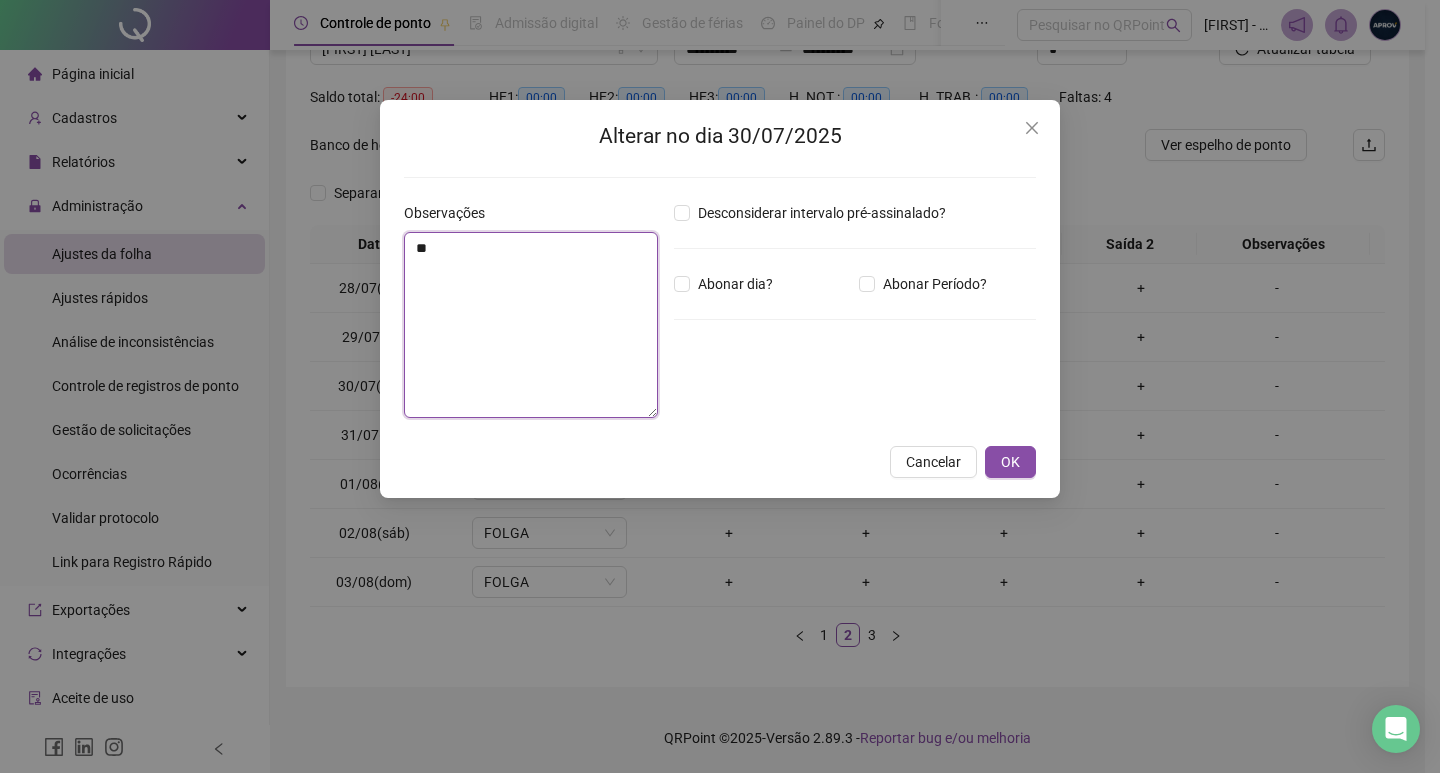type on "***" 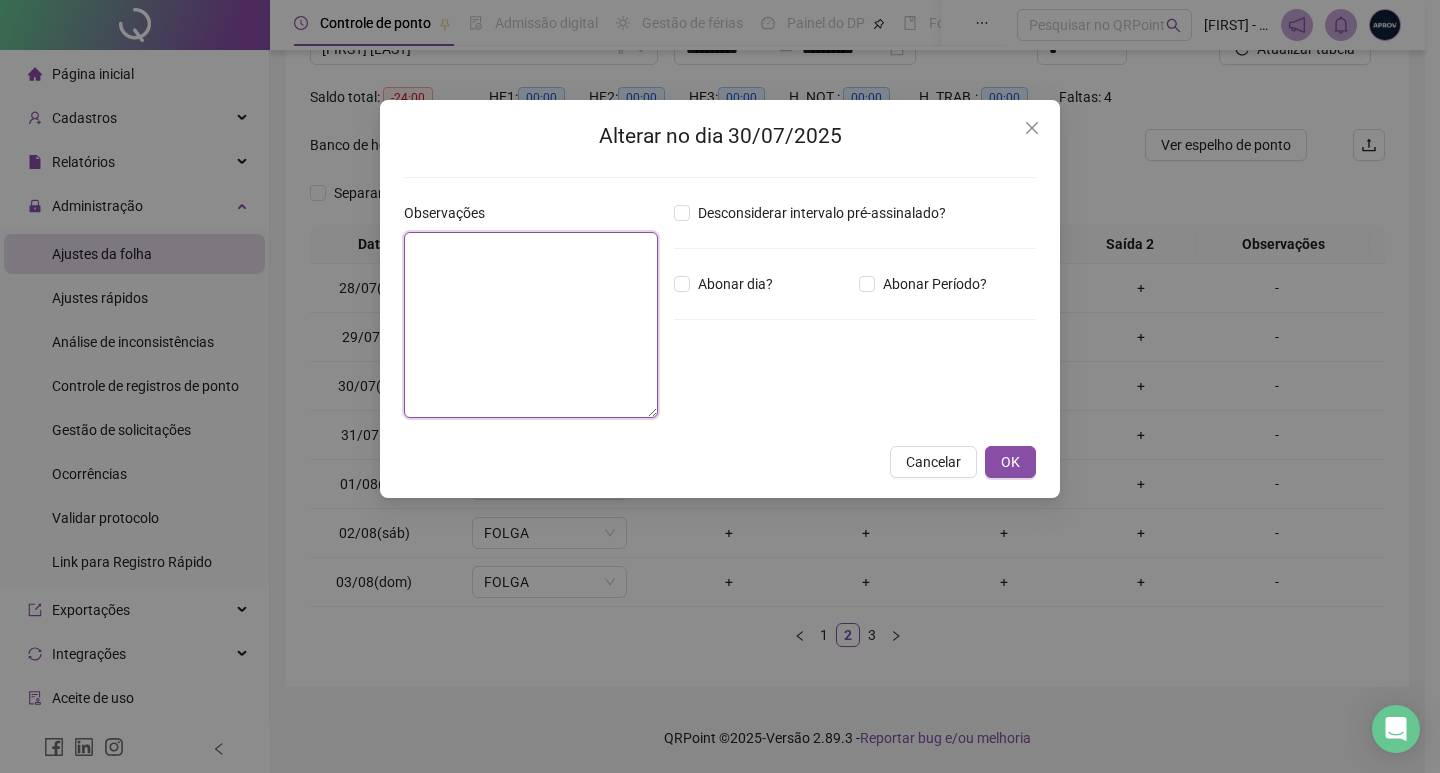 type on "*" 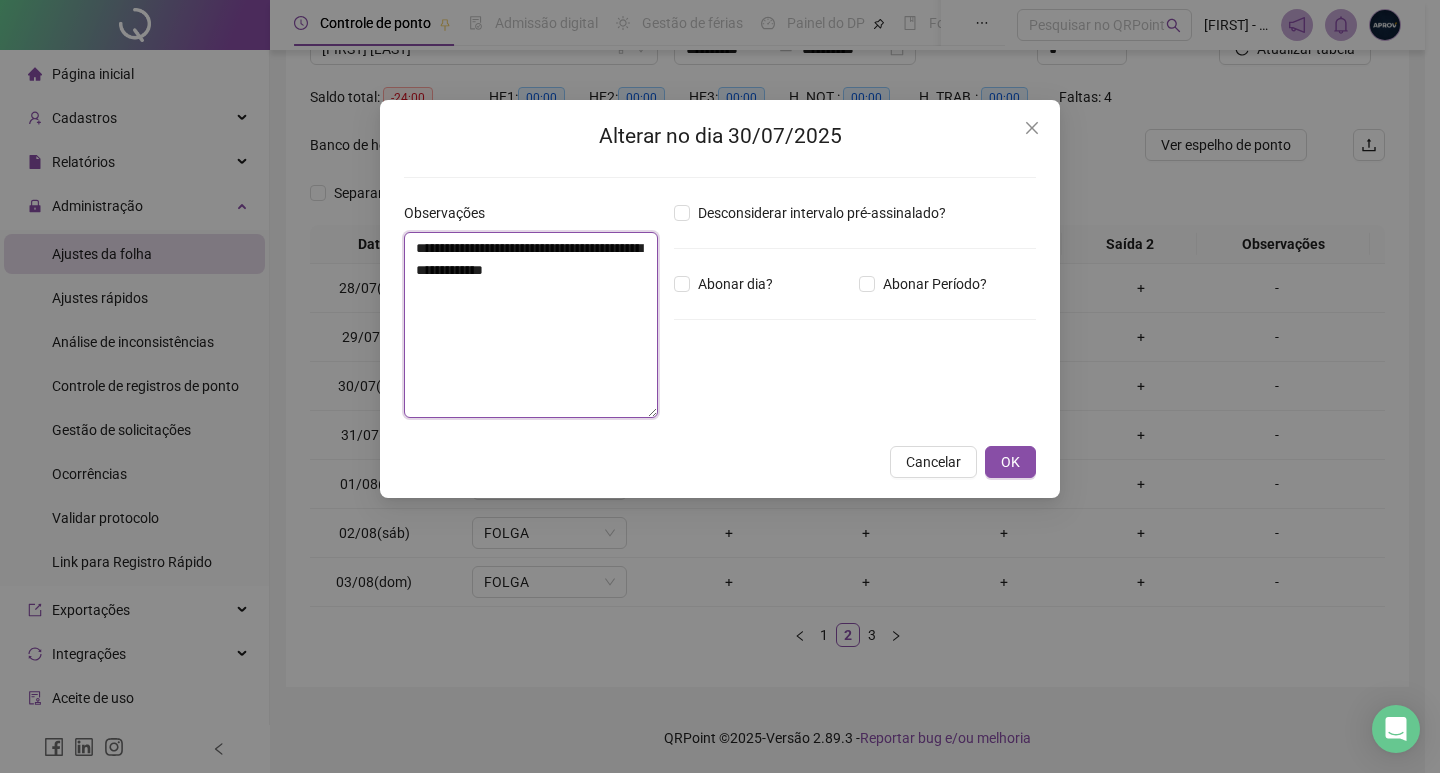 click on "**********" at bounding box center (531, 325) 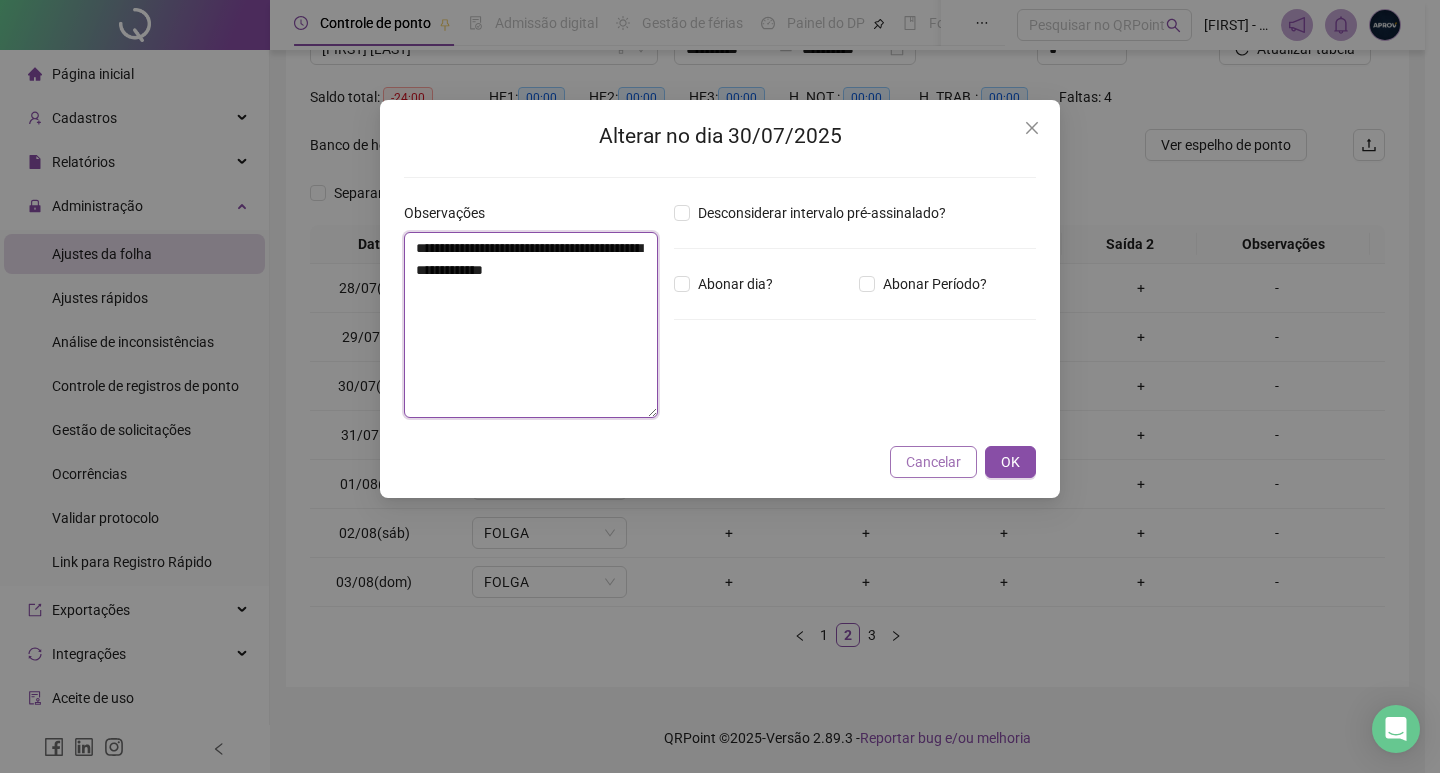 type on "**********" 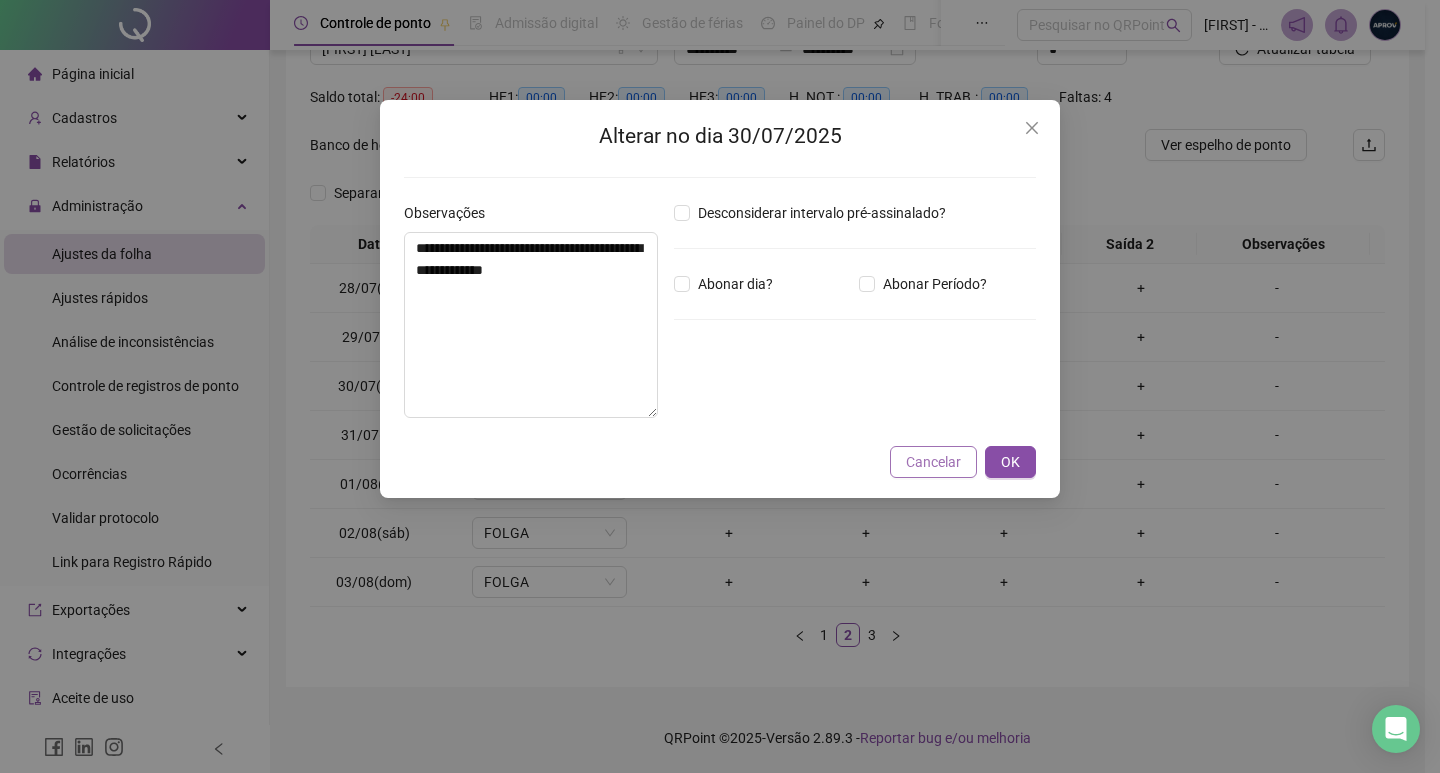 click on "Cancelar" at bounding box center (933, 462) 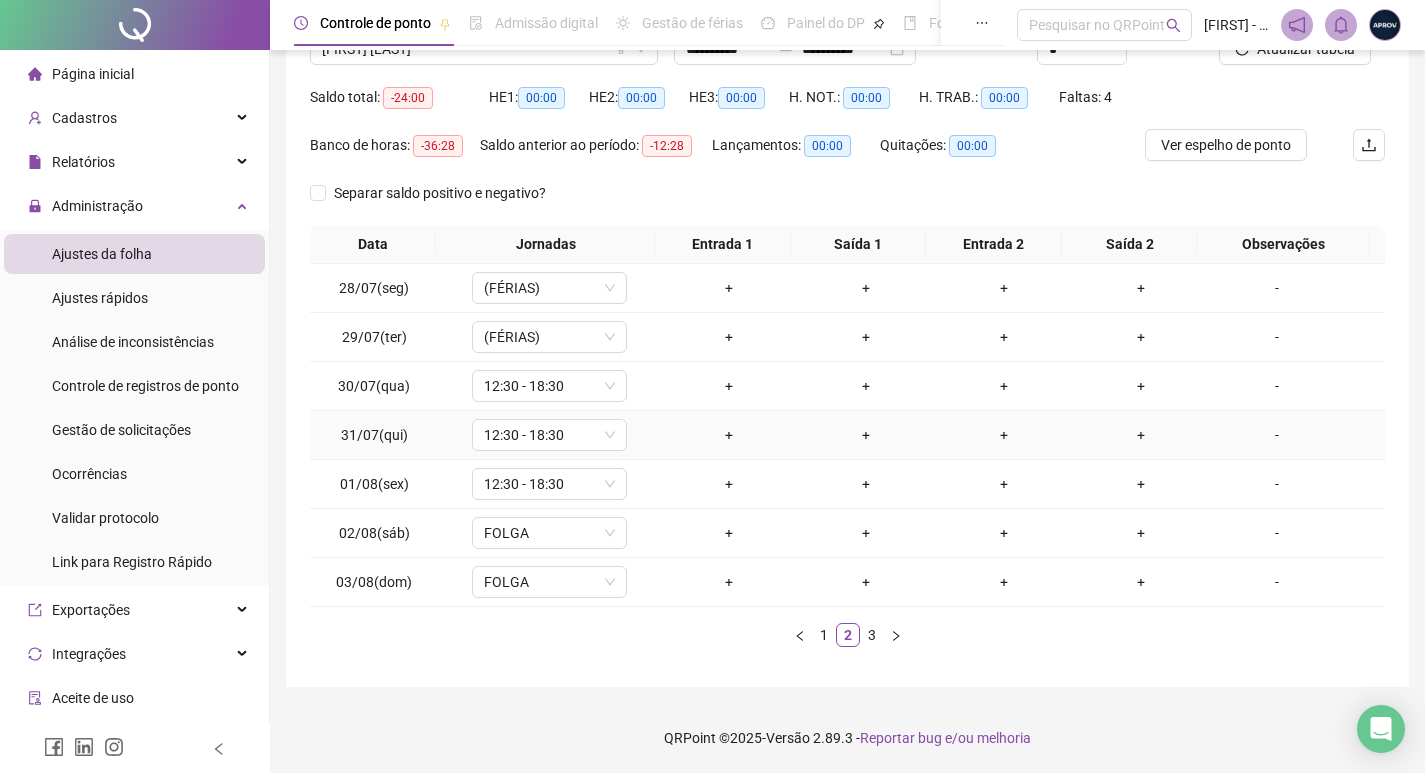 click on "-" at bounding box center [1277, 435] 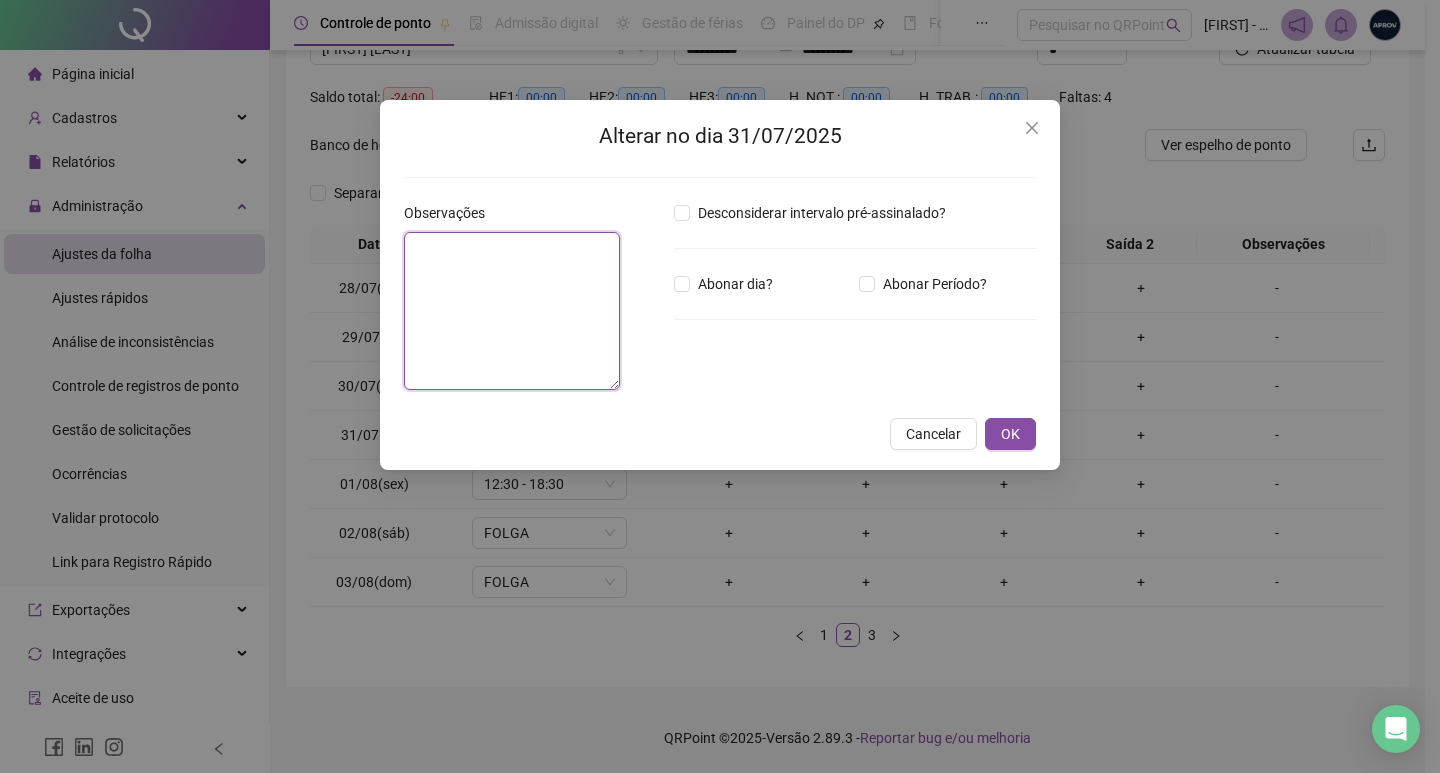 drag, startPoint x: 511, startPoint y: 297, endPoint x: 638, endPoint y: 297, distance: 127 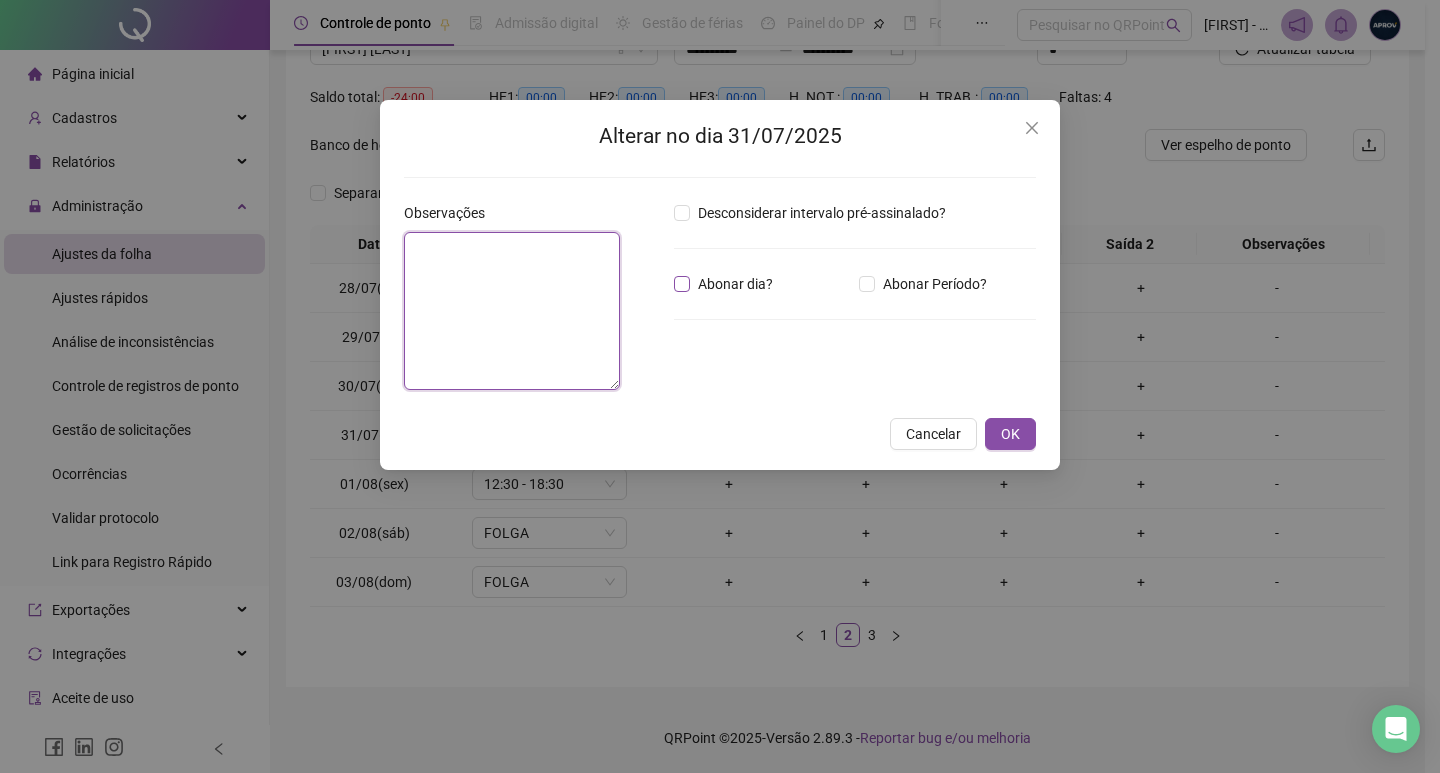 paste on "**********" 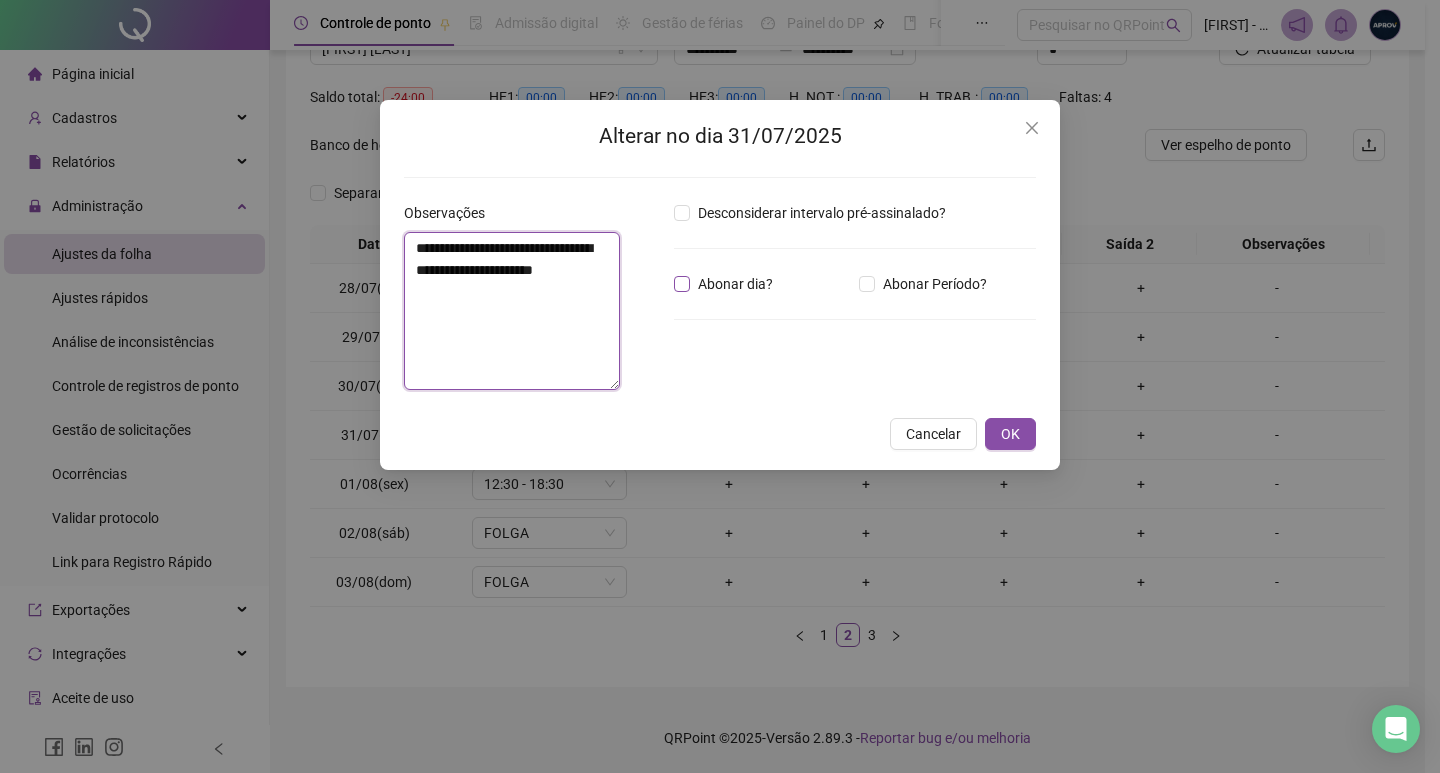type on "**********" 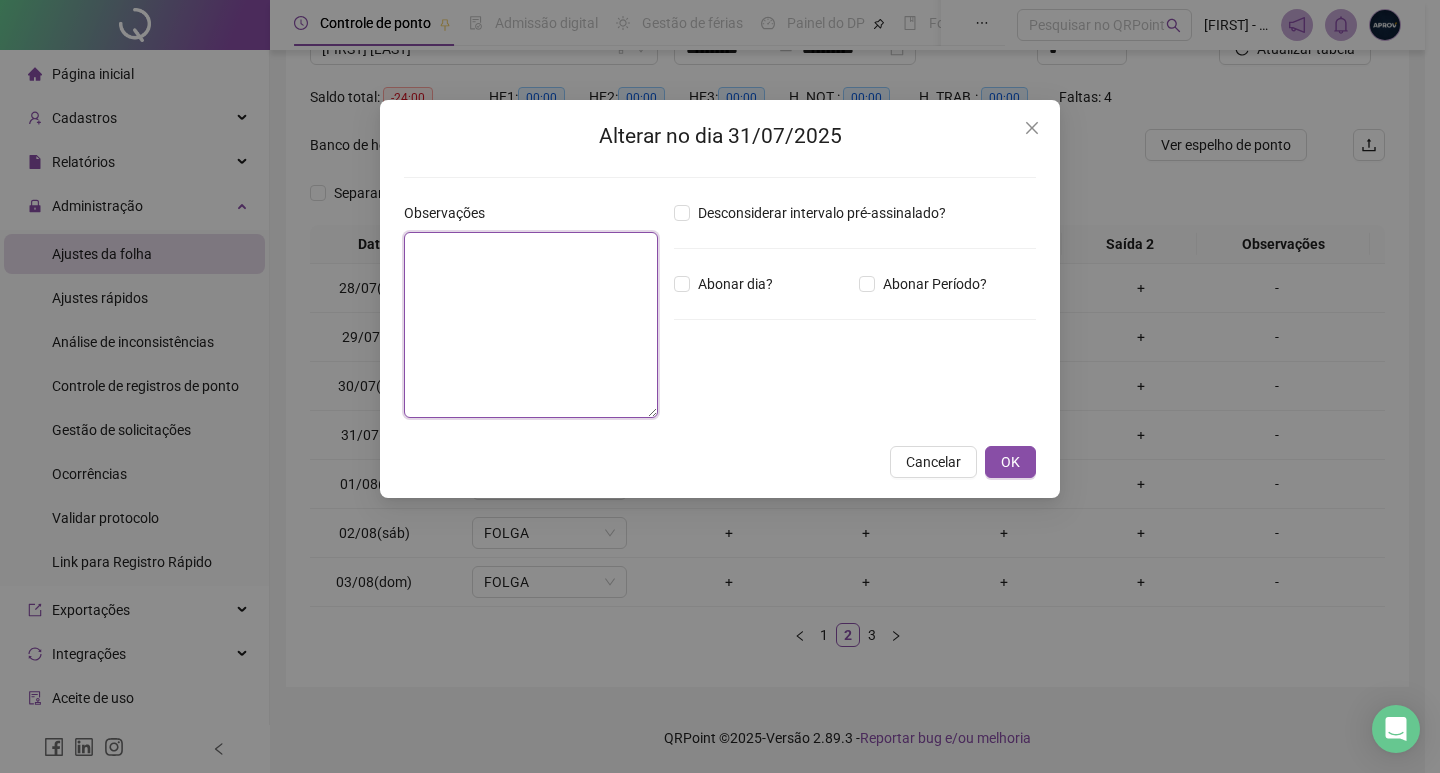click at bounding box center [531, 325] 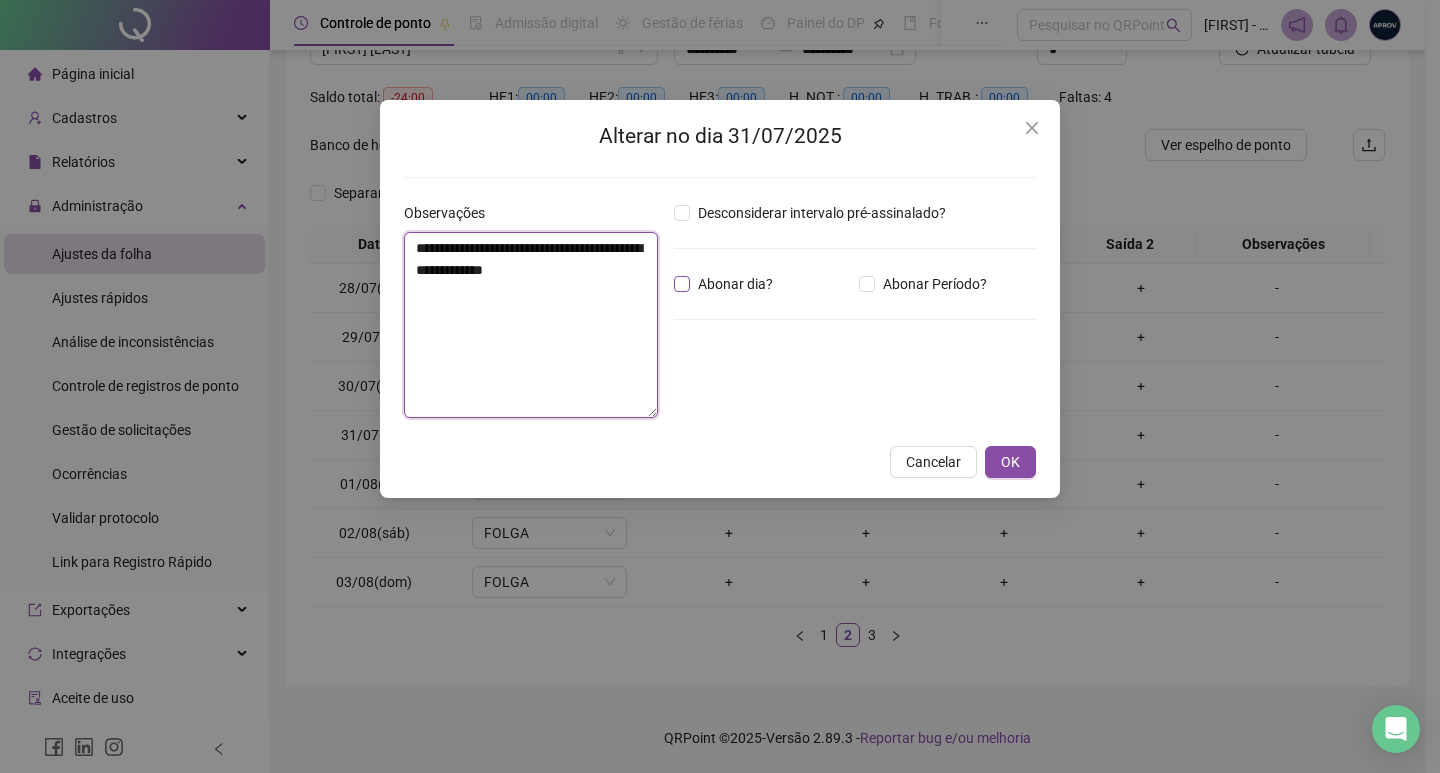 type on "**********" 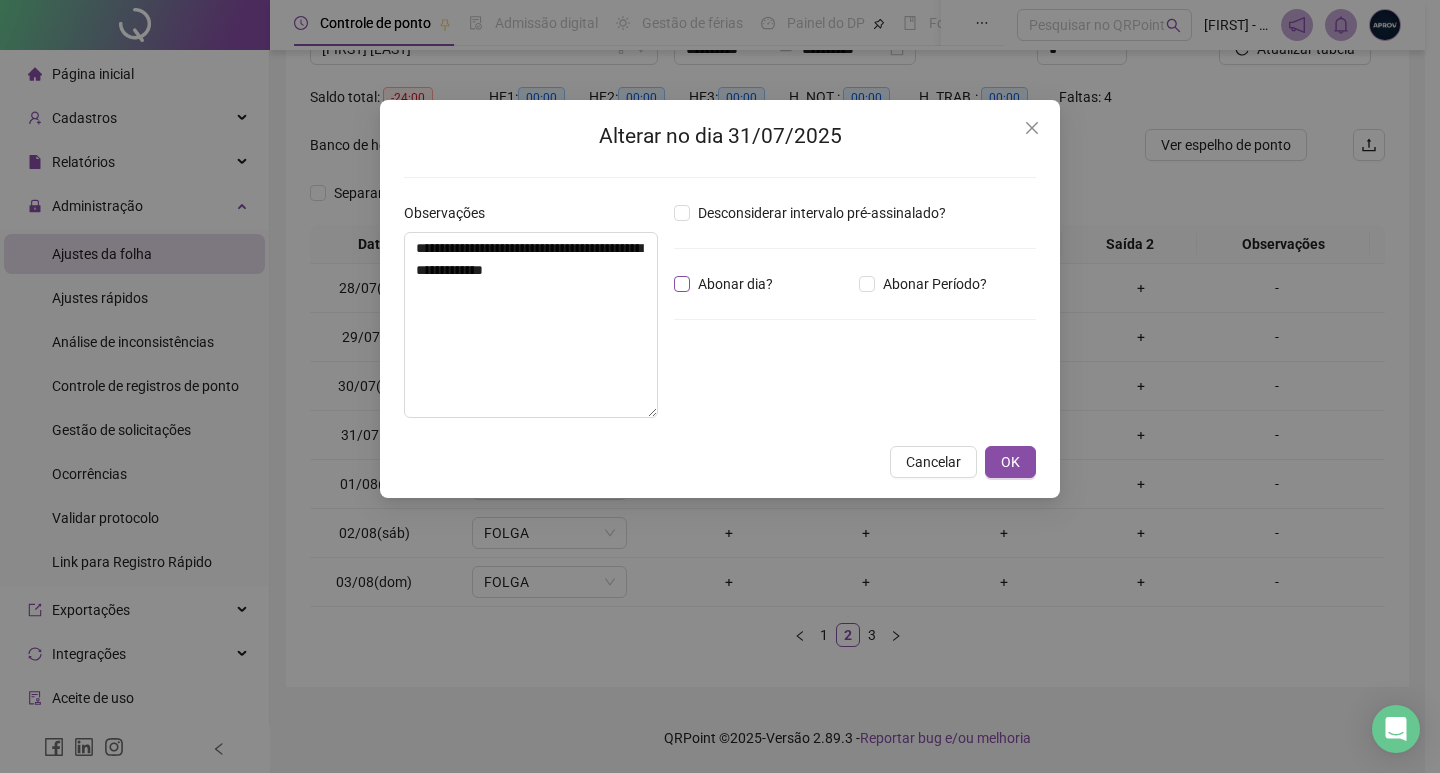 click on "Abonar dia?" at bounding box center (735, 284) 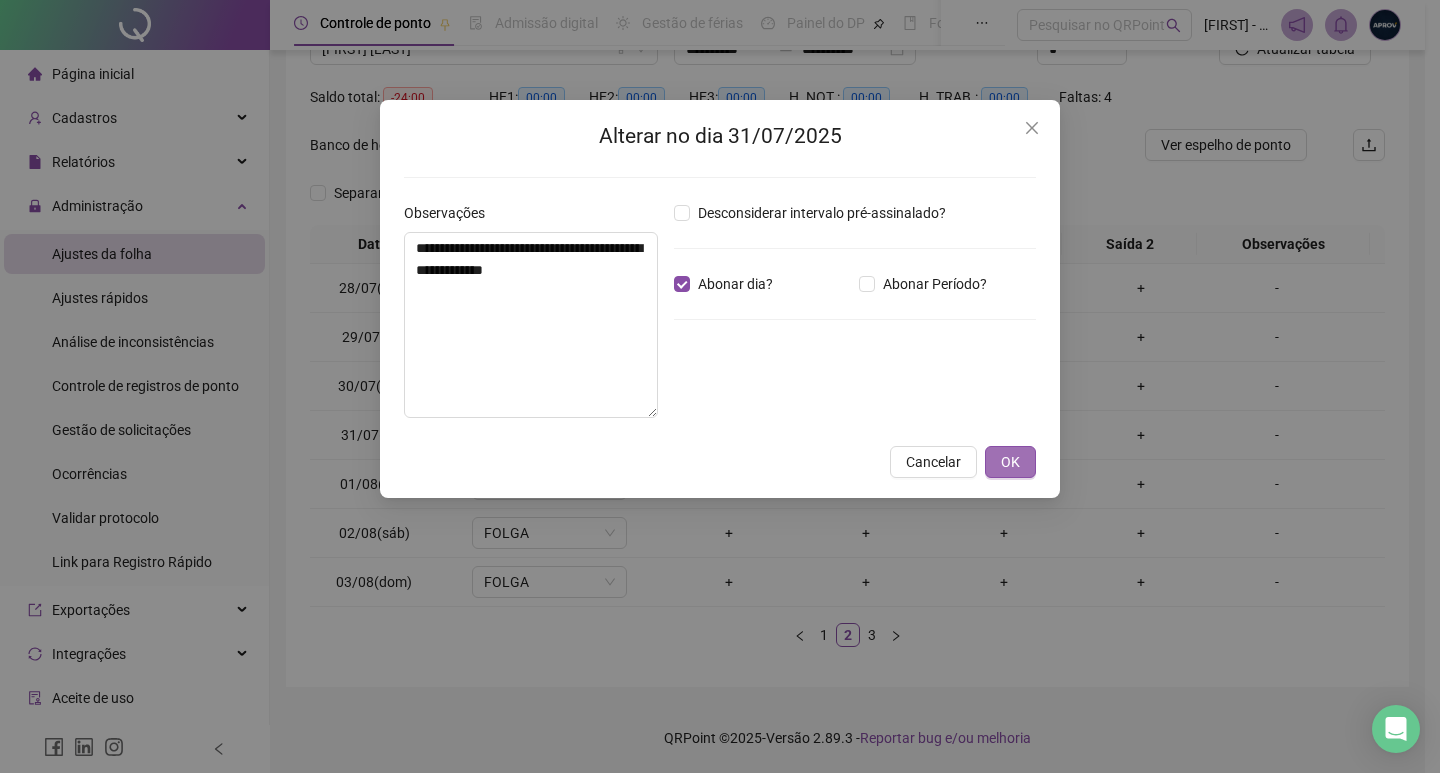 click on "OK" at bounding box center [1010, 462] 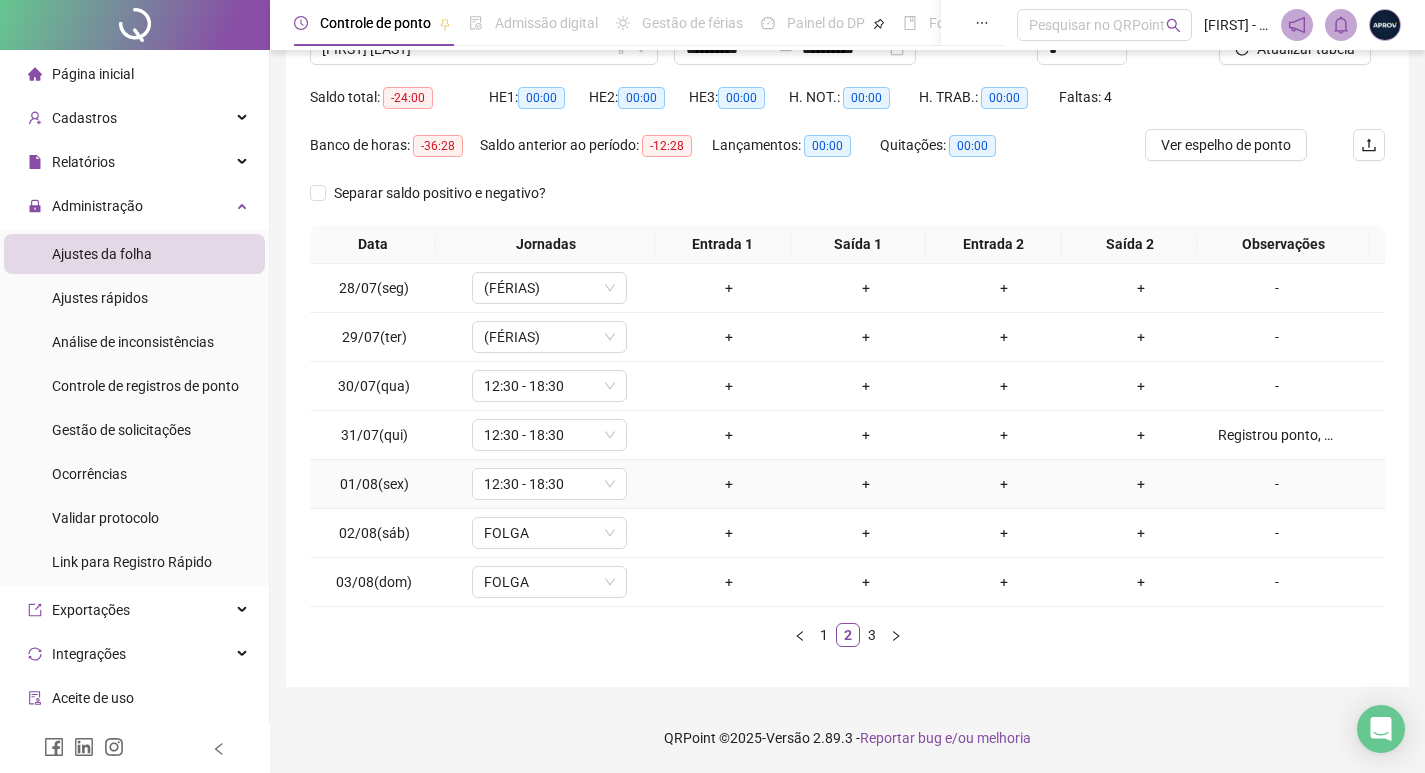 click on "-" at bounding box center (1277, 484) 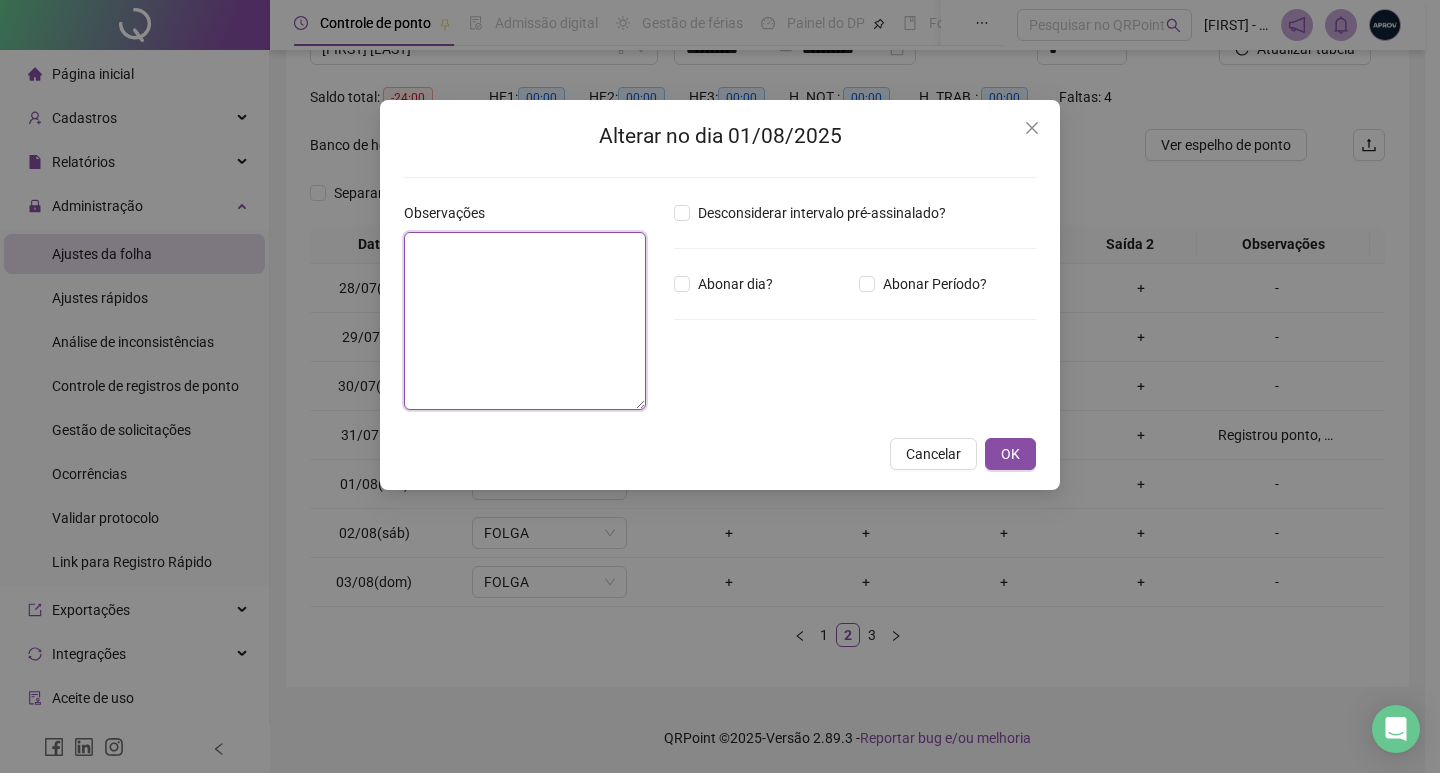 drag, startPoint x: 600, startPoint y: 374, endPoint x: 716, endPoint y: 300, distance: 137.5936 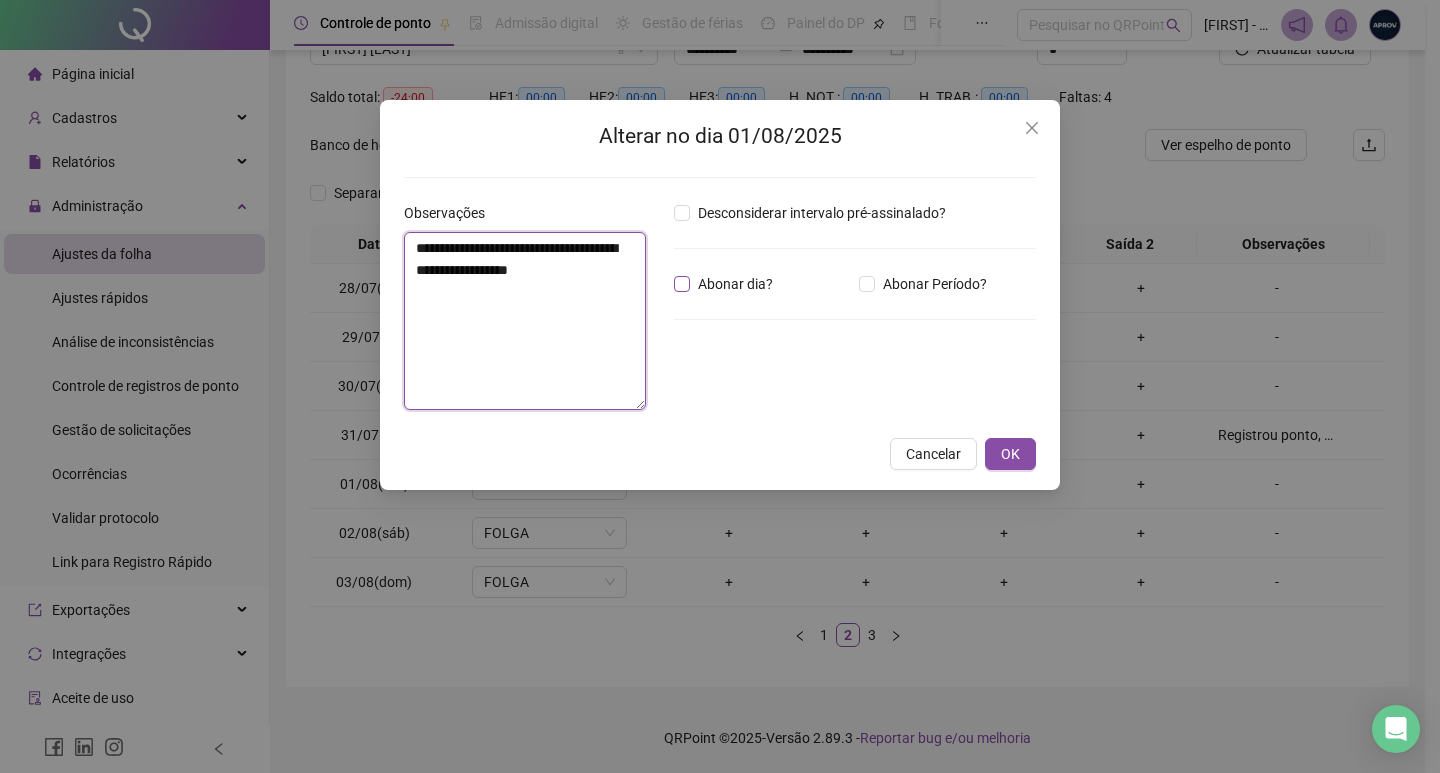 type on "**********" 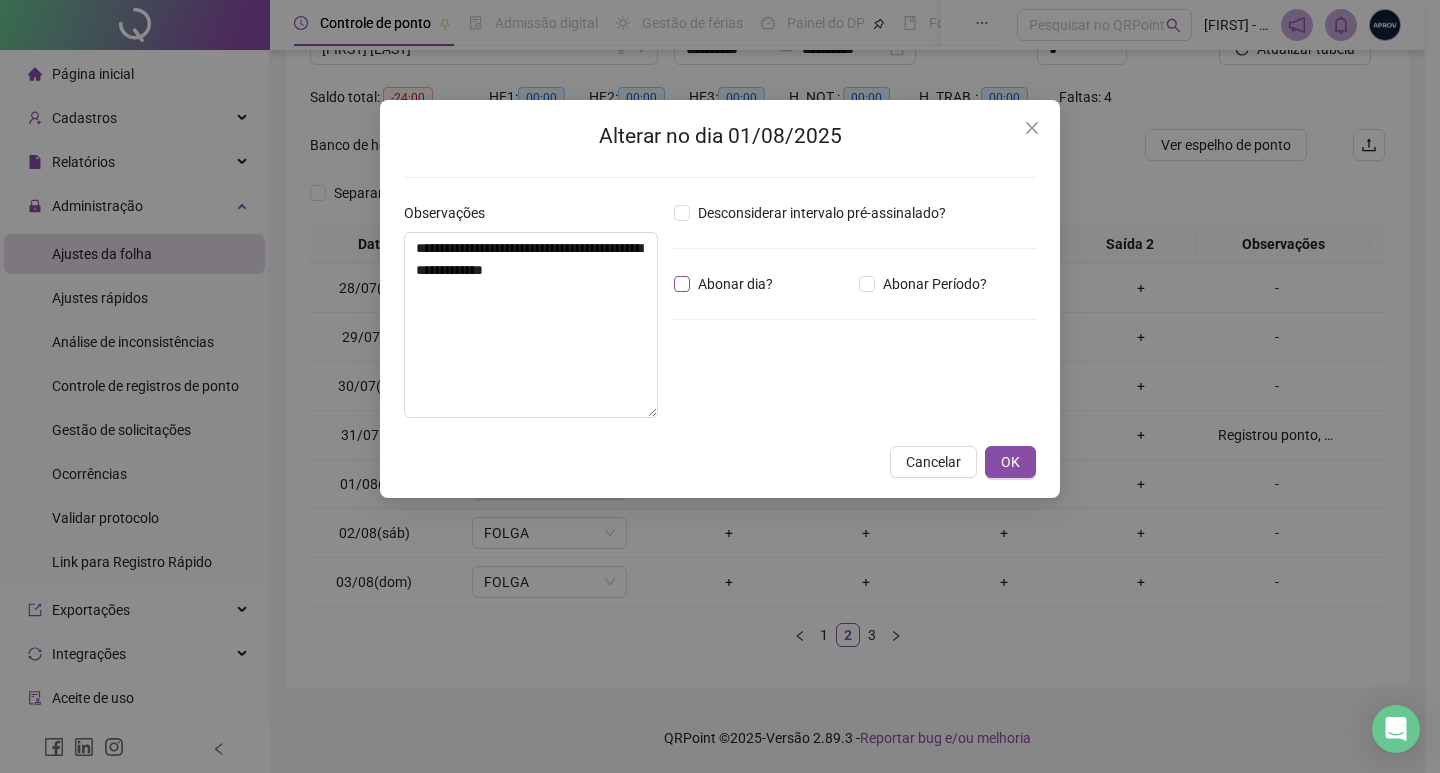 click on "Abonar dia?" at bounding box center [735, 284] 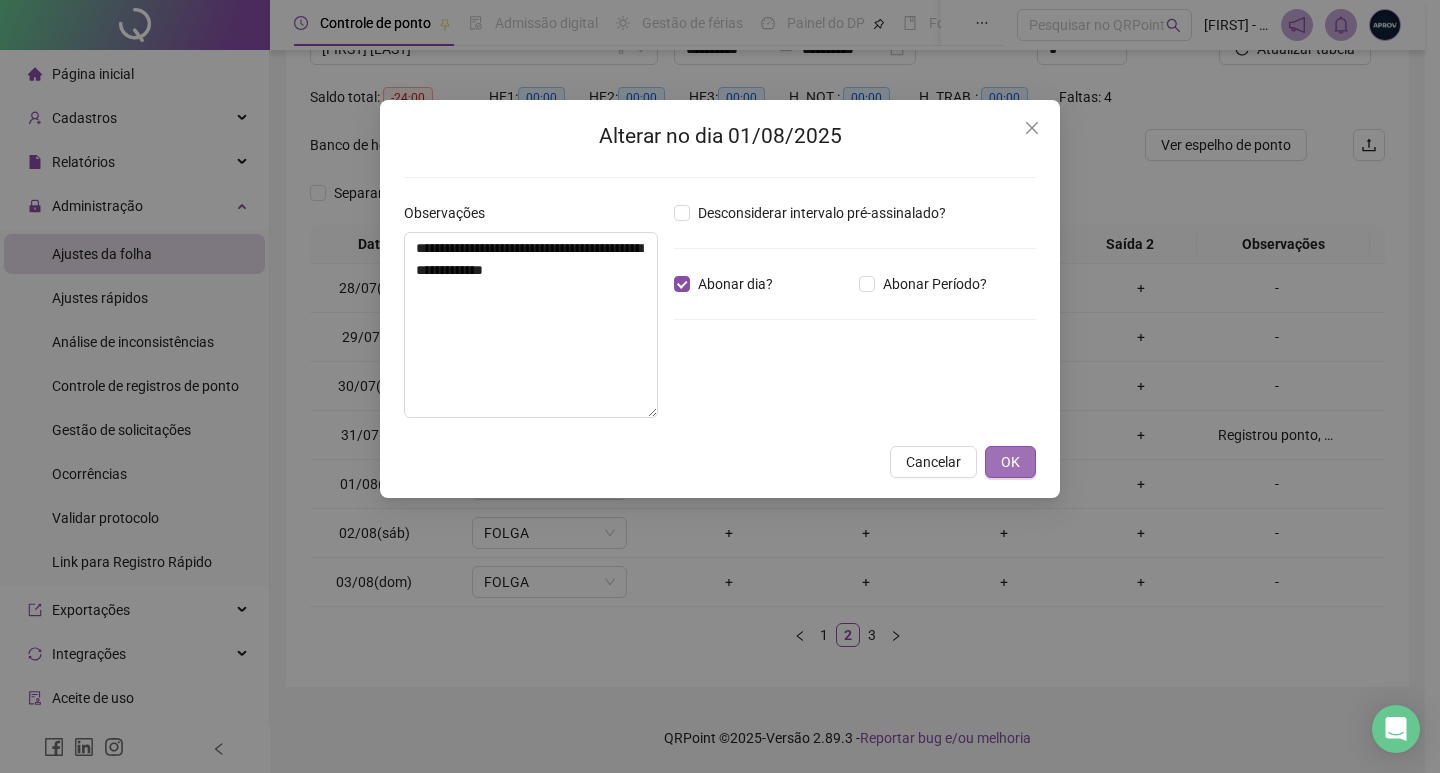 click on "OK" at bounding box center [1010, 462] 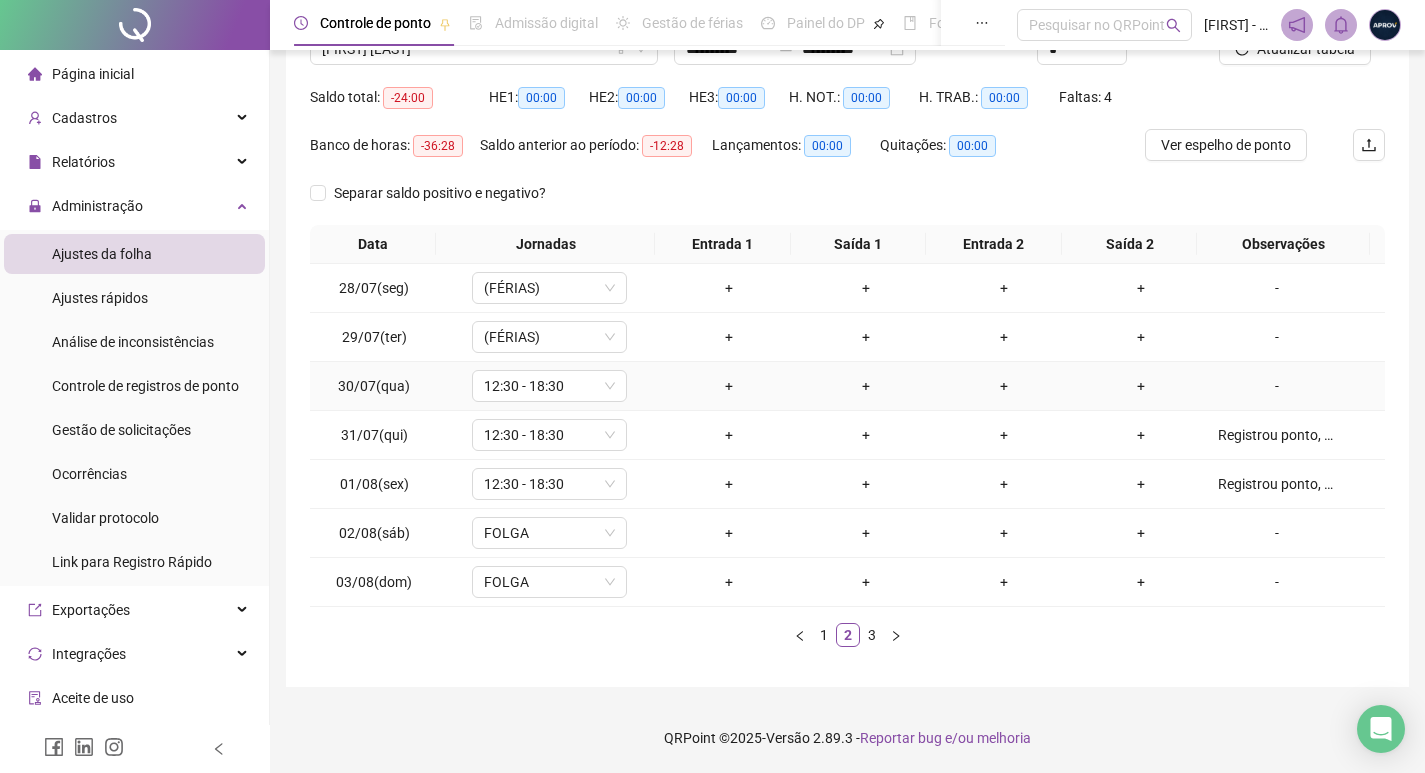 click on "-" at bounding box center (1277, 386) 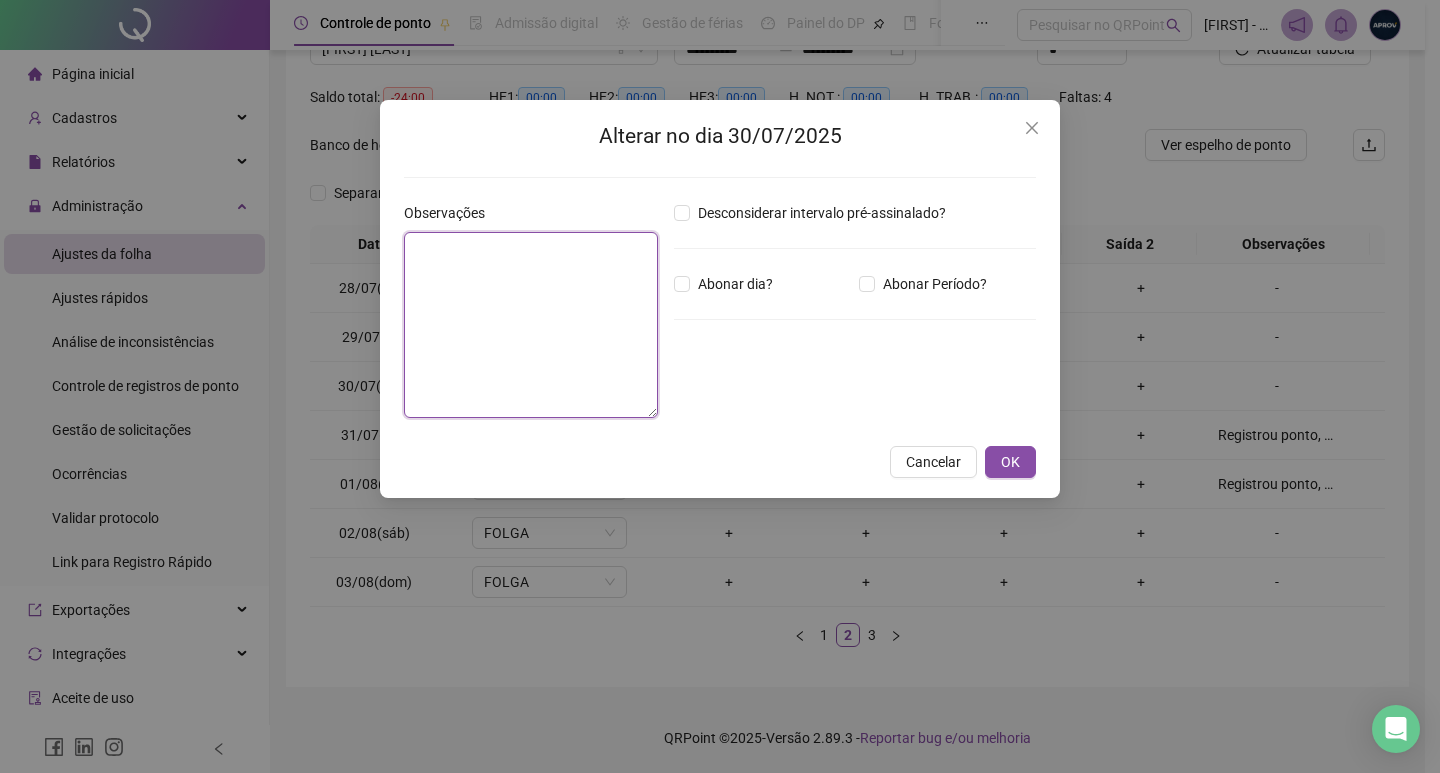 click at bounding box center [531, 325] 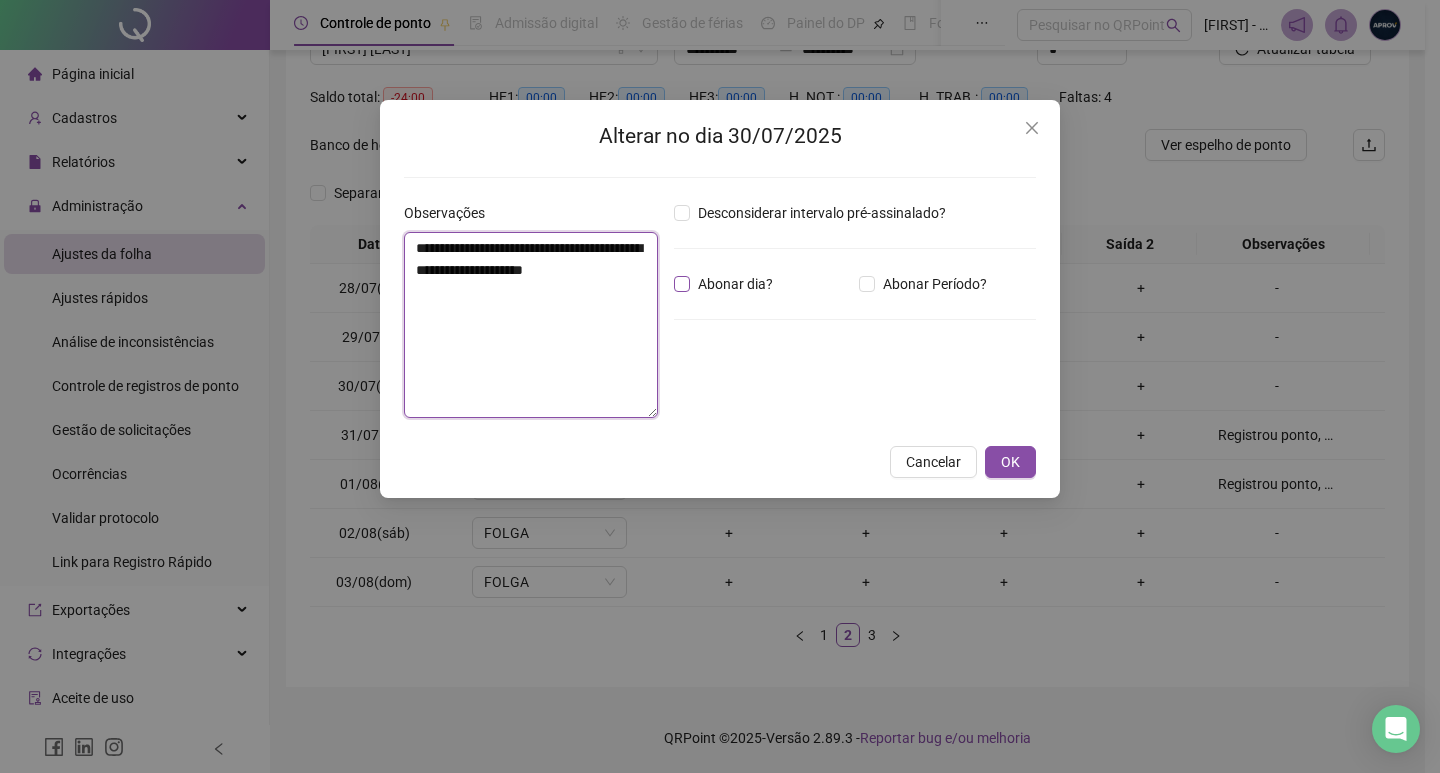 type on "**********" 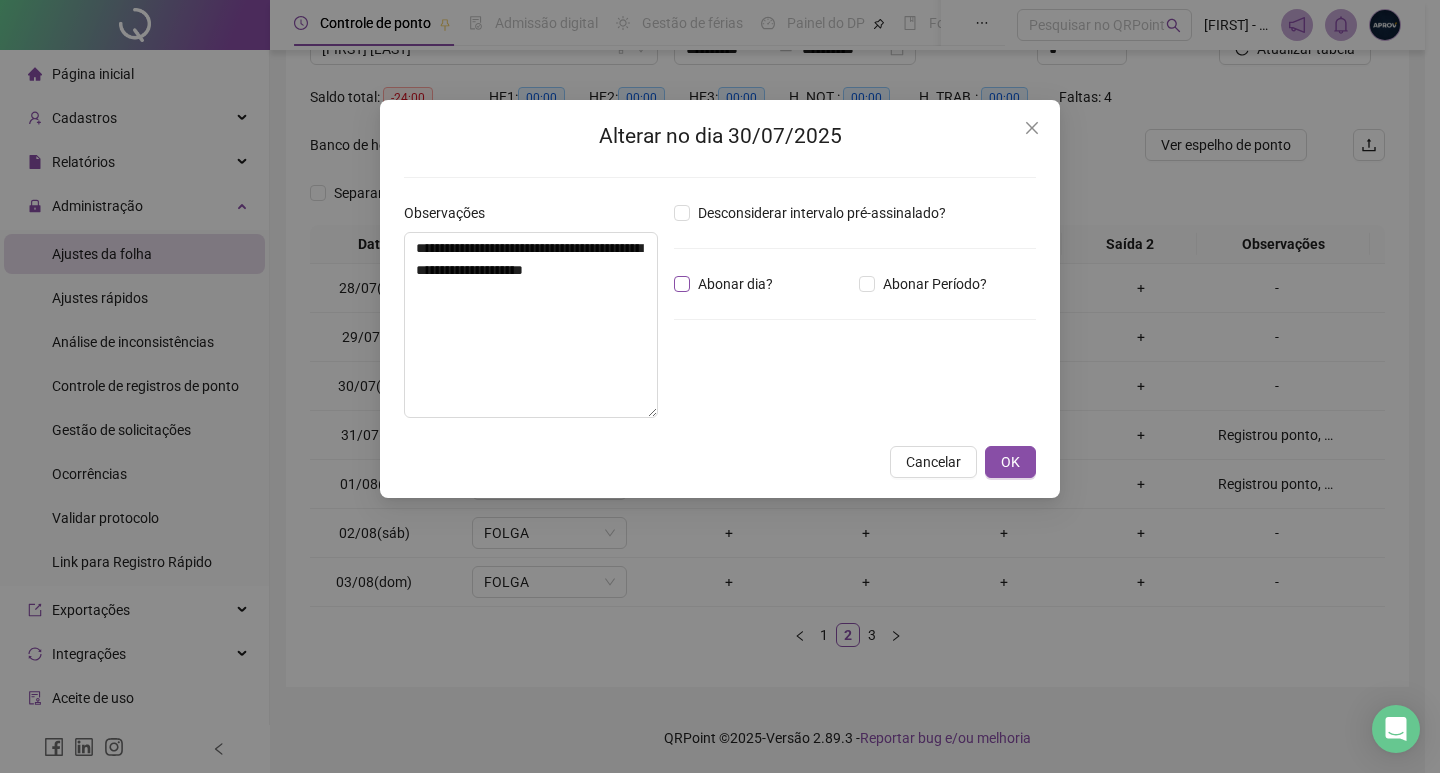 click on "Abonar dia?" at bounding box center (735, 284) 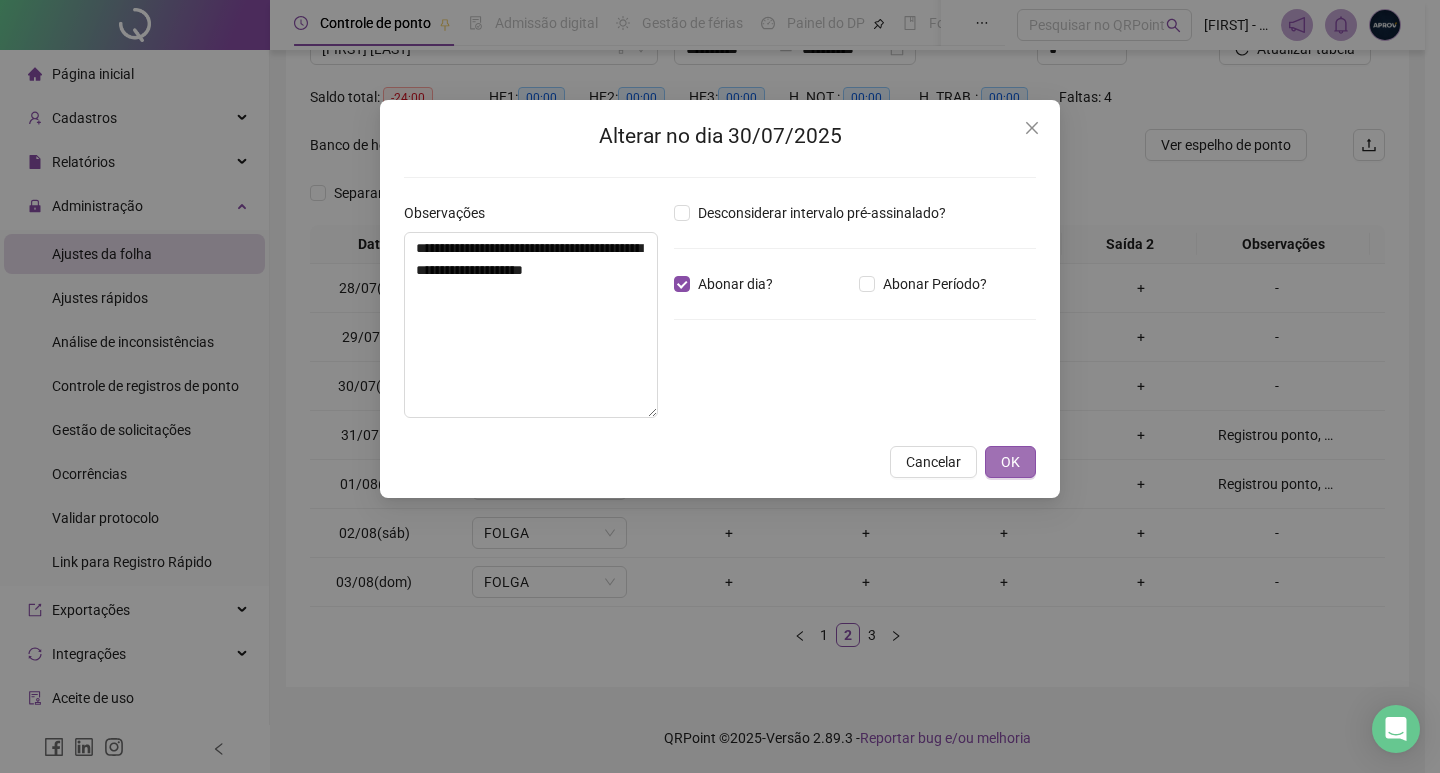 click on "OK" at bounding box center (1010, 462) 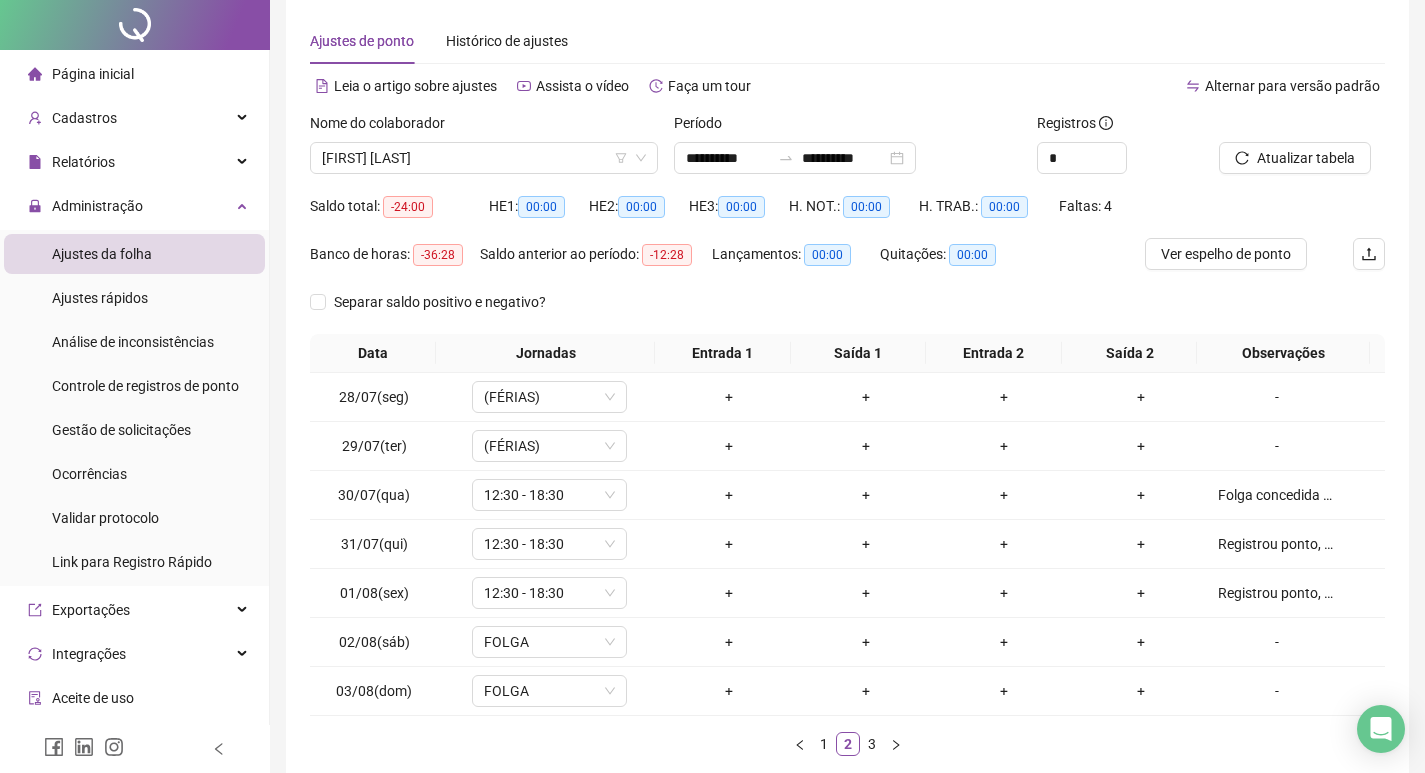 scroll, scrollTop: 0, scrollLeft: 0, axis: both 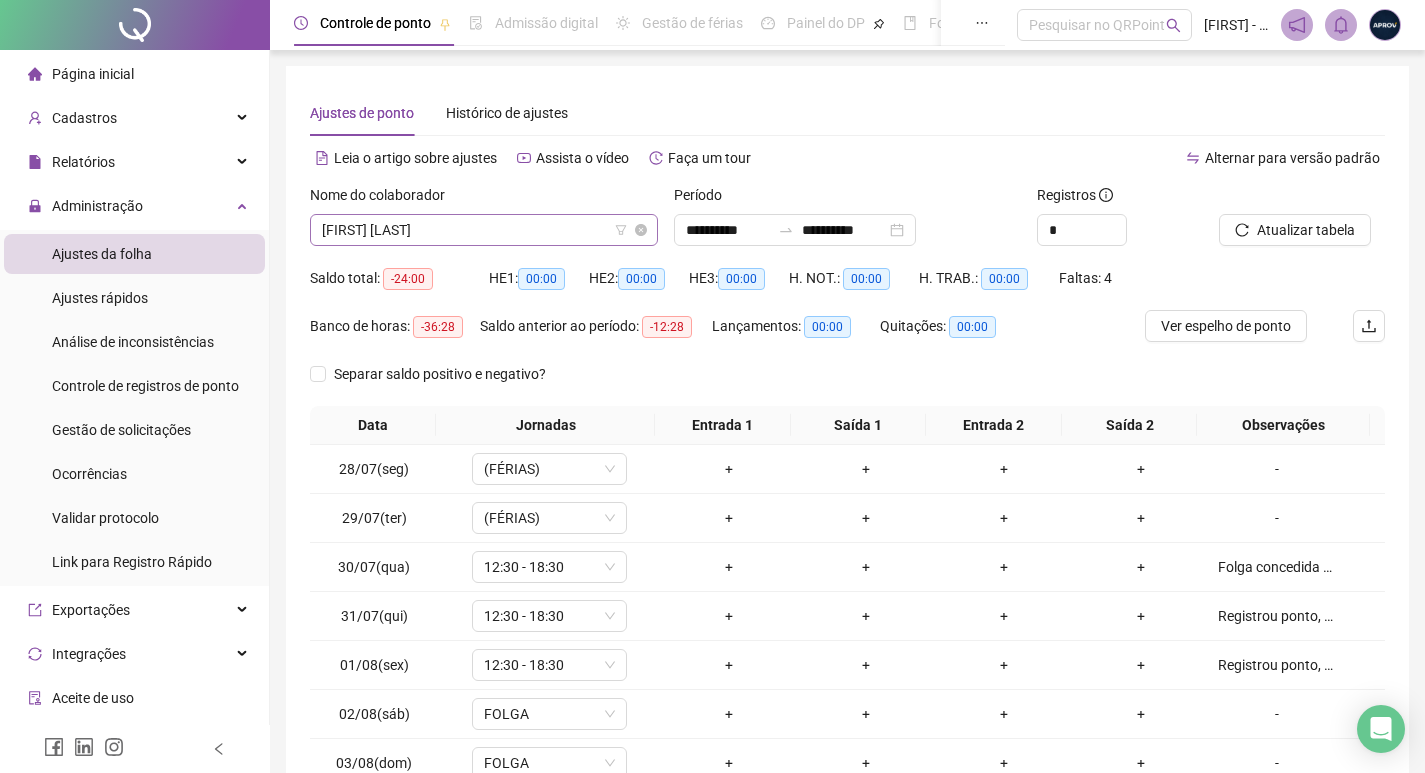 click on "RAYLA MARCIANO BORGES" at bounding box center (484, 230) 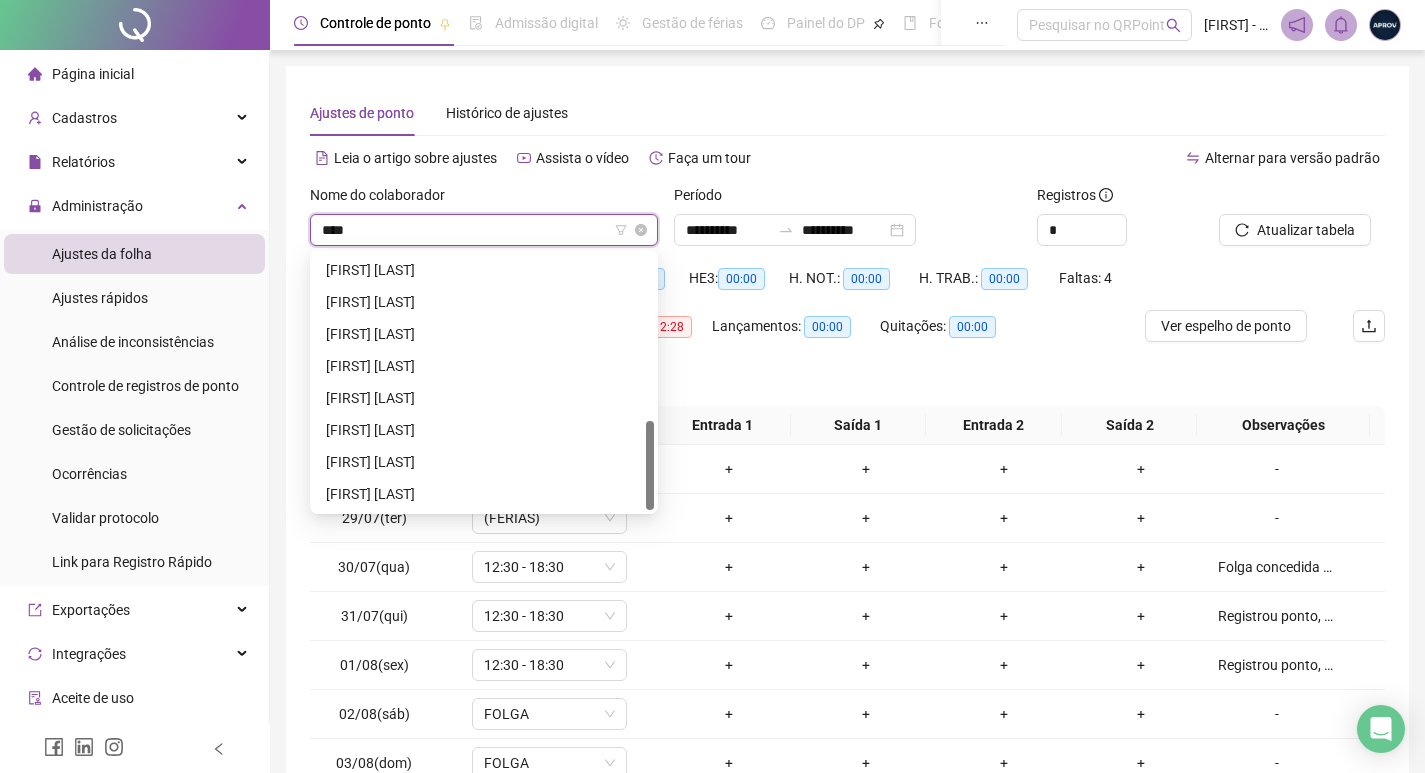 scroll, scrollTop: 0, scrollLeft: 0, axis: both 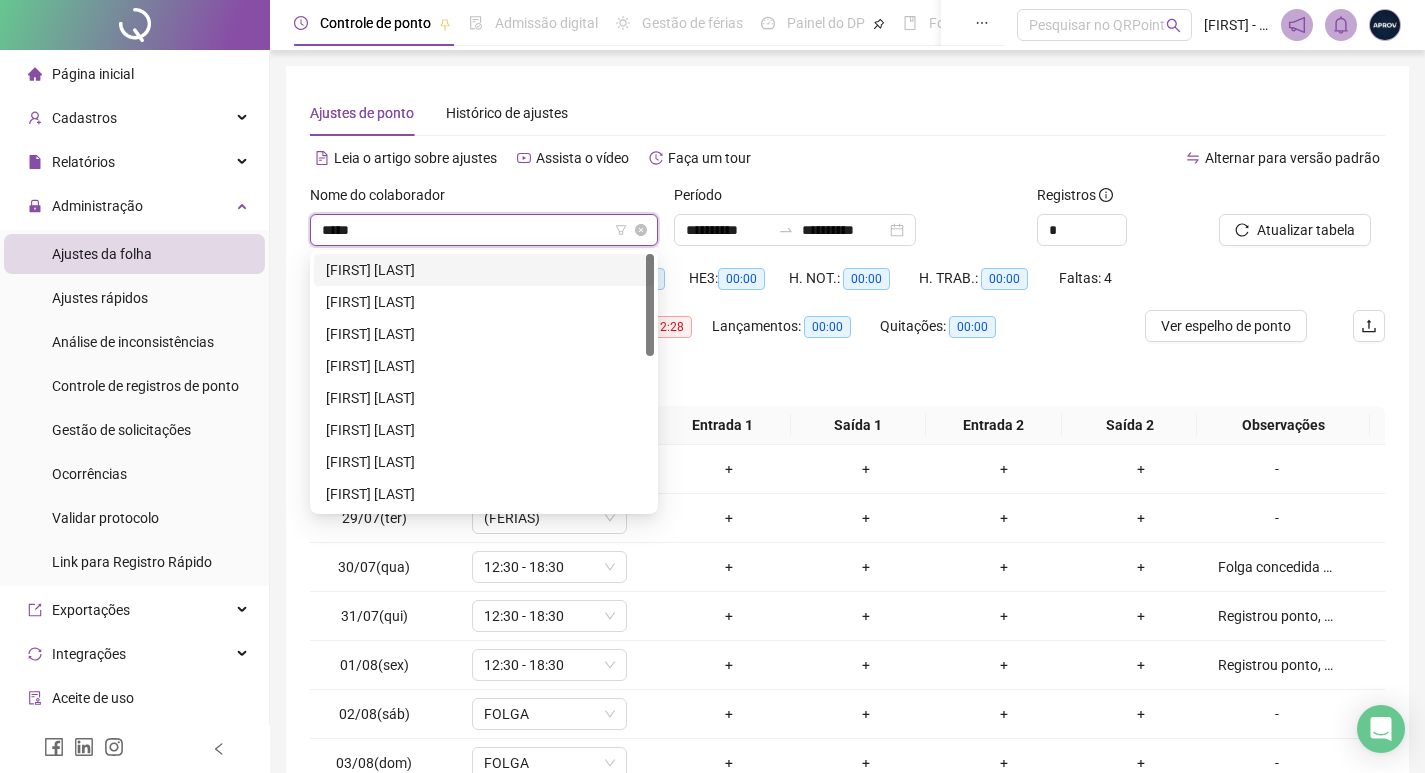 type on "******" 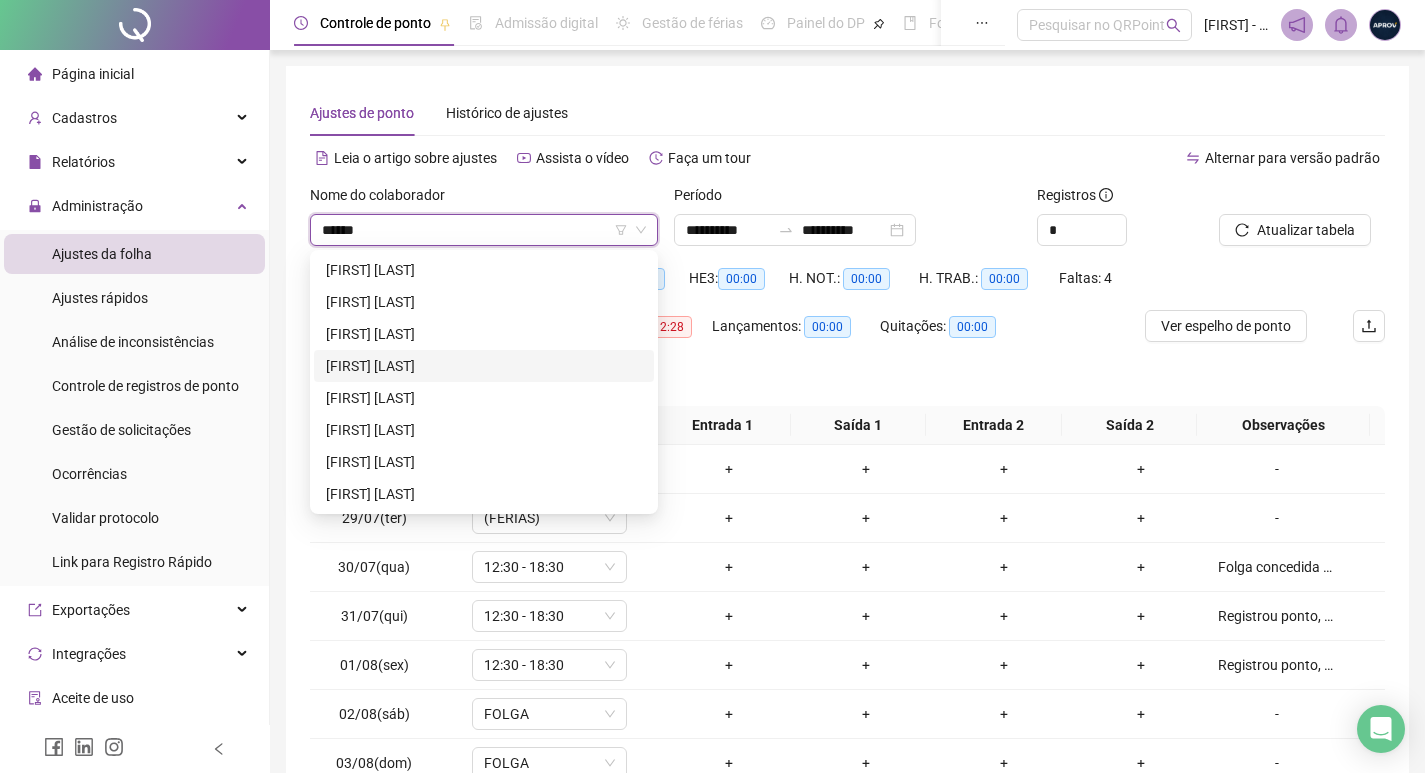 click on "[NAME]" at bounding box center (484, 366) 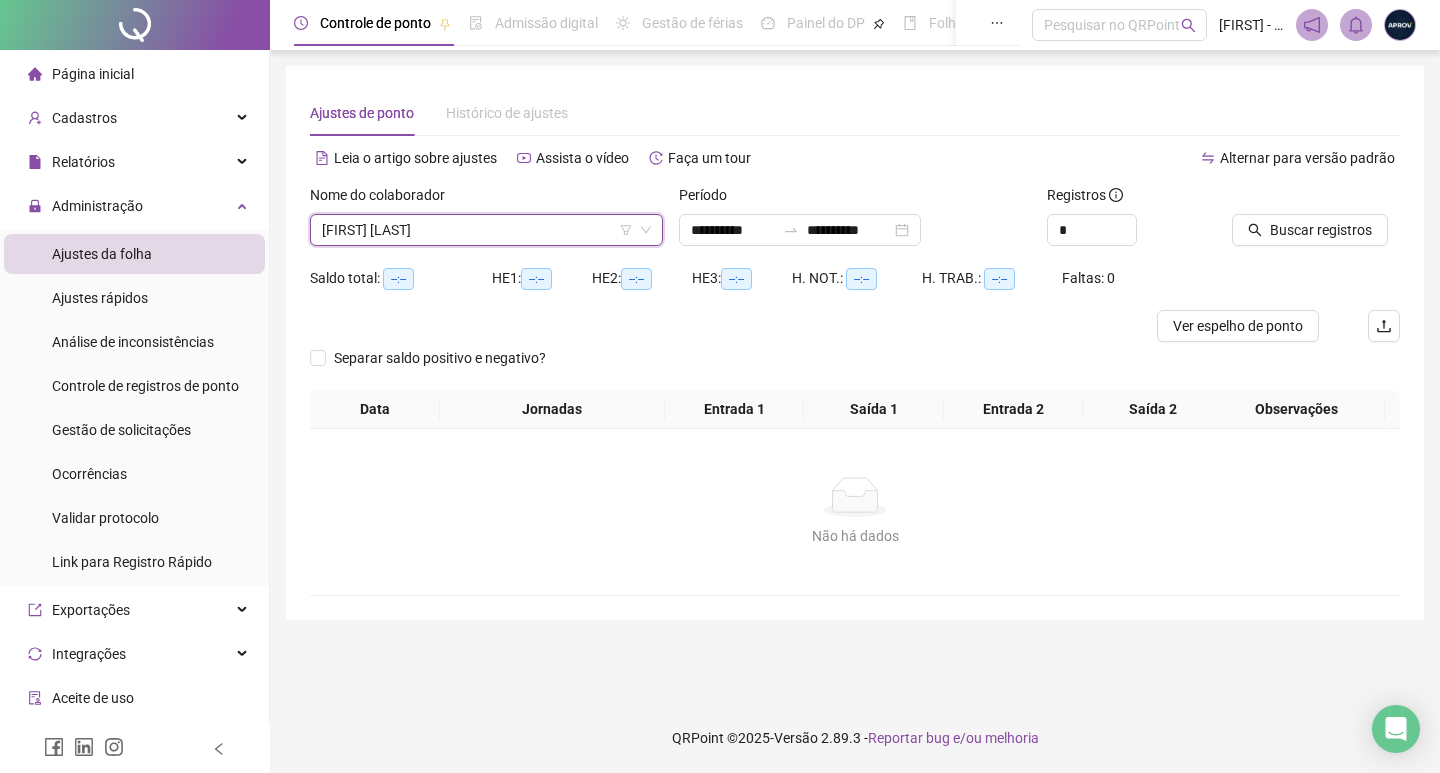 click at bounding box center (1291, 199) 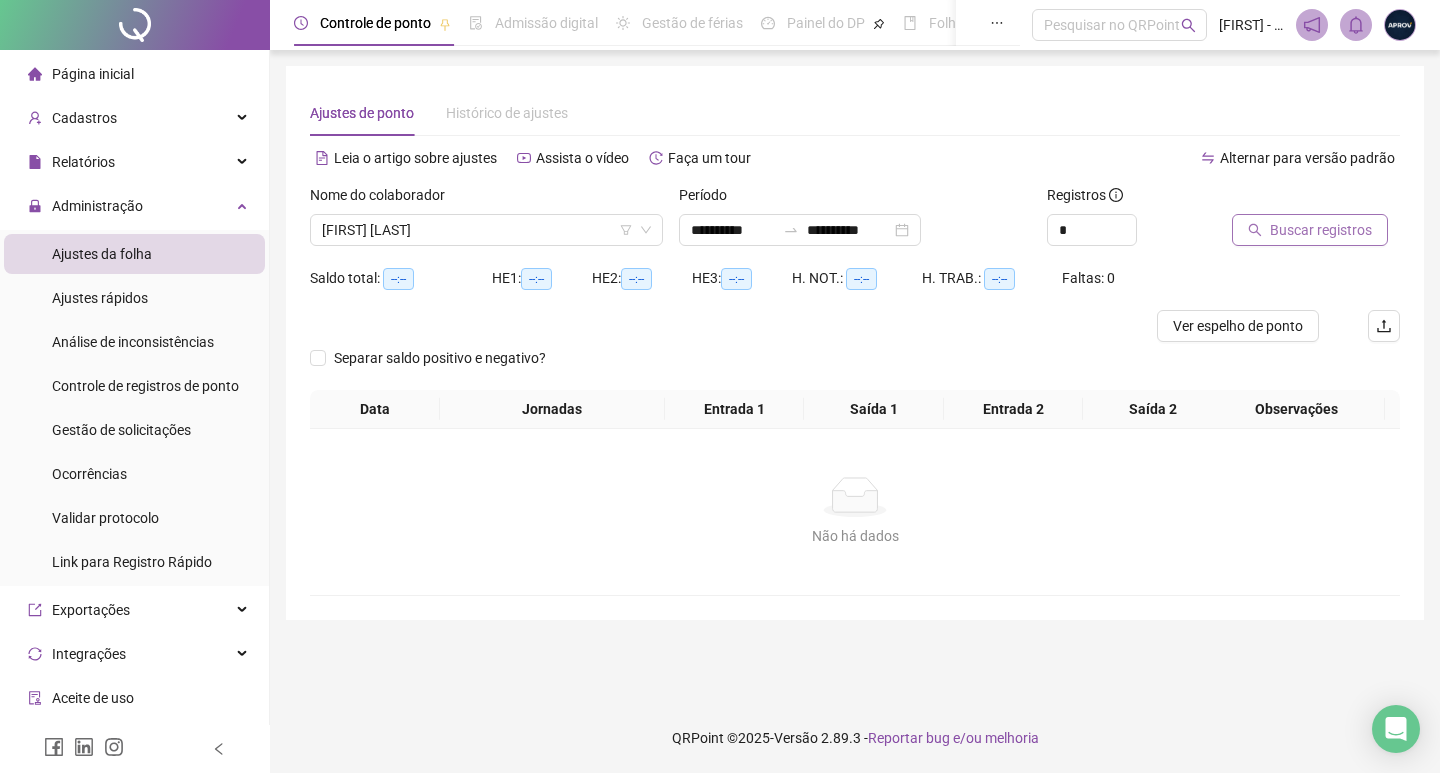 click on "Buscar registros" at bounding box center [1321, 230] 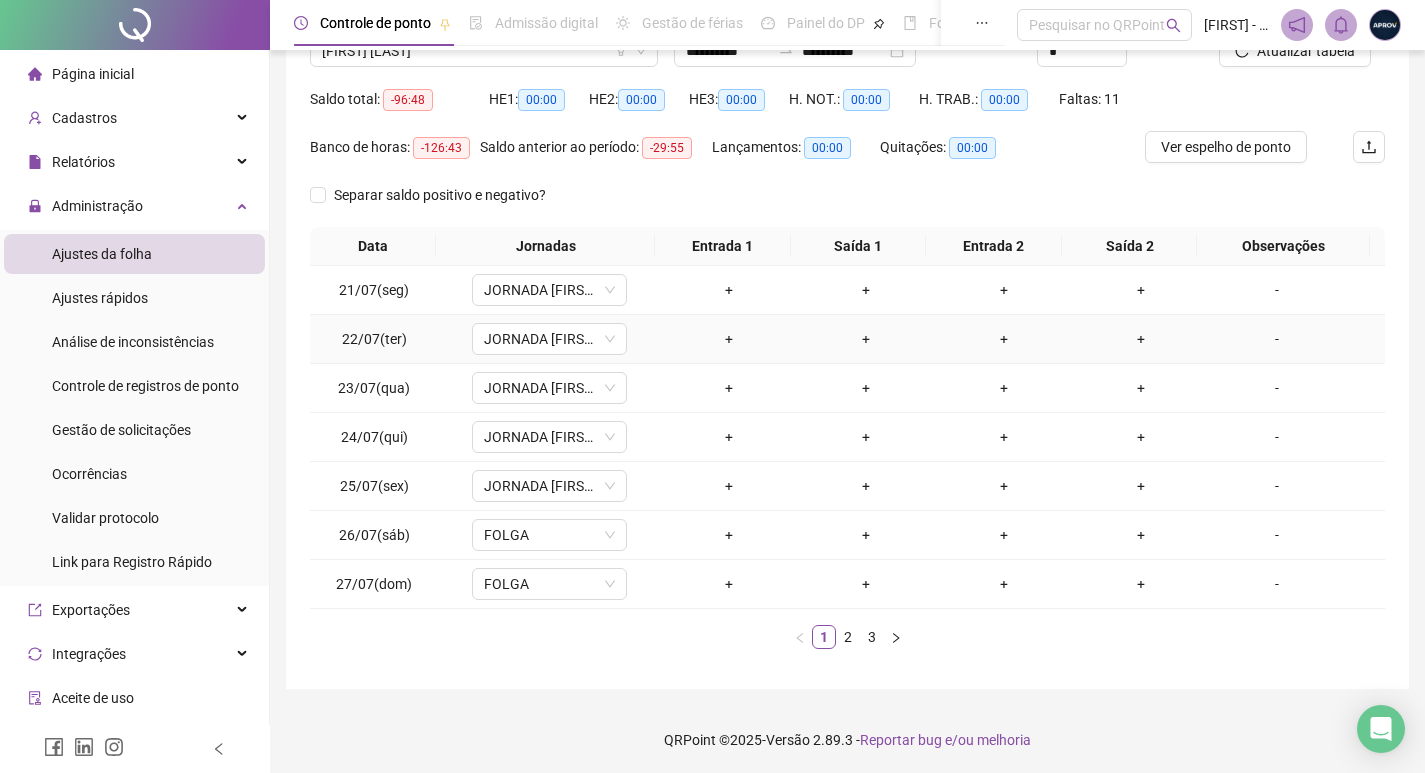 scroll, scrollTop: 181, scrollLeft: 0, axis: vertical 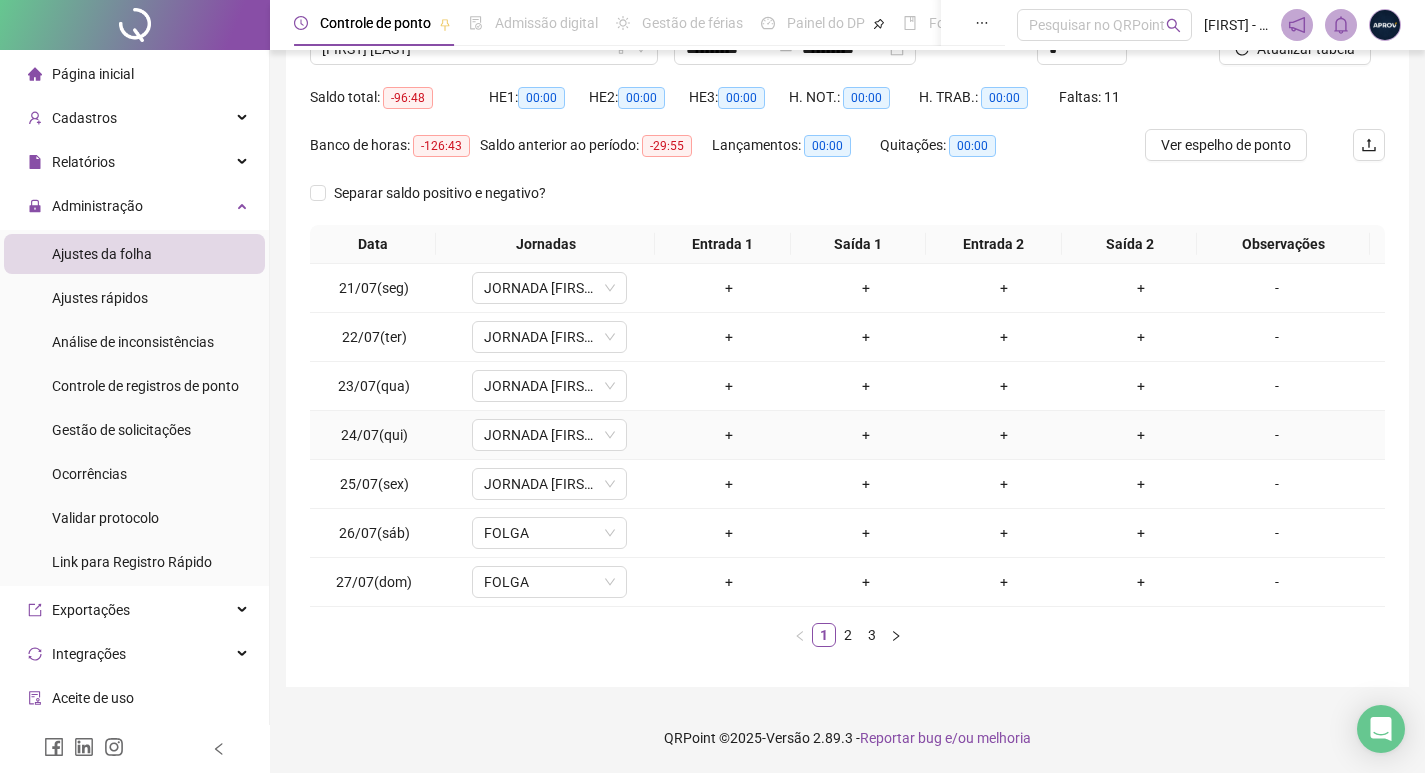 click on "-" at bounding box center (1277, 435) 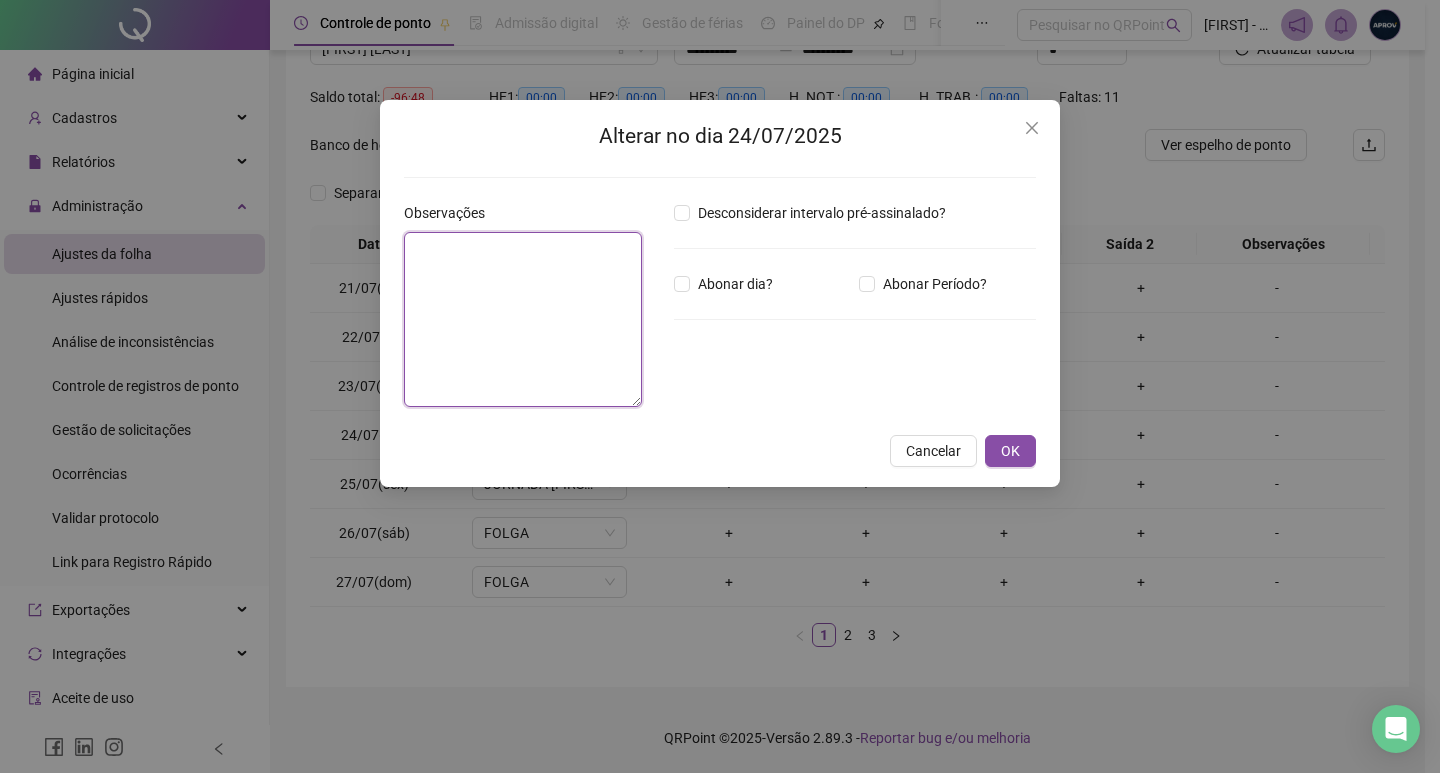click at bounding box center [523, 319] 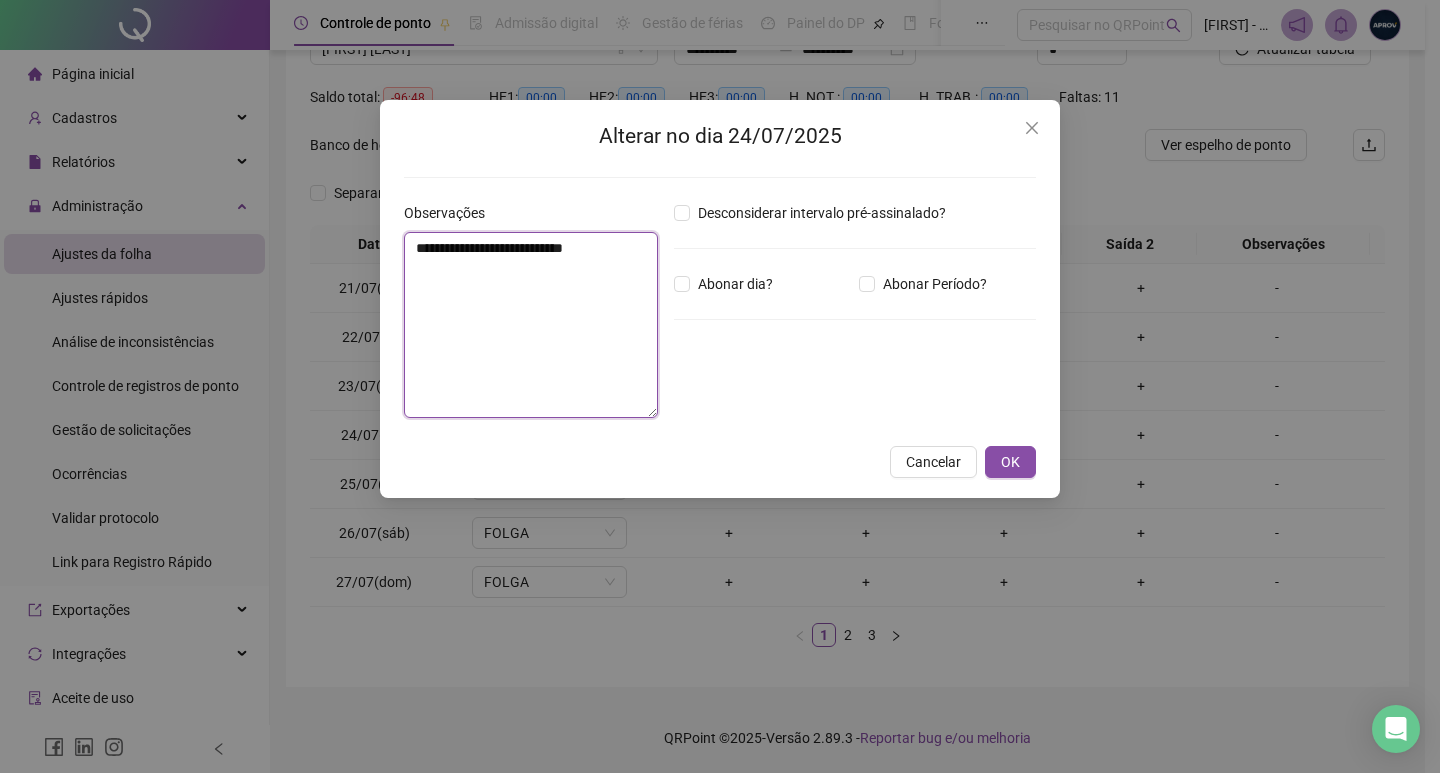 click on "**********" at bounding box center (531, 325) 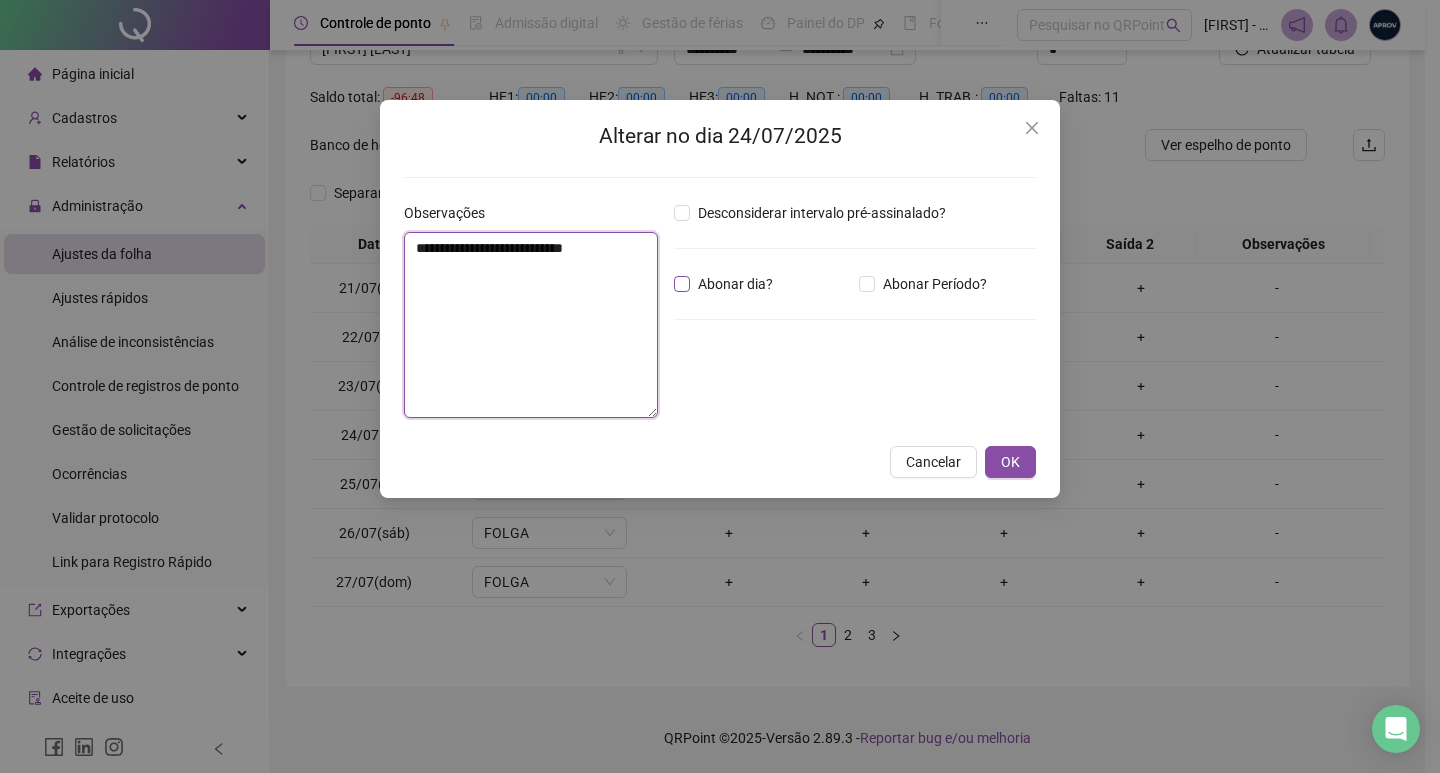 type on "**********" 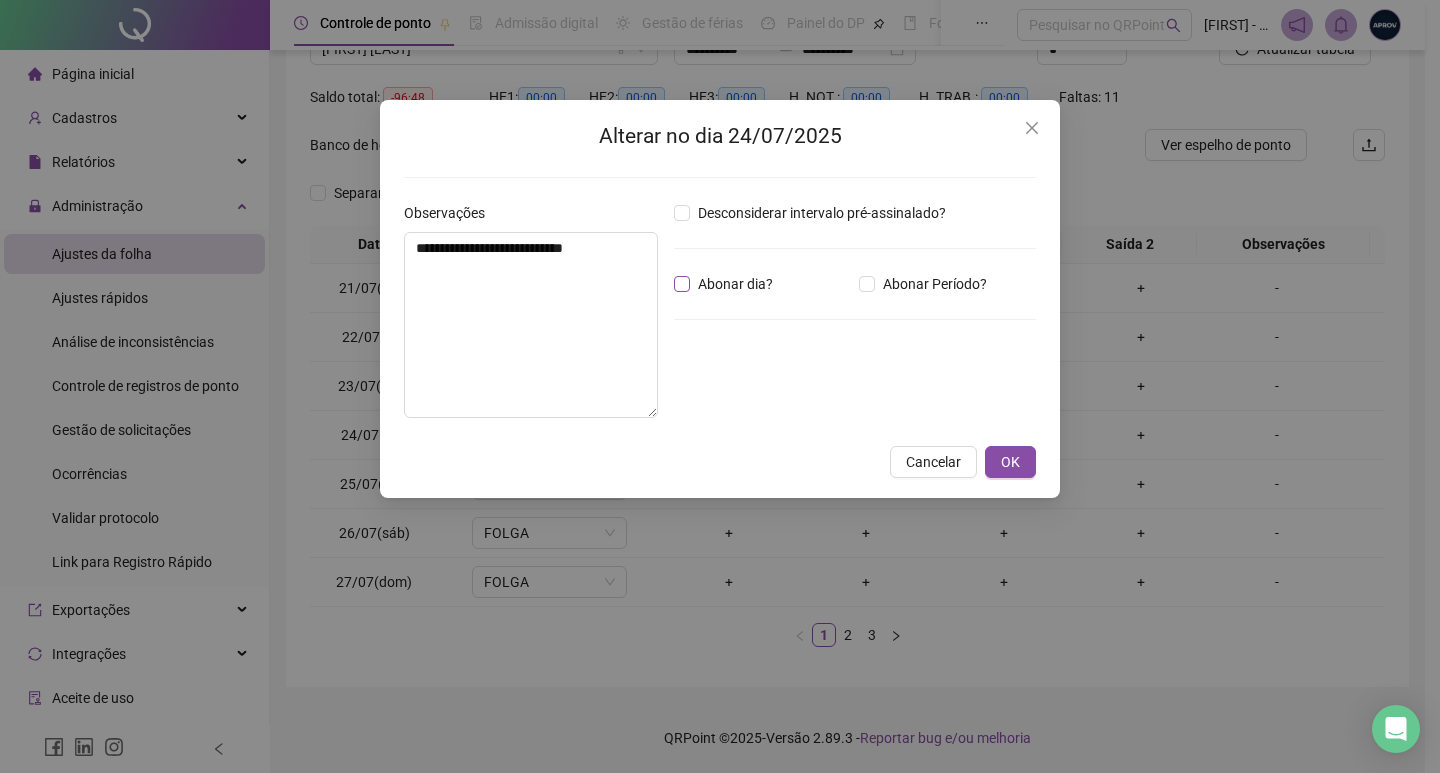 click on "Abonar dia?" at bounding box center (735, 284) 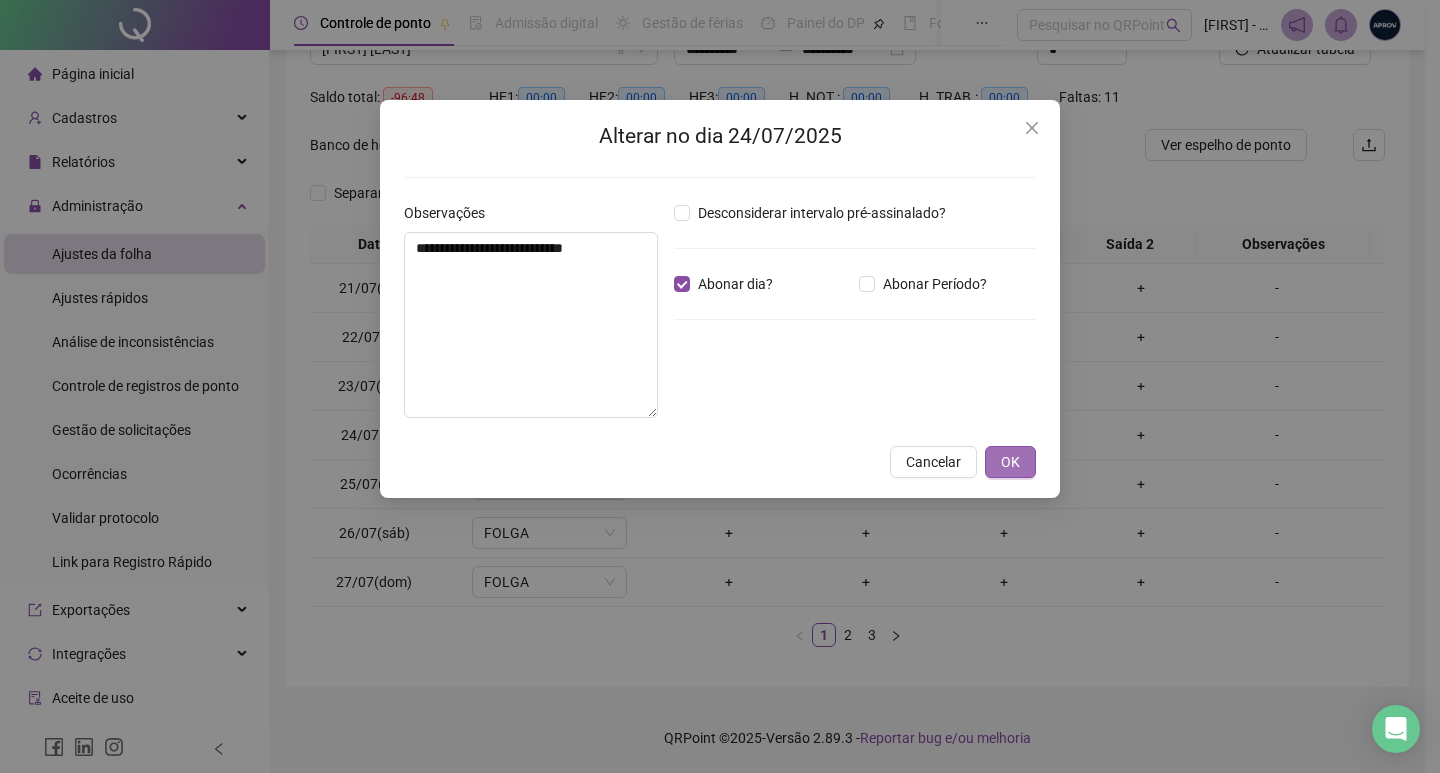 click on "OK" at bounding box center [1010, 462] 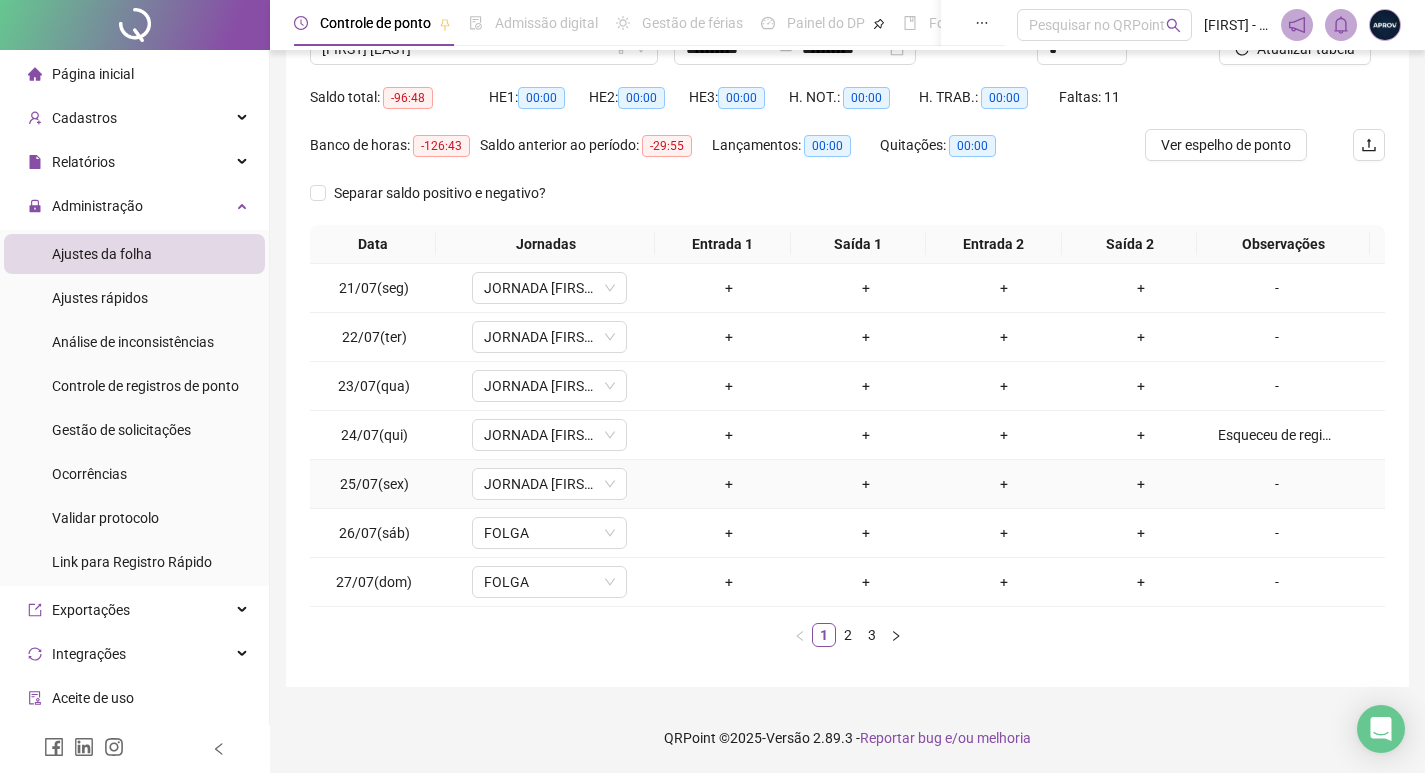click on "-" at bounding box center [1277, 484] 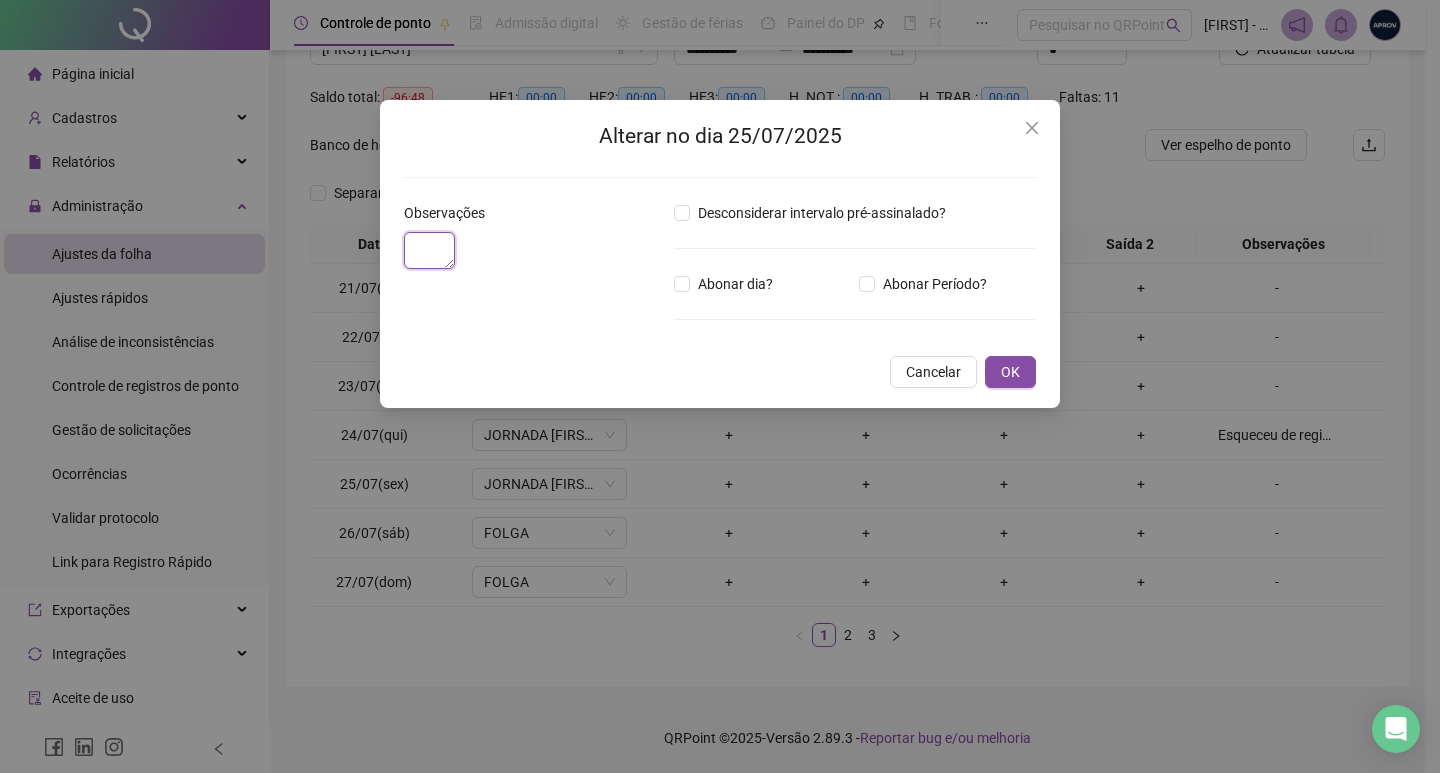 drag, startPoint x: 536, startPoint y: 310, endPoint x: 615, endPoint y: 298, distance: 79.9062 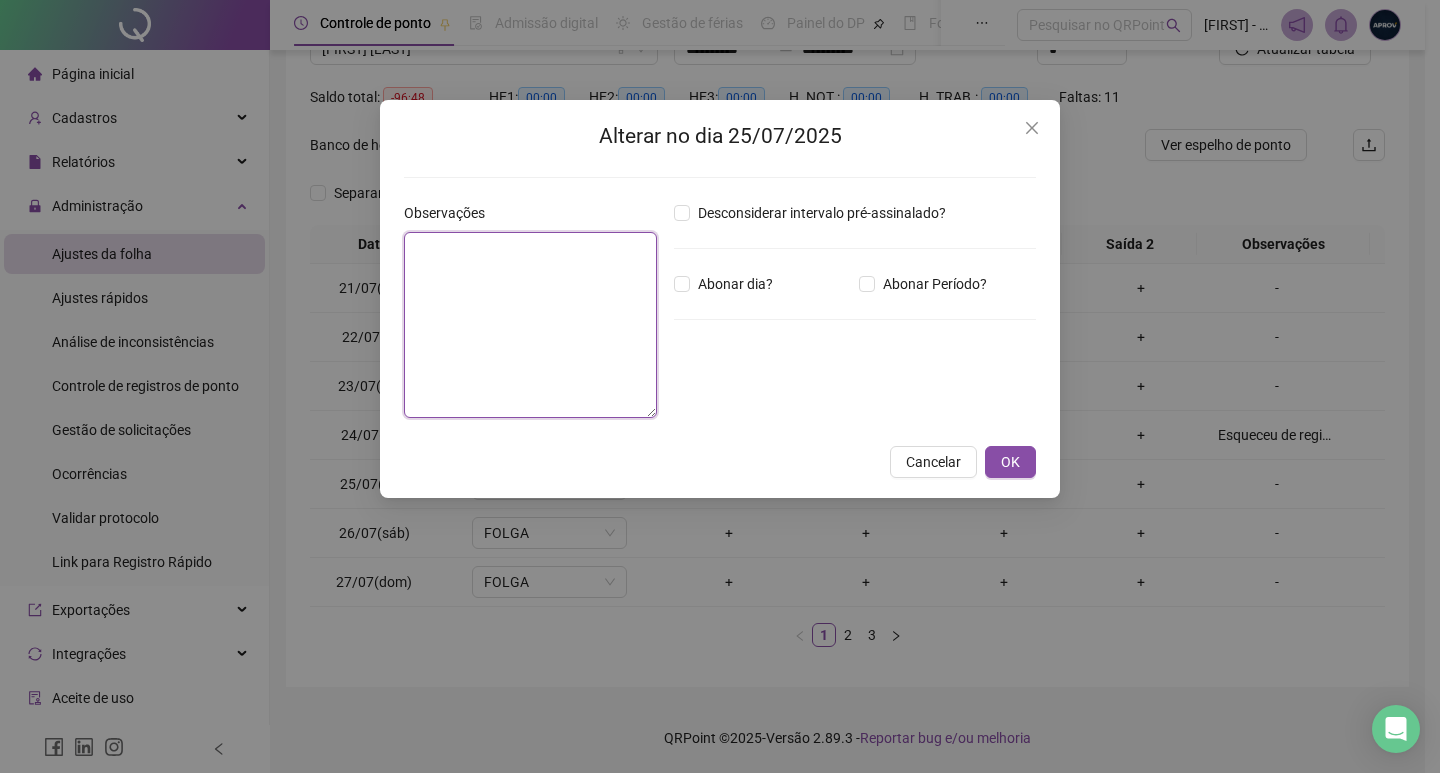 paste on "**********" 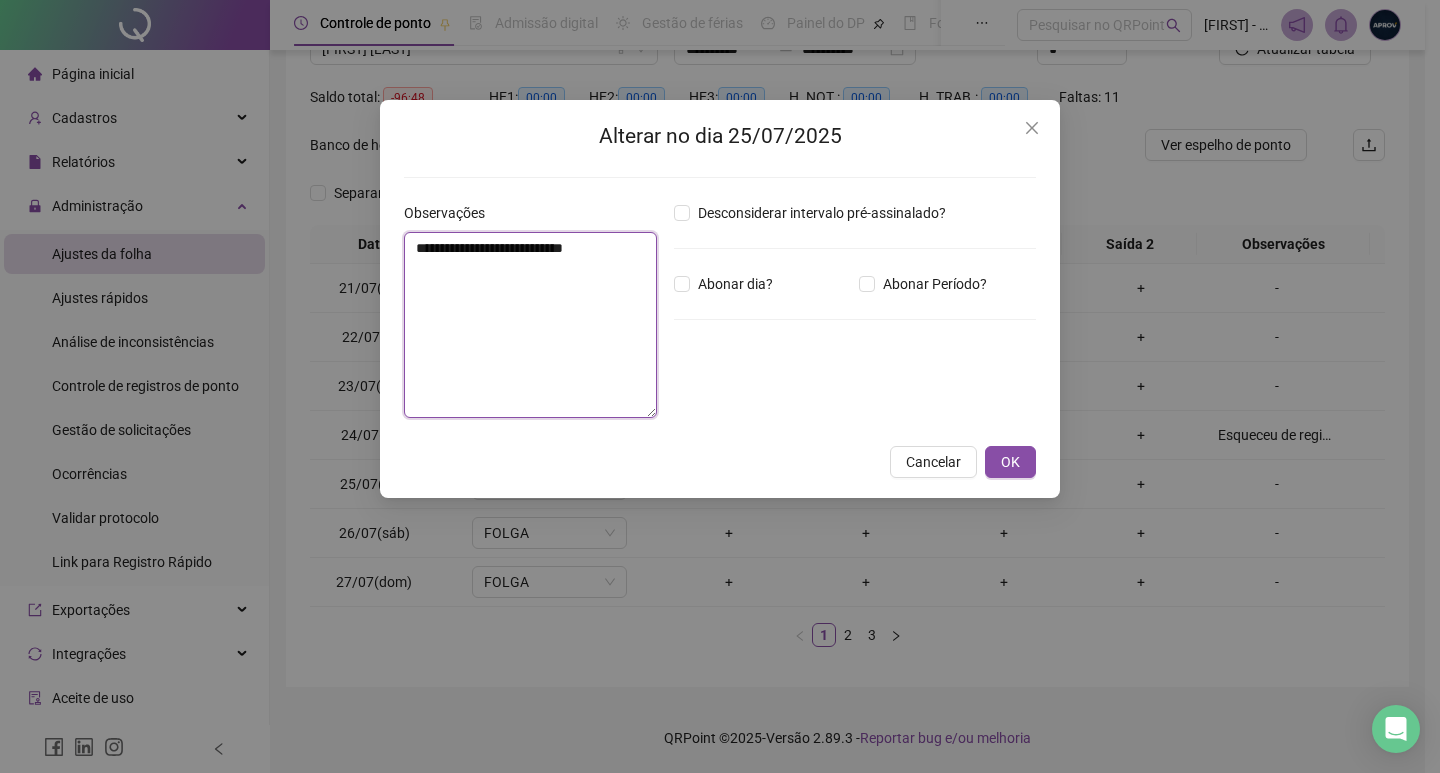 type on "**********" 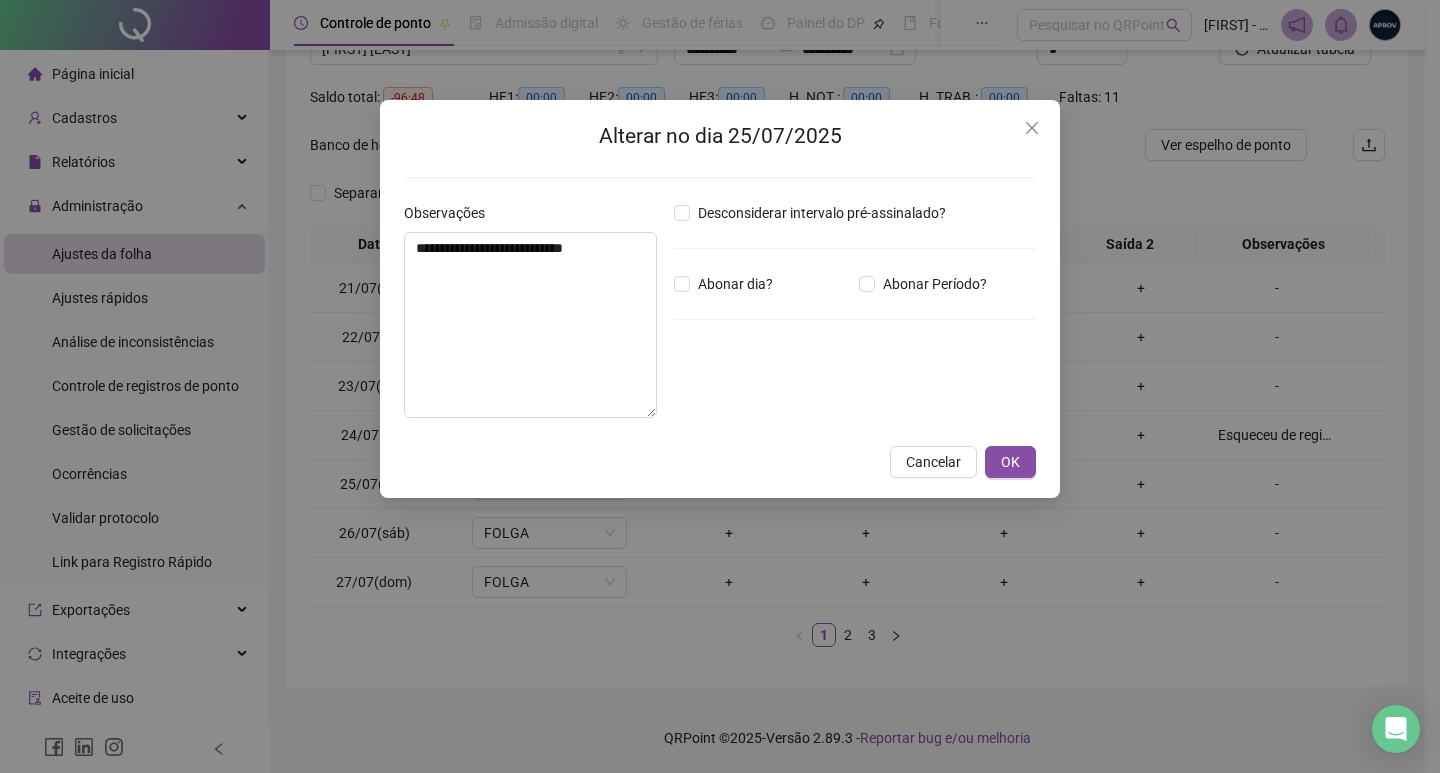 click on "Desconsiderar intervalo pré-assinalado? Abonar dia? Abonar Período? Horas a abonar ***** Aplicar regime de compensação" at bounding box center [855, 318] 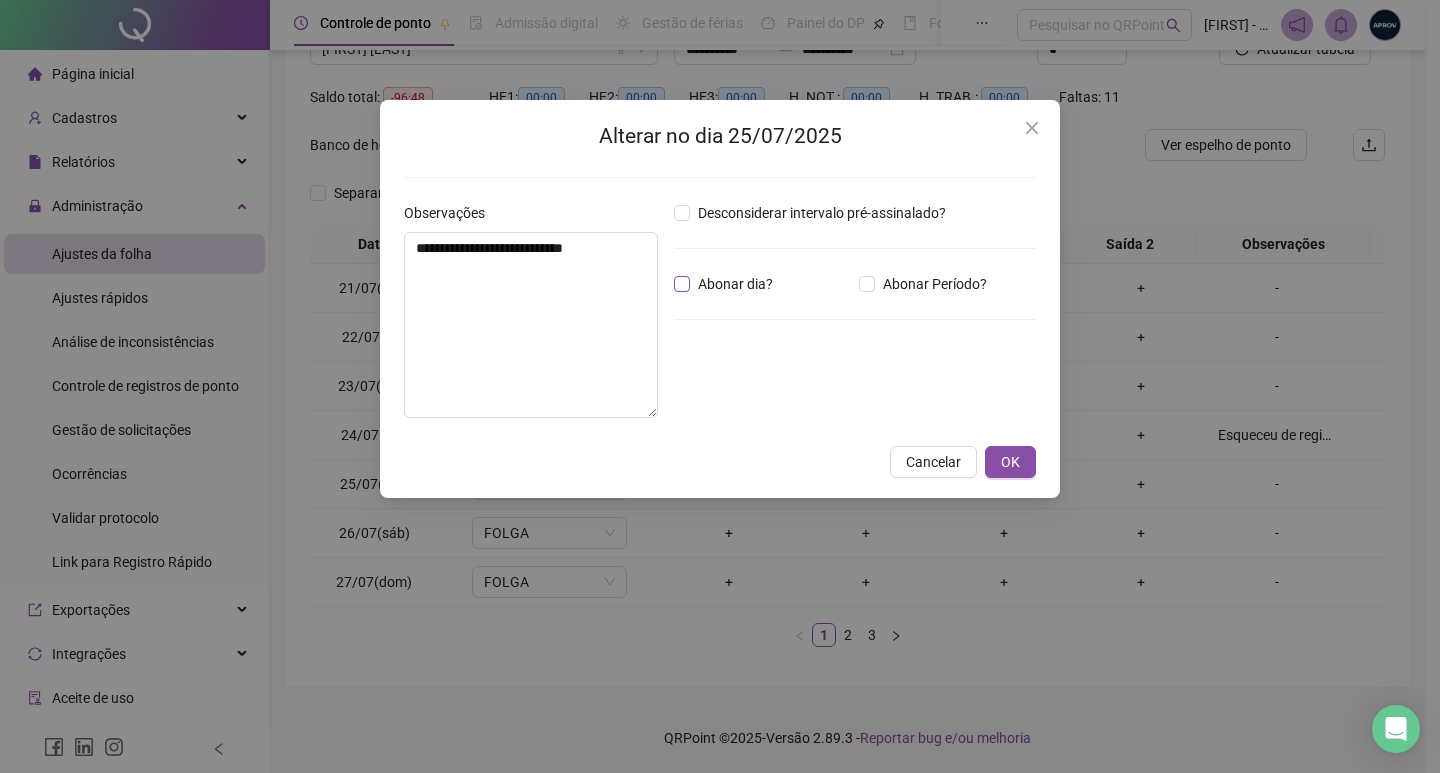 click on "Abonar dia?" at bounding box center [735, 284] 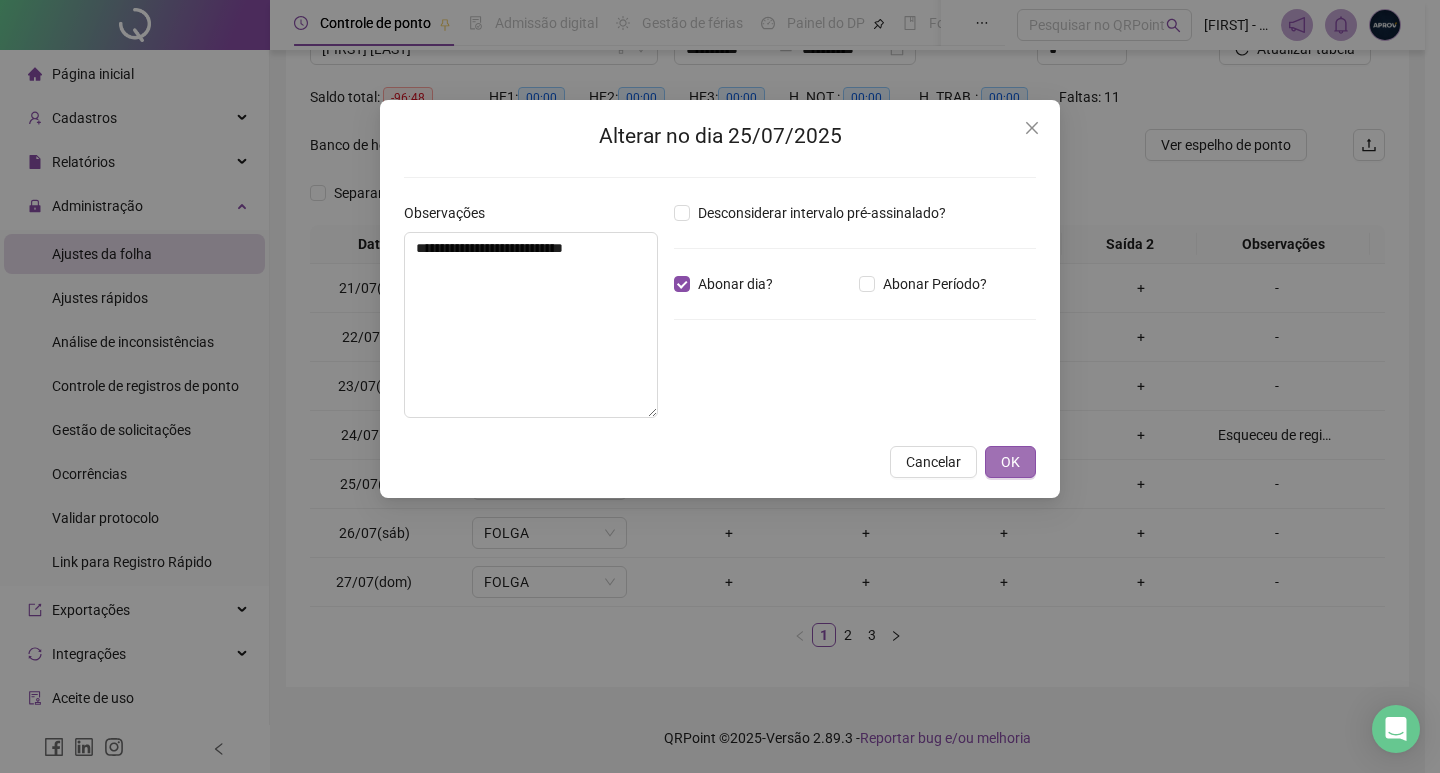 click on "OK" at bounding box center [1010, 462] 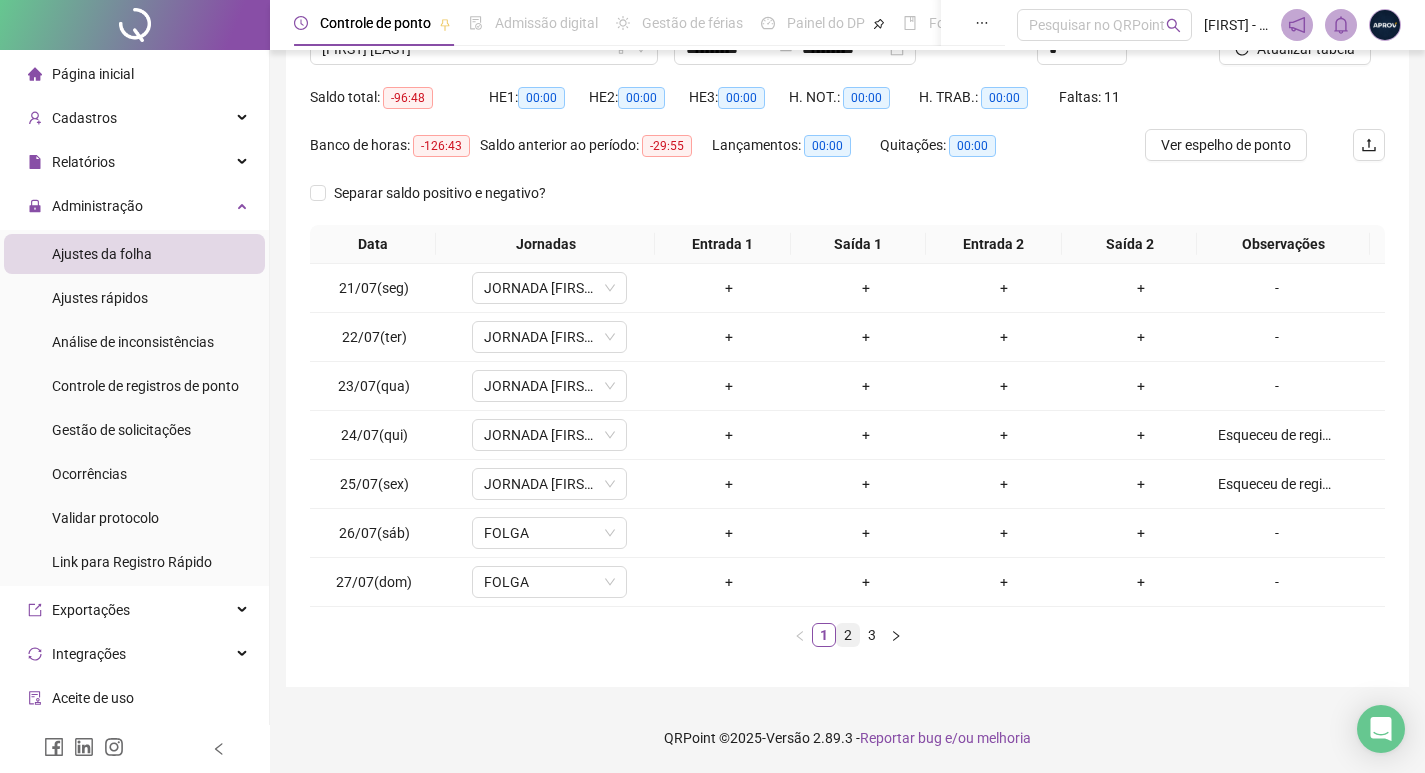 click on "2" at bounding box center (848, 635) 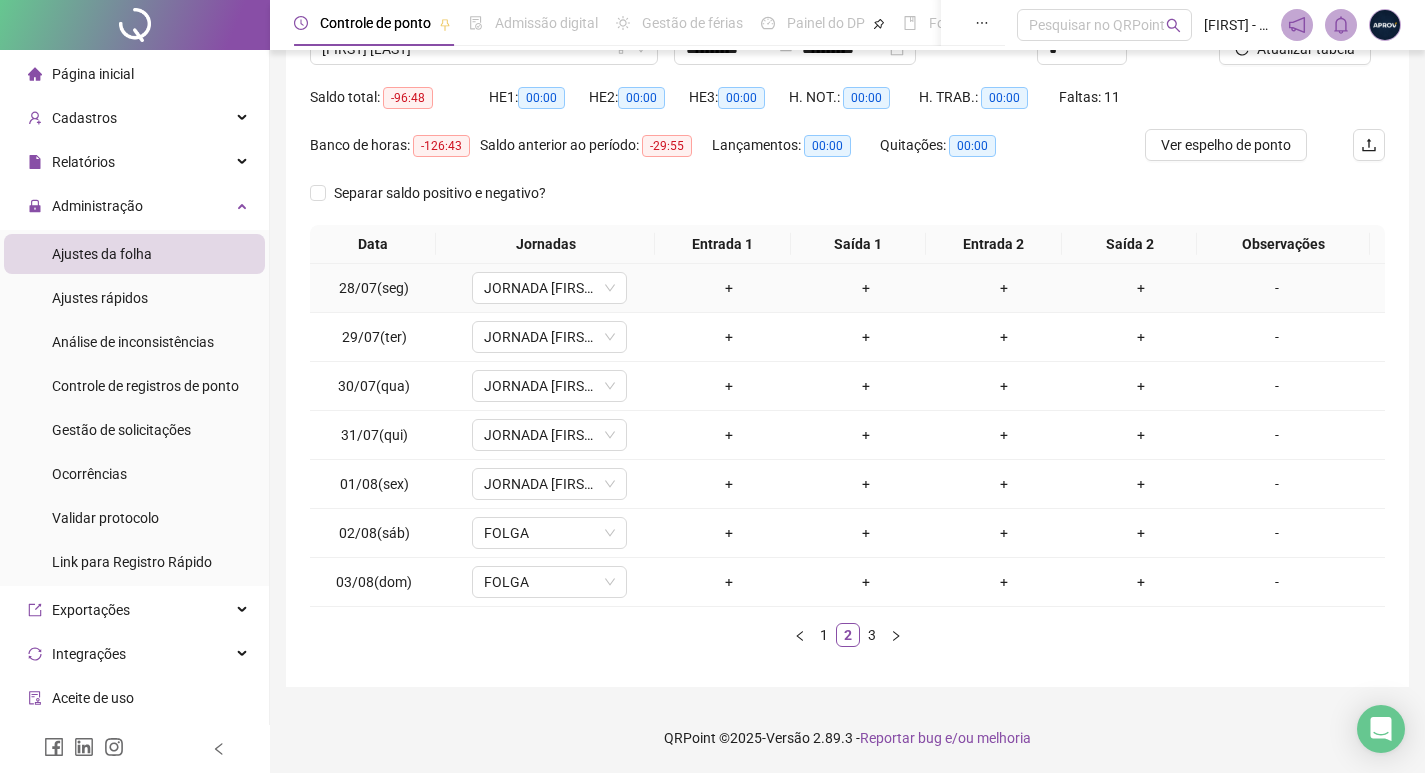 drag, startPoint x: 1266, startPoint y: 293, endPoint x: 851, endPoint y: 355, distance: 419.60577 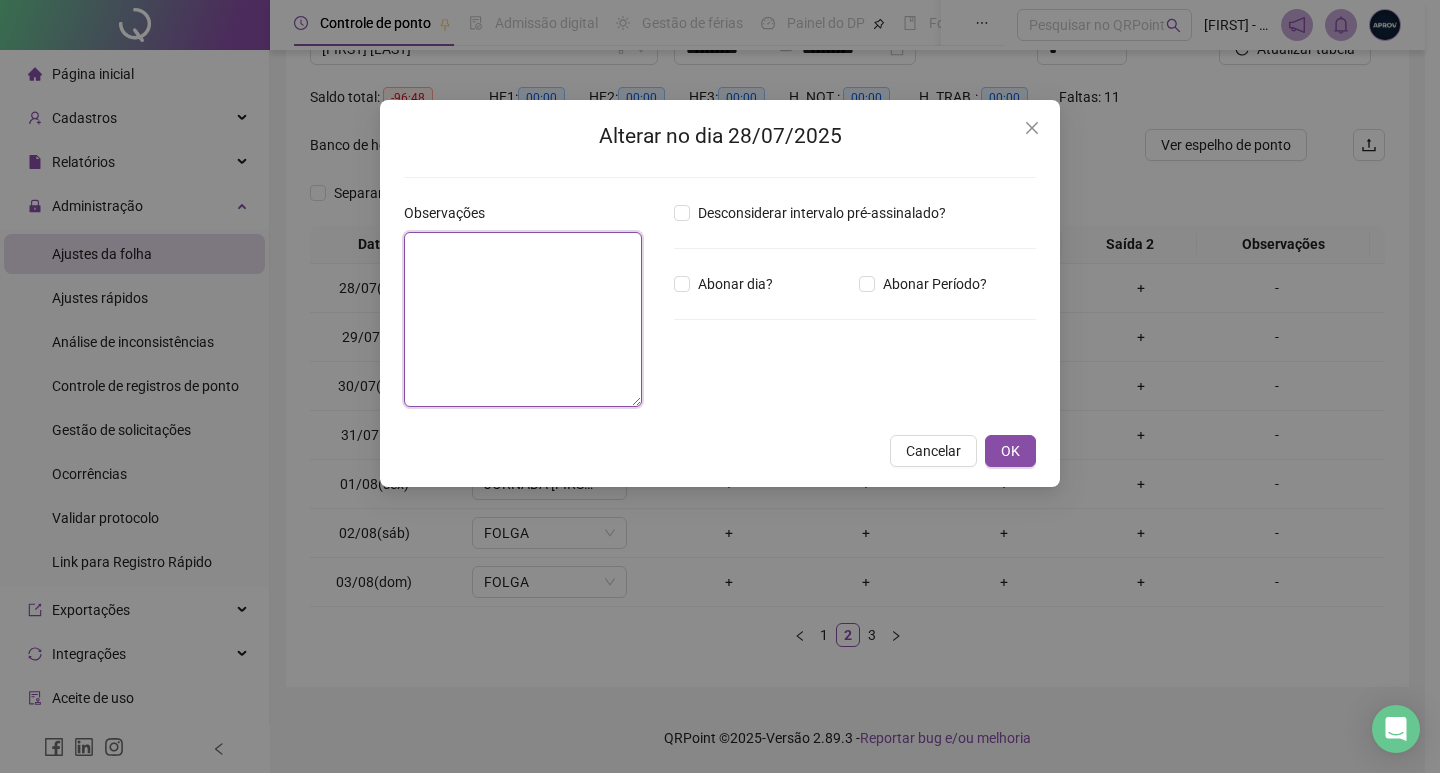 drag, startPoint x: 541, startPoint y: 334, endPoint x: 723, endPoint y: 295, distance: 186.13167 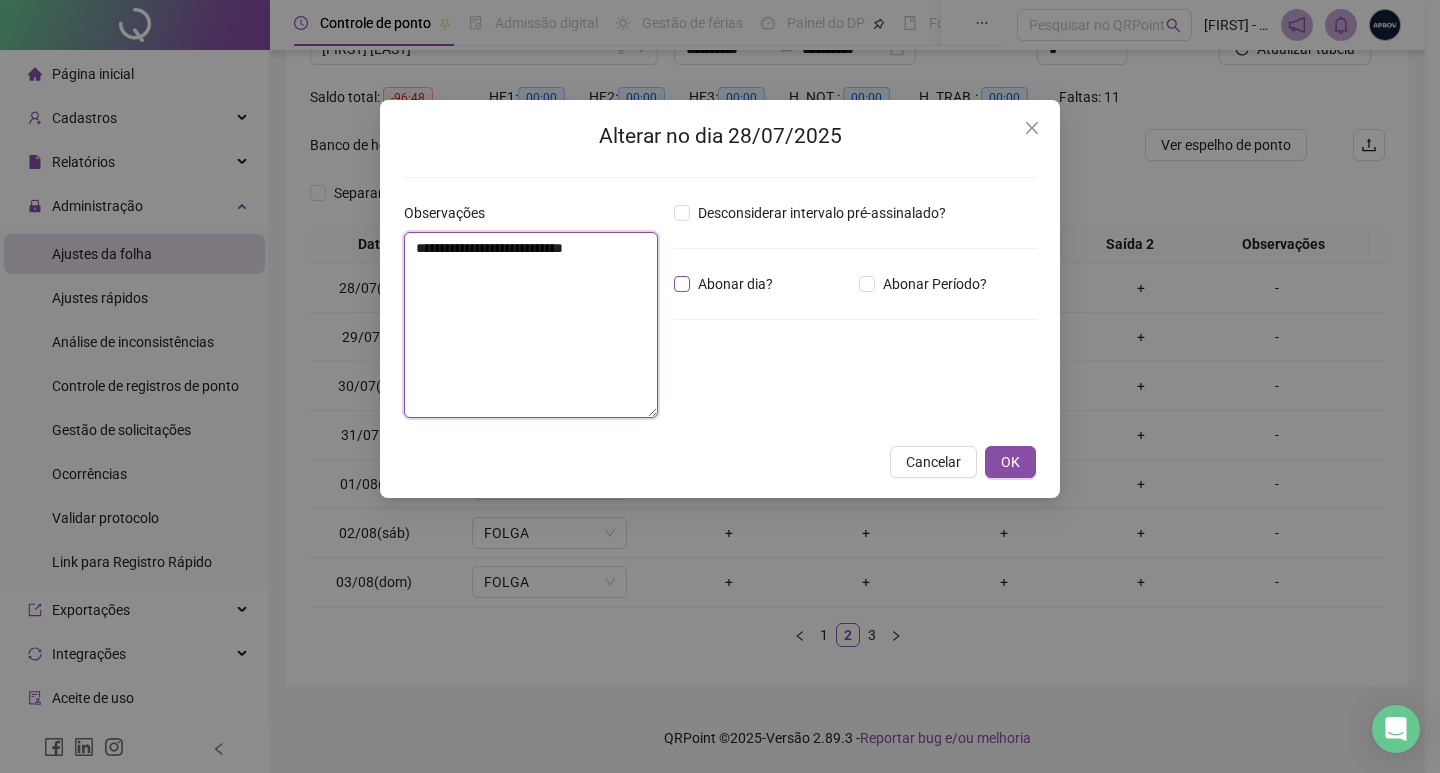 type on "**********" 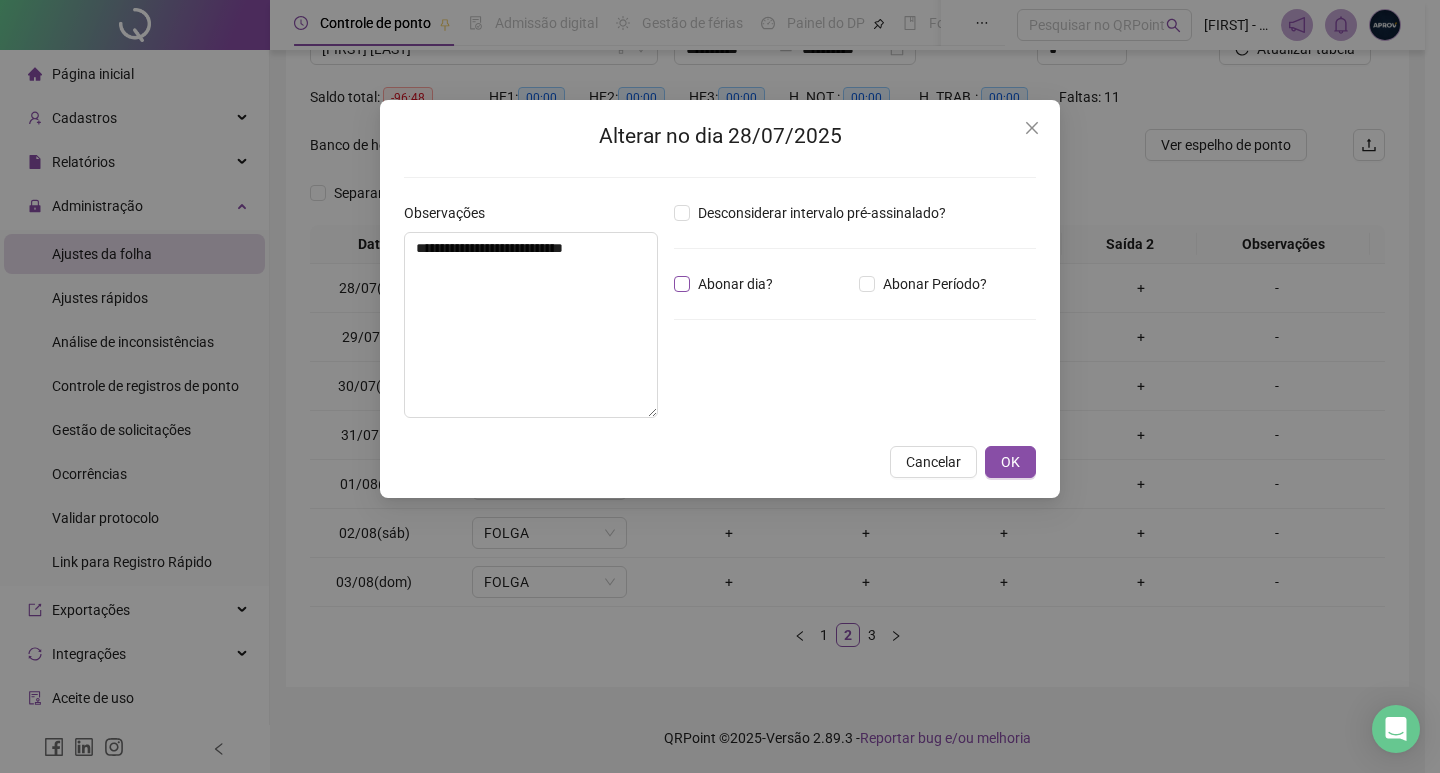 click on "Abonar dia?" at bounding box center [735, 284] 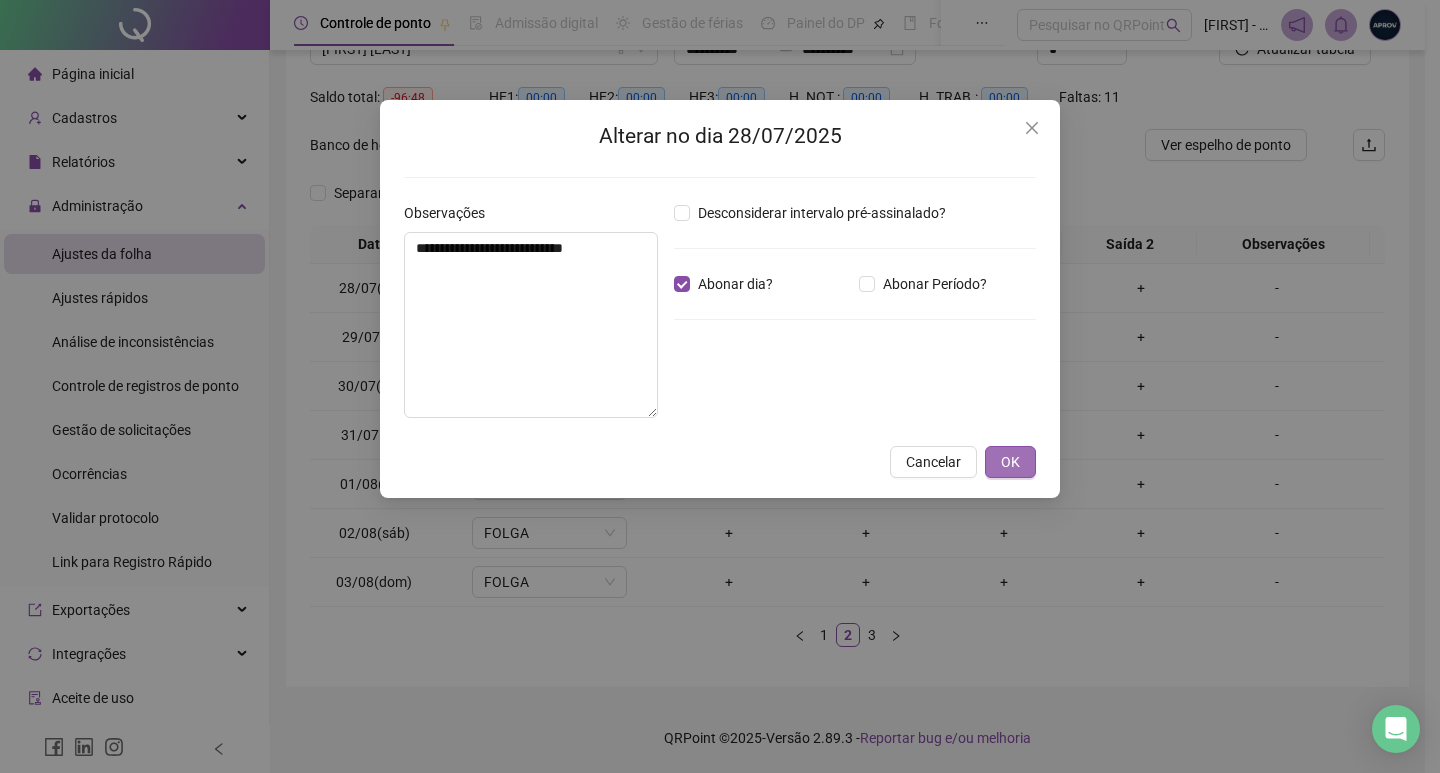 click on "OK" at bounding box center [1010, 462] 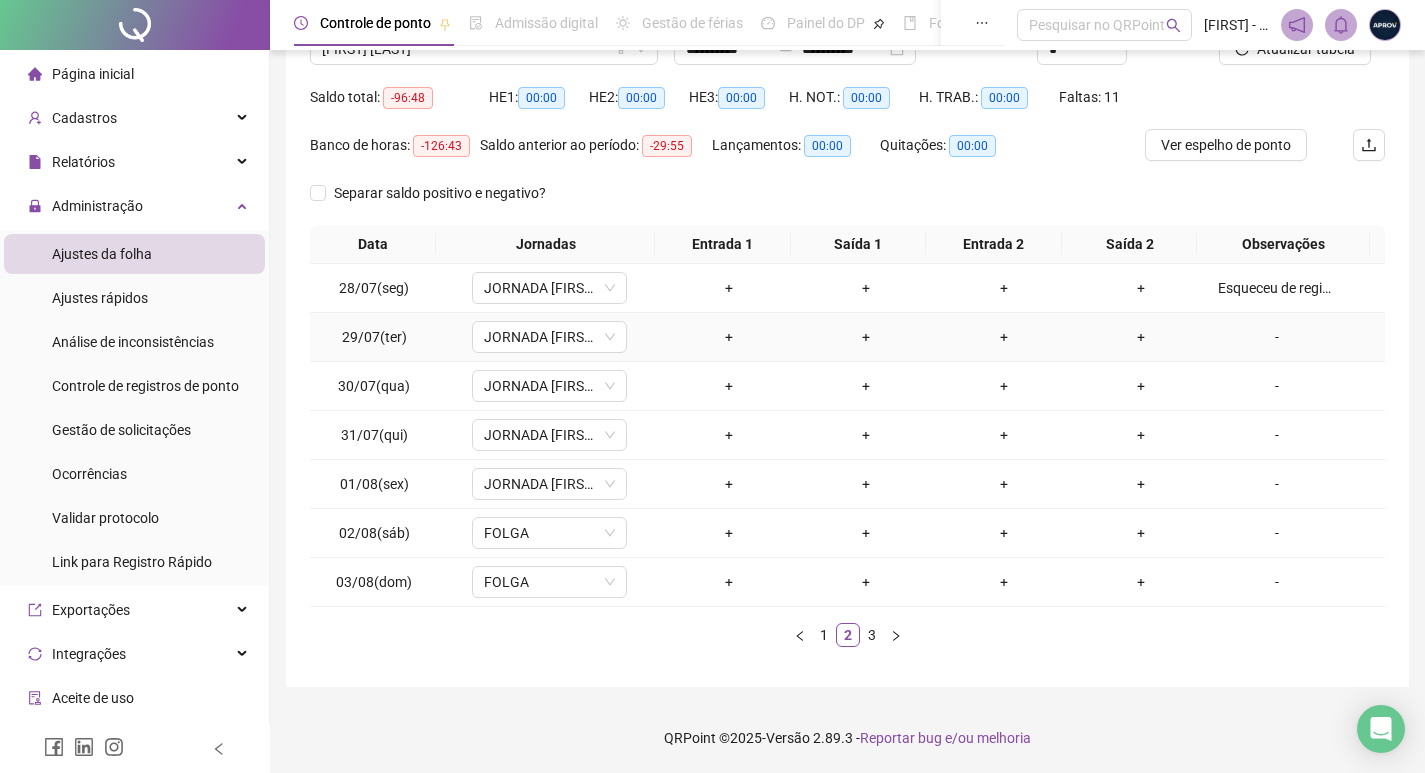 click on "-" at bounding box center [1277, 337] 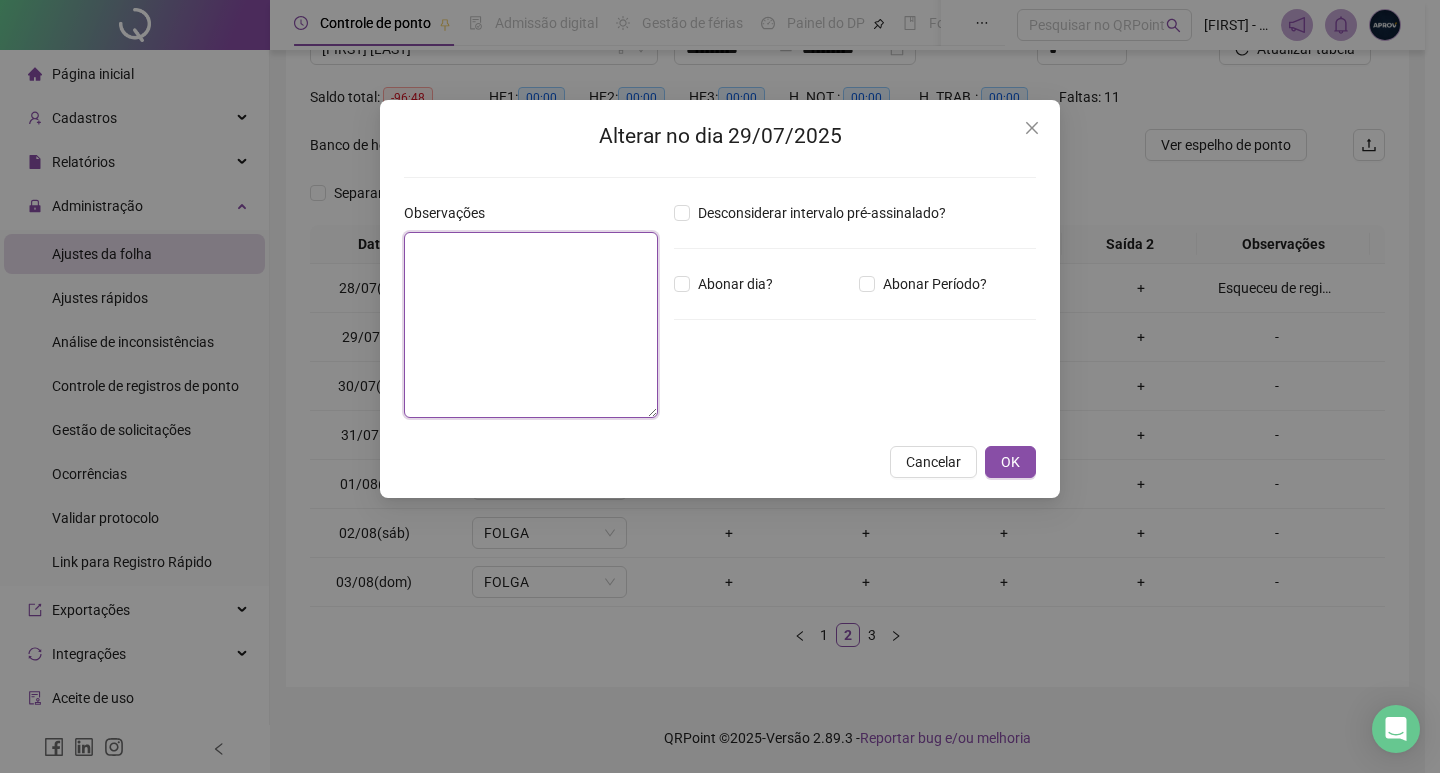 click at bounding box center (531, 325) 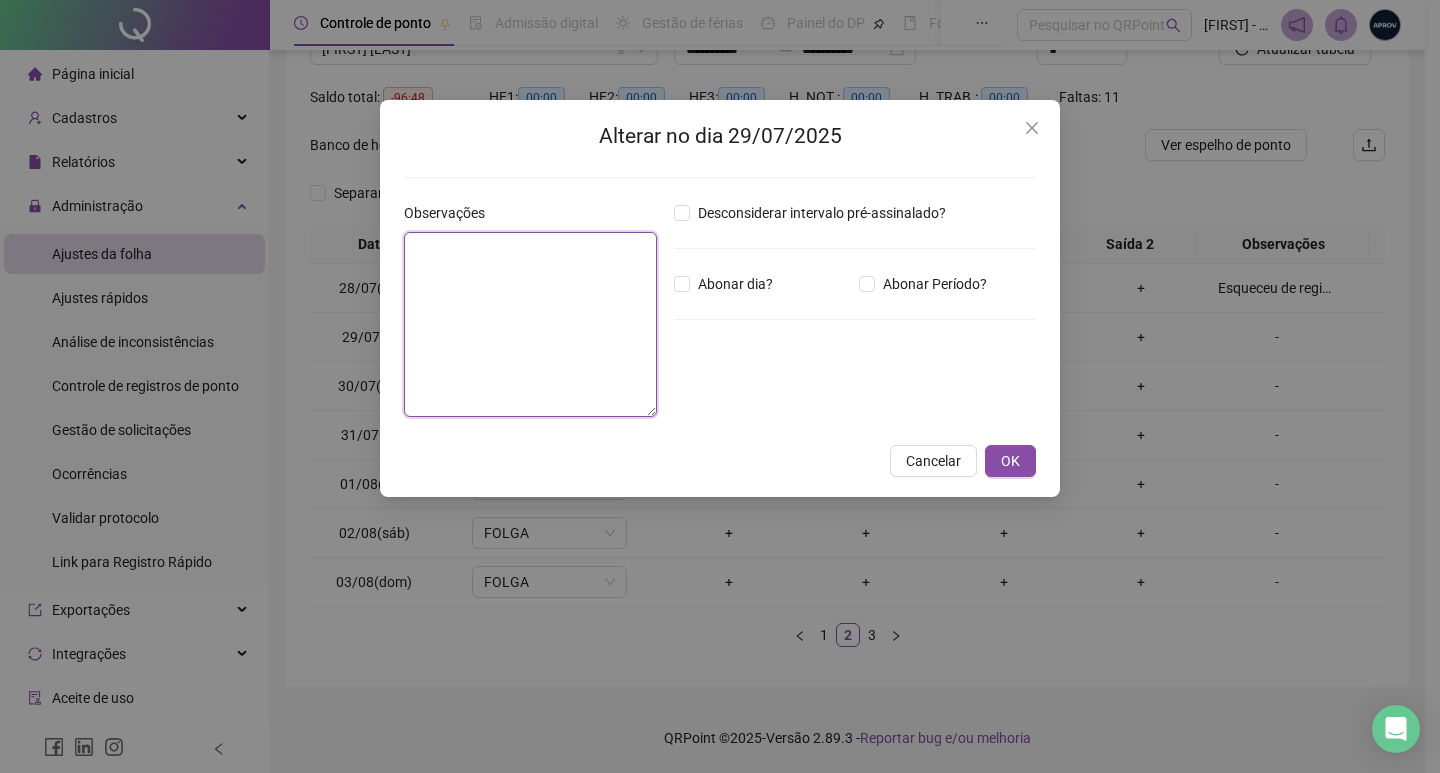 paste on "**********" 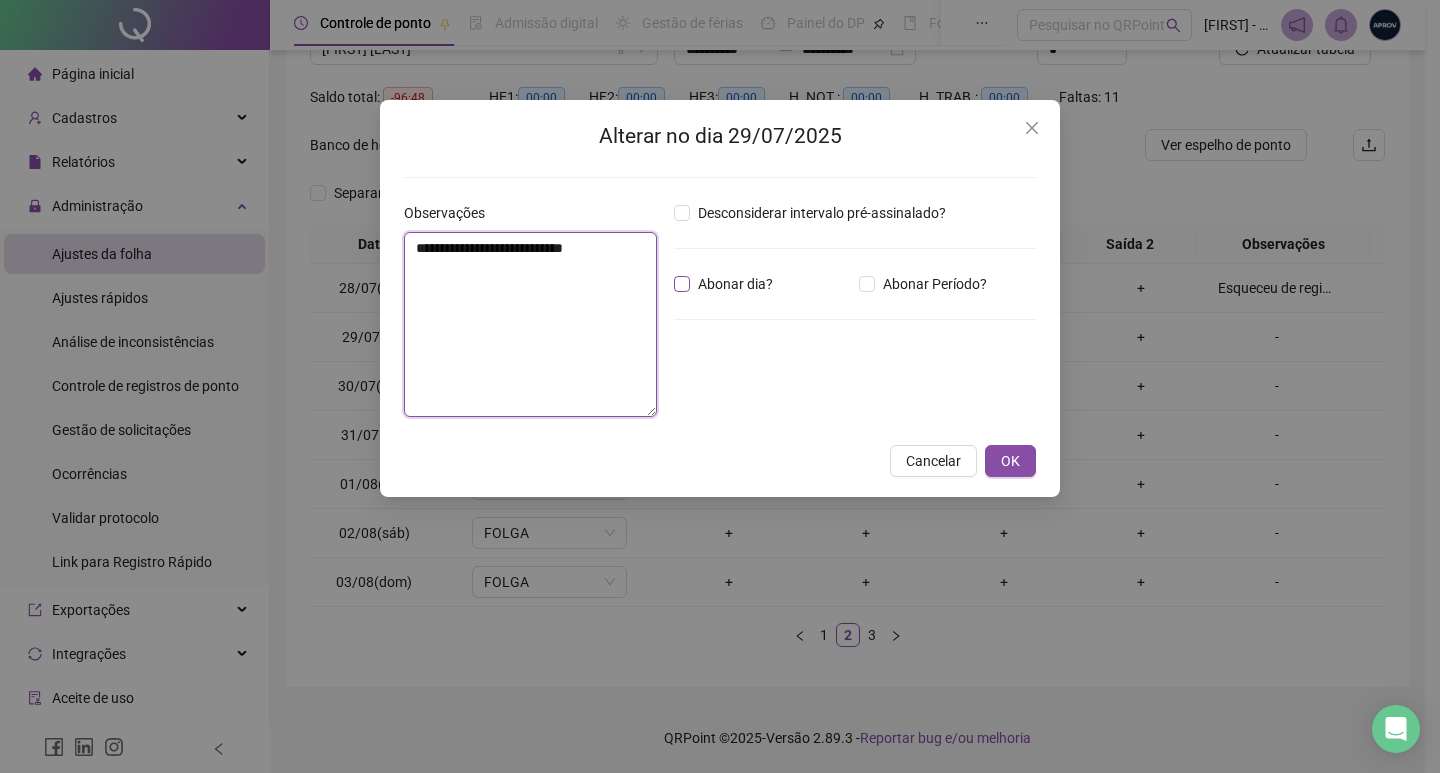 type on "**********" 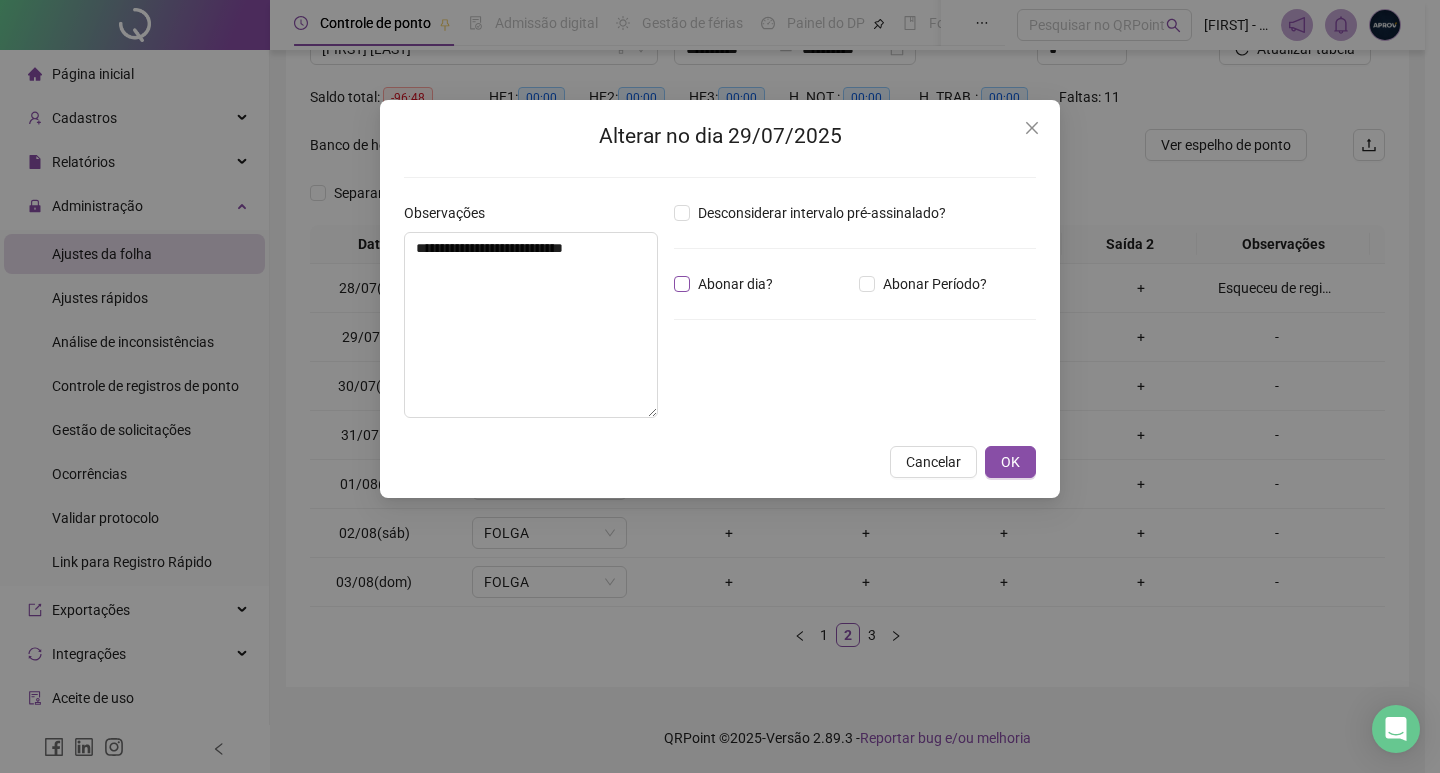 click on "Abonar dia?" at bounding box center (735, 284) 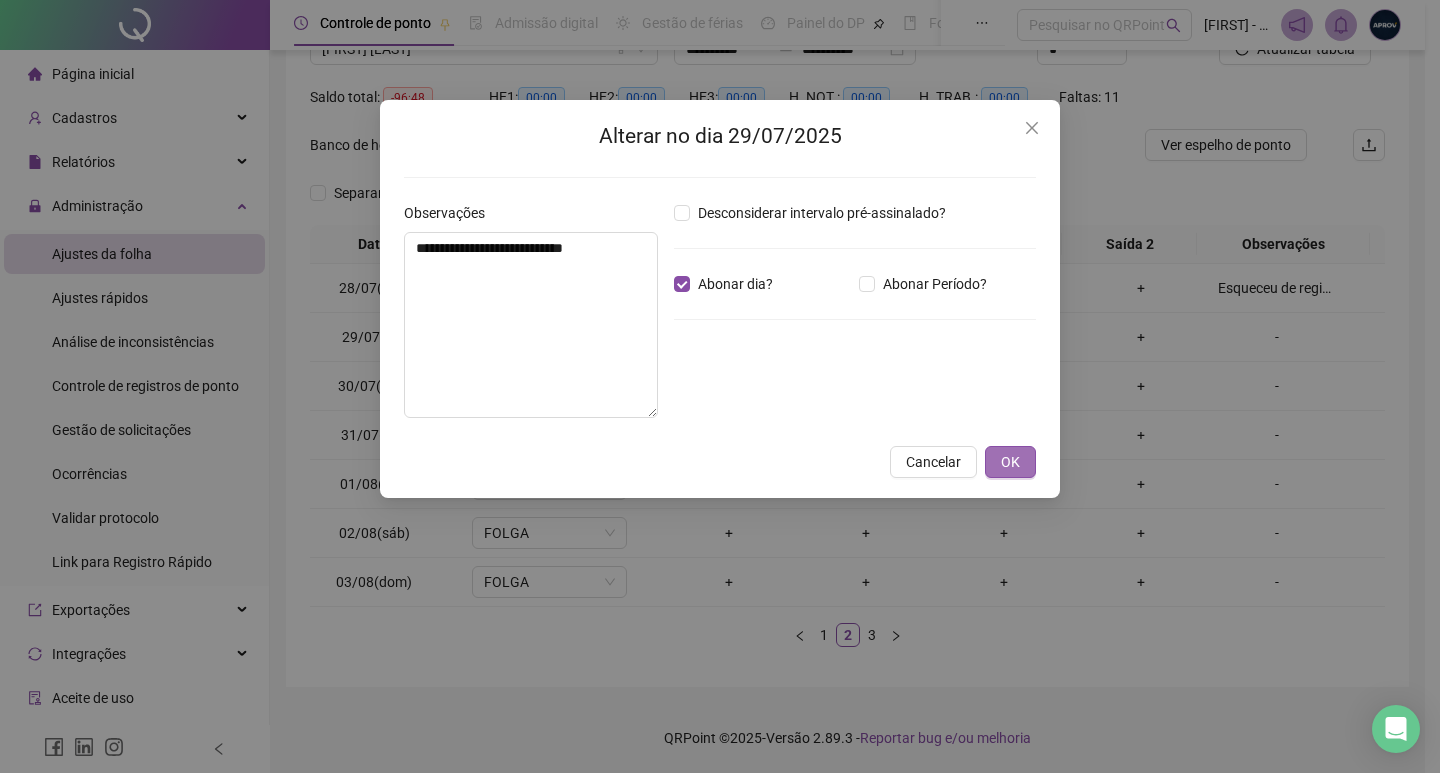 click on "OK" at bounding box center [1010, 462] 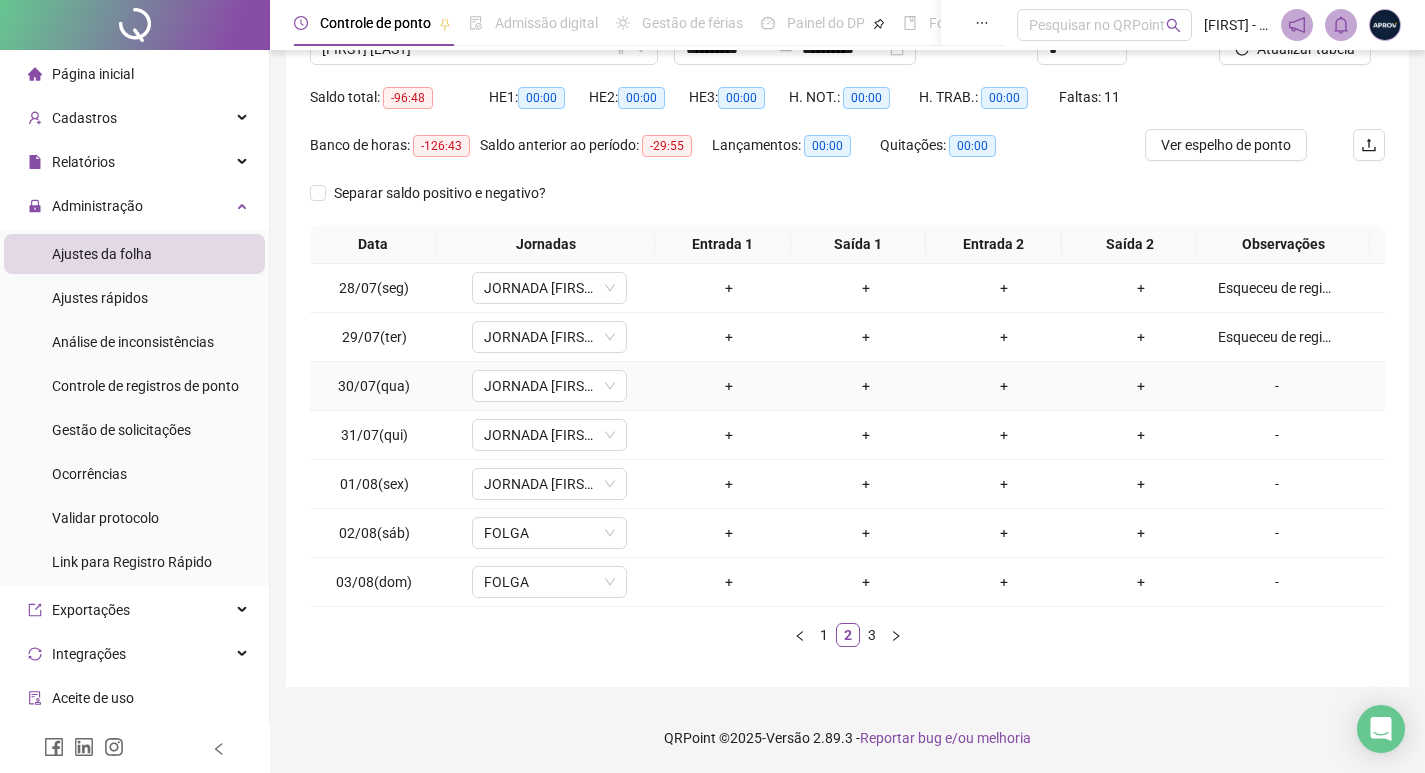 click on "-" at bounding box center [1277, 386] 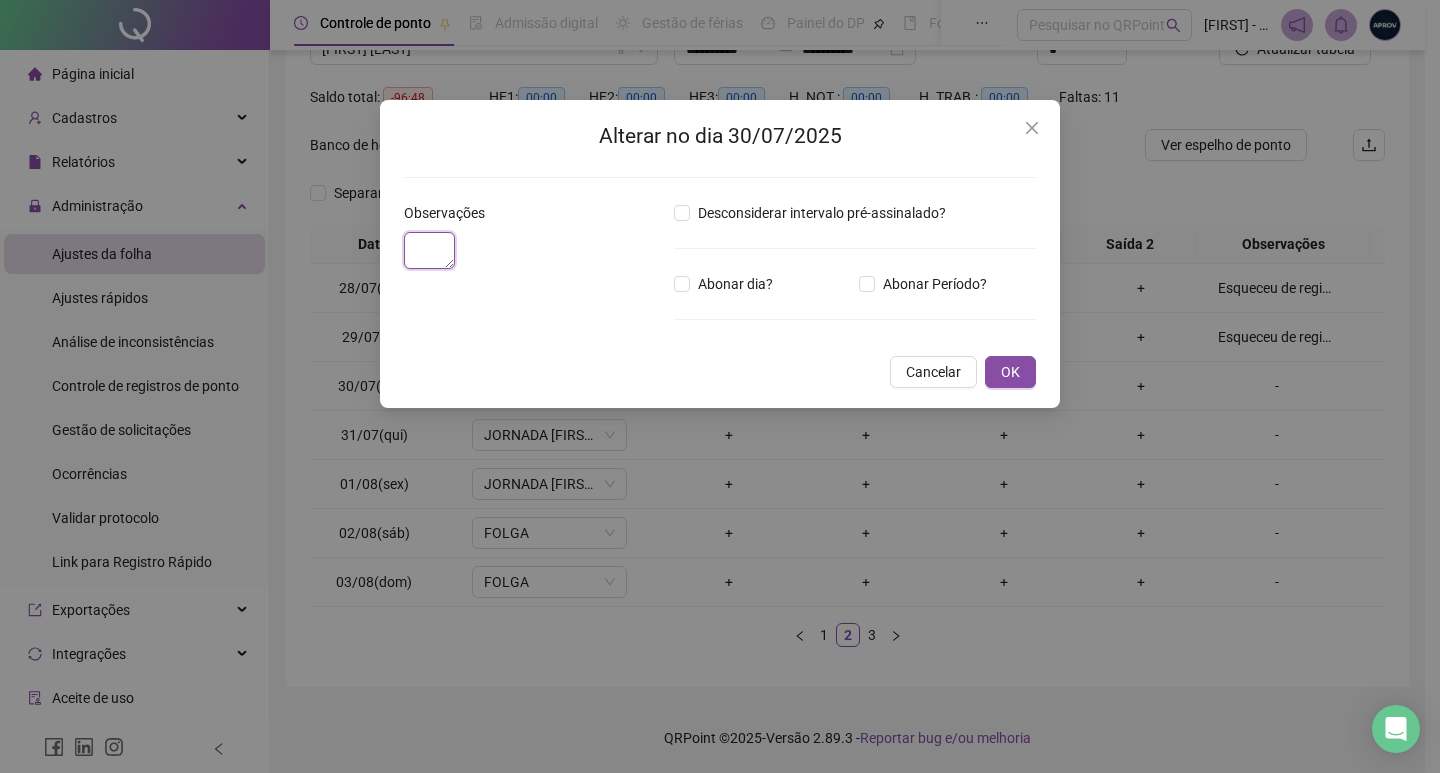 click at bounding box center [429, 250] 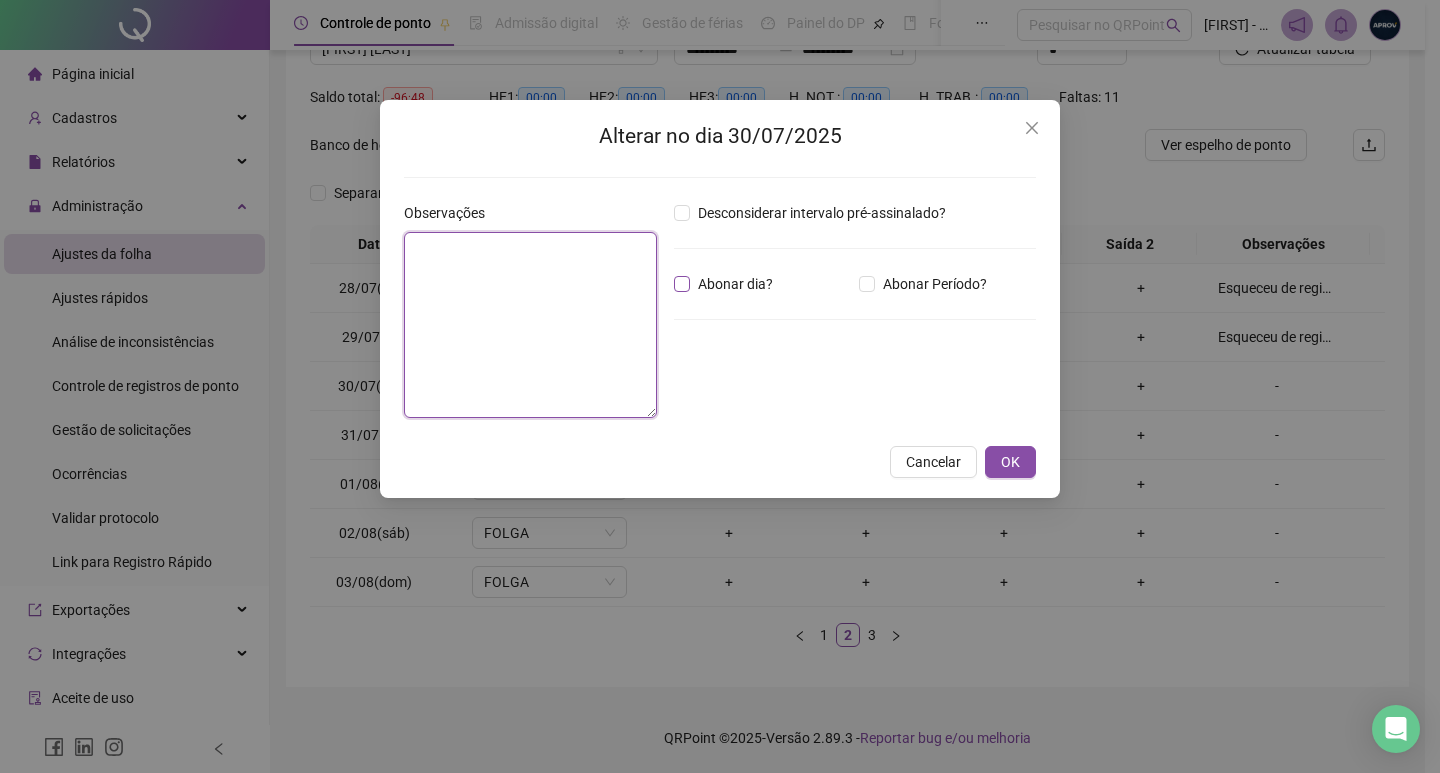 paste on "**********" 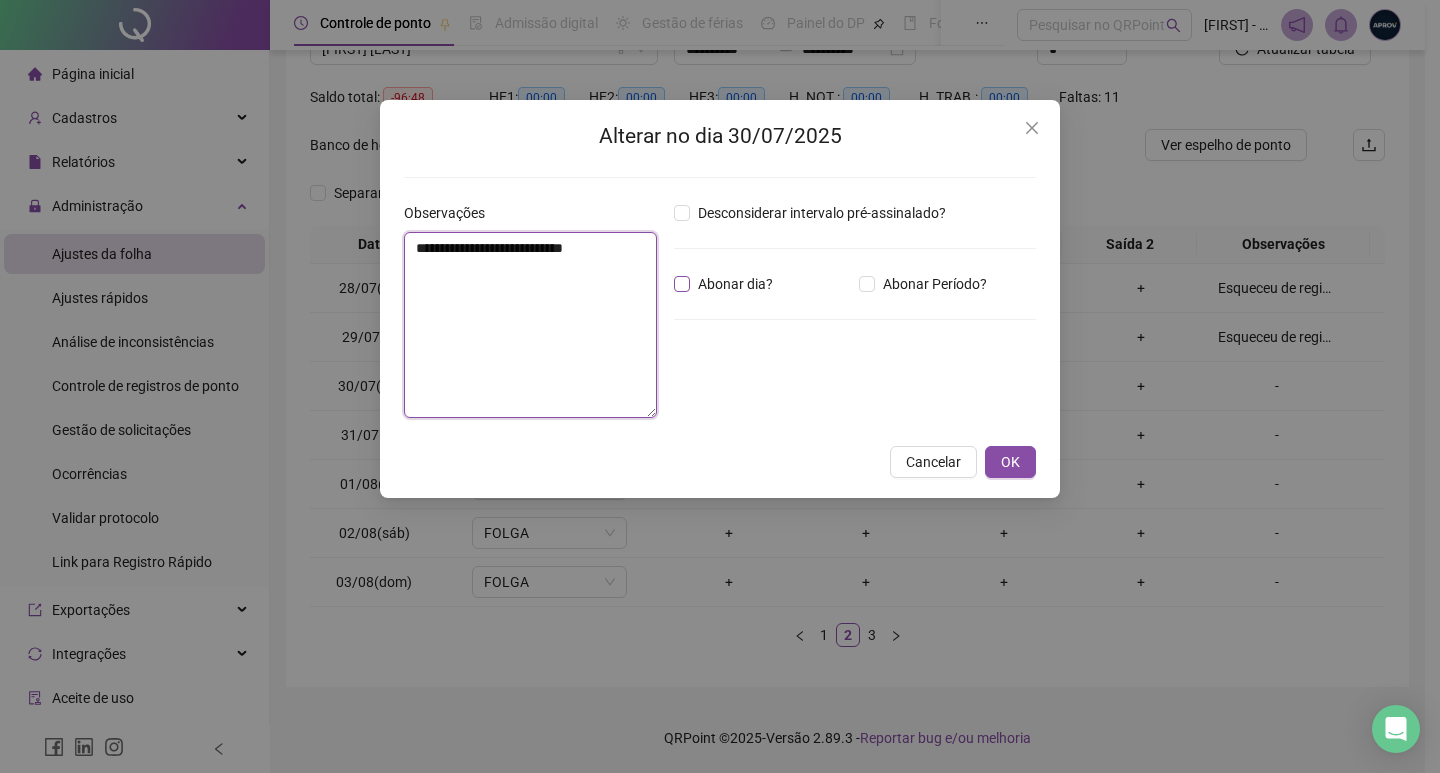 type on "**********" 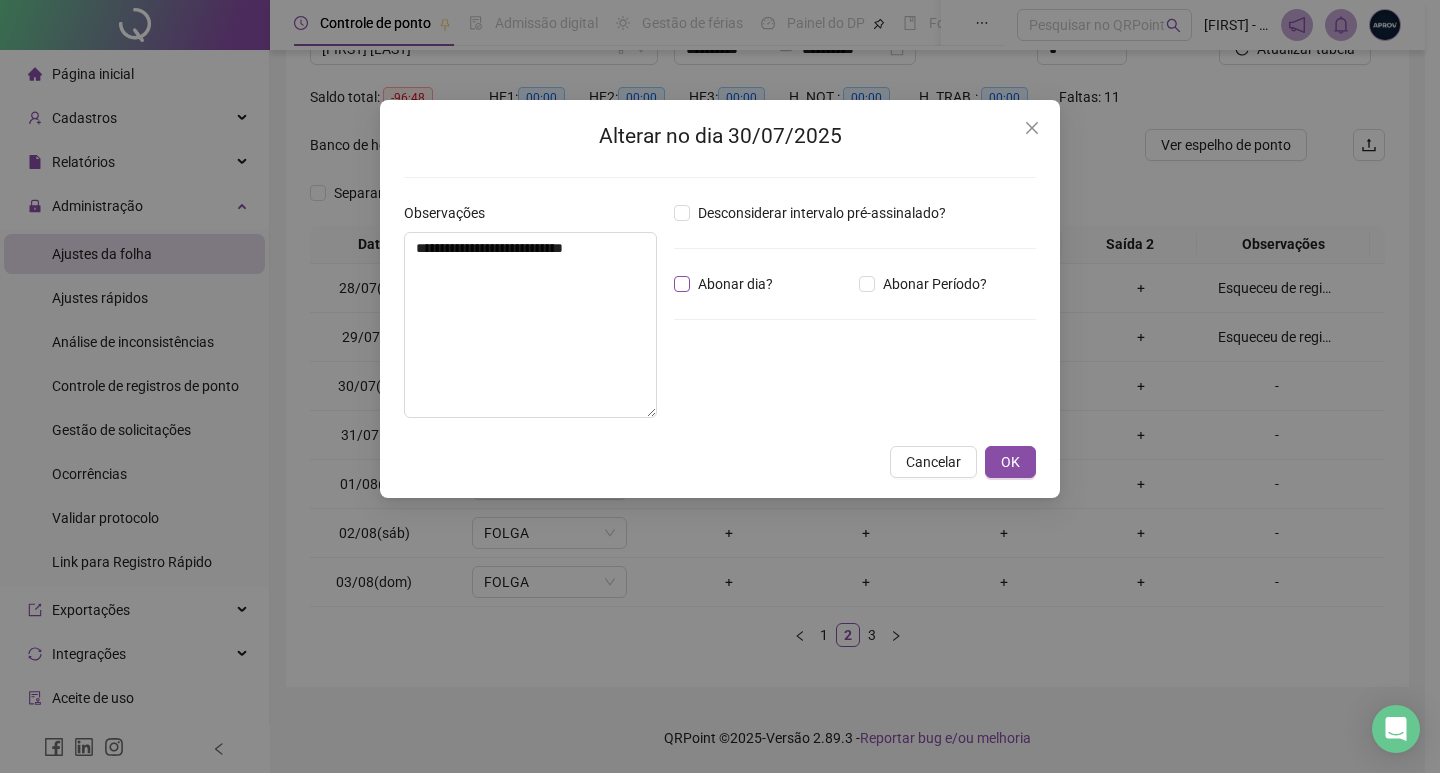 click on "Abonar dia?" at bounding box center (735, 284) 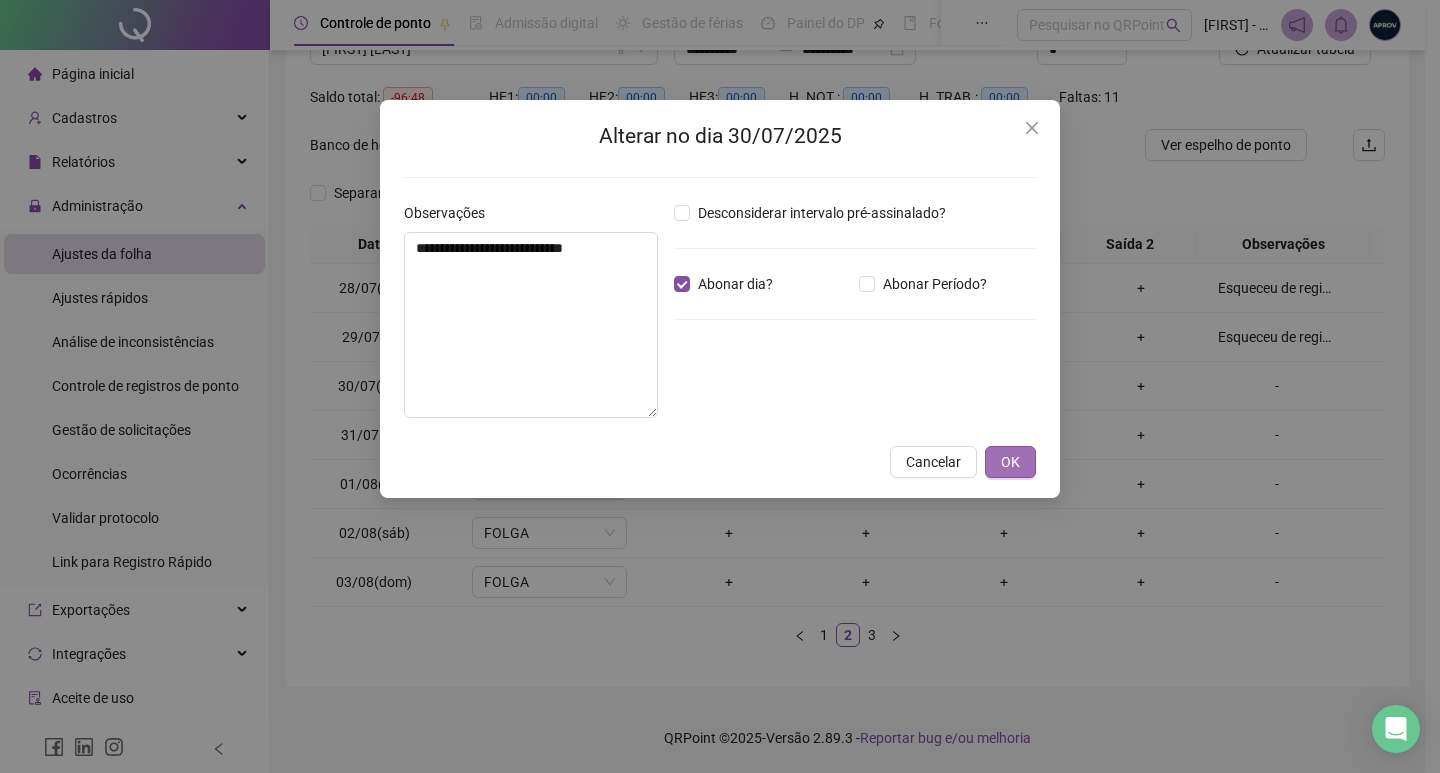 click on "OK" at bounding box center (1010, 462) 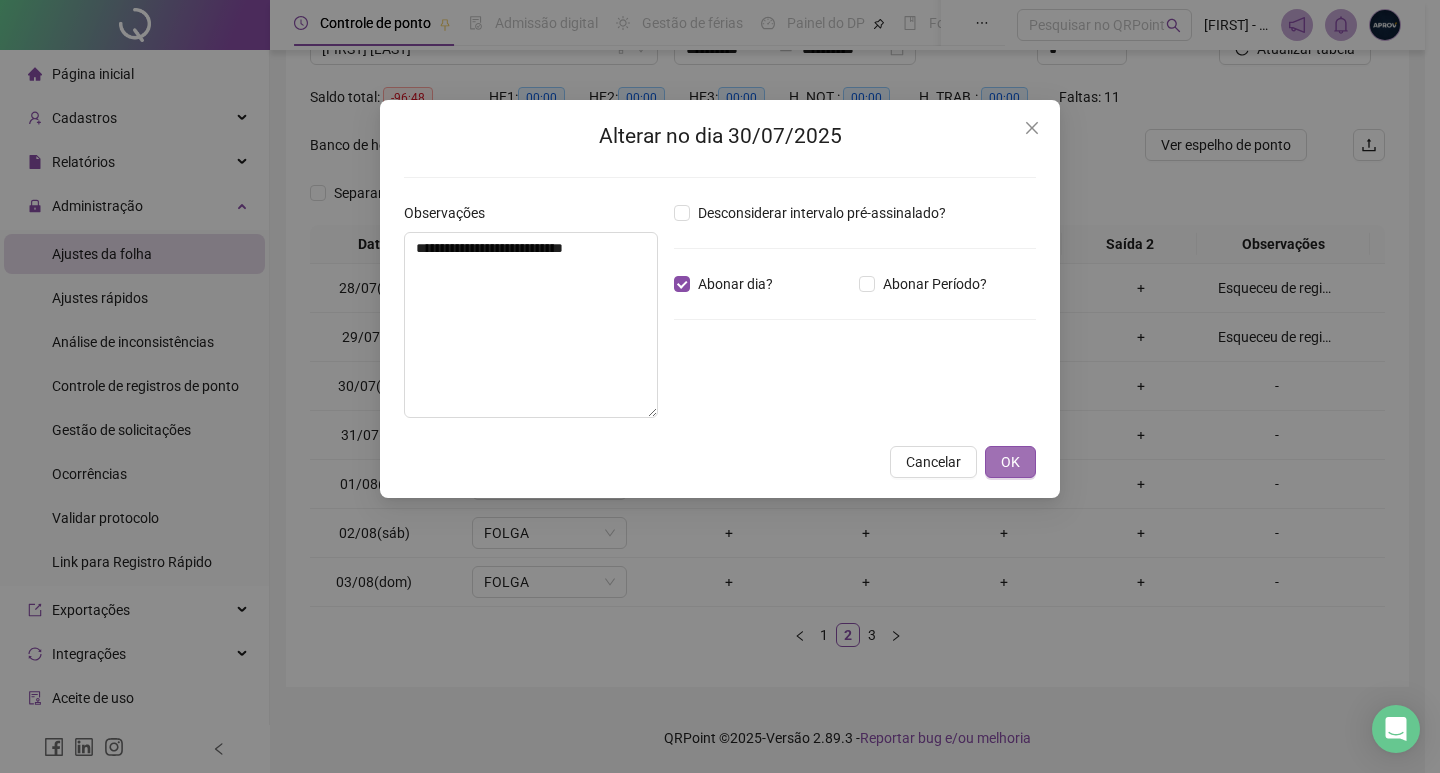 click on "**********" at bounding box center [720, 386] 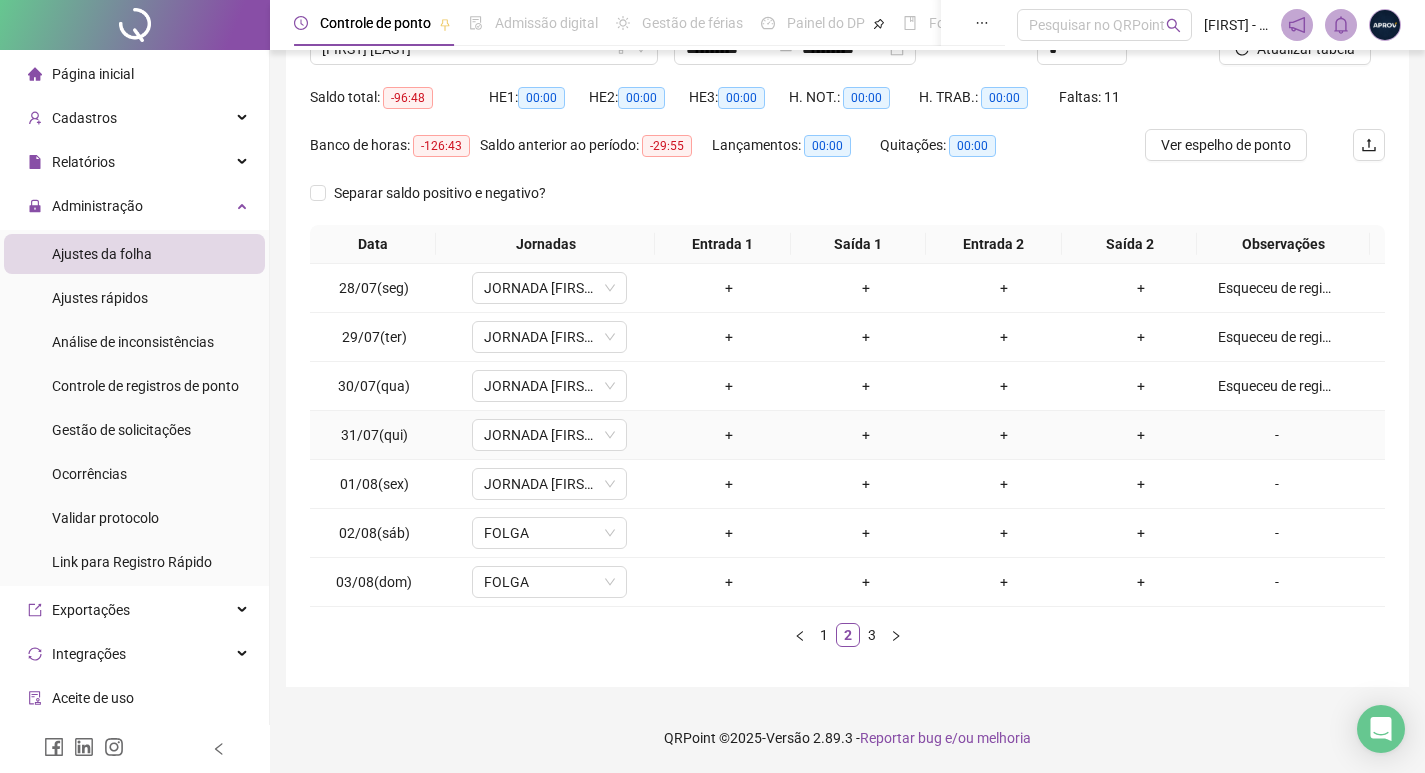 click on "-" at bounding box center [1277, 435] 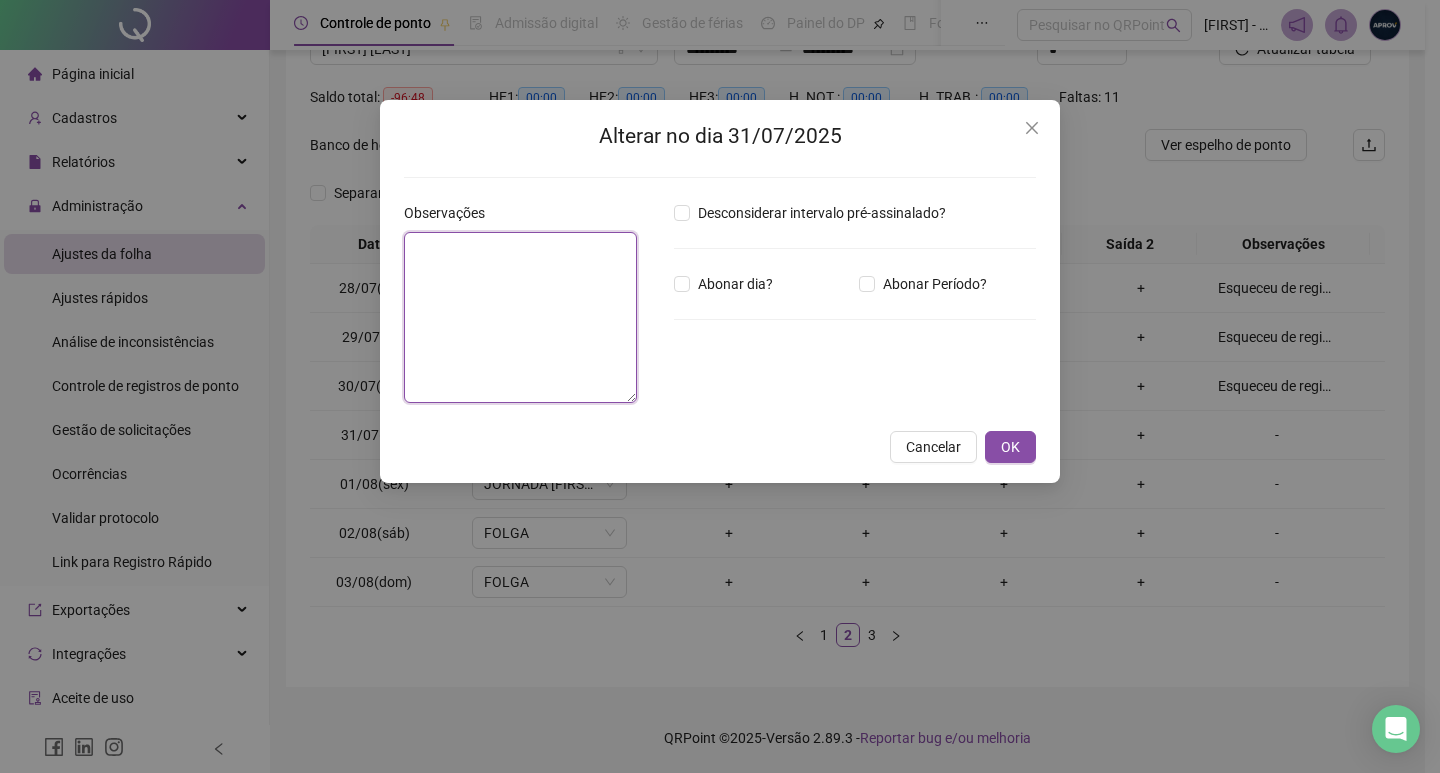click at bounding box center (520, 317) 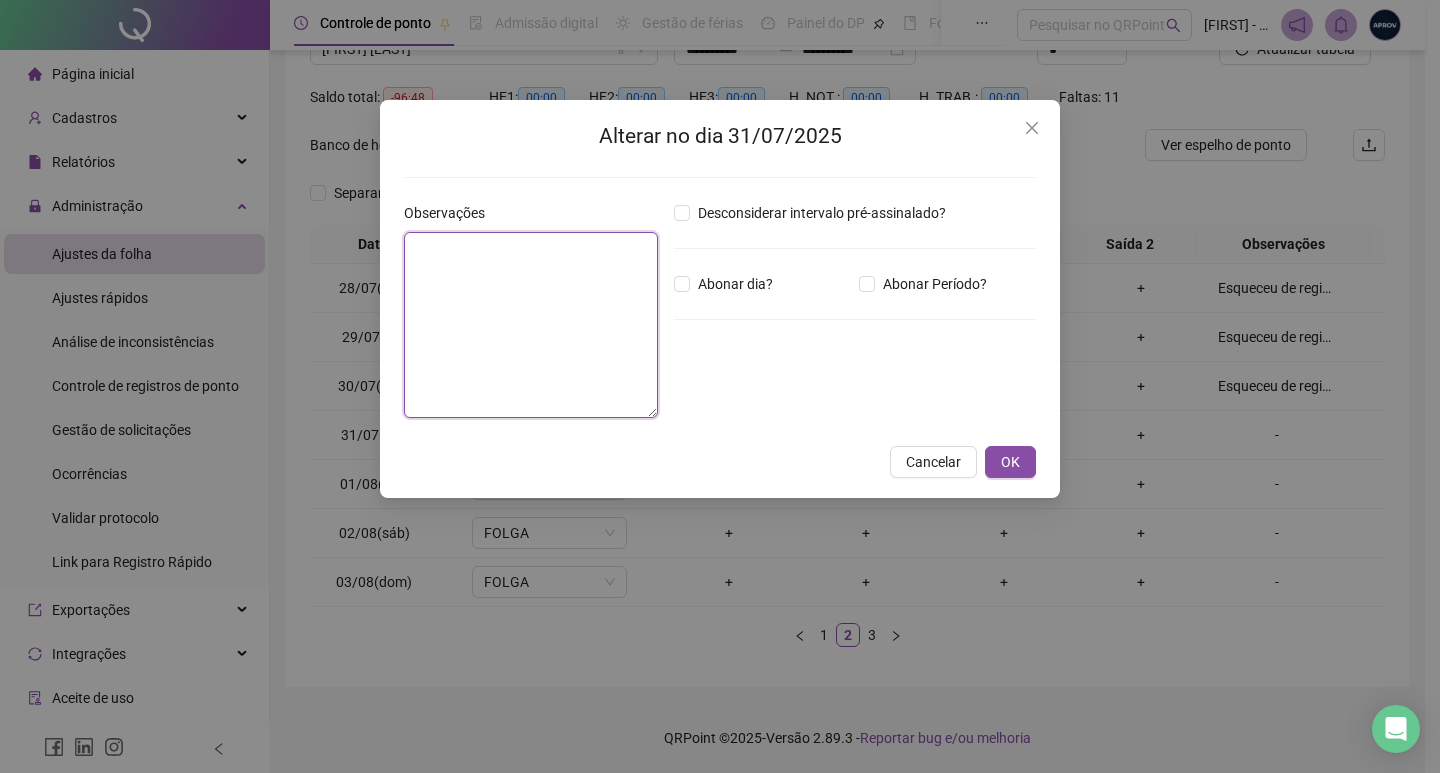 paste on "**********" 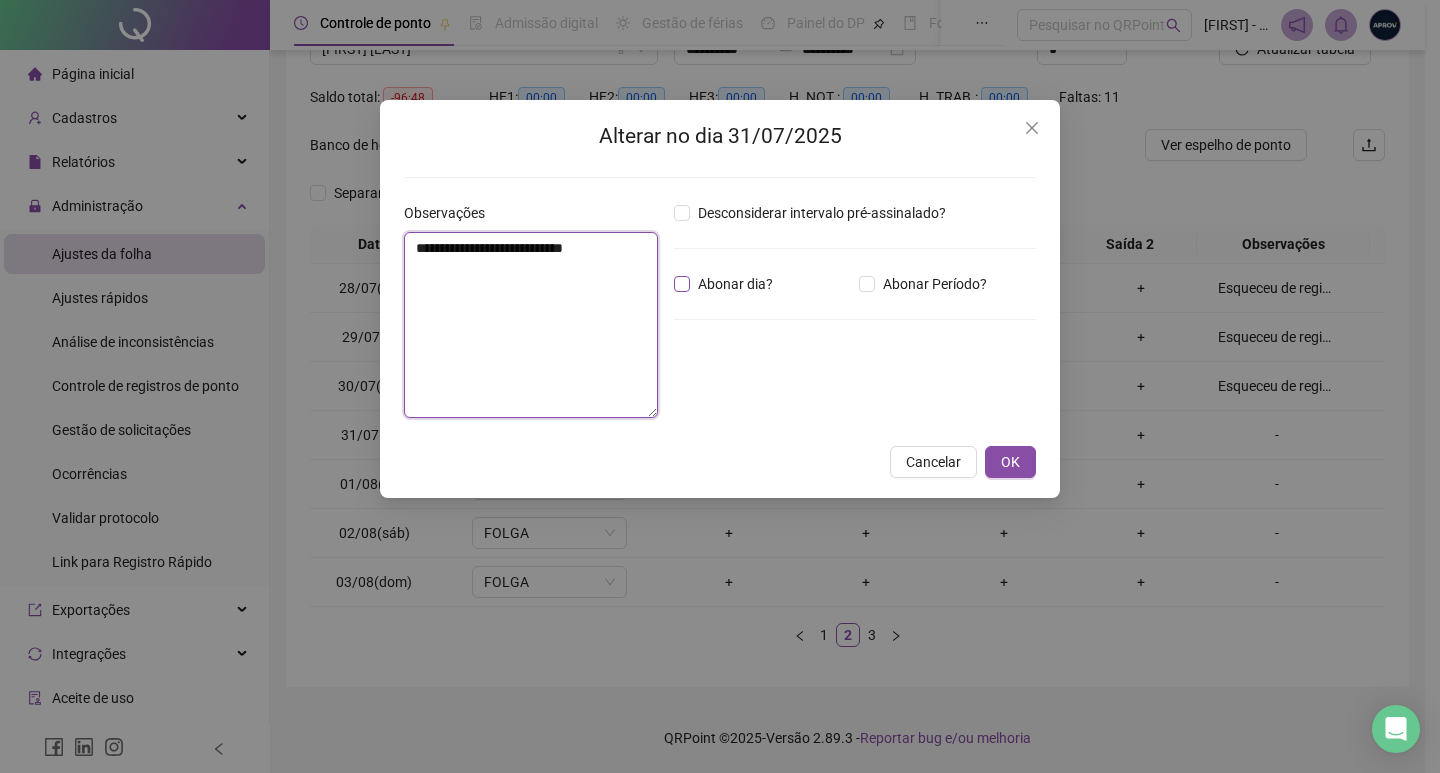 type on "**********" 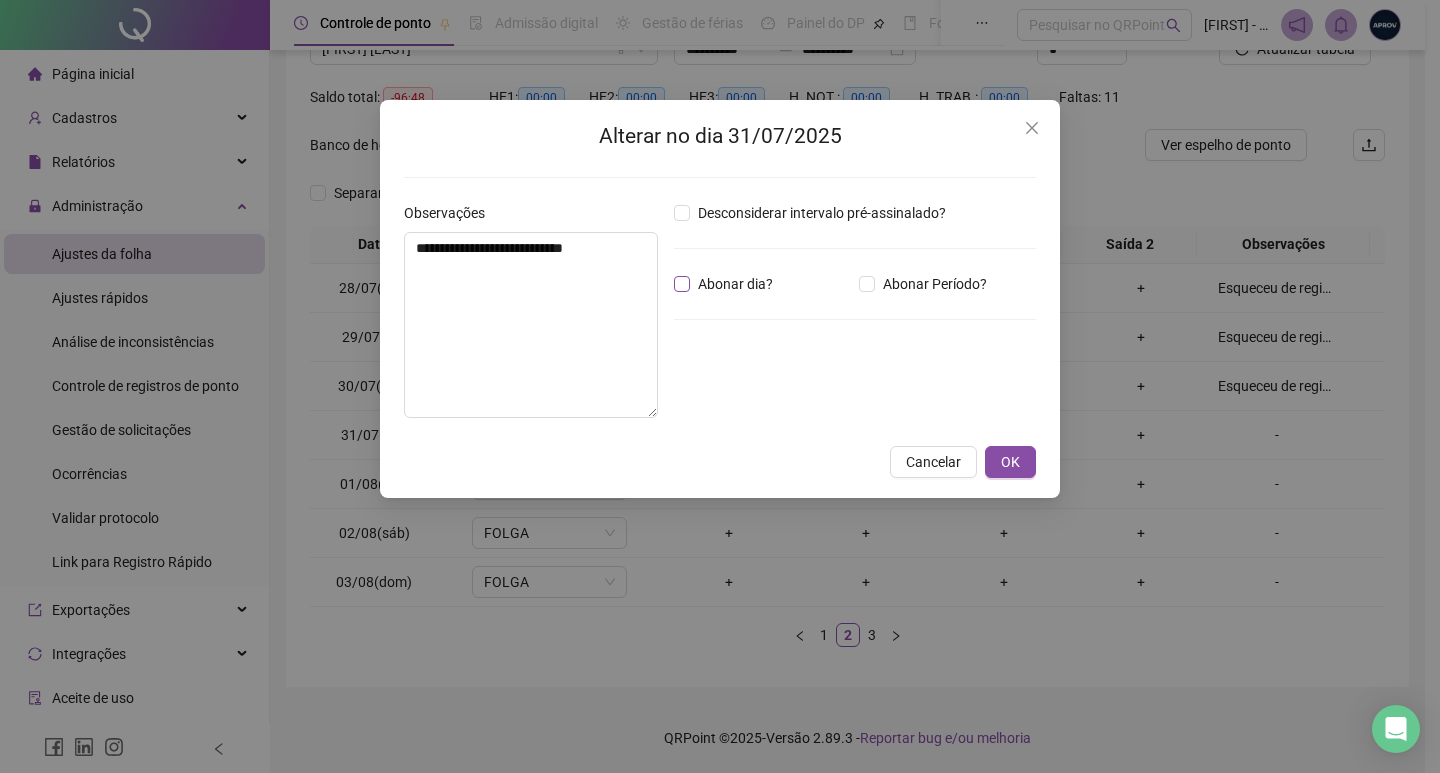 click on "Abonar dia?" at bounding box center (735, 284) 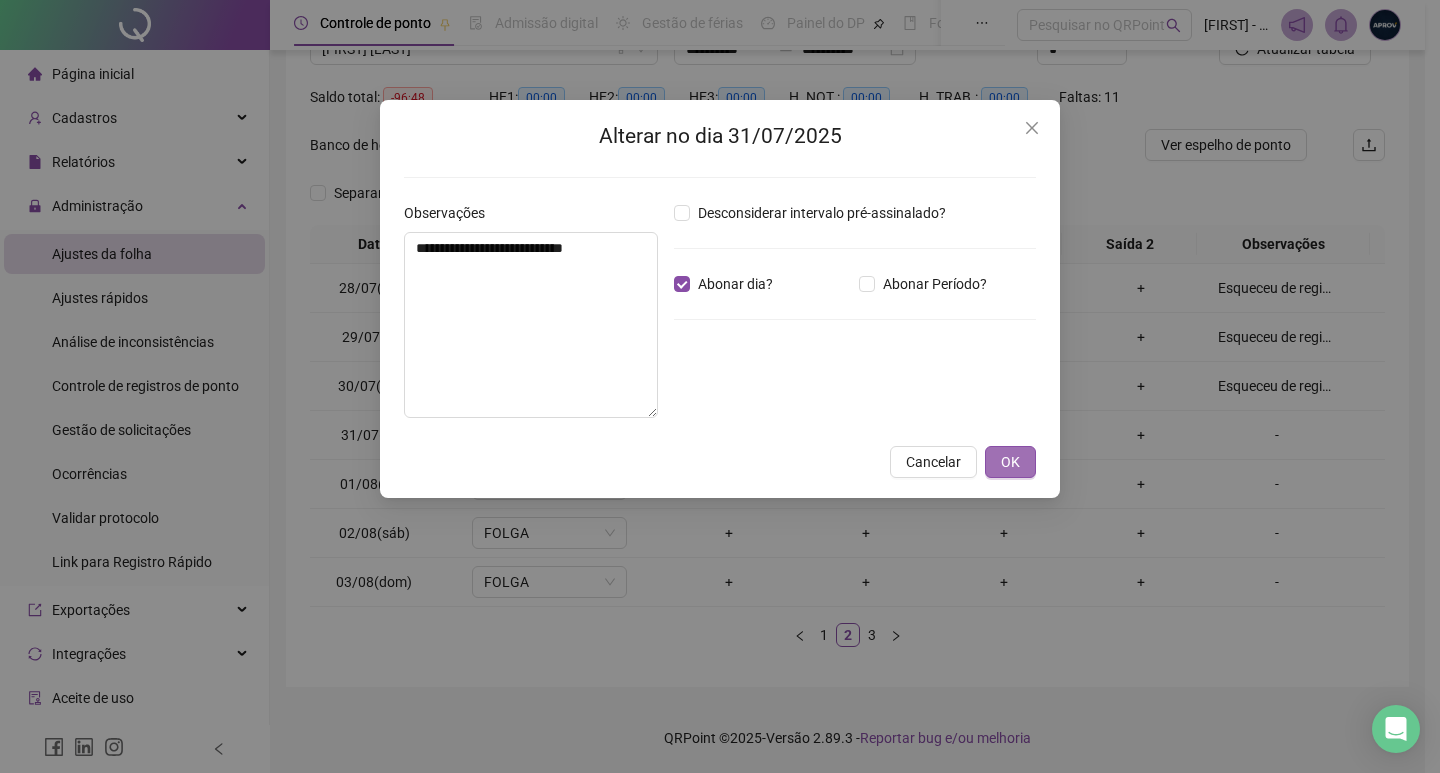 click on "OK" at bounding box center [1010, 462] 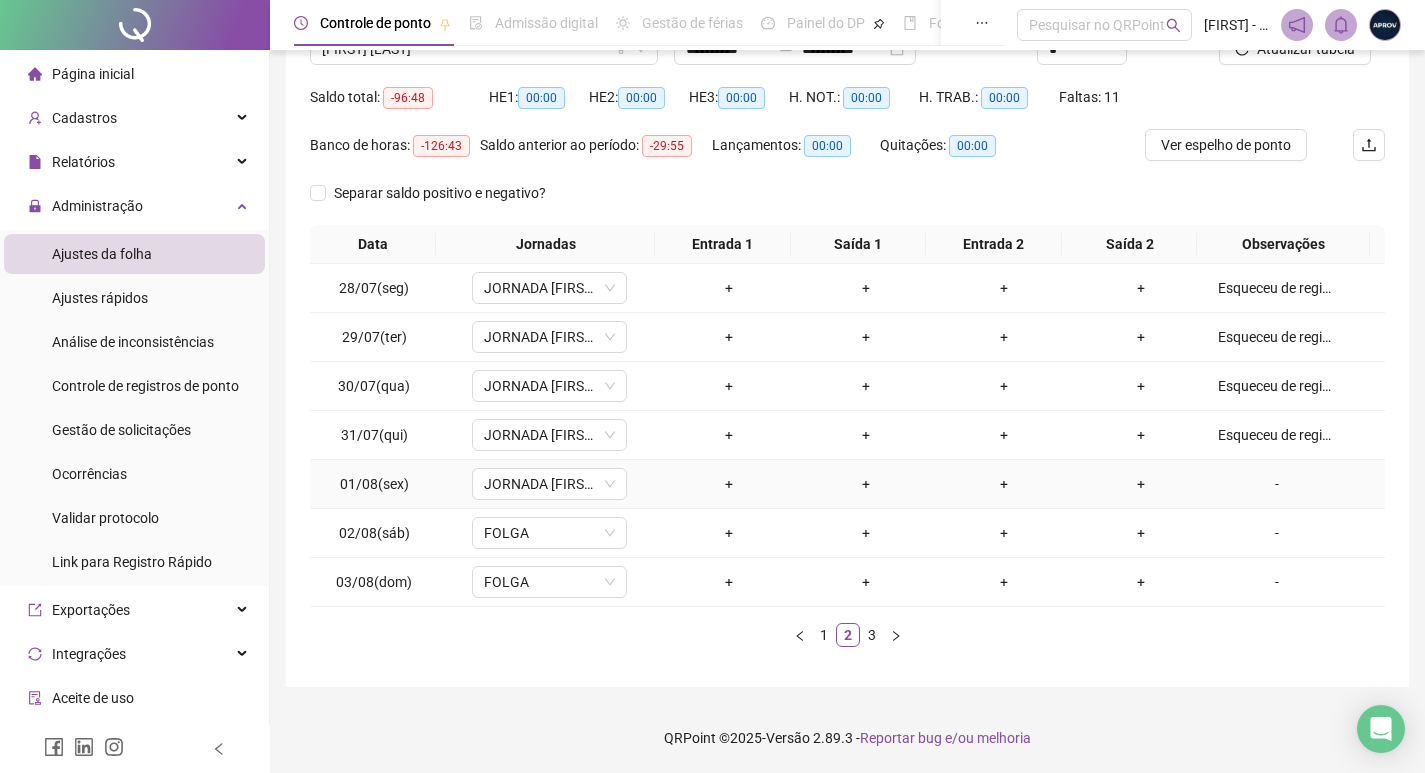 click on "-" at bounding box center [1277, 484] 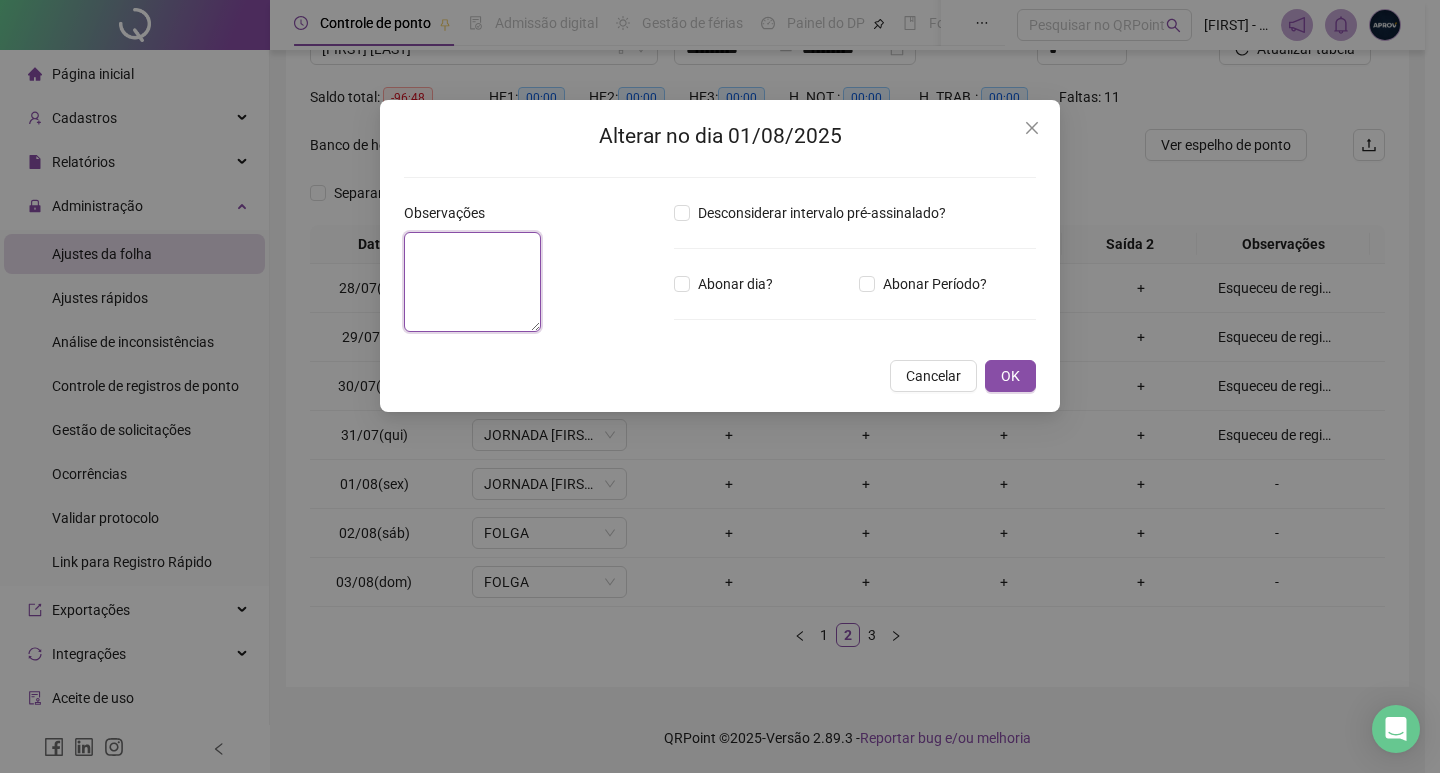 click at bounding box center [472, 282] 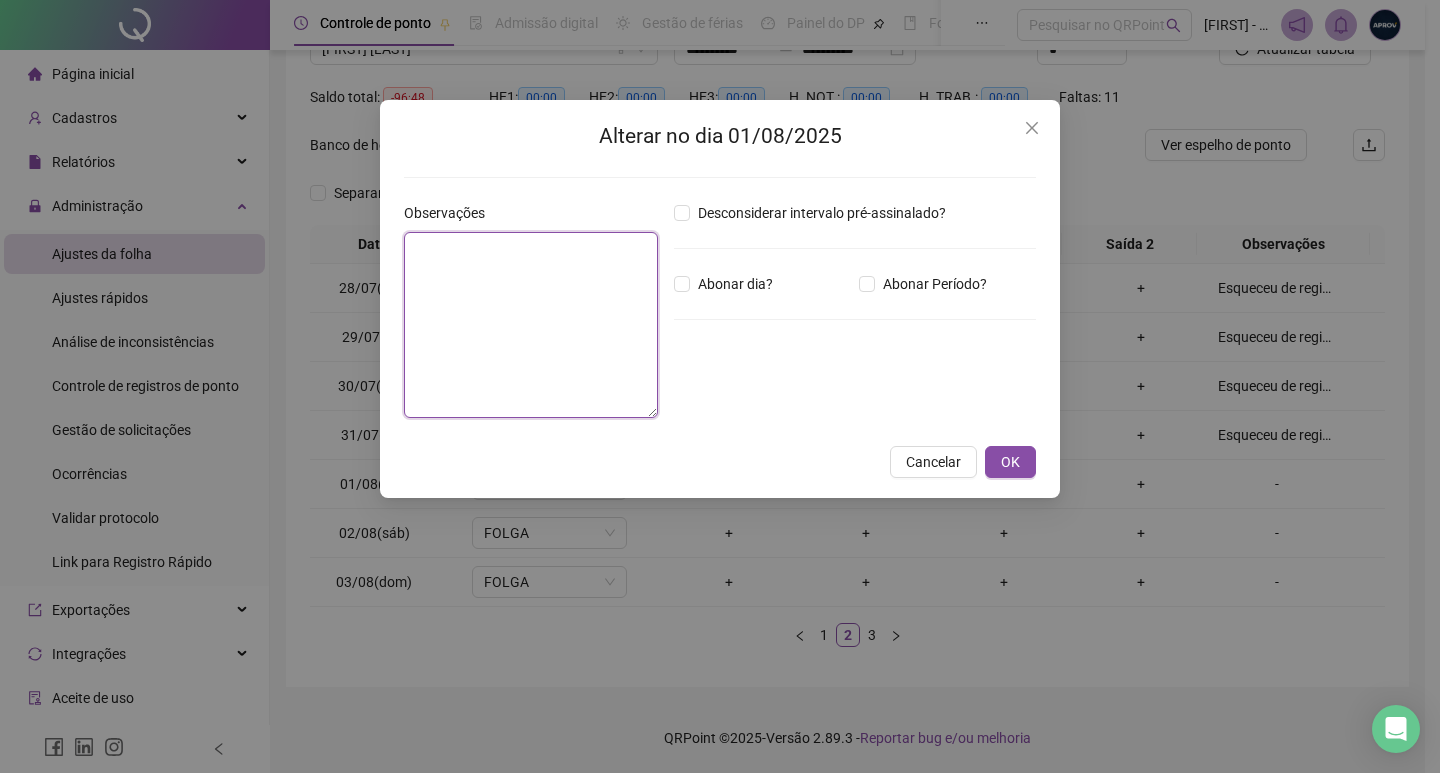 paste on "**********" 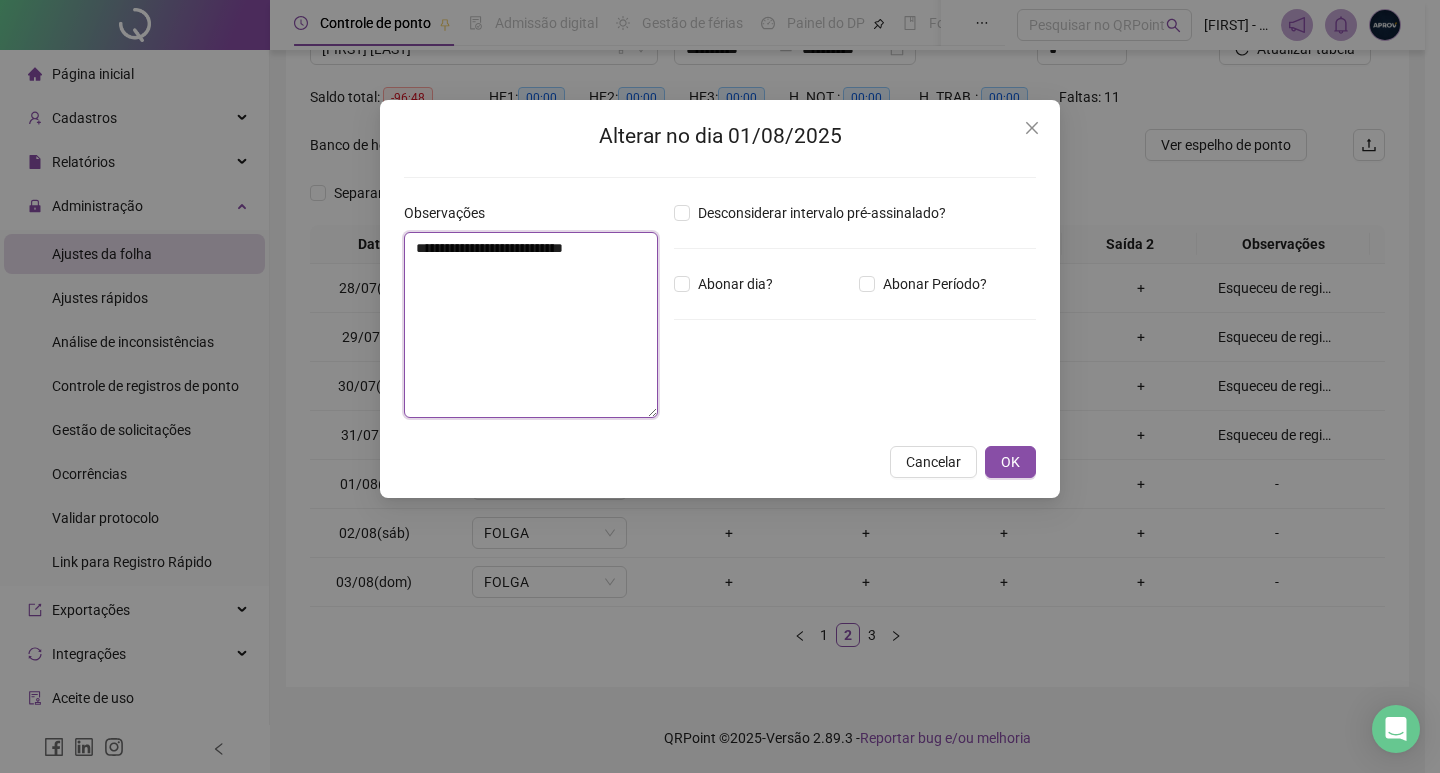 type on "**********" 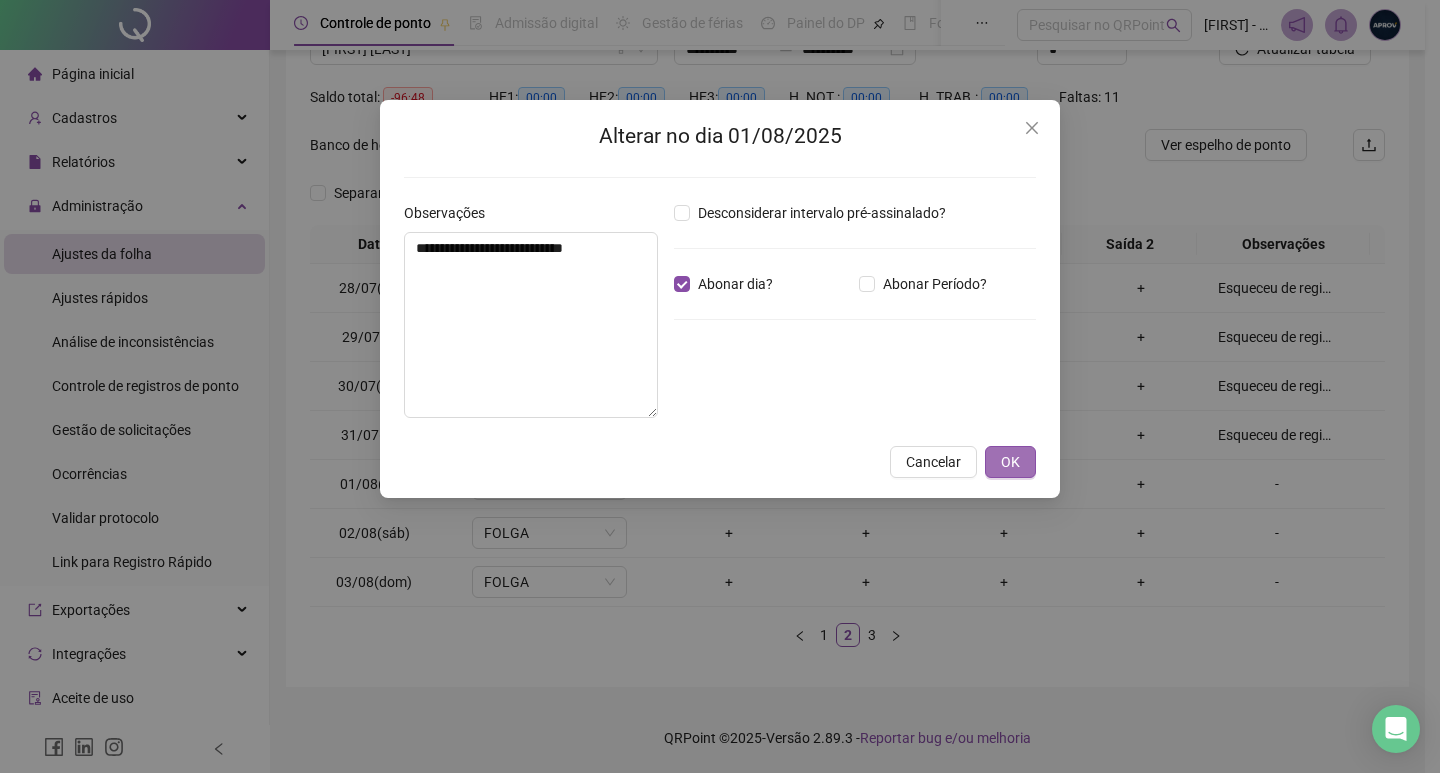 click on "OK" at bounding box center (1010, 462) 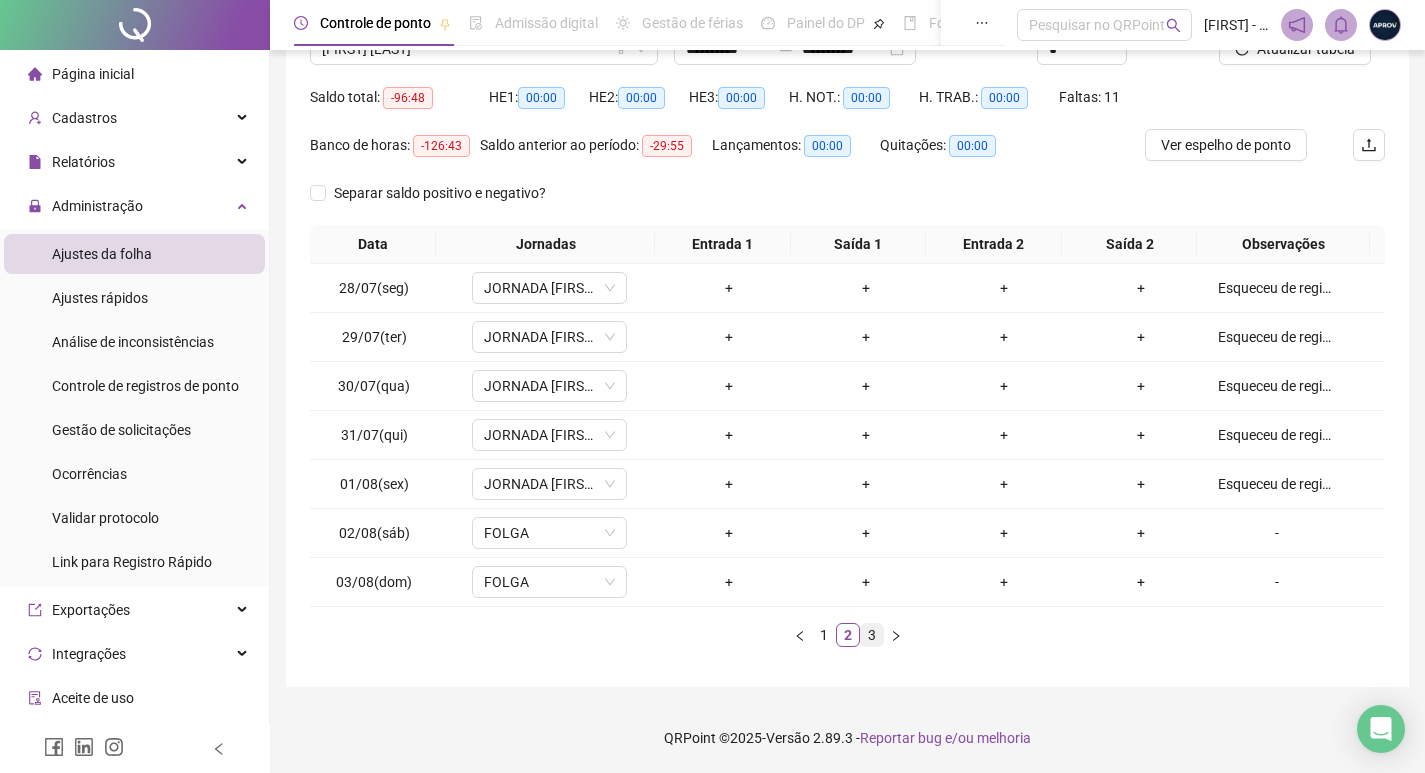 click on "3" at bounding box center [872, 635] 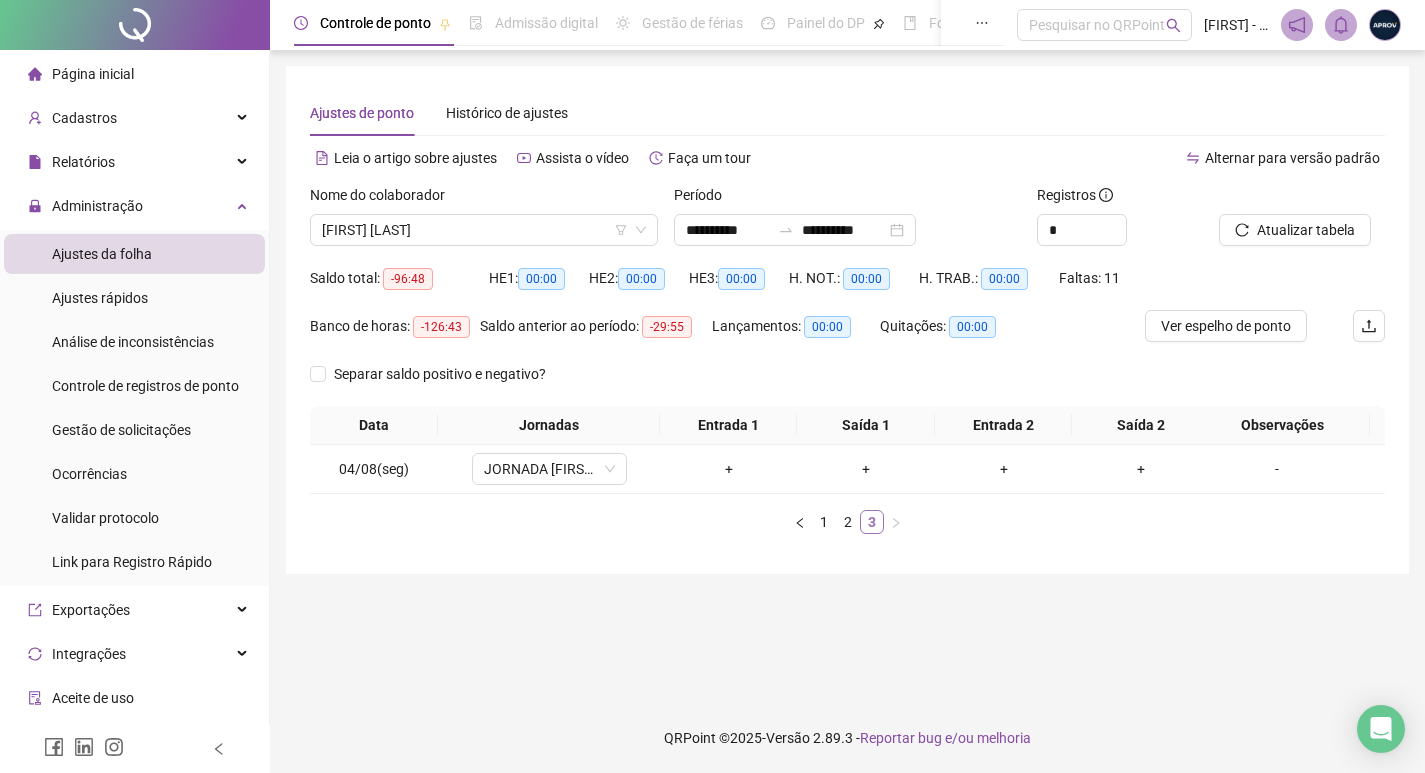 scroll, scrollTop: 0, scrollLeft: 0, axis: both 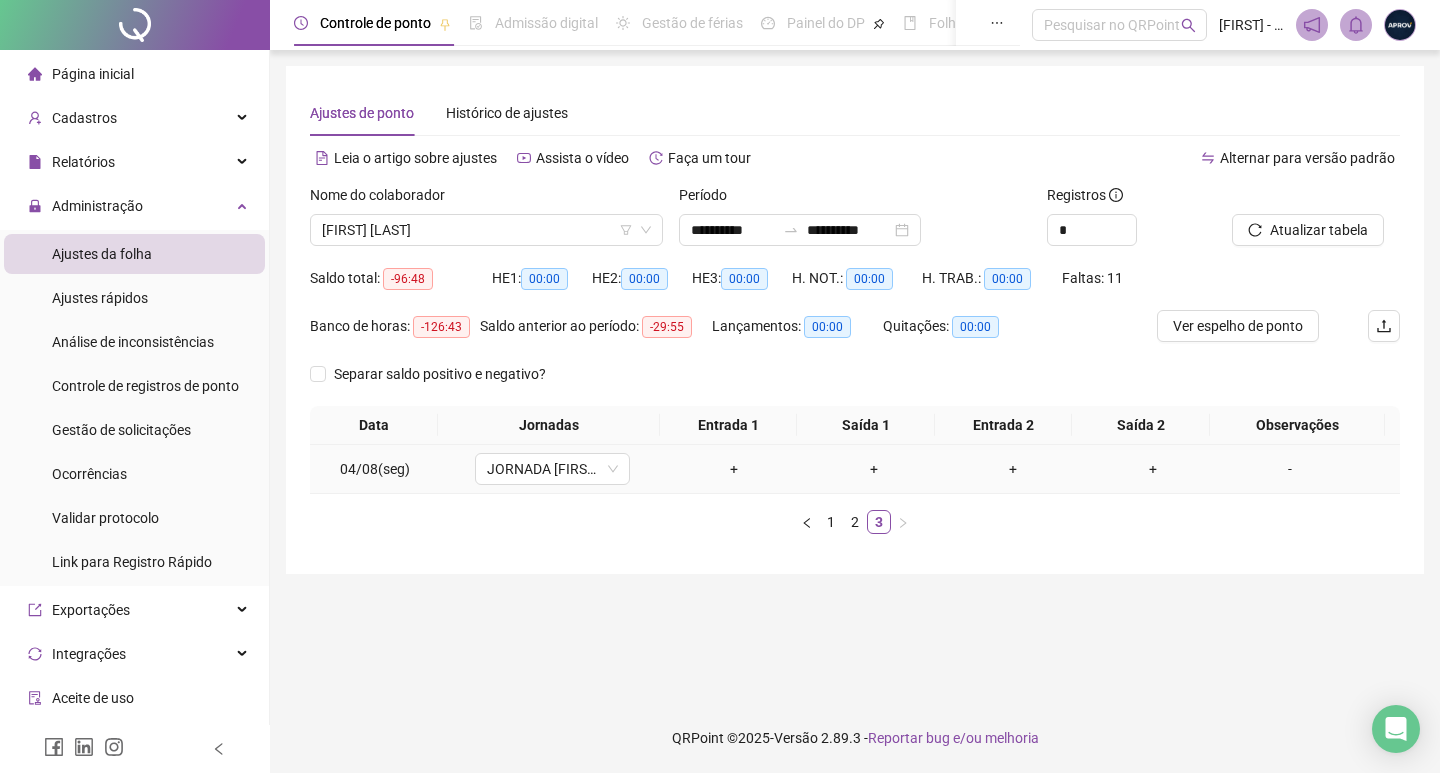 click on "-" at bounding box center (1290, 469) 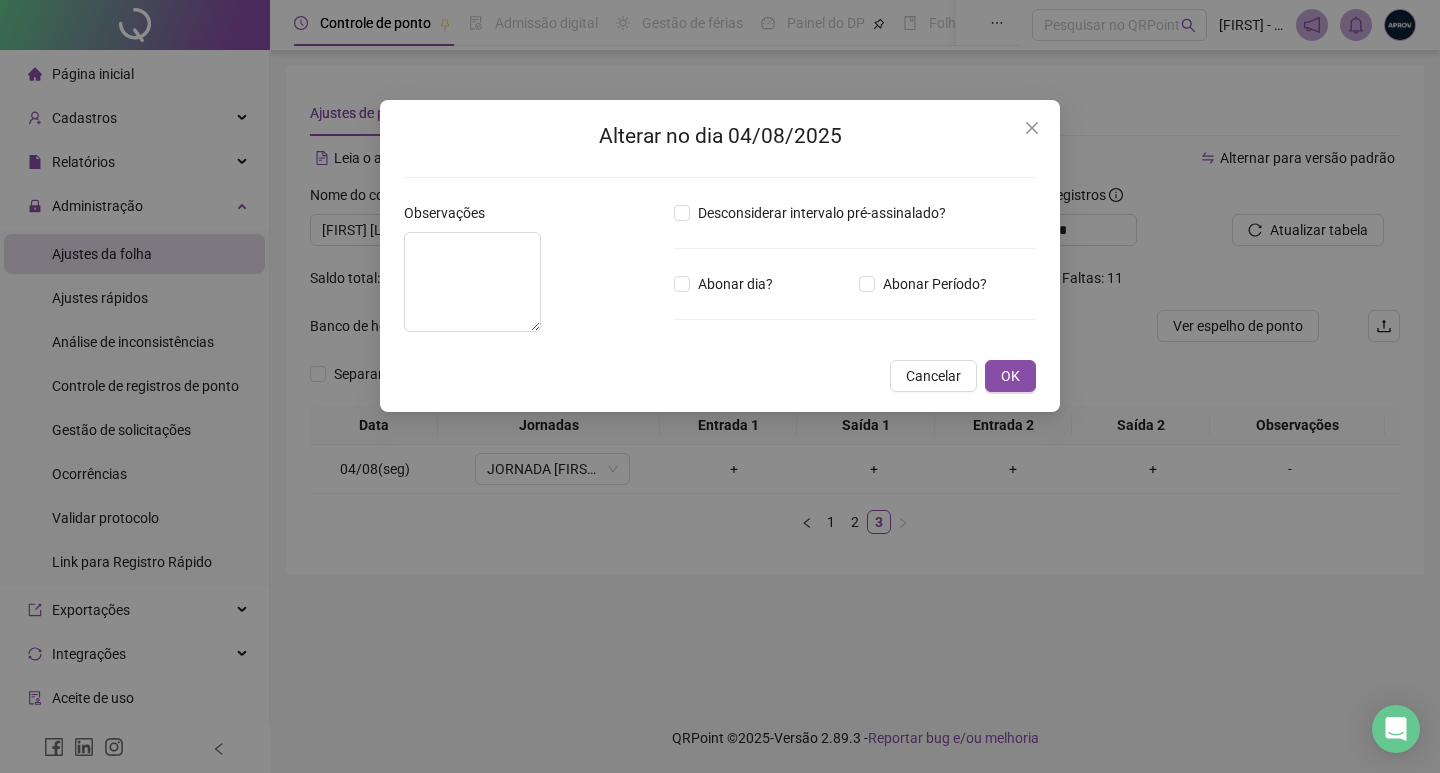 click on "Observações" at bounding box center [531, 275] 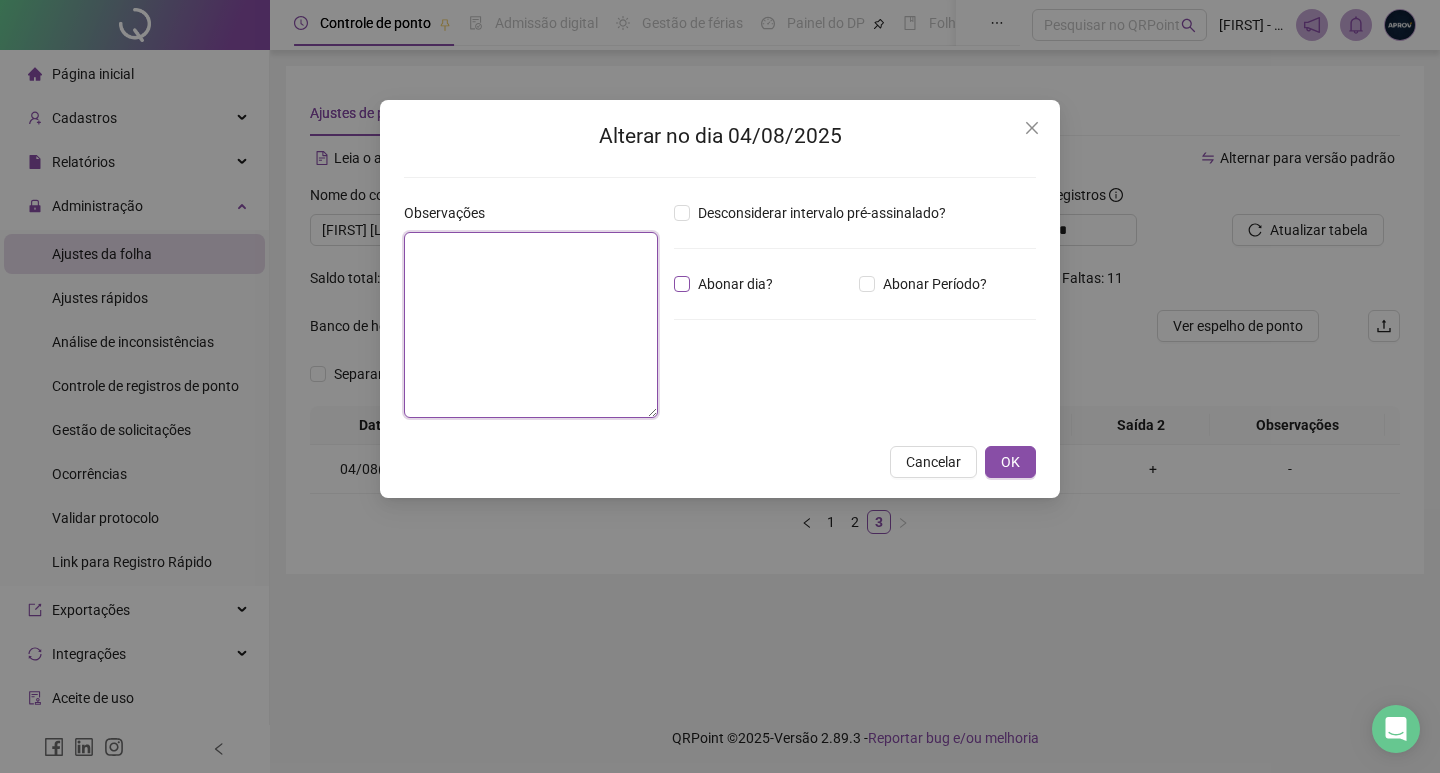 drag, startPoint x: 623, startPoint y: 306, endPoint x: 709, endPoint y: 287, distance: 88.07383 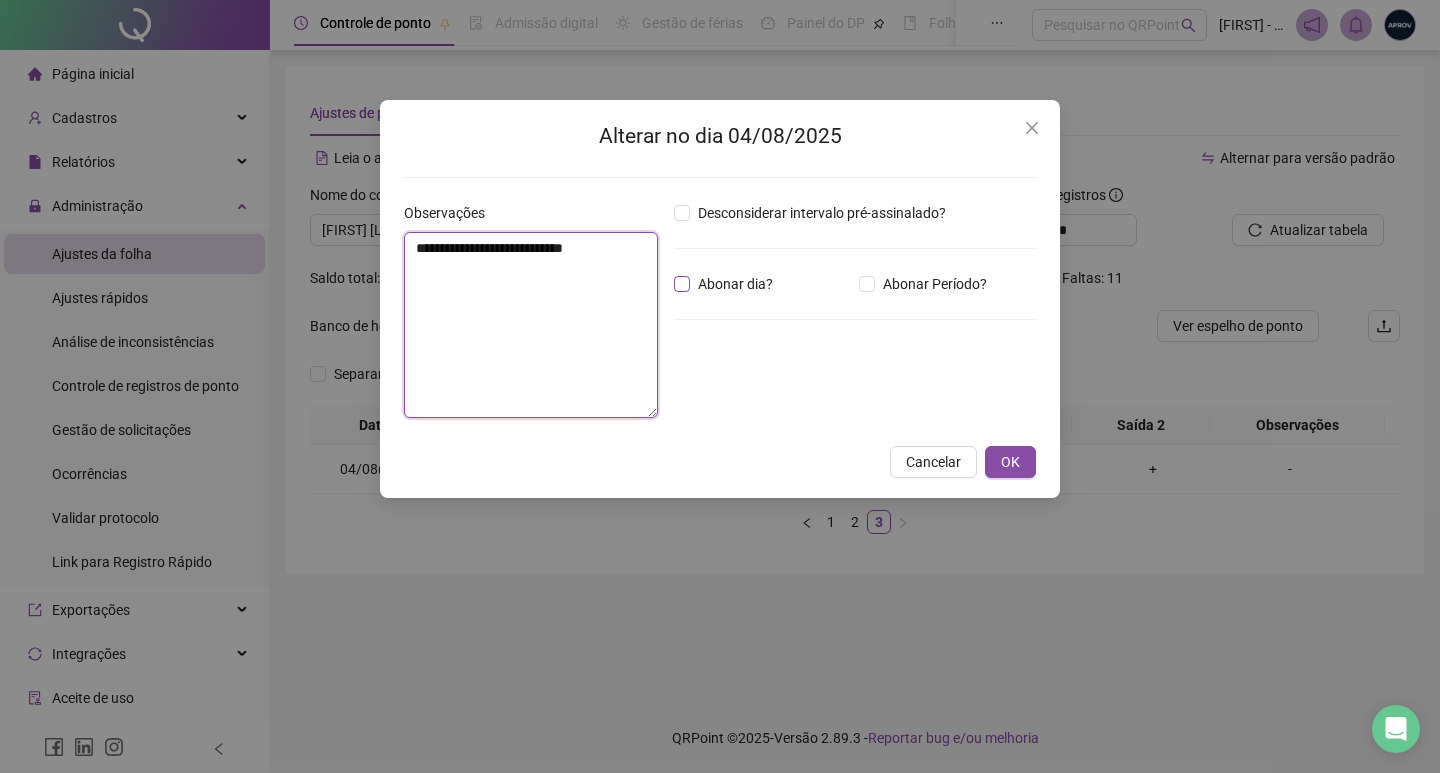 type on "**********" 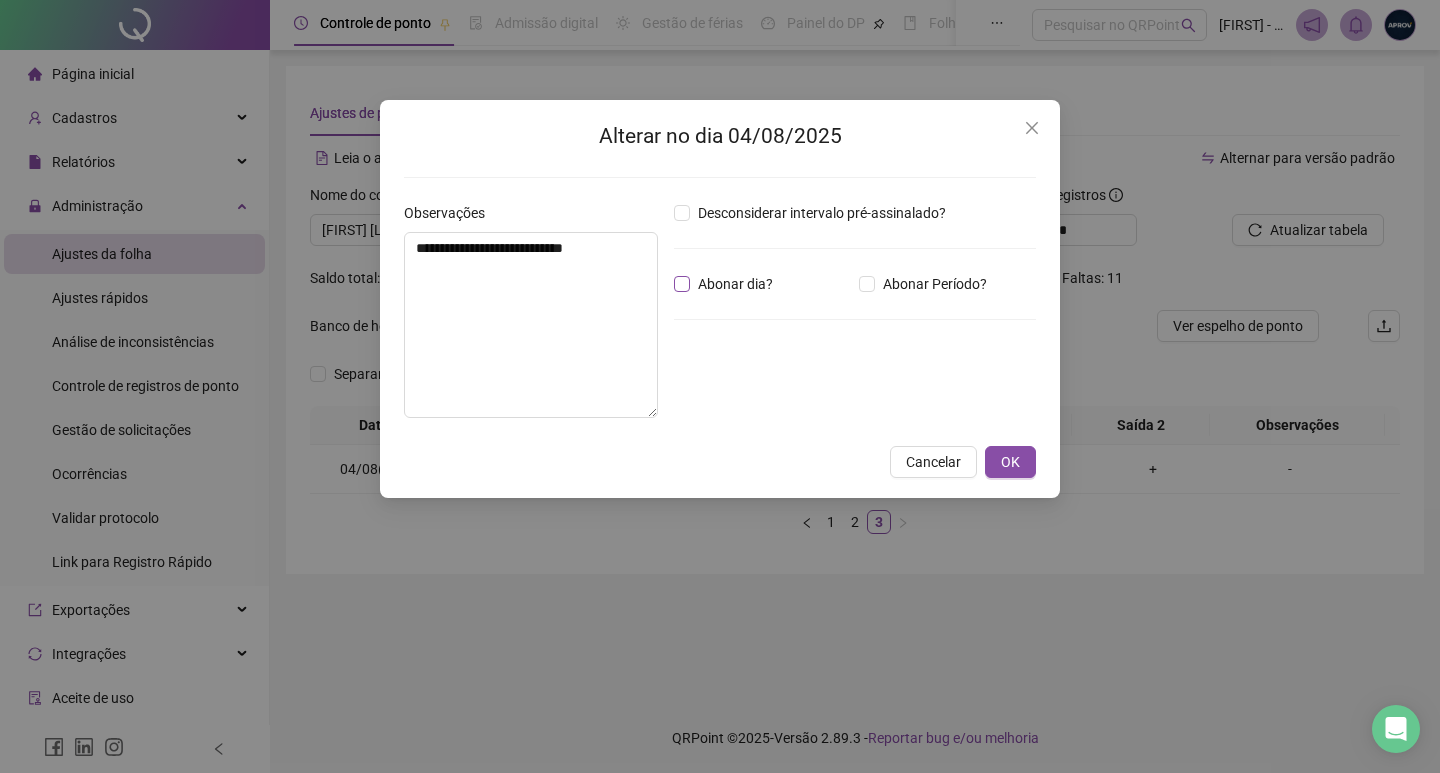 click on "Abonar dia?" at bounding box center (735, 284) 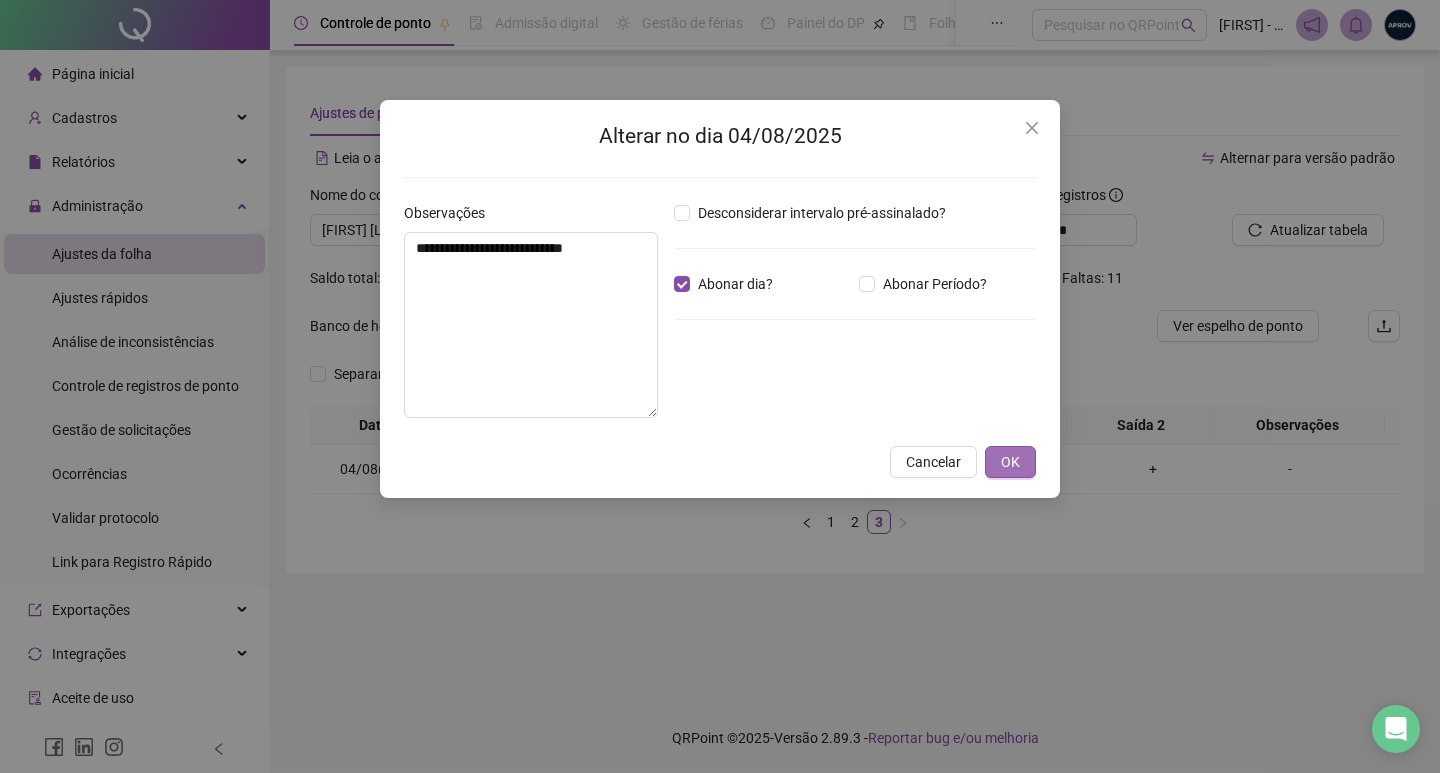 click on "OK" at bounding box center [1010, 462] 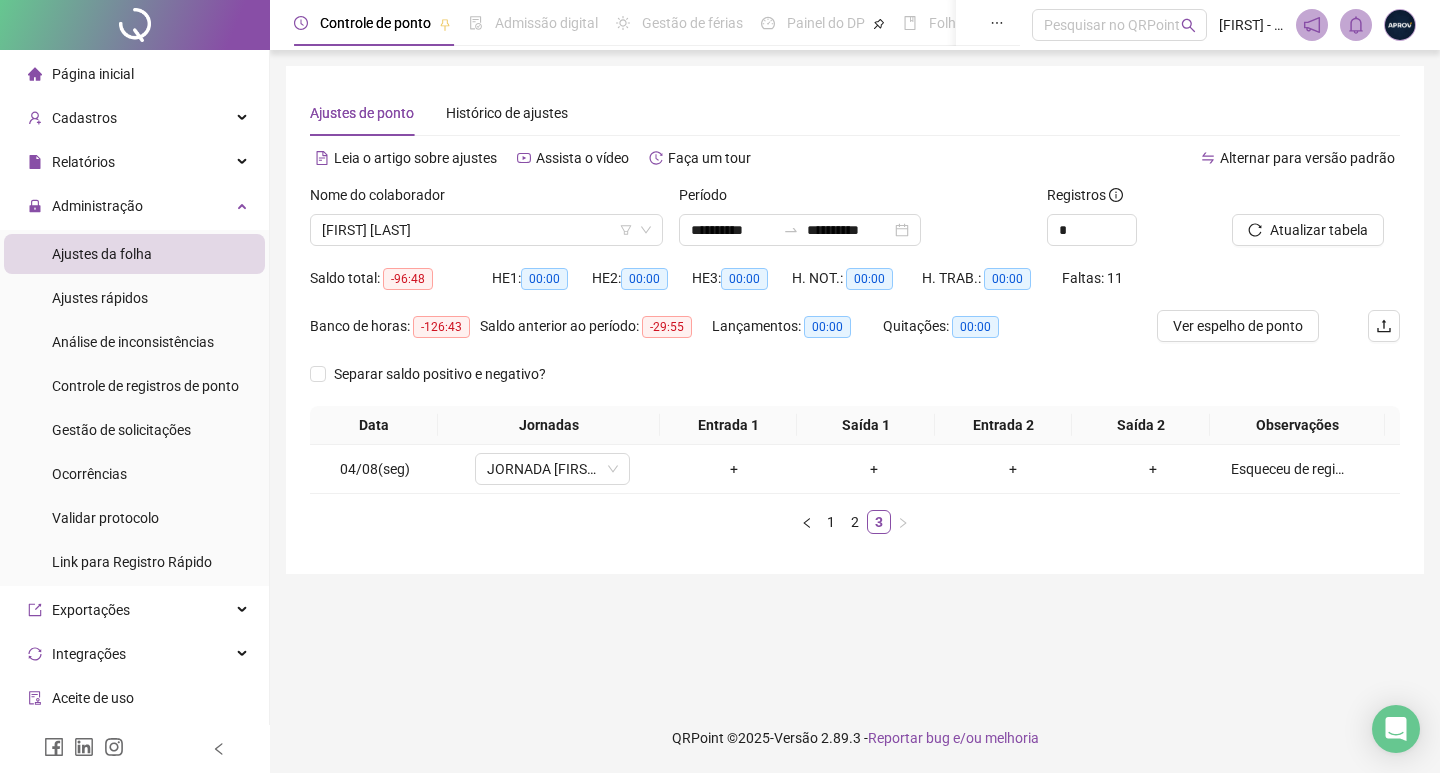 click on "2" at bounding box center (855, 522) 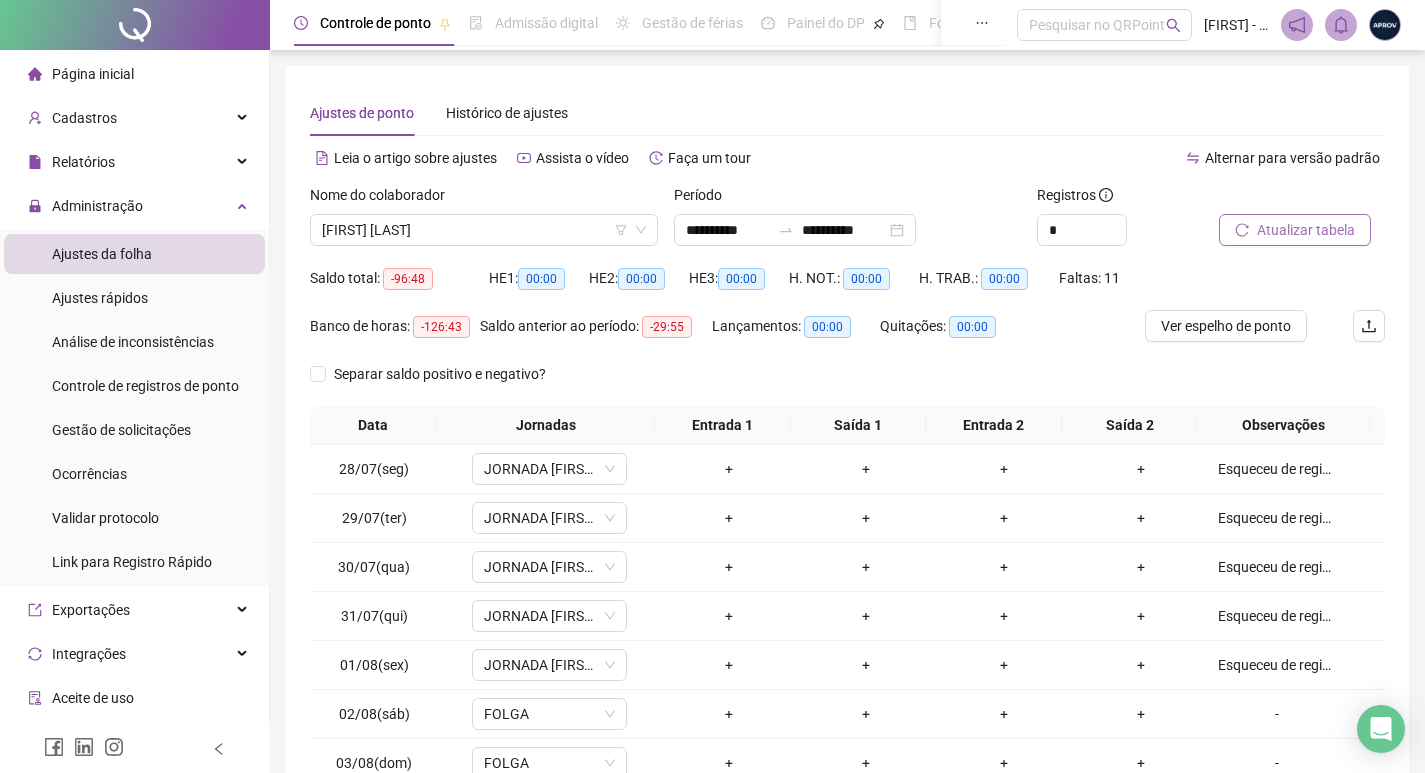 drag, startPoint x: 1304, startPoint y: 249, endPoint x: 1300, endPoint y: 234, distance: 15.524175 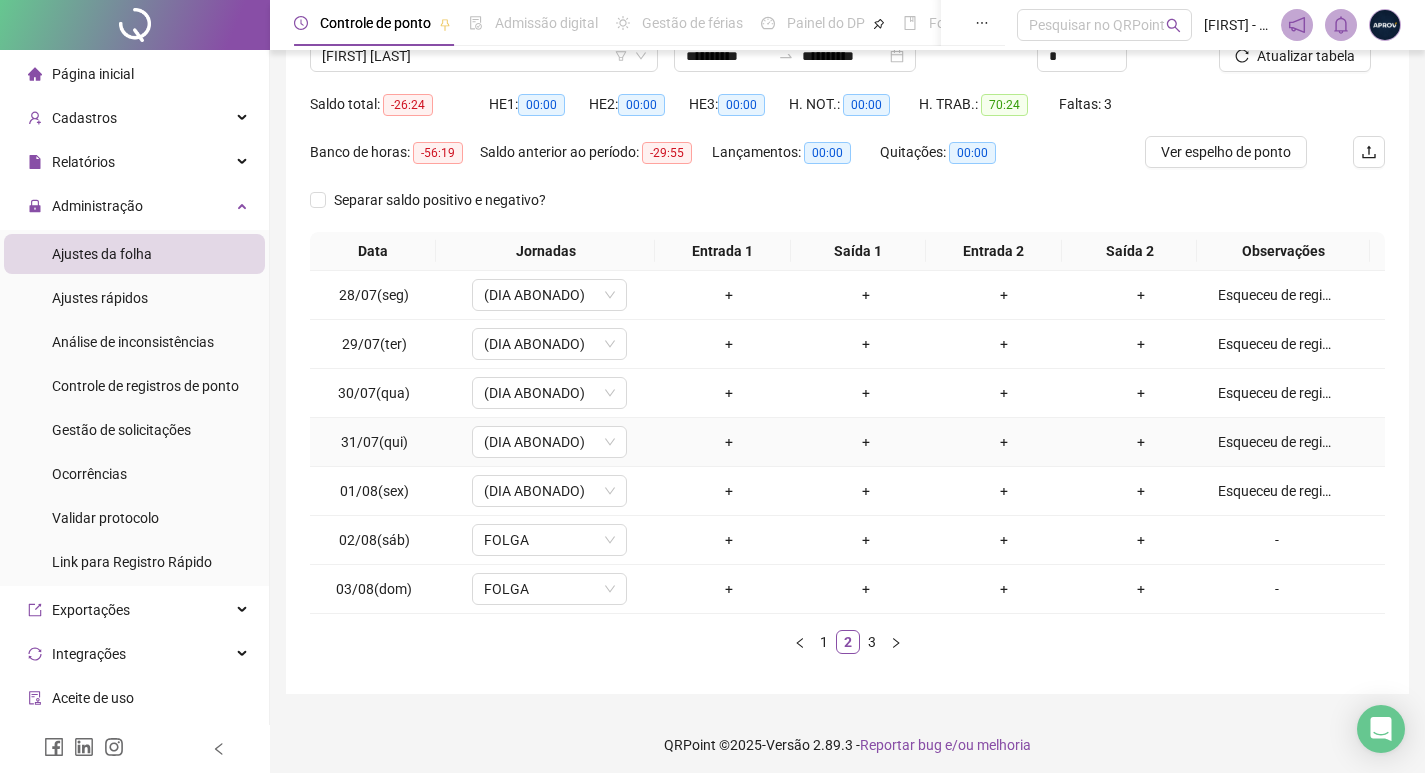 scroll, scrollTop: 181, scrollLeft: 0, axis: vertical 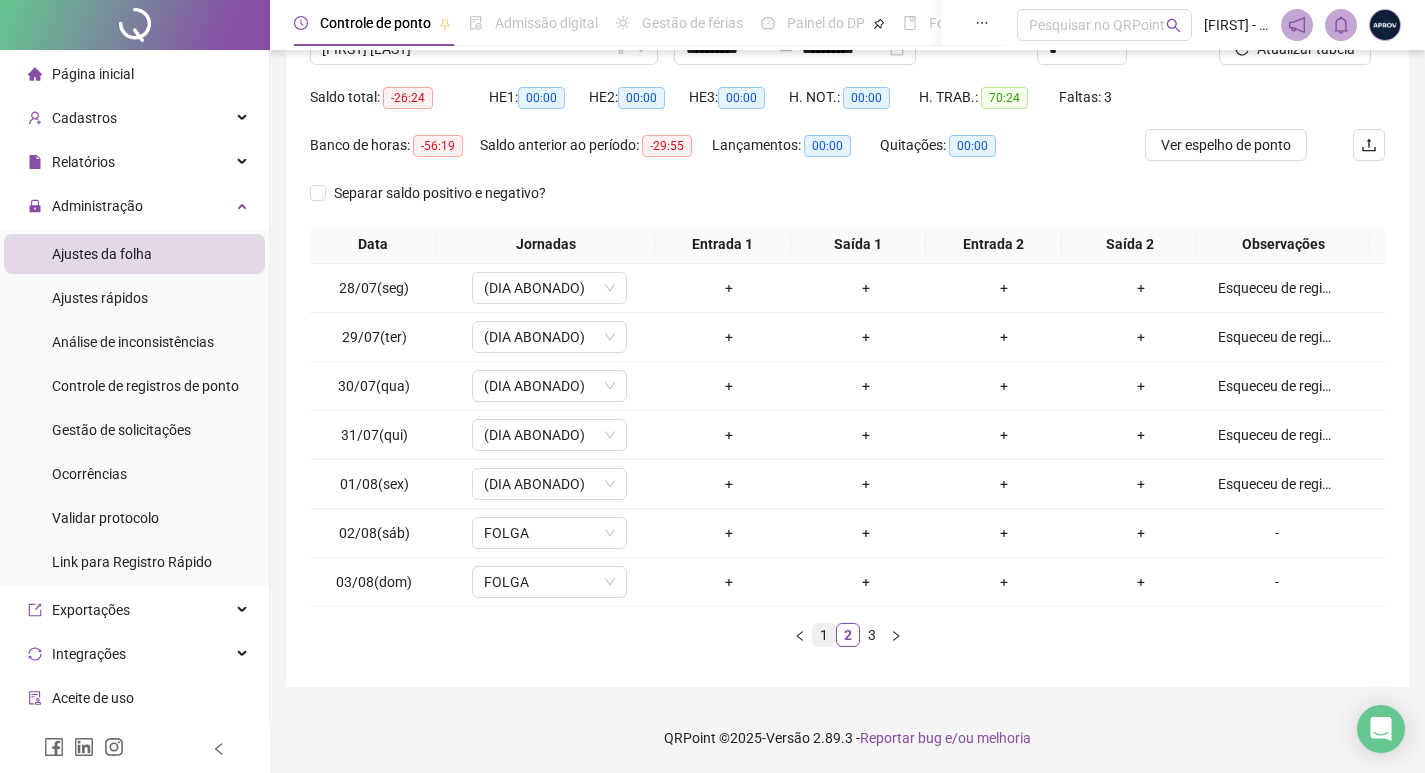 click on "1" at bounding box center (824, 635) 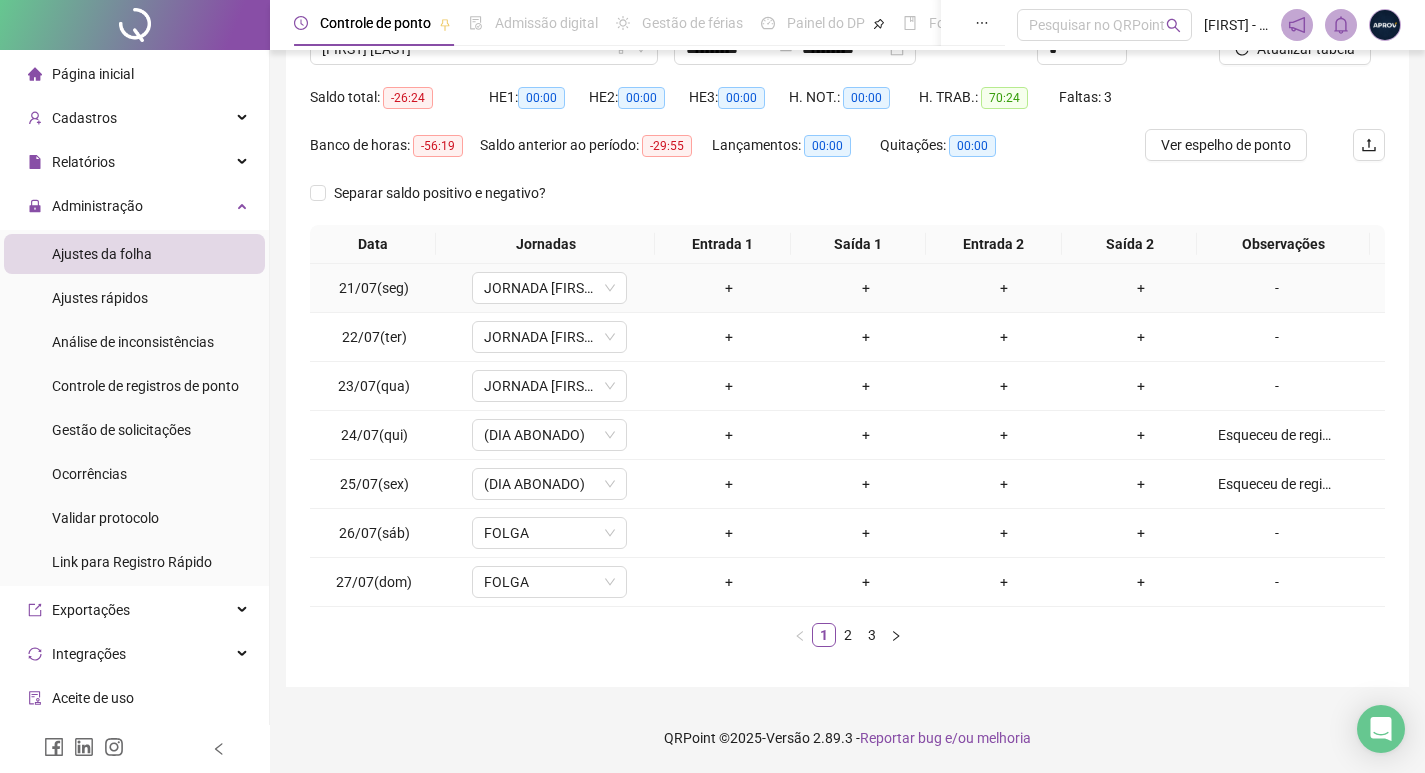 click on "-" at bounding box center [1277, 288] 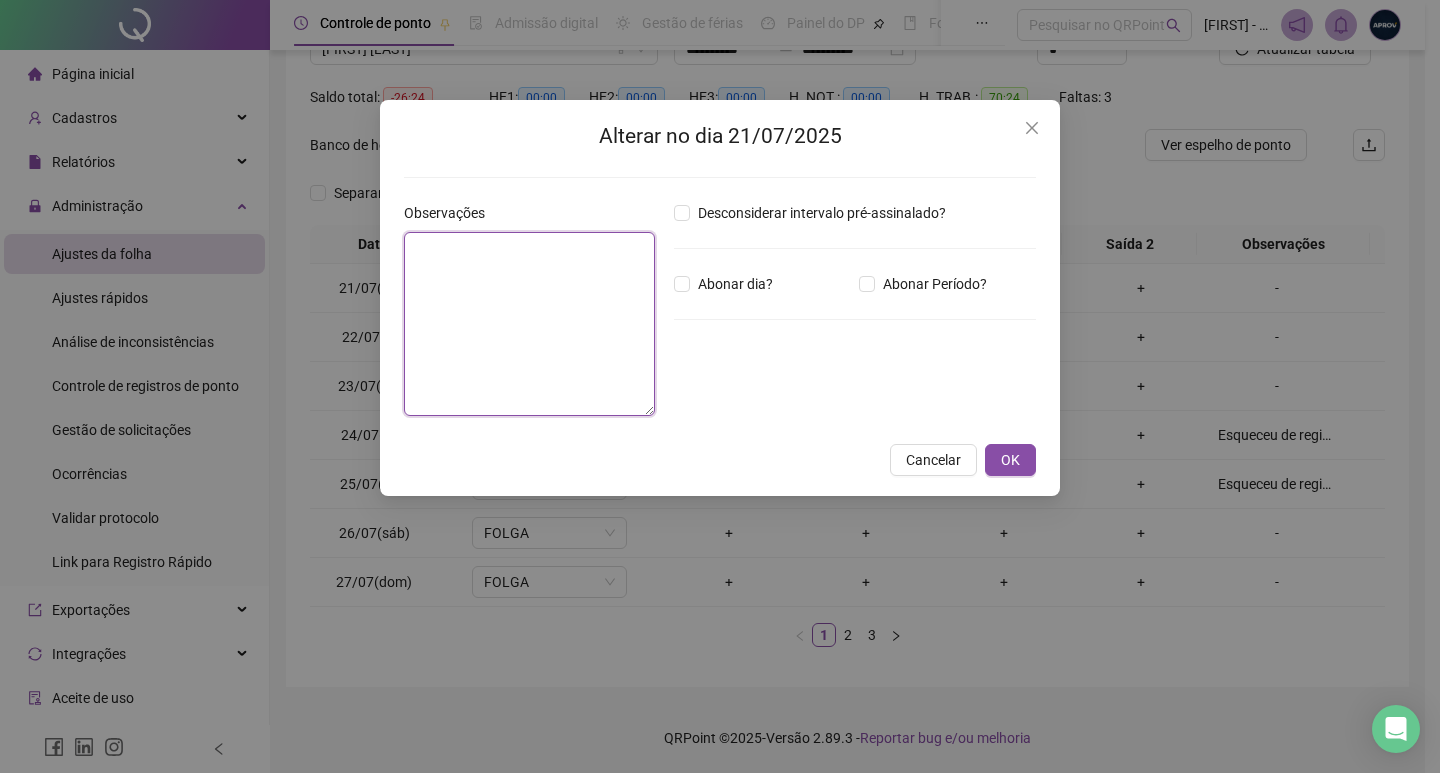 click at bounding box center [529, 324] 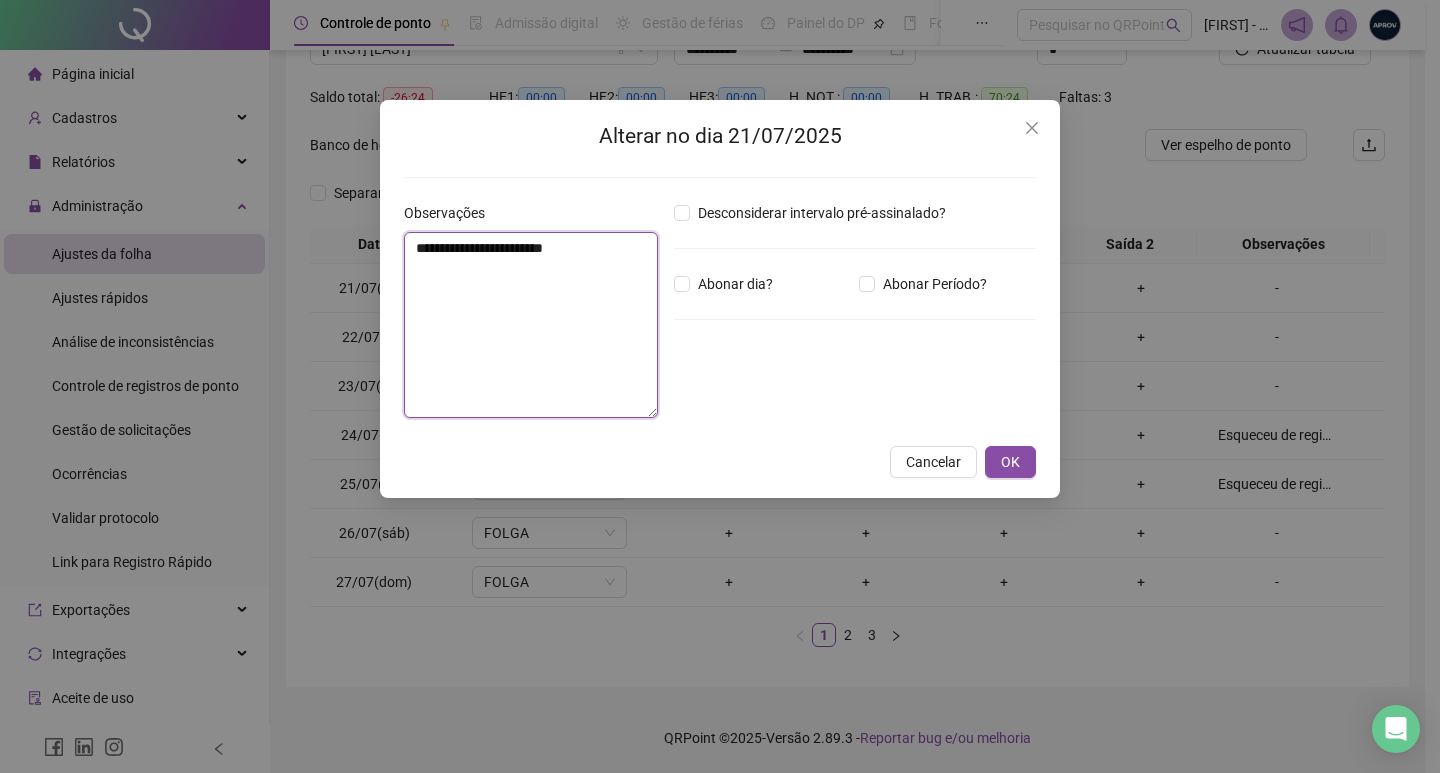click on "**********" at bounding box center (531, 325) 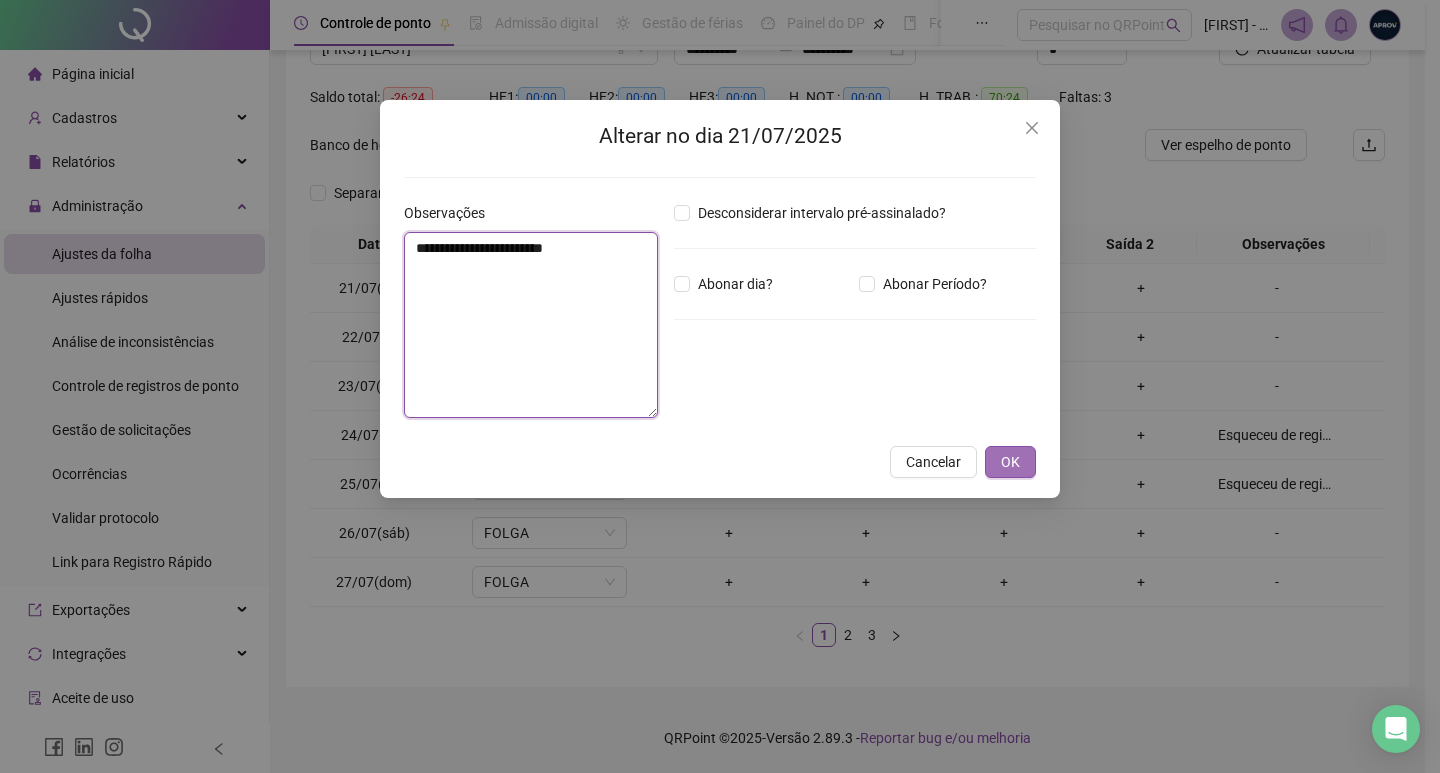 type on "**********" 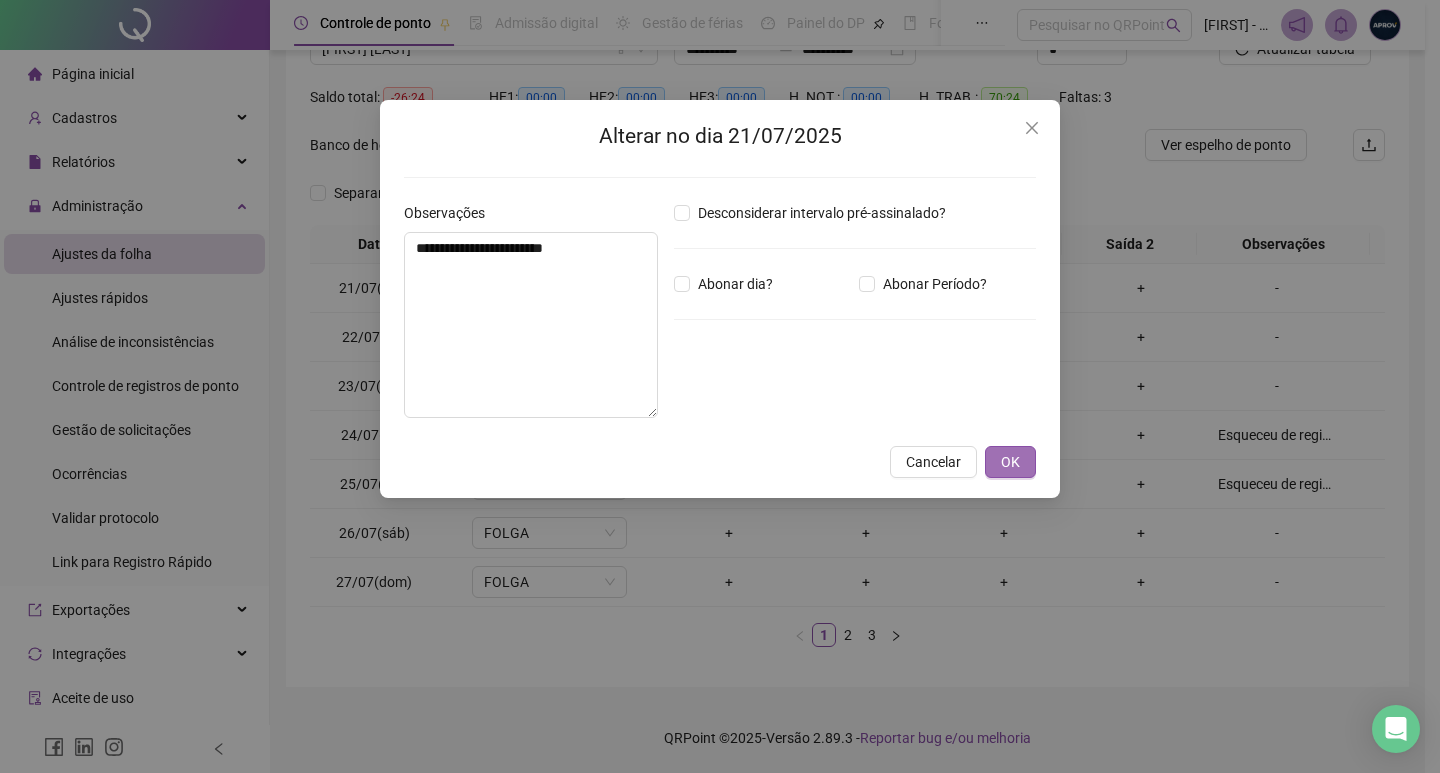 click on "OK" at bounding box center (1010, 462) 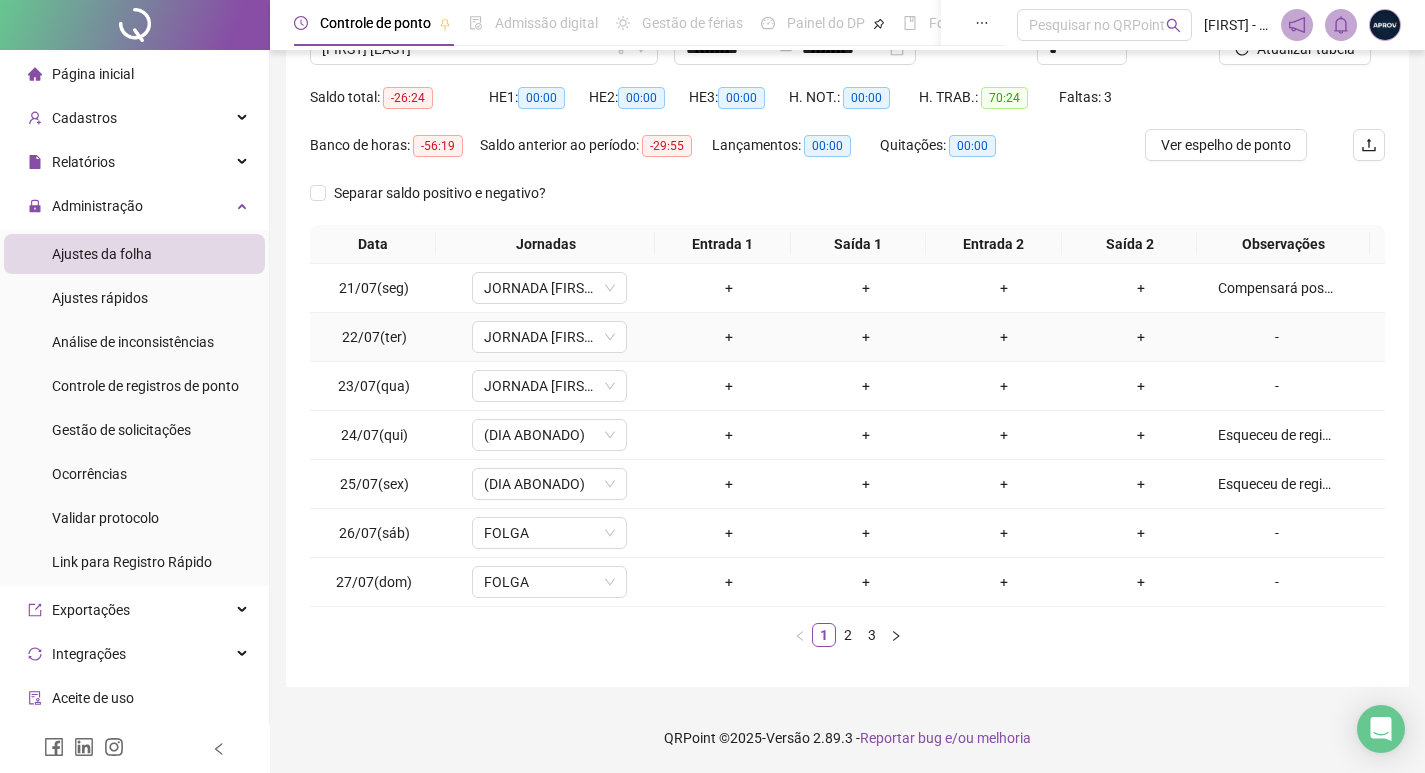 click on "-" at bounding box center [1277, 337] 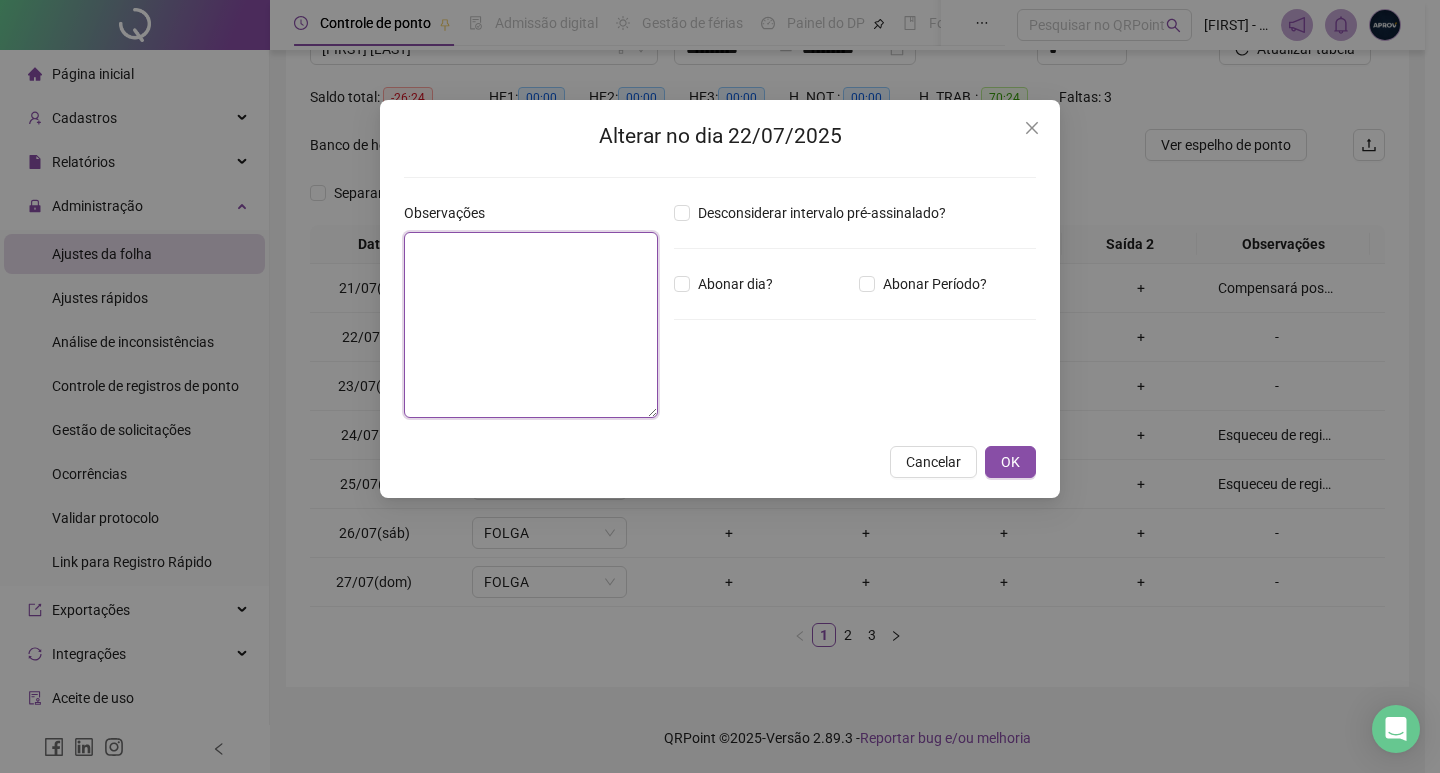 click at bounding box center (531, 325) 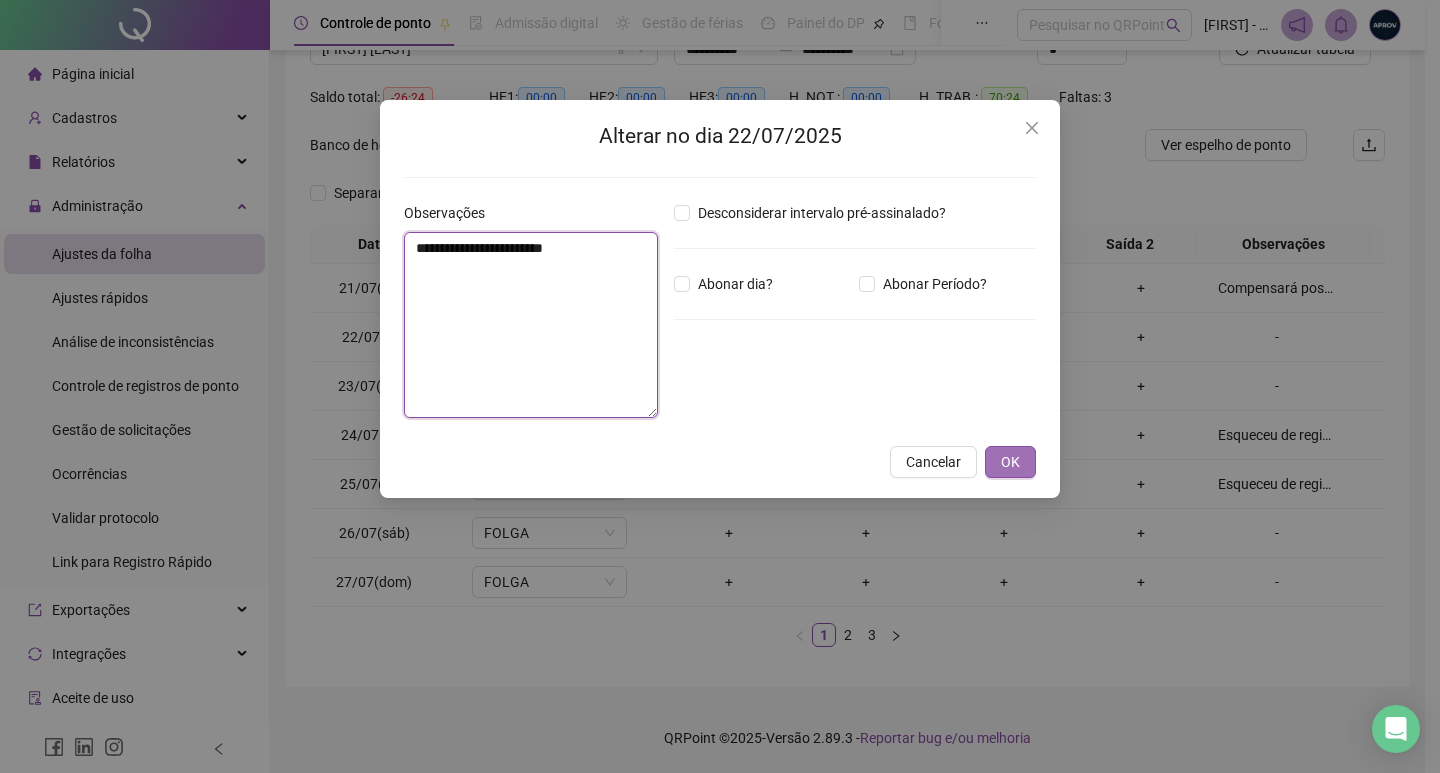 type on "**********" 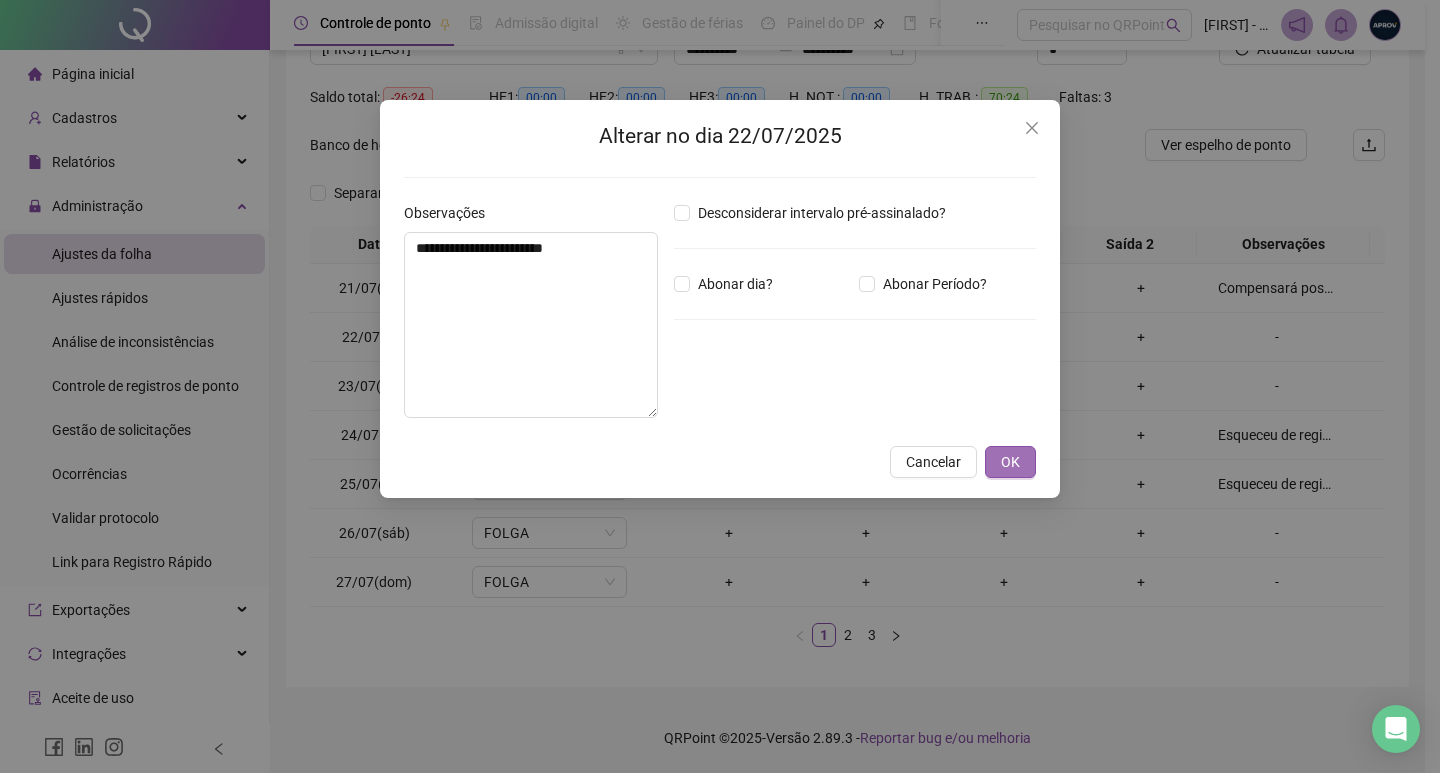 click on "OK" at bounding box center (1010, 462) 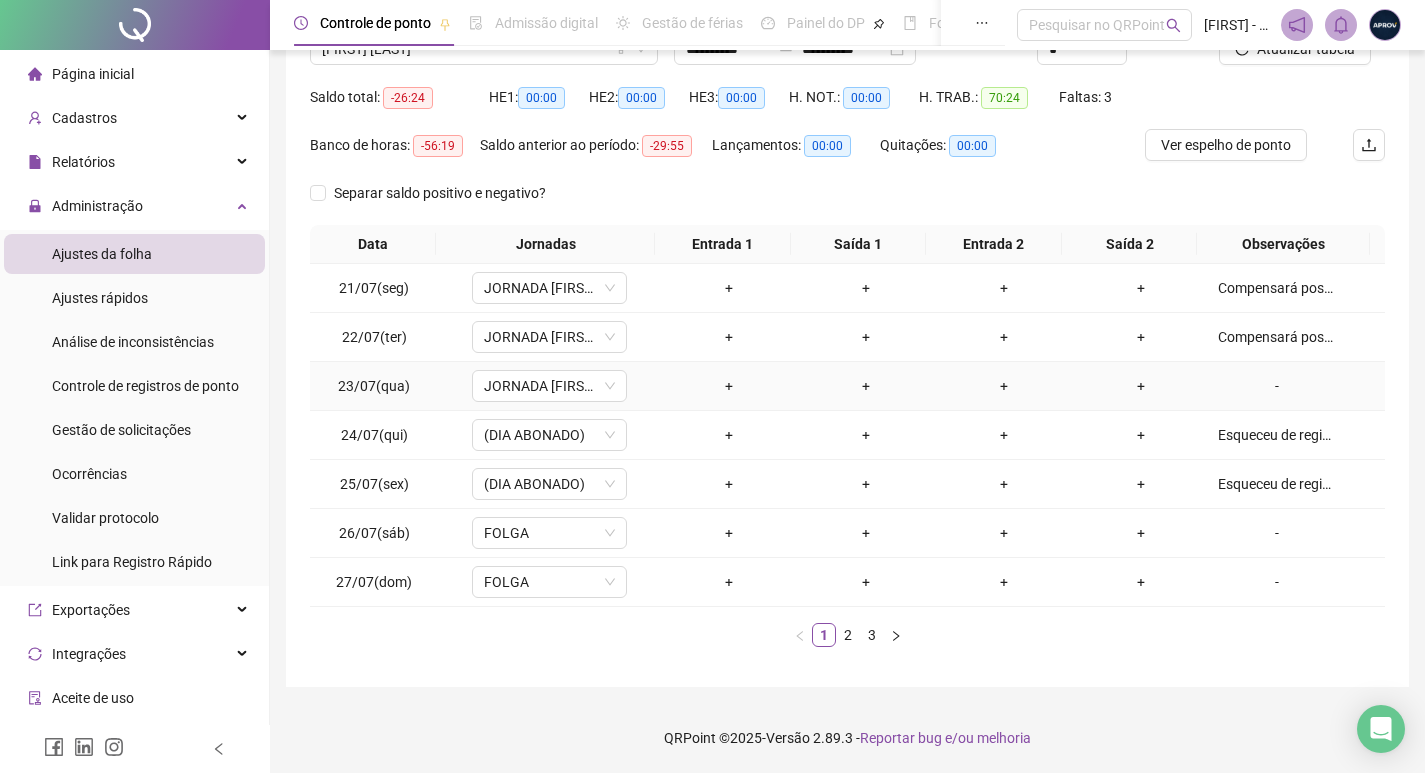 click on "-" at bounding box center [1277, 386] 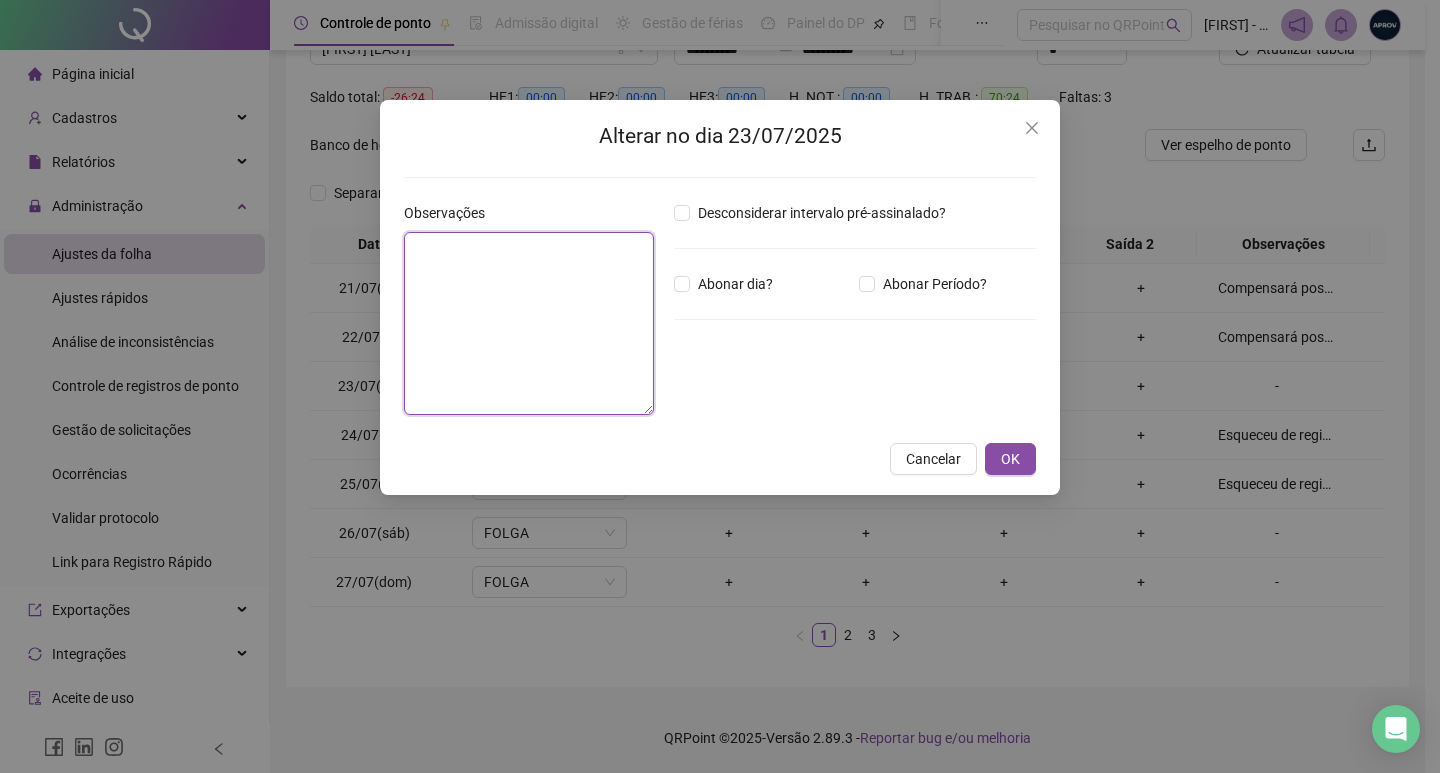 click at bounding box center (529, 323) 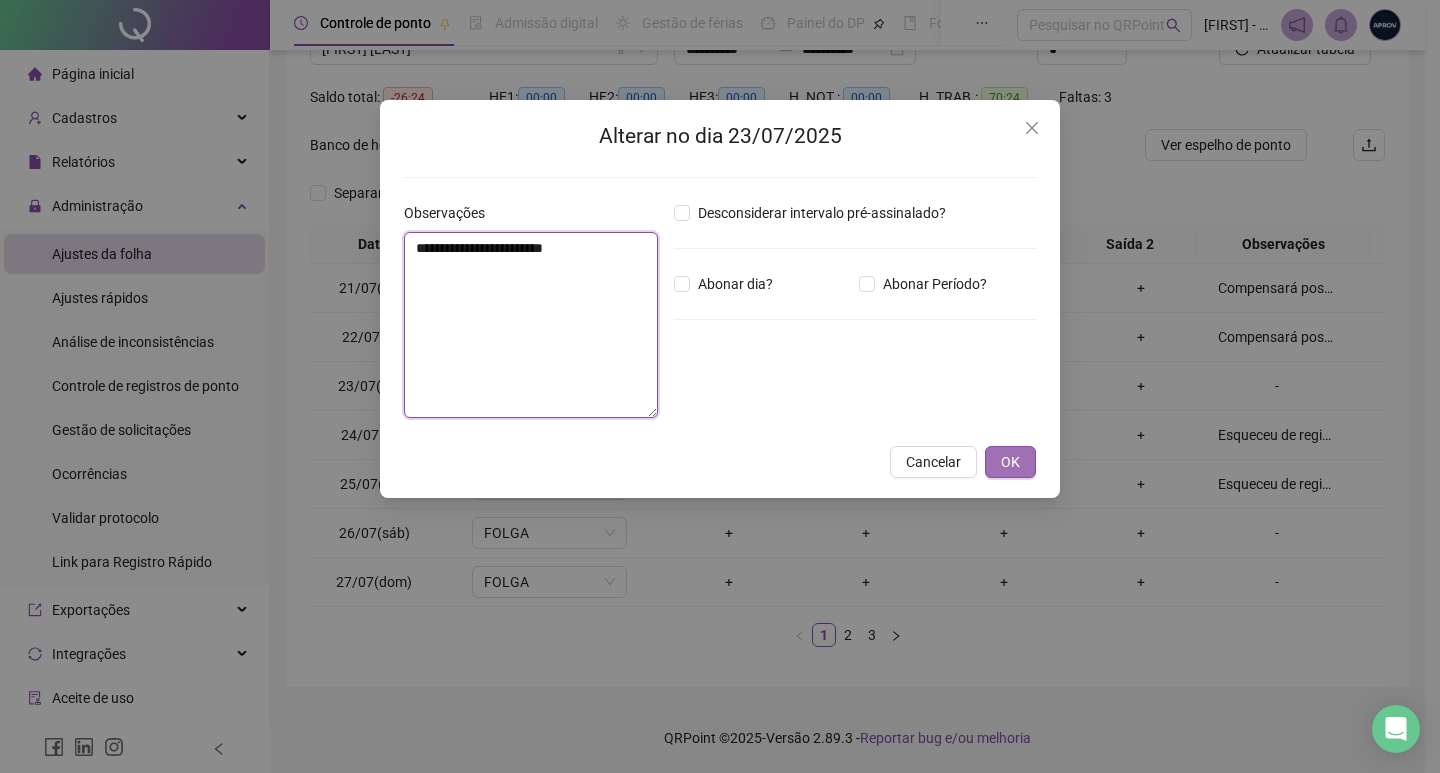 type on "**********" 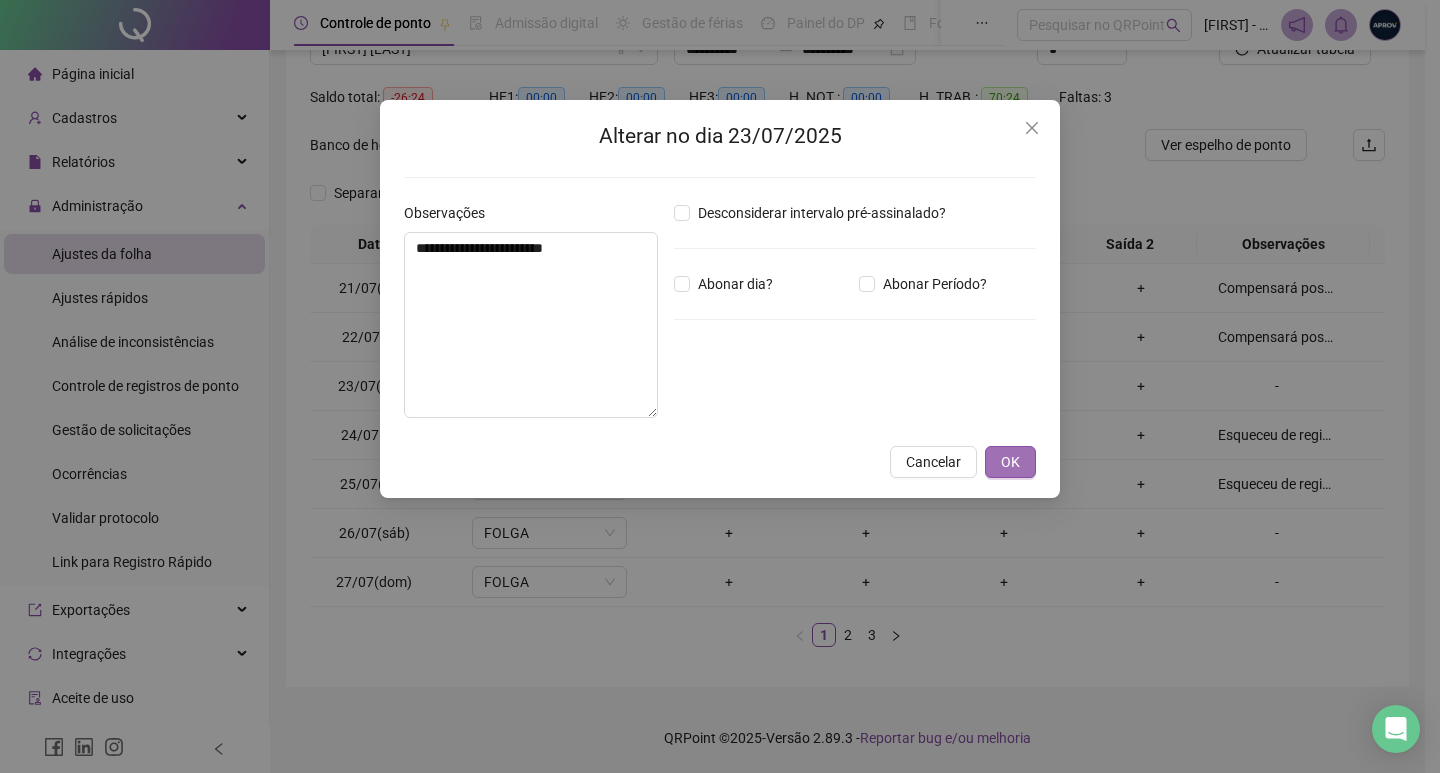 click on "OK" at bounding box center [1010, 462] 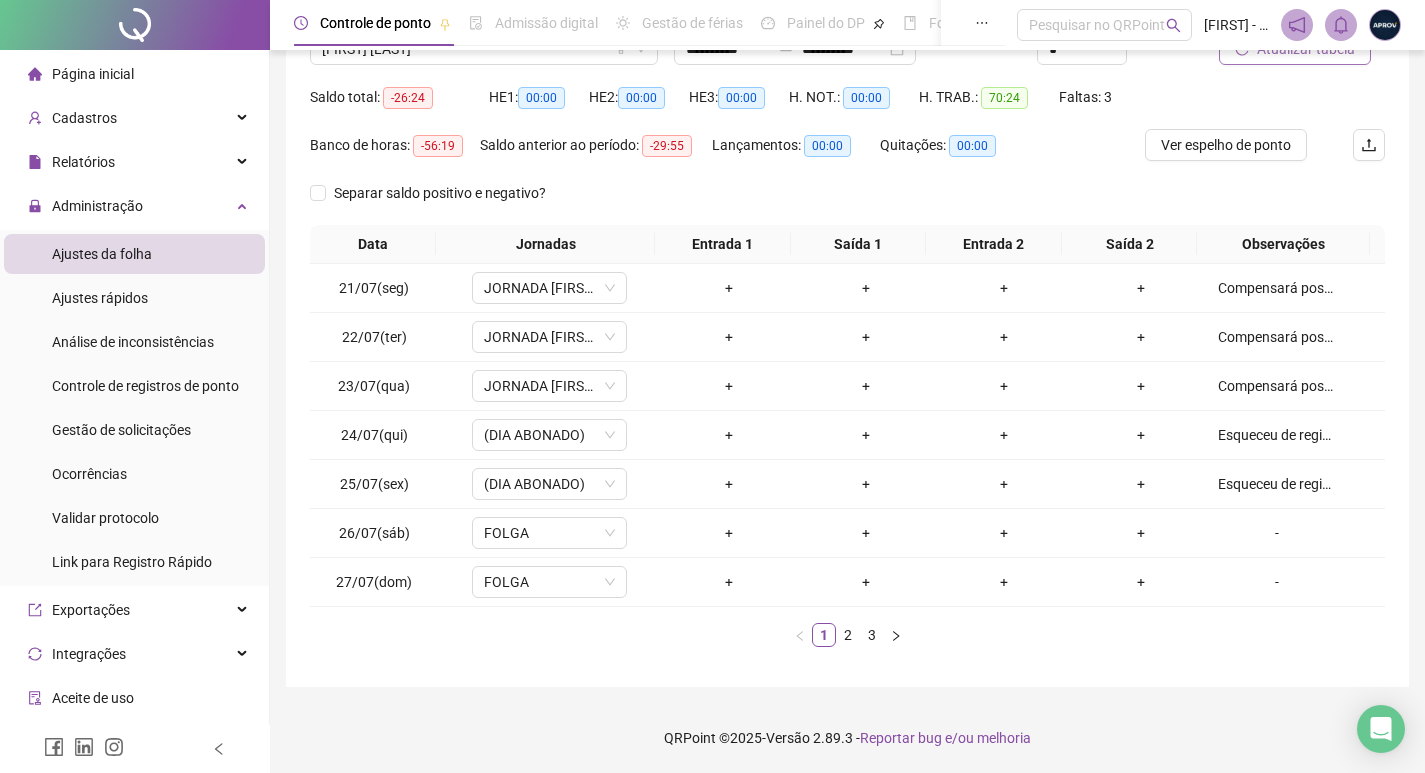 click on "Atualizar tabela" at bounding box center [1295, 49] 